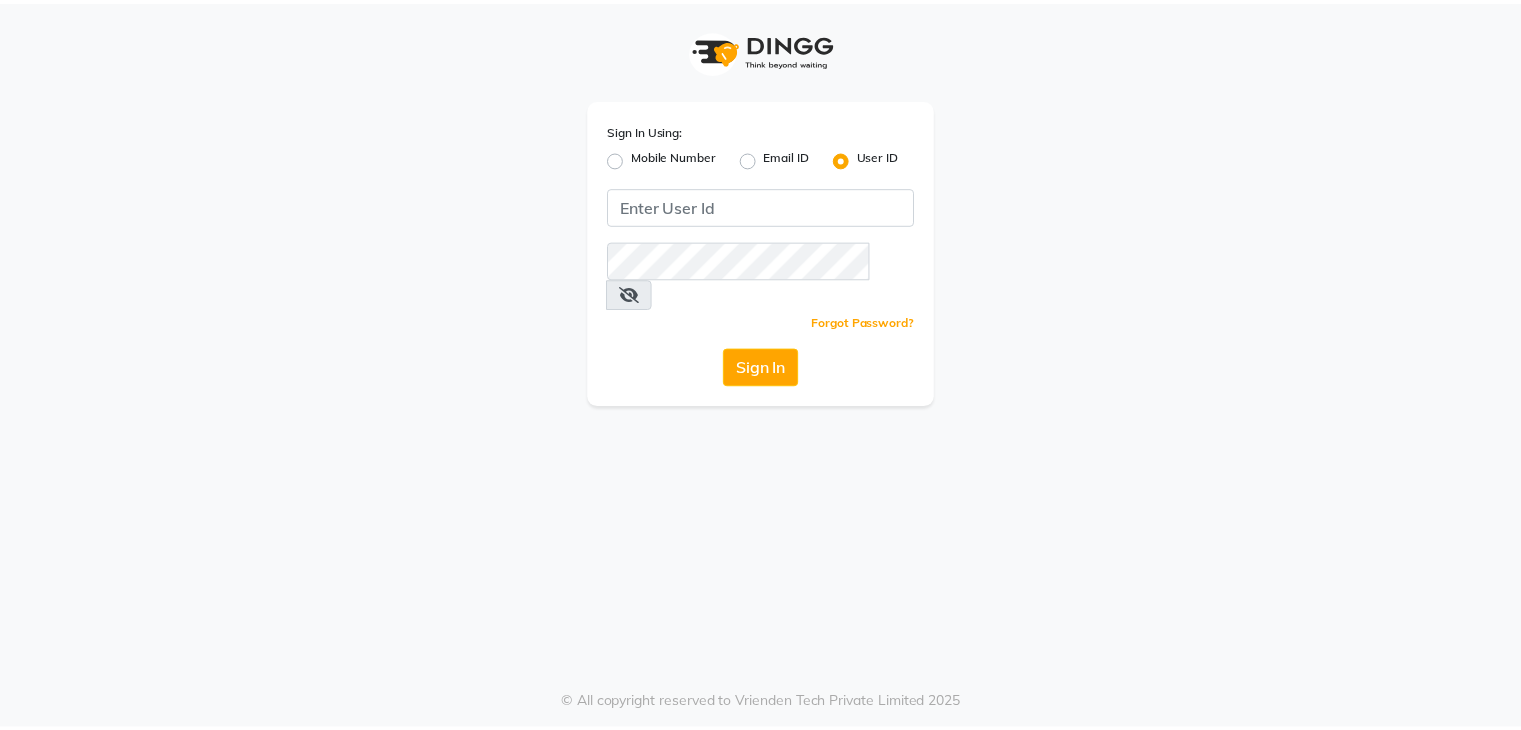 scroll, scrollTop: 0, scrollLeft: 0, axis: both 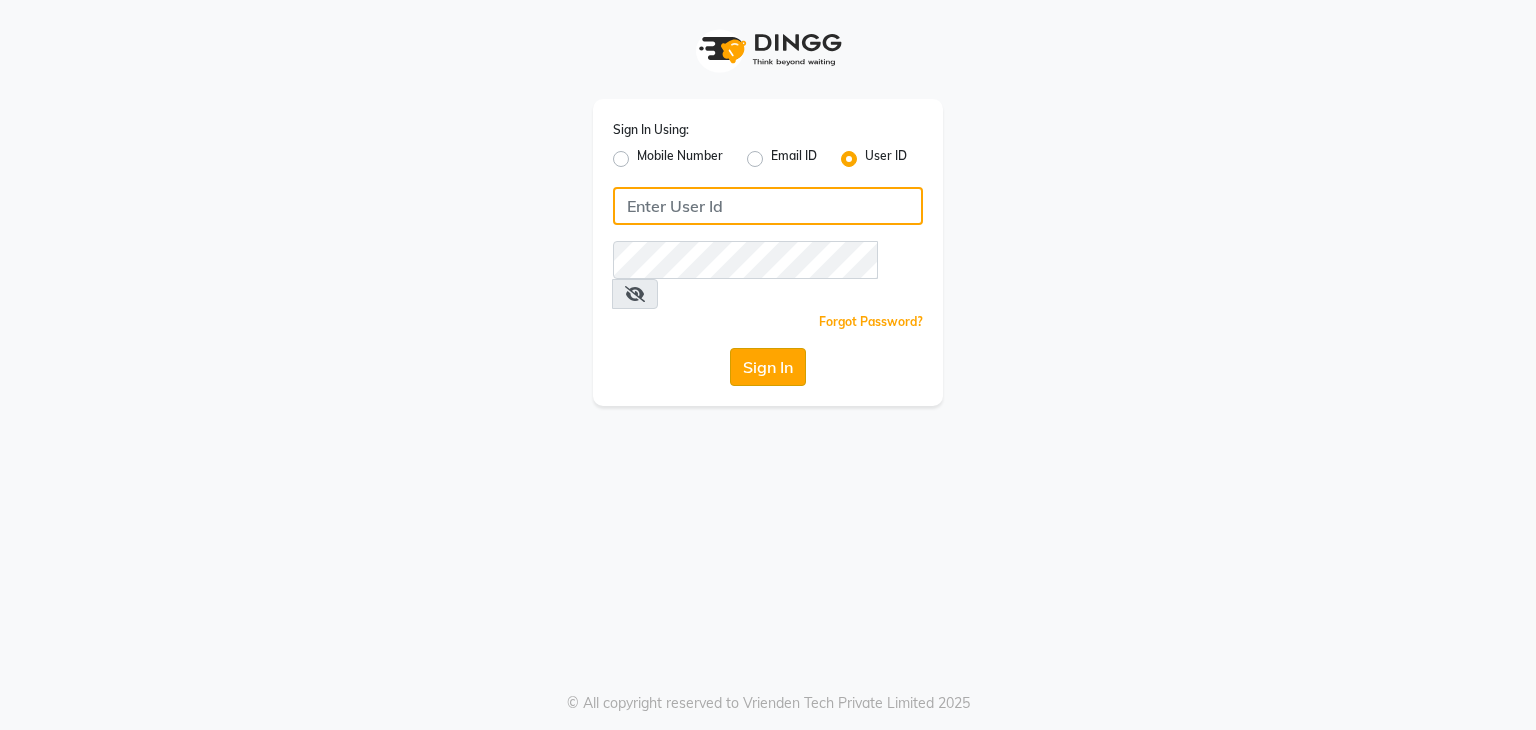 type on "nitinmenssalon" 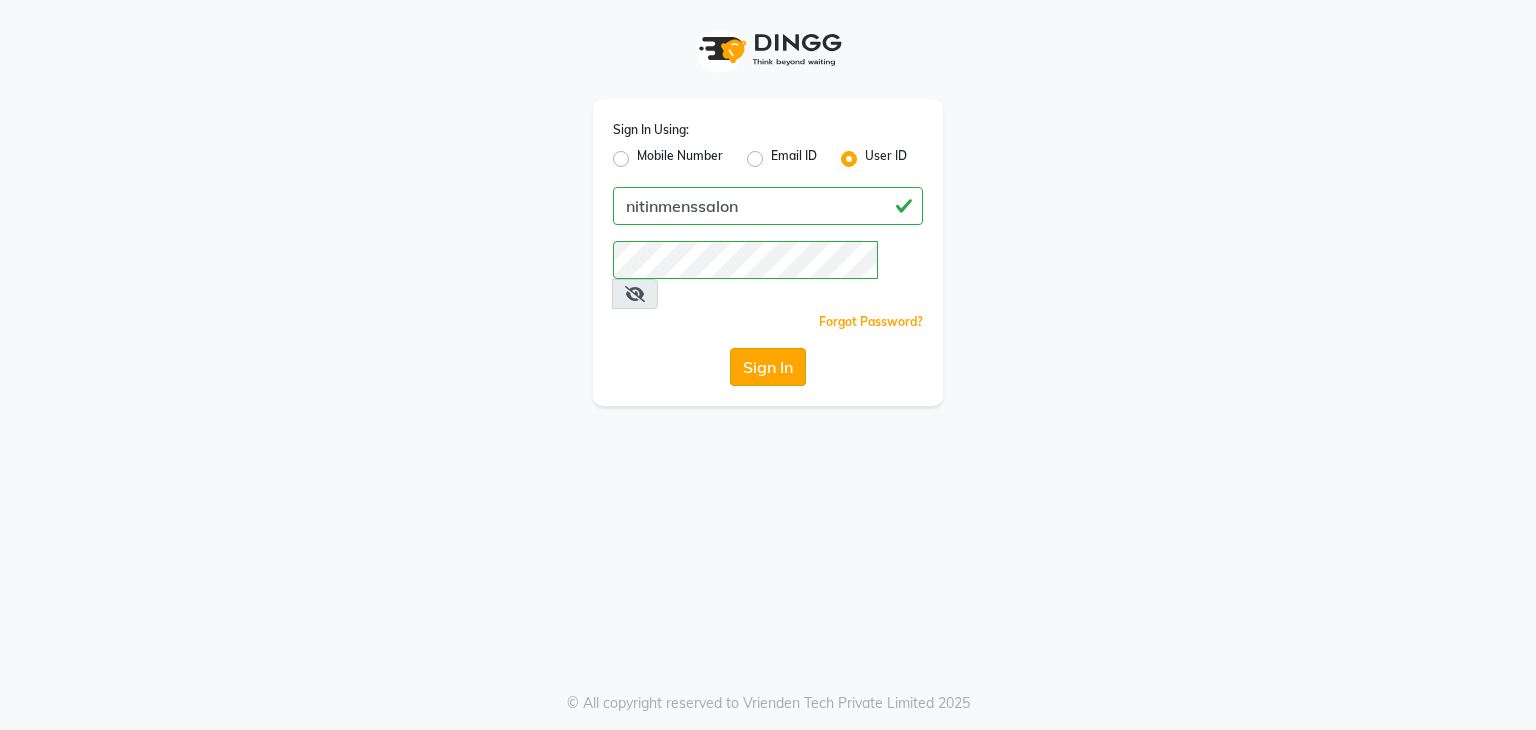 click on "Sign In" 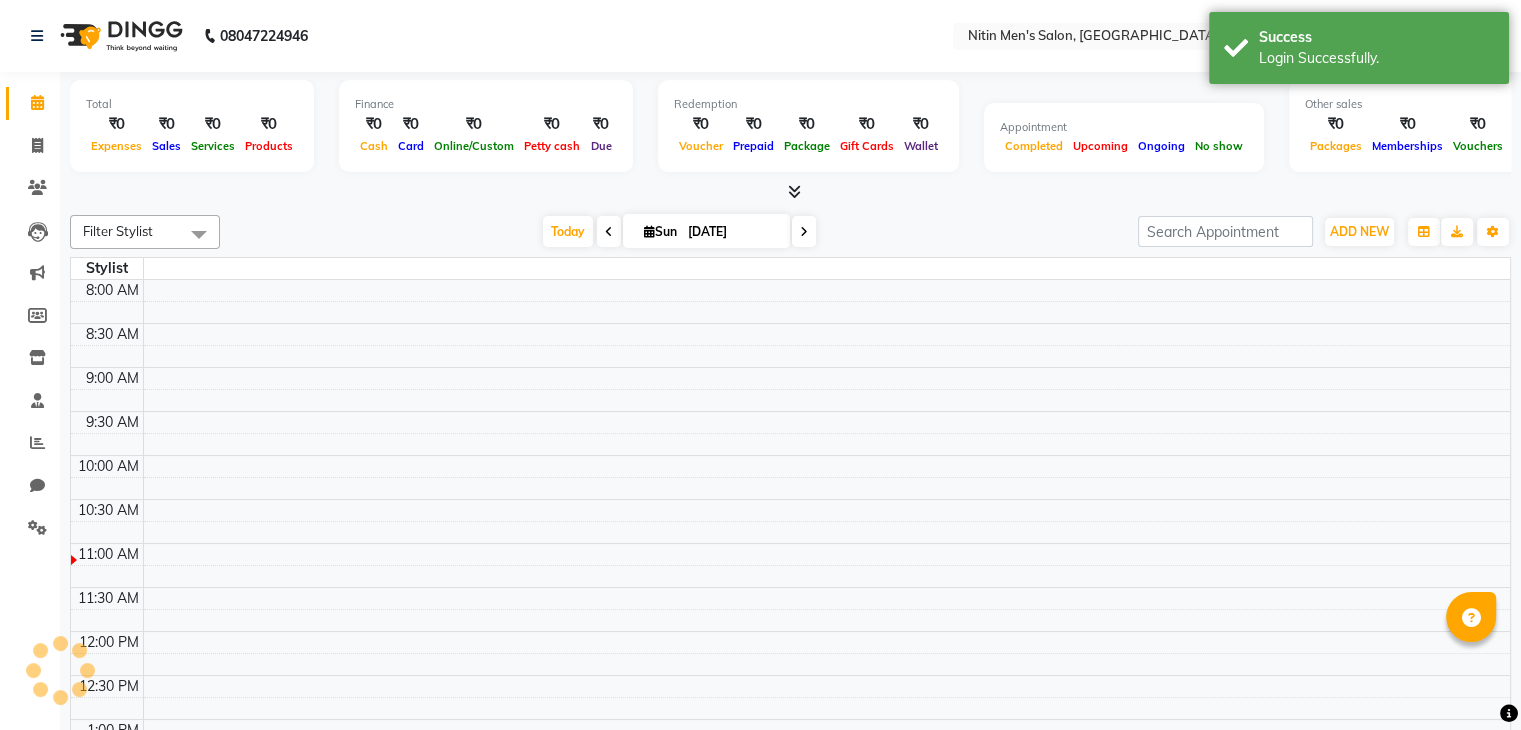select on "en" 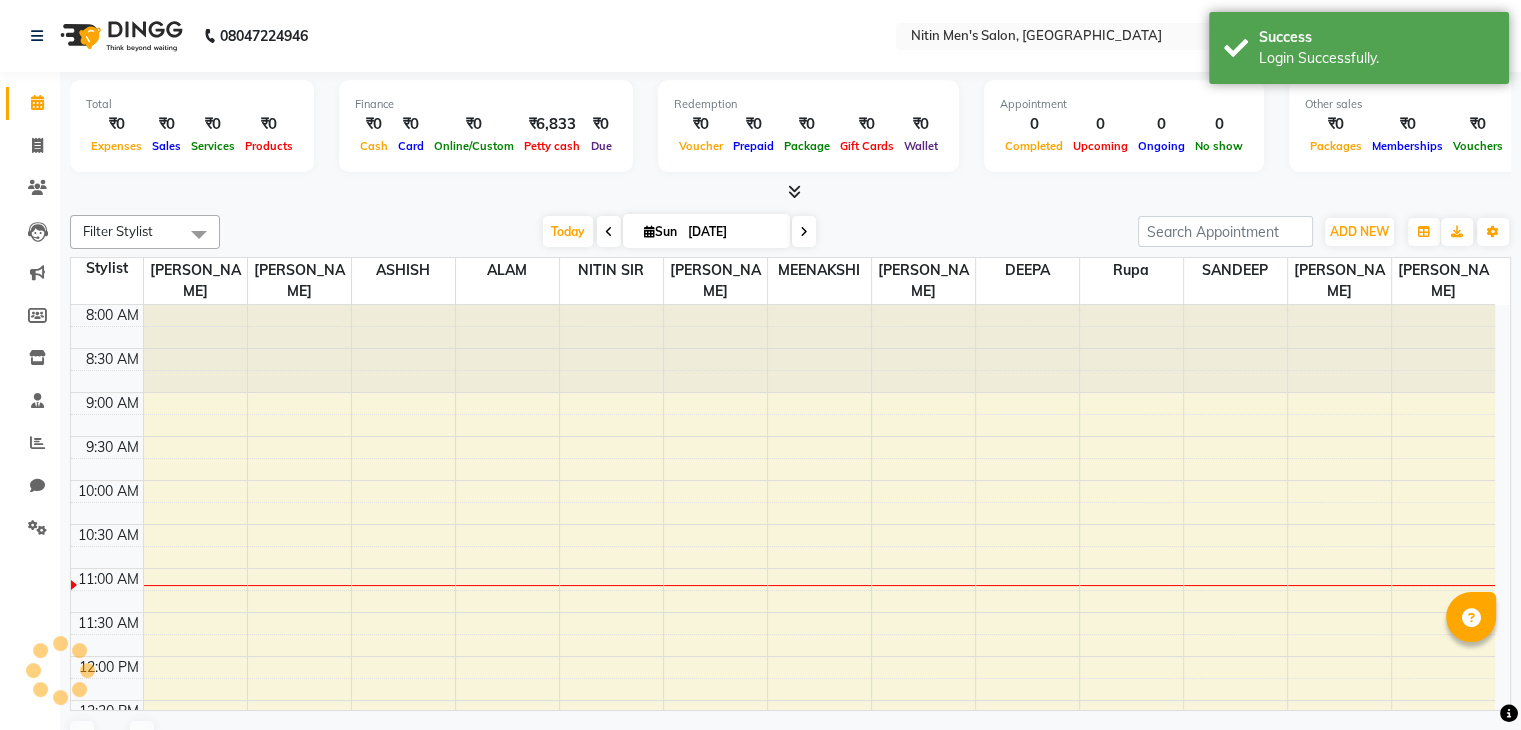 scroll, scrollTop: 0, scrollLeft: 0, axis: both 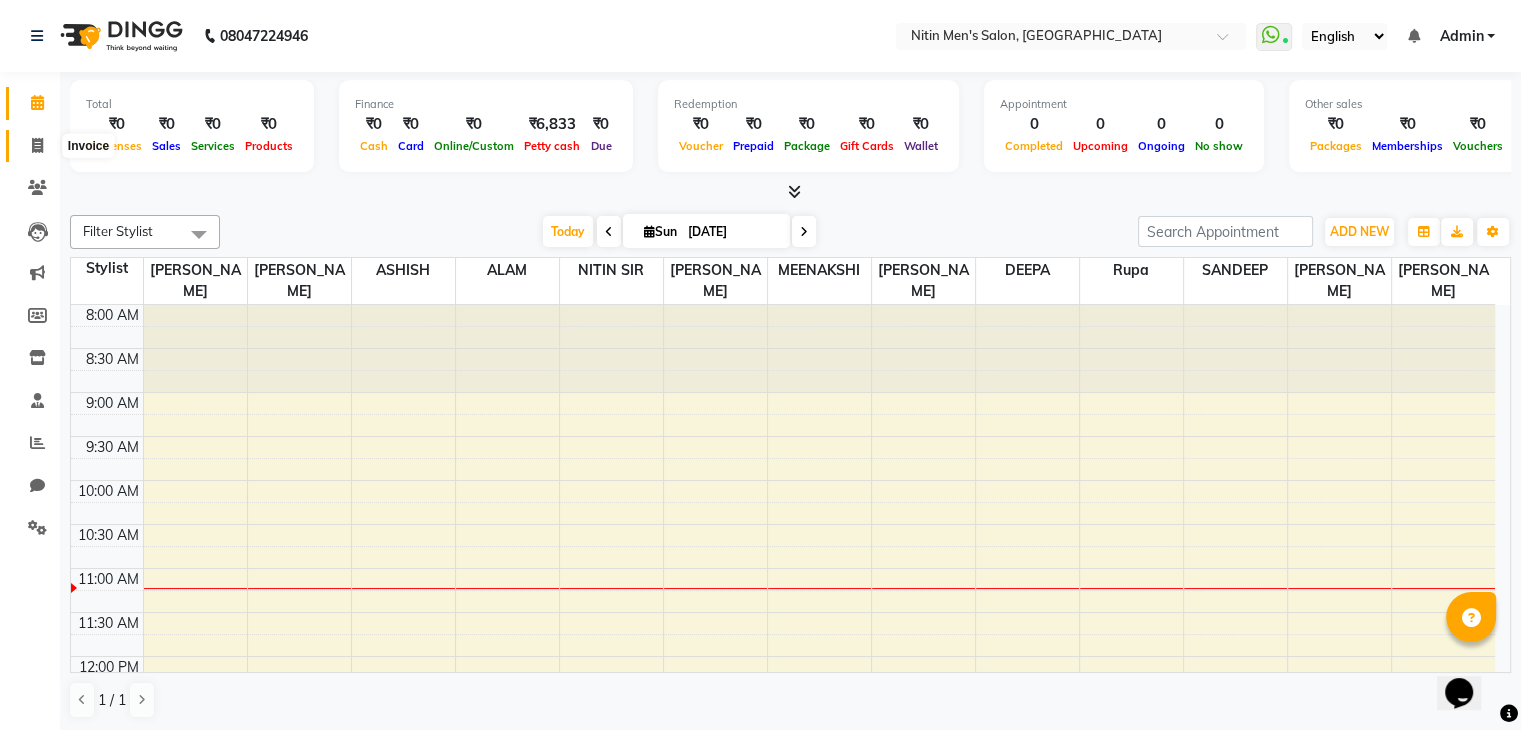 click 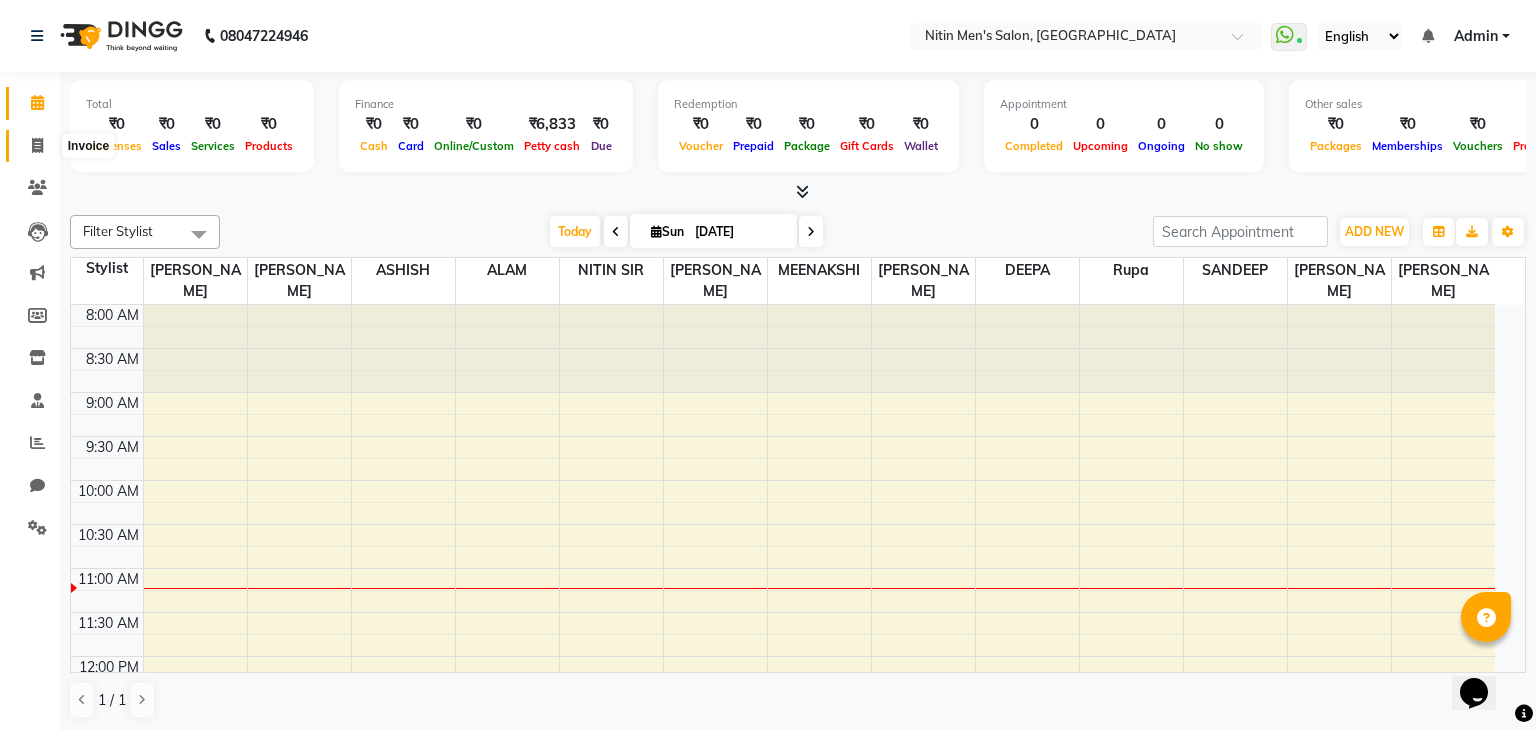 select on "7981" 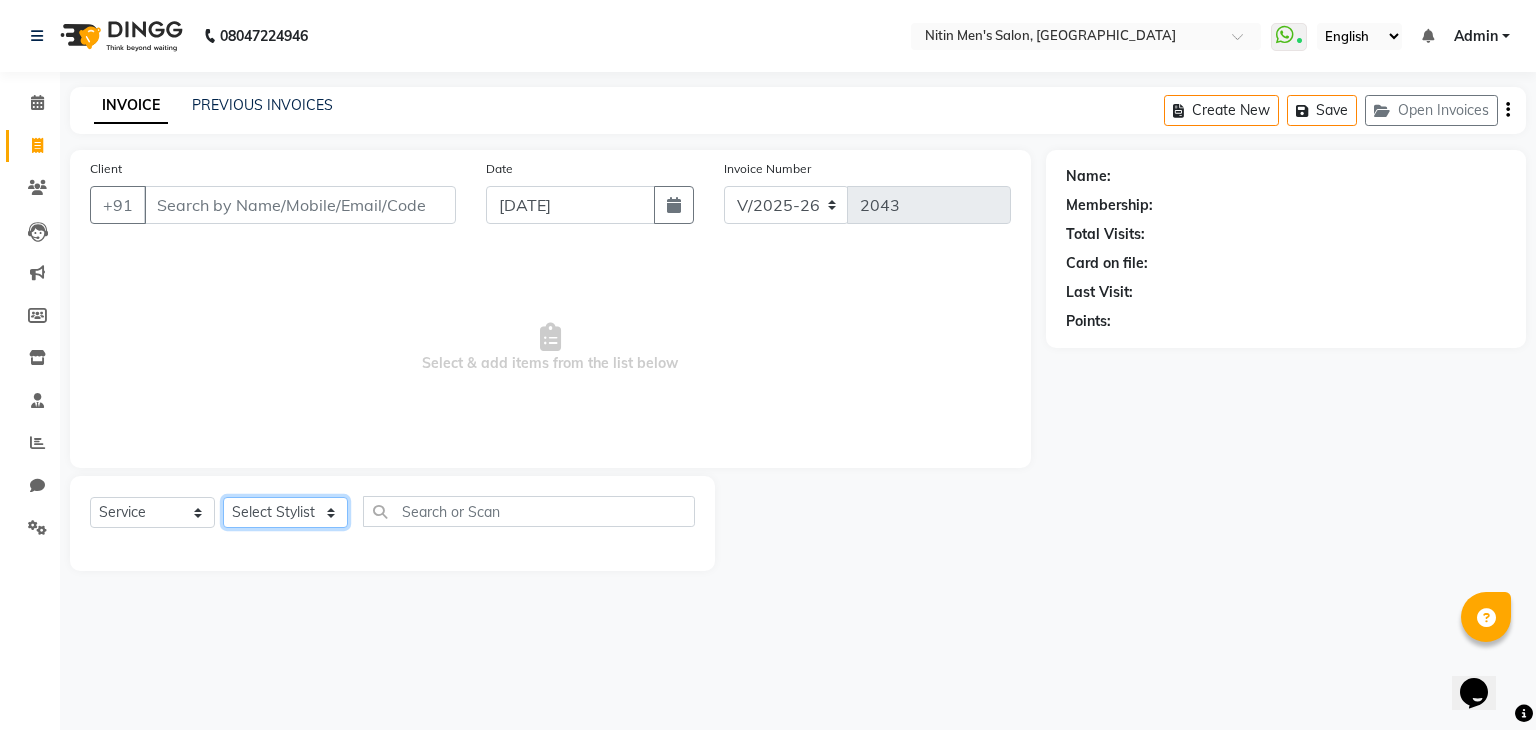 click on "Select Stylist [PERSON_NAME] [PERSON_NAME] [PERSON_NAME] [PERSON_NAME] MEENAKSHI NITIN SIR [PERSON_NAME] [PERSON_NAME] [PERSON_NAME]" 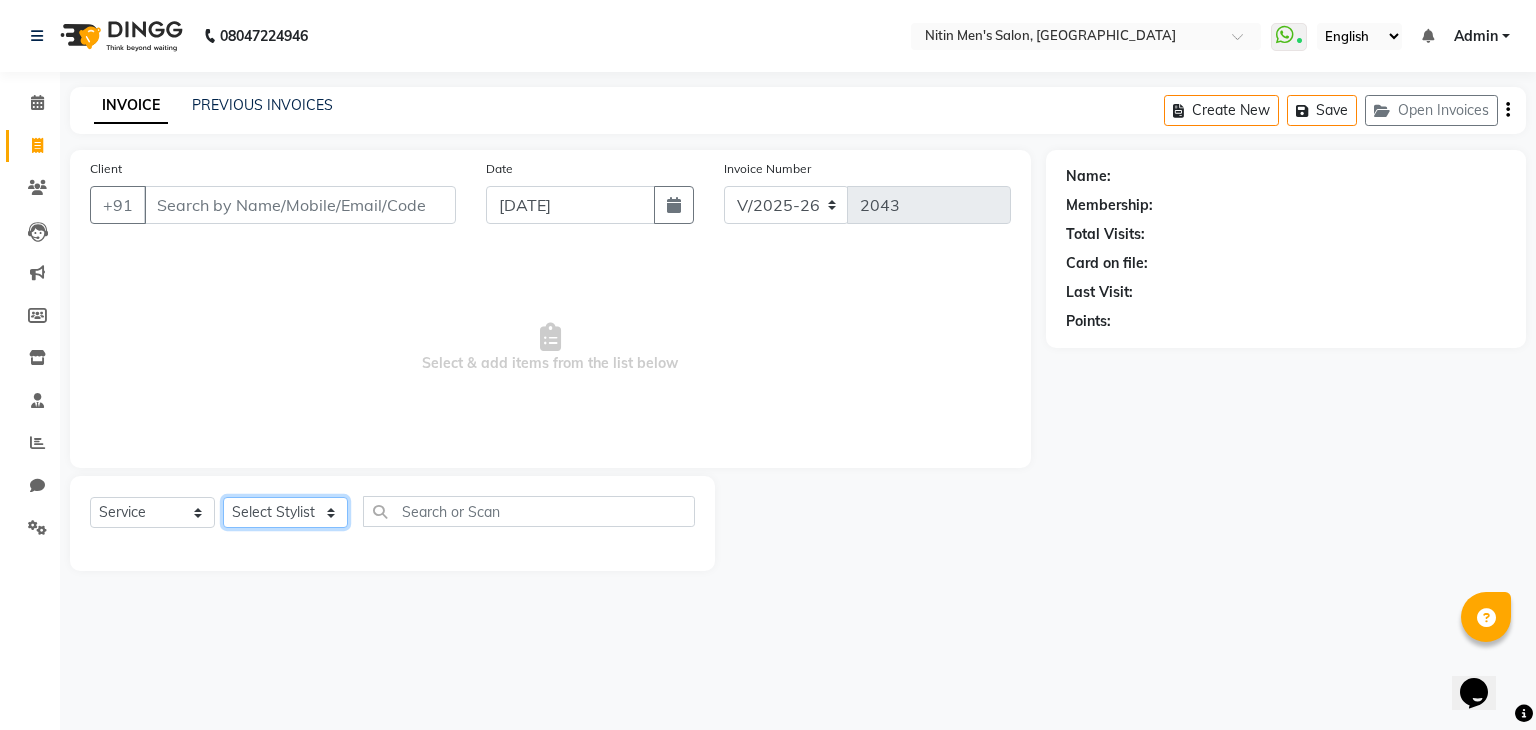 select on "75699" 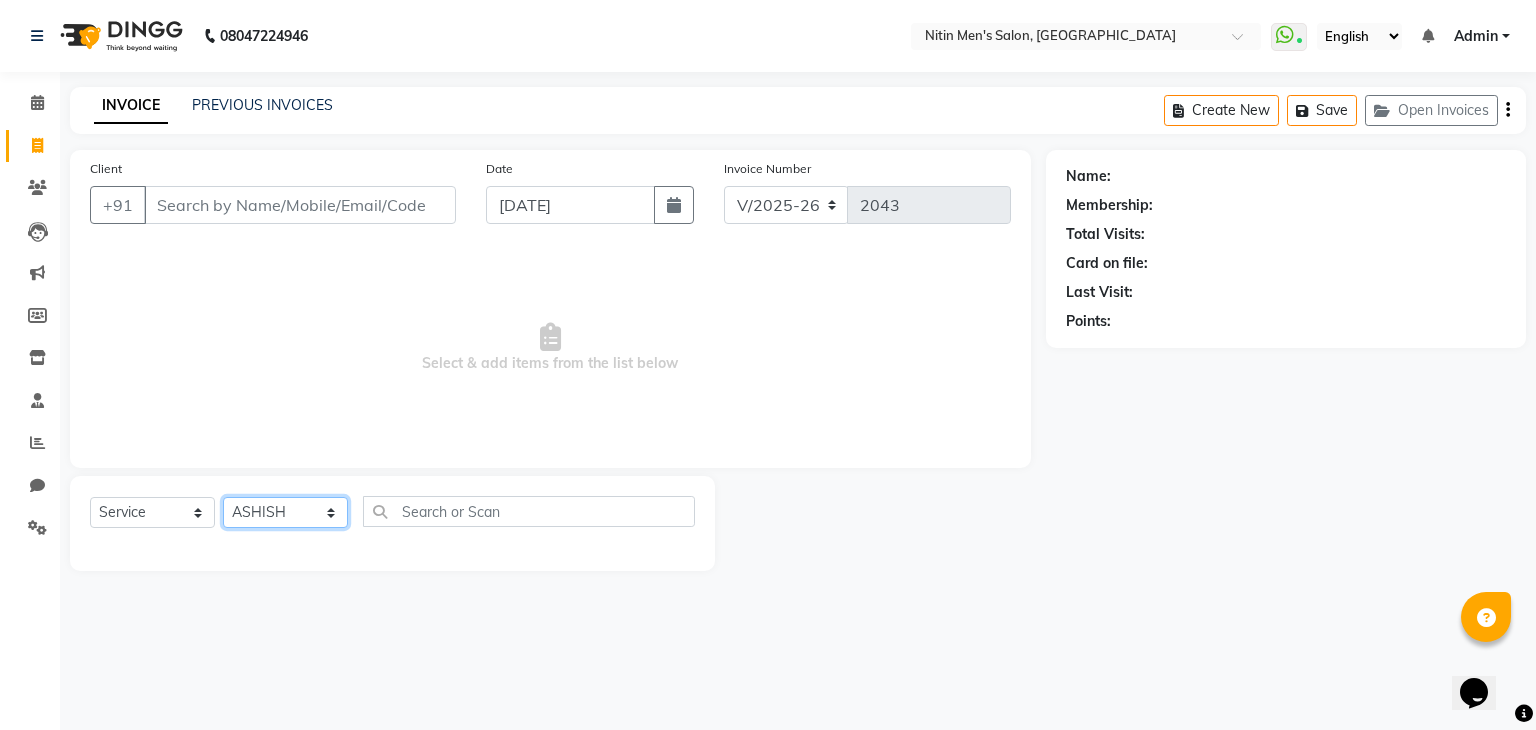 click on "Select Stylist [PERSON_NAME] [PERSON_NAME] [PERSON_NAME] [PERSON_NAME] MEENAKSHI NITIN SIR [PERSON_NAME] [PERSON_NAME] [PERSON_NAME]" 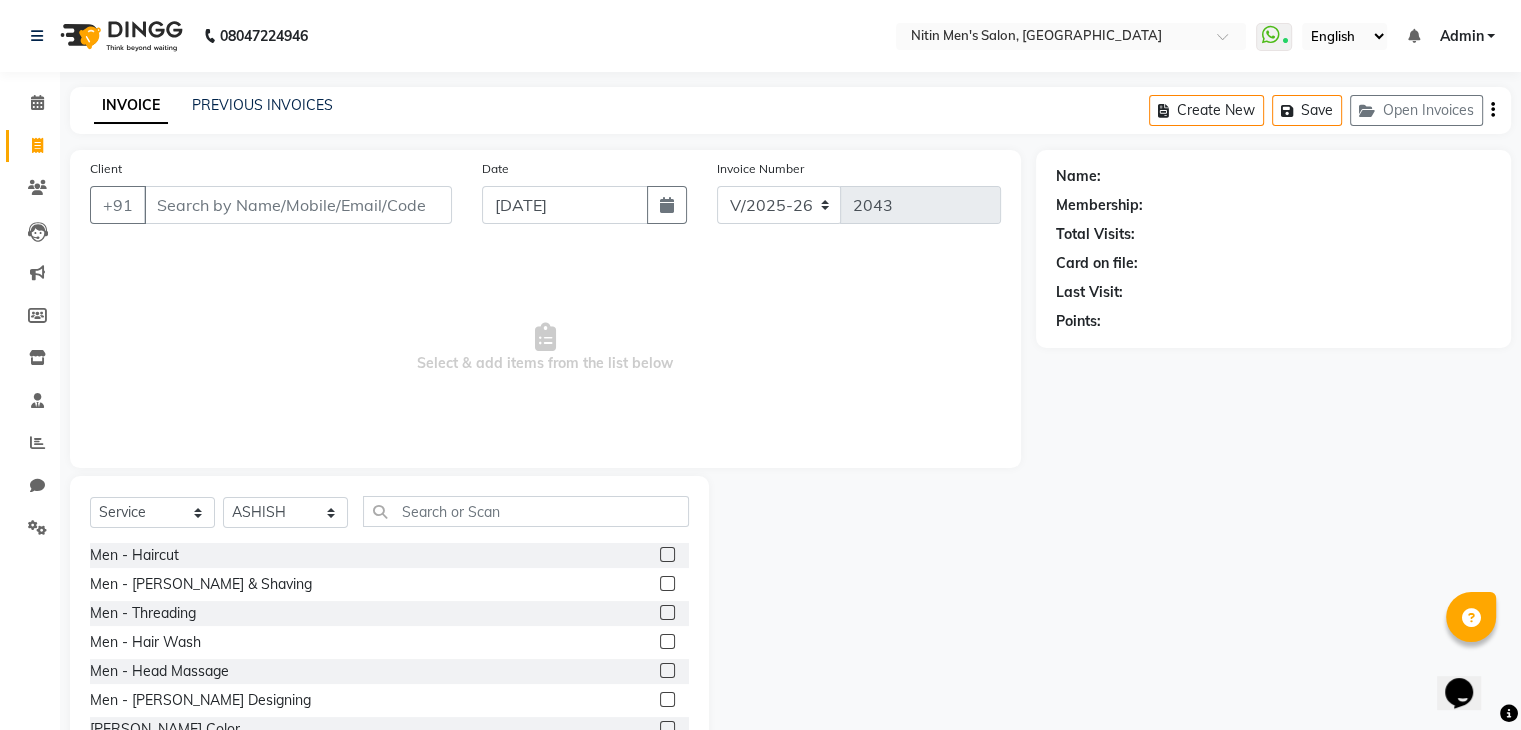 click 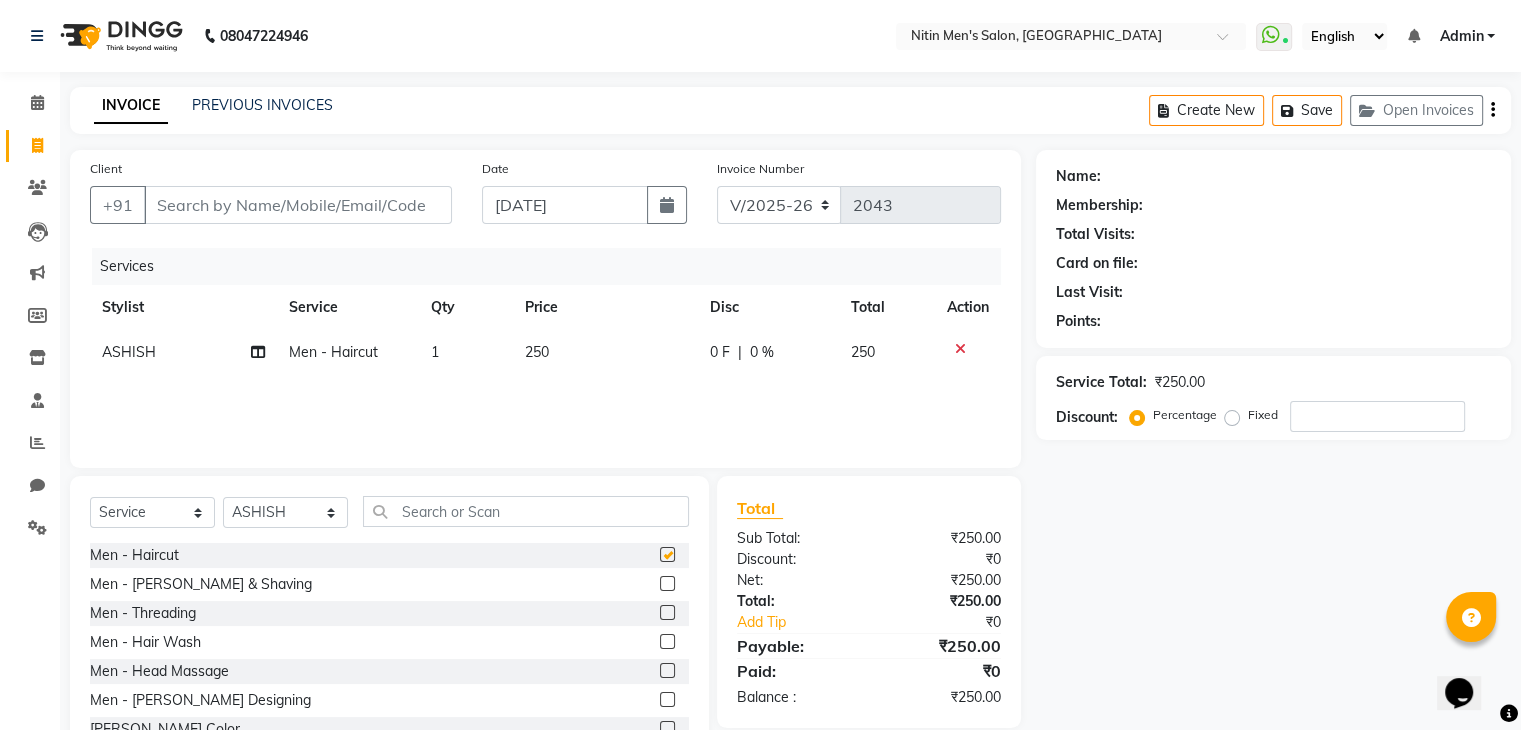 checkbox on "false" 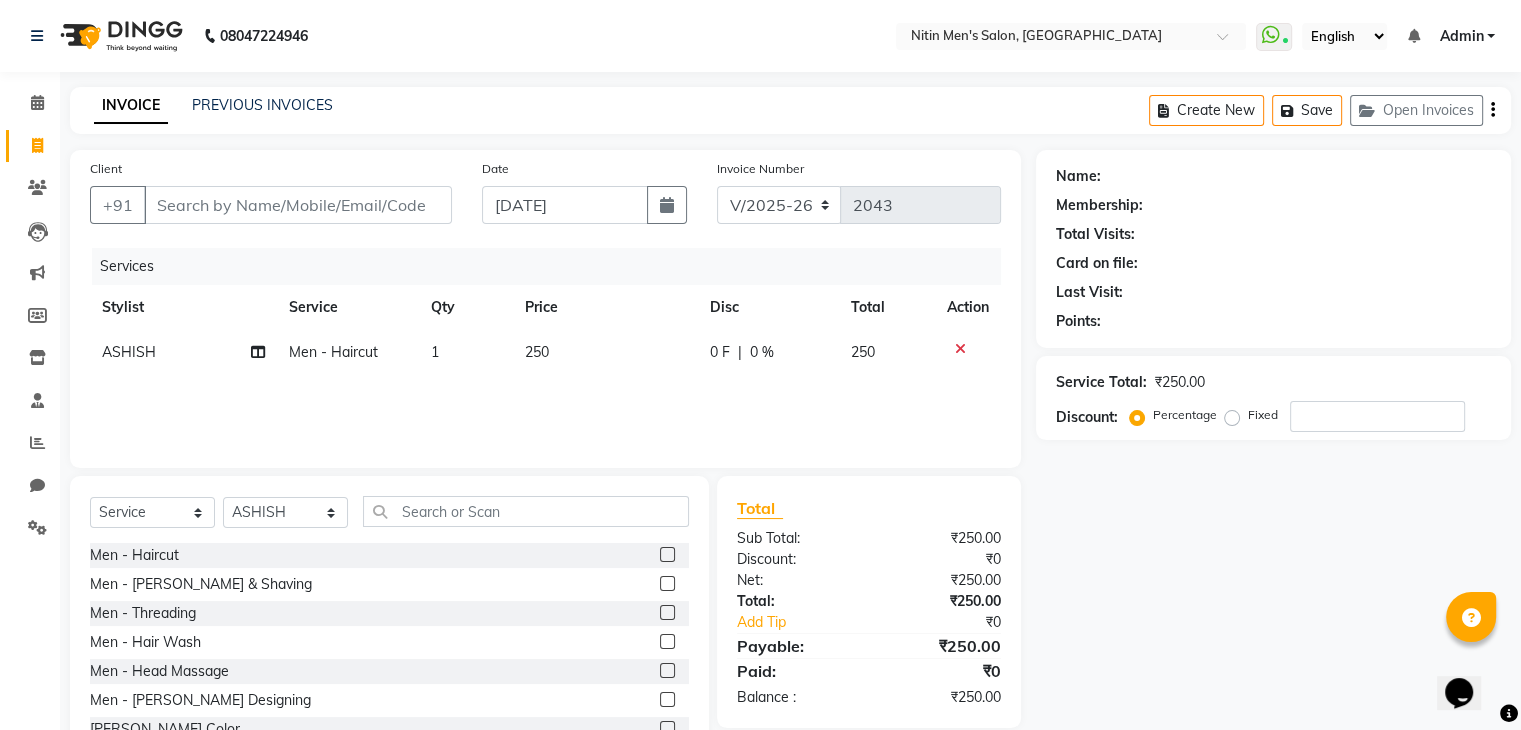 click 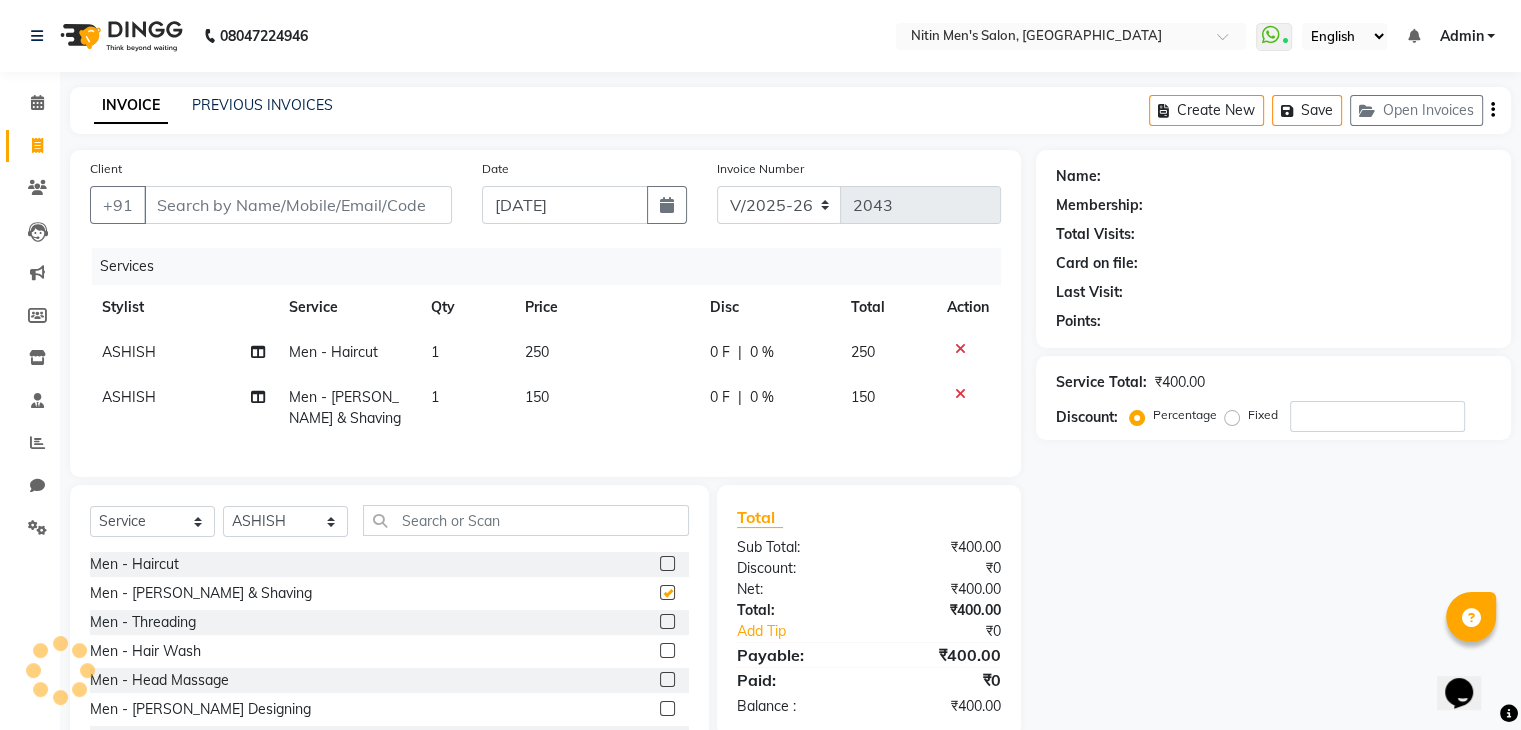checkbox on "false" 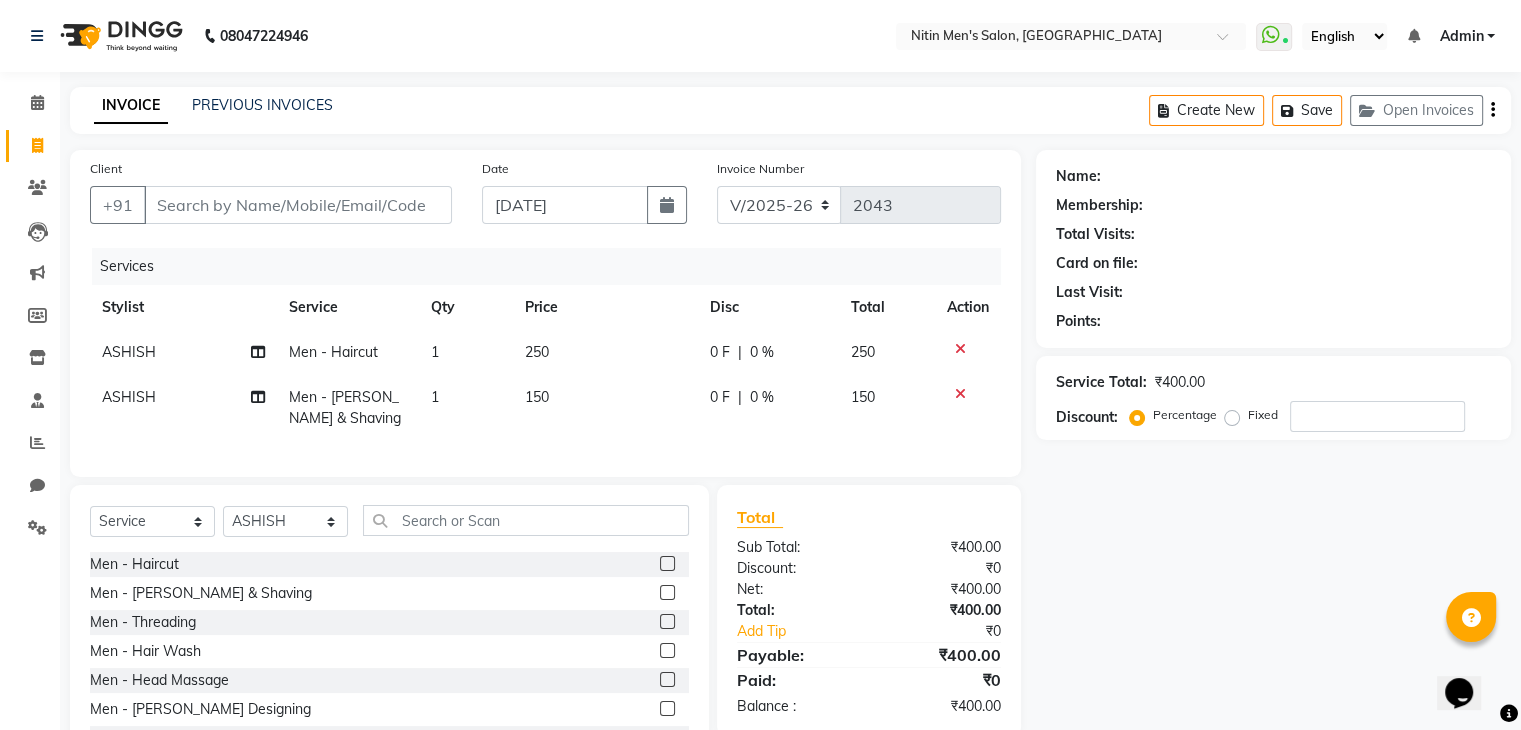 click 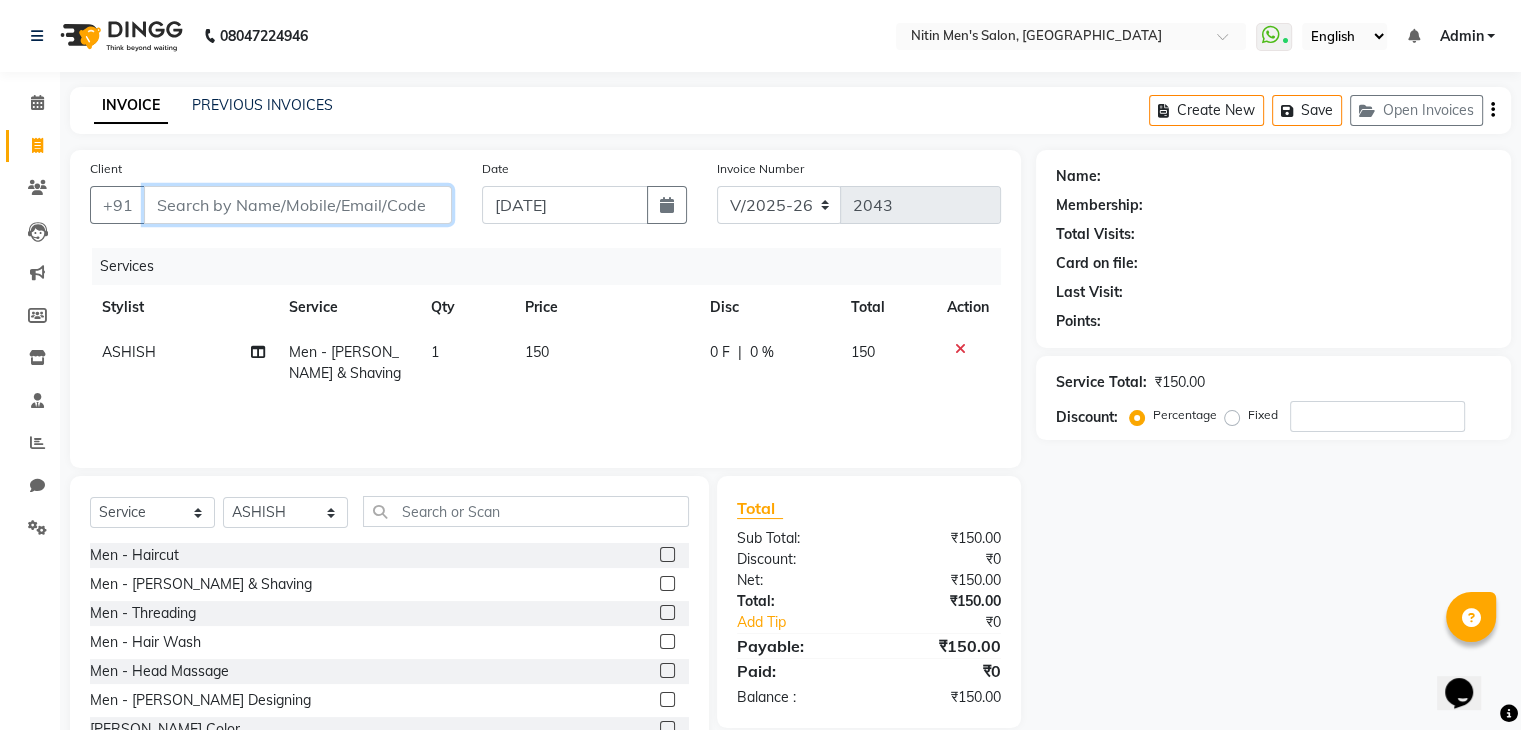 click on "Client" at bounding box center [298, 205] 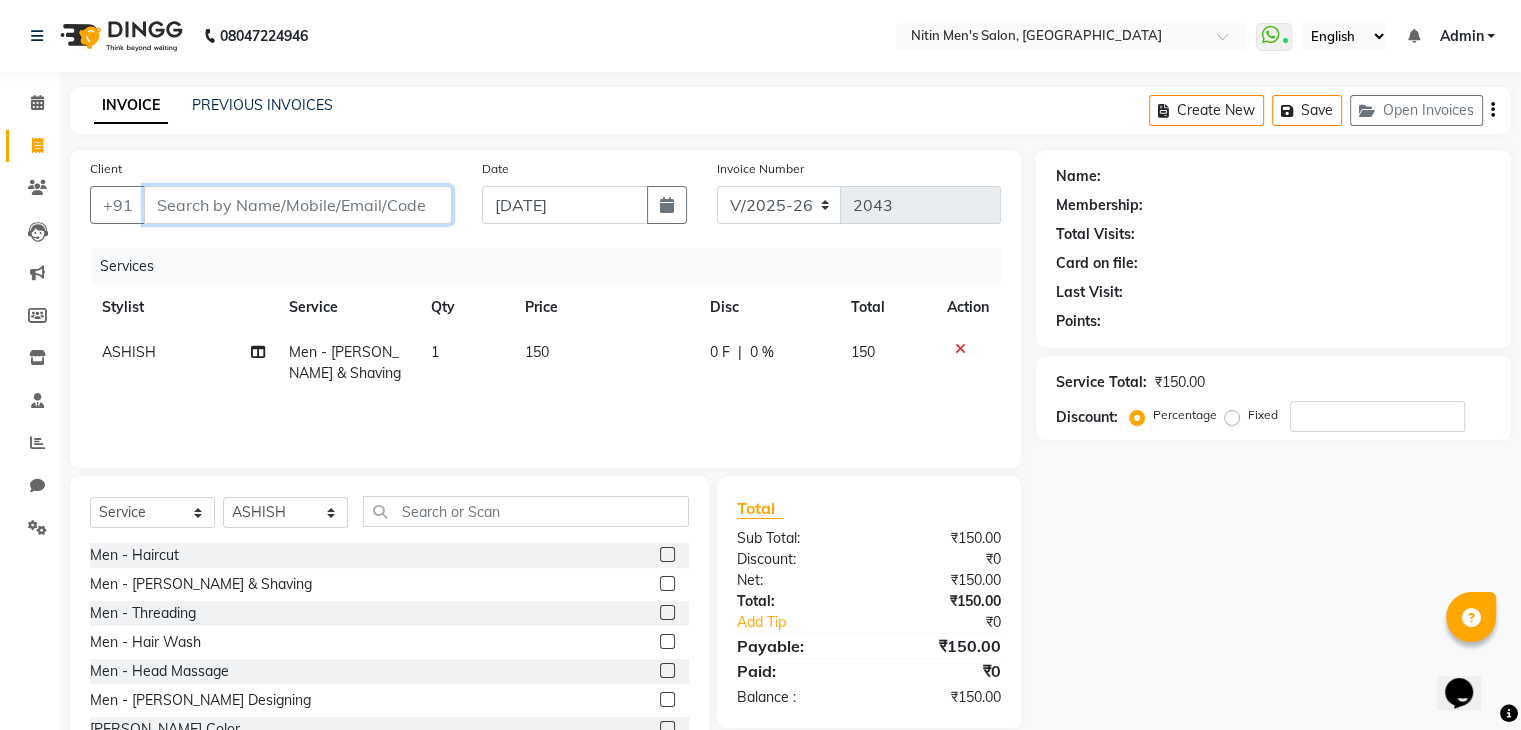 click on "Client" at bounding box center (298, 205) 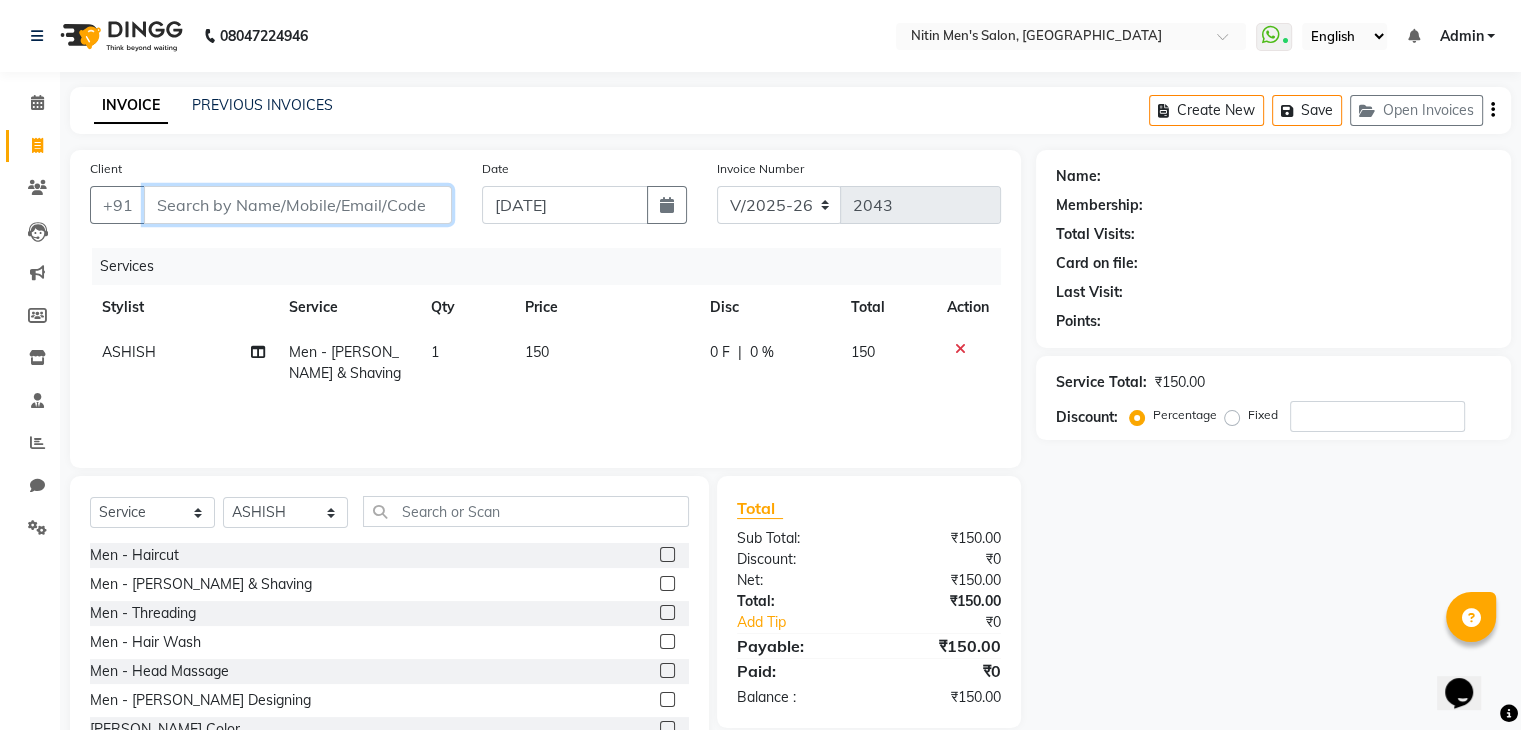 type on "n" 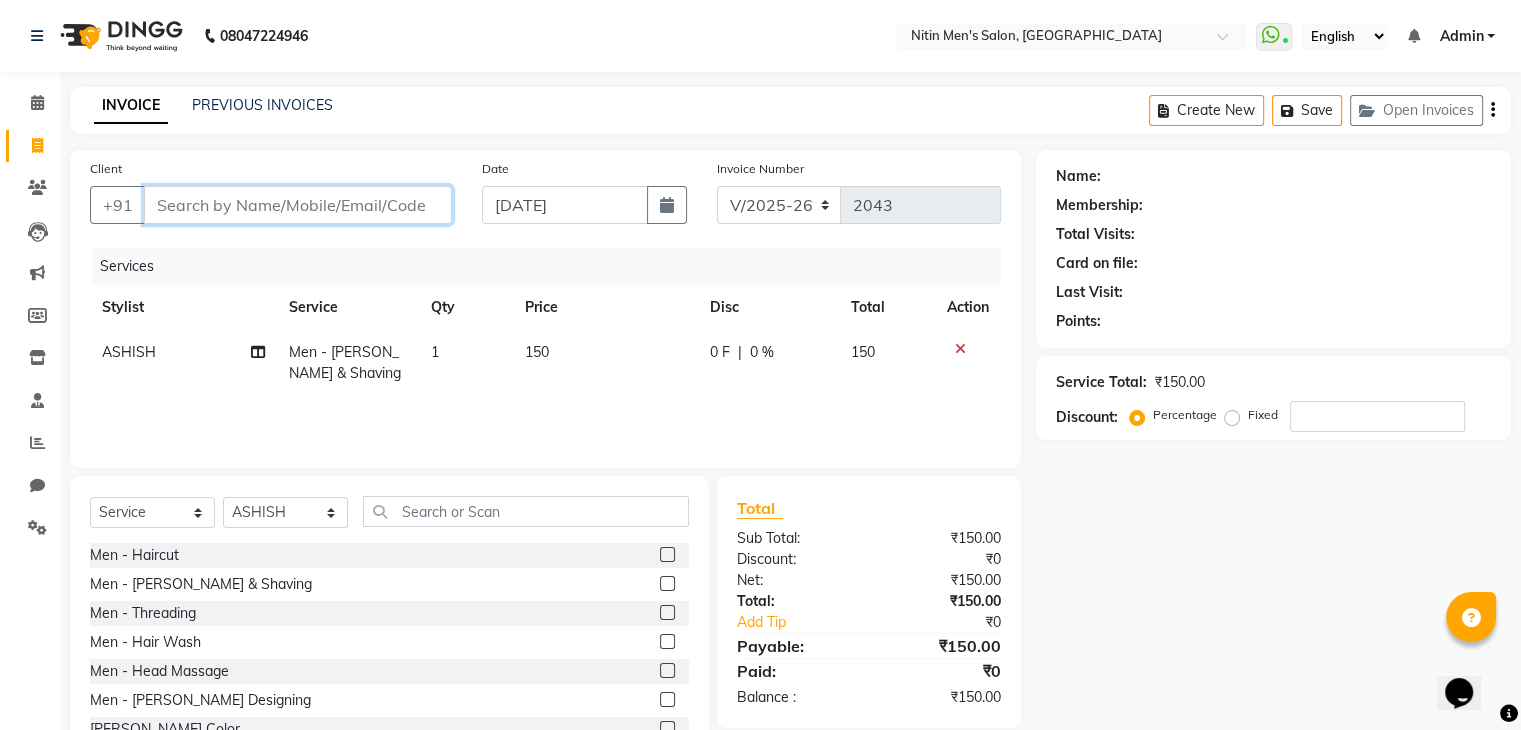 type on "0" 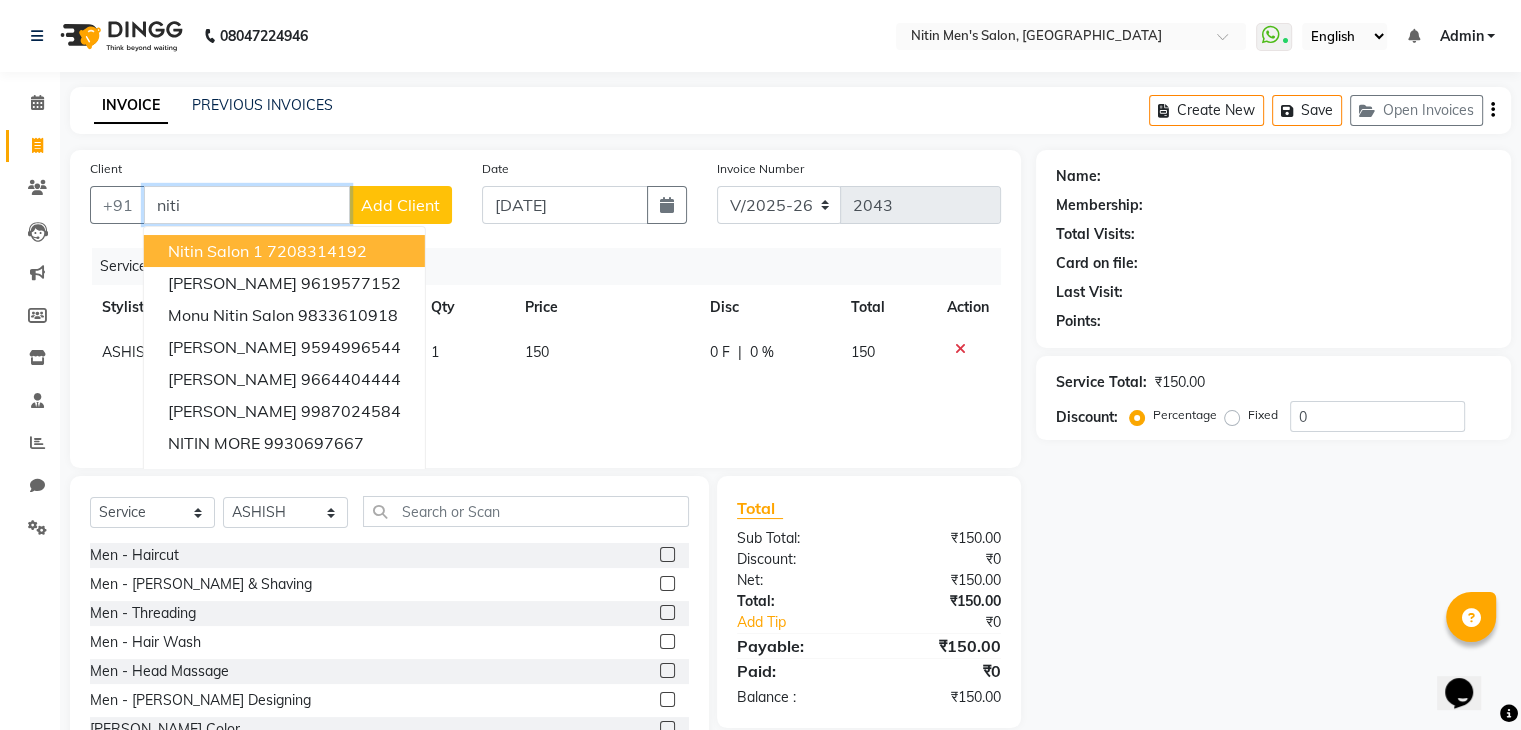 click on "7208314192" at bounding box center [317, 251] 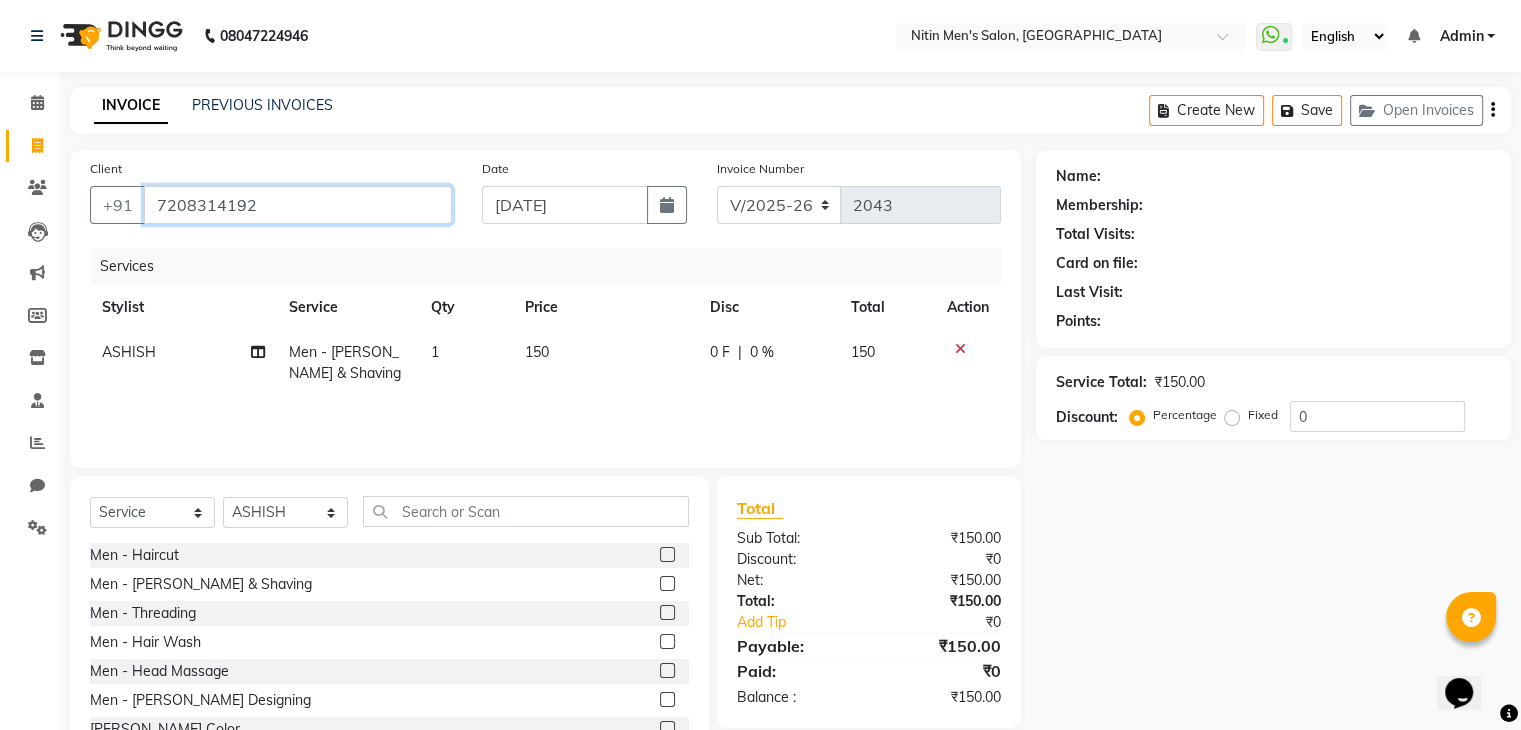 type on "7208314192" 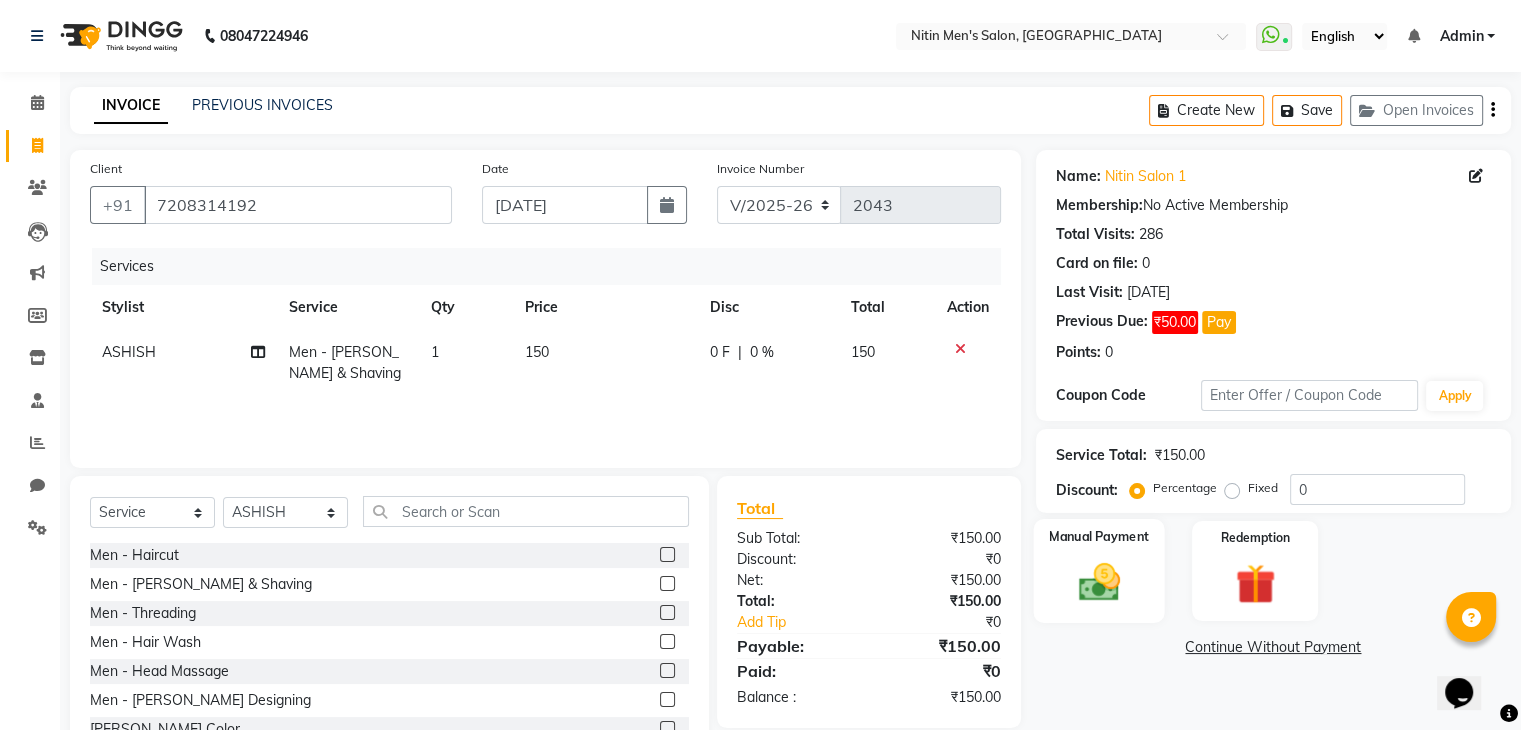 click on "Manual Payment" 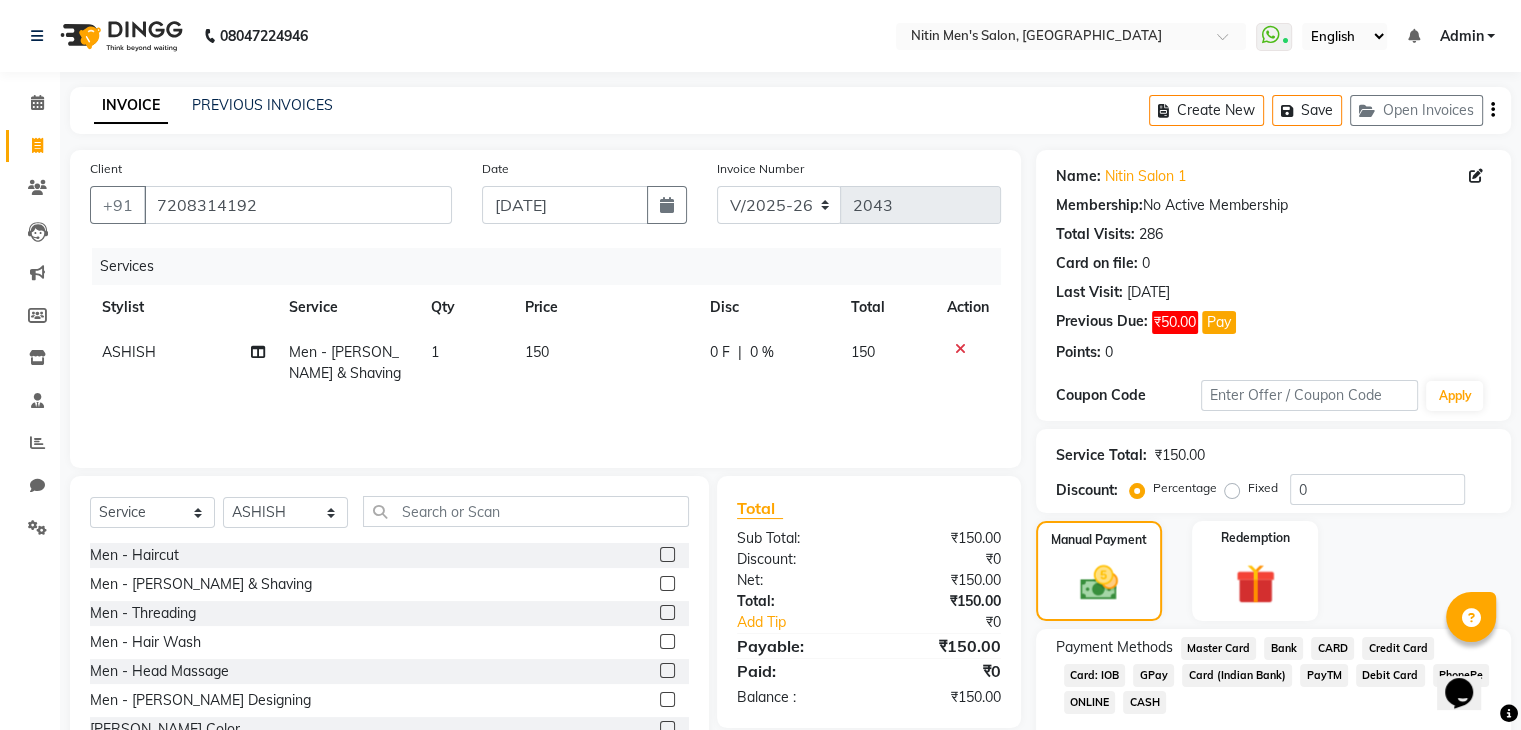 scroll, scrollTop: 89, scrollLeft: 0, axis: vertical 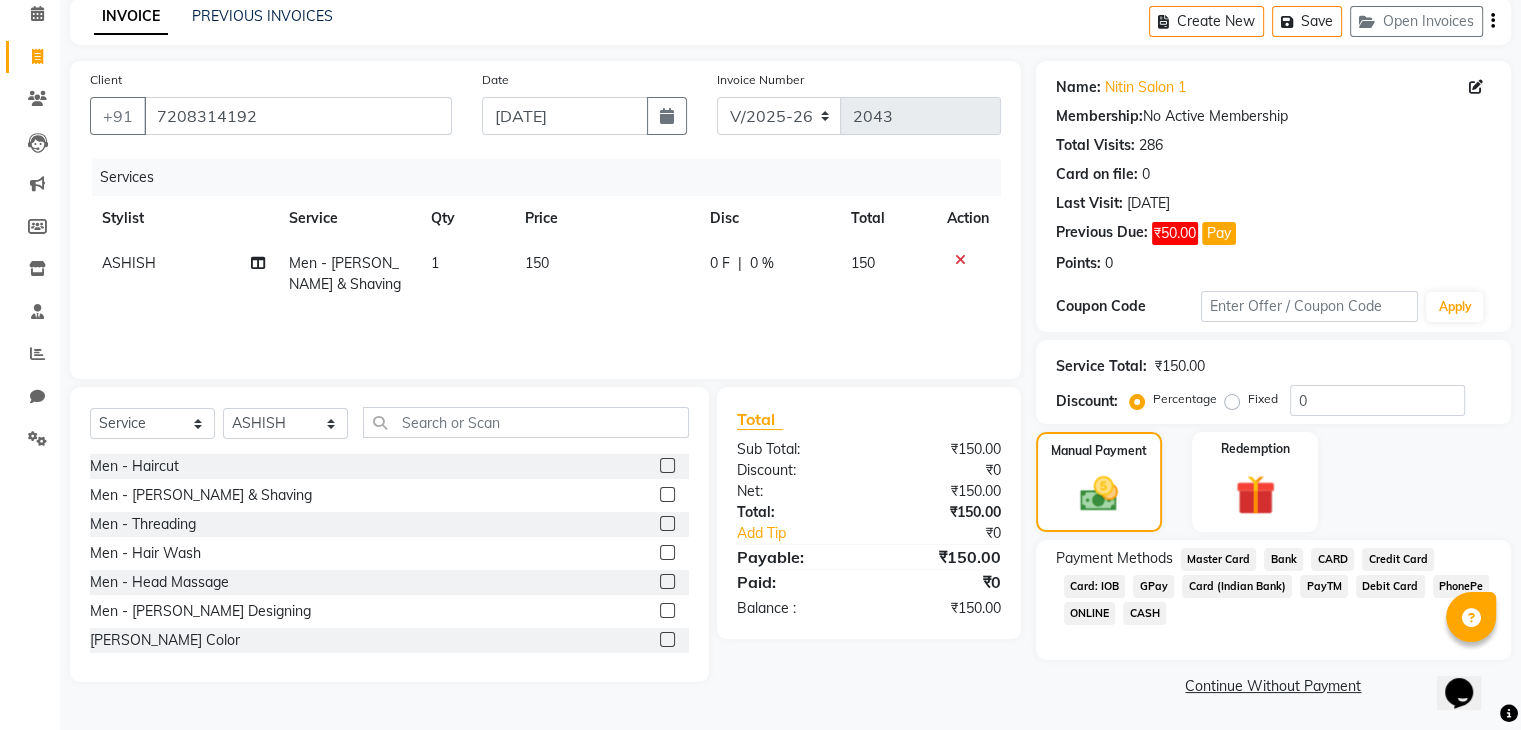 click on "GPay" 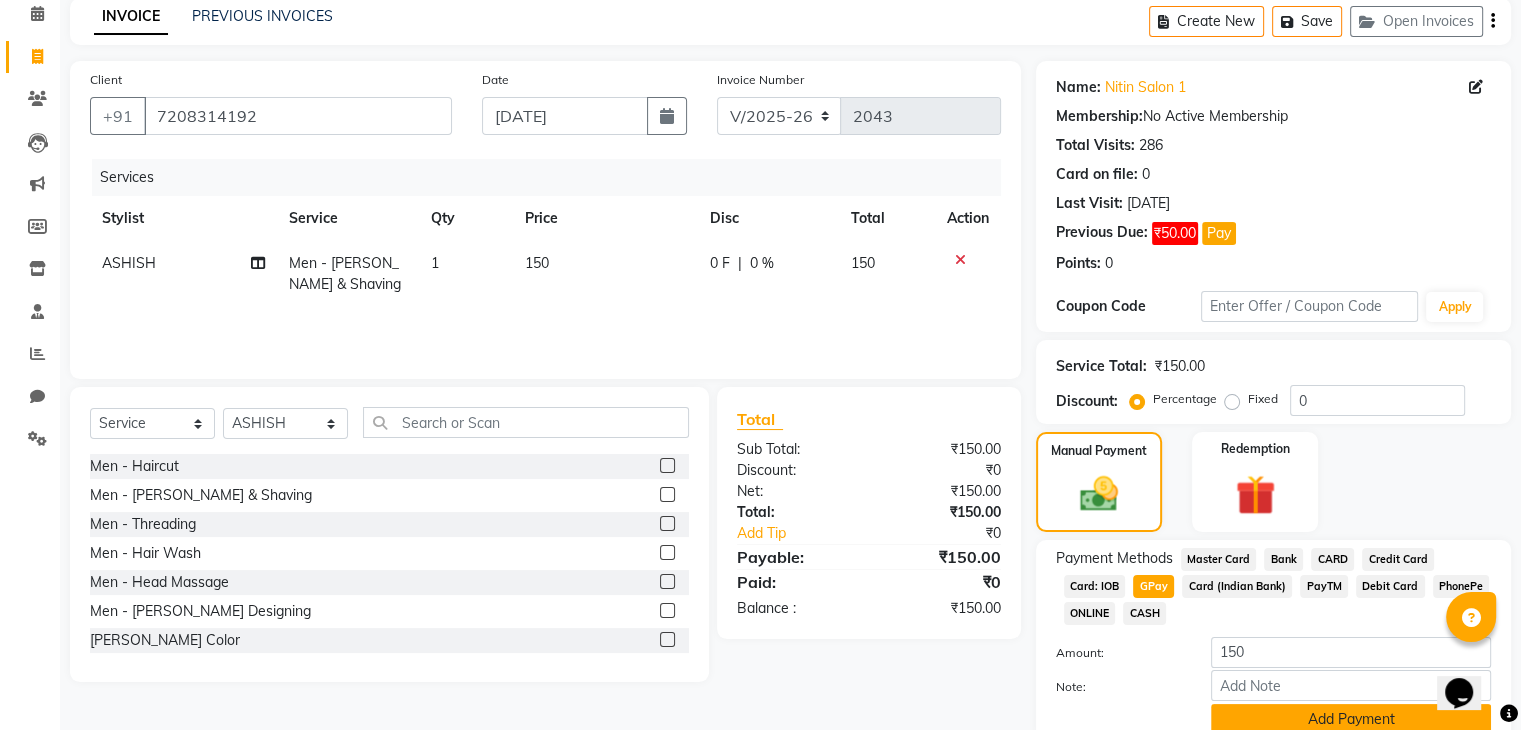 click on "Add Payment" 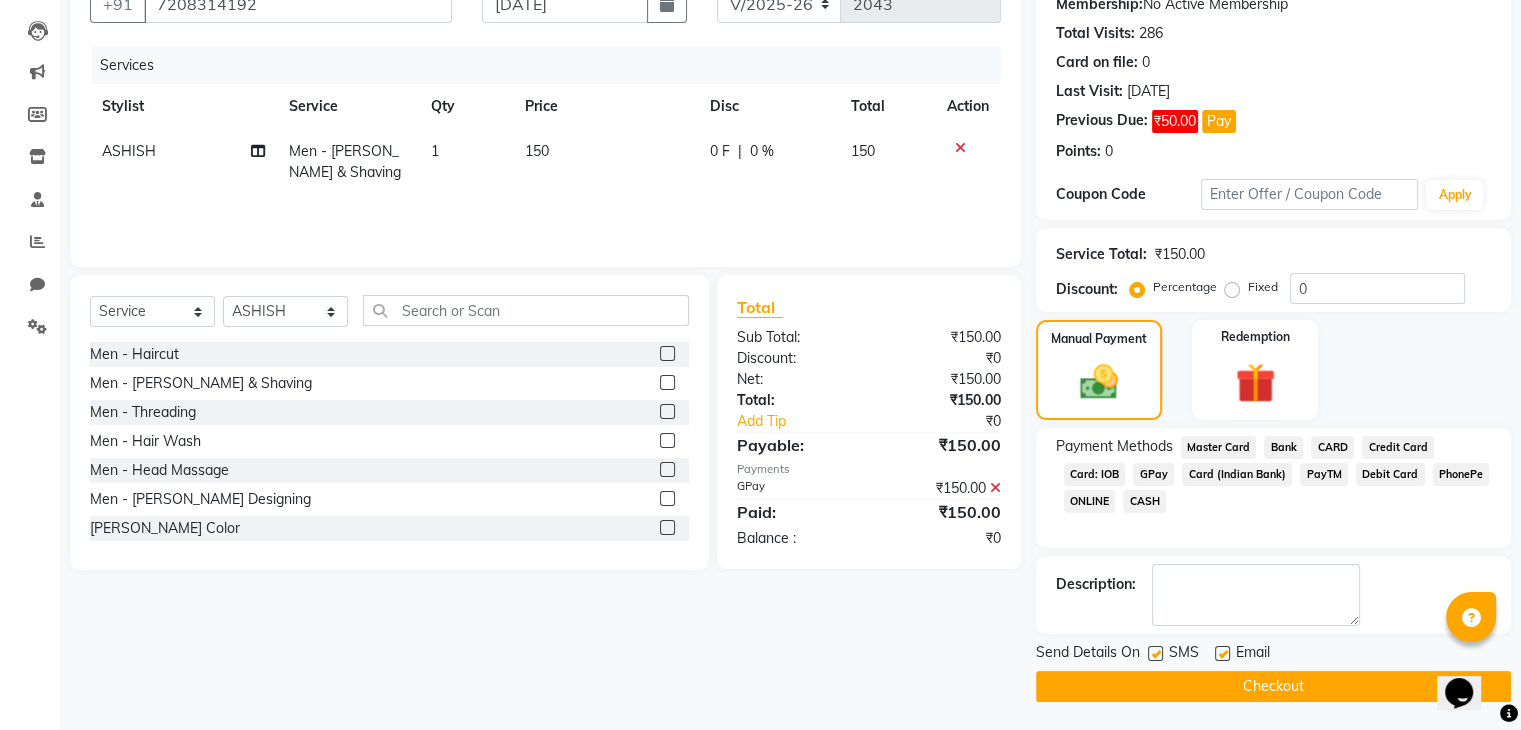 scroll, scrollTop: 200, scrollLeft: 0, axis: vertical 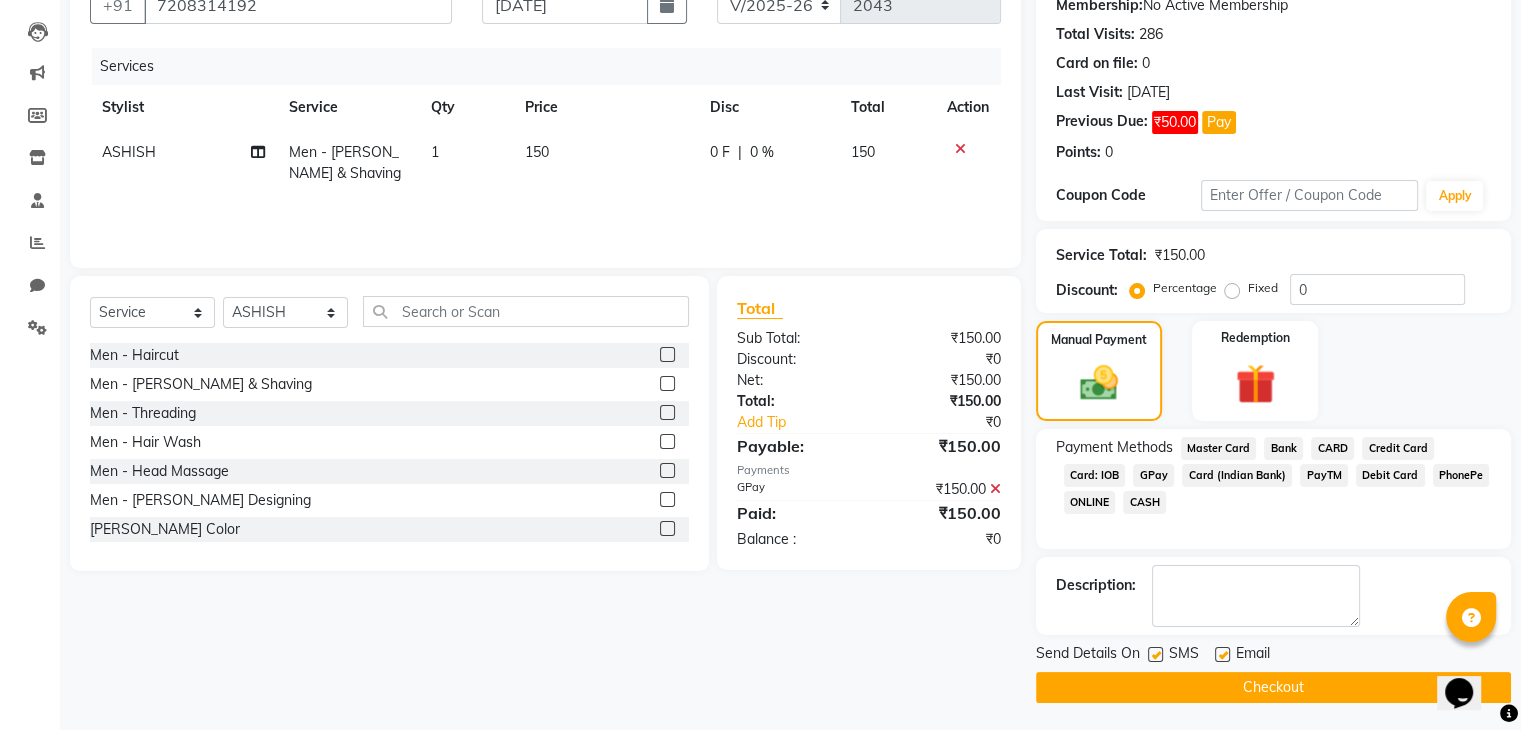 click 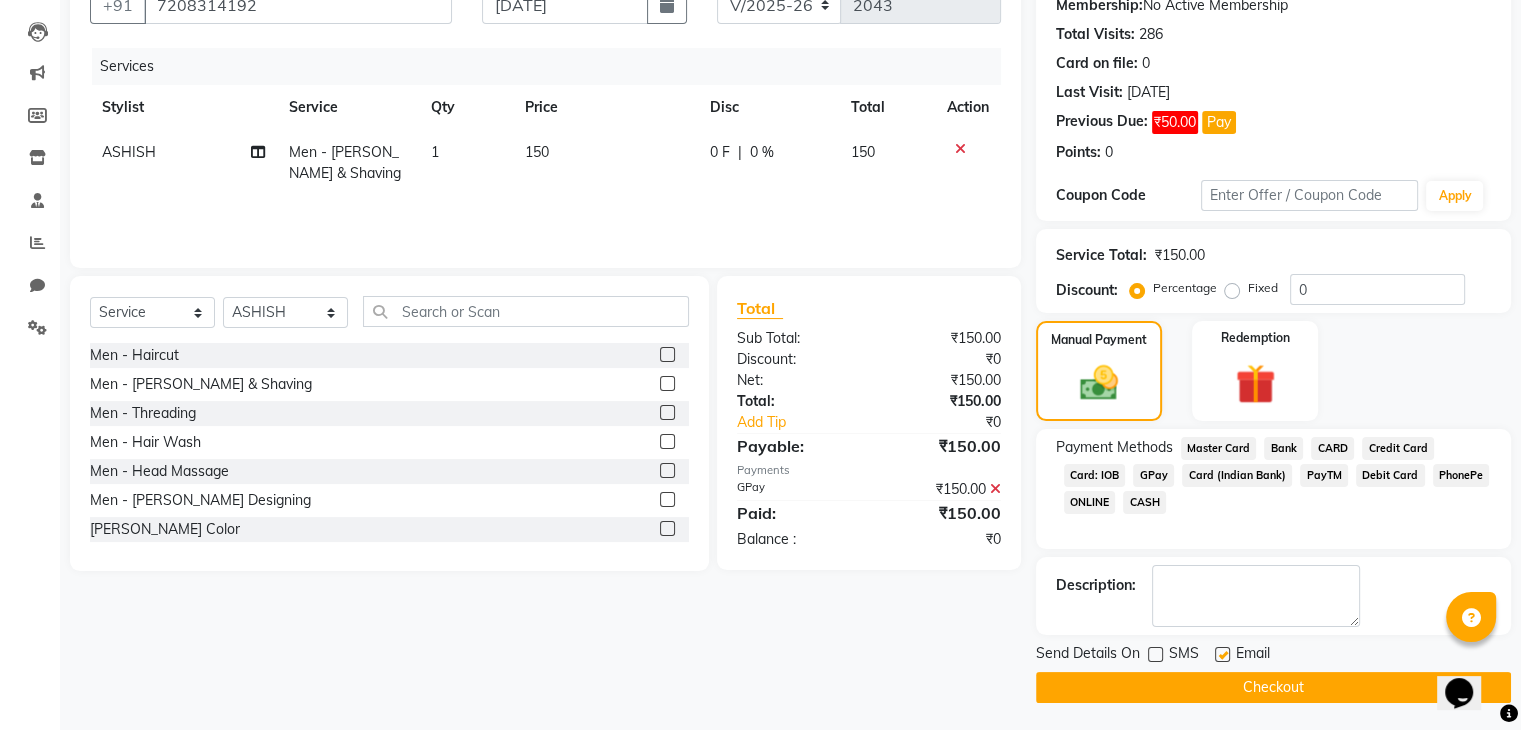 click 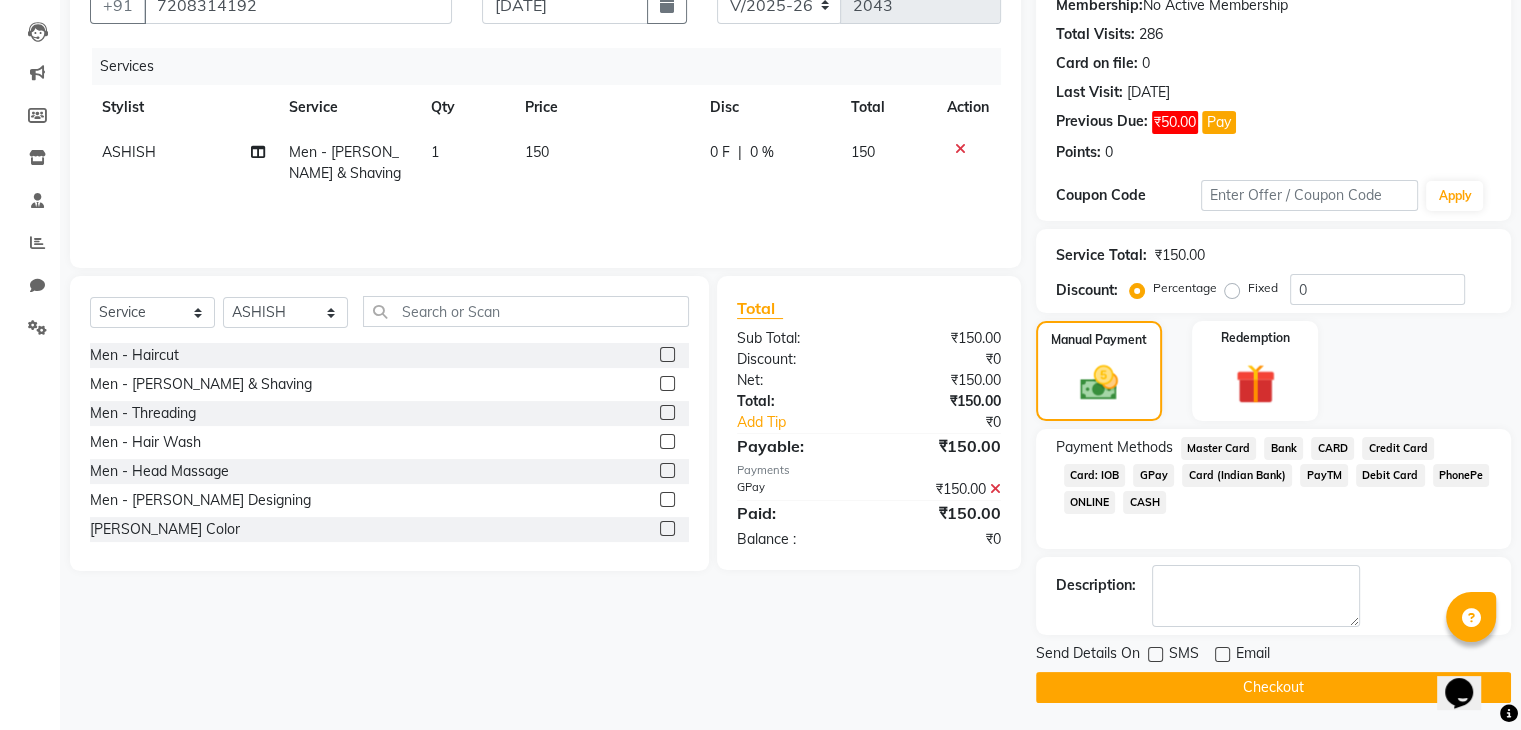 click on "Checkout" 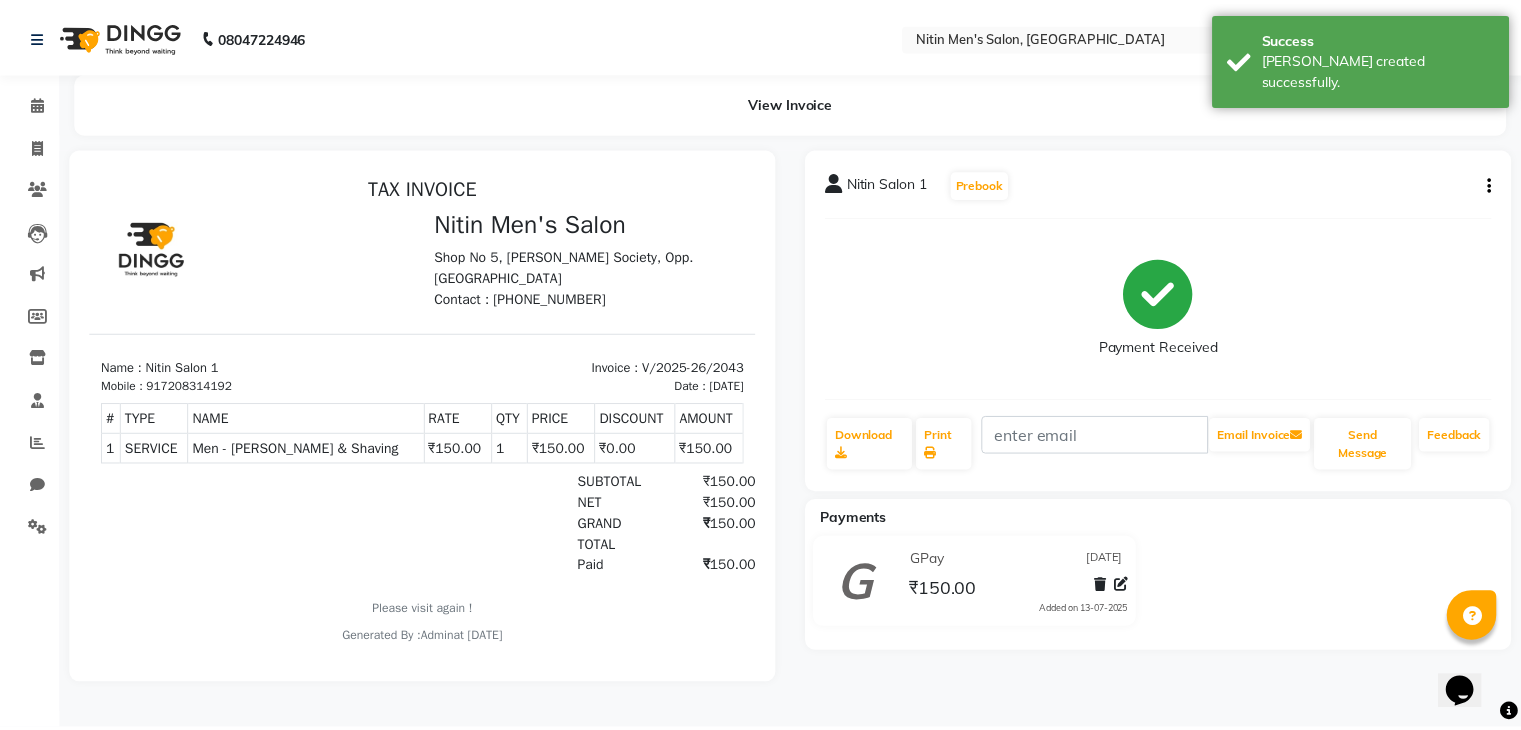 scroll, scrollTop: 0, scrollLeft: 0, axis: both 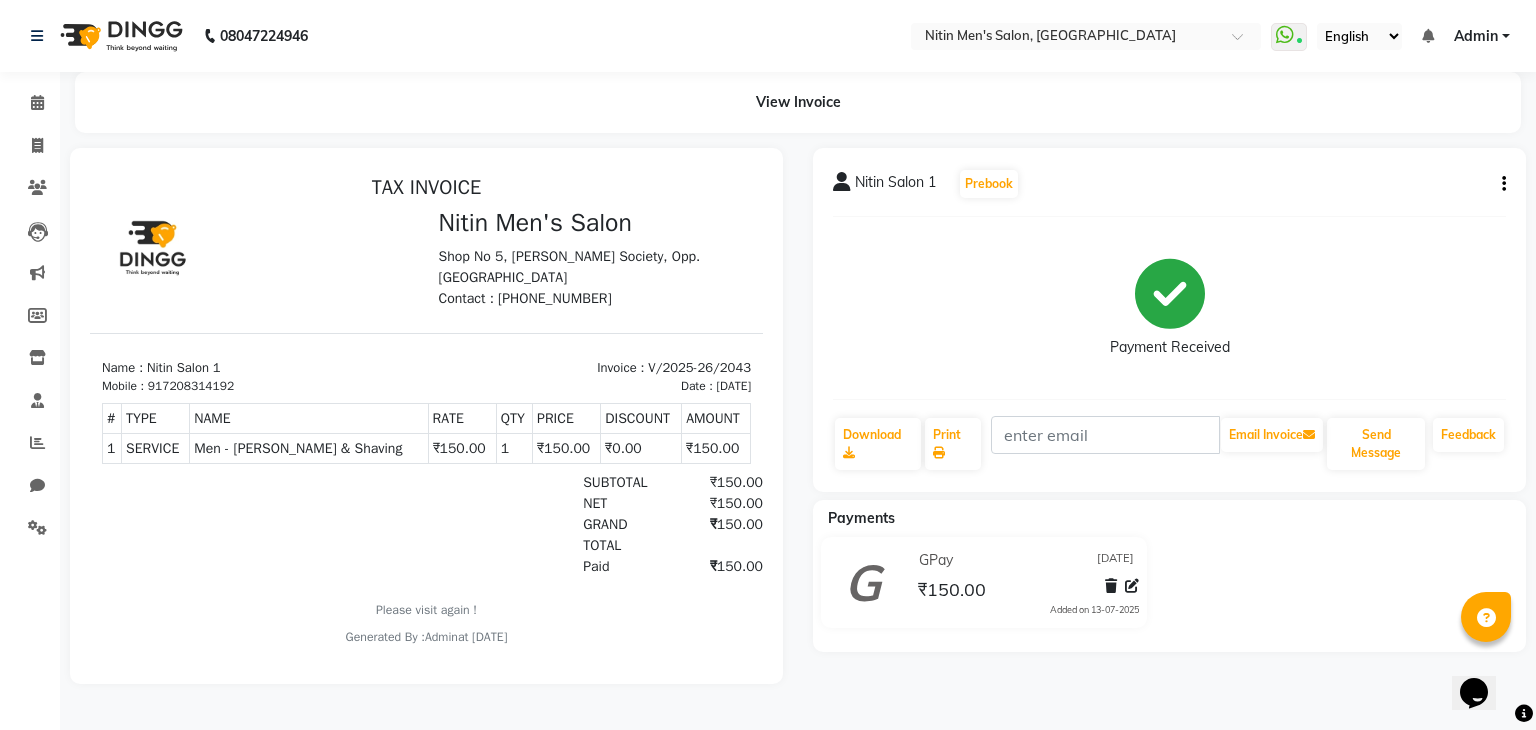 click on "Nitin Salon 1  Prebook   Payment Received  Download  Print   Email Invoice   Send Message Feedback  Payments GPay 13-07-2025 ₹150.00  Added on 13-07-2025" 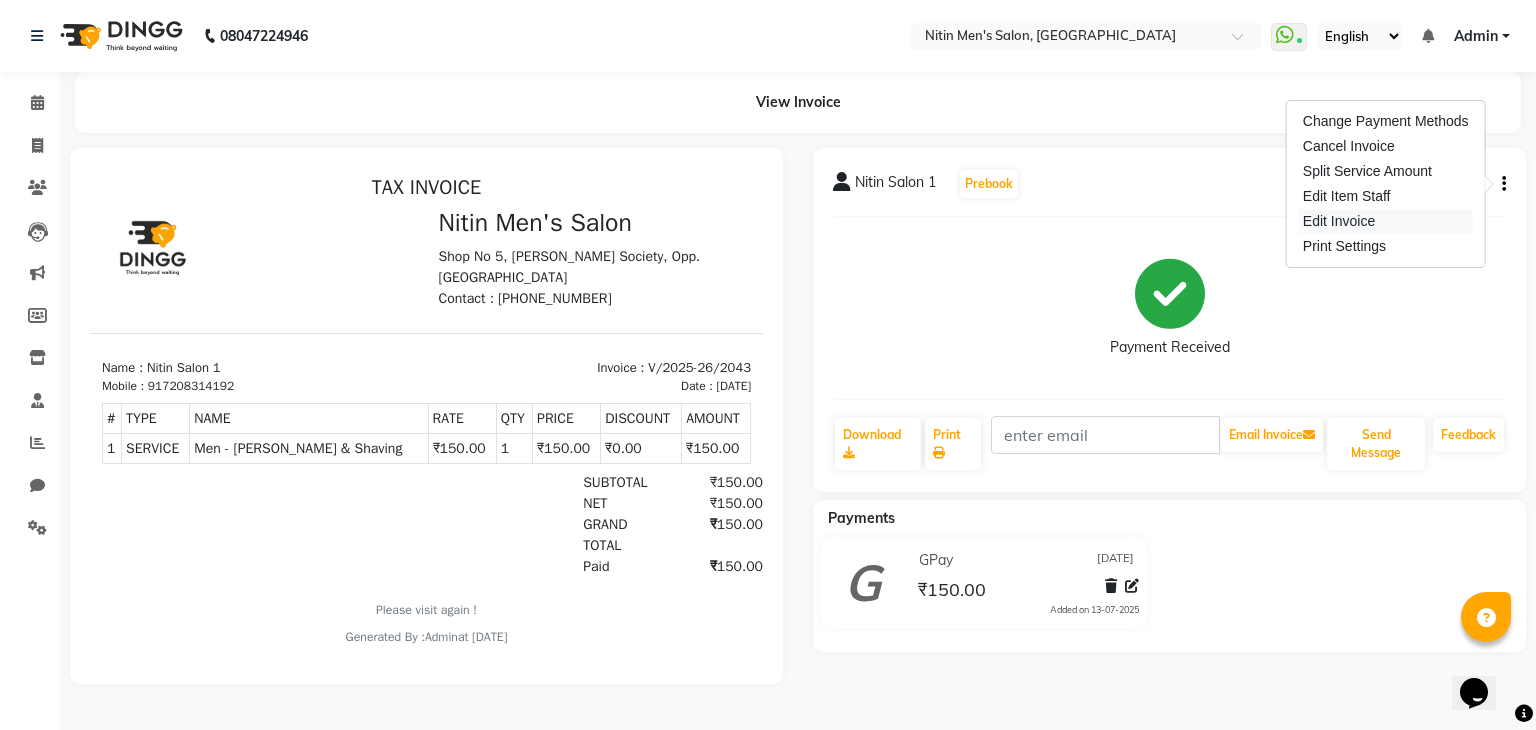 click on "Edit Invoice" at bounding box center [1386, 221] 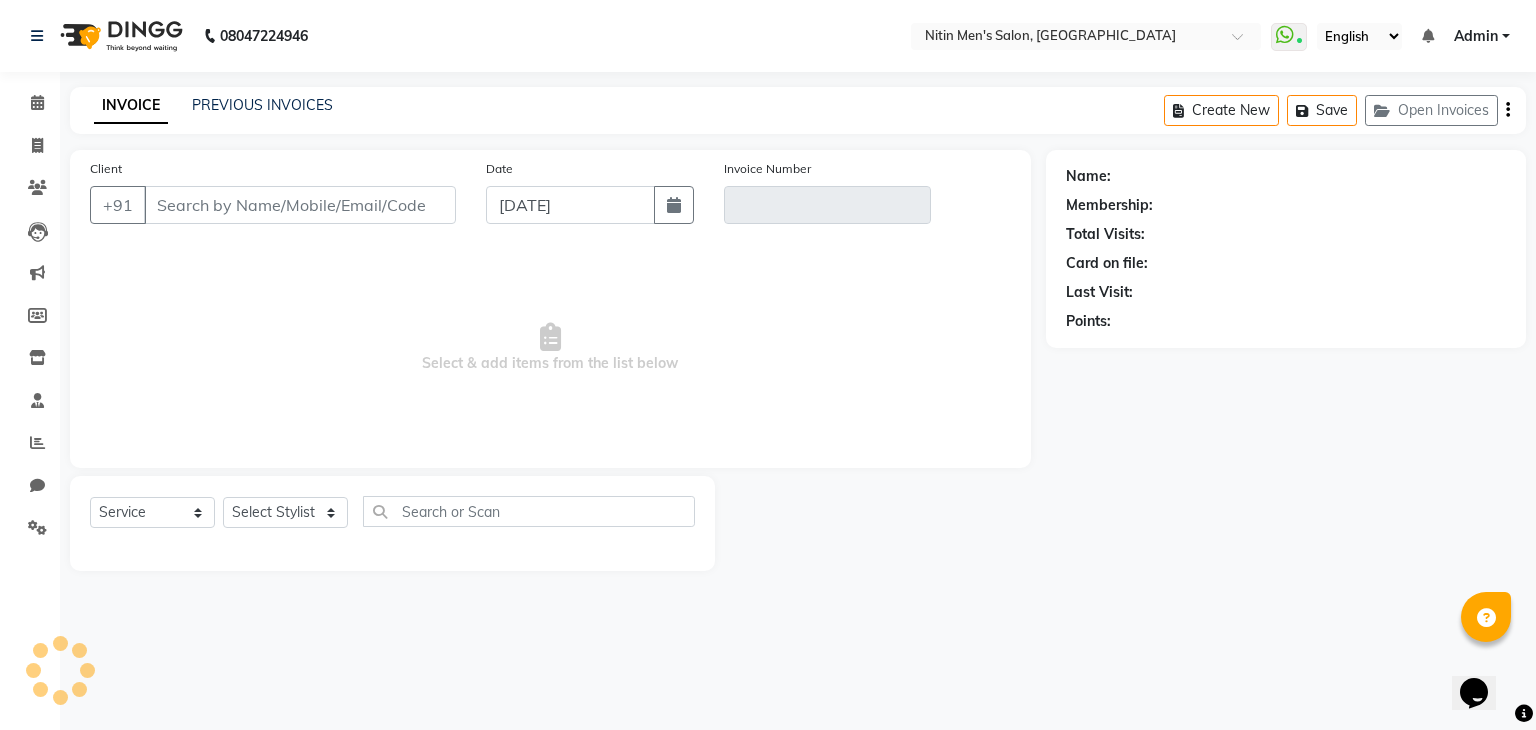 type on "7208314192" 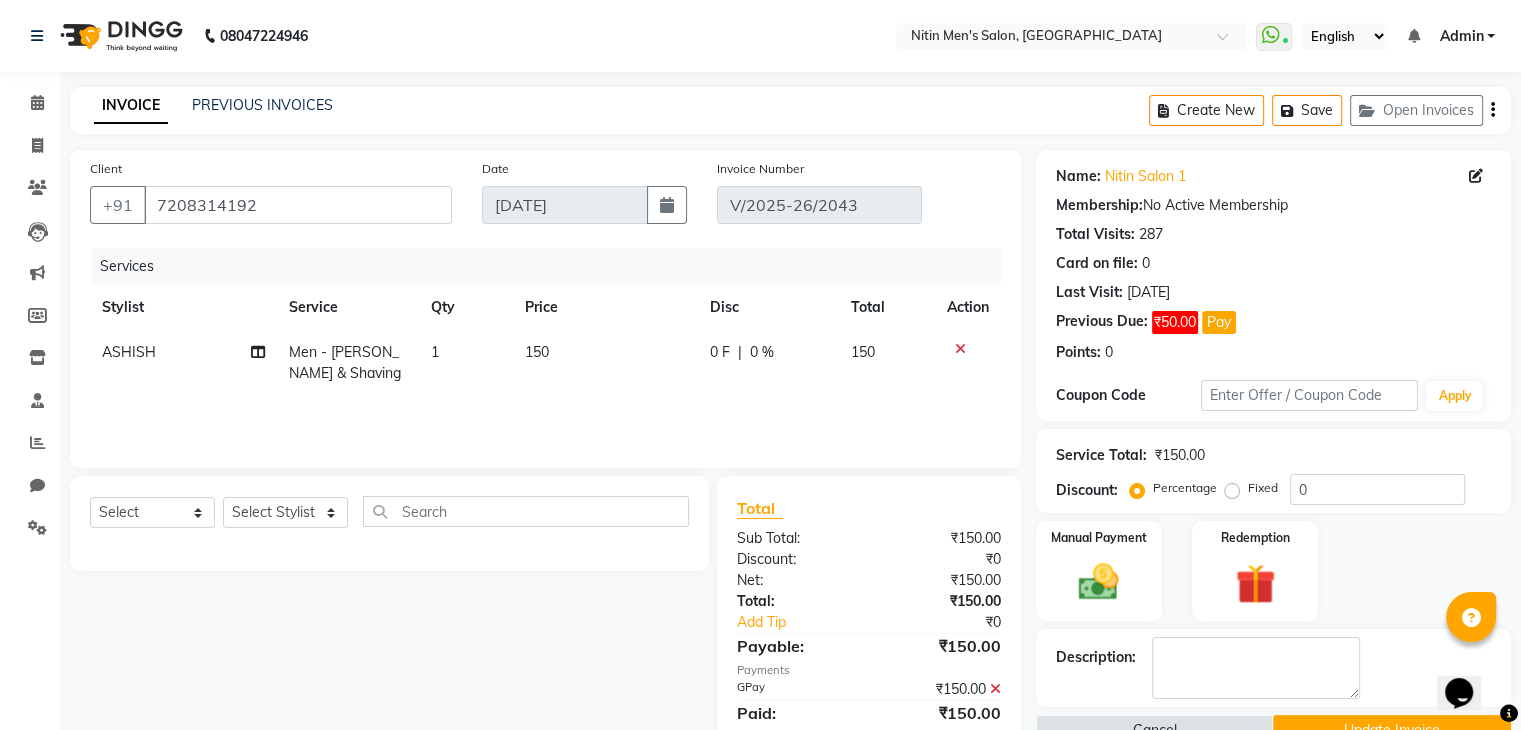 click 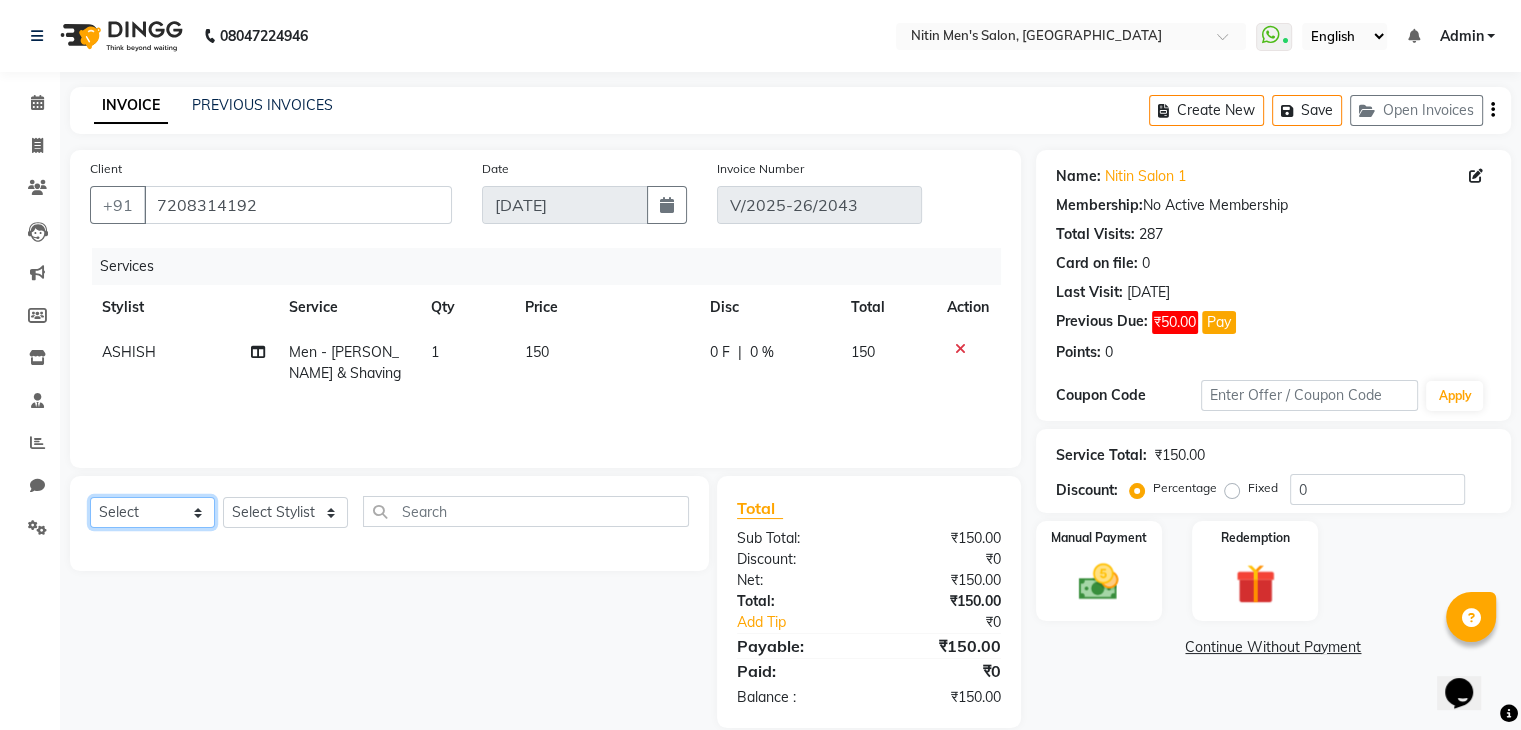 click on "Select  Service  Product  Membership  Package Voucher Prepaid Gift Card" 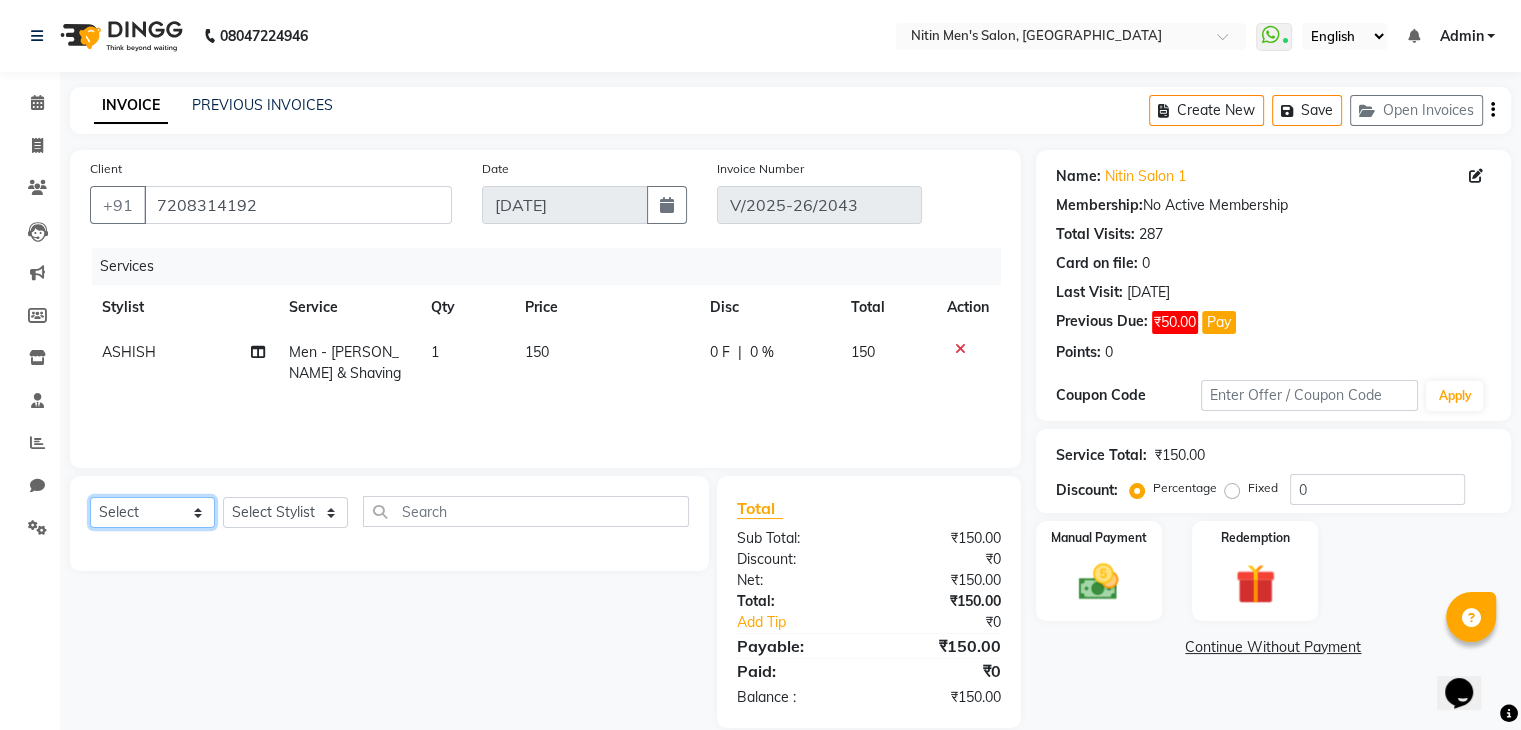 select on "service" 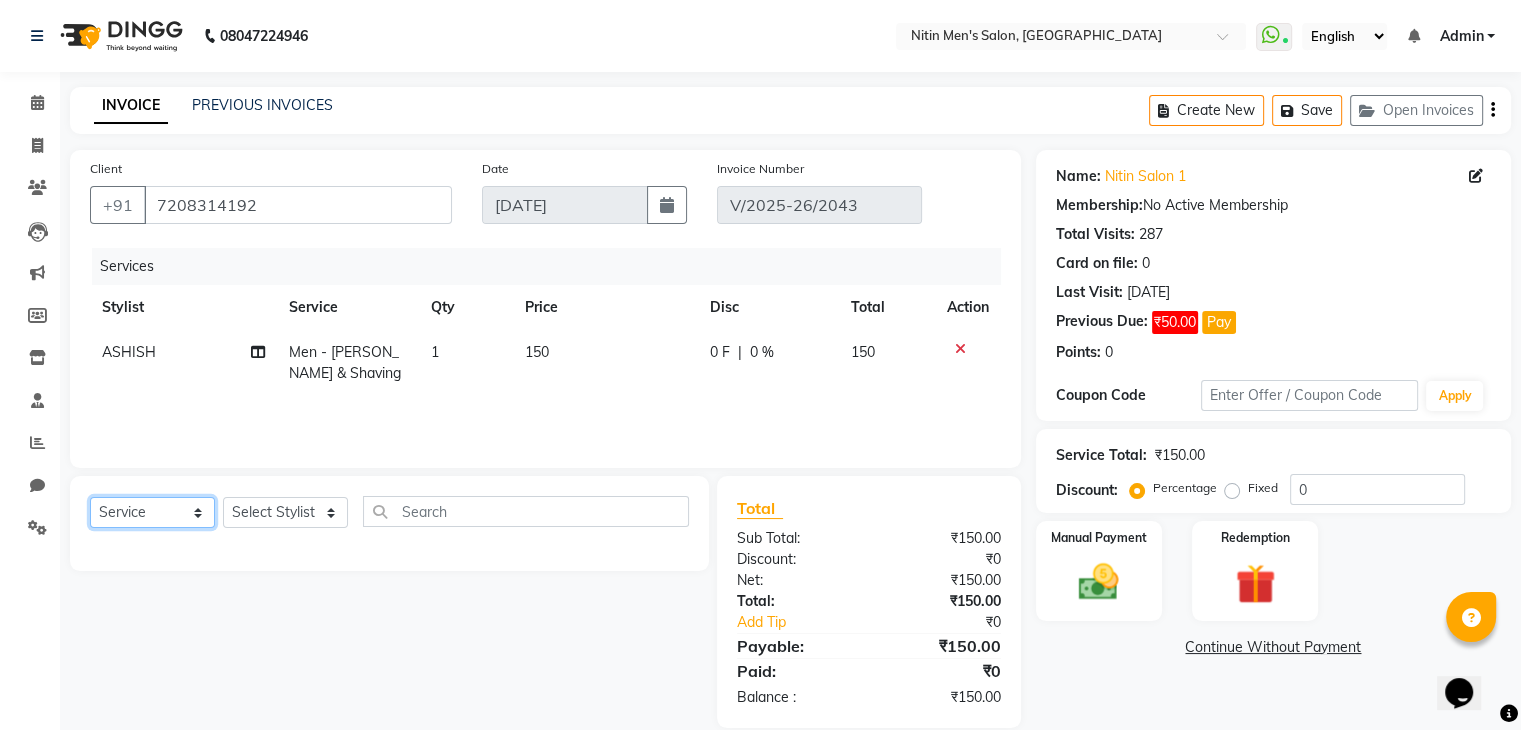 click on "Select  Service  Product  Membership  Package Voucher Prepaid Gift Card" 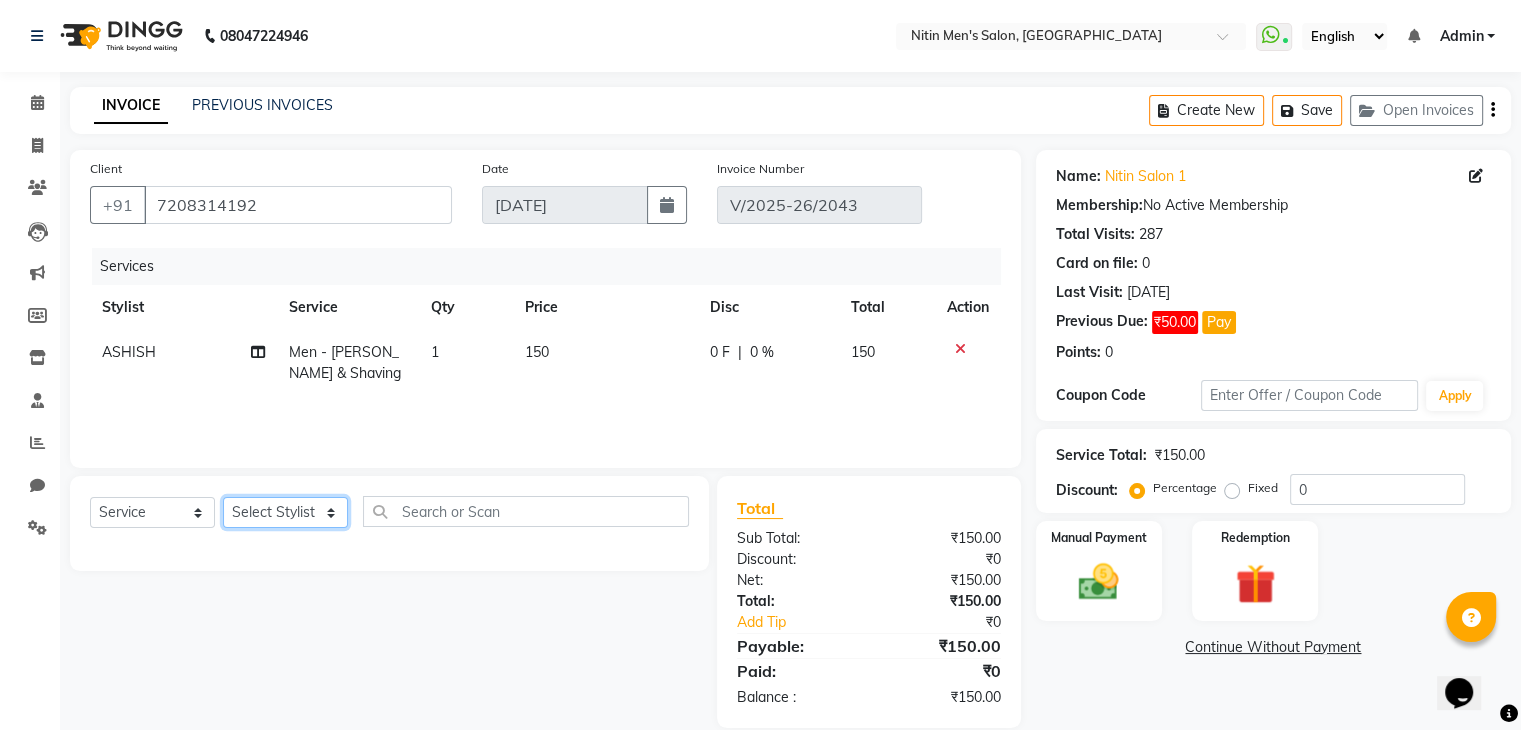 click on "Select Stylist [PERSON_NAME] [PERSON_NAME] [PERSON_NAME] [PERSON_NAME] MEENAKSHI NITIN SIR [PERSON_NAME] [PERSON_NAME] [PERSON_NAME]" 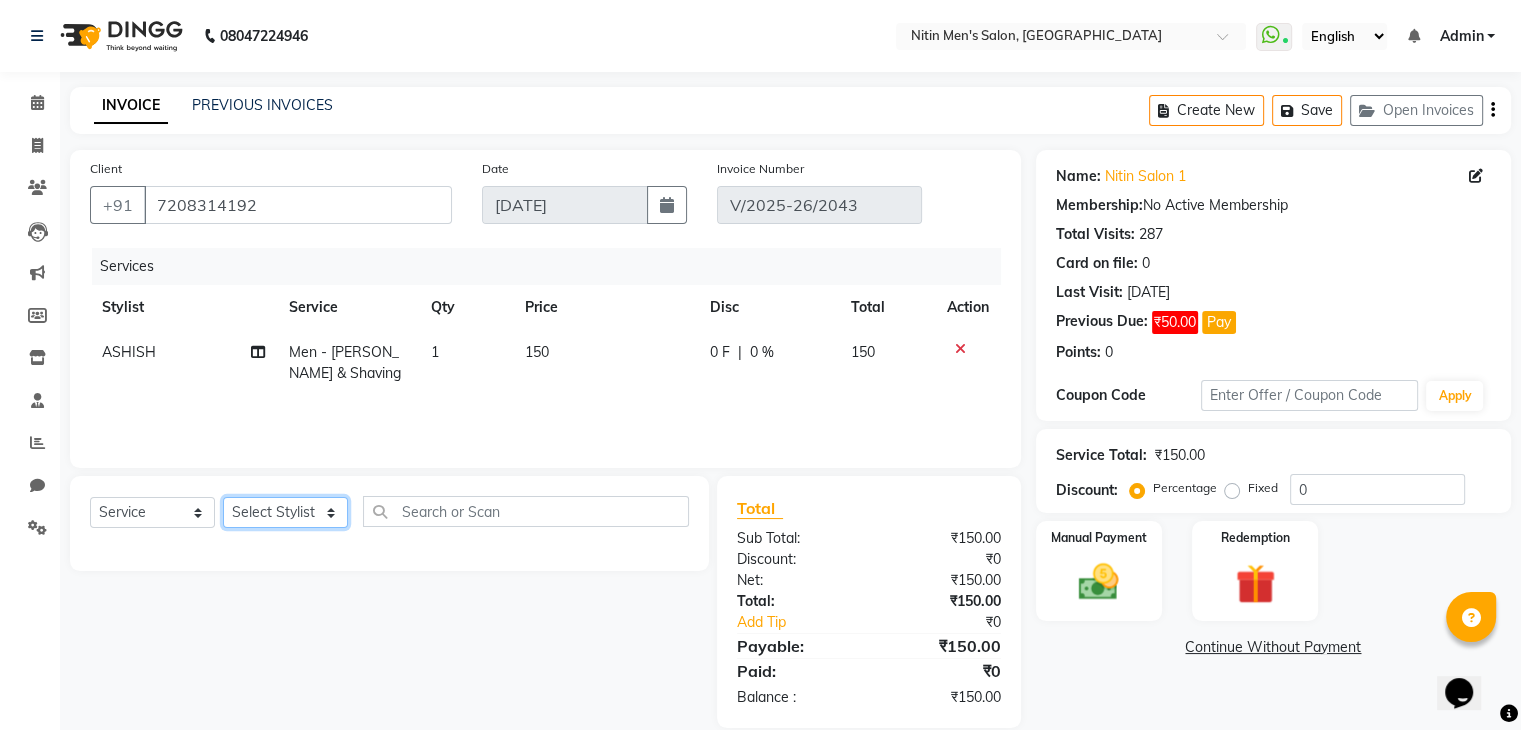 select on "75699" 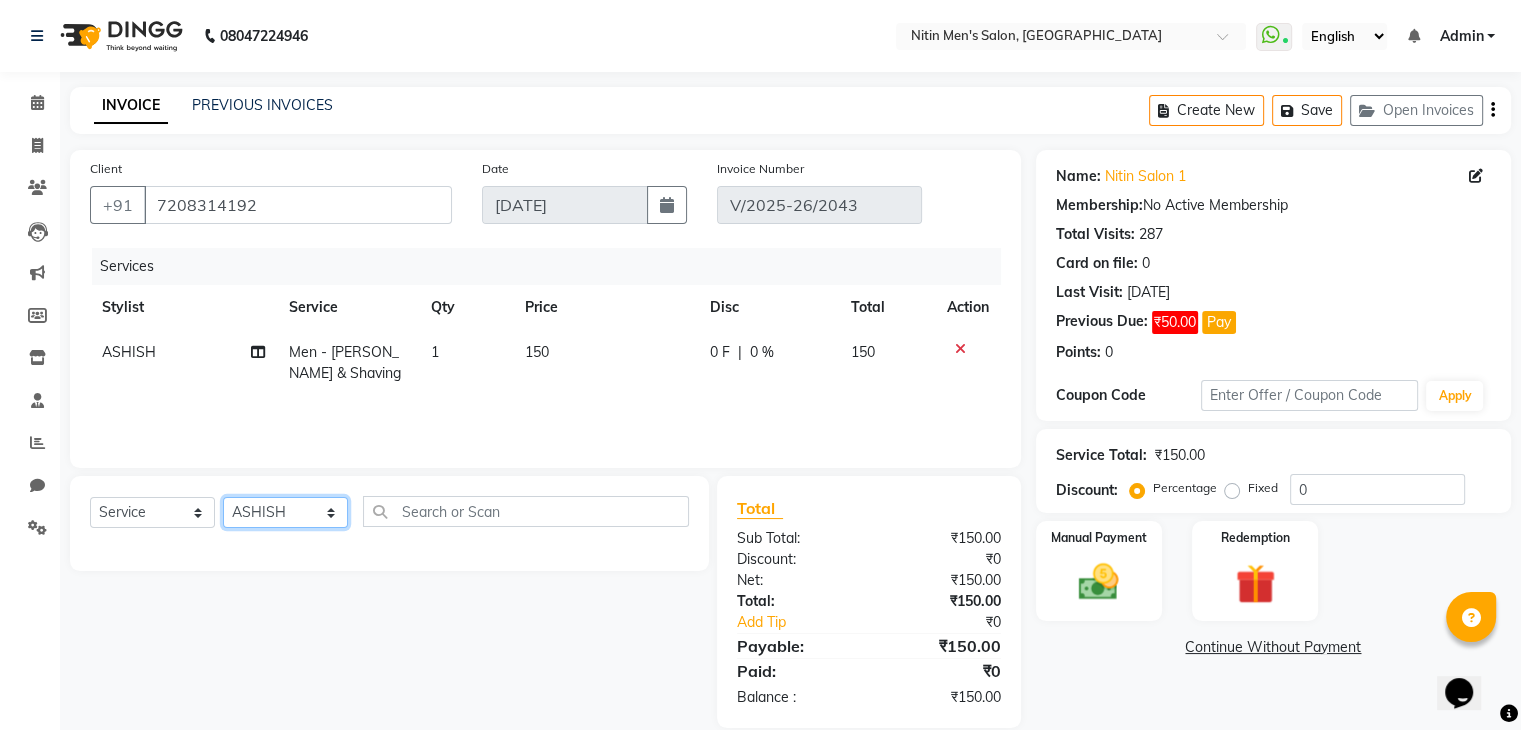 click on "Select Stylist [PERSON_NAME] [PERSON_NAME] [PERSON_NAME] [PERSON_NAME] MEENAKSHI NITIN SIR [PERSON_NAME] [PERSON_NAME] [PERSON_NAME]" 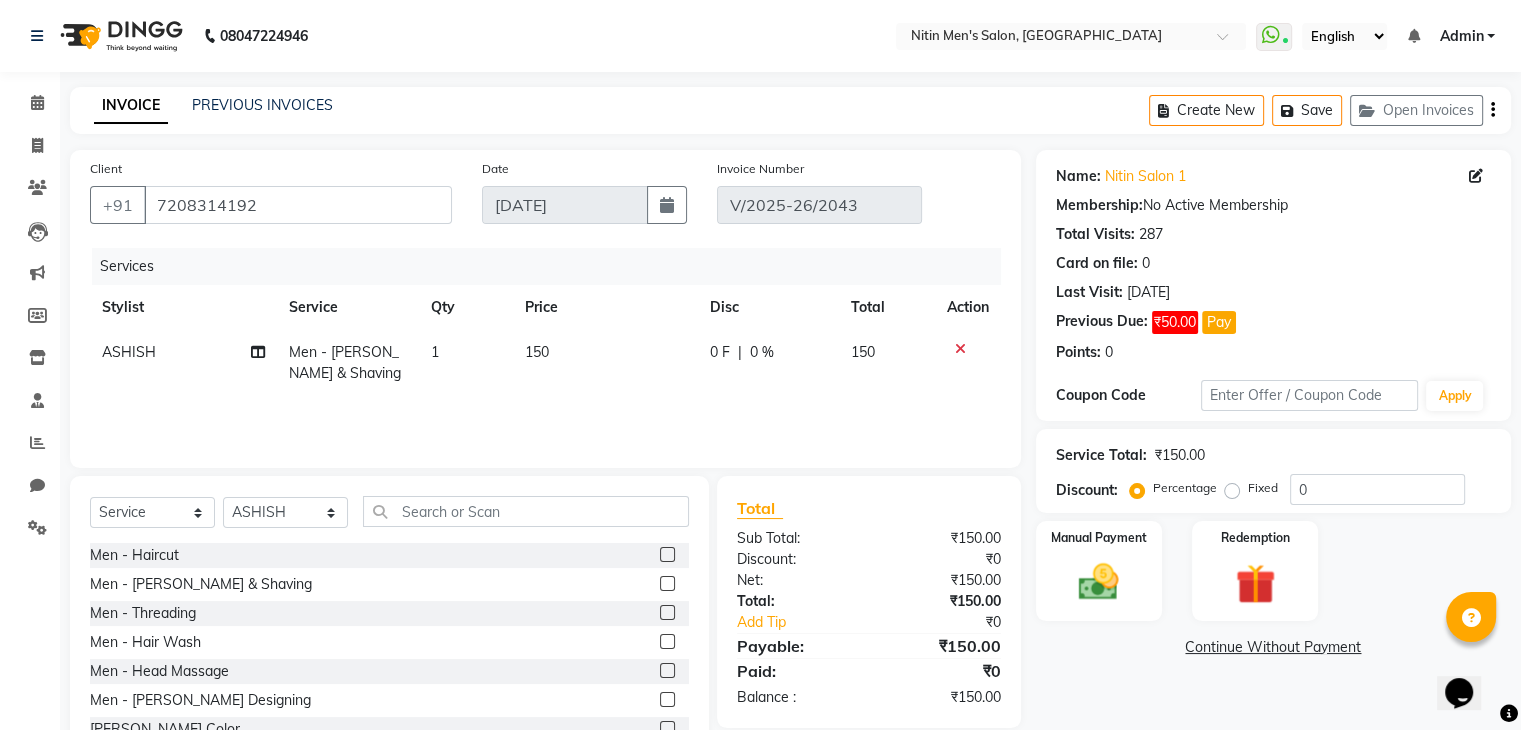 click 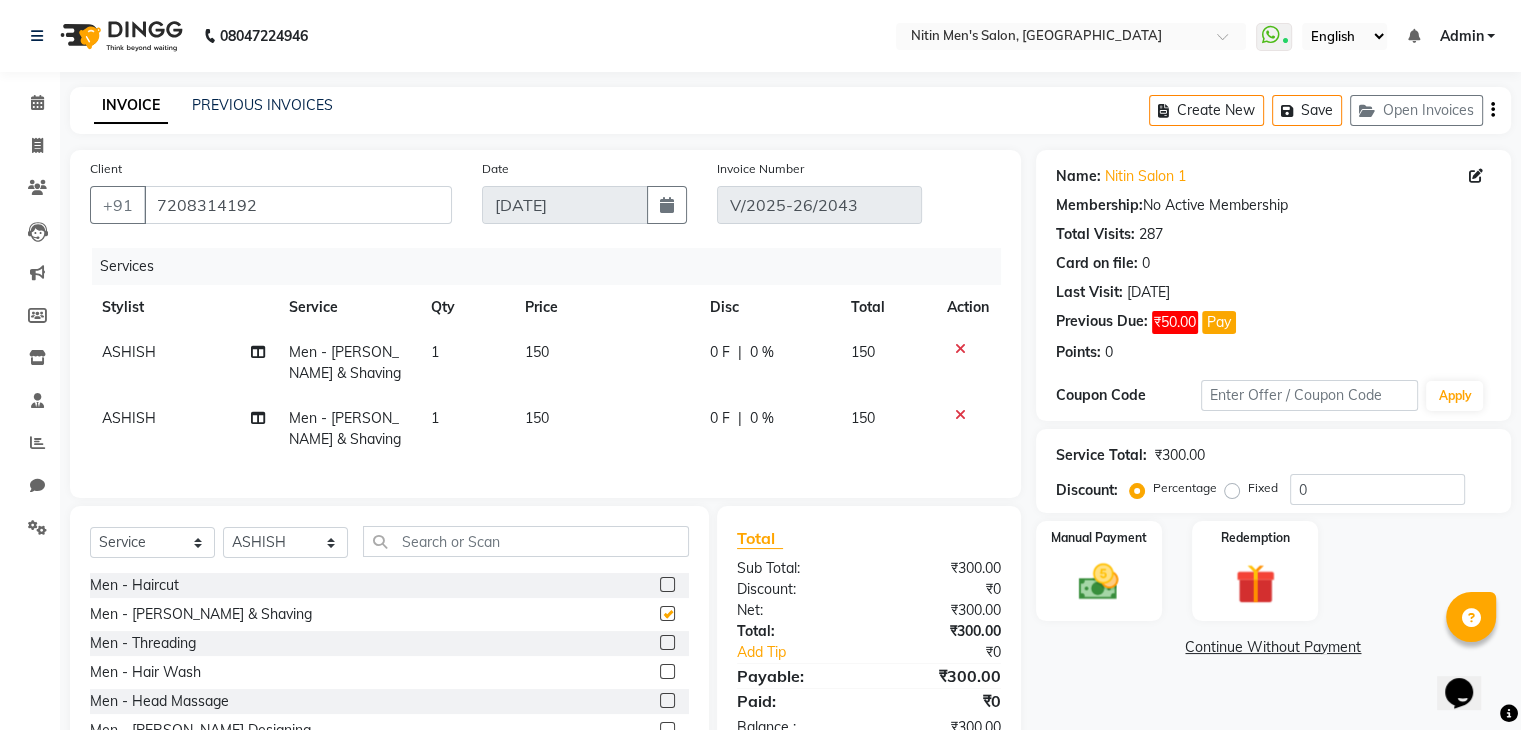 checkbox on "false" 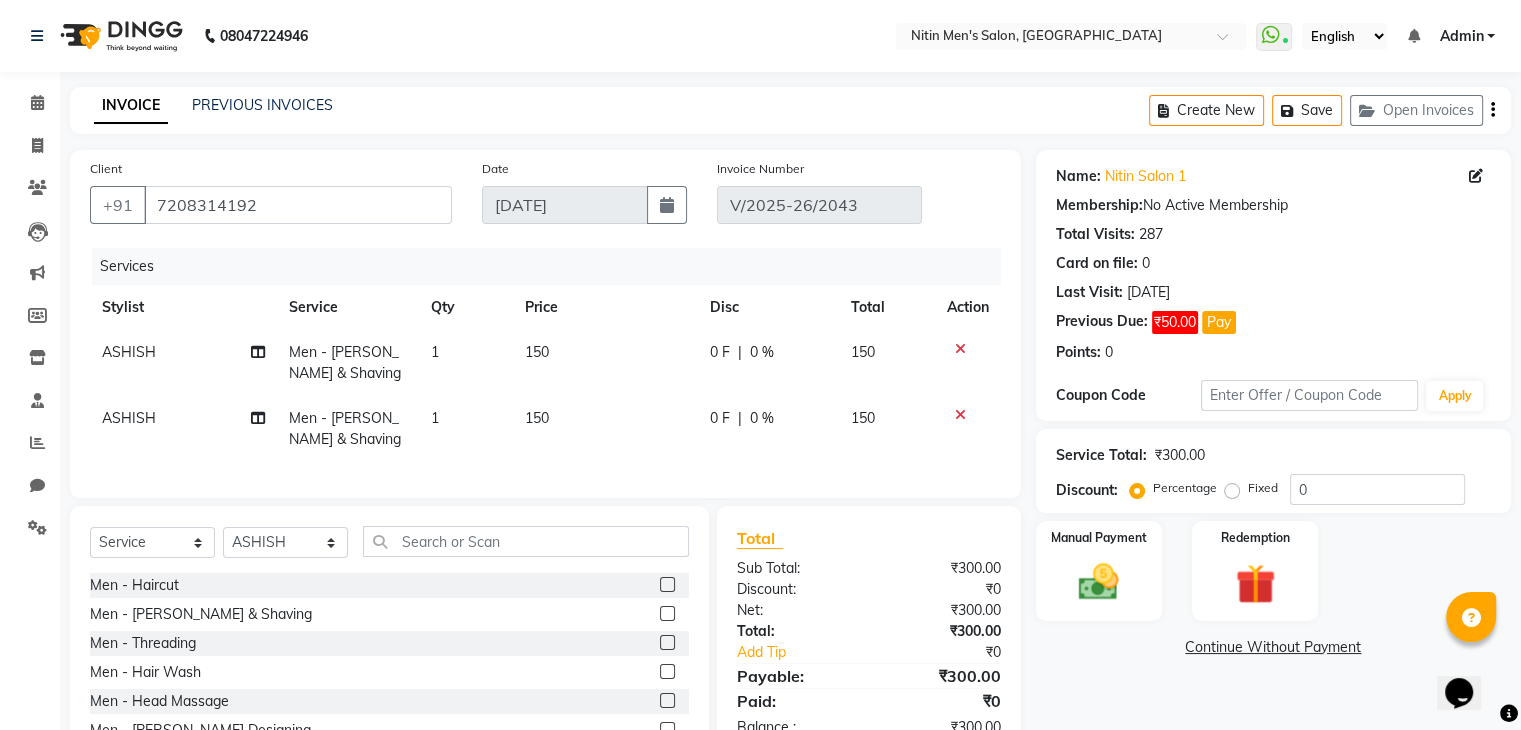 scroll, scrollTop: 117, scrollLeft: 0, axis: vertical 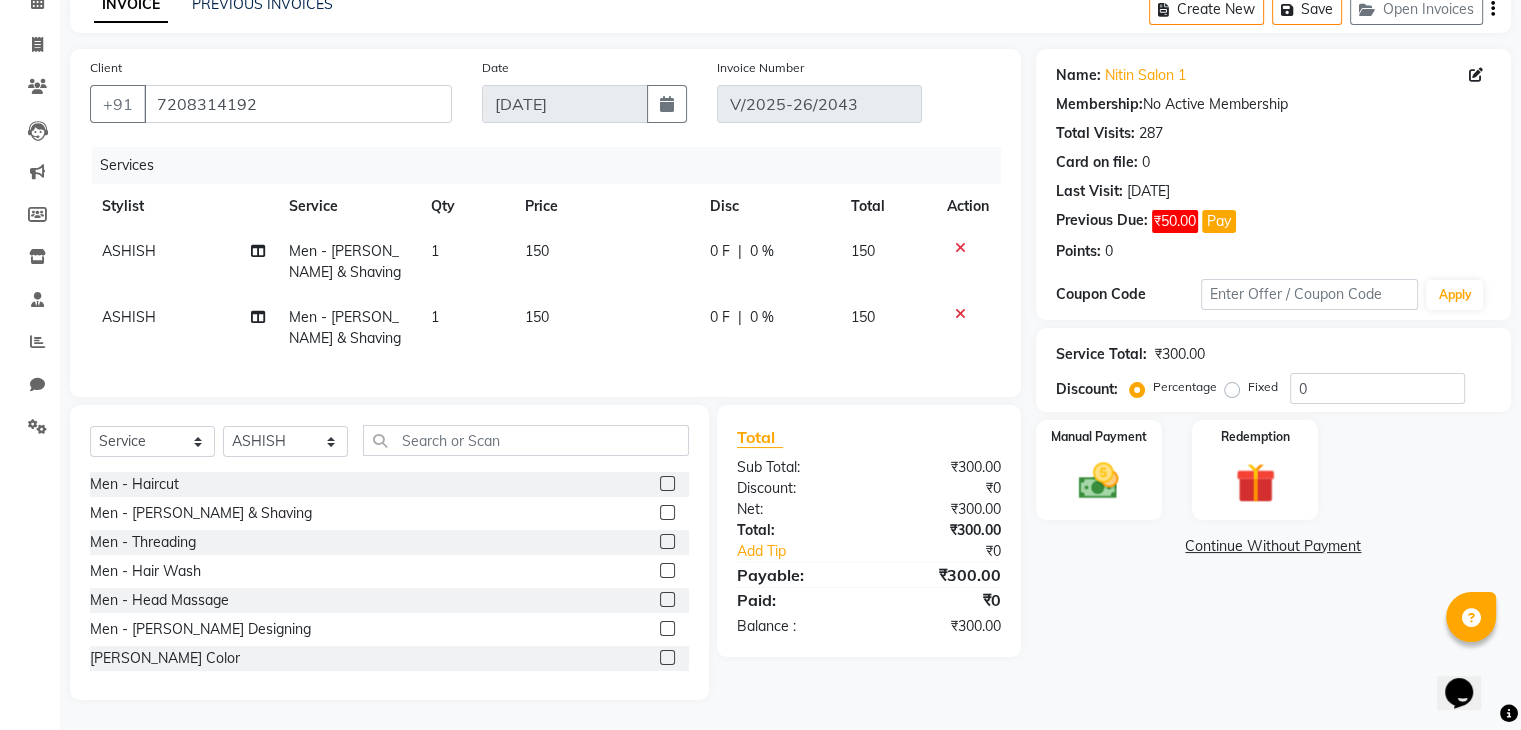 click 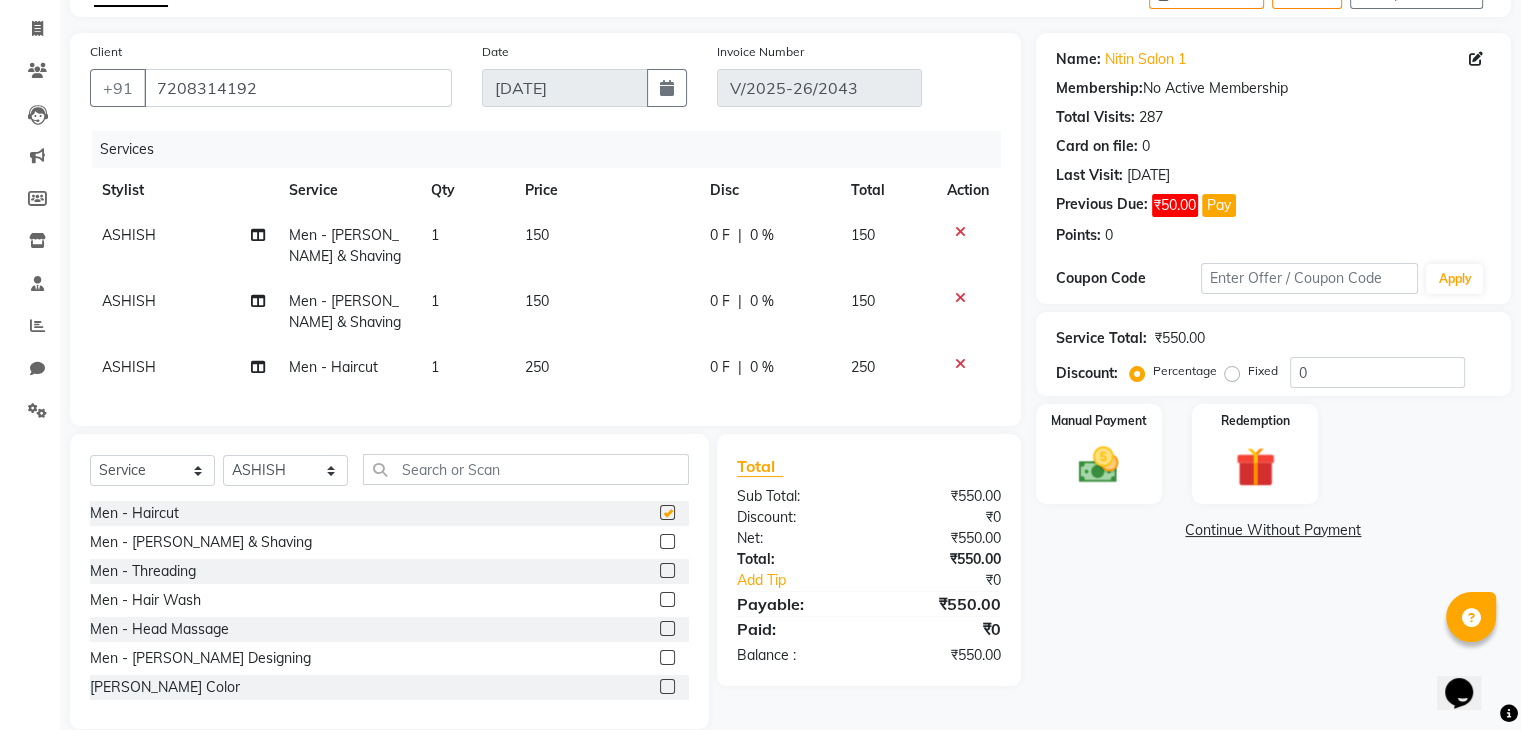 checkbox on "false" 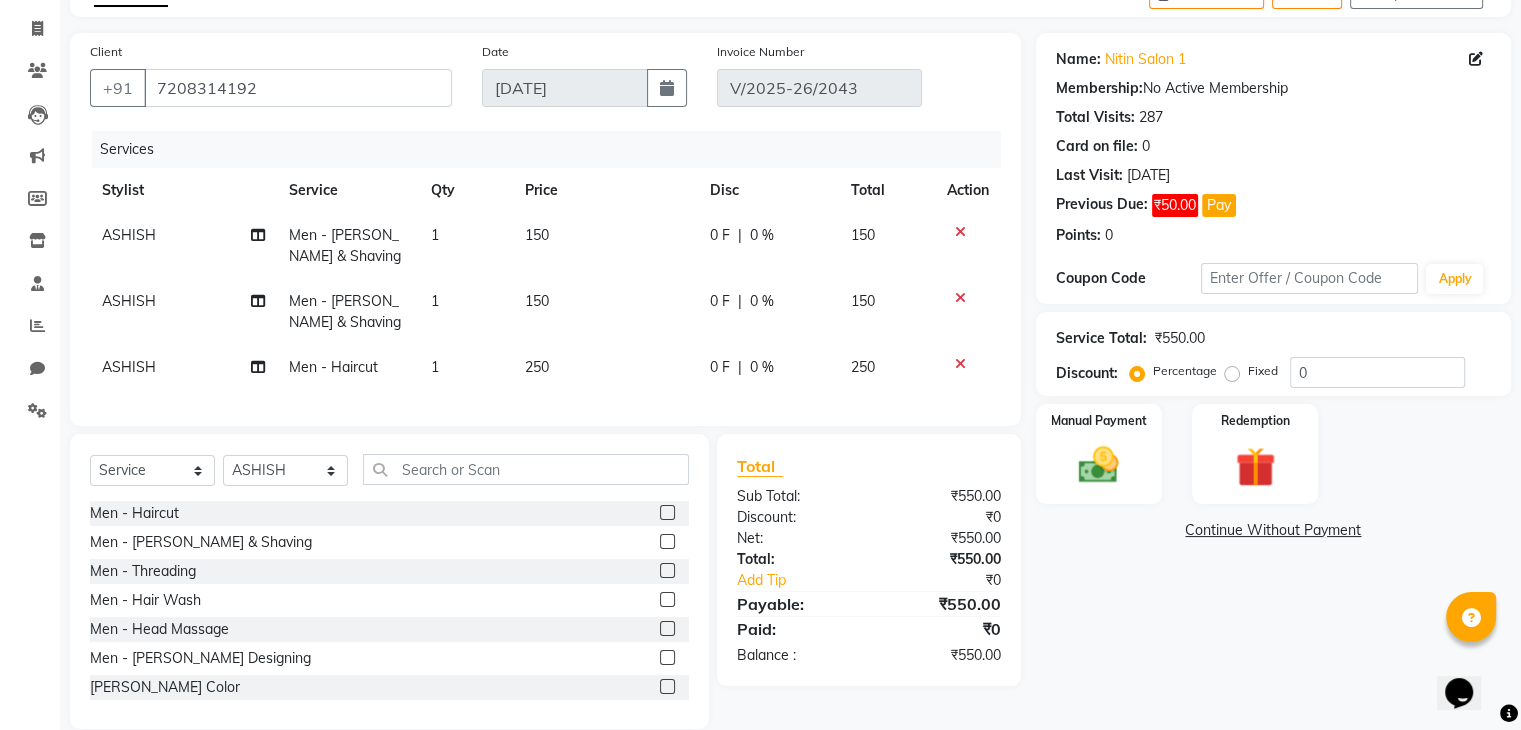 click 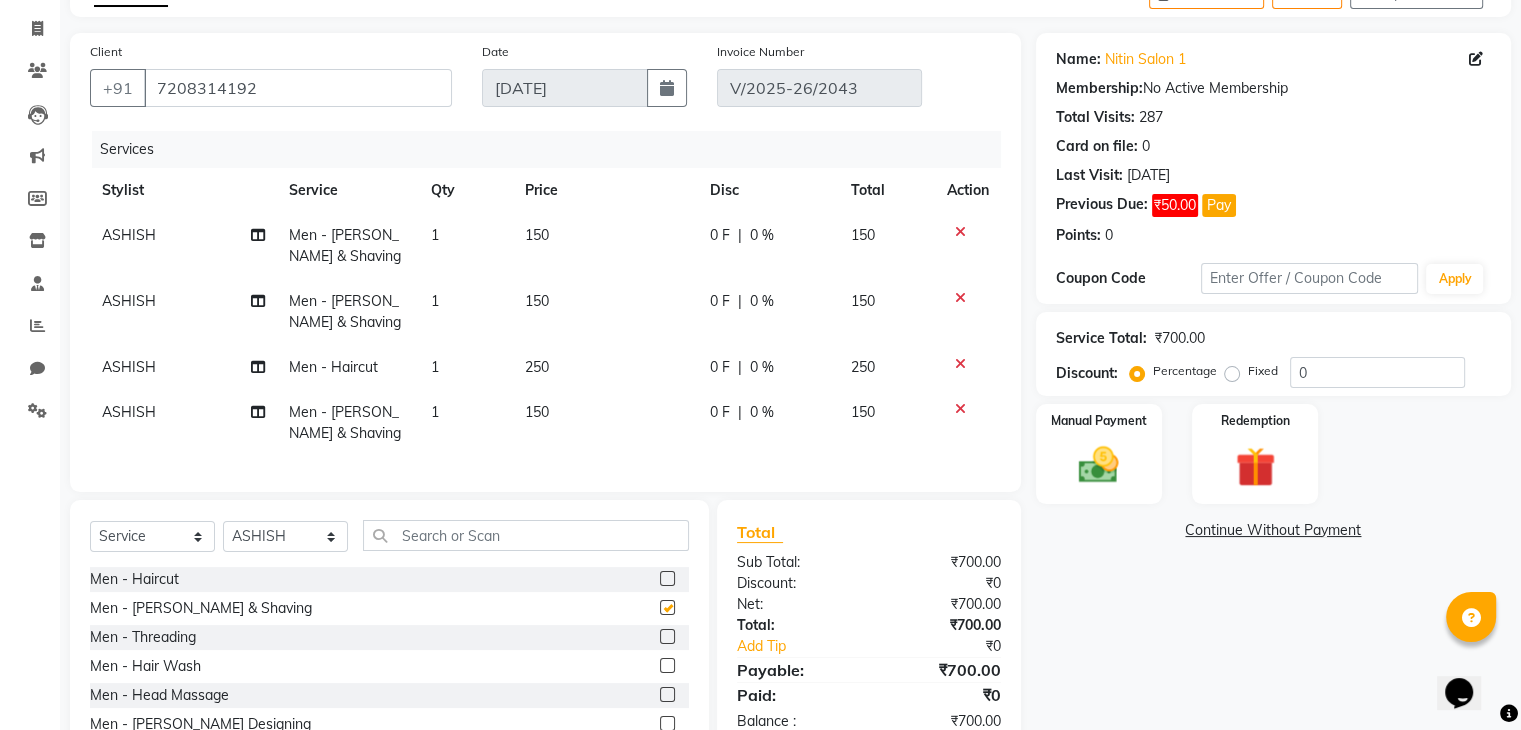 checkbox on "false" 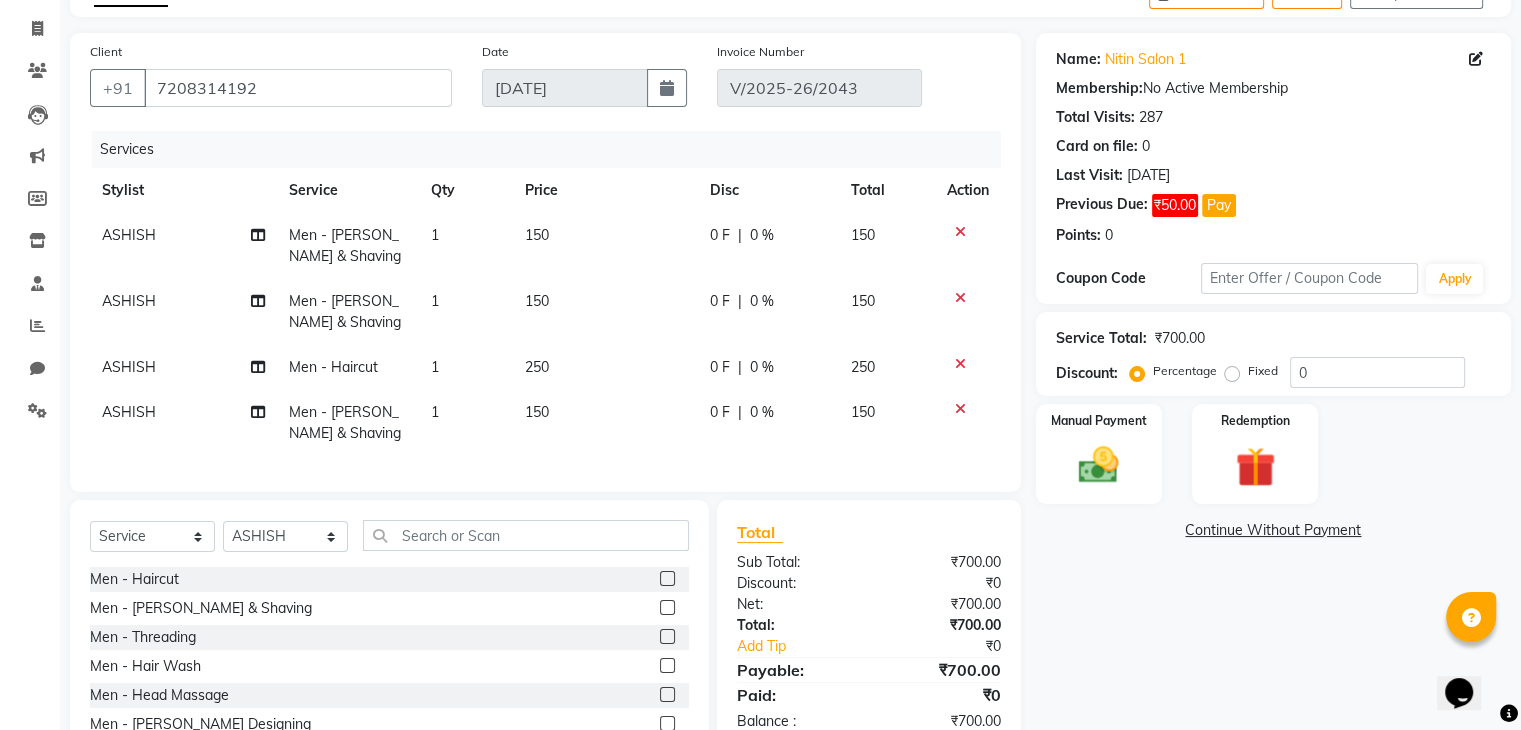 click 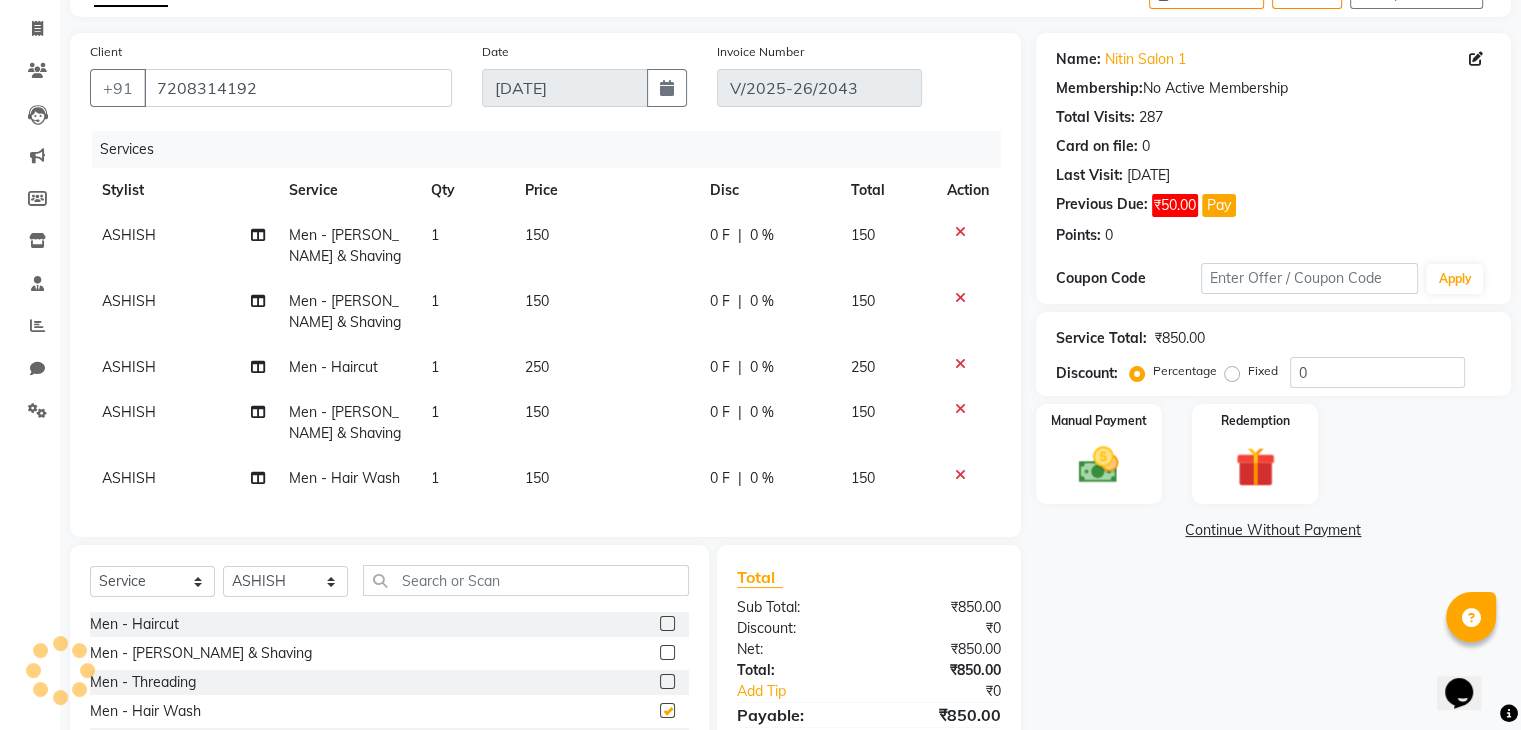 checkbox on "false" 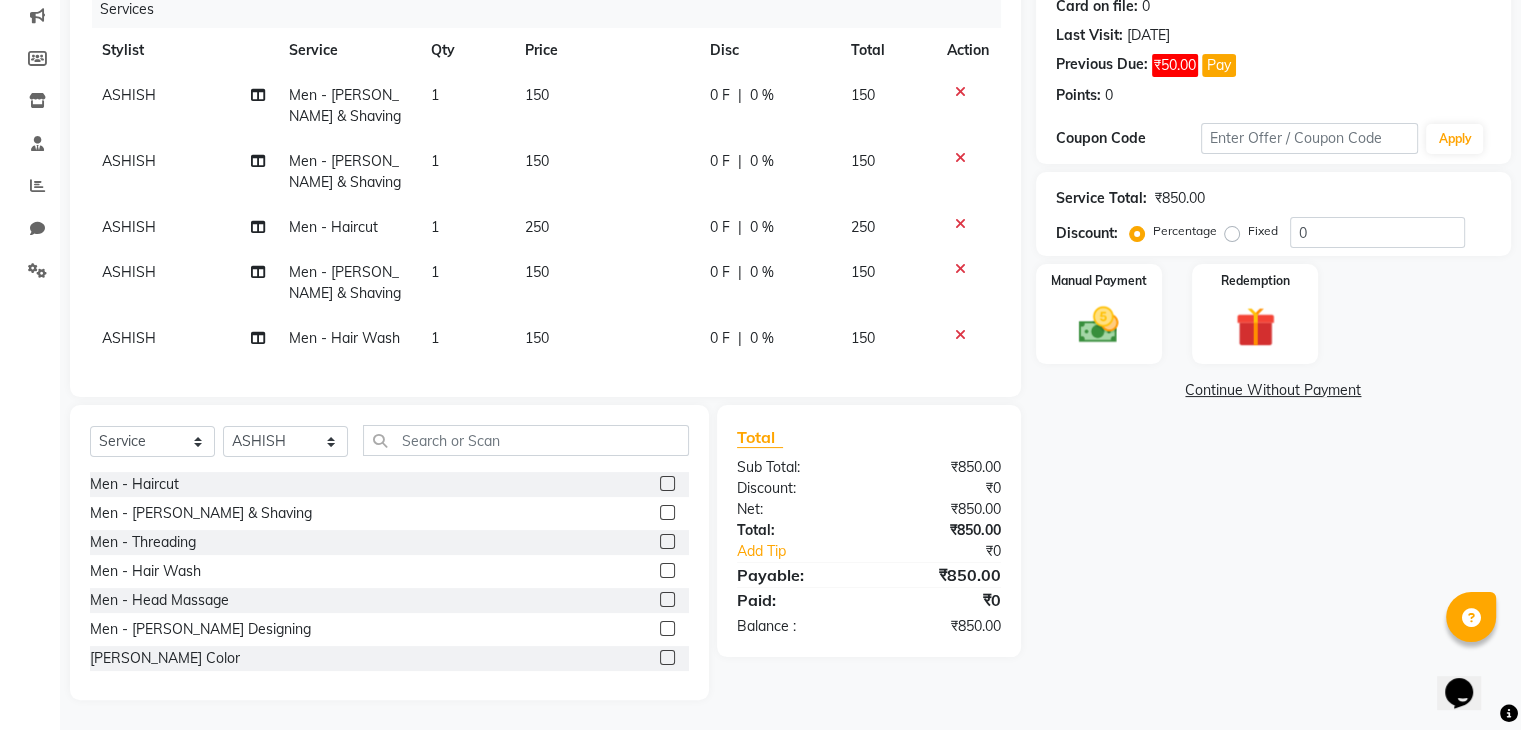 scroll, scrollTop: 272, scrollLeft: 0, axis: vertical 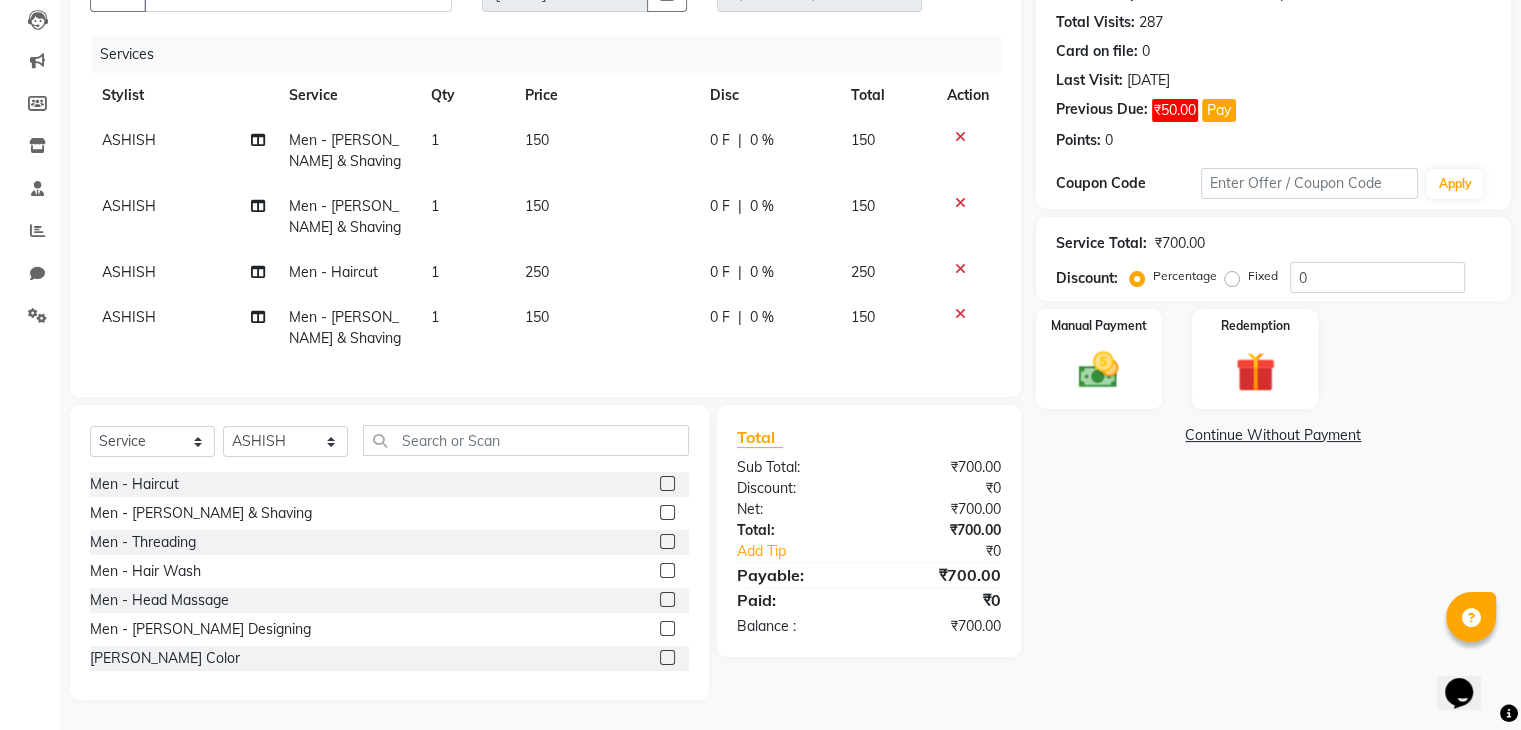 click 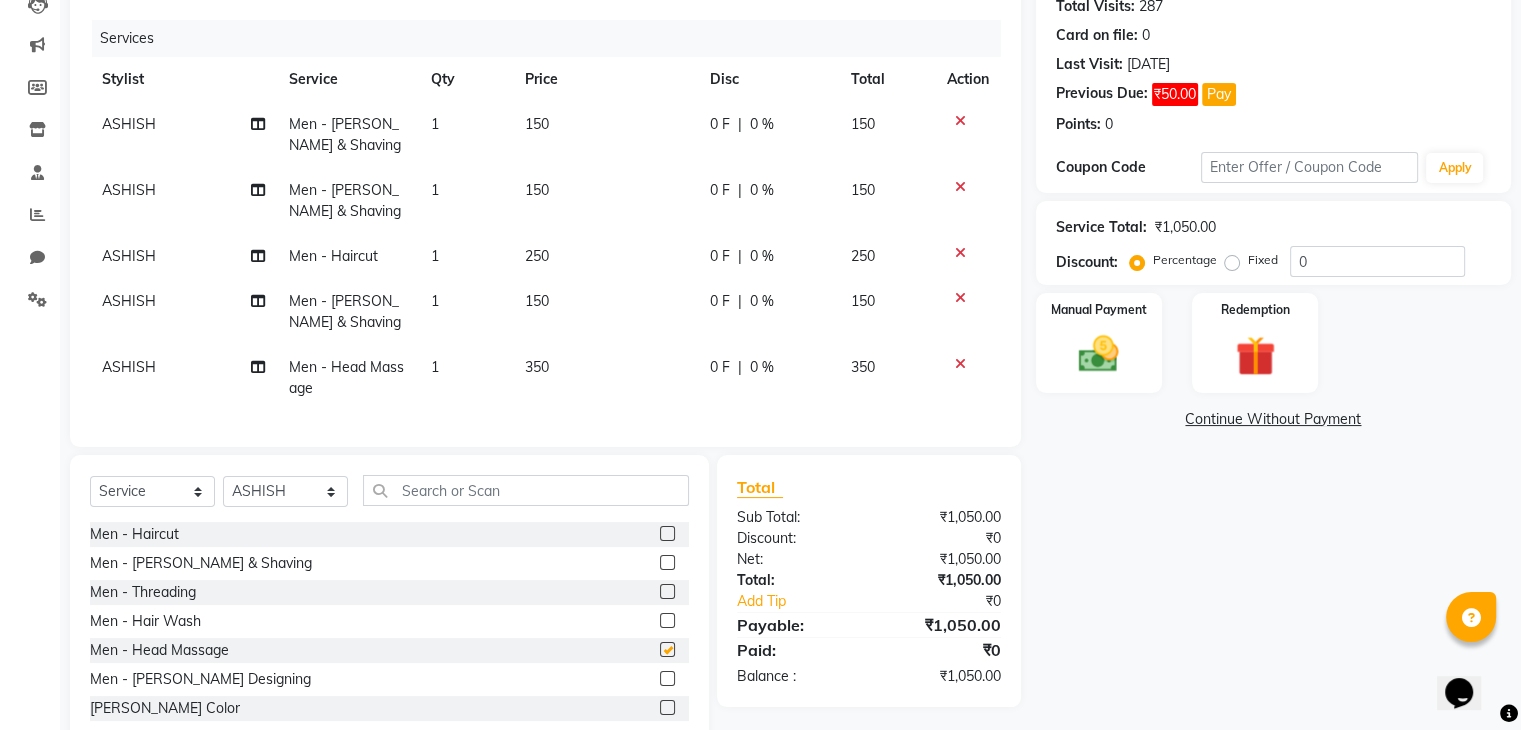 scroll, scrollTop: 272, scrollLeft: 0, axis: vertical 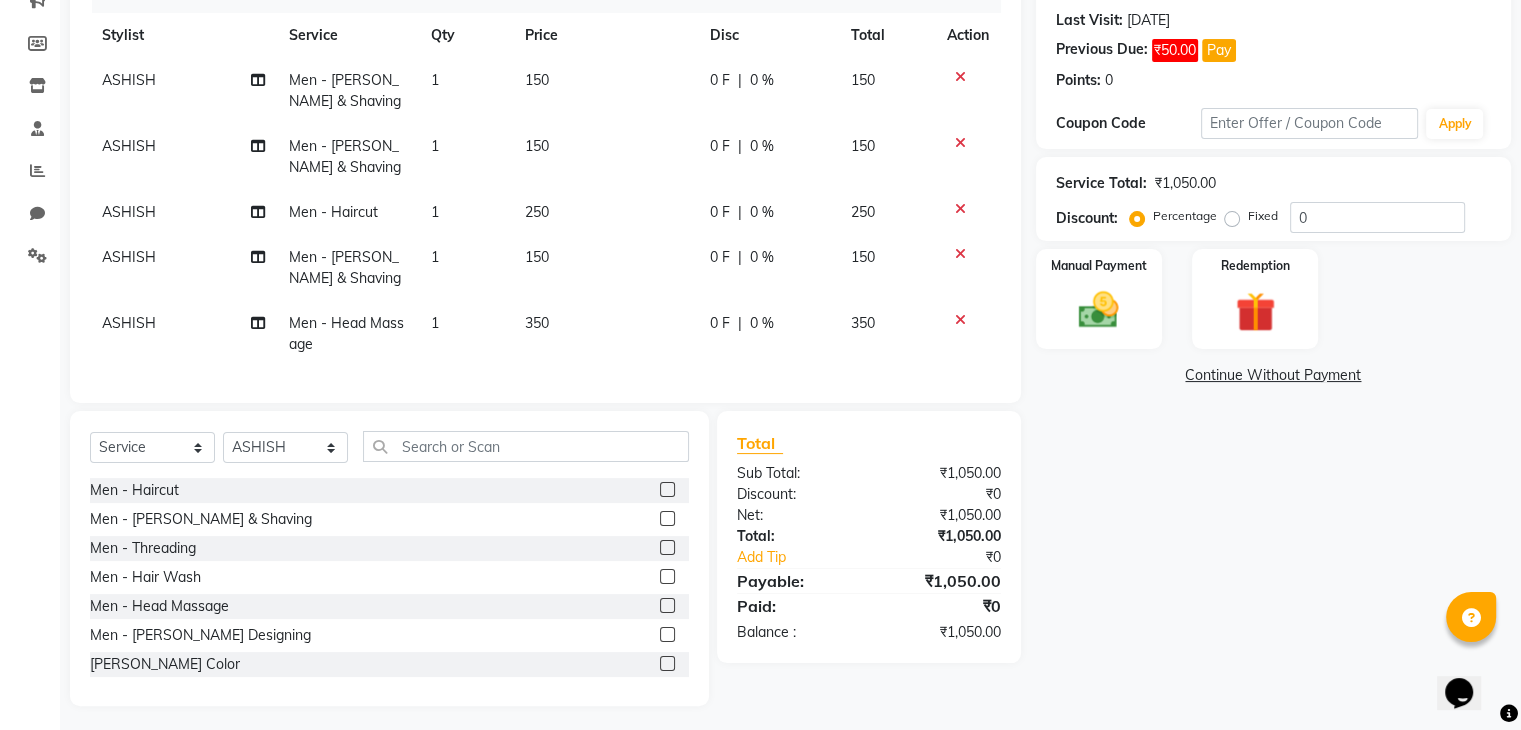 checkbox on "false" 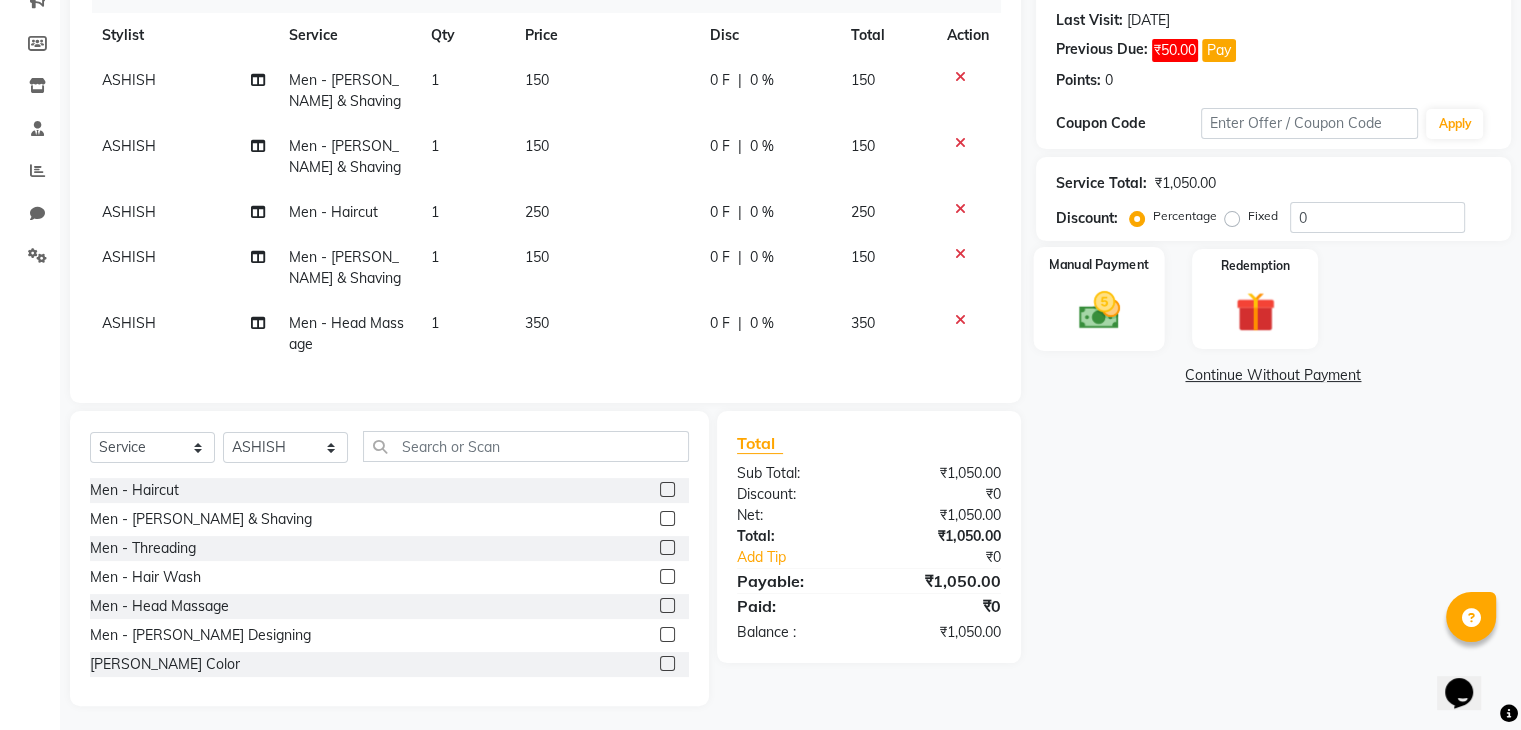 click 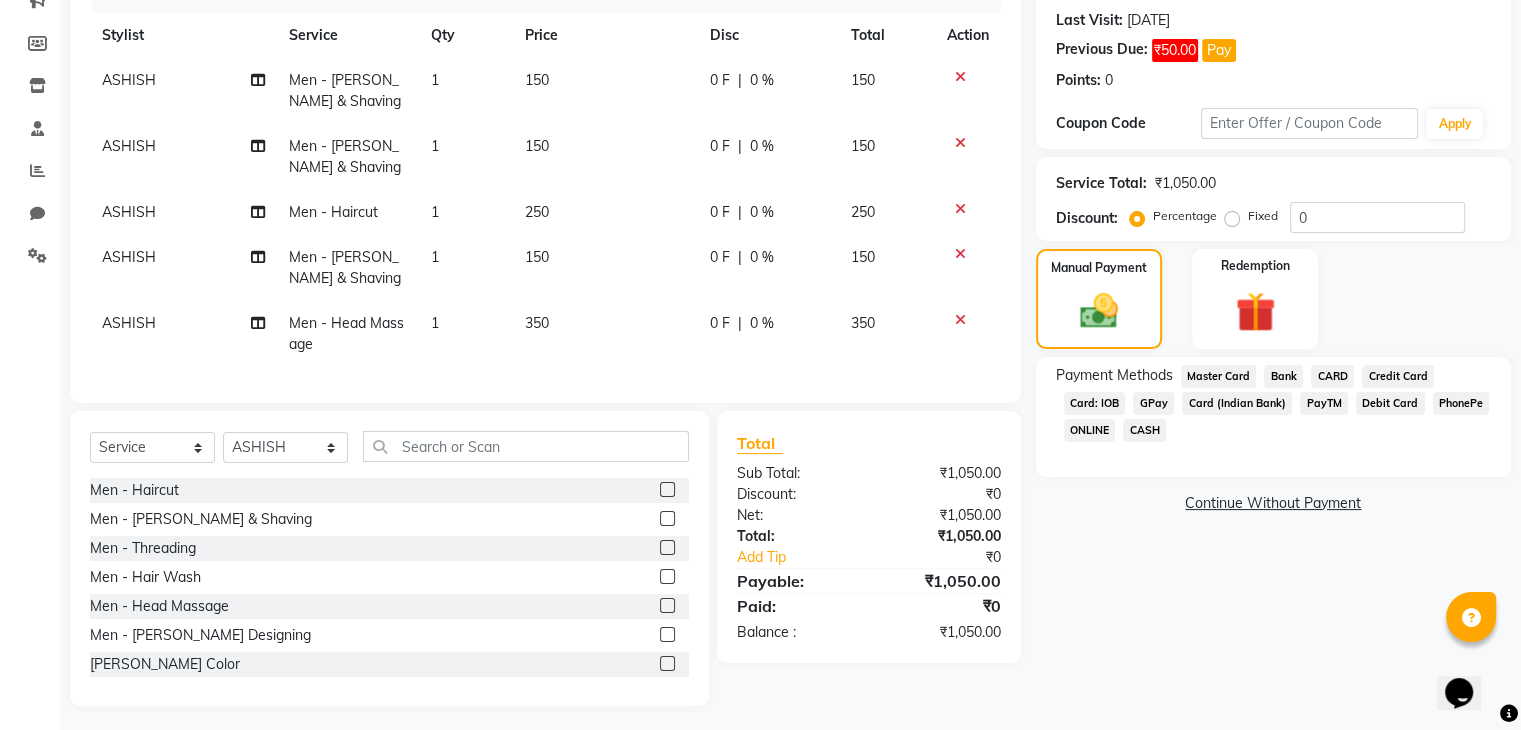 click on "CASH" 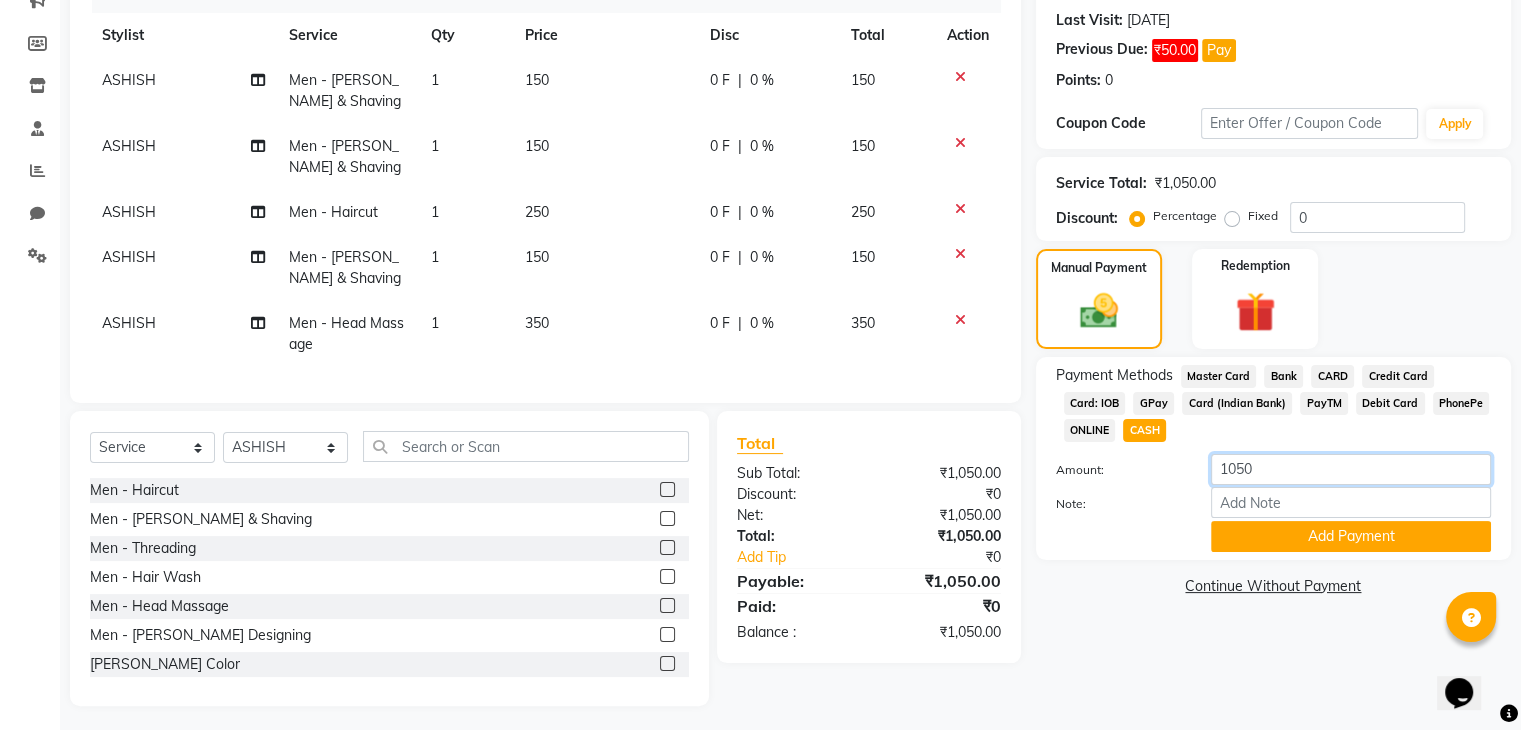 click on "1050" 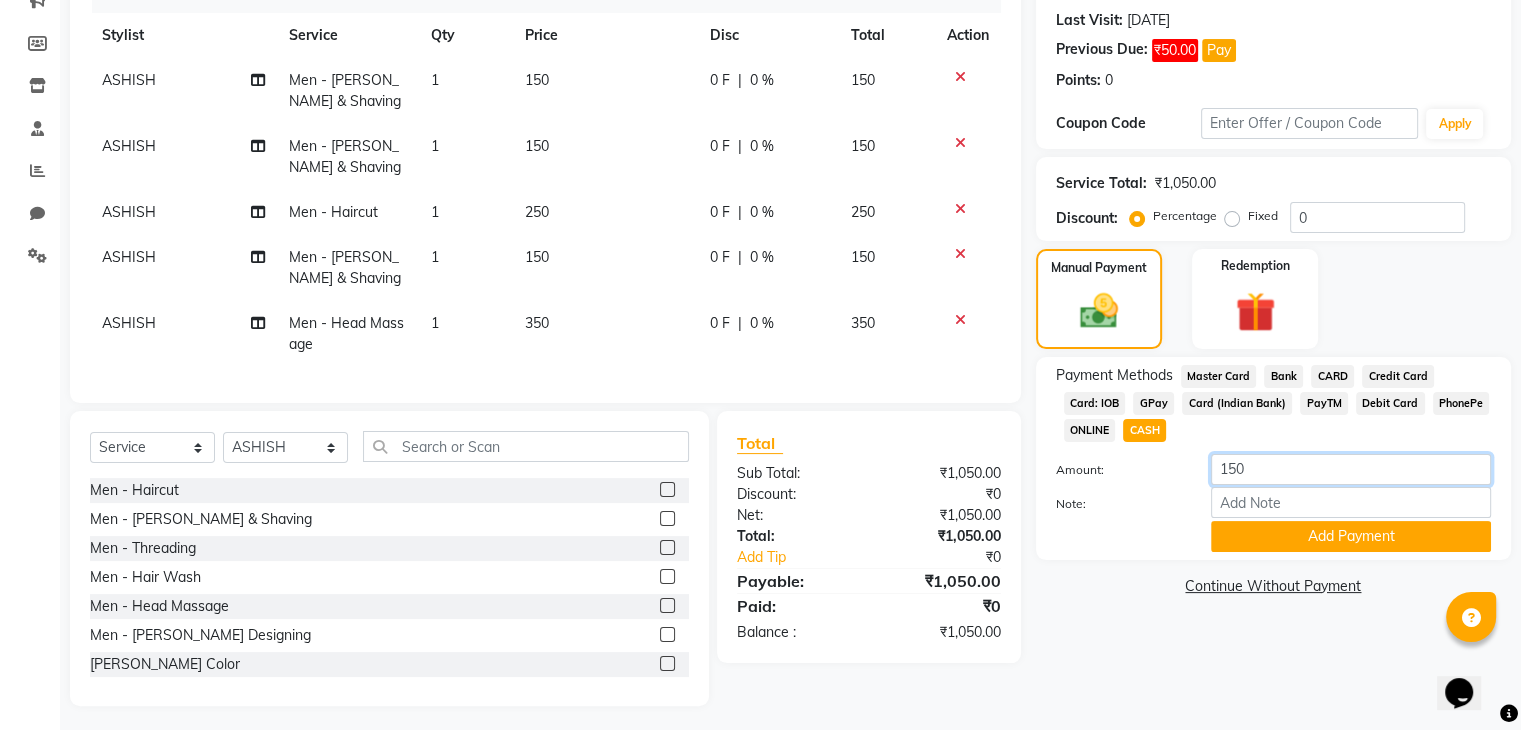type on "150" 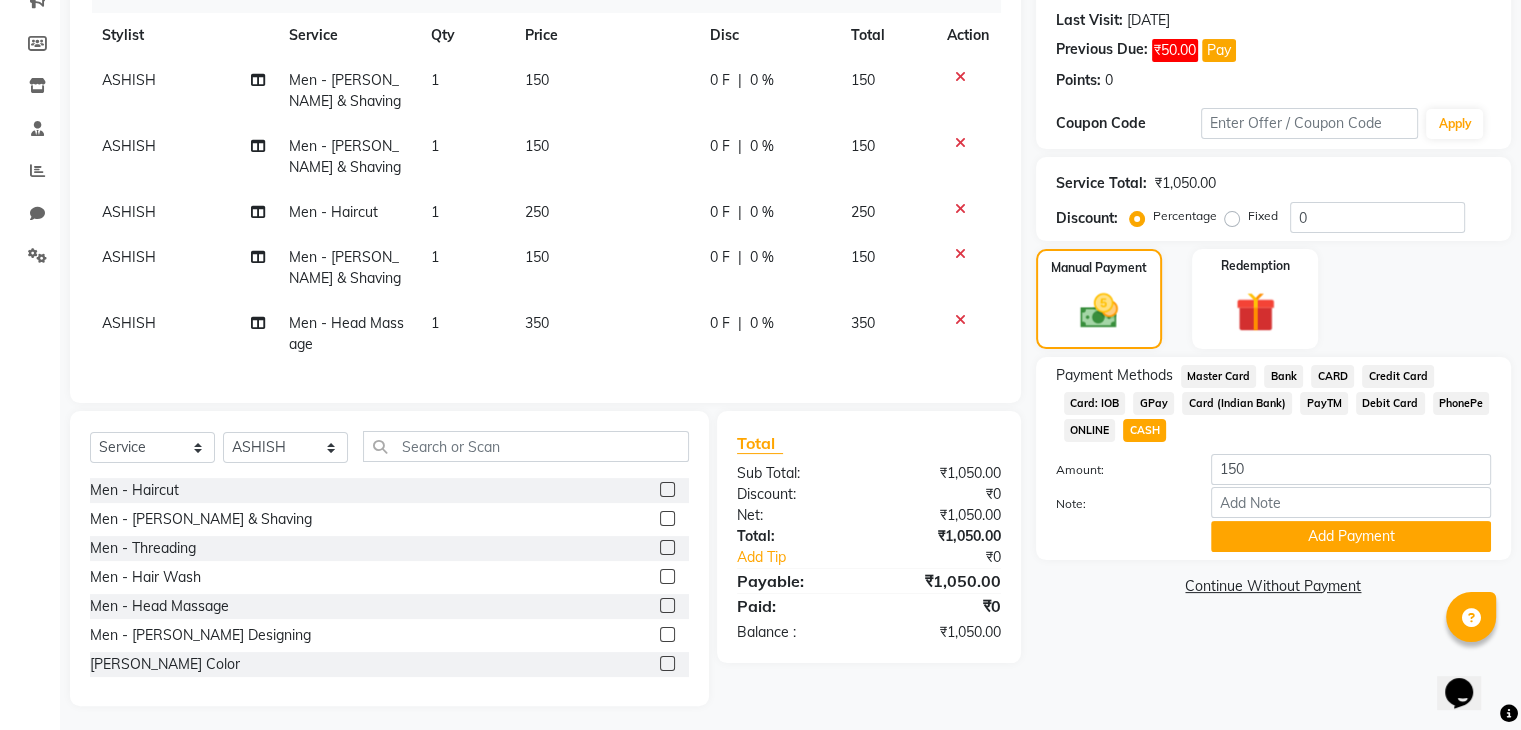 click on "Payment Methods  Master Card   Bank   CARD   Credit Card   Card: IOB   GPay   Card (Indian Bank)   PayTM   Debit Card   PhonePe   ONLINE   CASH  Amount: 150 Note: Add Payment" 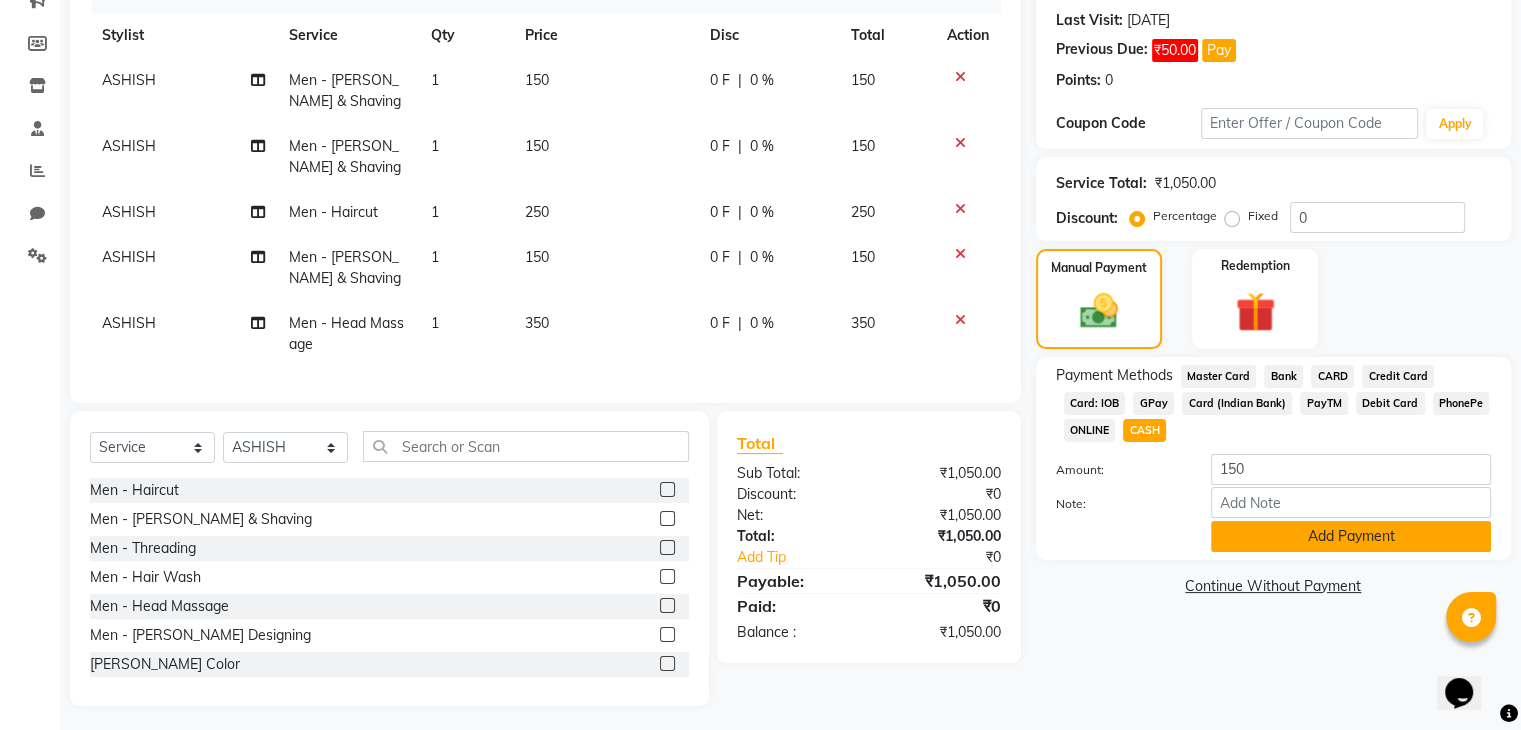 click on "Add Payment" 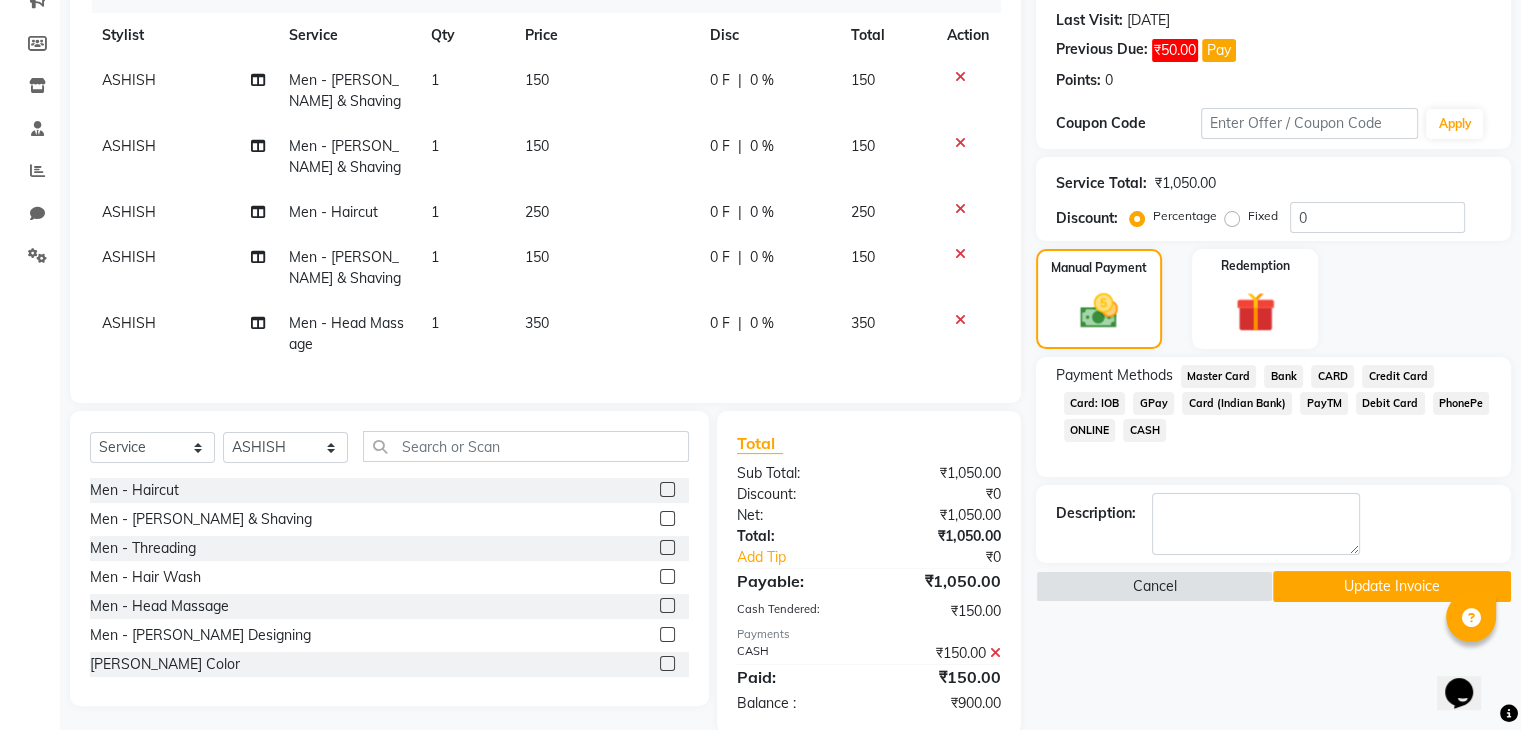 click on "GPay" 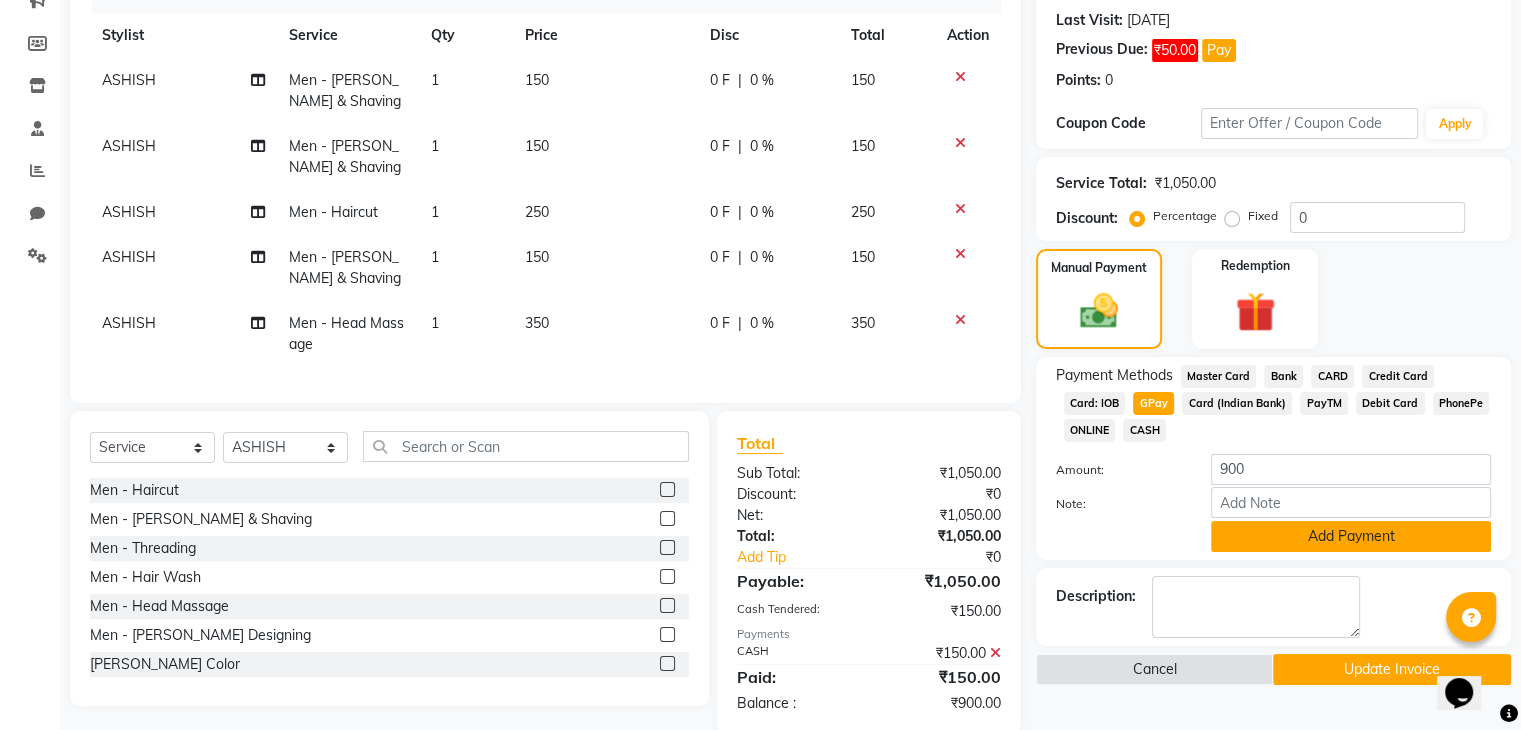 click on "Add Payment" 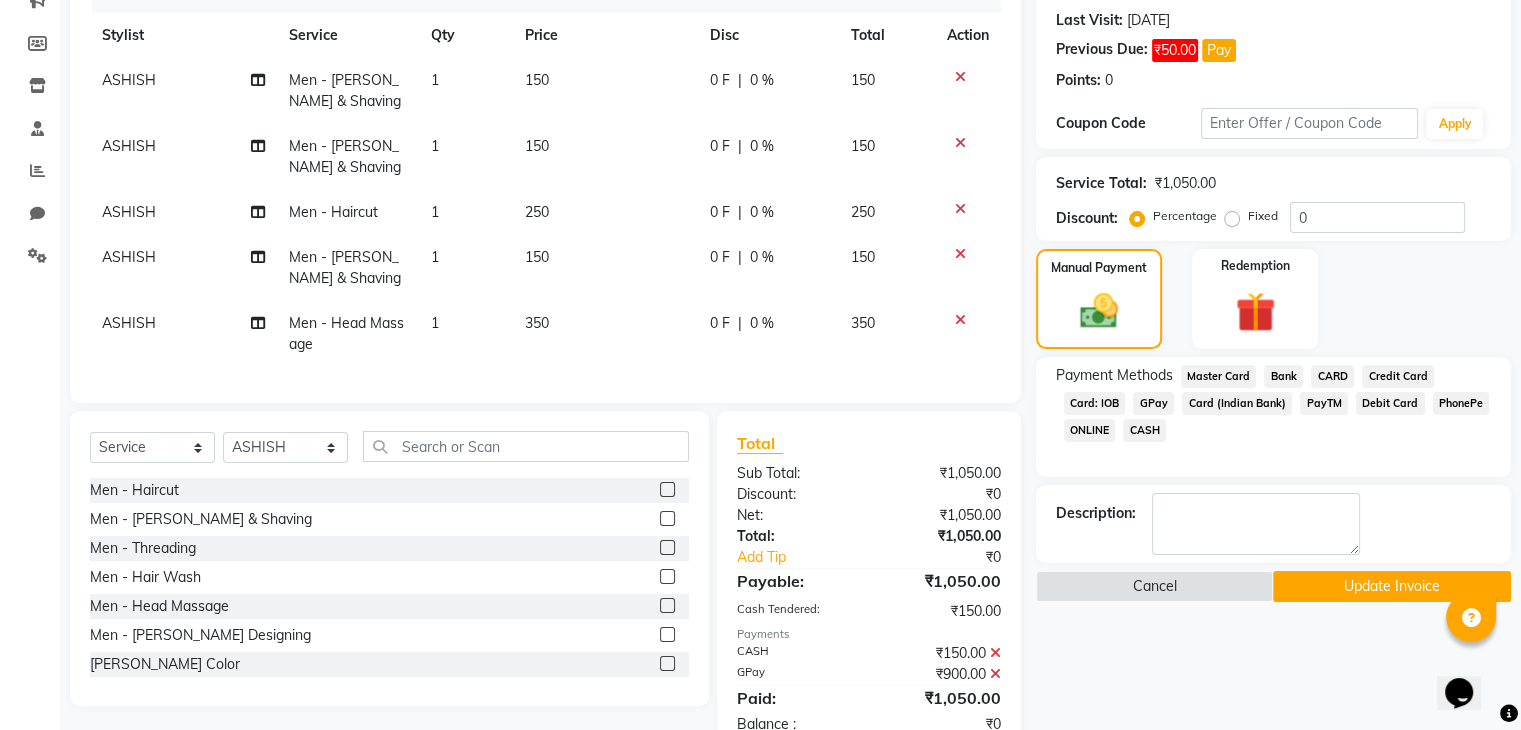scroll, scrollTop: 343, scrollLeft: 0, axis: vertical 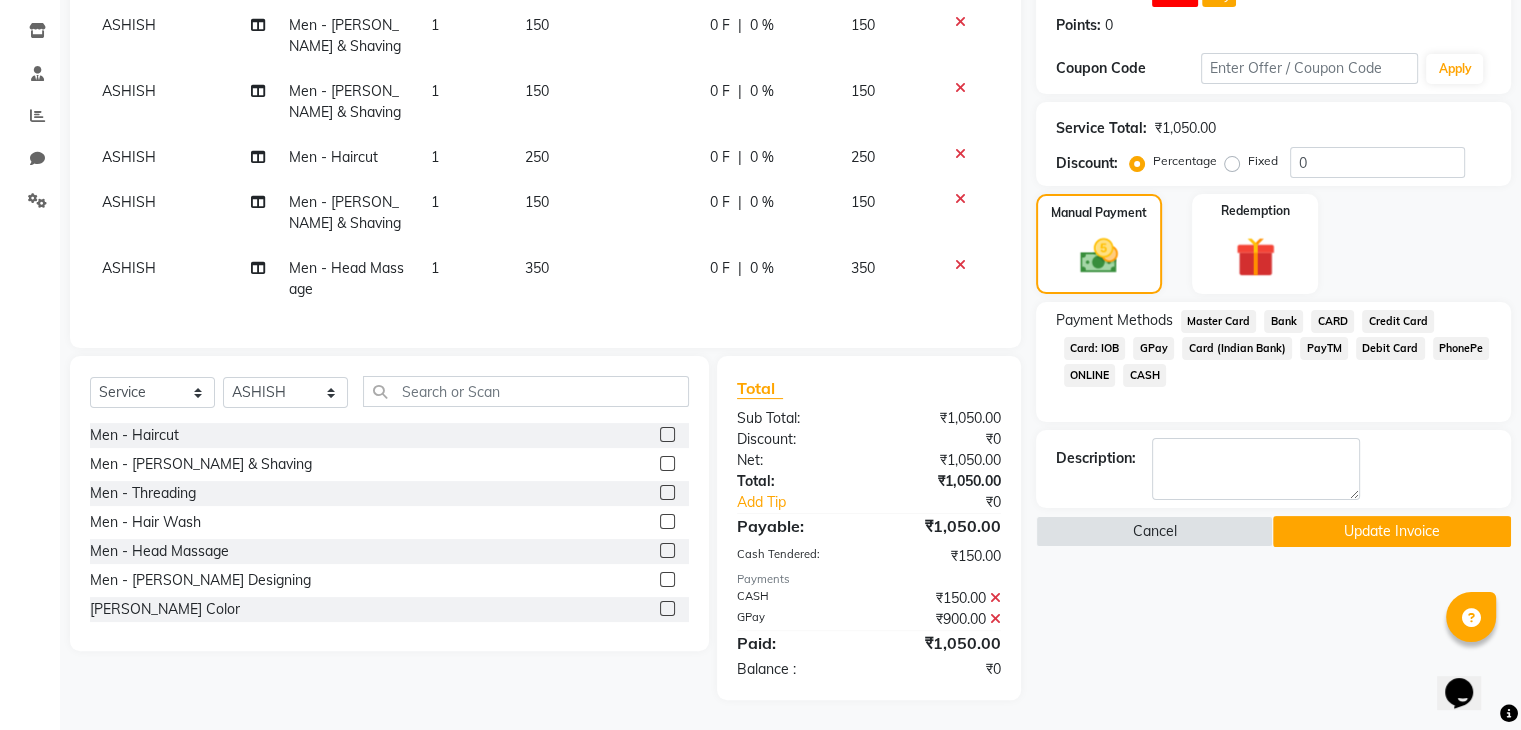 click on "GPay" 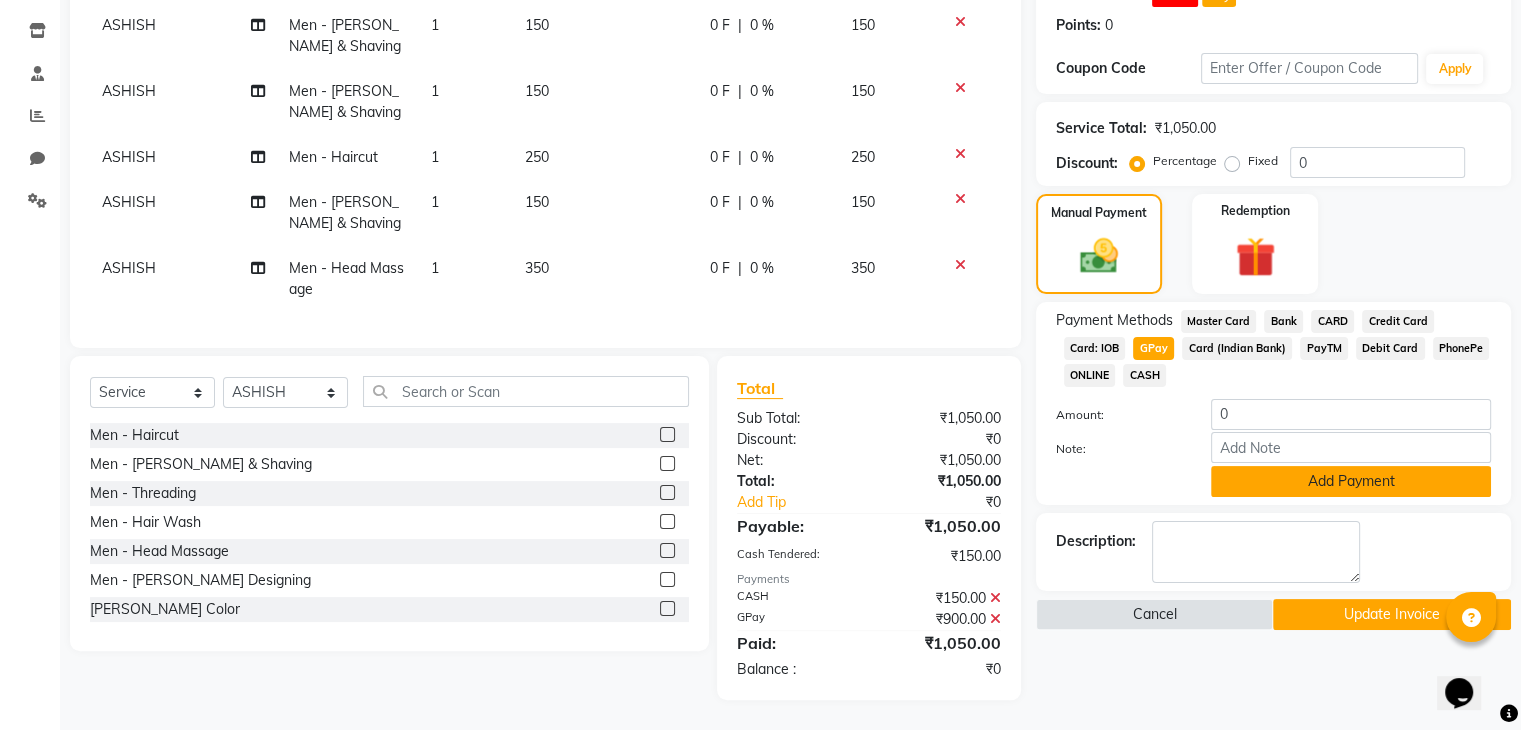 click on "Add Payment" 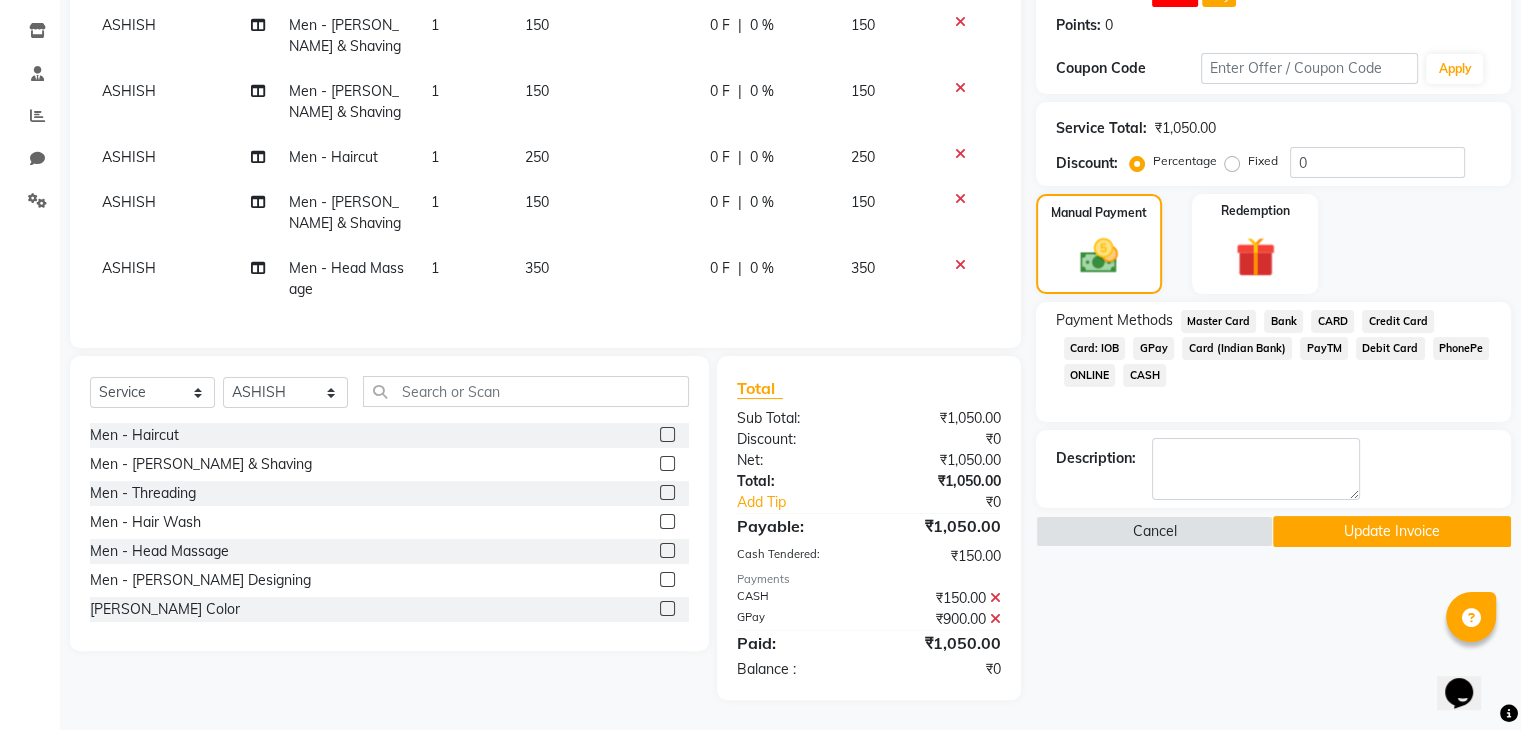 click on "Update Invoice" 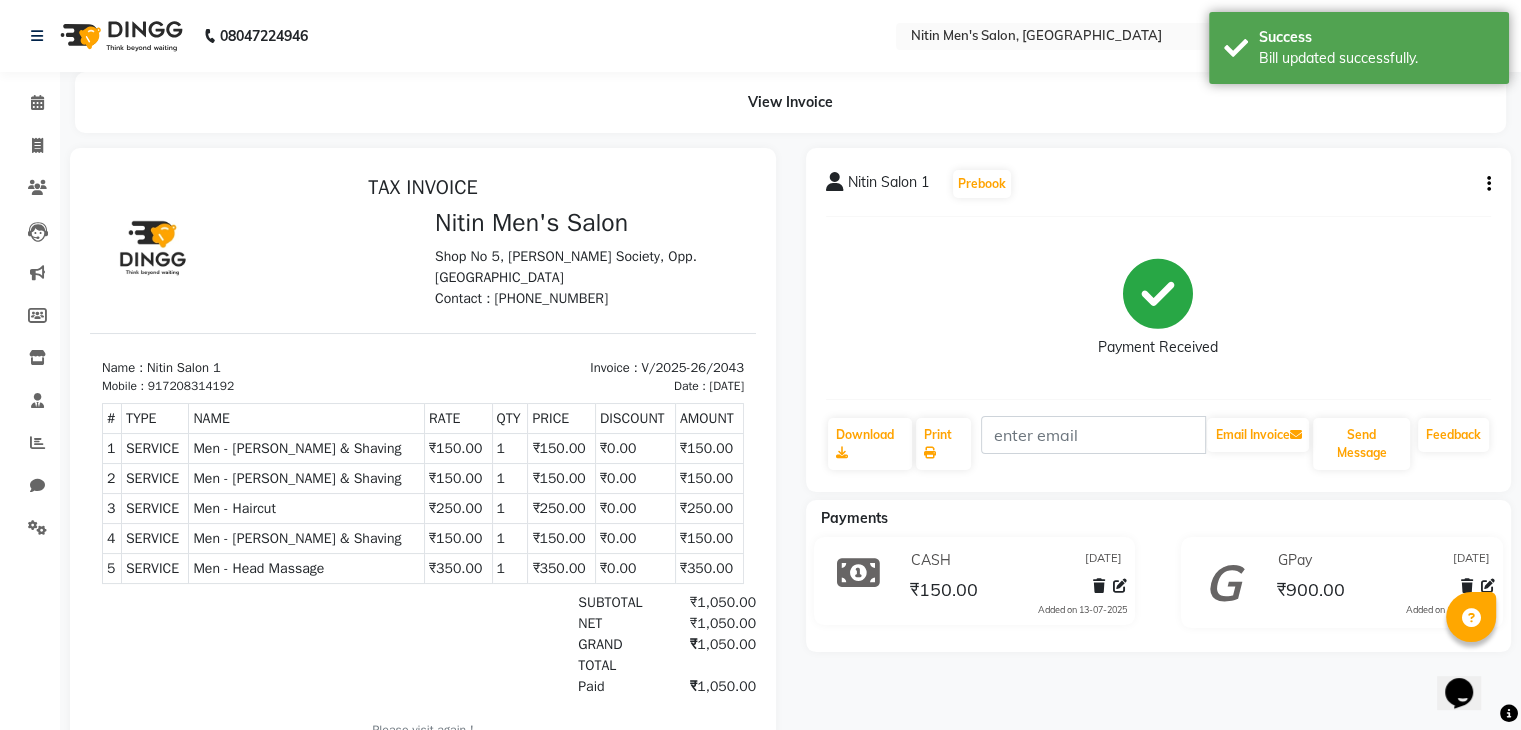 scroll, scrollTop: 0, scrollLeft: 0, axis: both 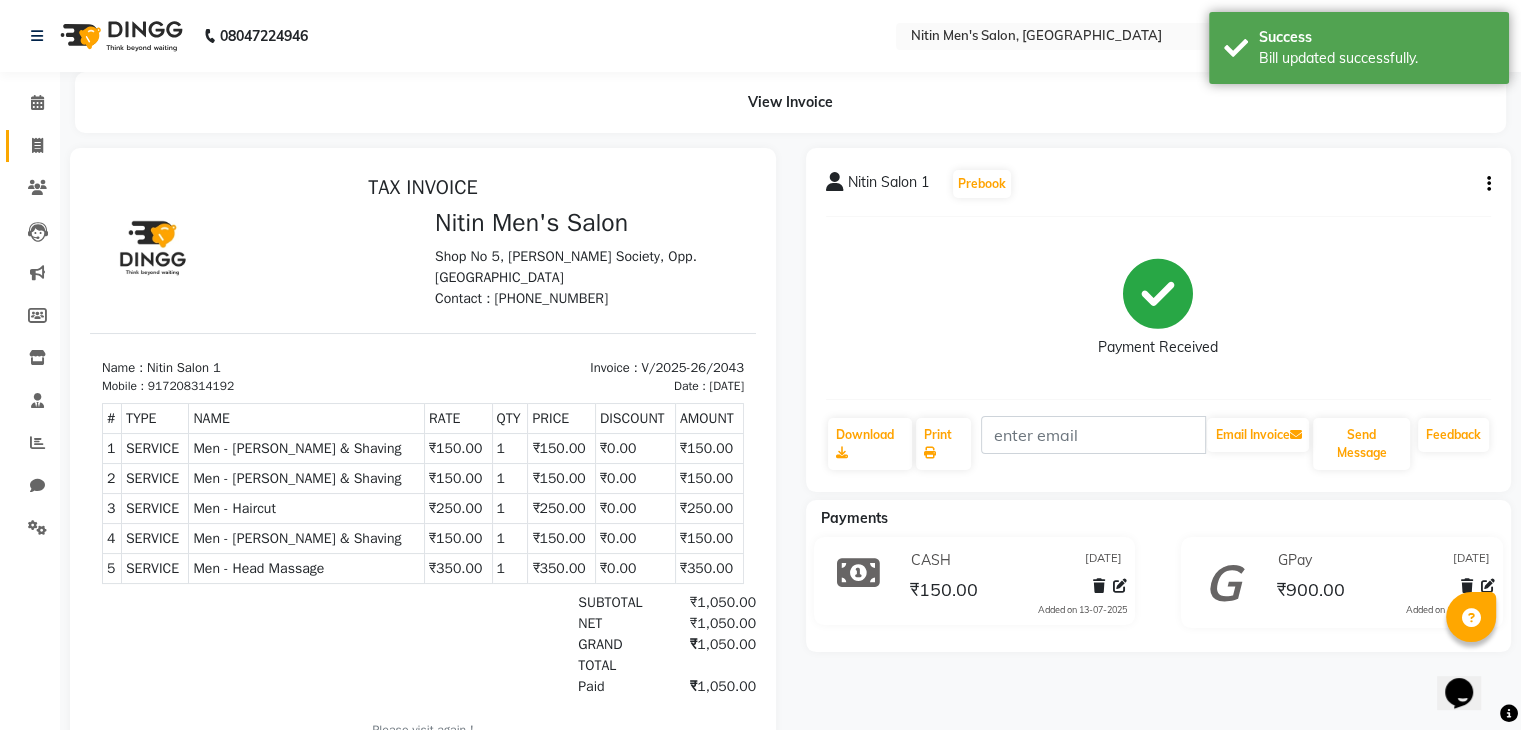 click on "Invoice" 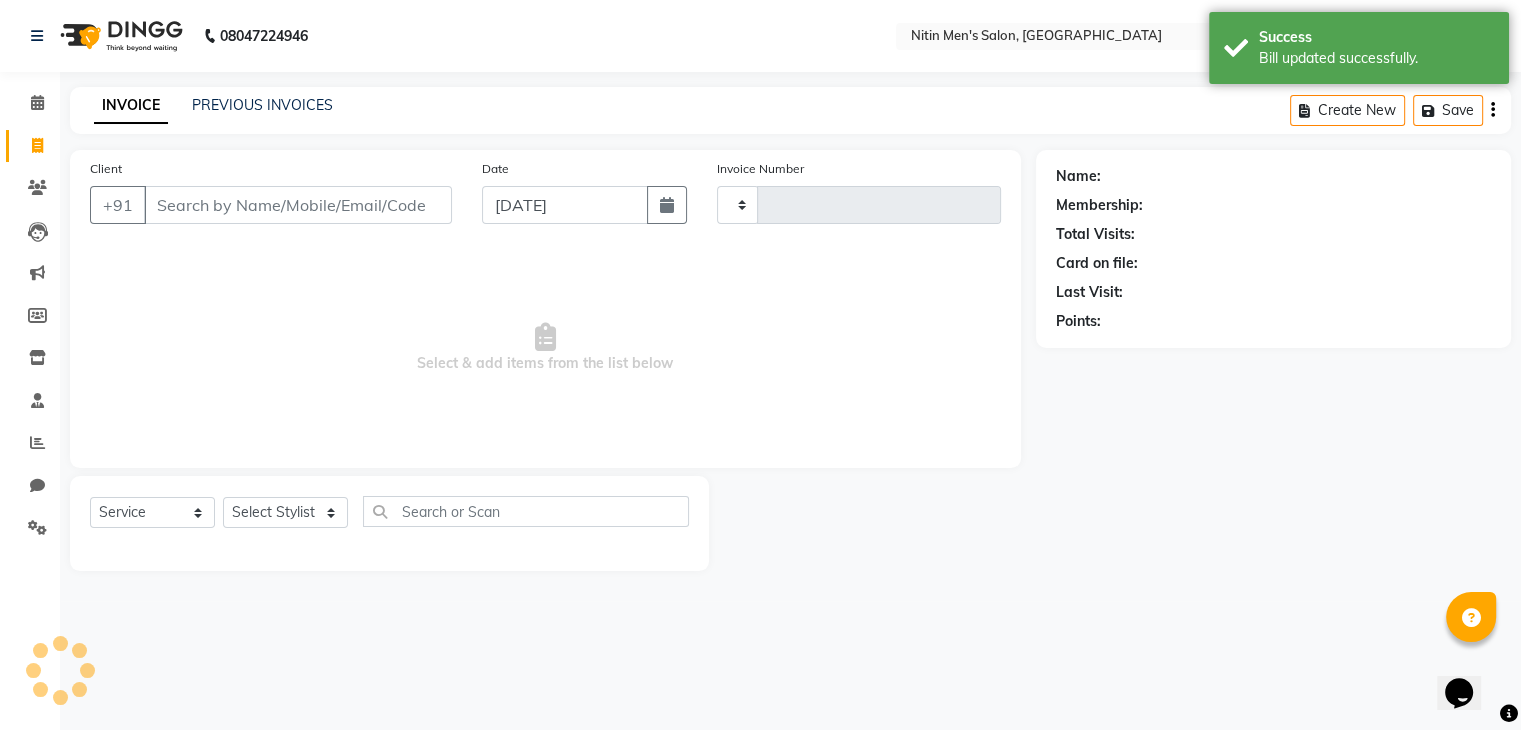 type on "2045" 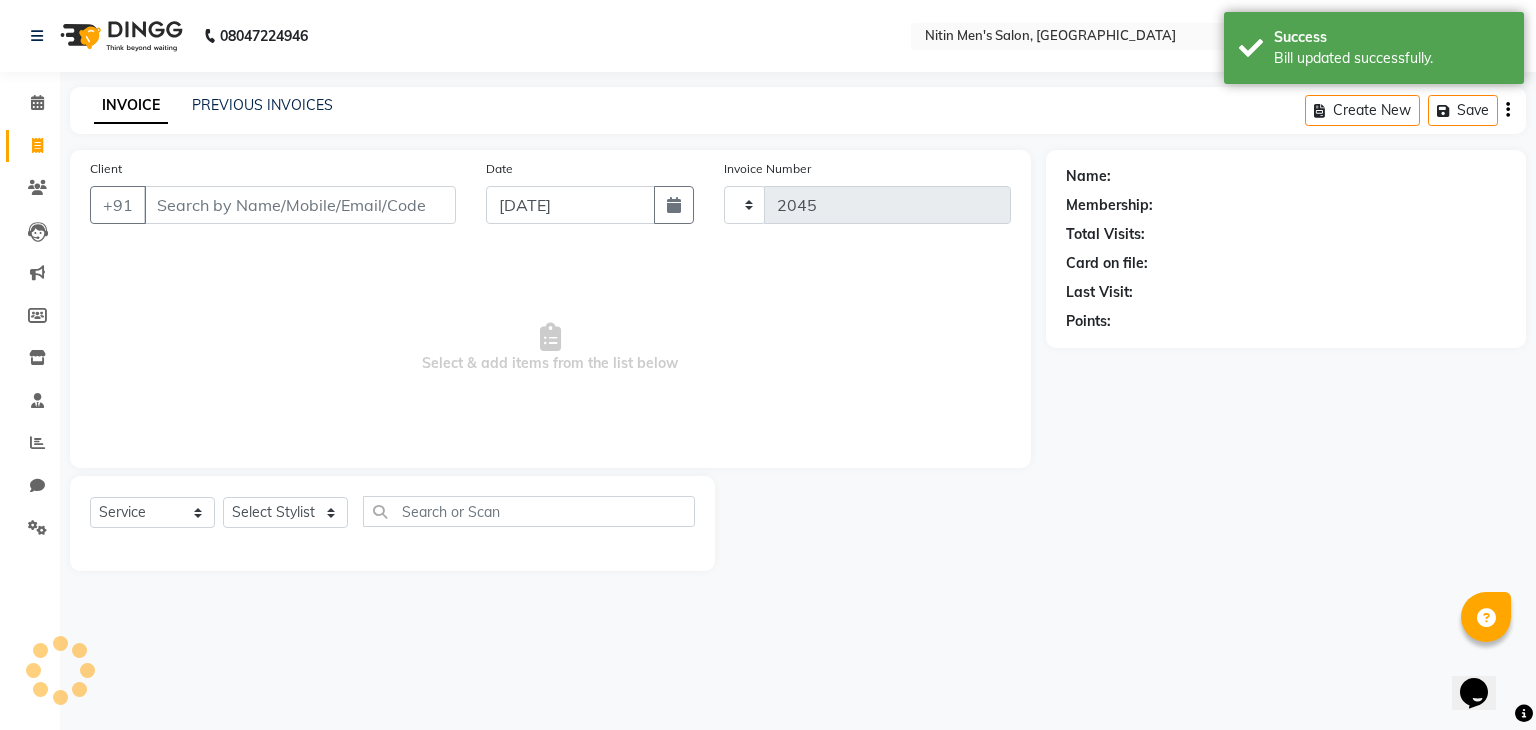select on "7981" 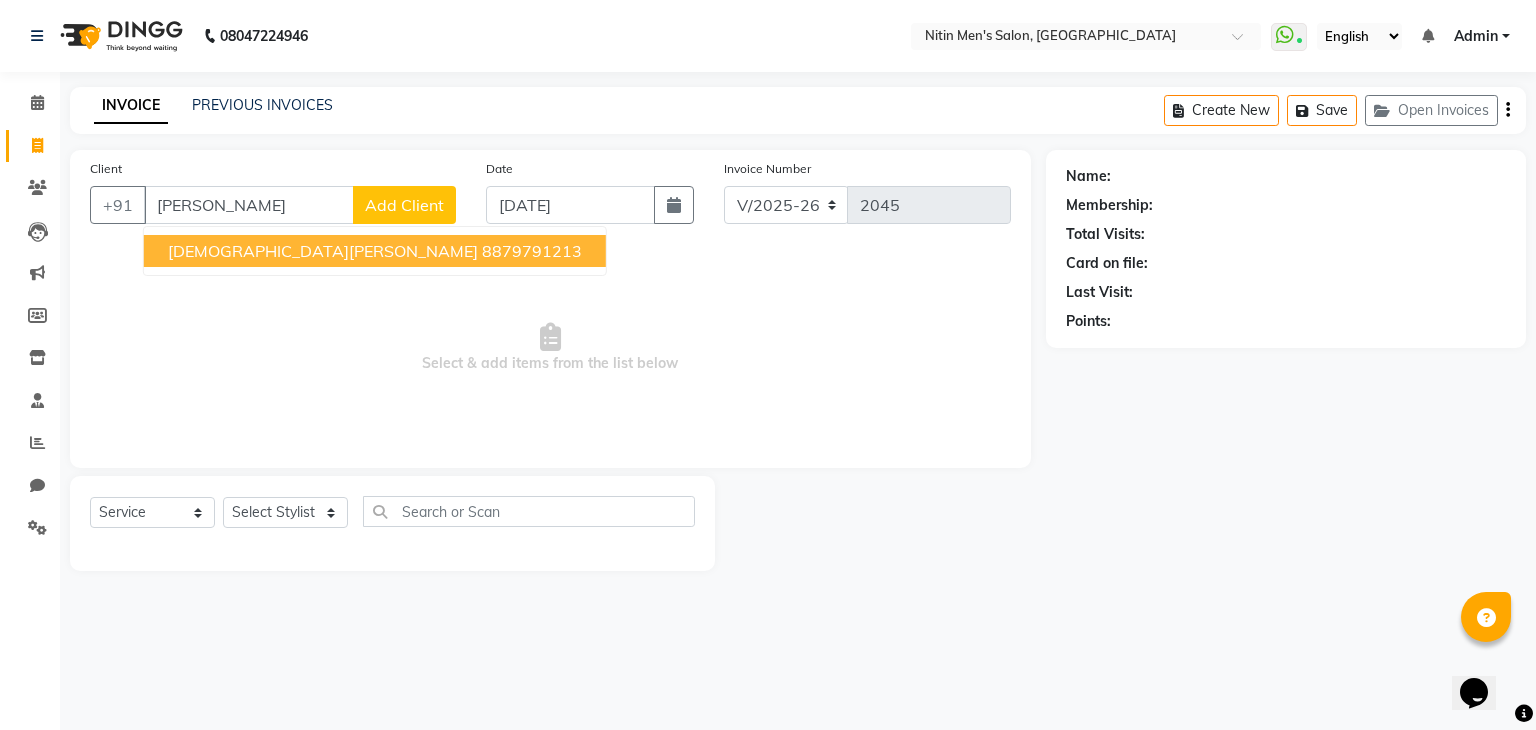 click on "[DEMOGRAPHIC_DATA][PERSON_NAME]" at bounding box center (323, 251) 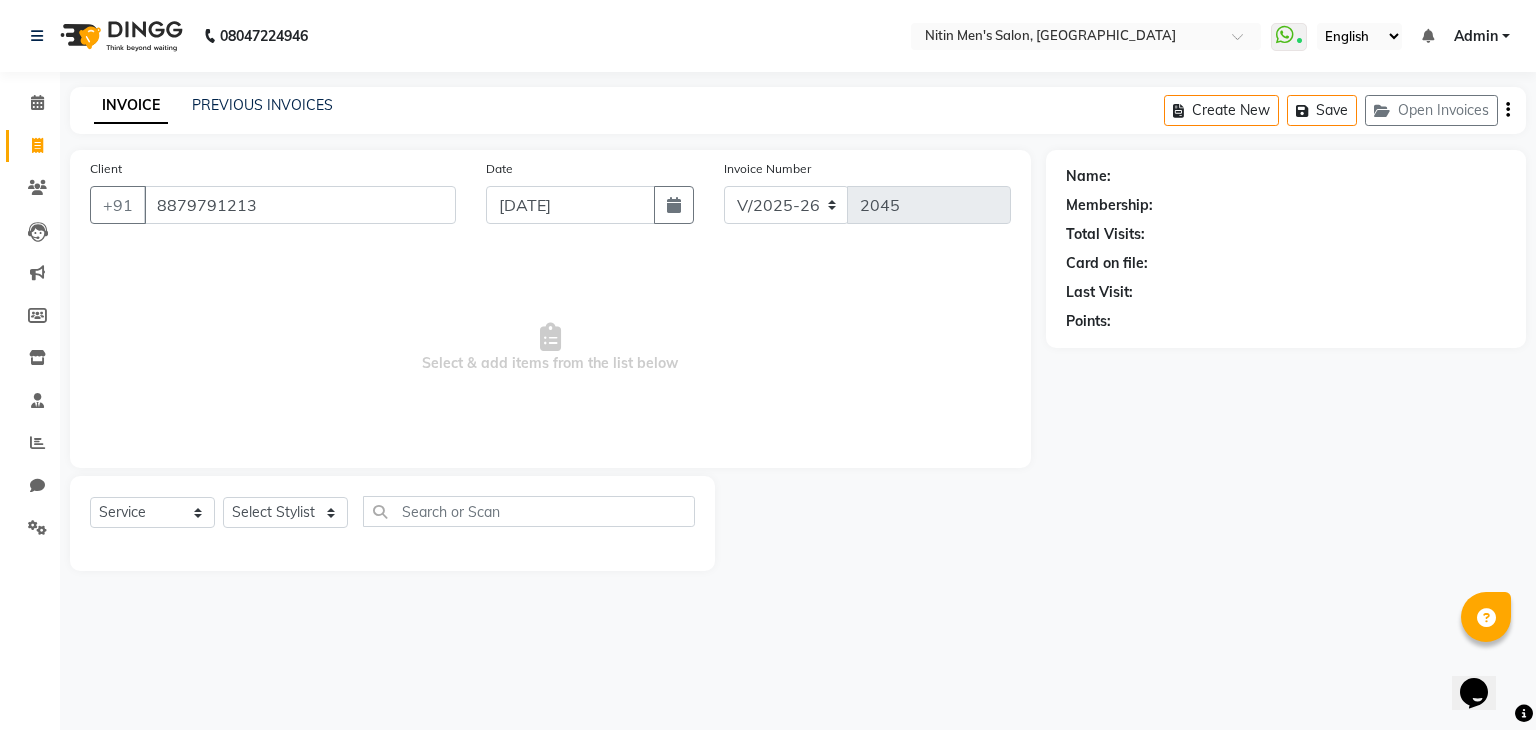 type on "8879791213" 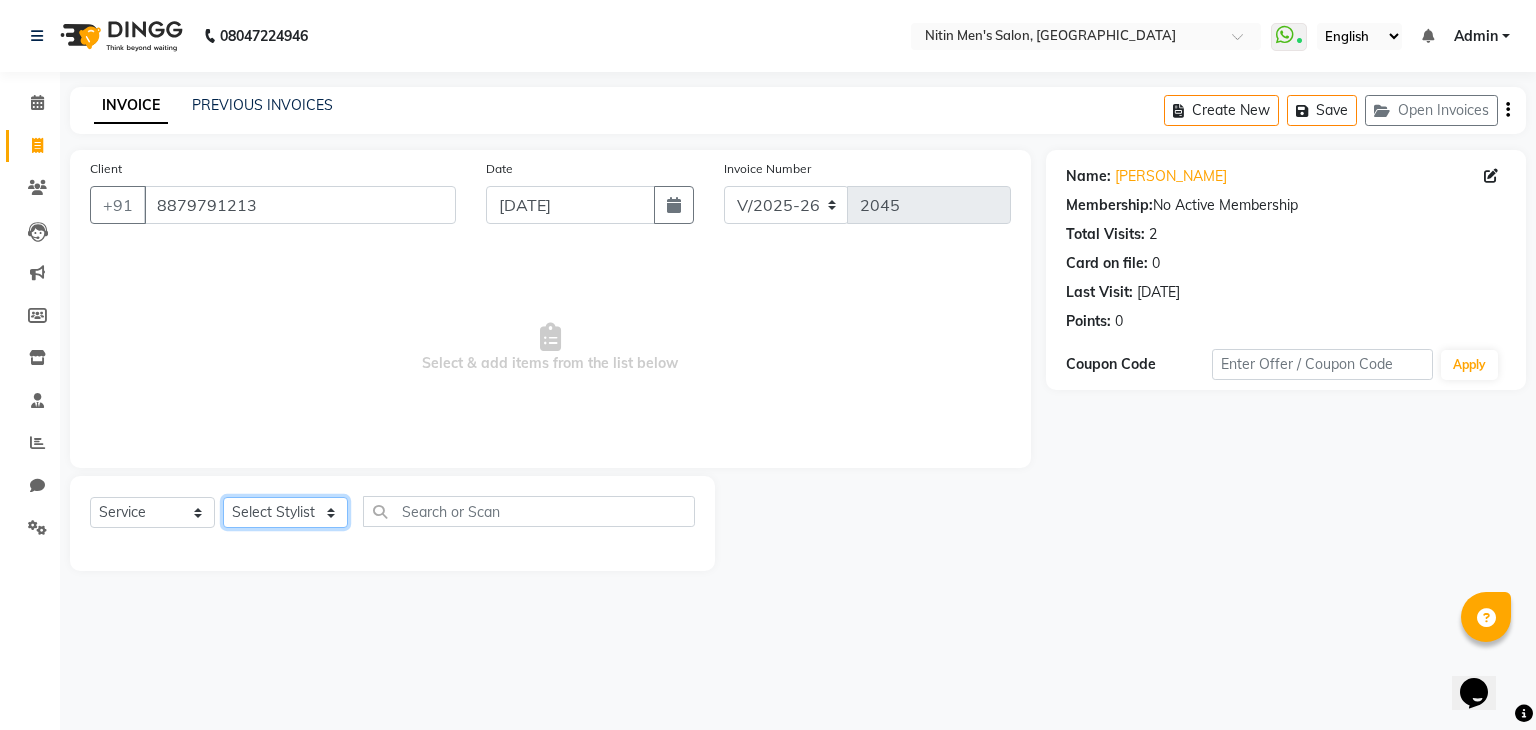 click on "Select Stylist [PERSON_NAME] [PERSON_NAME] [PERSON_NAME] [PERSON_NAME] MEENAKSHI NITIN SIR [PERSON_NAME] [PERSON_NAME] [PERSON_NAME]" 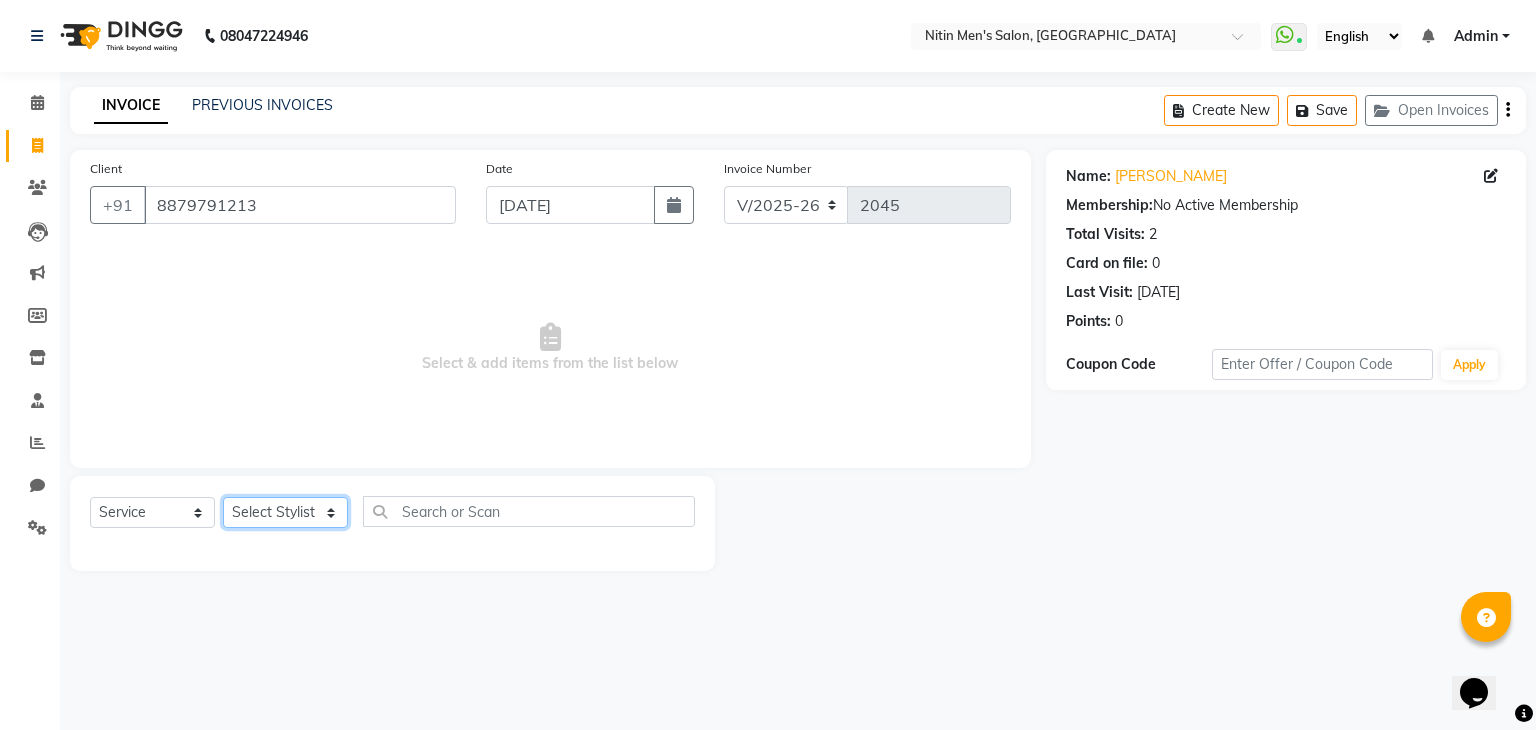 select on "82599" 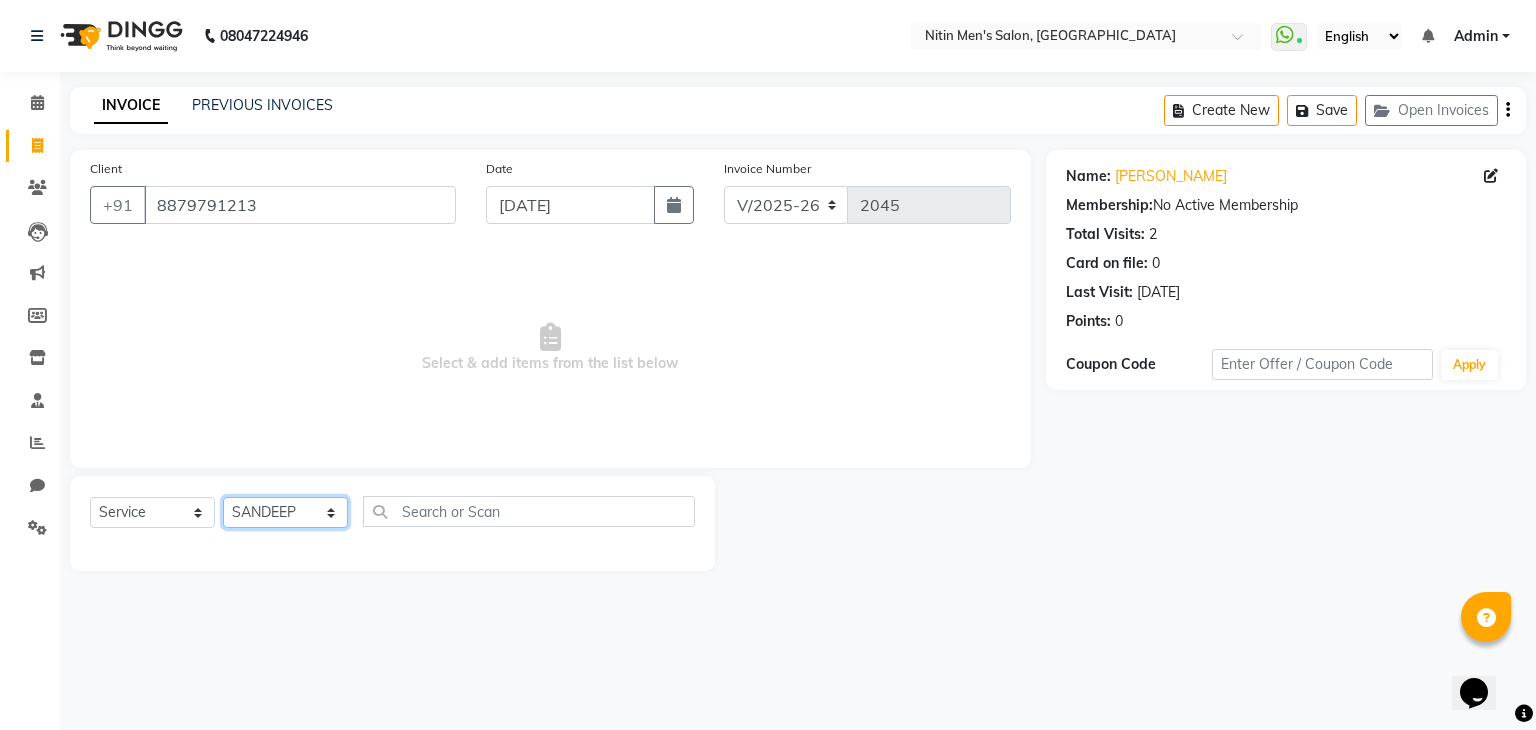 click on "Select Stylist [PERSON_NAME] [PERSON_NAME] [PERSON_NAME] [PERSON_NAME] MEENAKSHI NITIN SIR [PERSON_NAME] [PERSON_NAME] [PERSON_NAME]" 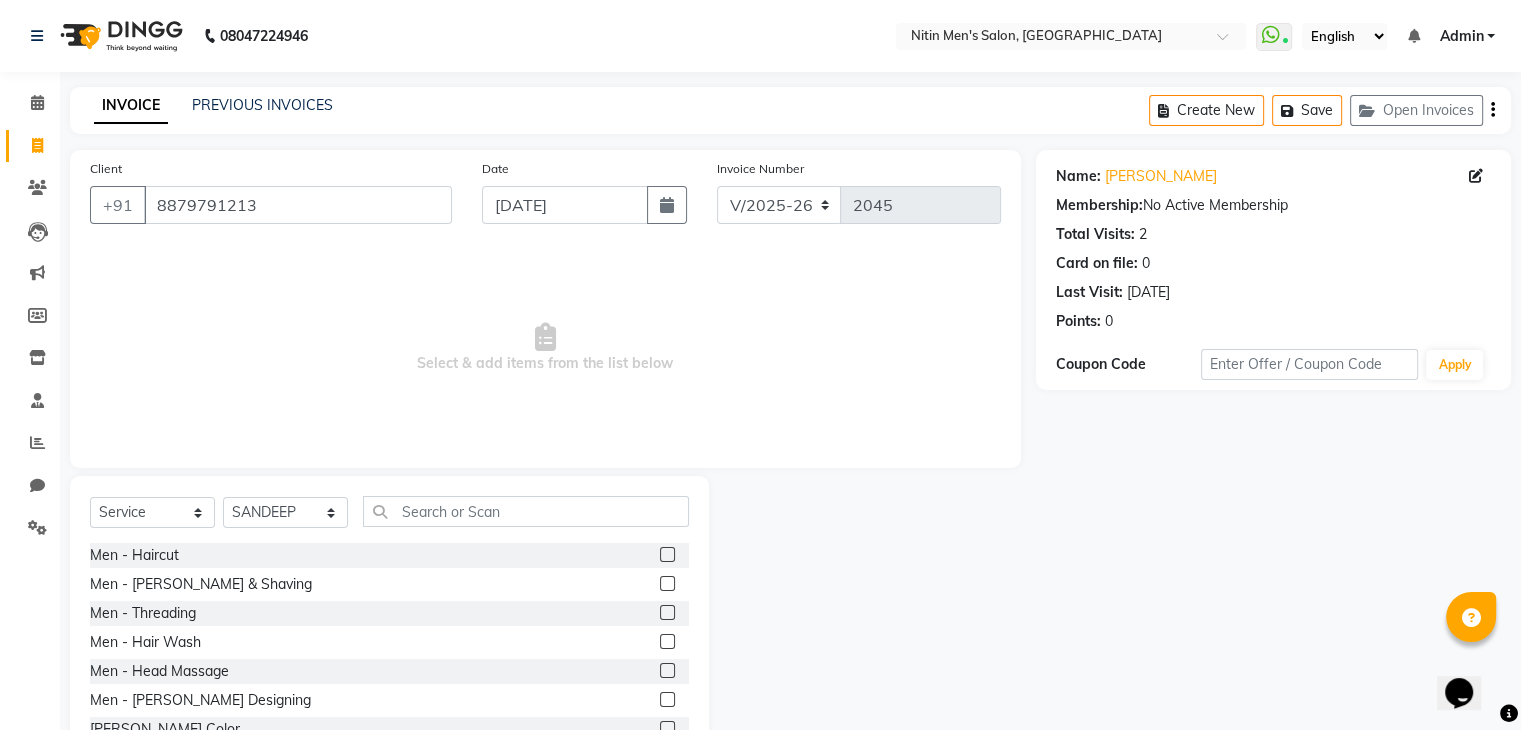click 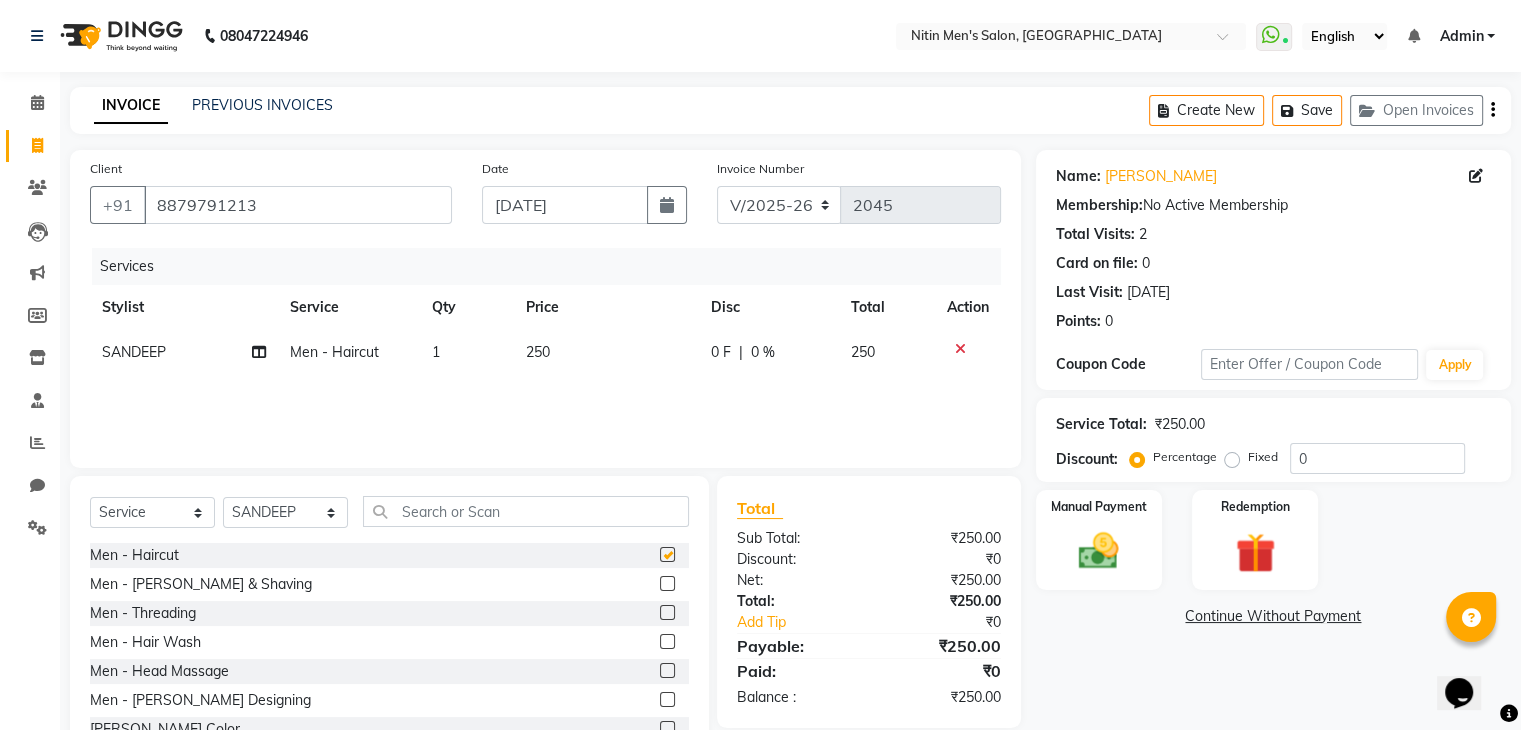 checkbox on "false" 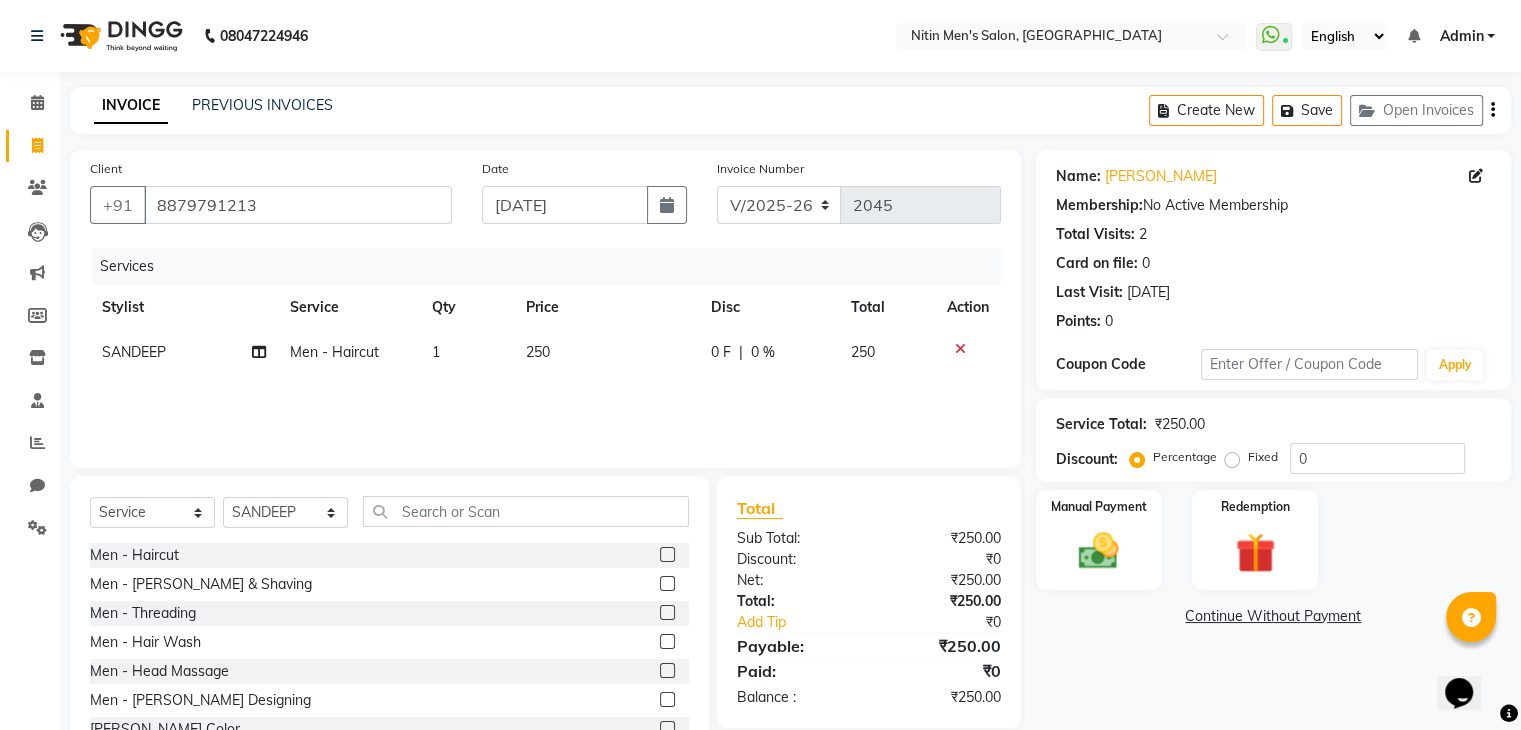scroll, scrollTop: 72, scrollLeft: 0, axis: vertical 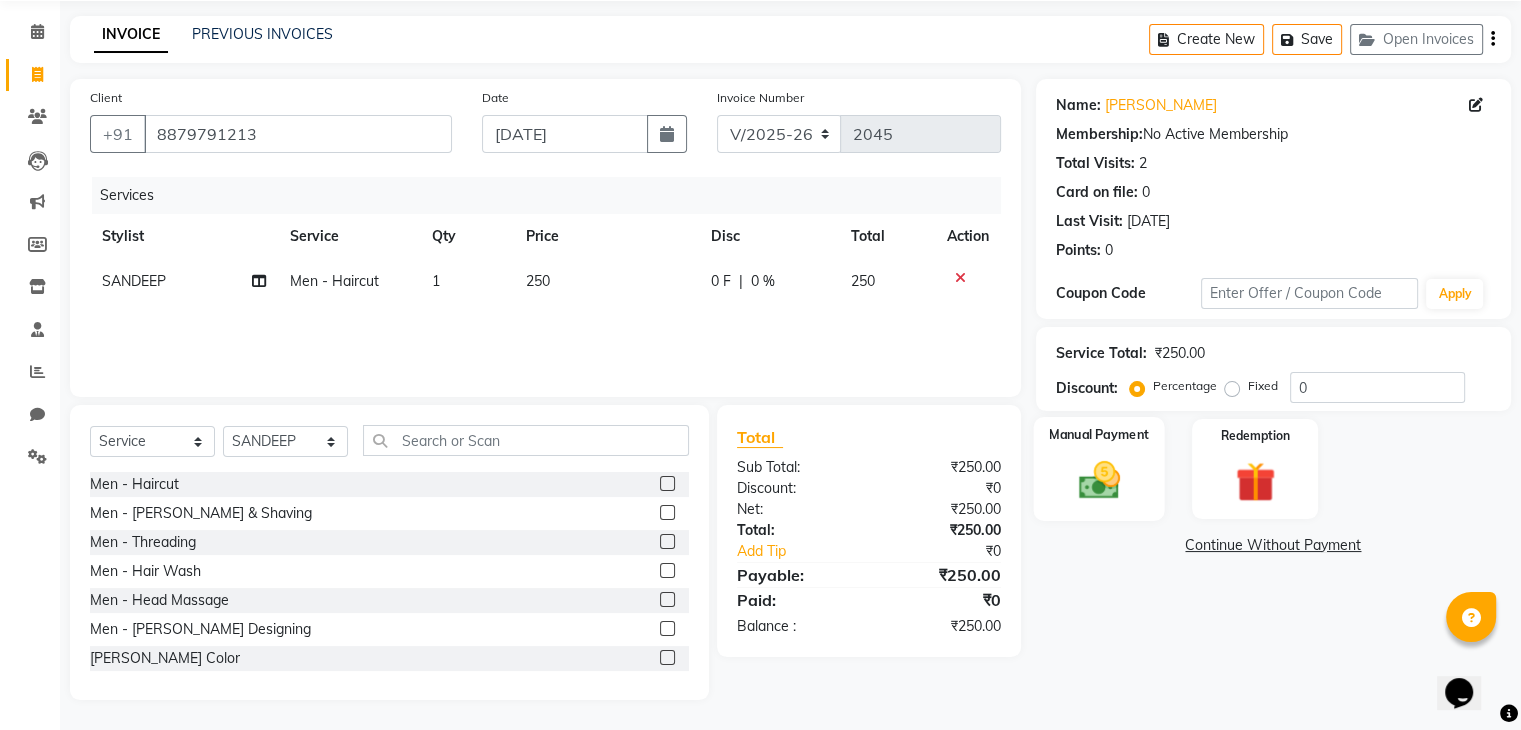 click 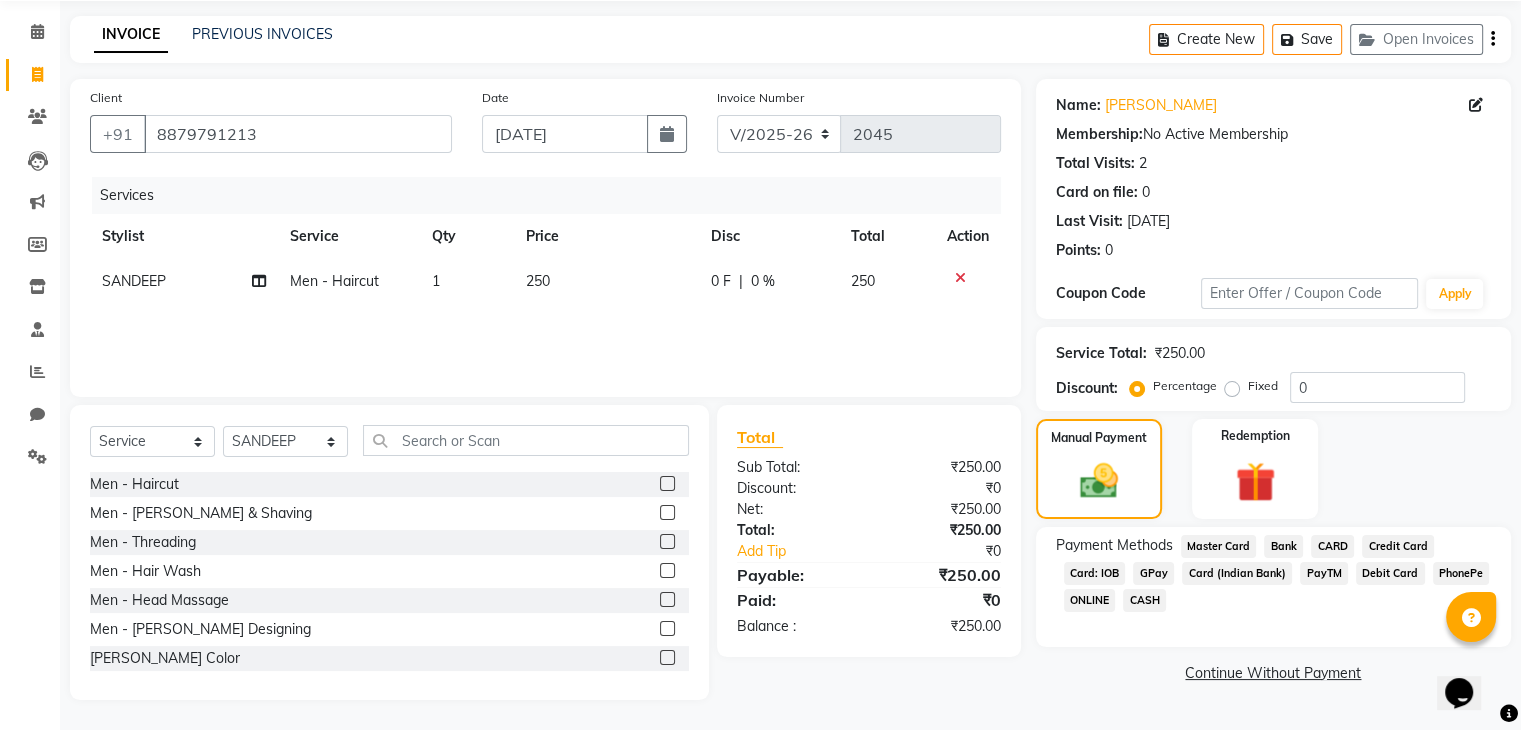 click on "CASH" 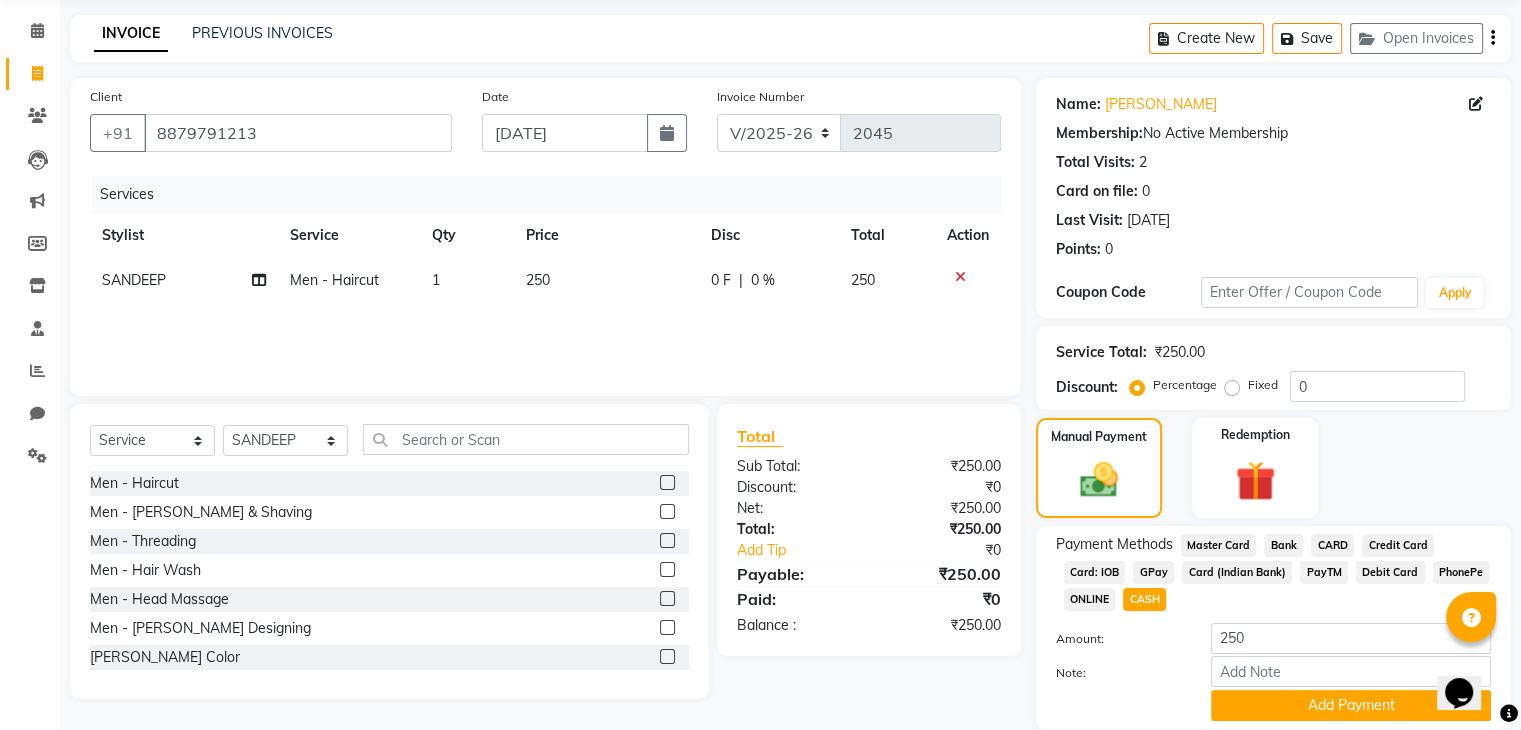 scroll, scrollTop: 145, scrollLeft: 0, axis: vertical 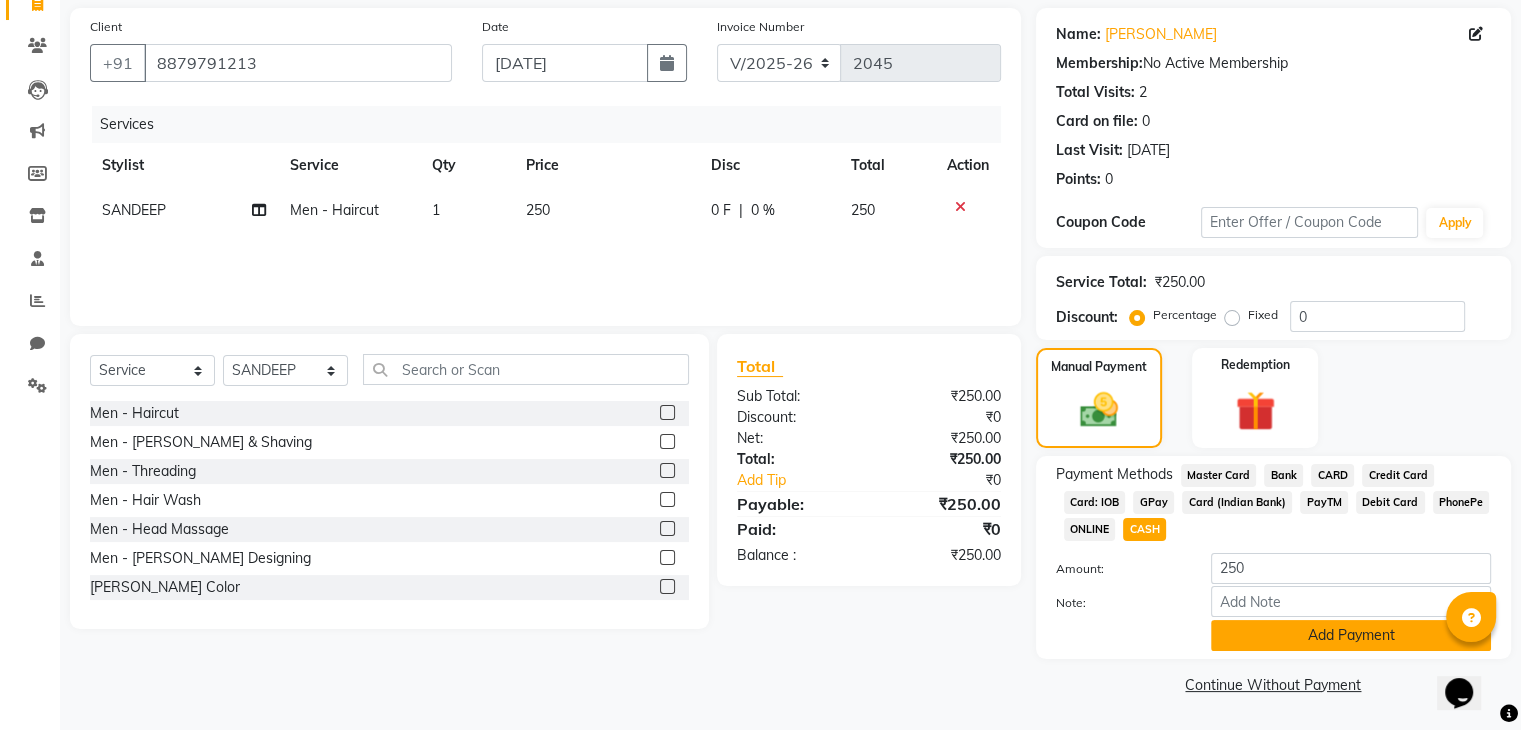 click on "Add Payment" 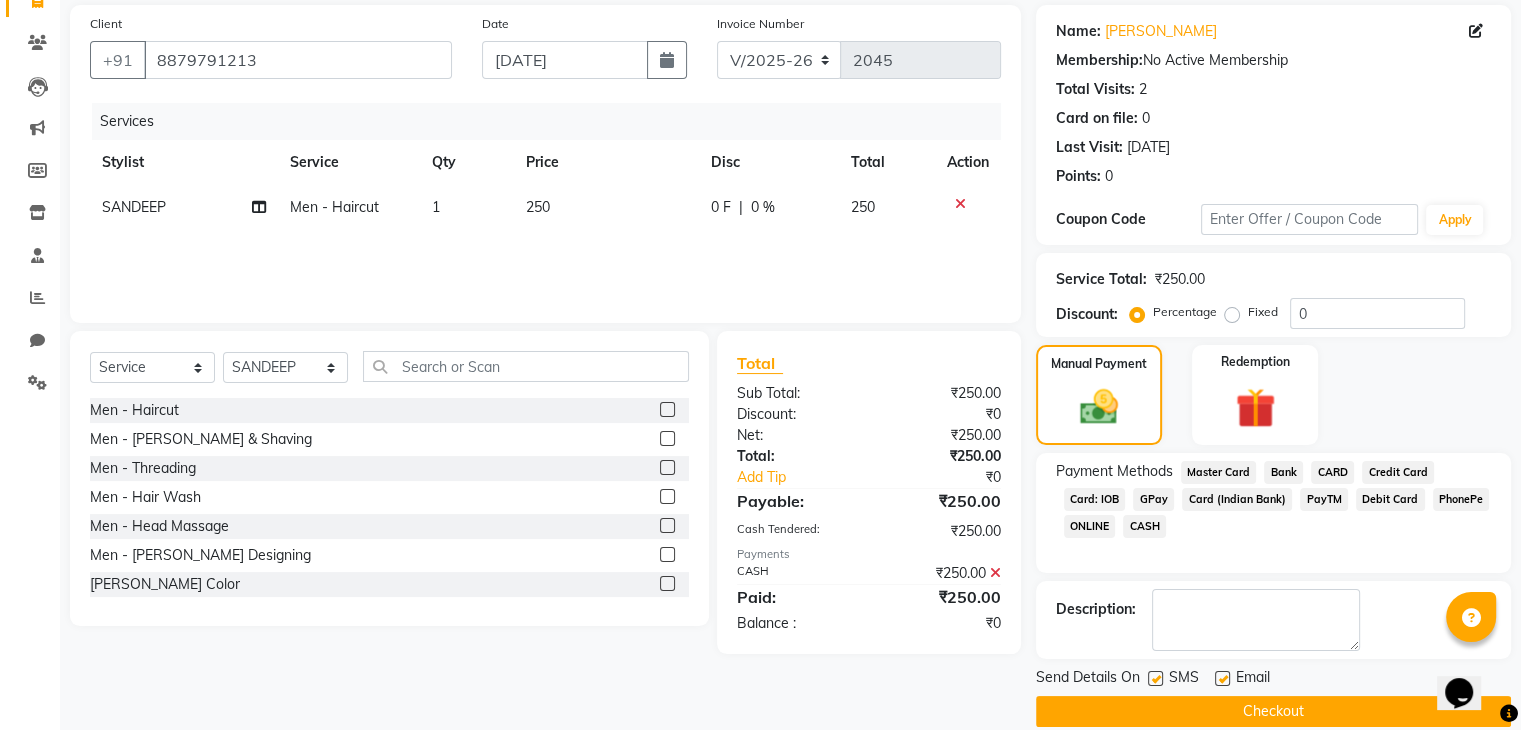 scroll, scrollTop: 171, scrollLeft: 0, axis: vertical 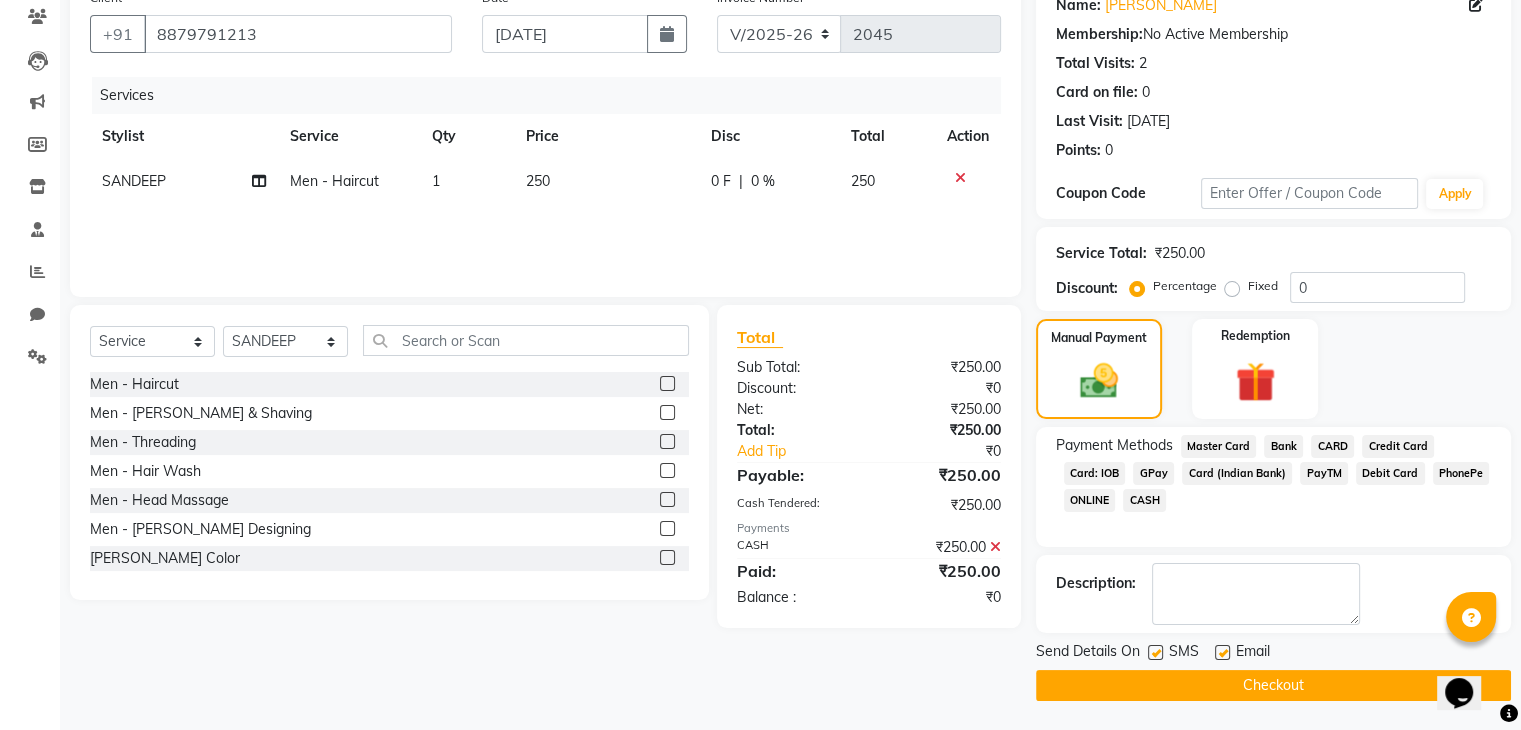 click on "Checkout" 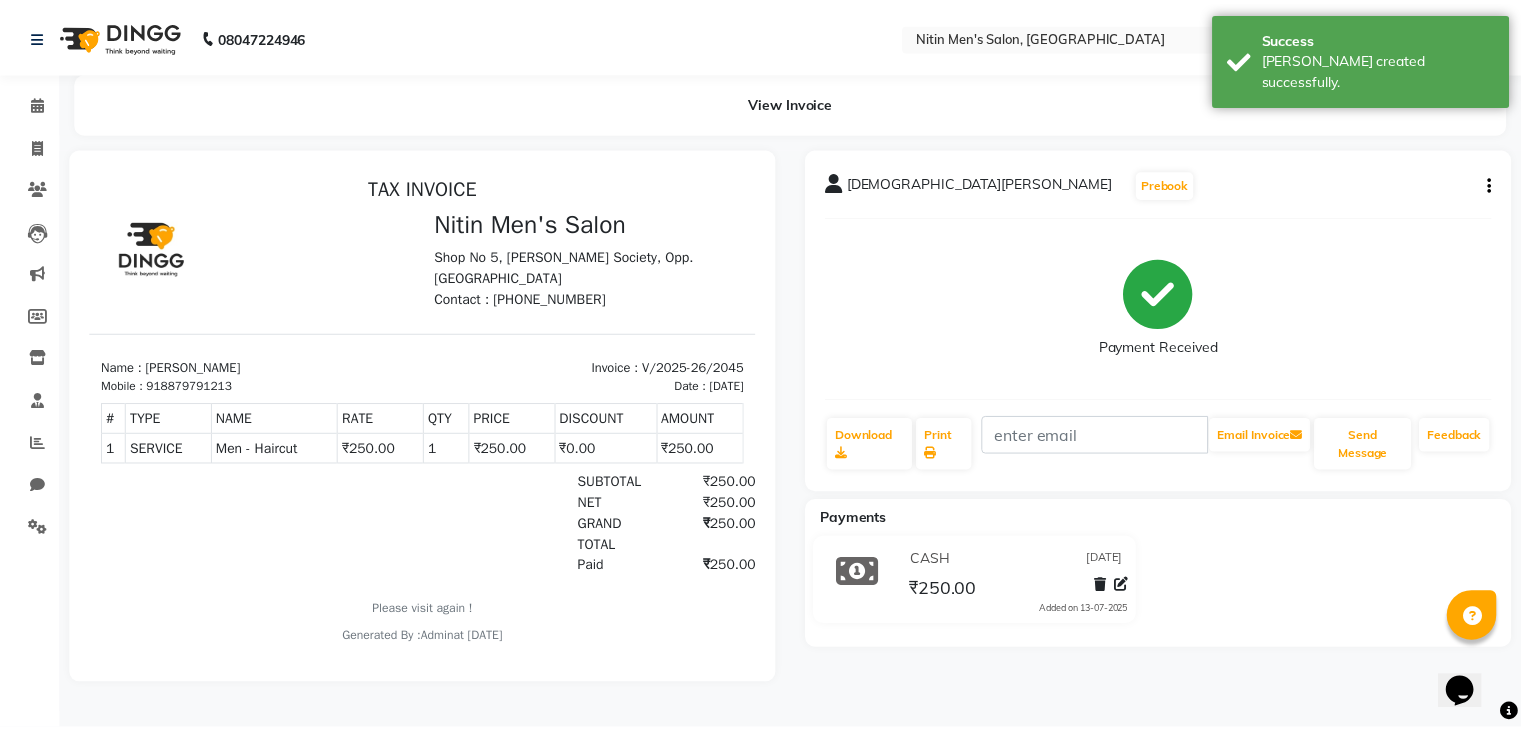 scroll, scrollTop: 0, scrollLeft: 0, axis: both 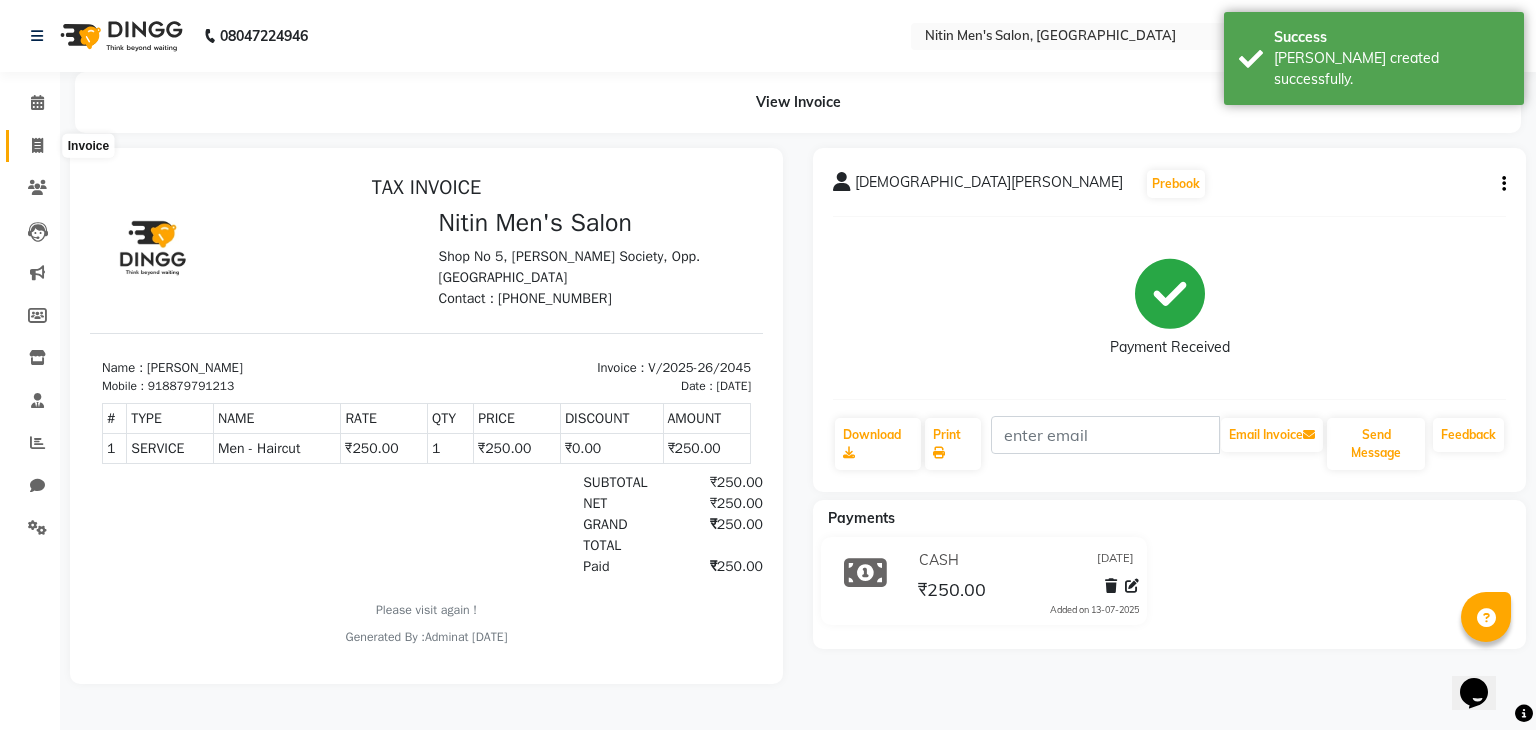 click 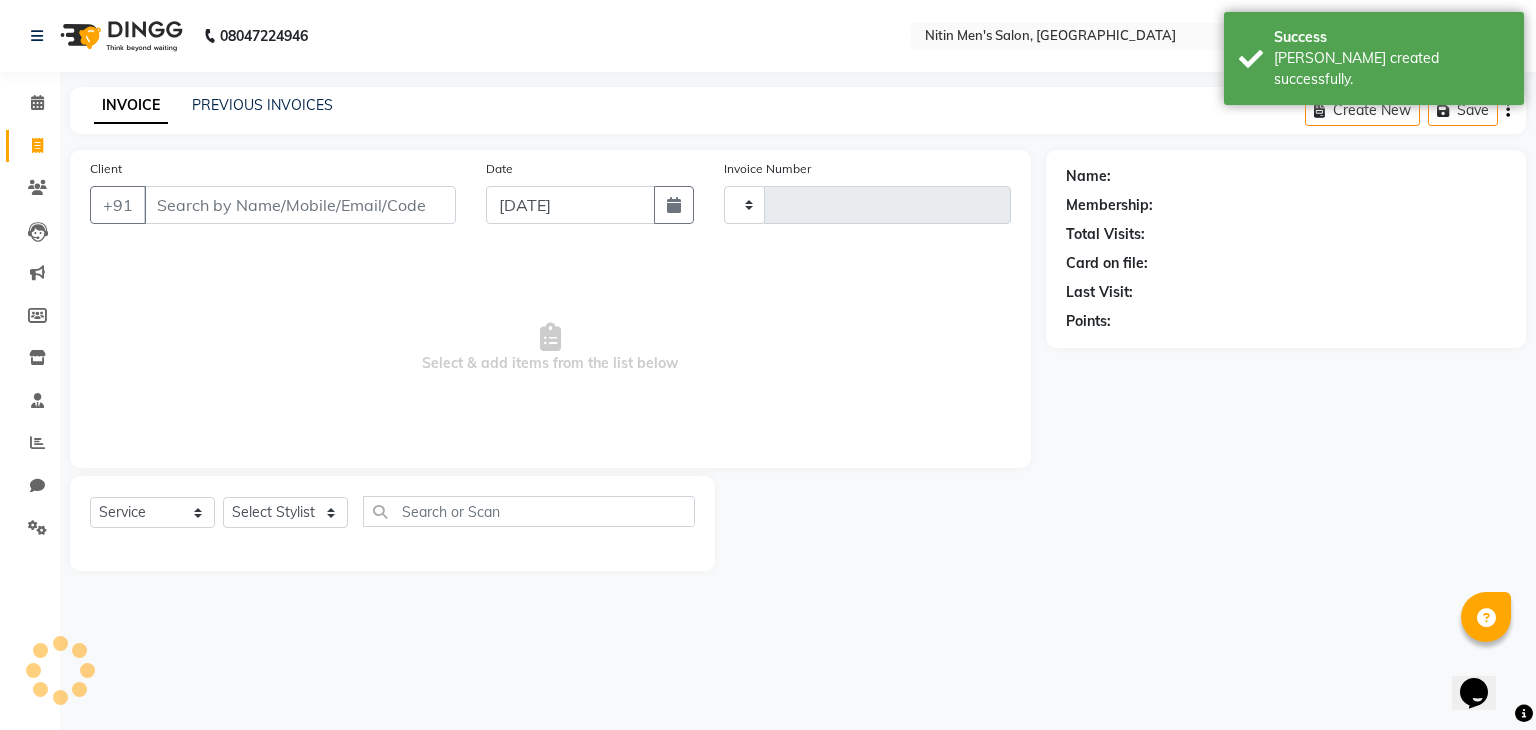 type on "2046" 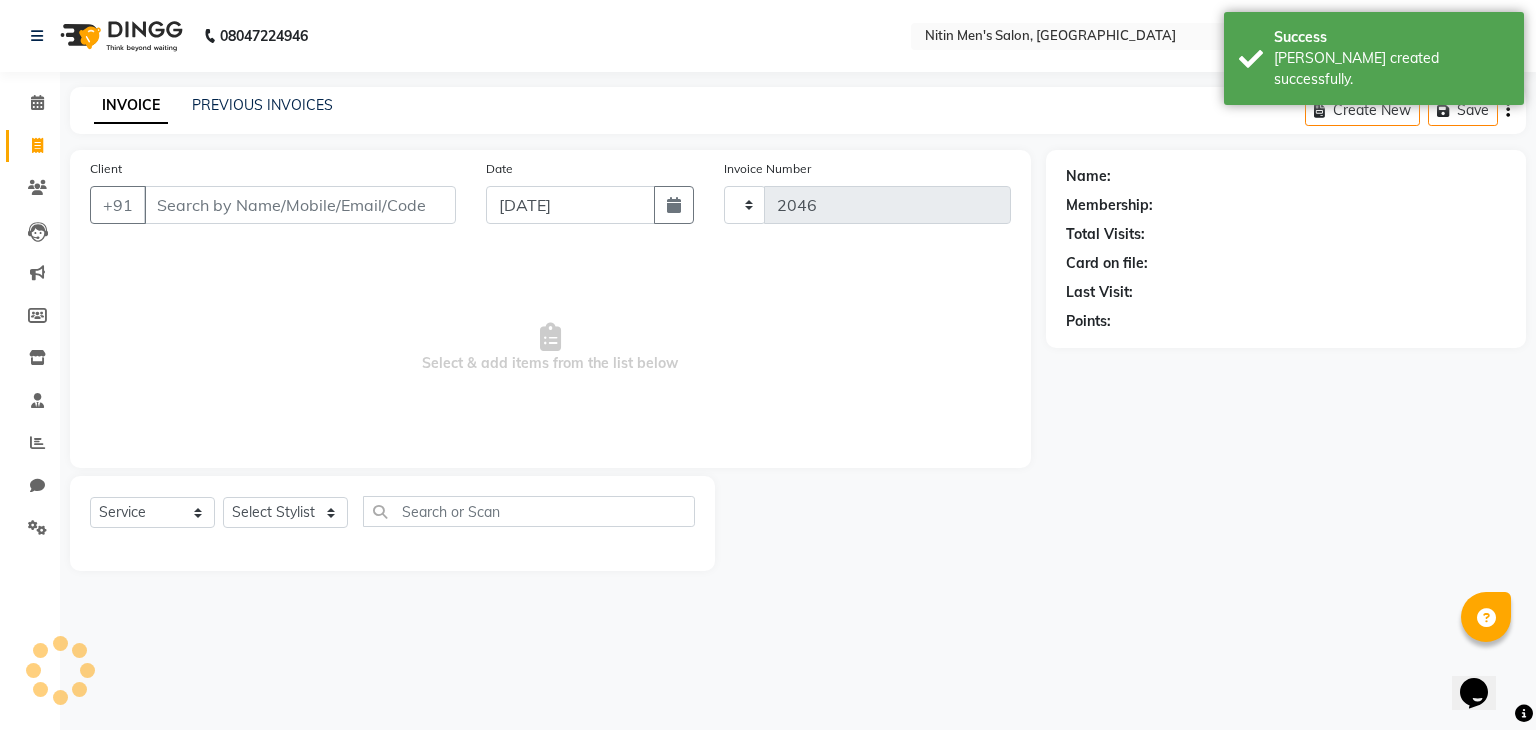 select on "7981" 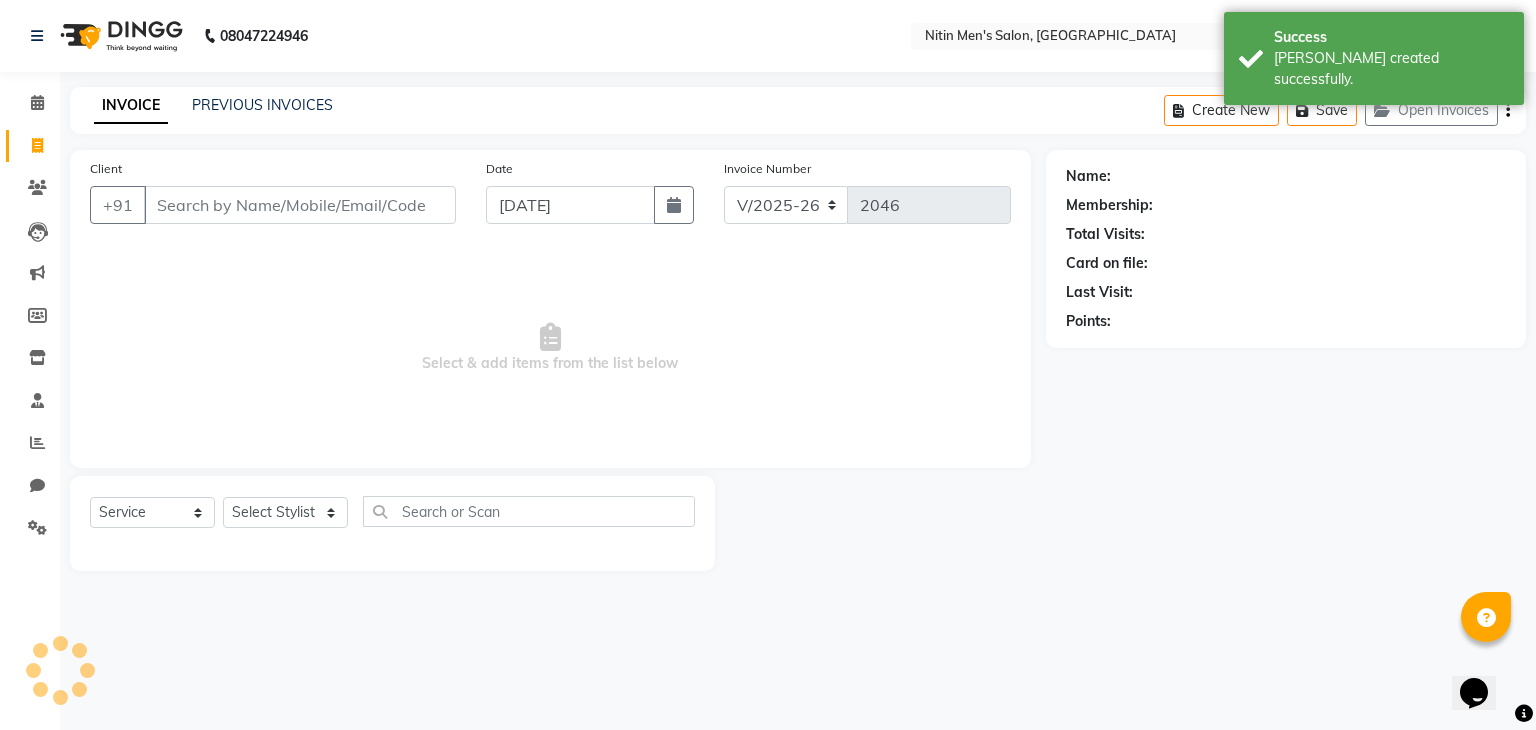 click on "Client" at bounding box center [300, 205] 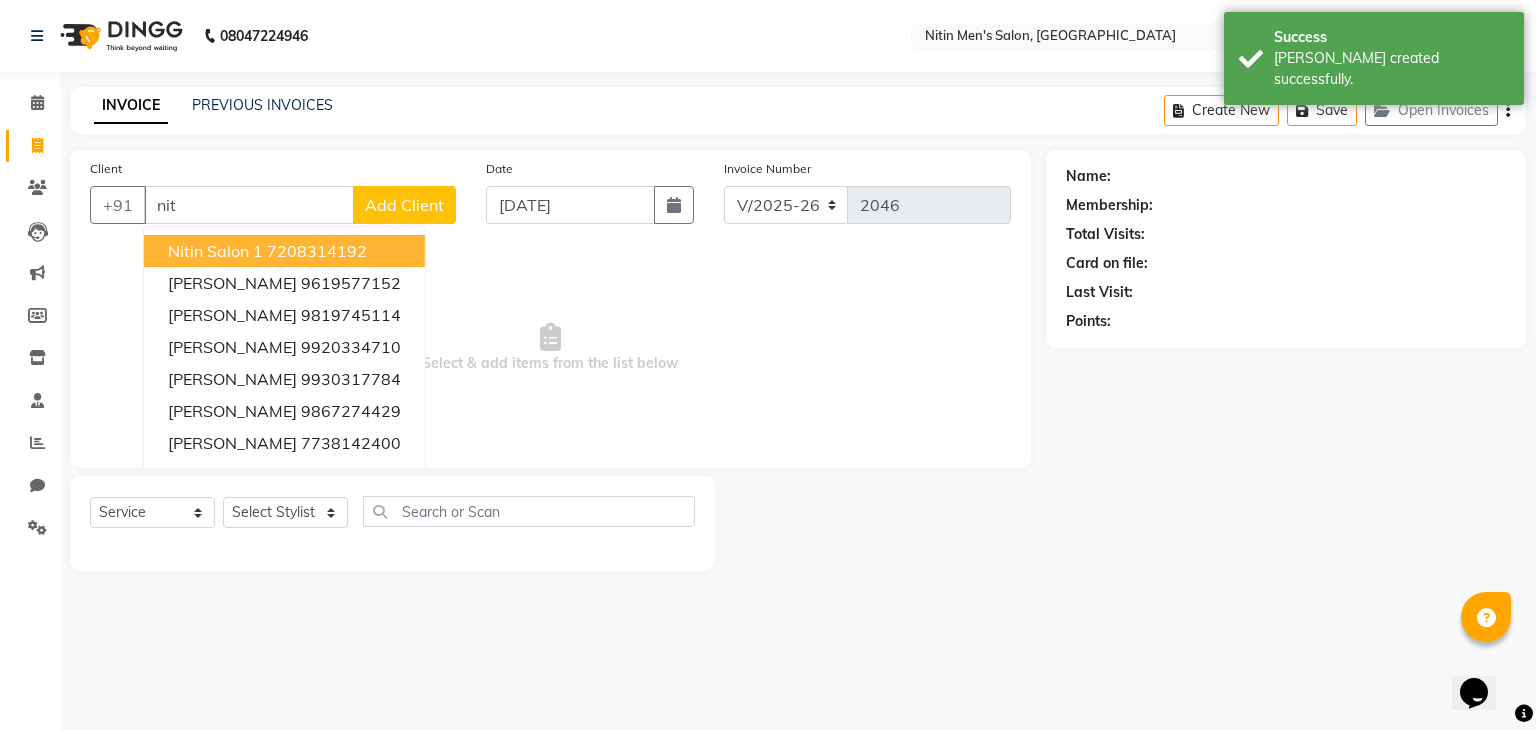click on "Nitin Salon 1" at bounding box center (215, 251) 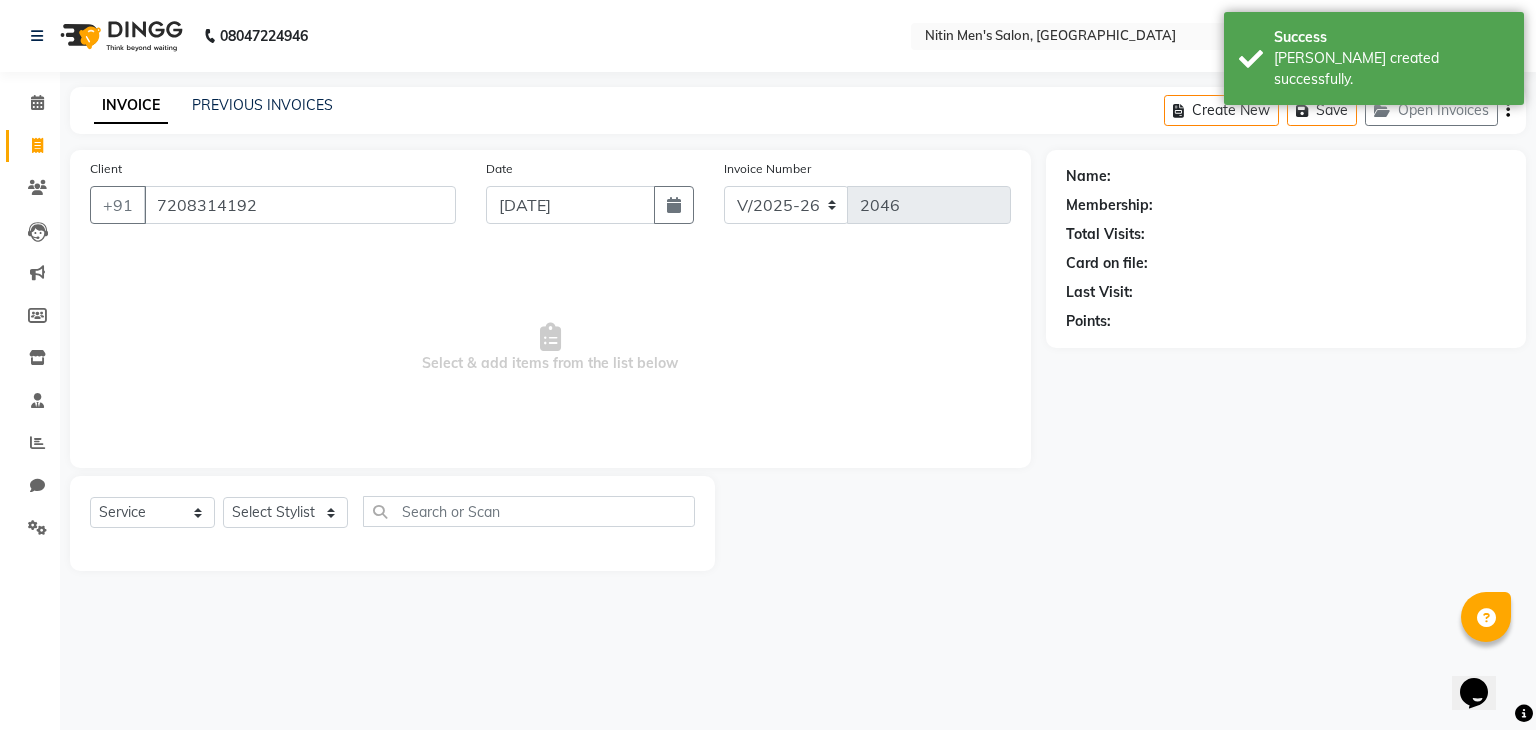 type on "7208314192" 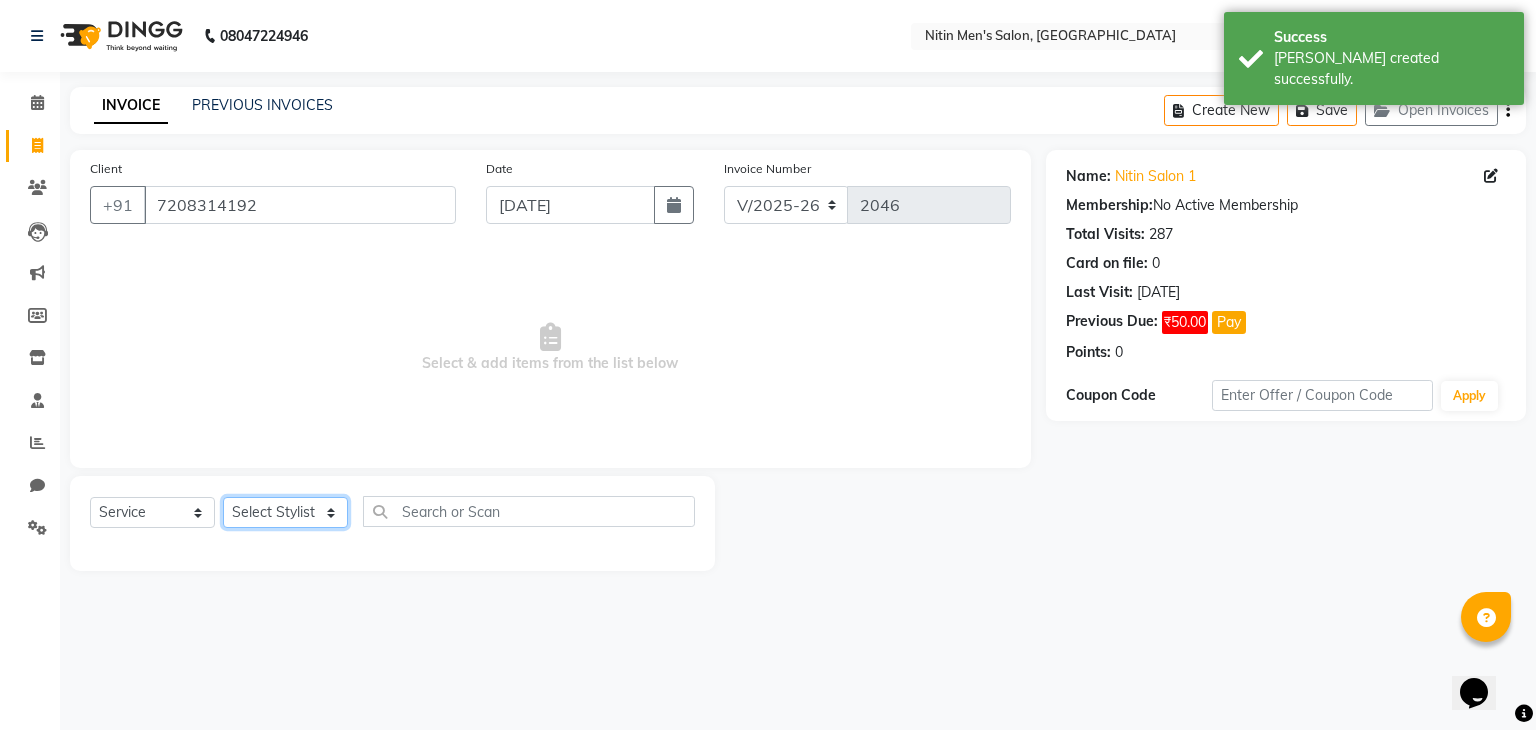 click on "Select Stylist [PERSON_NAME] [PERSON_NAME] [PERSON_NAME] [PERSON_NAME] MEENAKSHI NITIN SIR [PERSON_NAME] [PERSON_NAME] [PERSON_NAME]" 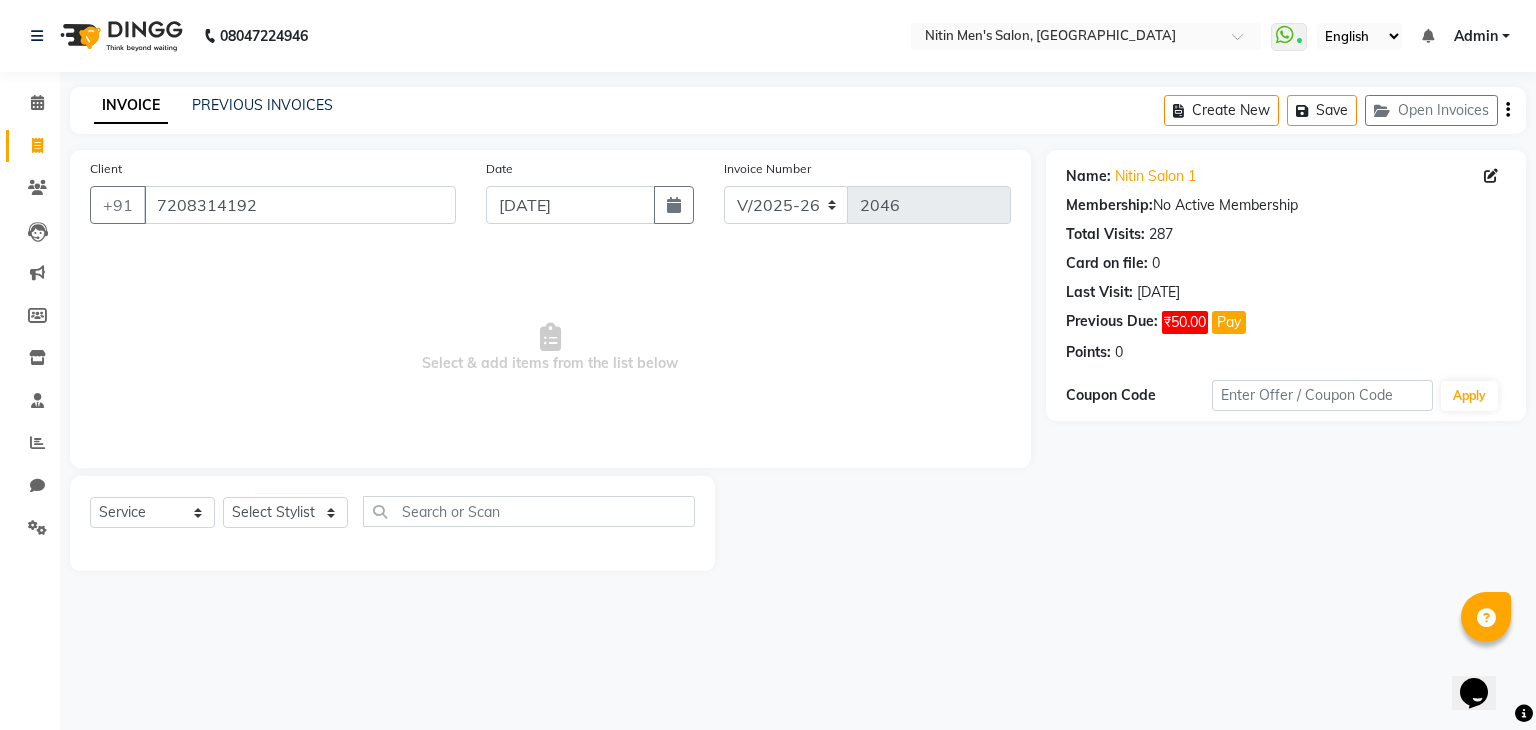 click on "Select & add items from the list below" at bounding box center [550, 348] 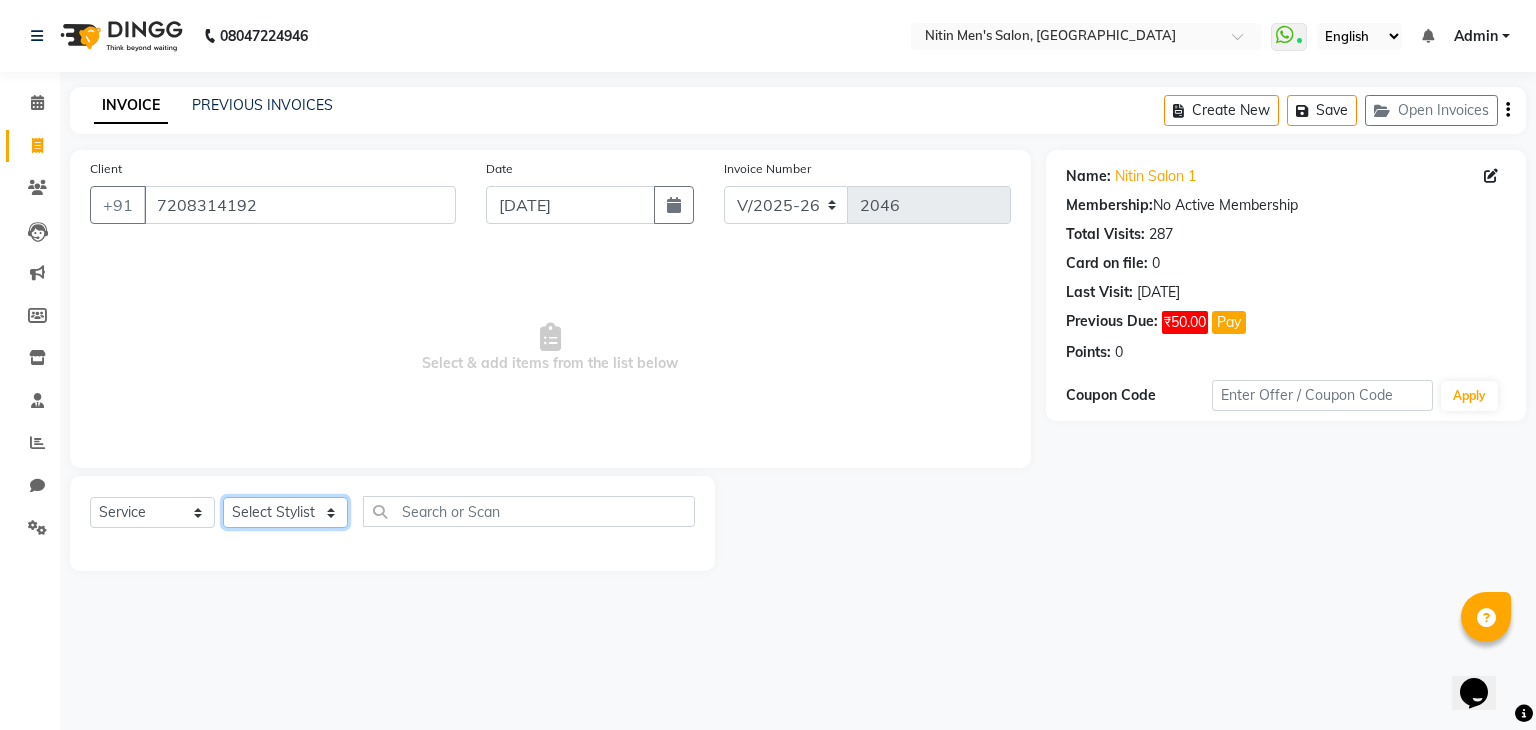 drag, startPoint x: 283, startPoint y: 511, endPoint x: 269, endPoint y: 474, distance: 39.56008 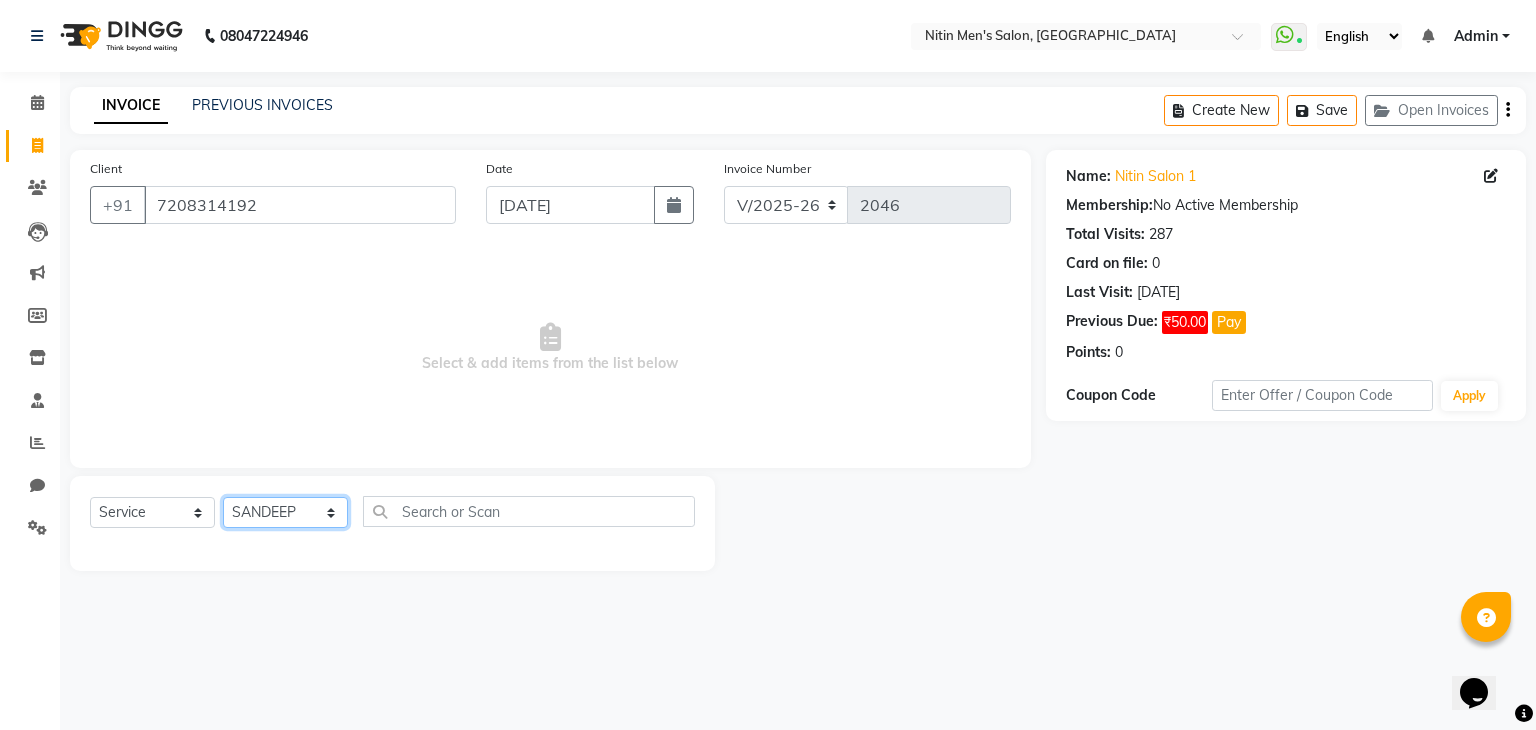 click on "Select Stylist [PERSON_NAME] [PERSON_NAME] [PERSON_NAME] [PERSON_NAME] MEENAKSHI NITIN SIR [PERSON_NAME] [PERSON_NAME] [PERSON_NAME]" 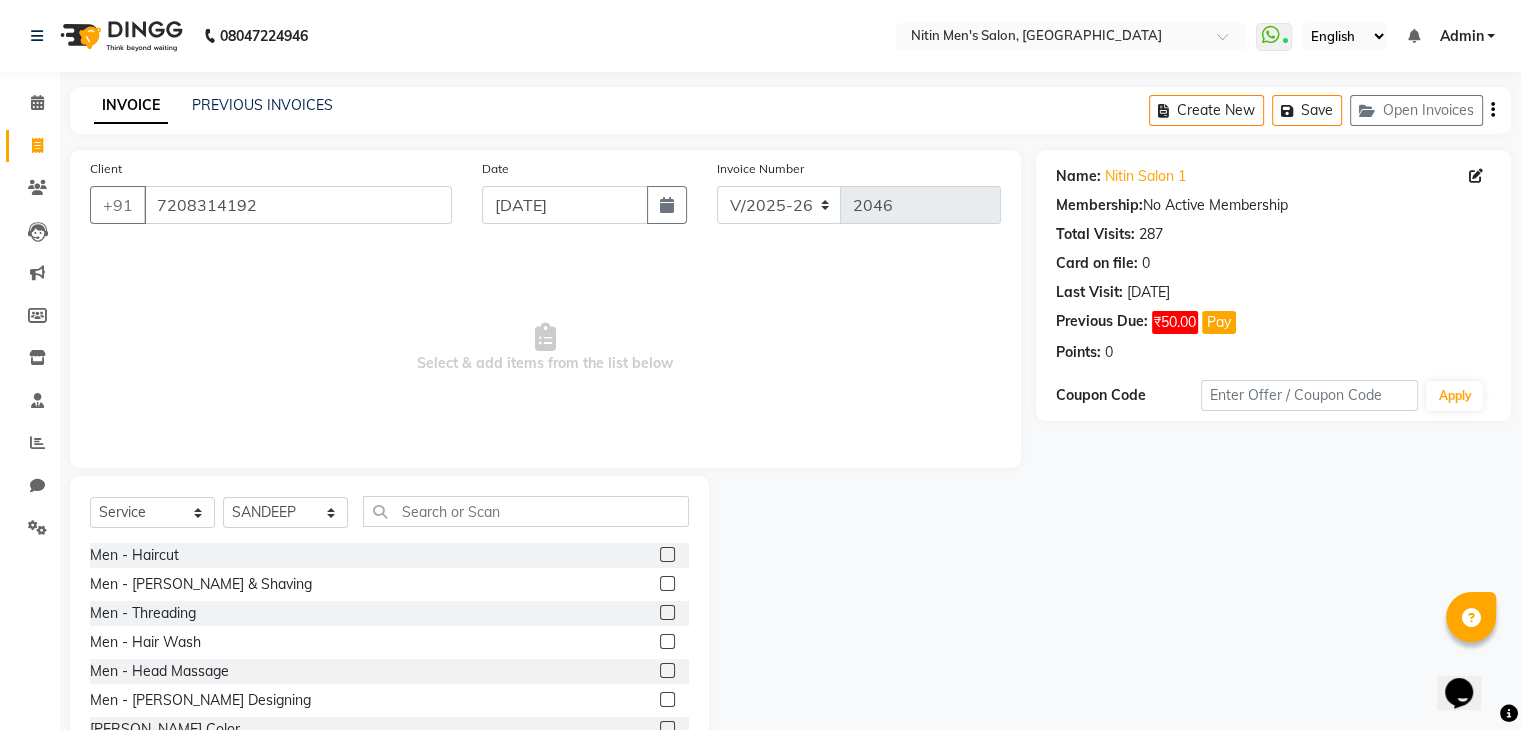 click 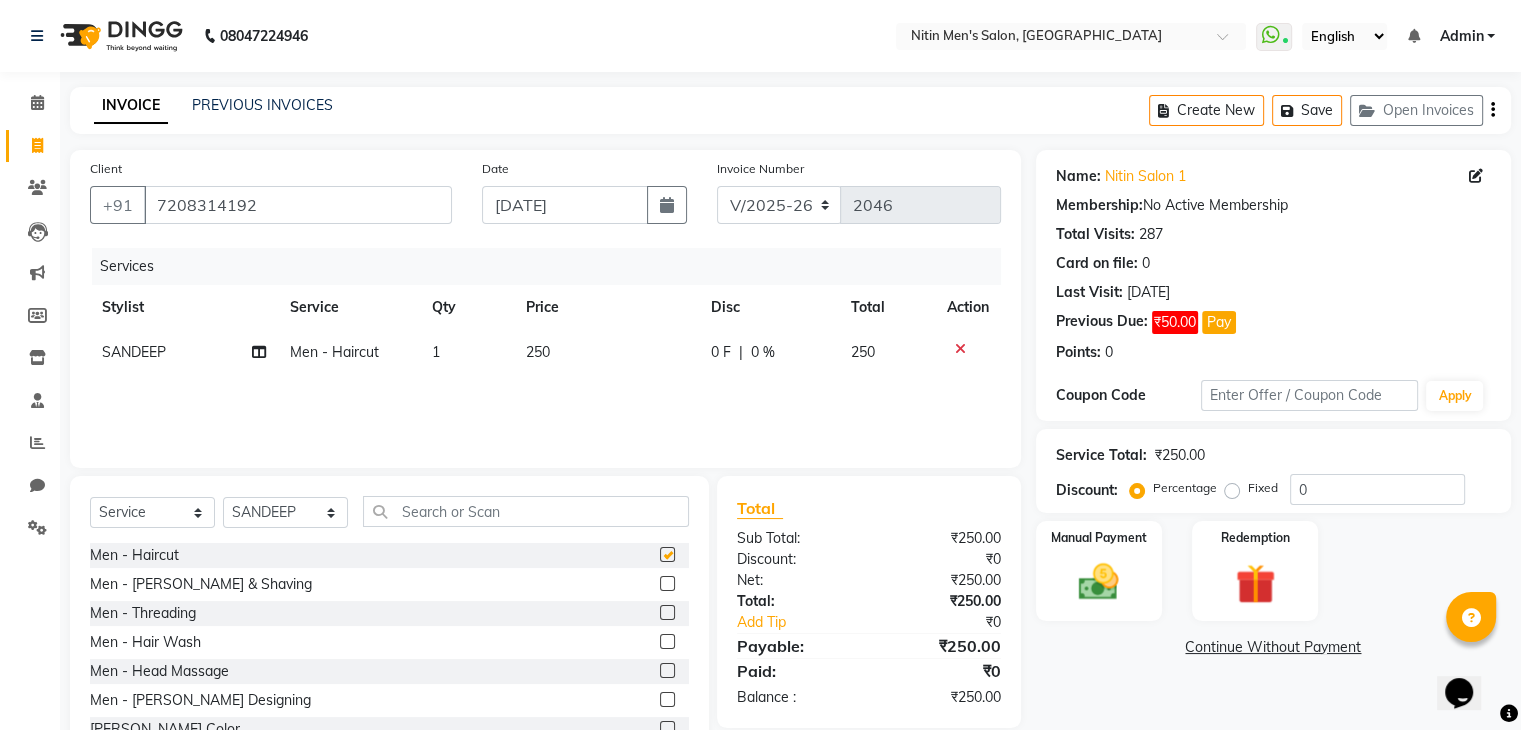 checkbox on "false" 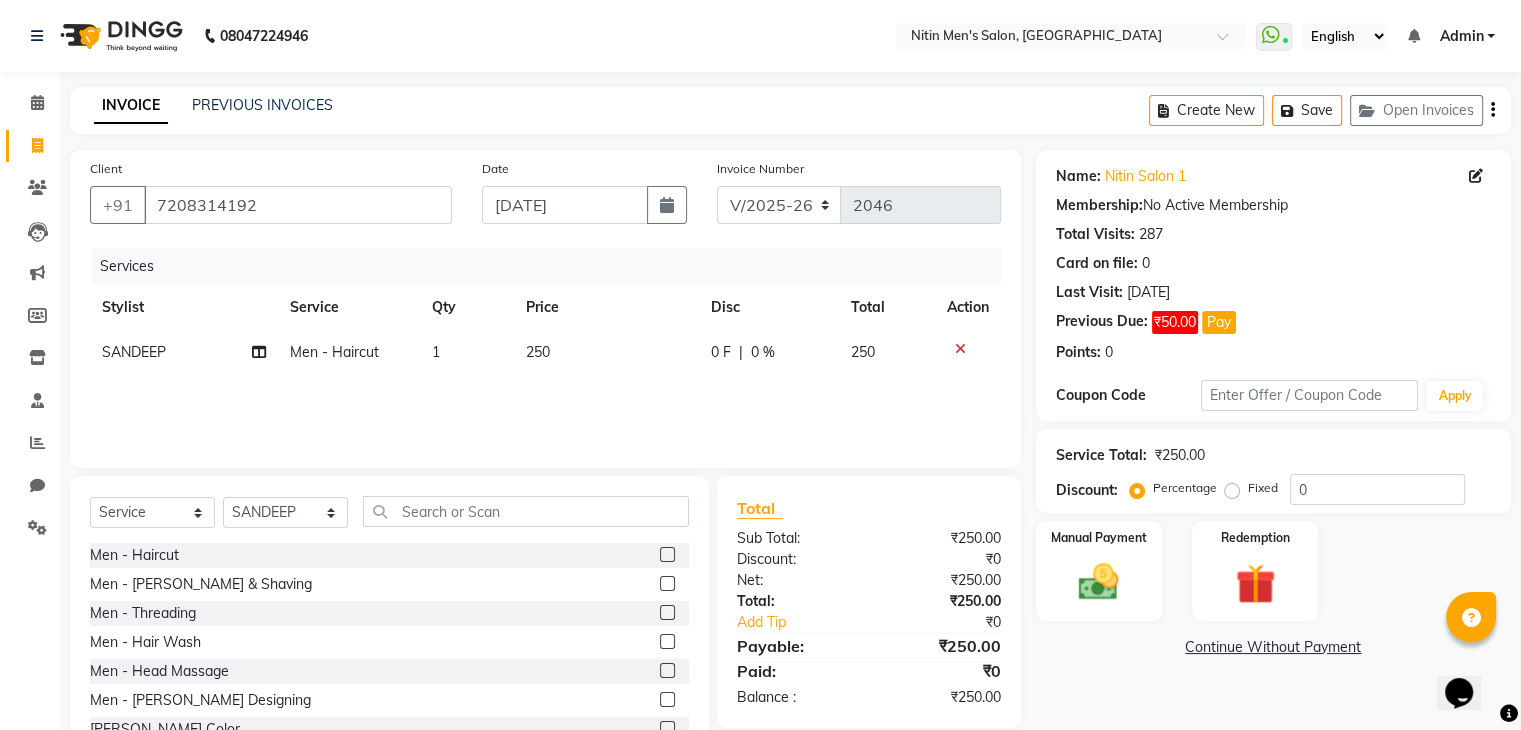 click 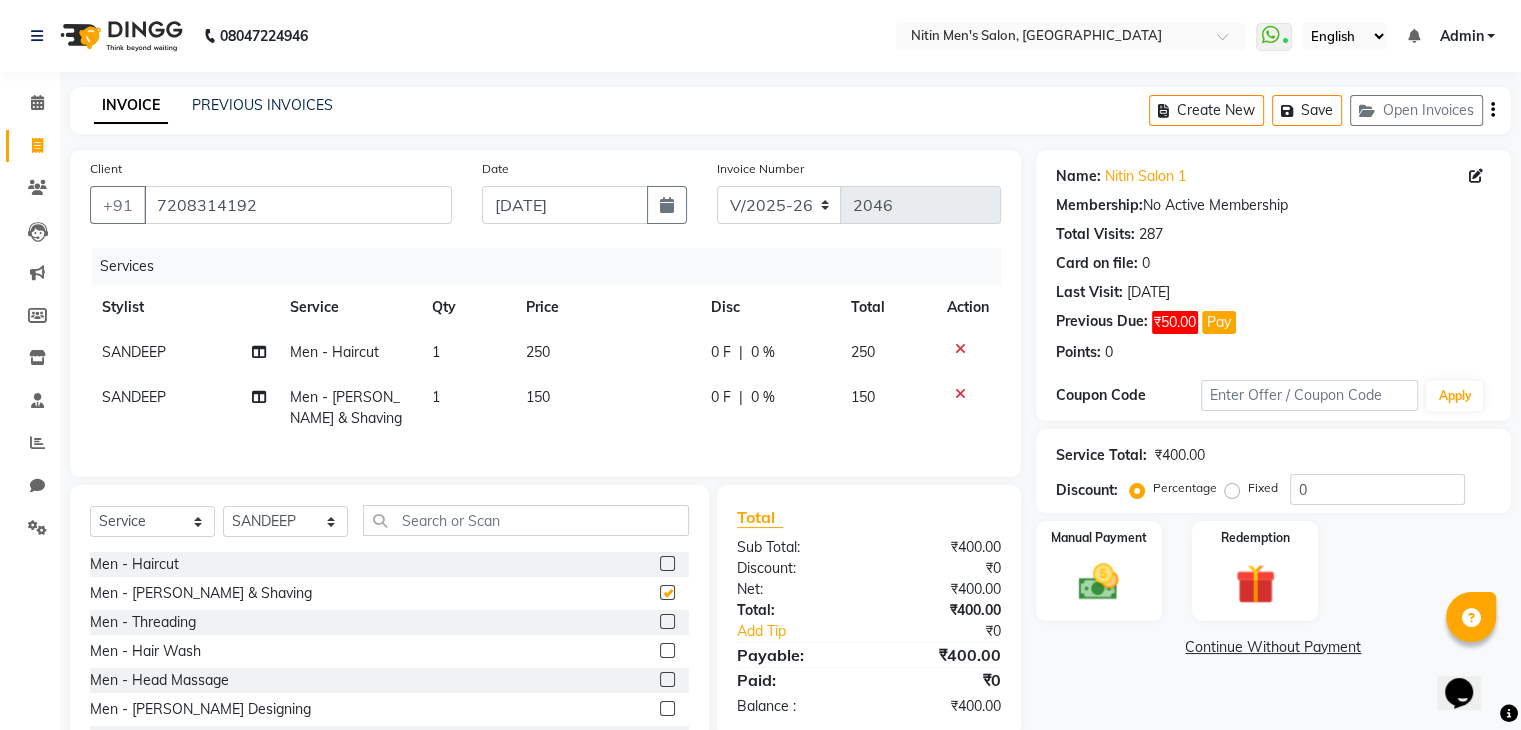 checkbox on "false" 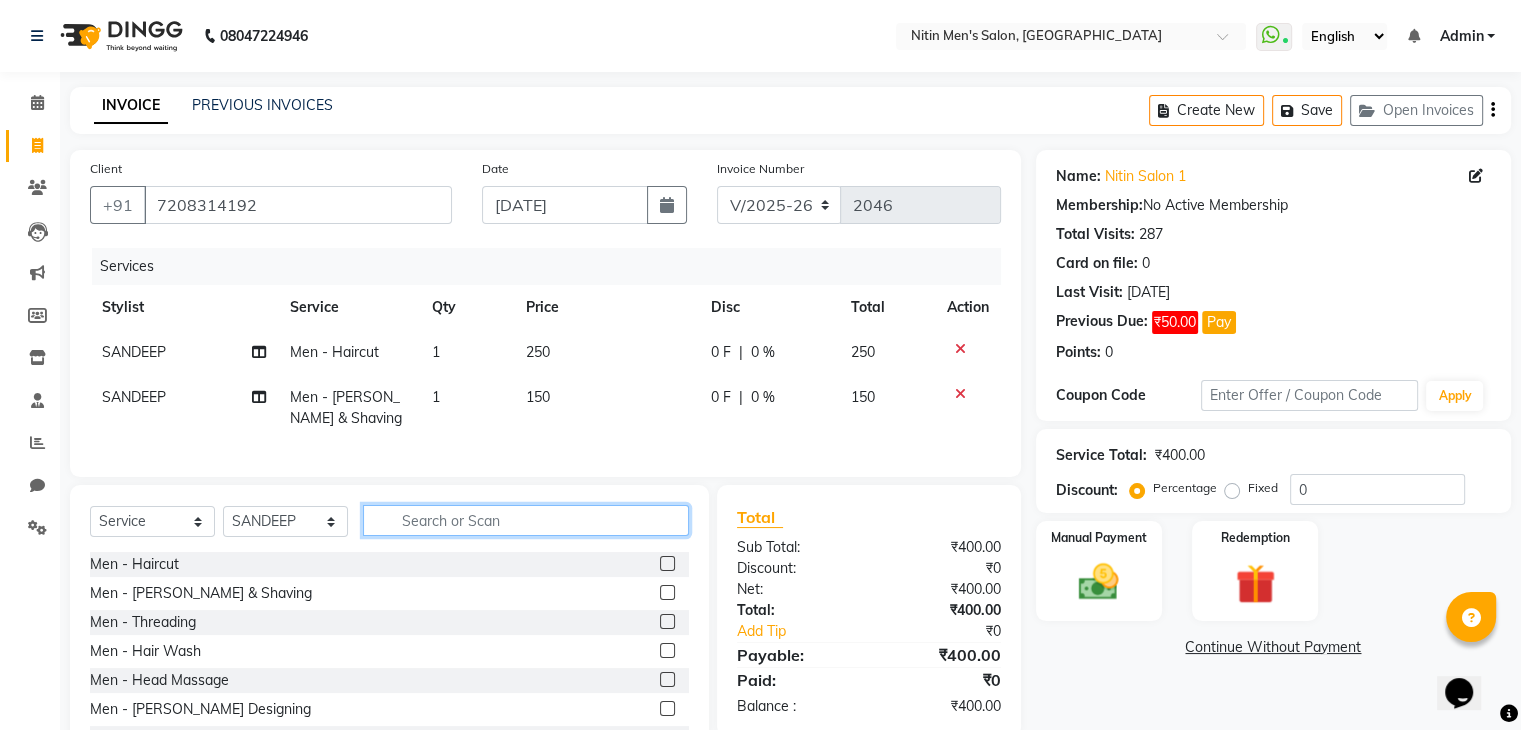 click 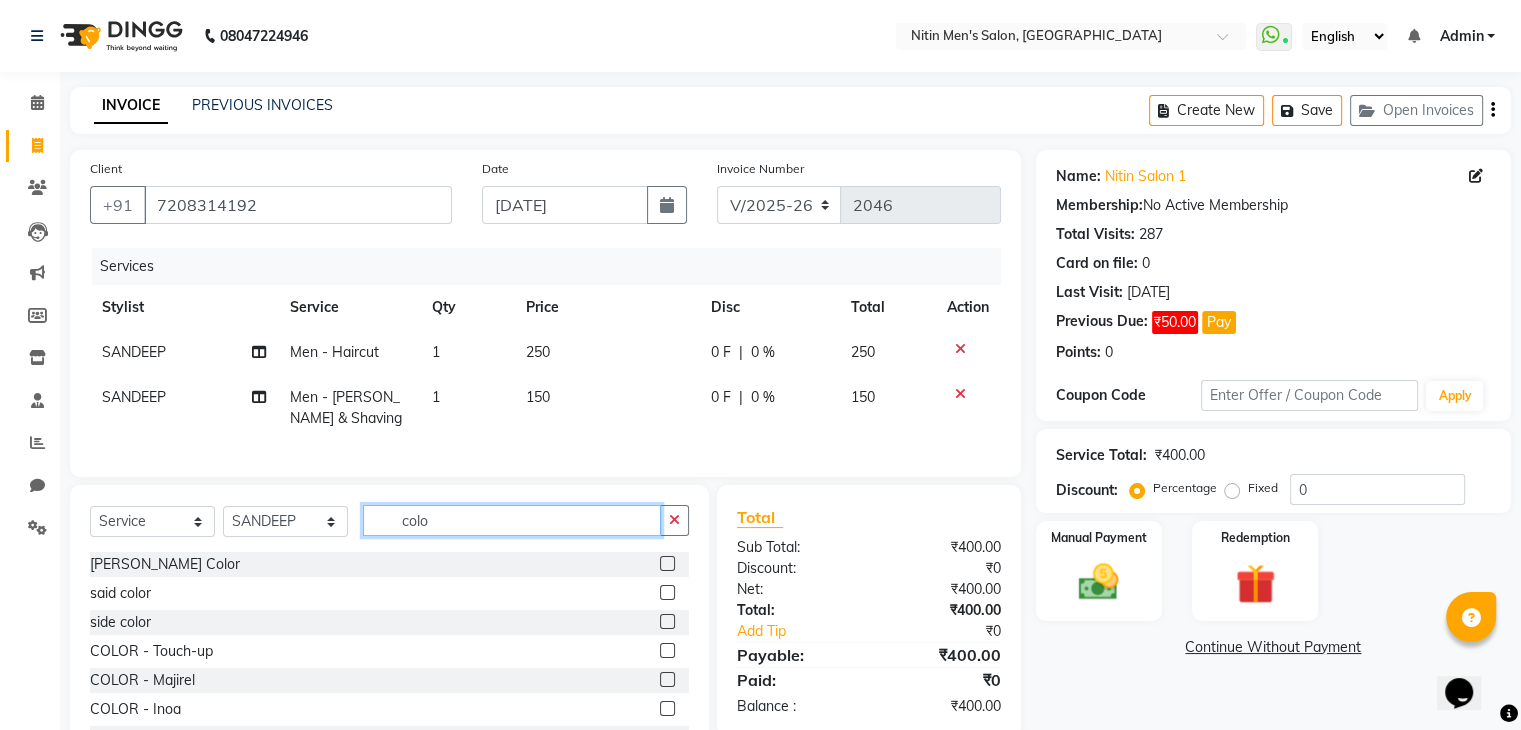 type on "colo" 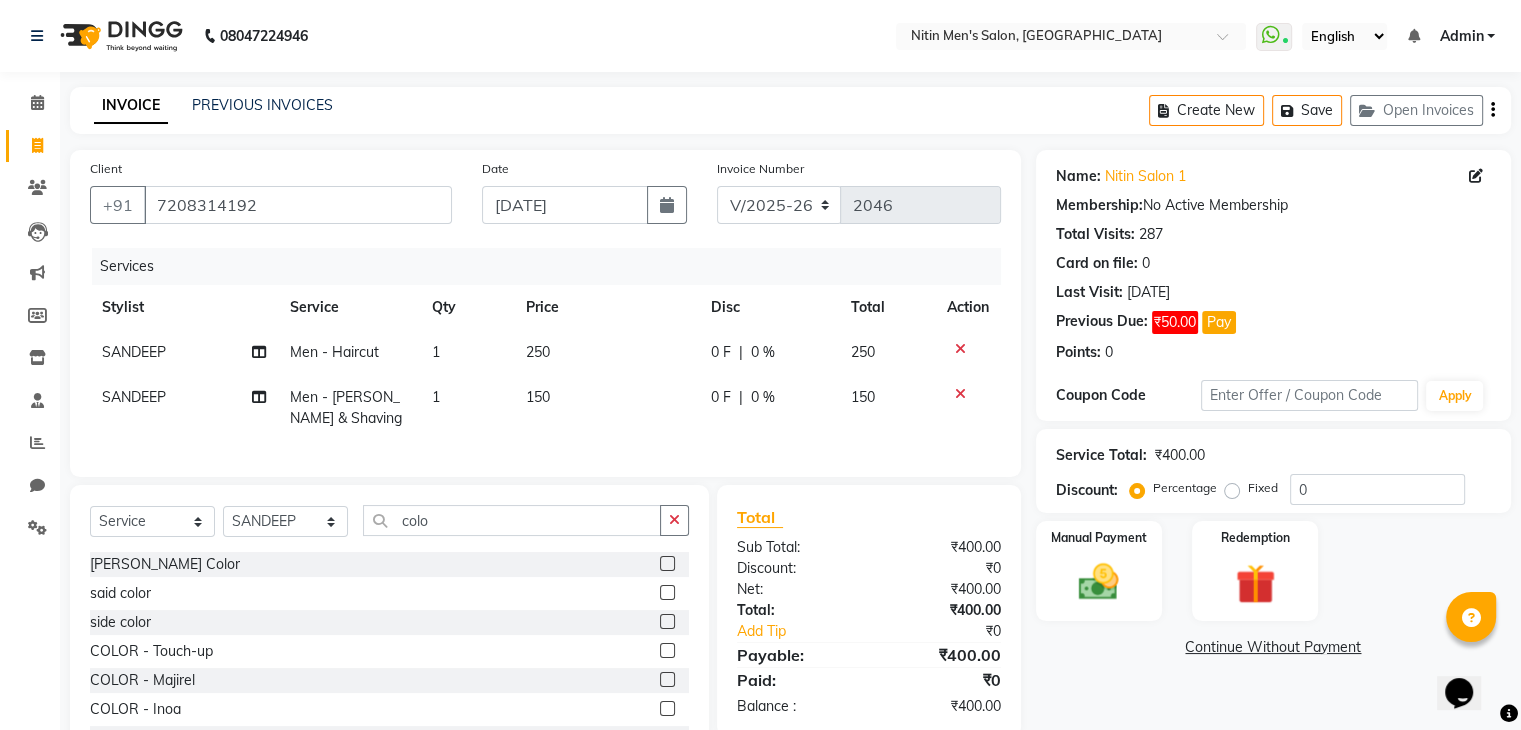 click 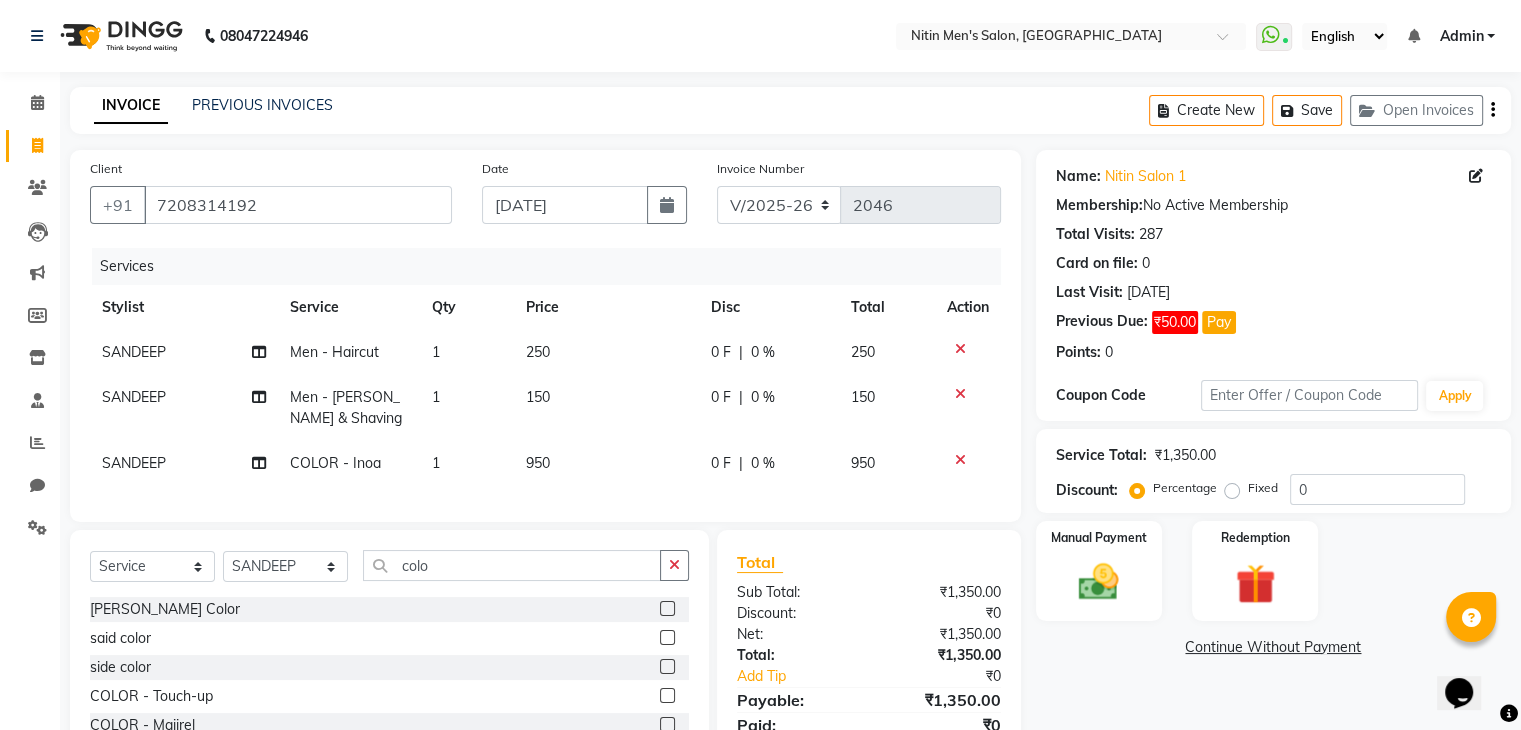 checkbox on "false" 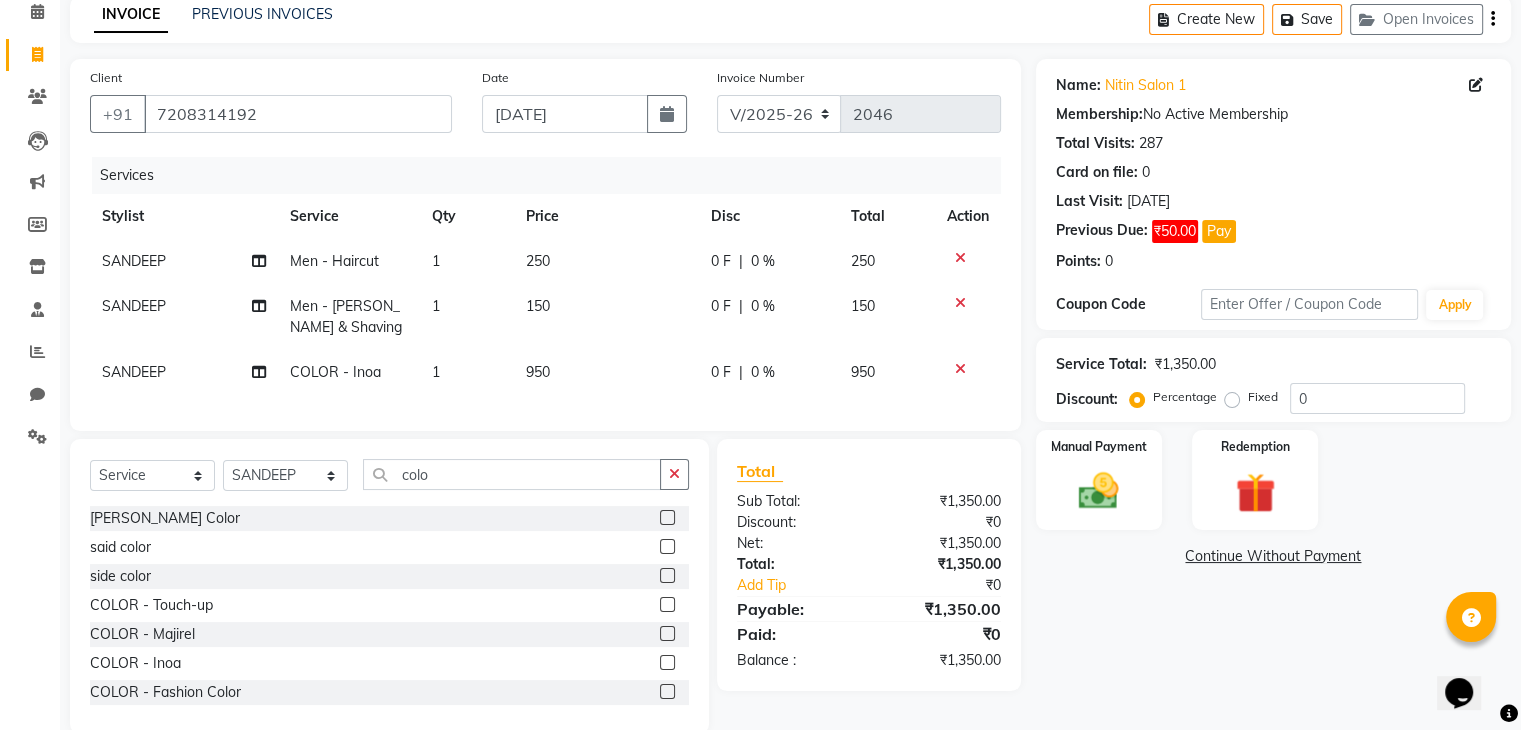 scroll, scrollTop: 96, scrollLeft: 0, axis: vertical 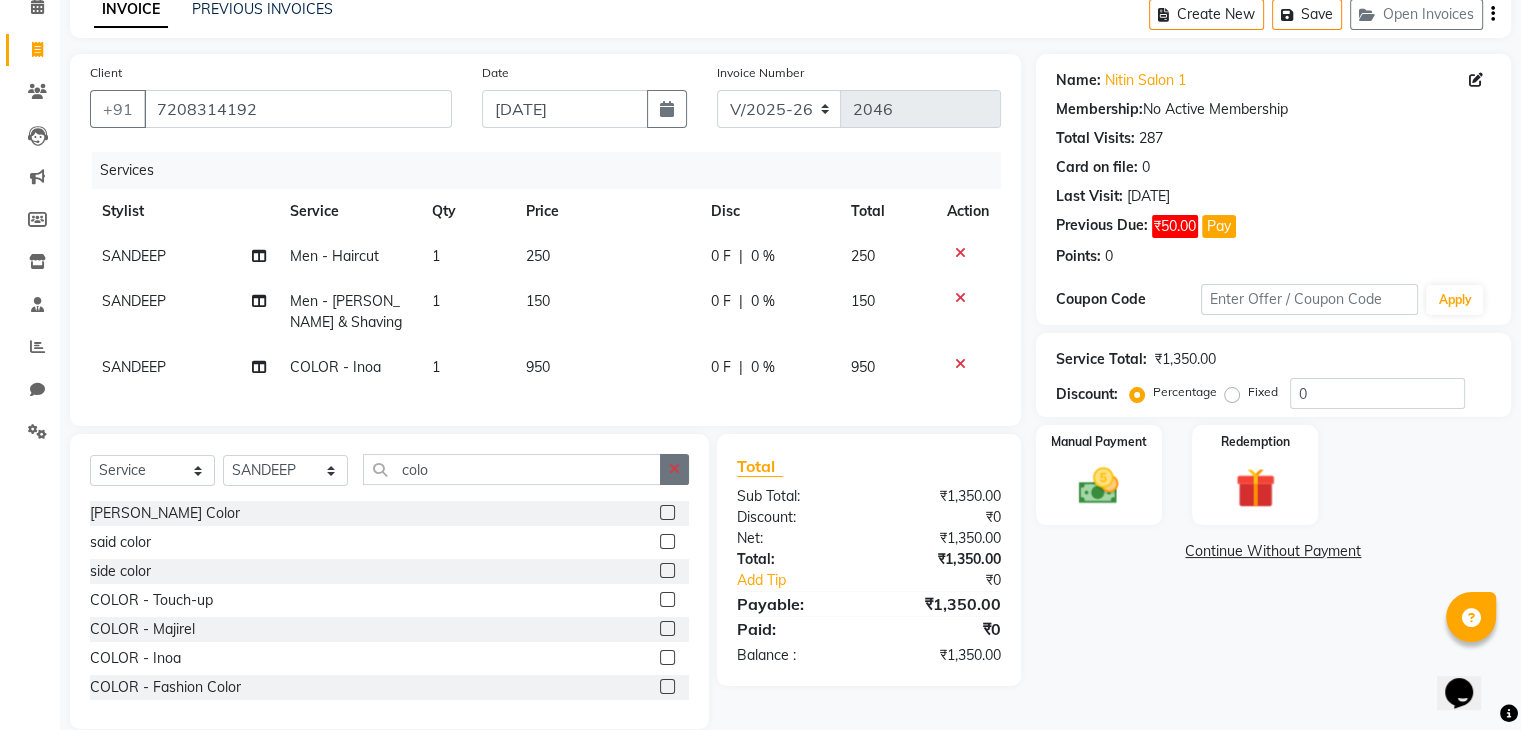 click 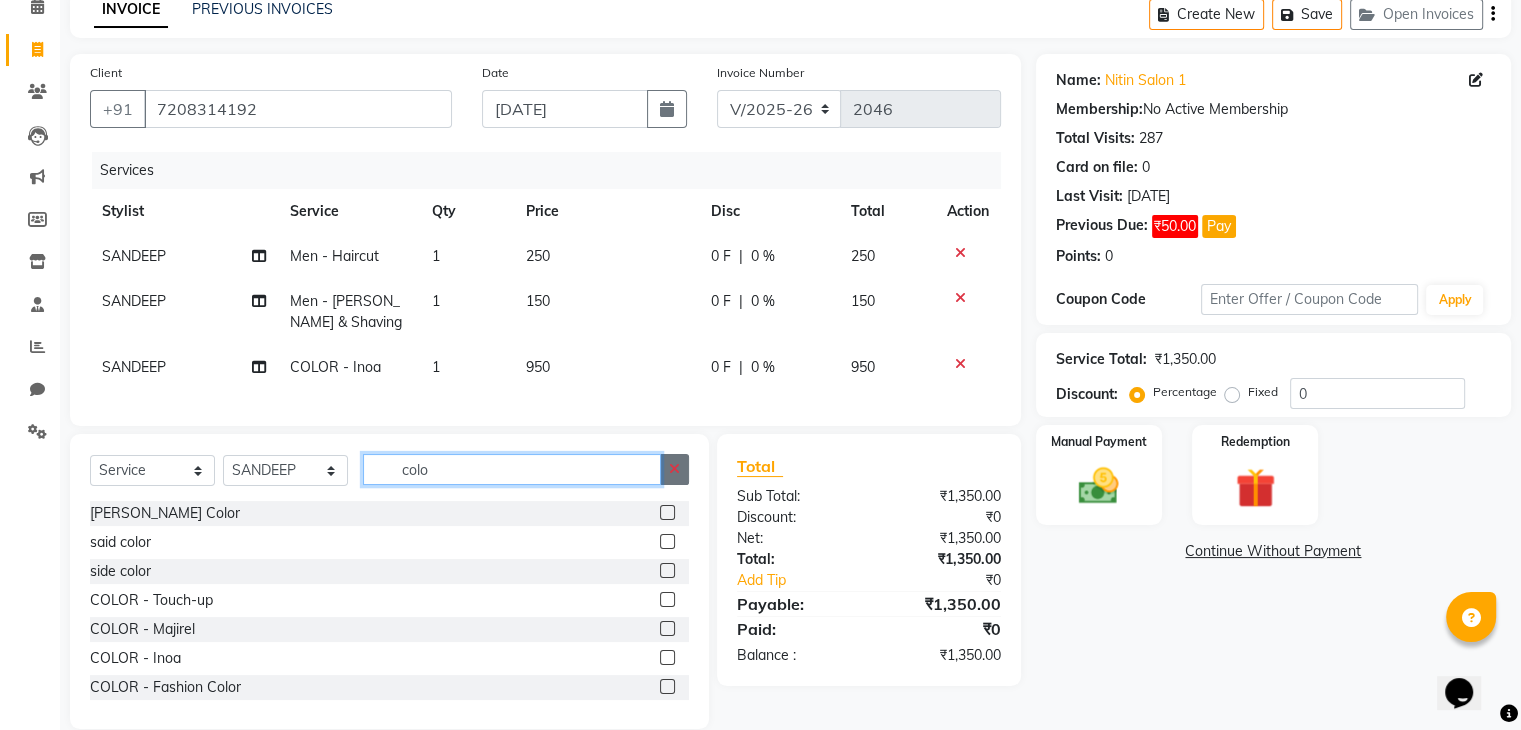 type 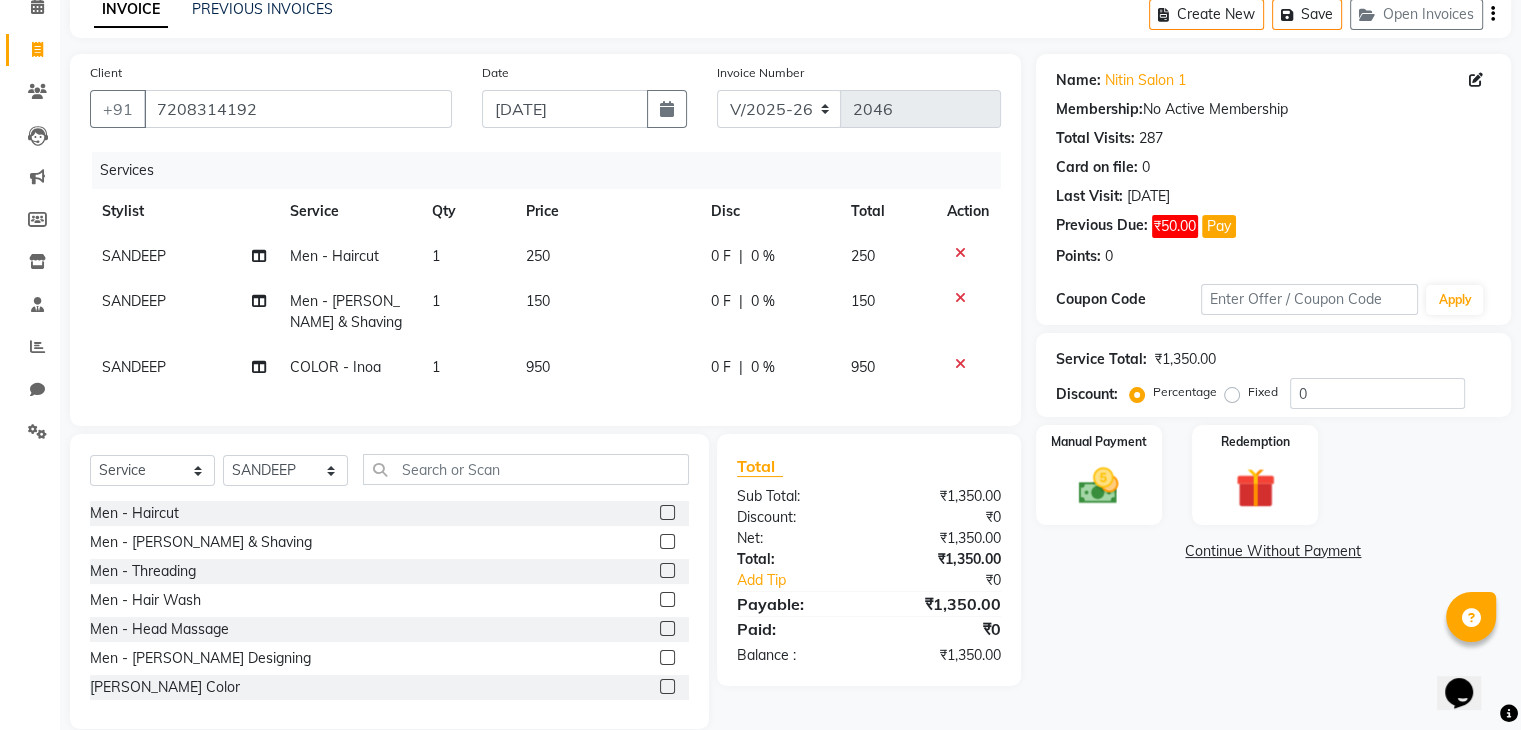 click 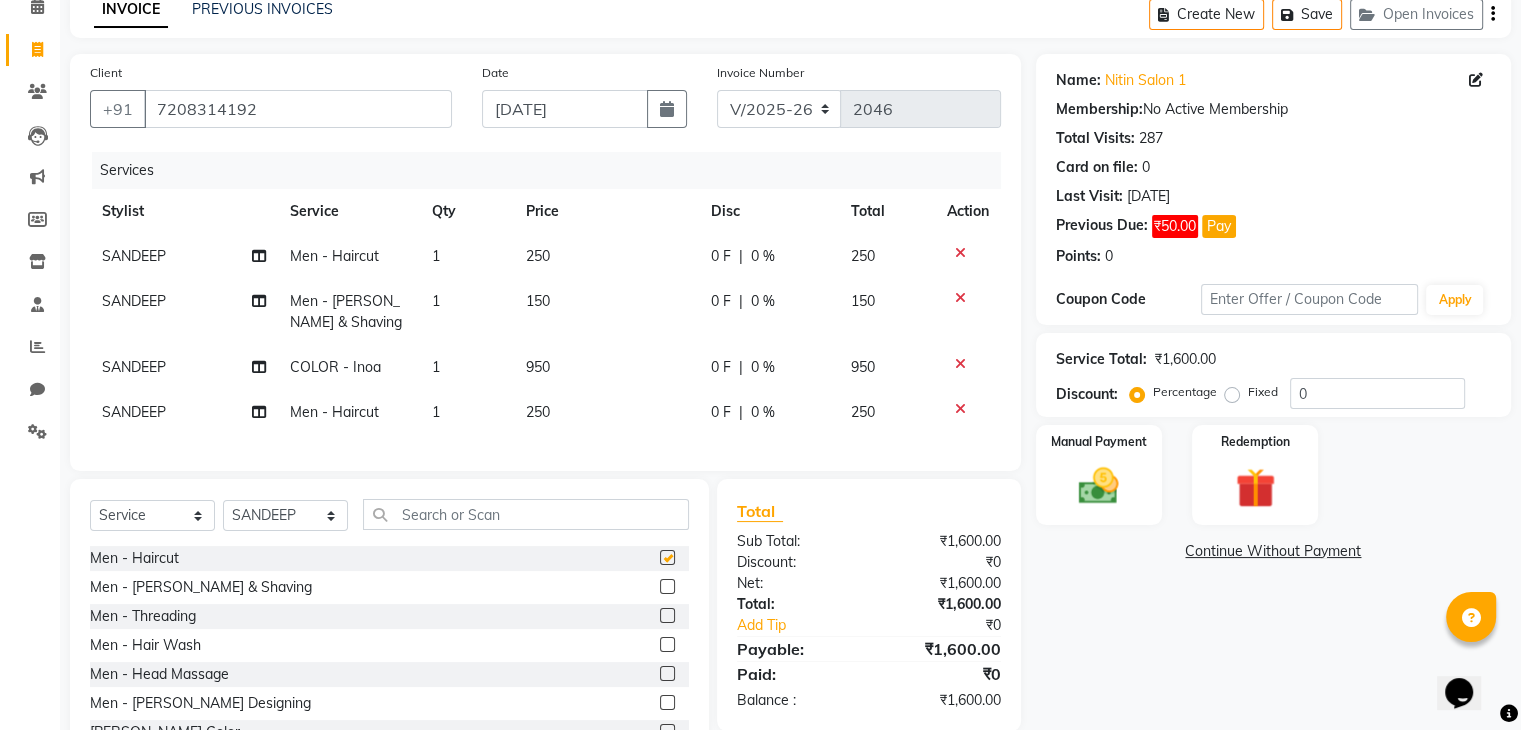 checkbox on "false" 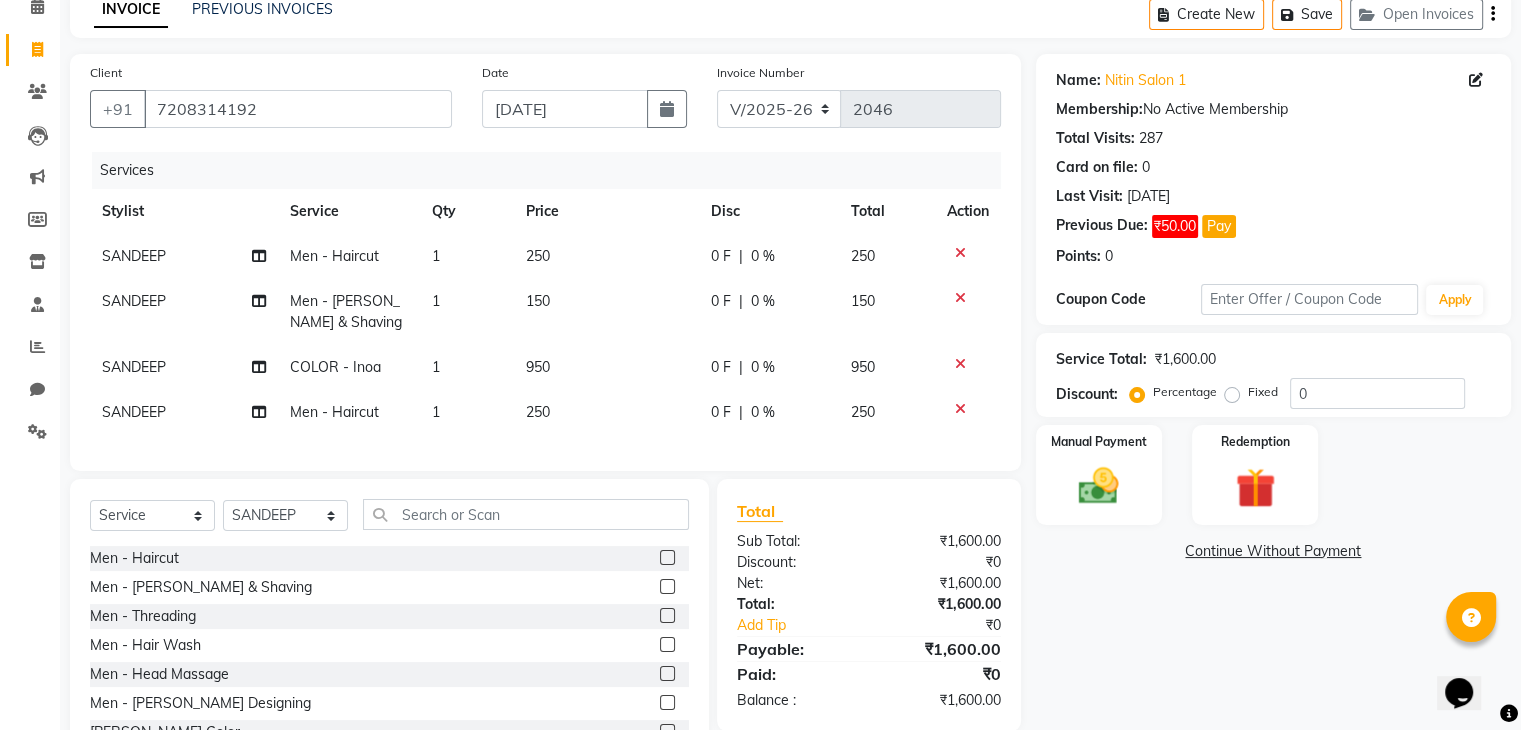 click 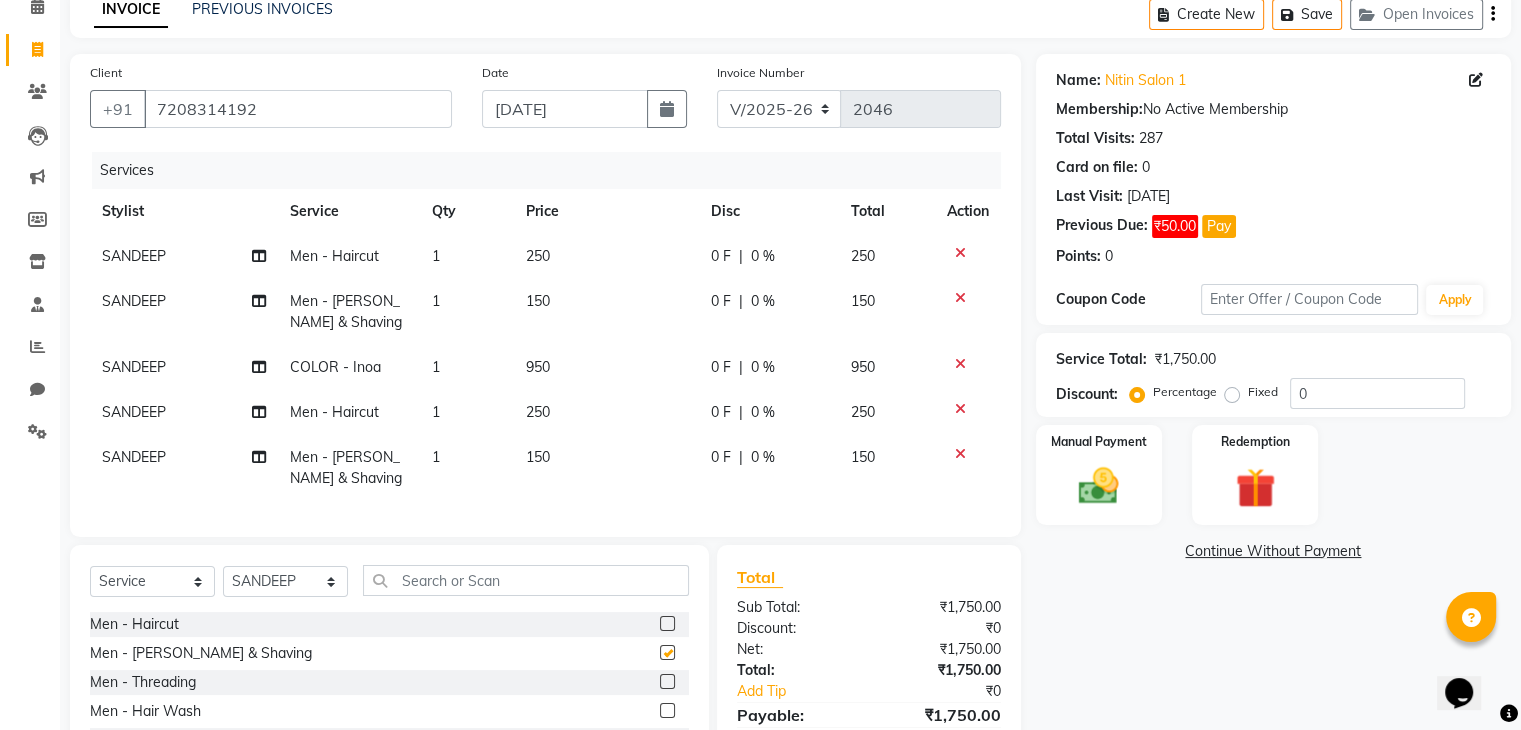 checkbox on "false" 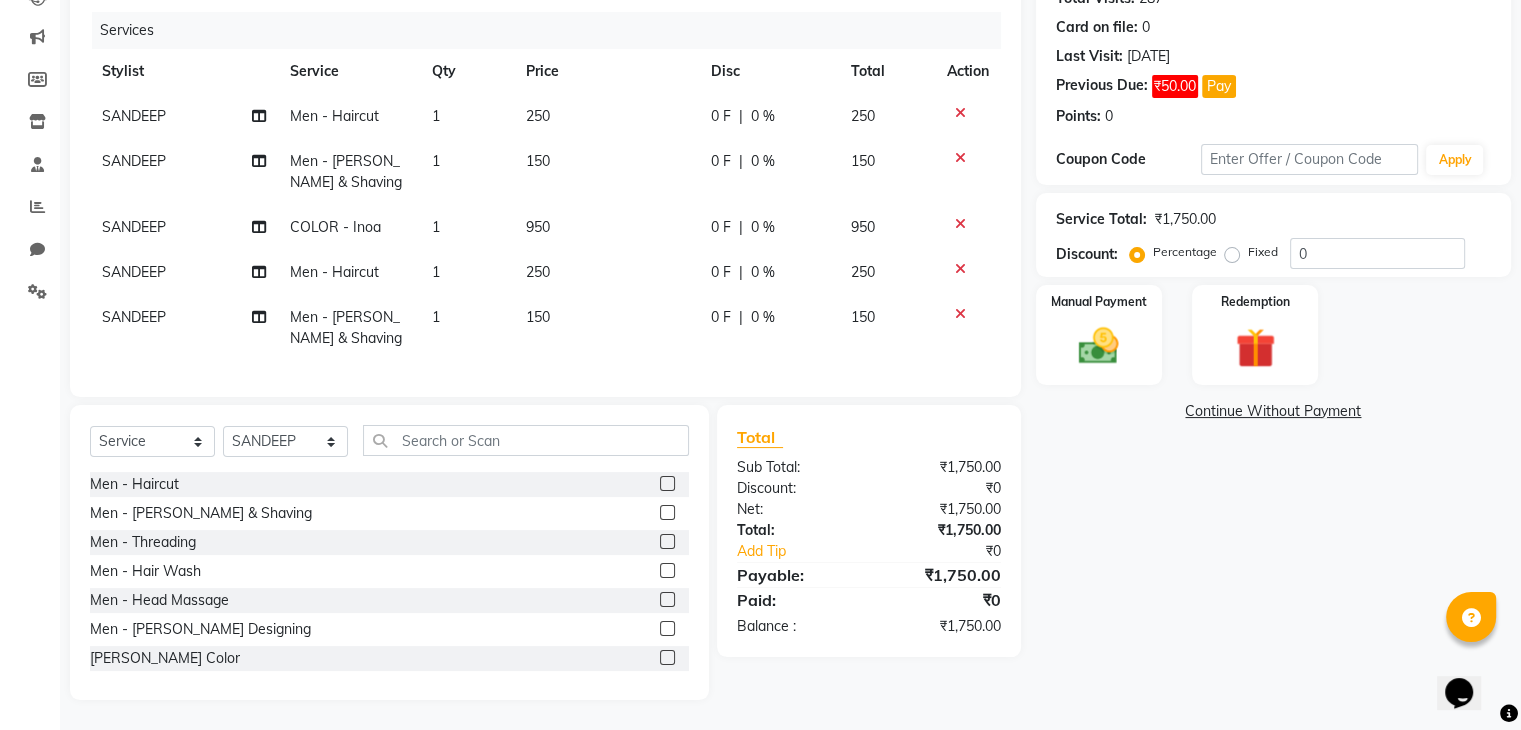 scroll, scrollTop: 252, scrollLeft: 0, axis: vertical 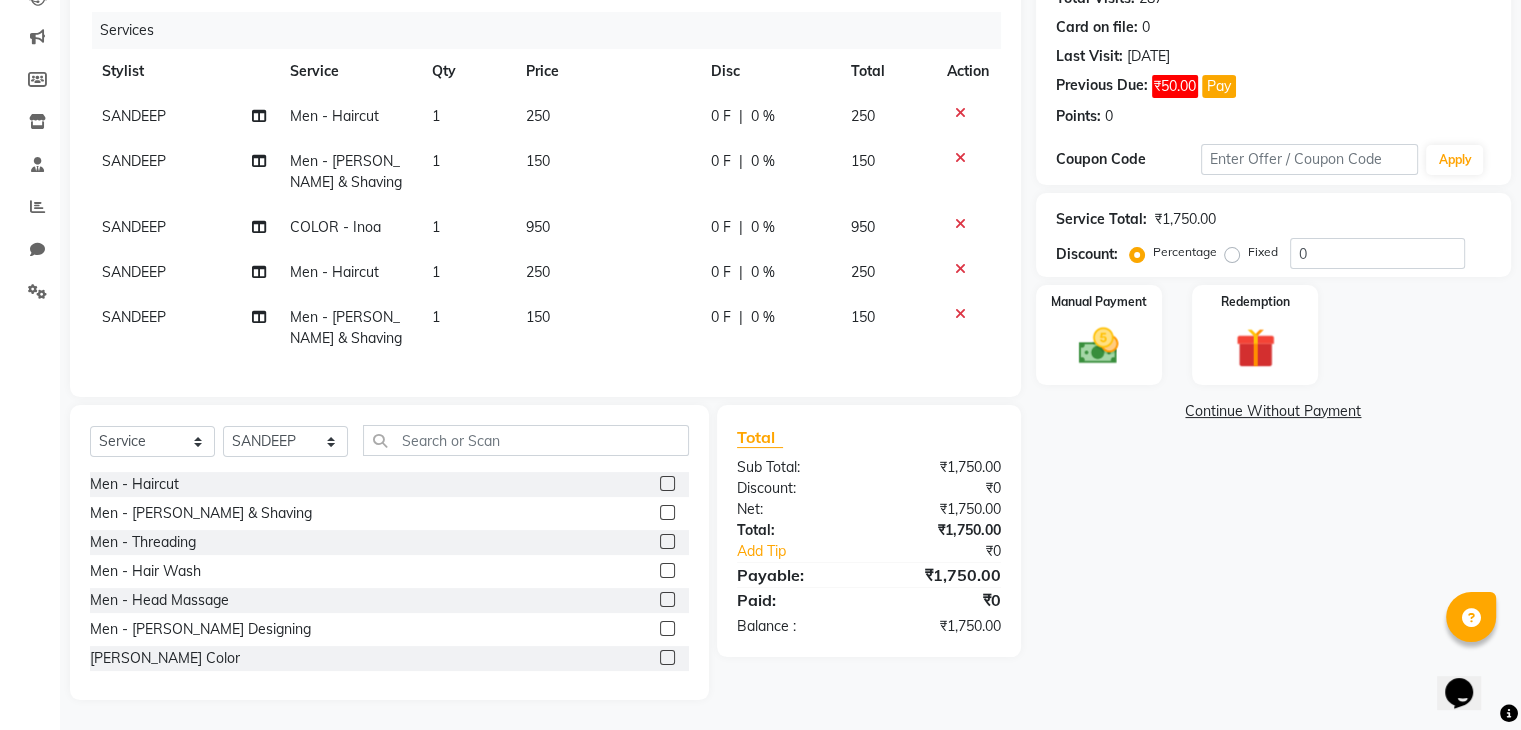 click 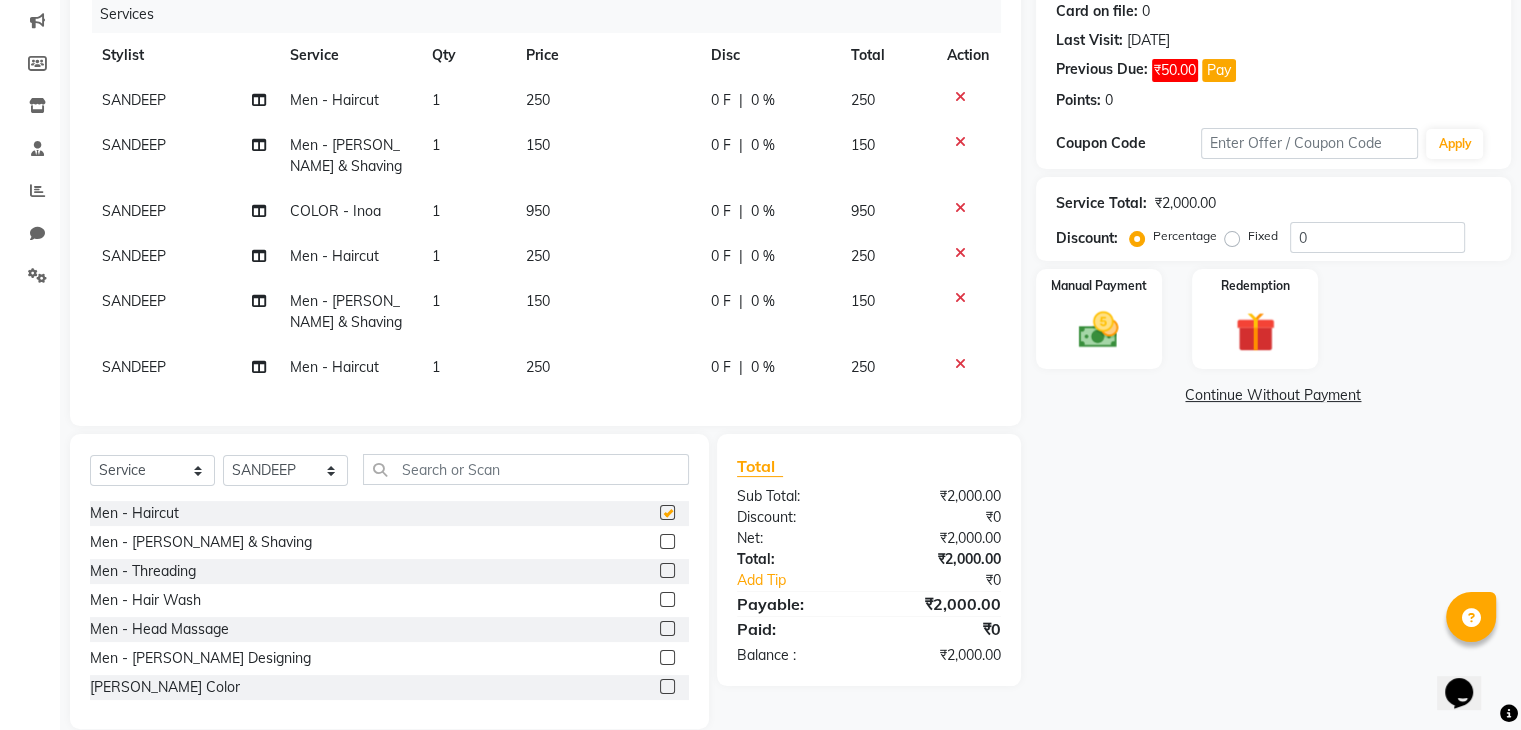 checkbox on "false" 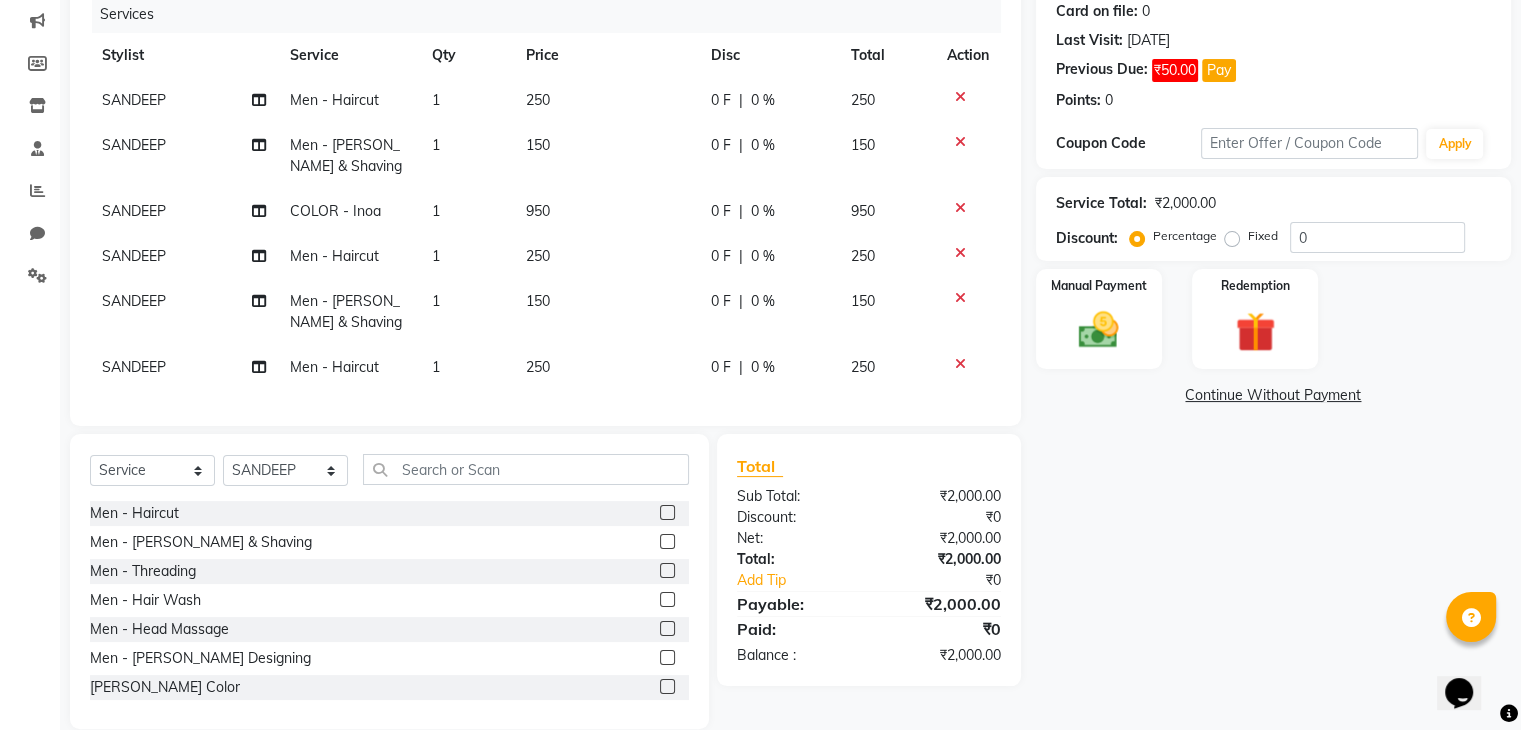click 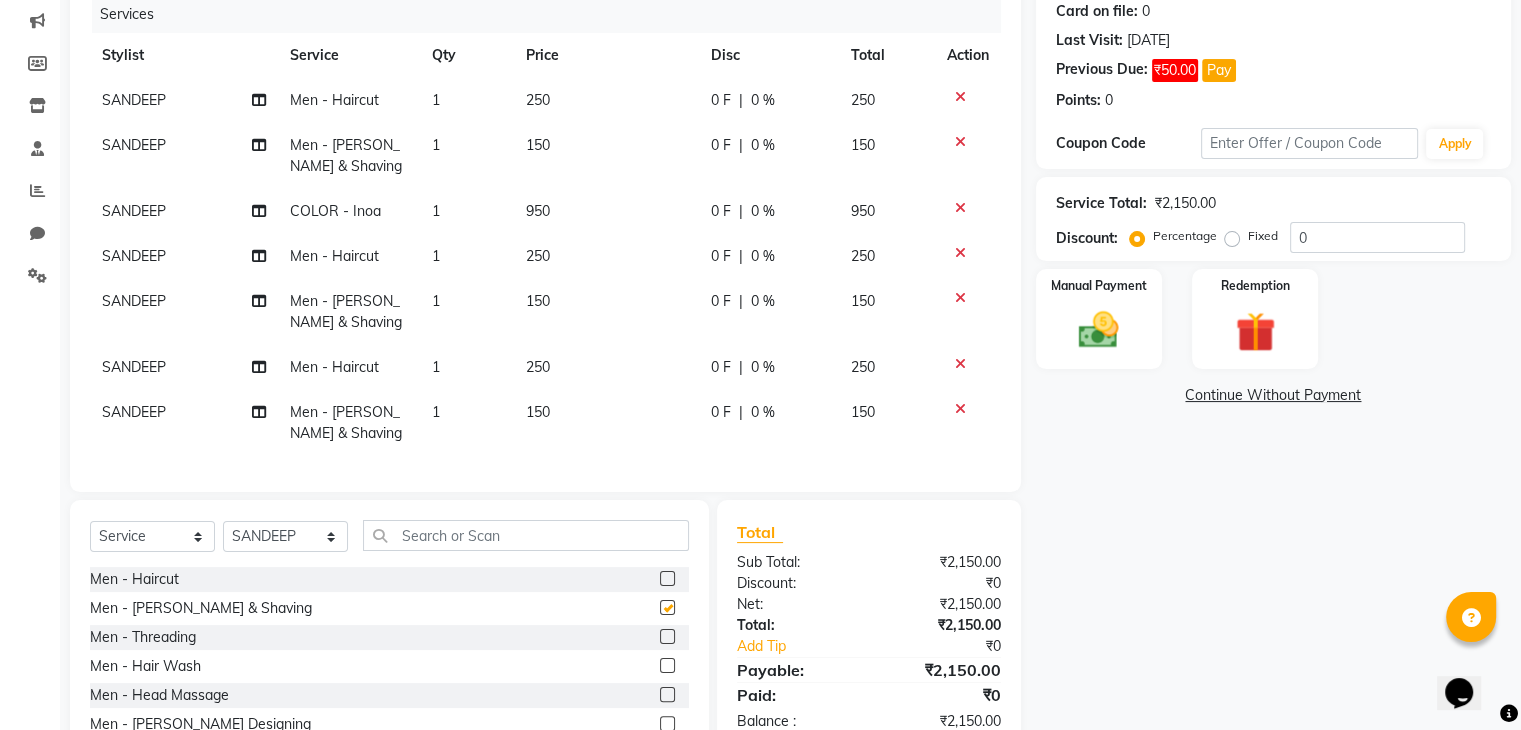 checkbox on "false" 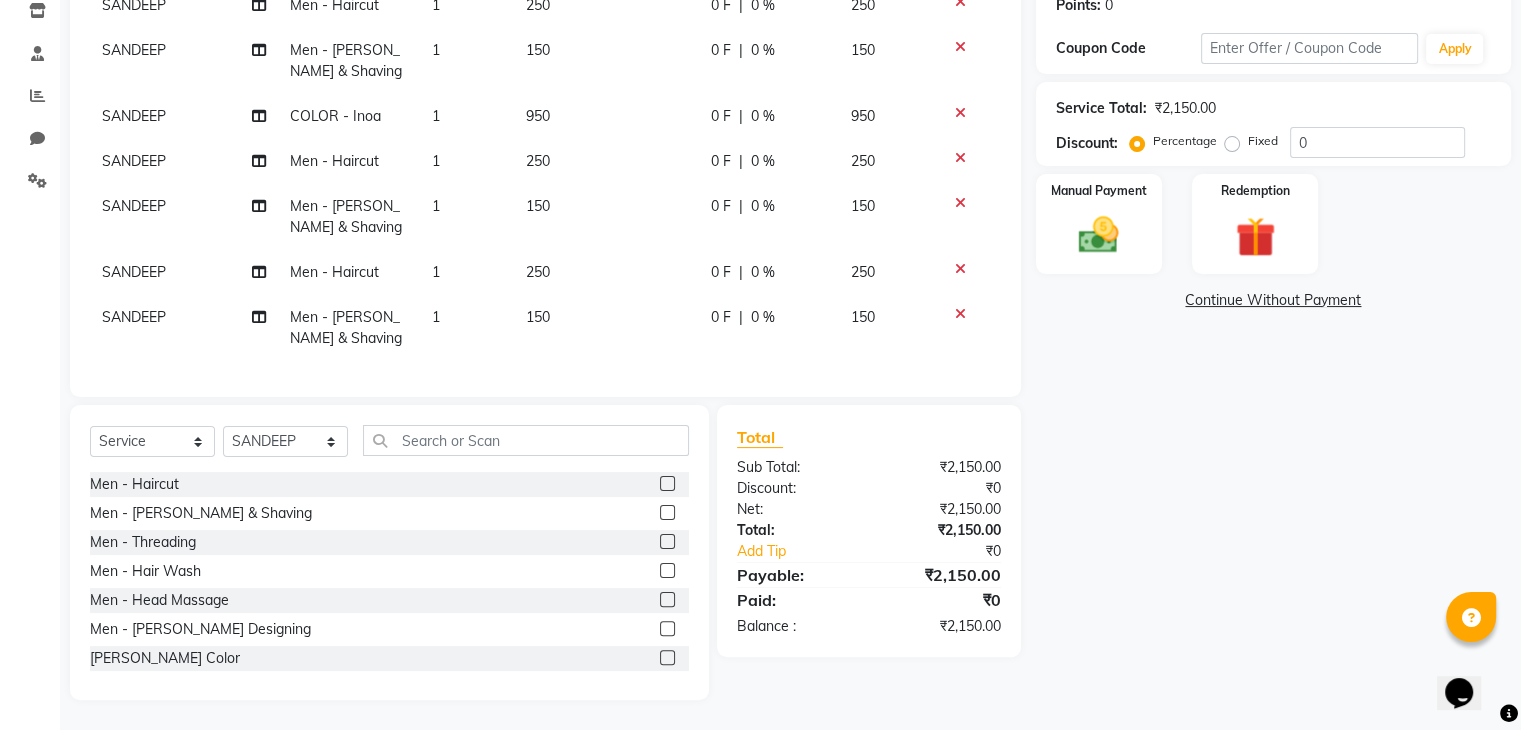 scroll, scrollTop: 363, scrollLeft: 0, axis: vertical 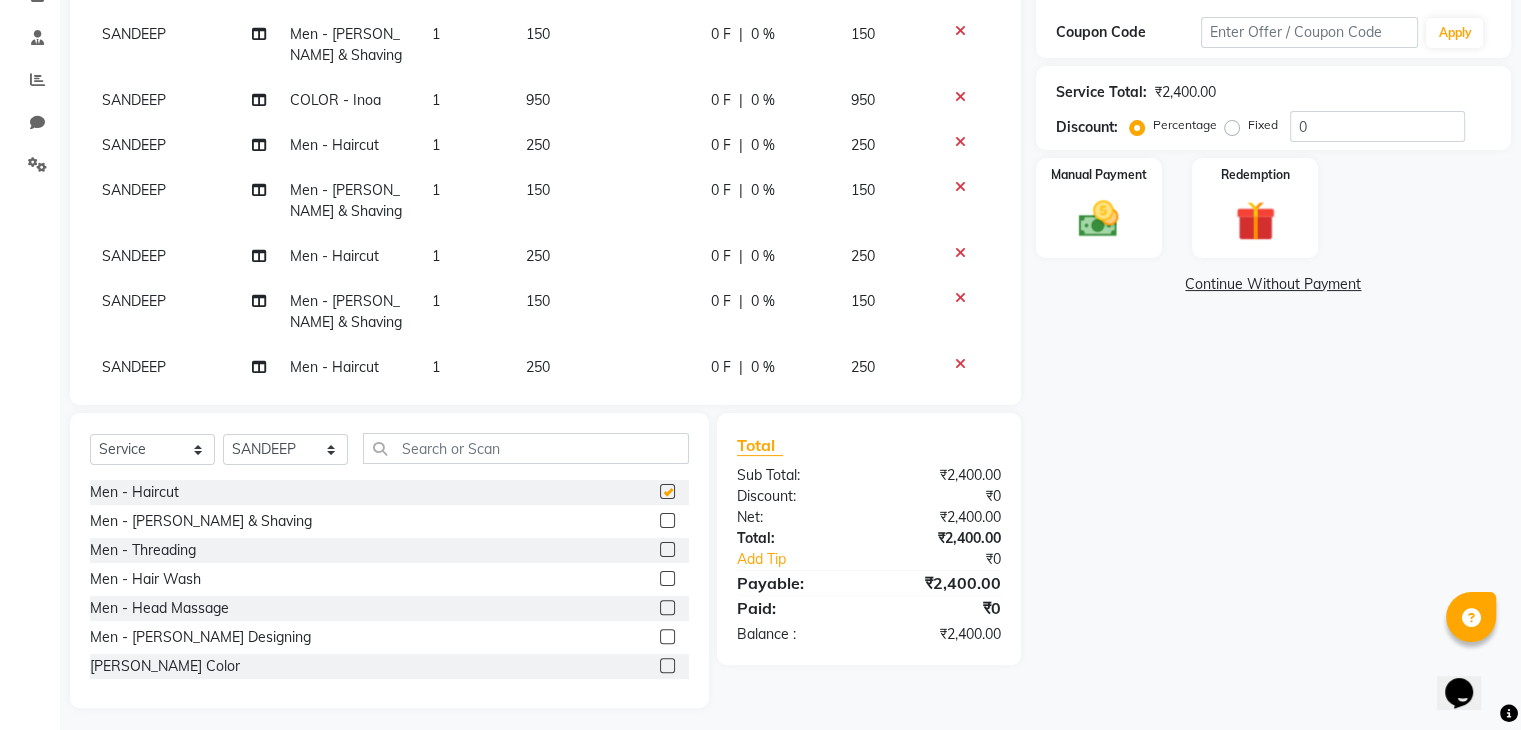 checkbox on "false" 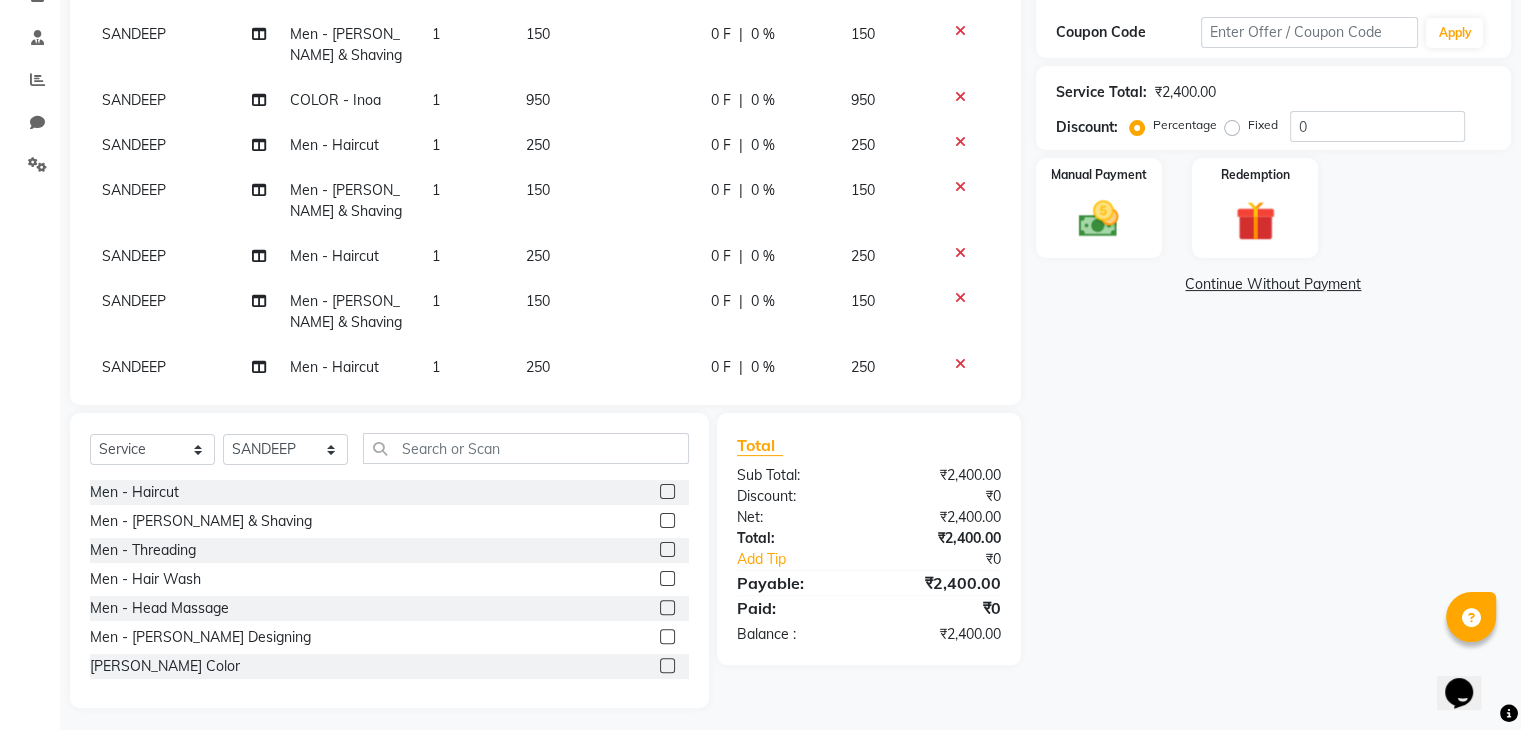 click 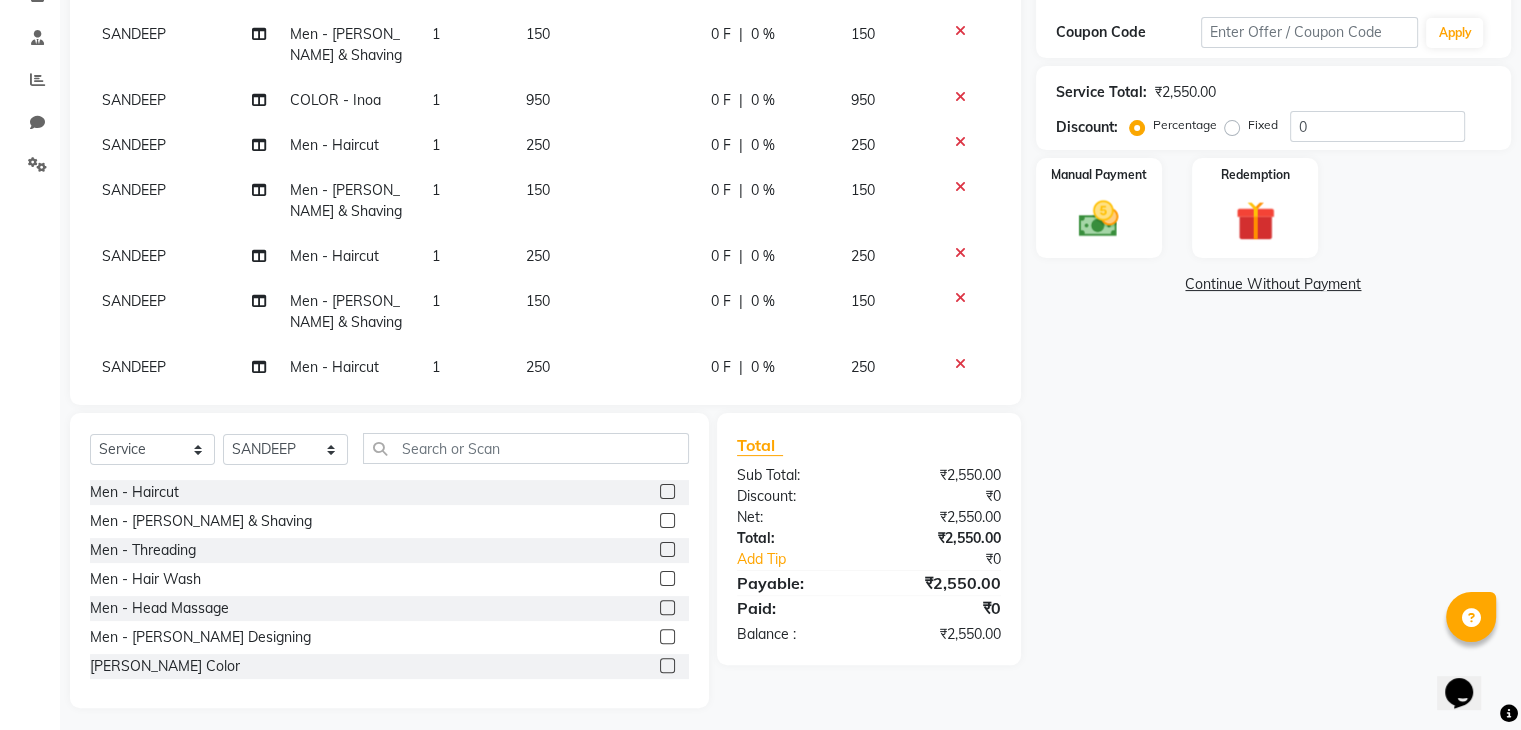 click 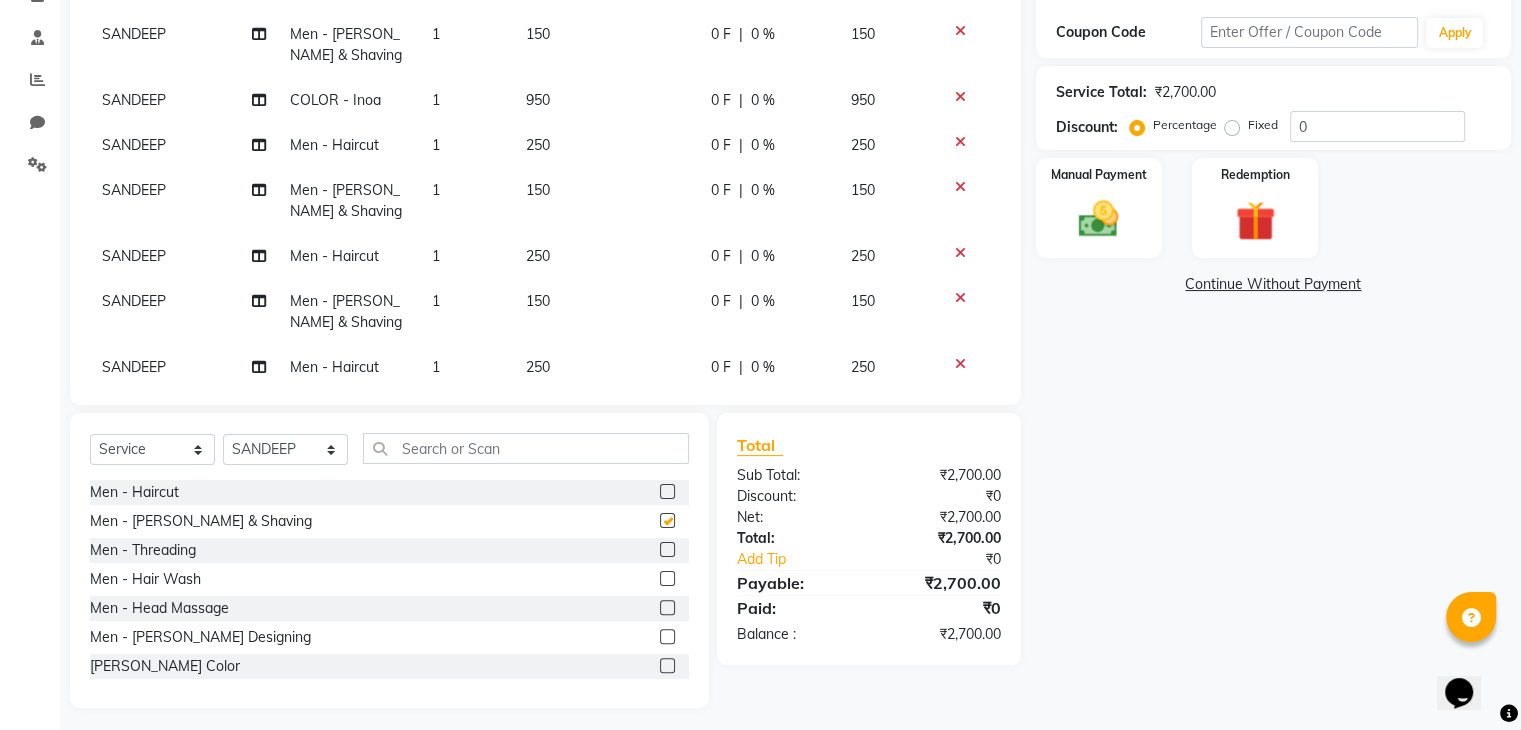 checkbox on "false" 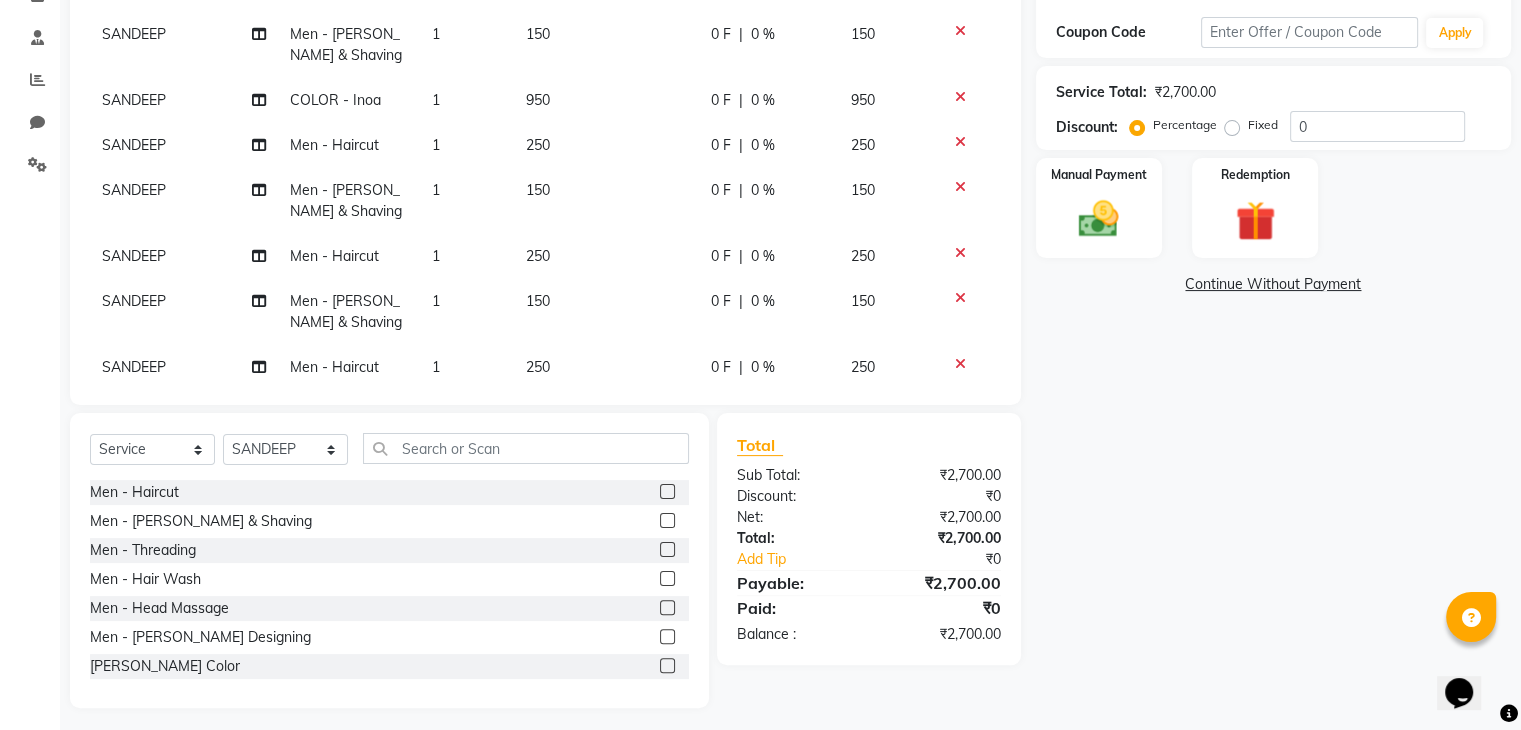 scroll, scrollTop: 168, scrollLeft: 0, axis: vertical 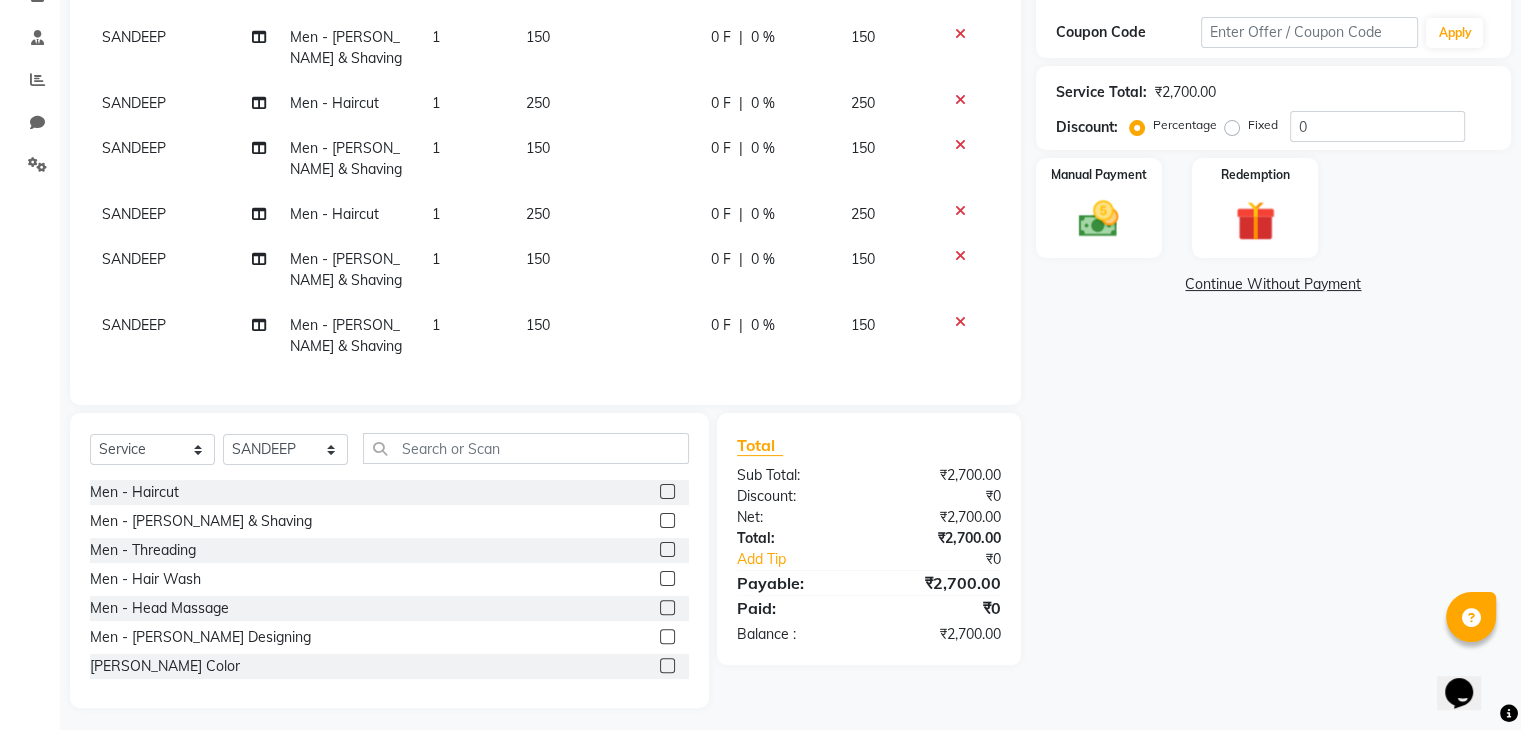 click on "150" 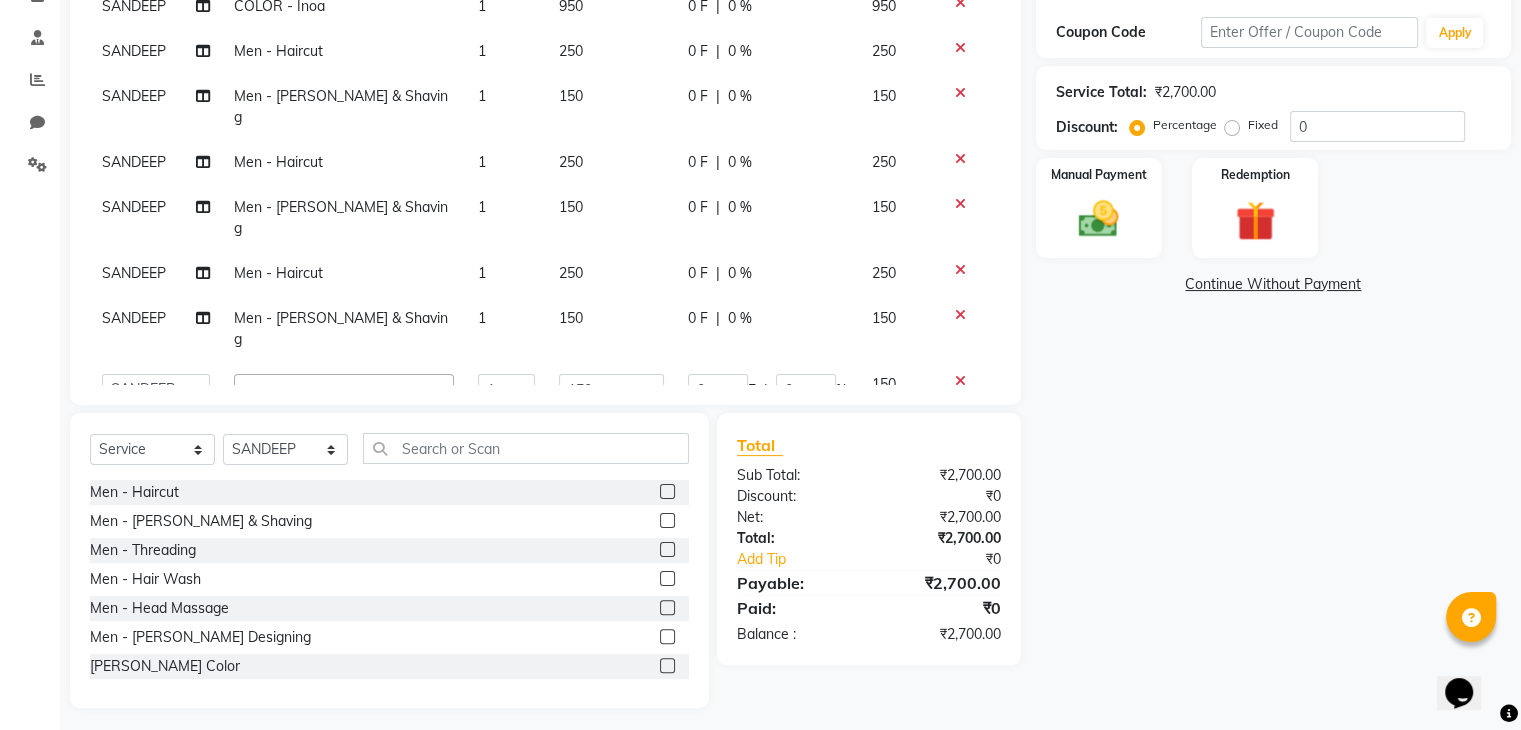 scroll, scrollTop: 0, scrollLeft: 0, axis: both 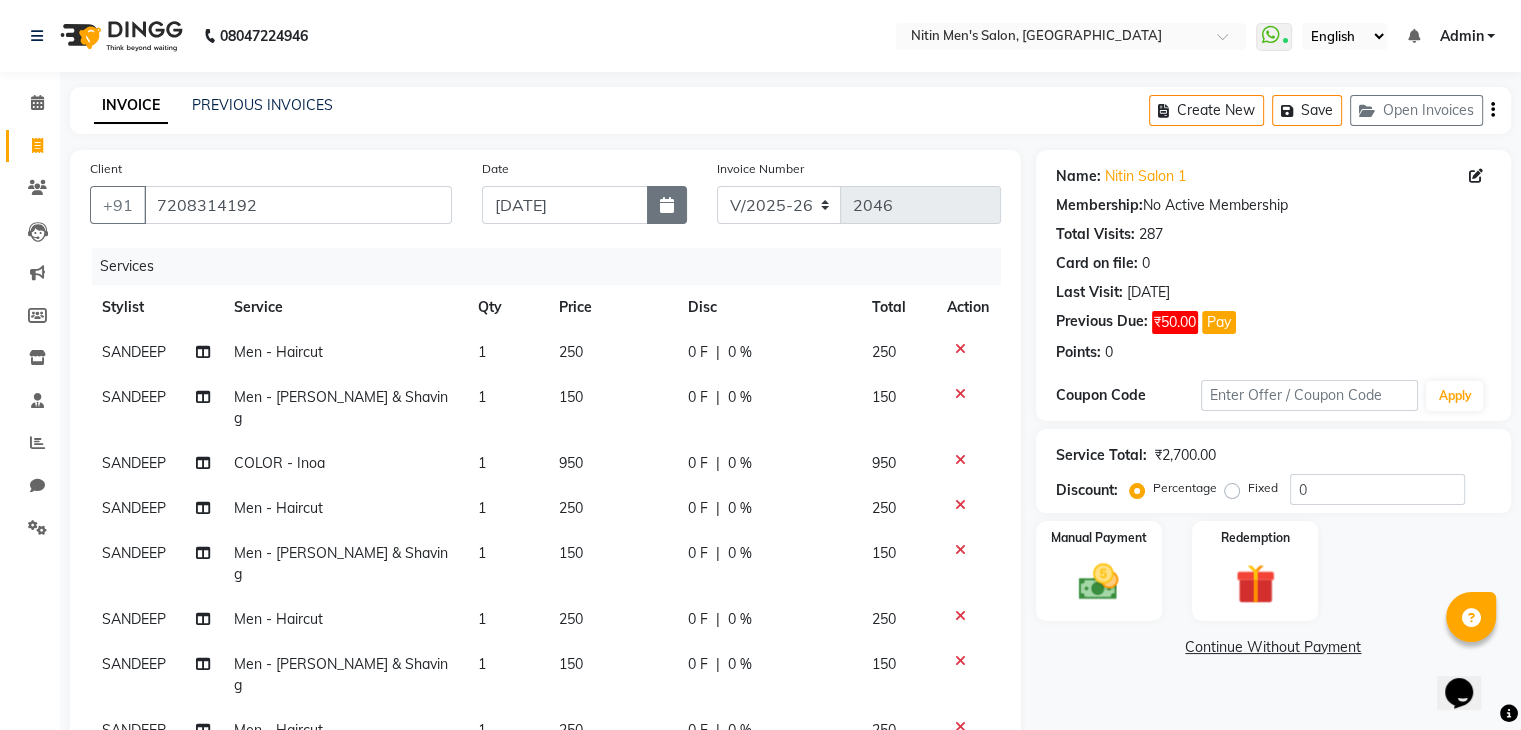click 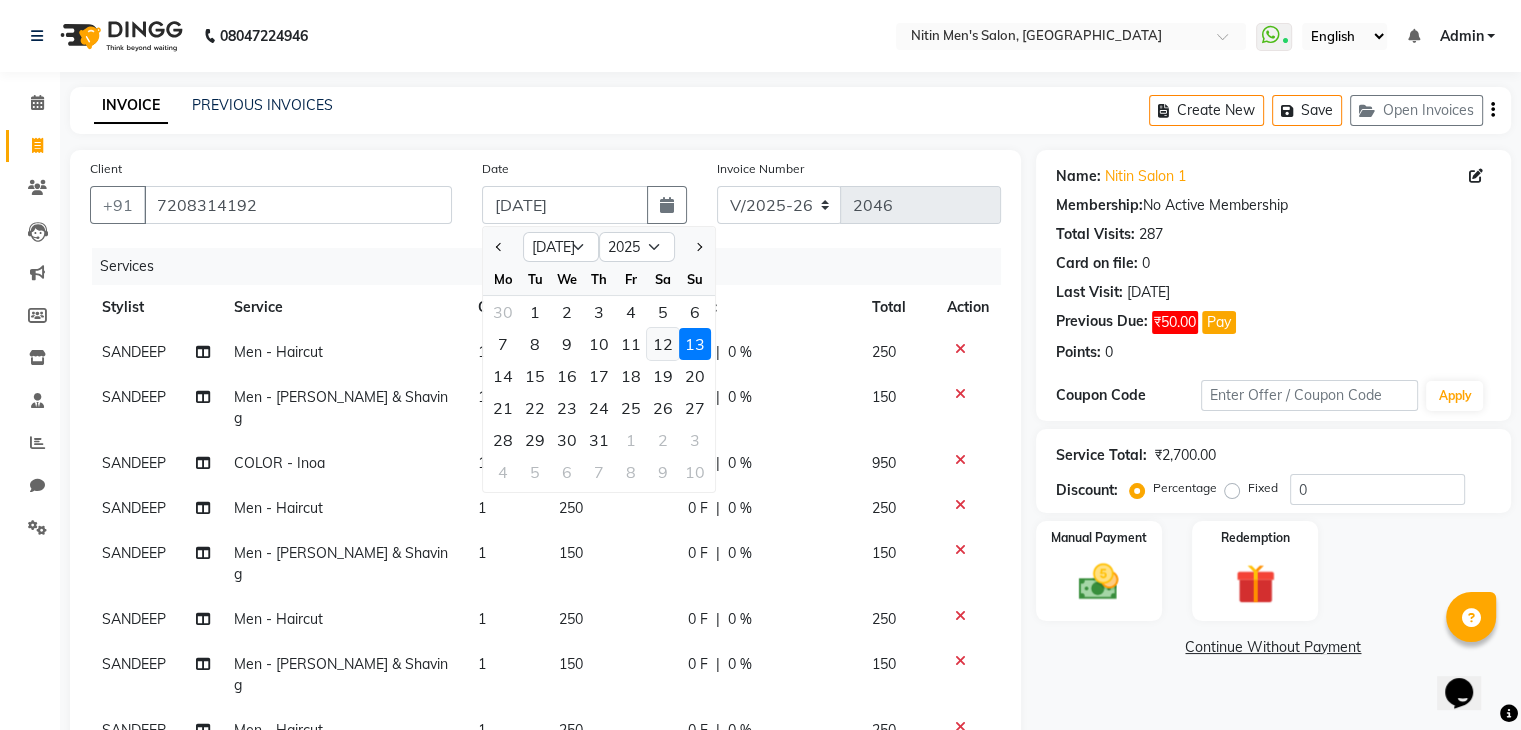 click on "12" 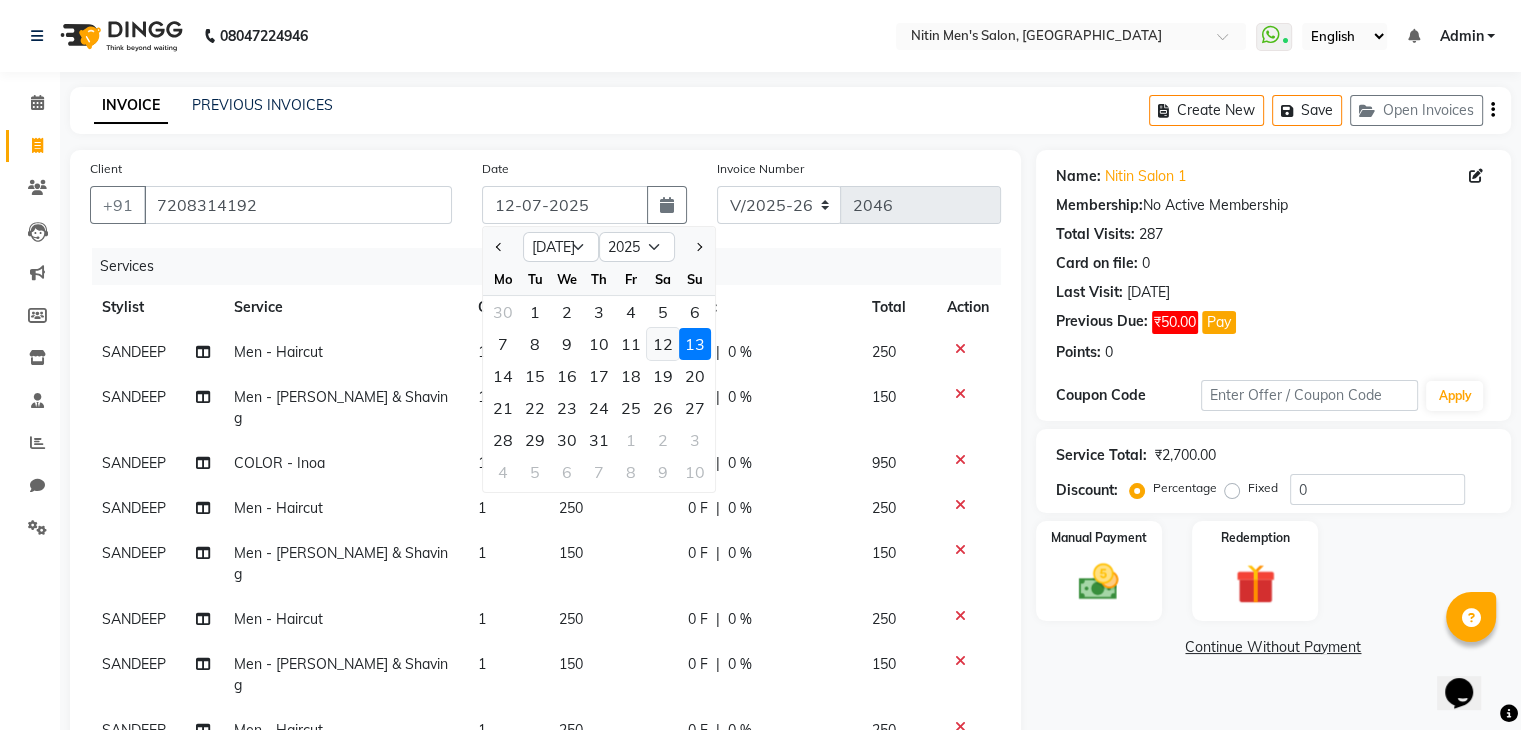 type on "2051" 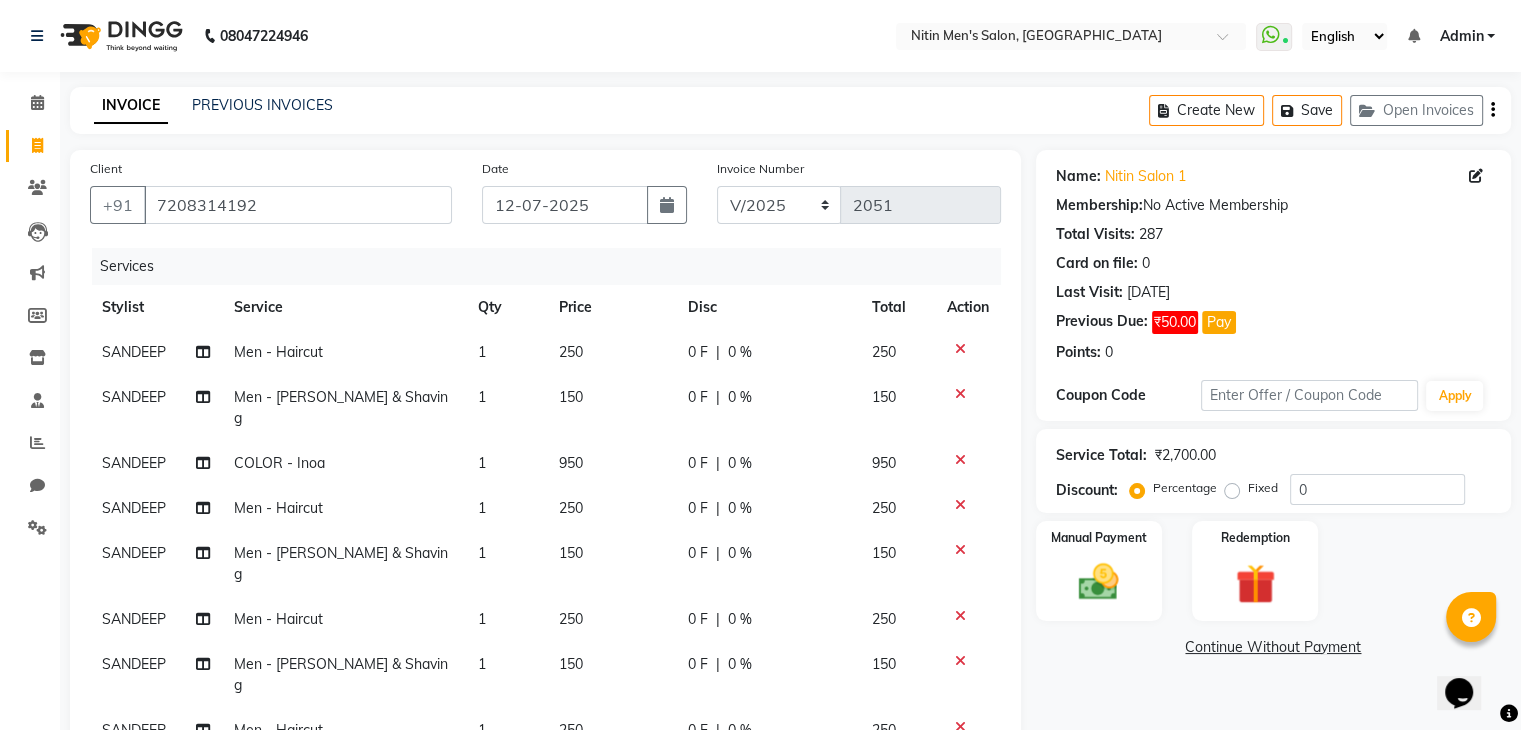 scroll, scrollTop: 94, scrollLeft: 0, axis: vertical 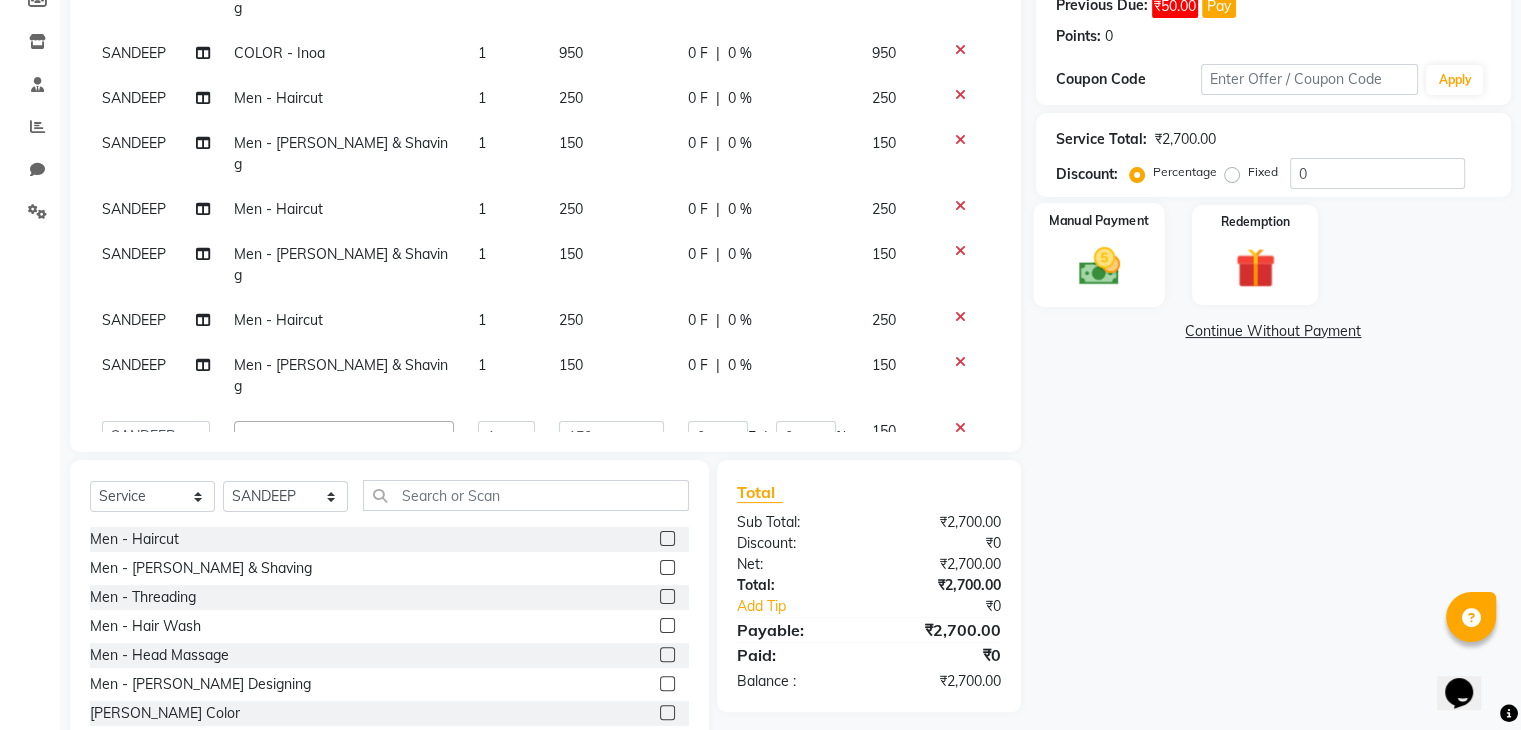 click 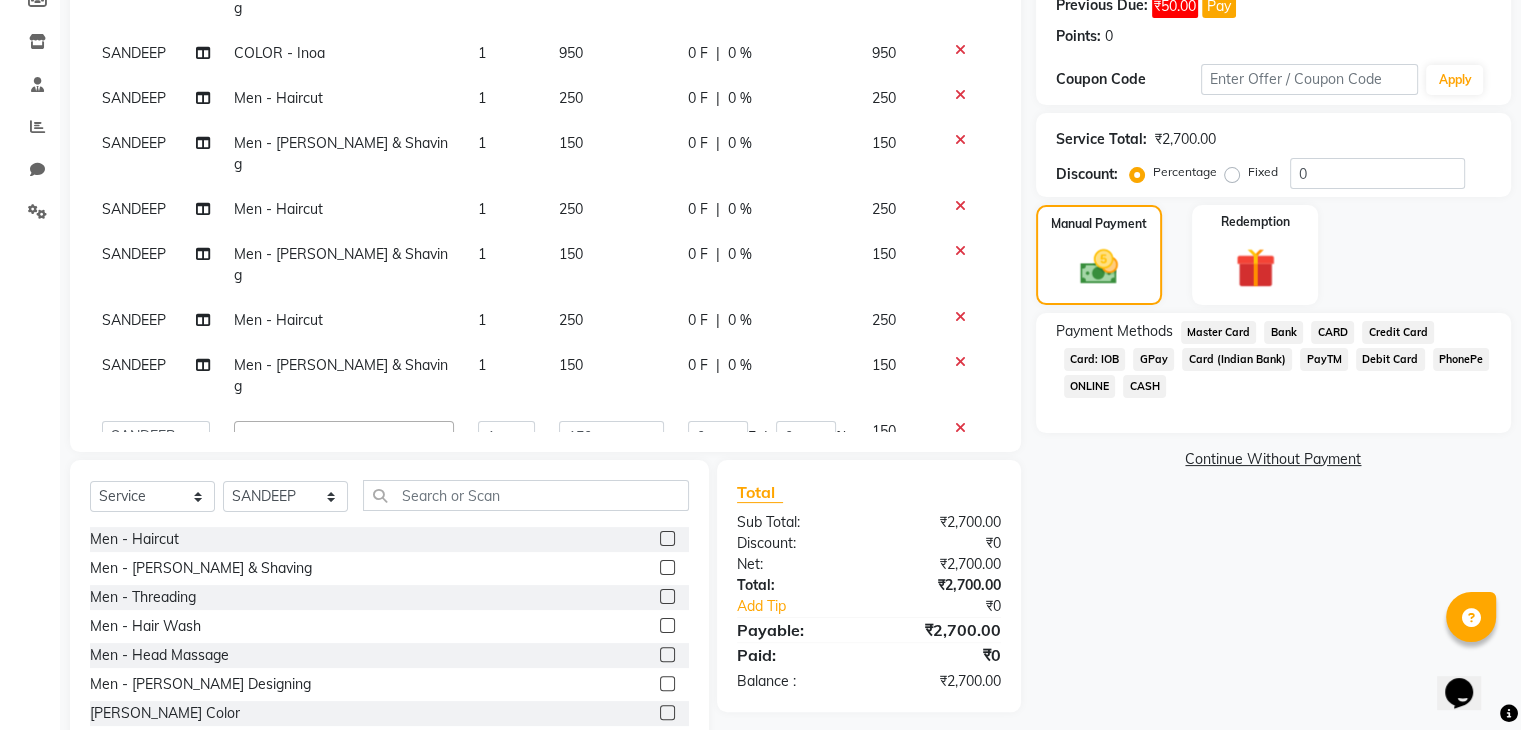 click on "CARD" 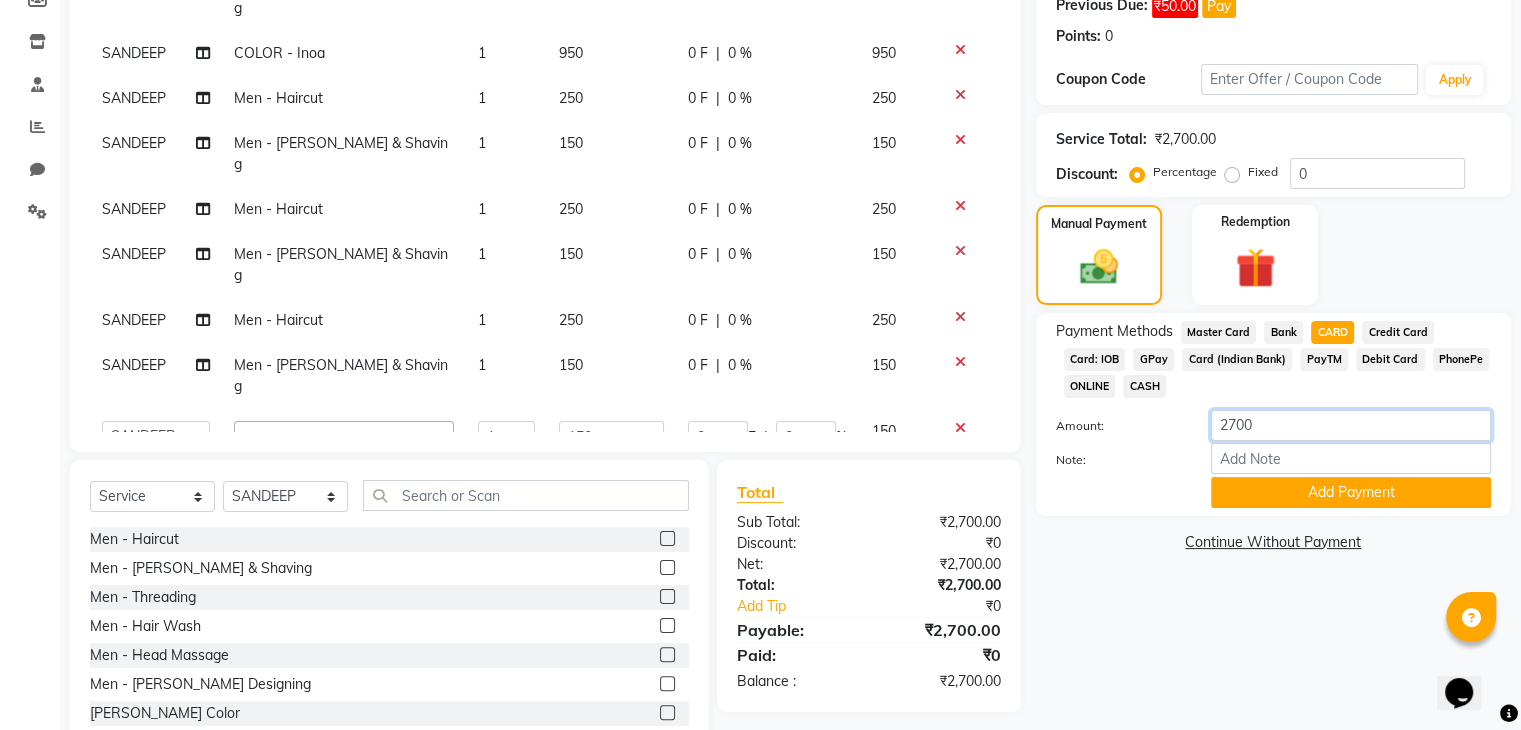 click on "2700" 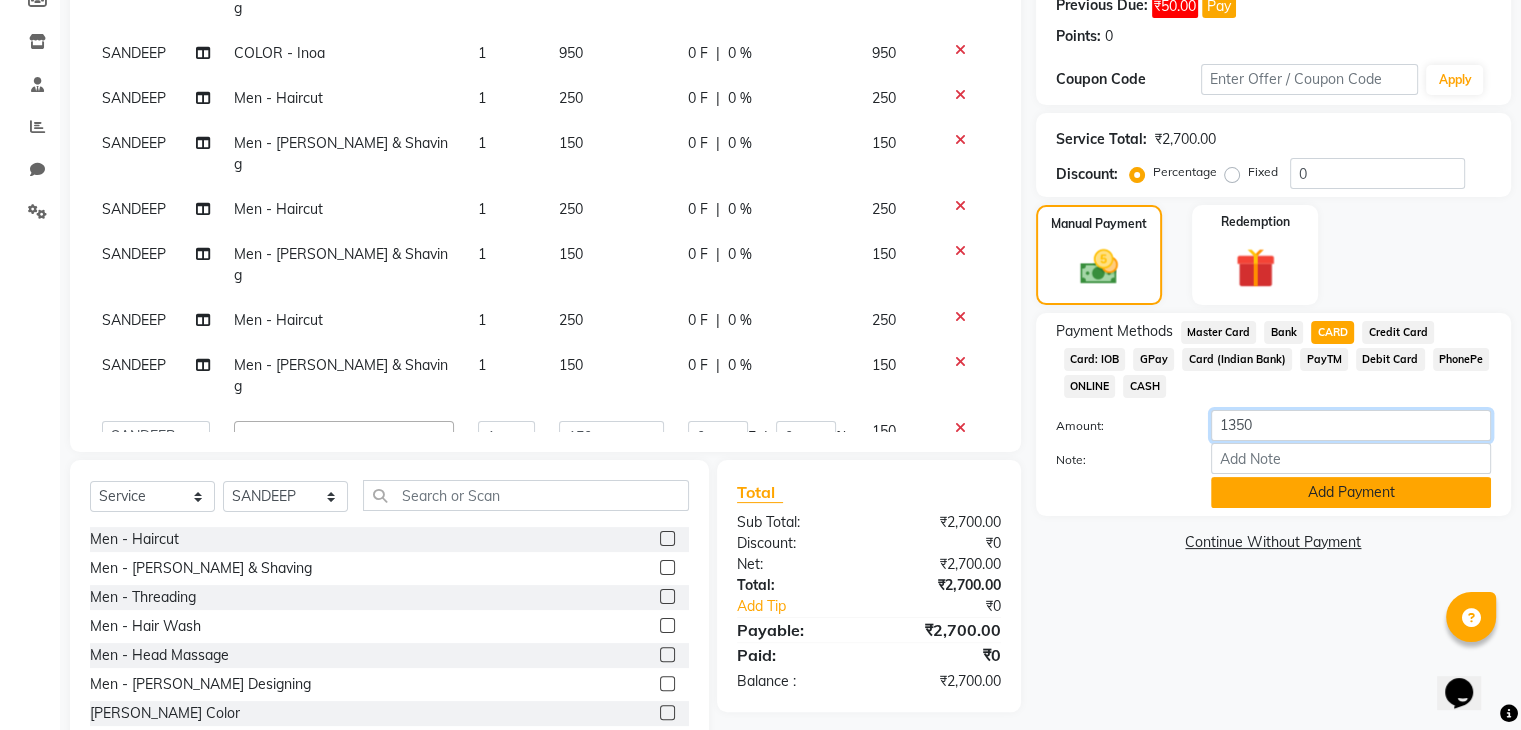 type on "1350" 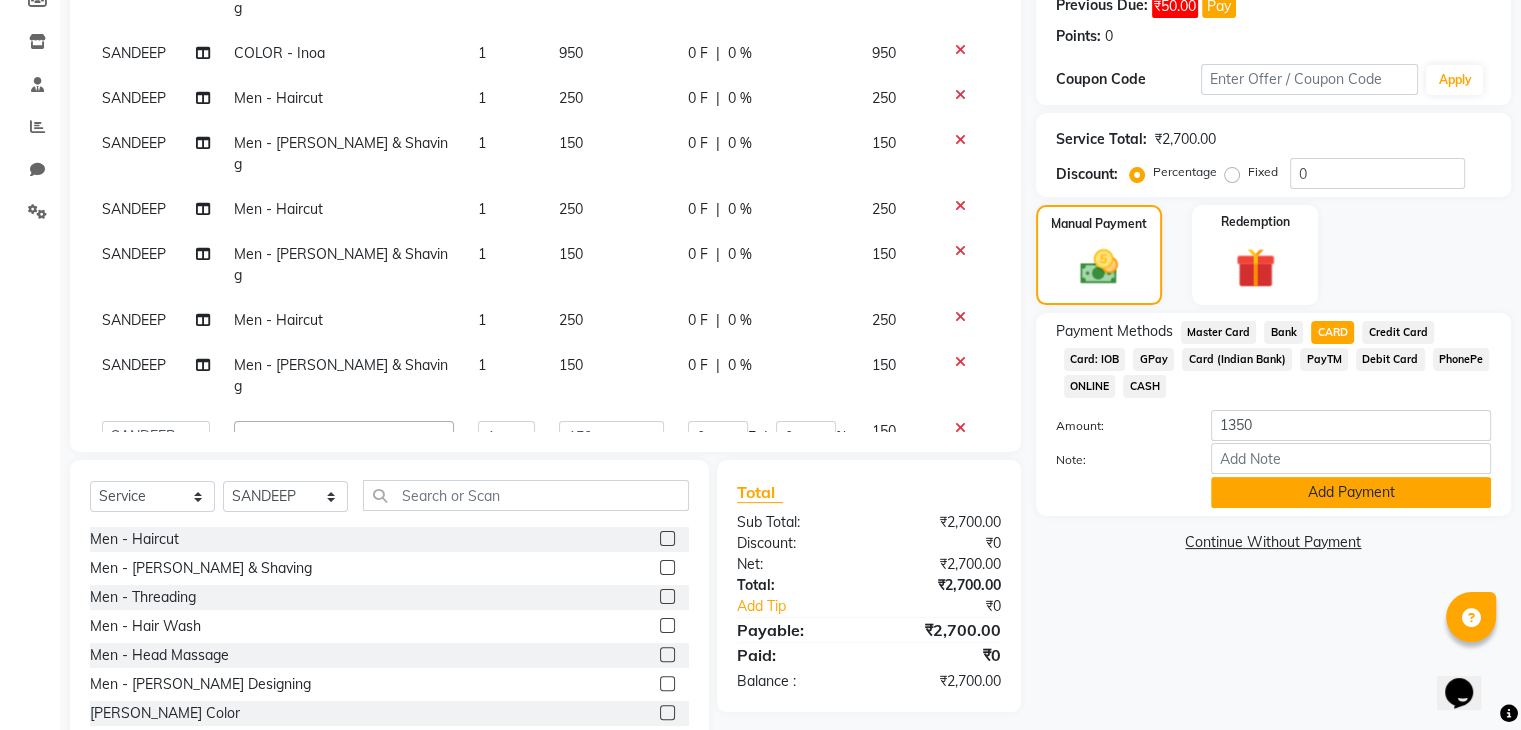 click on "Add Payment" 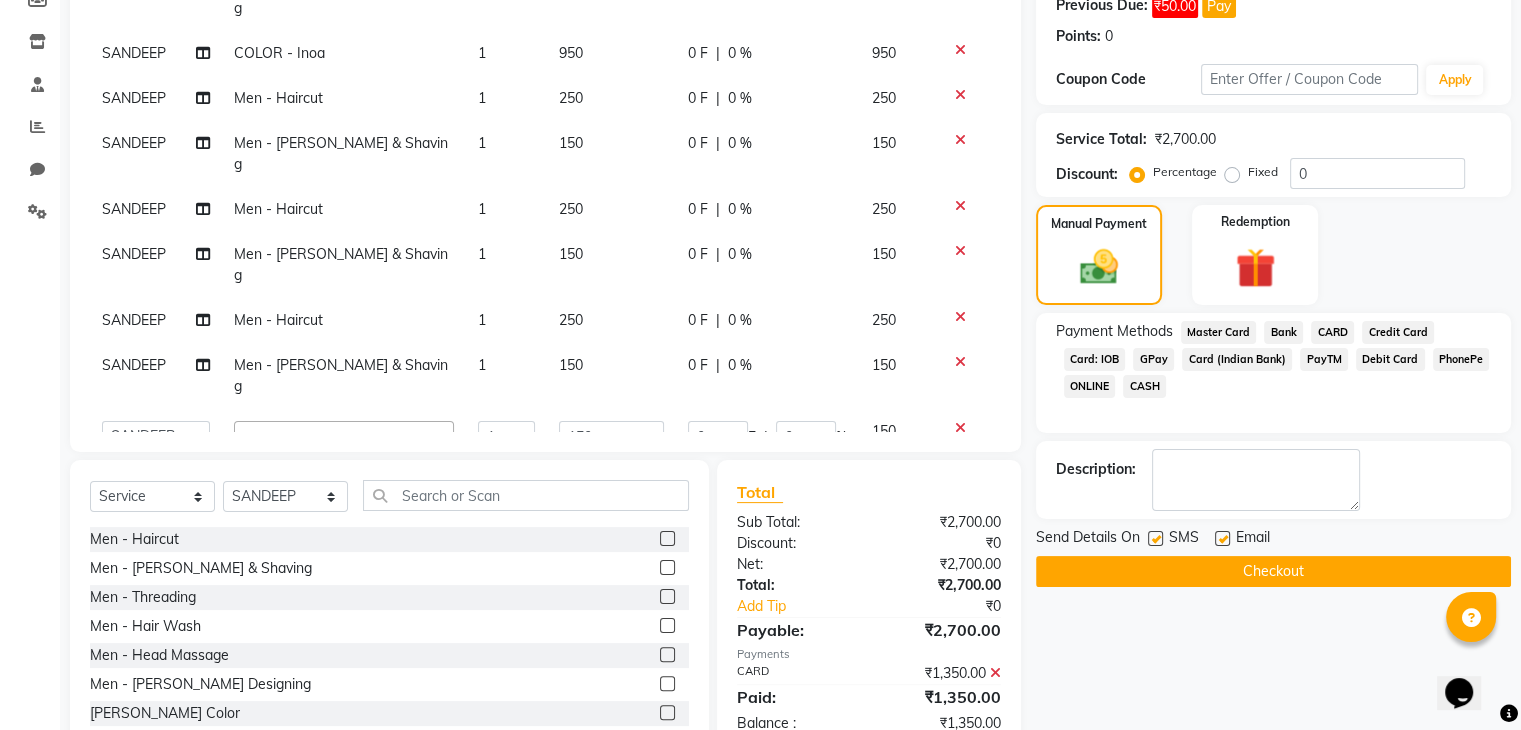 click on "GPay" 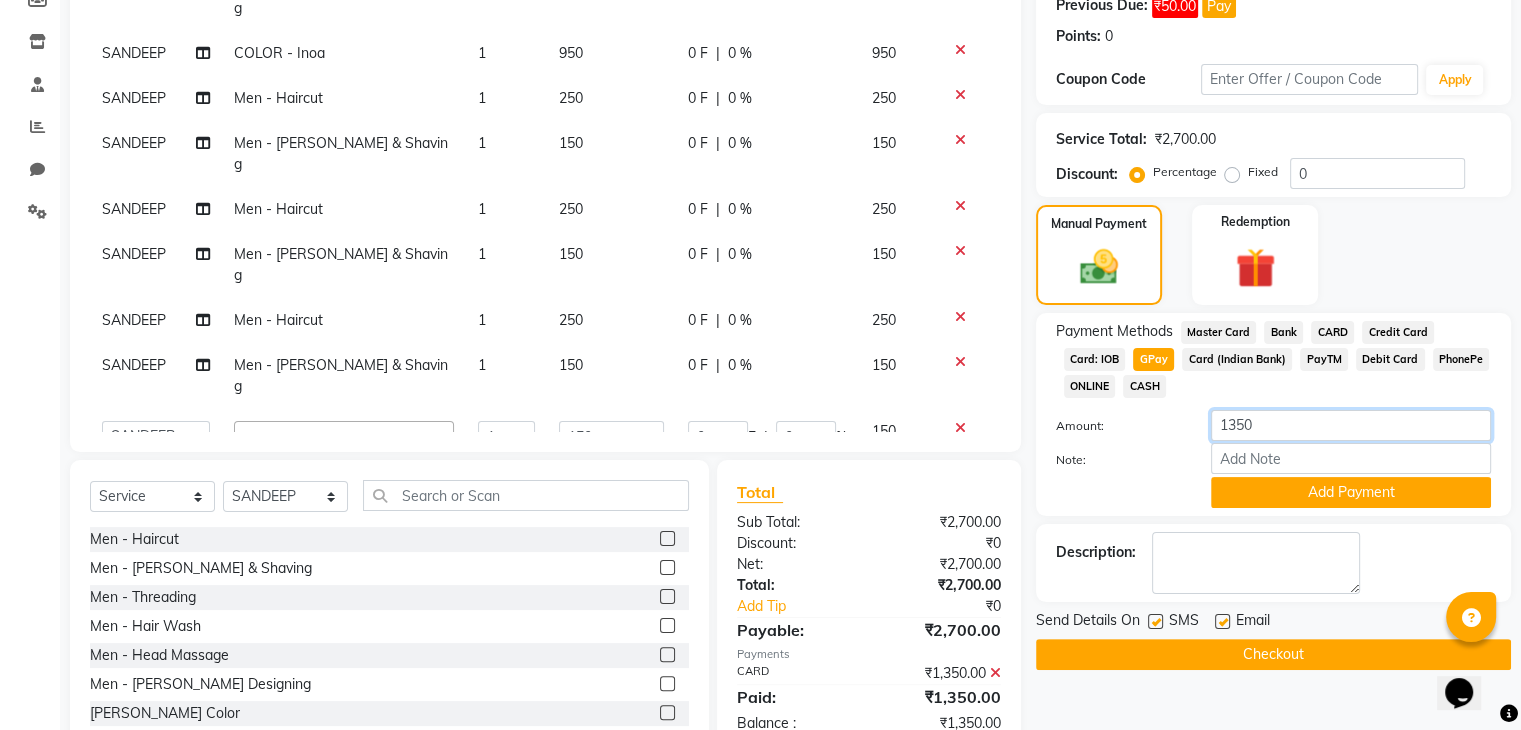 click on "1350" 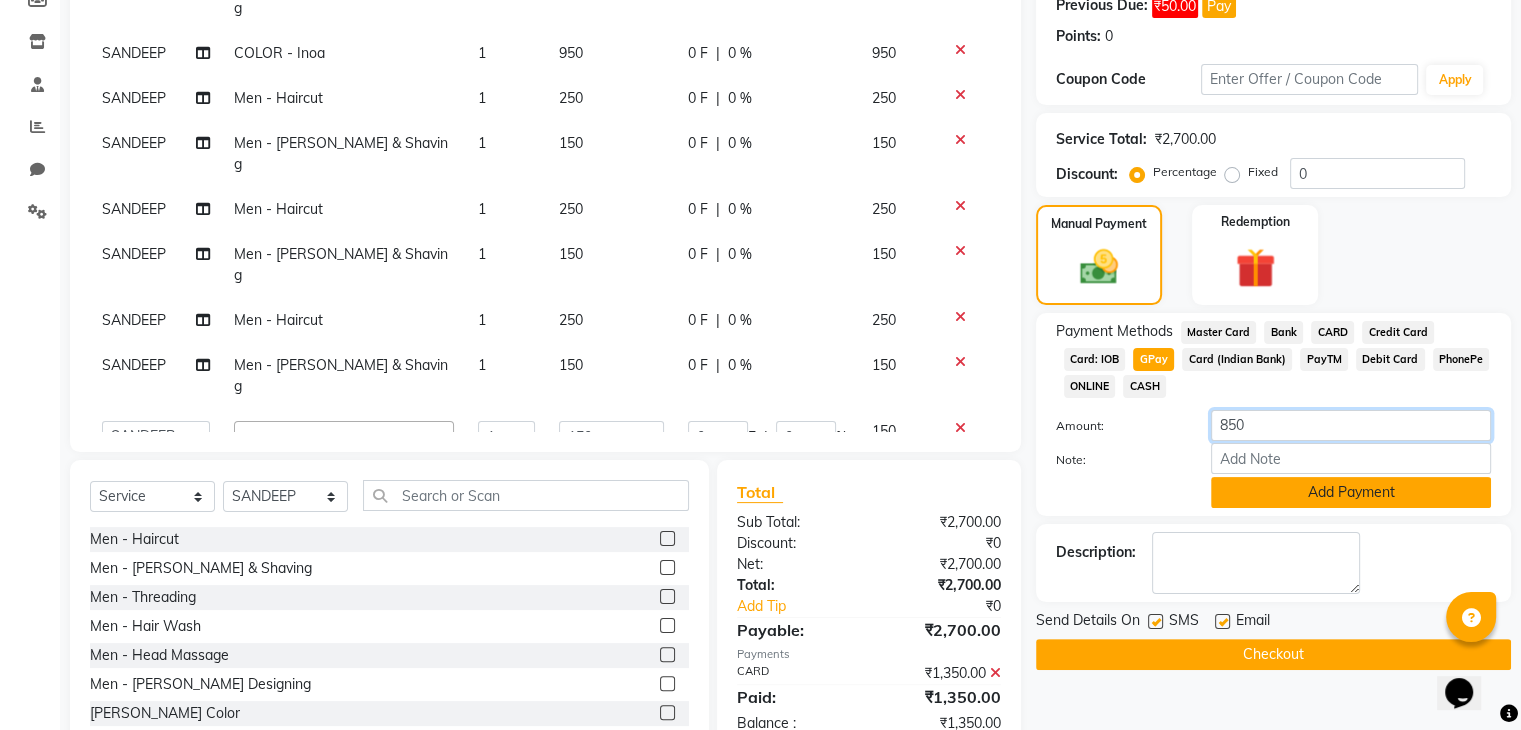 type on "850" 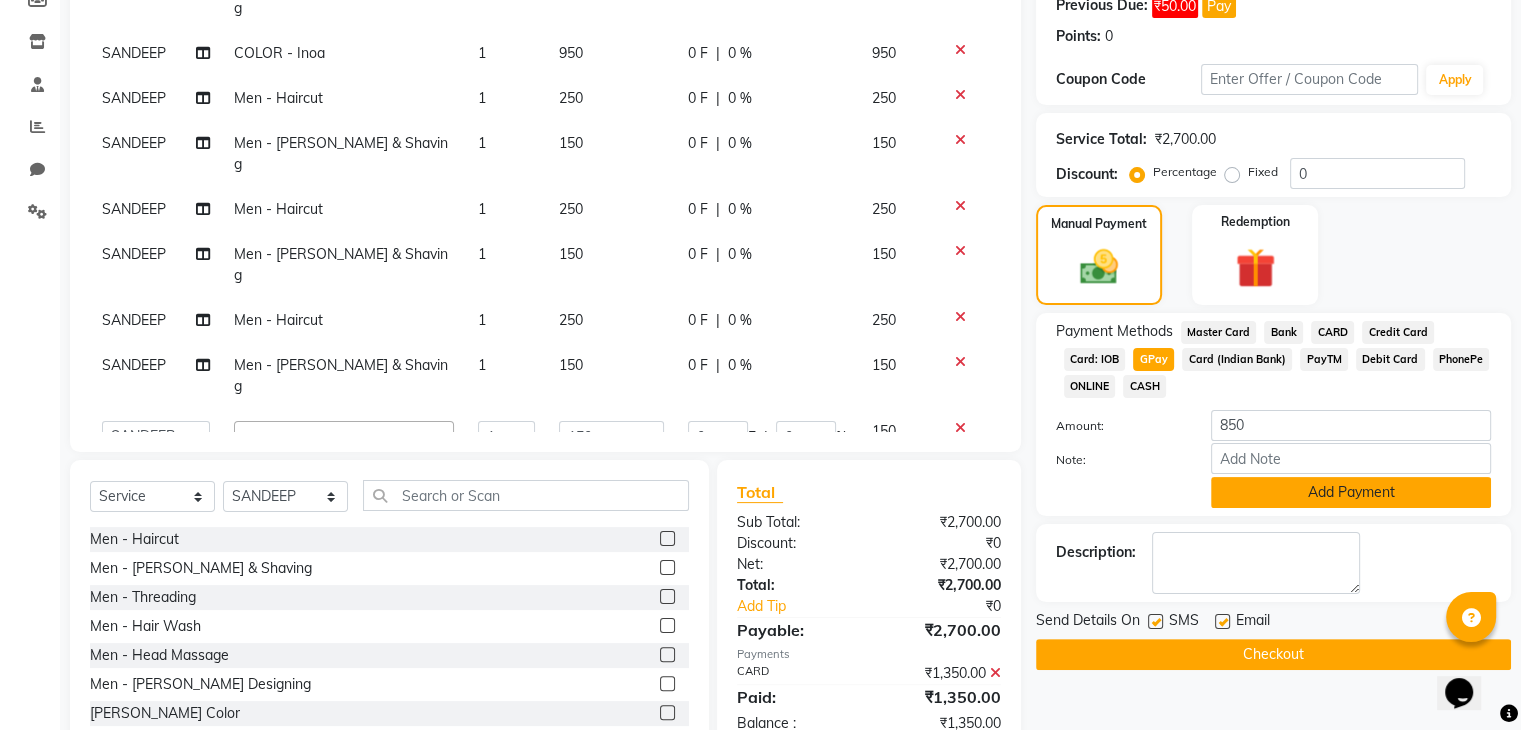 click on "Add Payment" 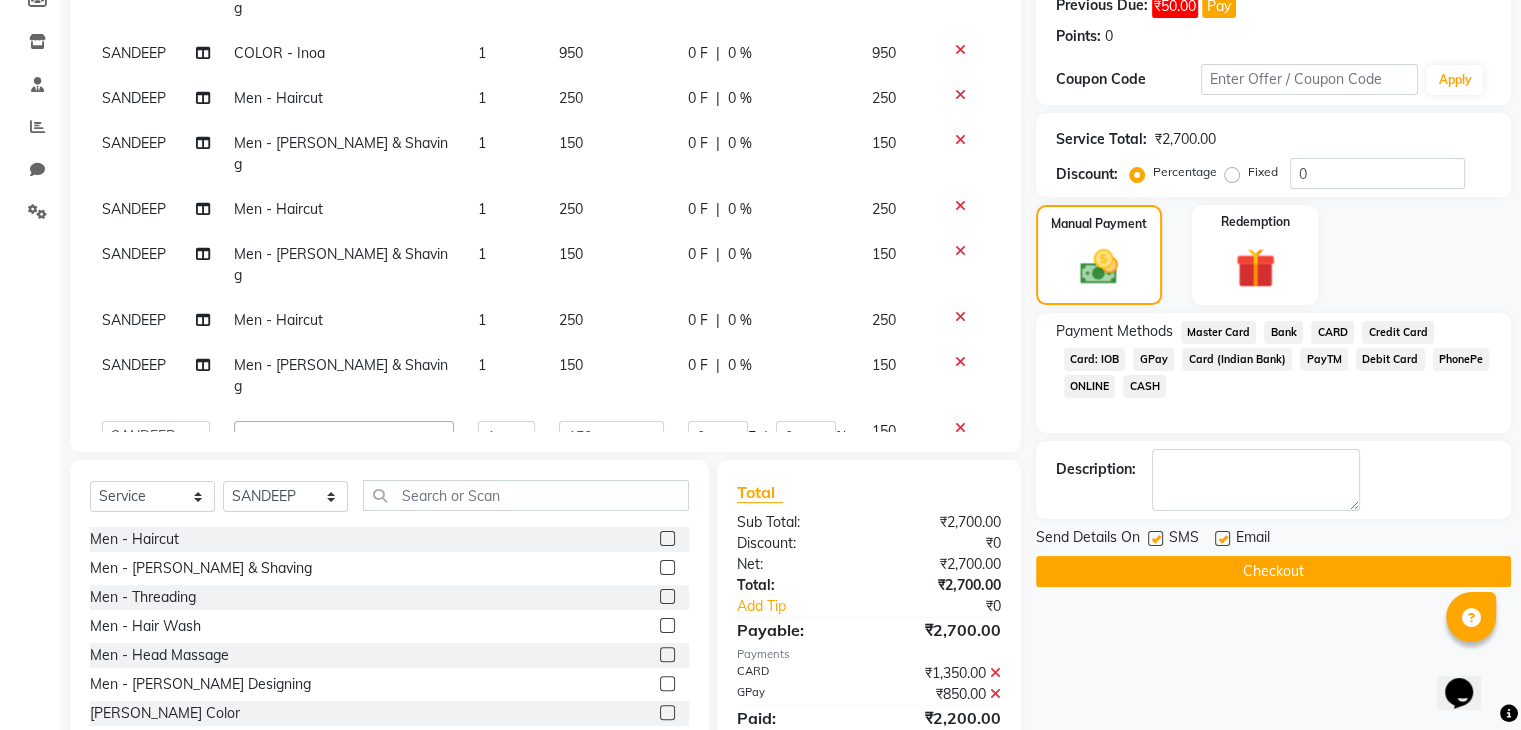 click on "CASH" 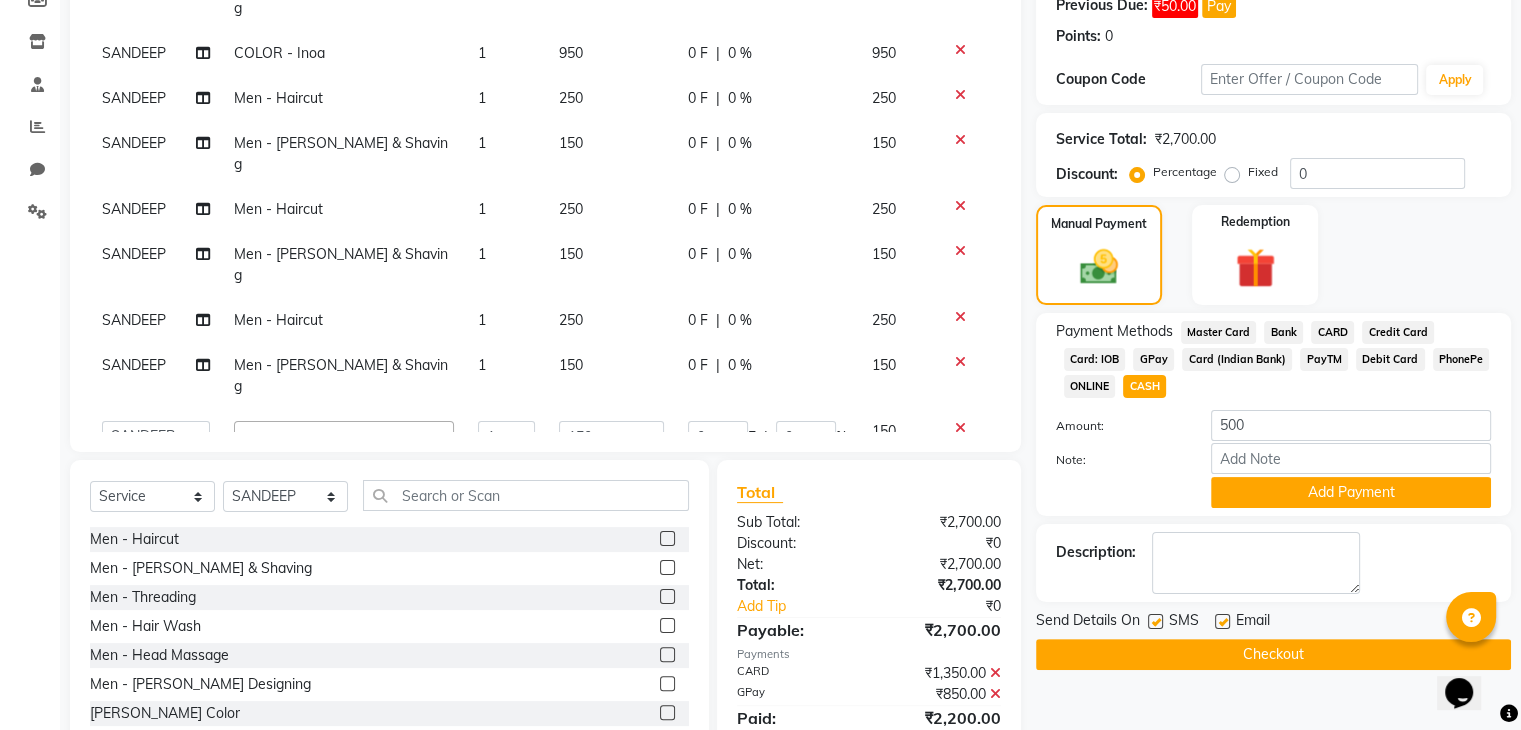 click on "CASH" 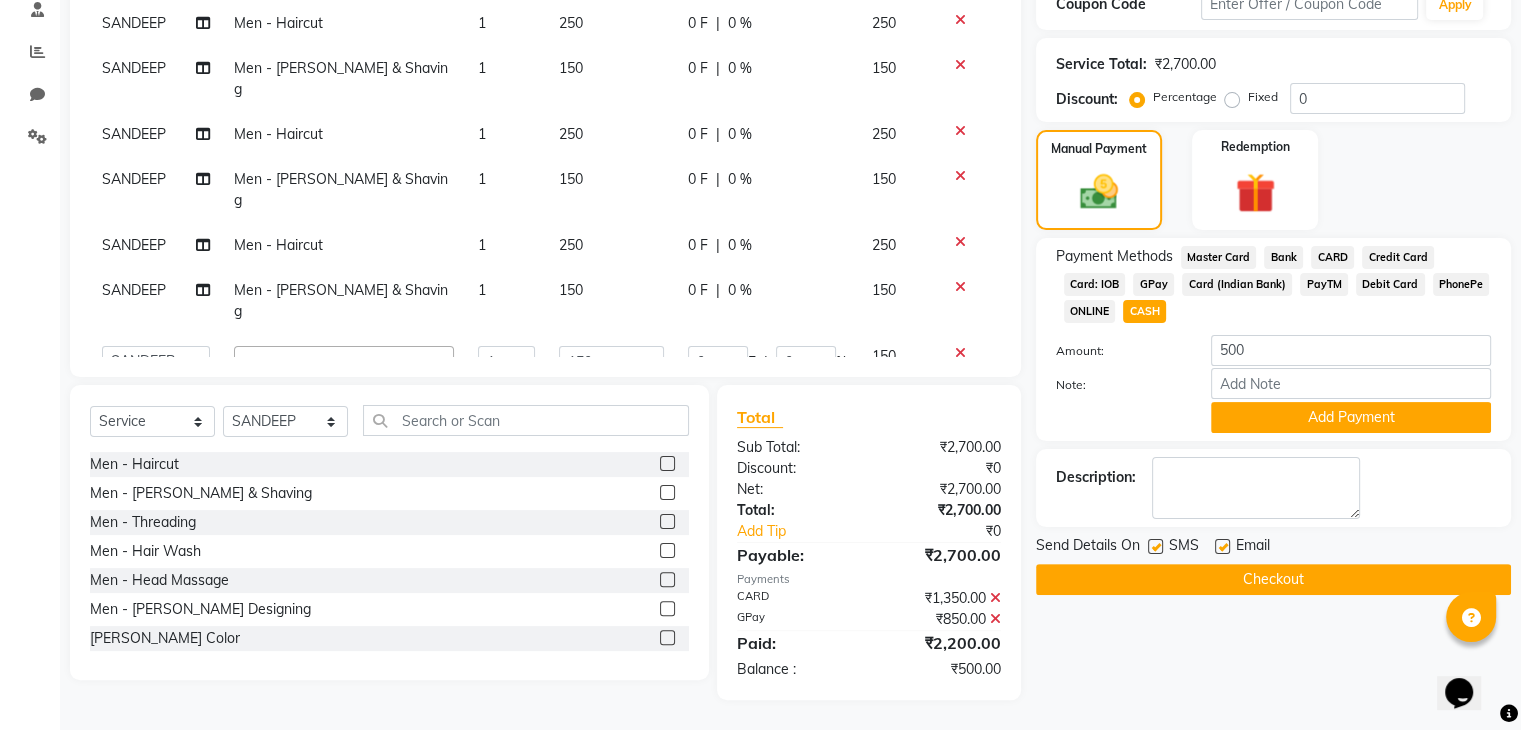 scroll, scrollTop: 391, scrollLeft: 0, axis: vertical 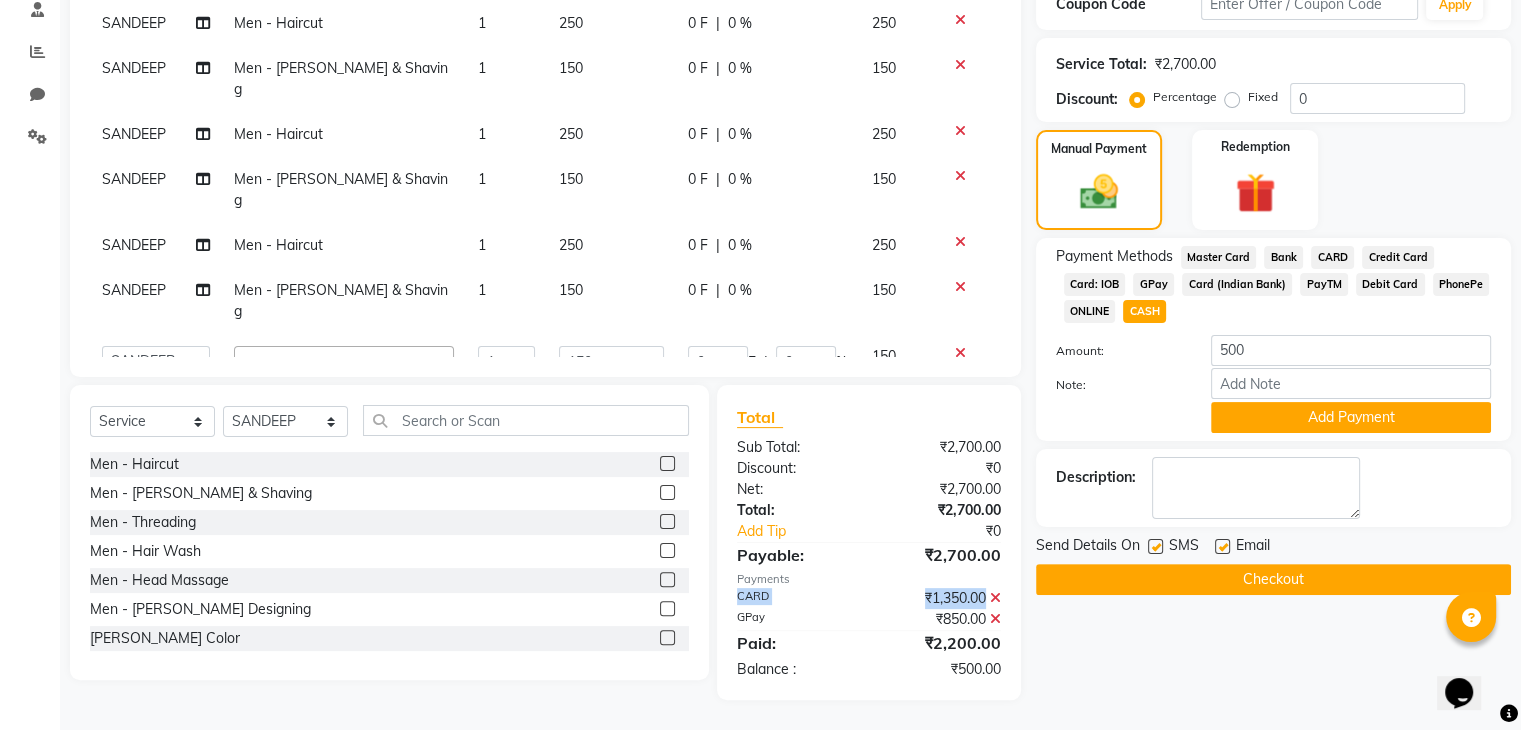 drag, startPoint x: 991, startPoint y: 586, endPoint x: 994, endPoint y: 600, distance: 14.3178215 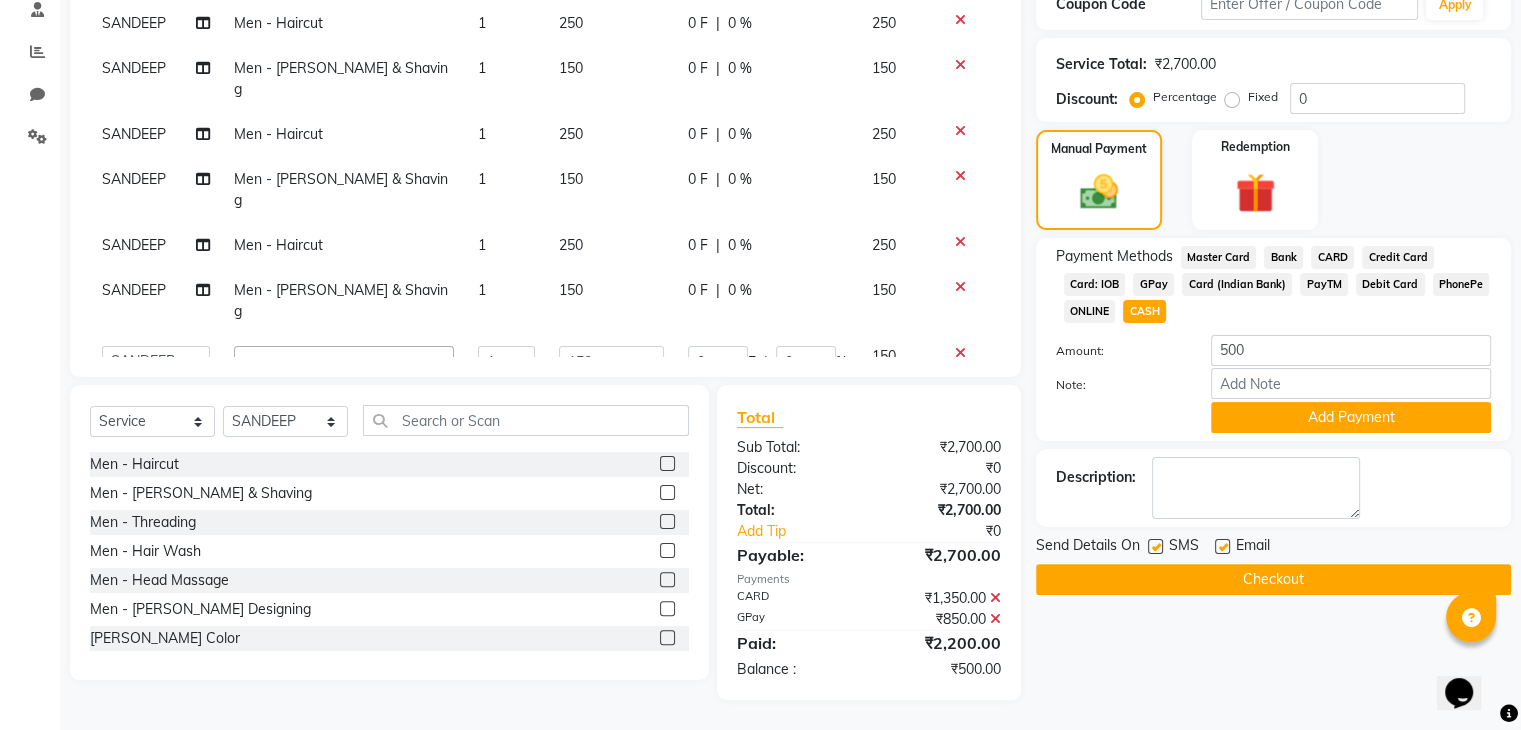 scroll, scrollTop: 372, scrollLeft: 0, axis: vertical 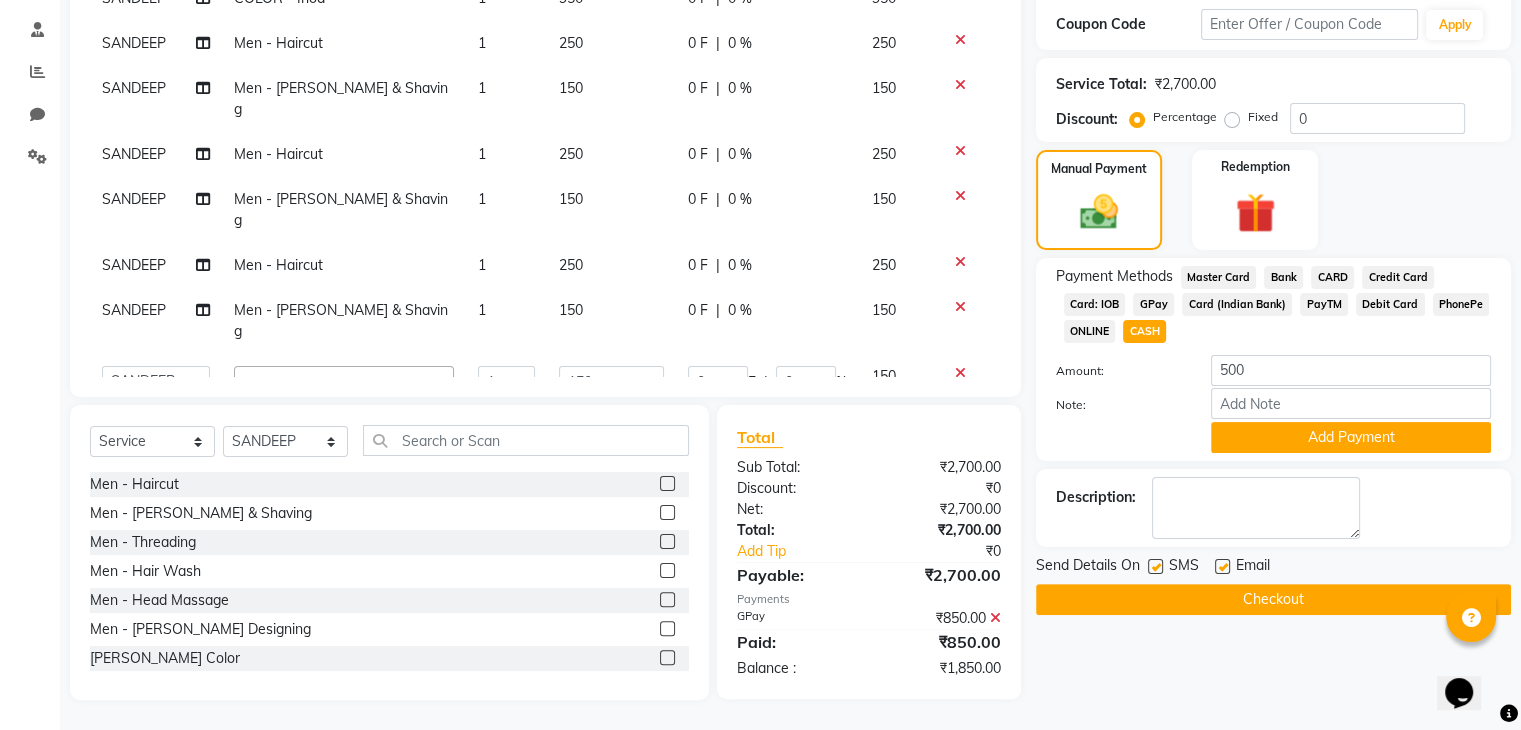 click 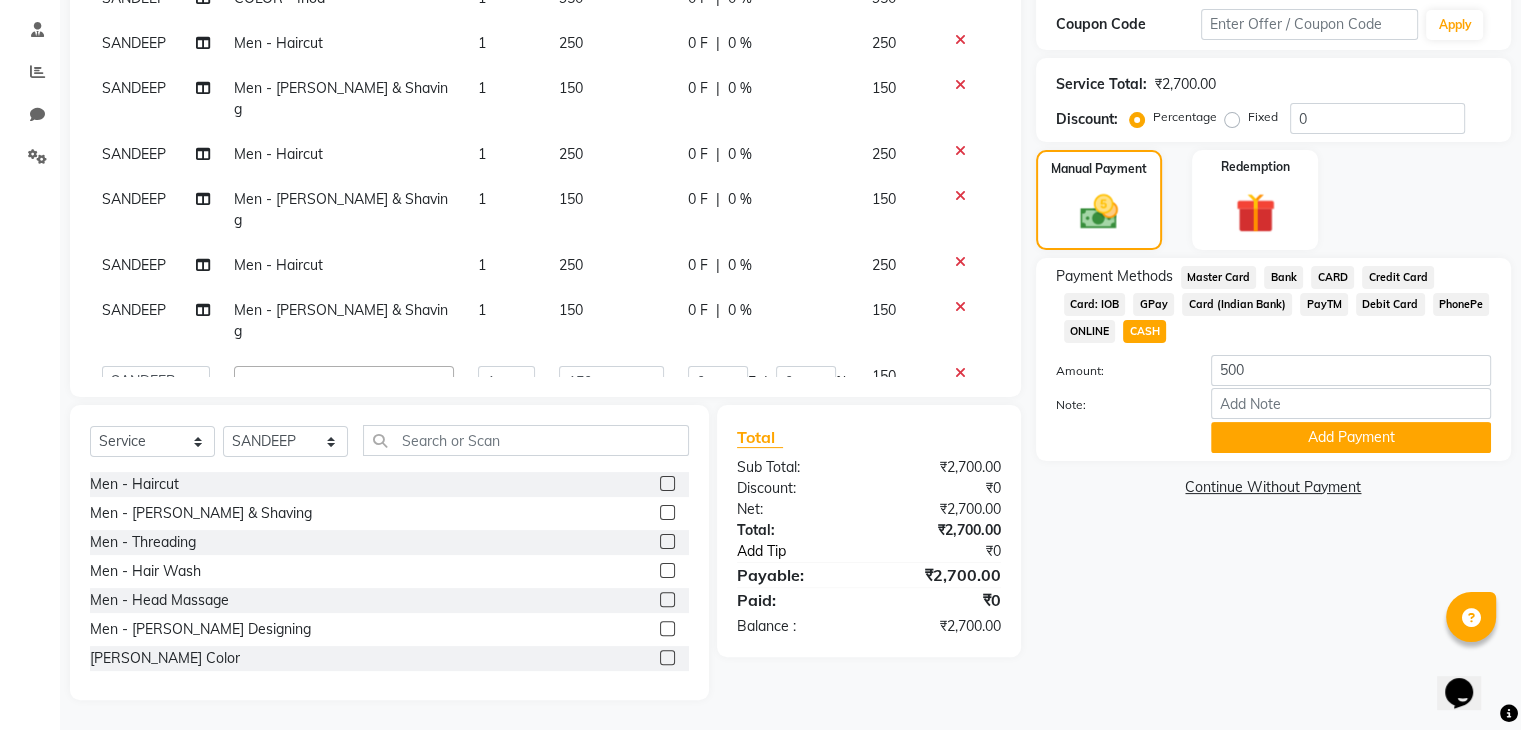 click on "Add Tip" 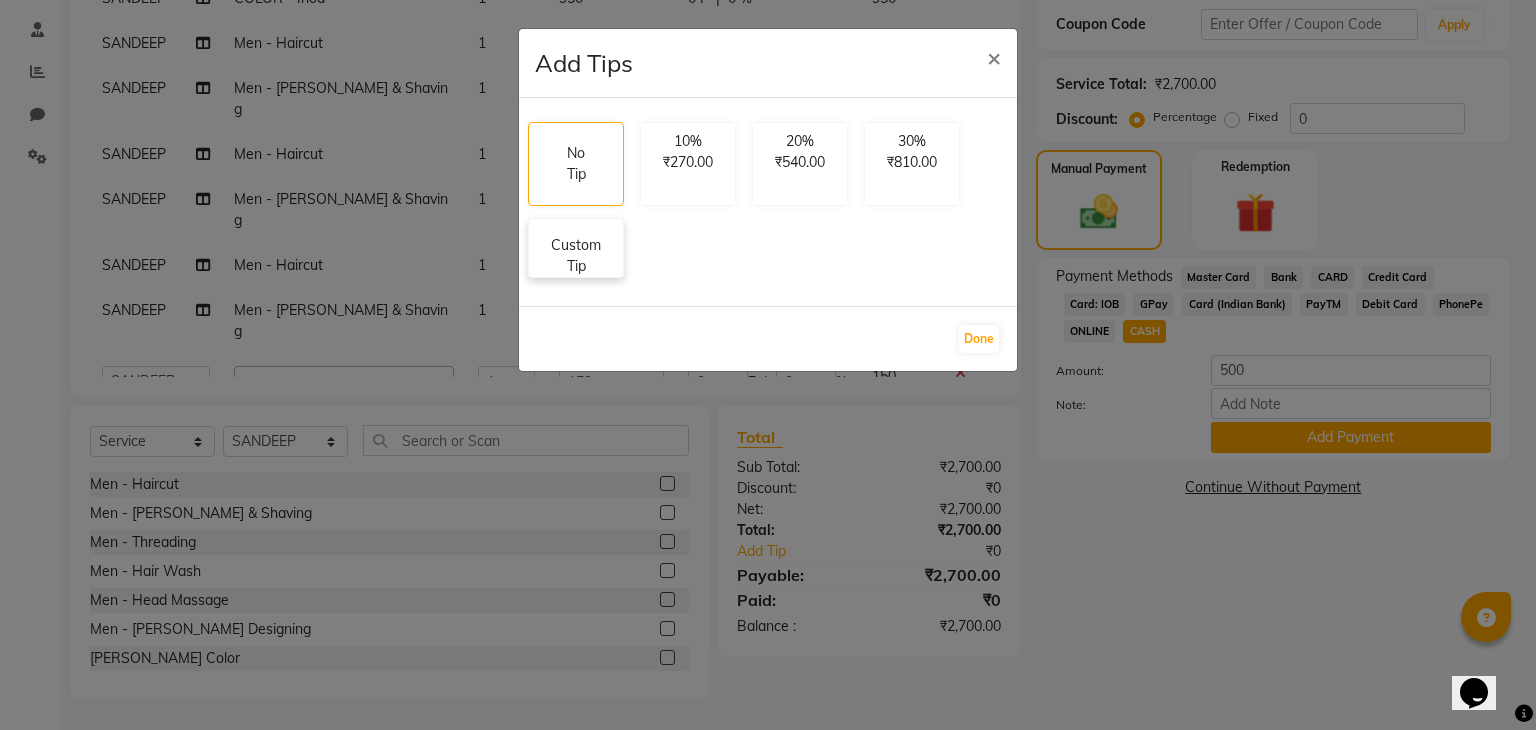 click on "Custom Tip" 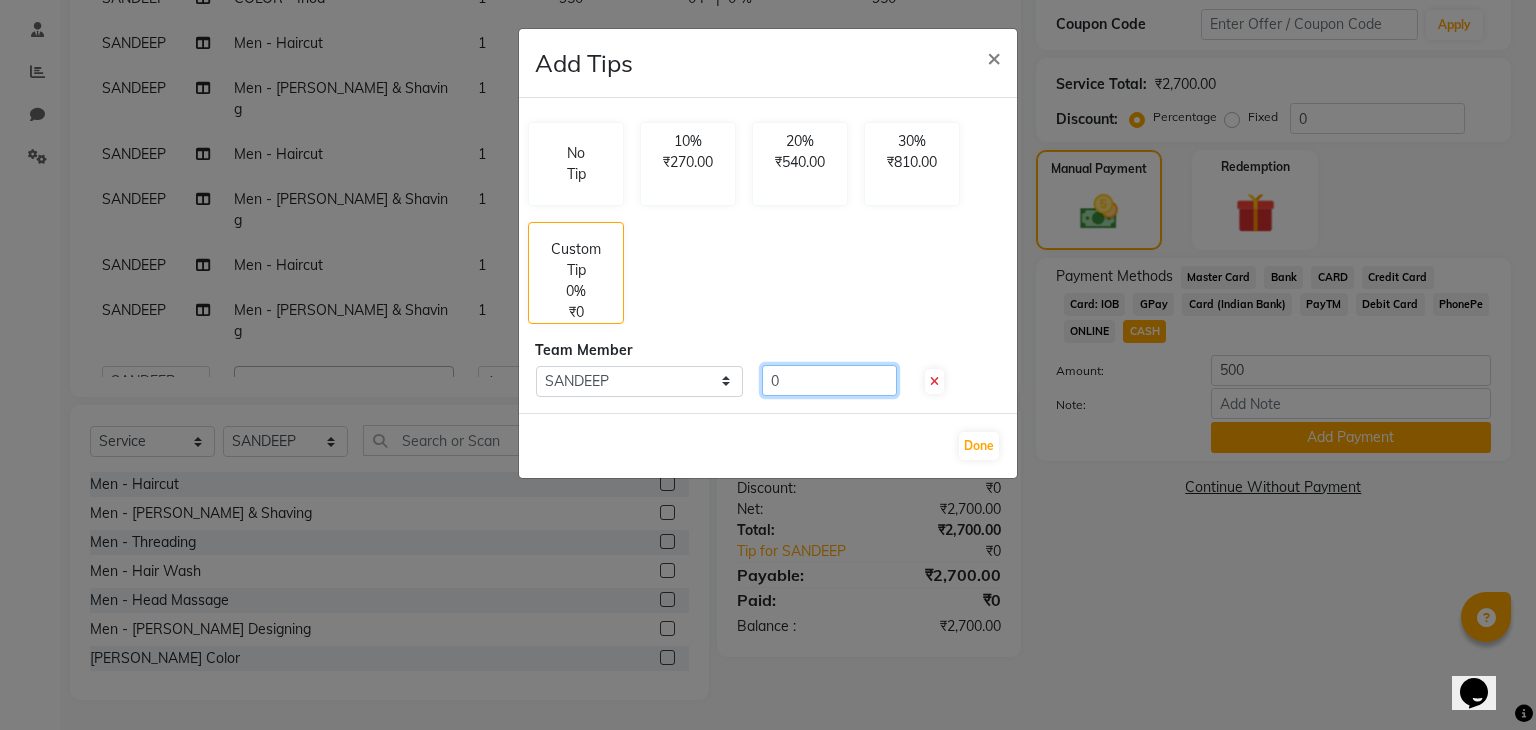 click on "0" 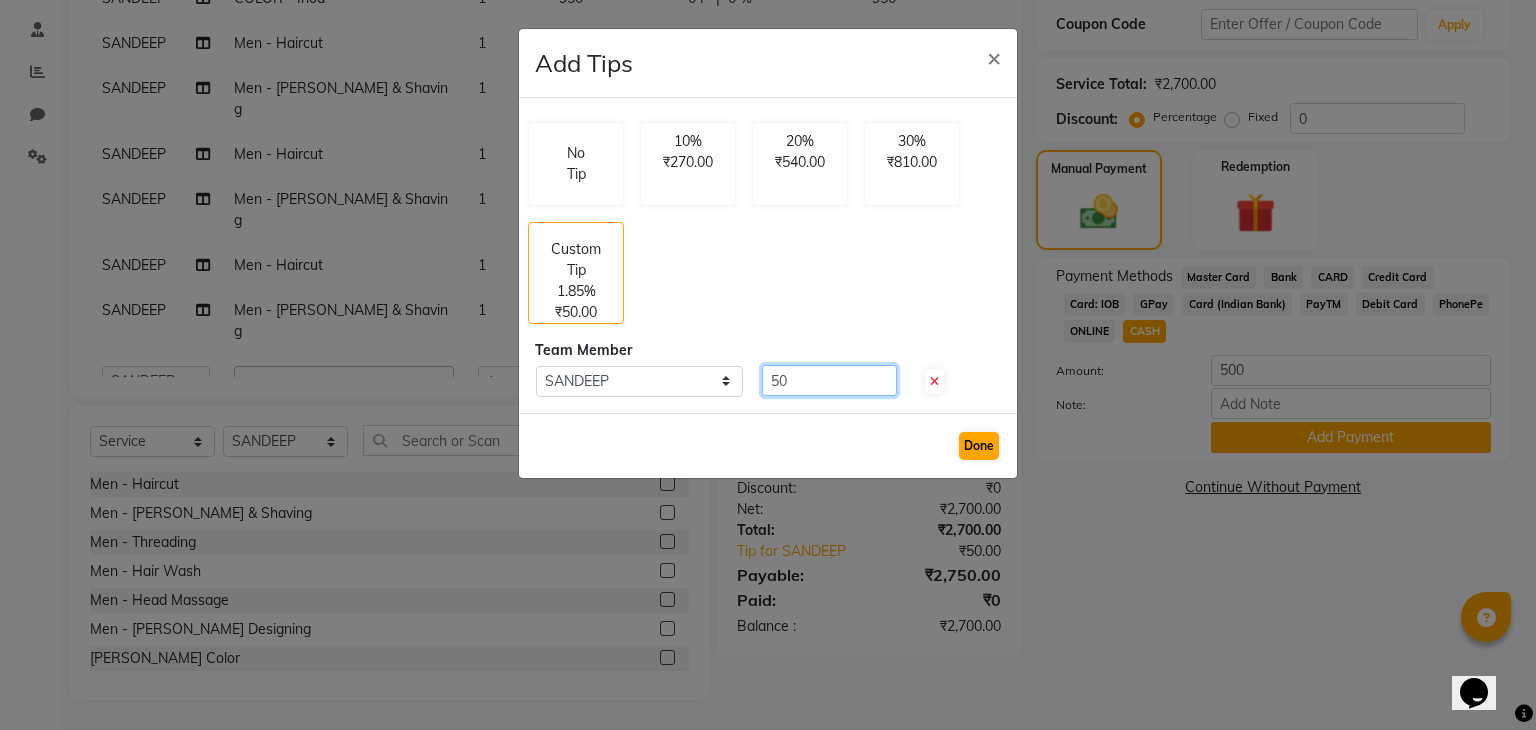 type on "50" 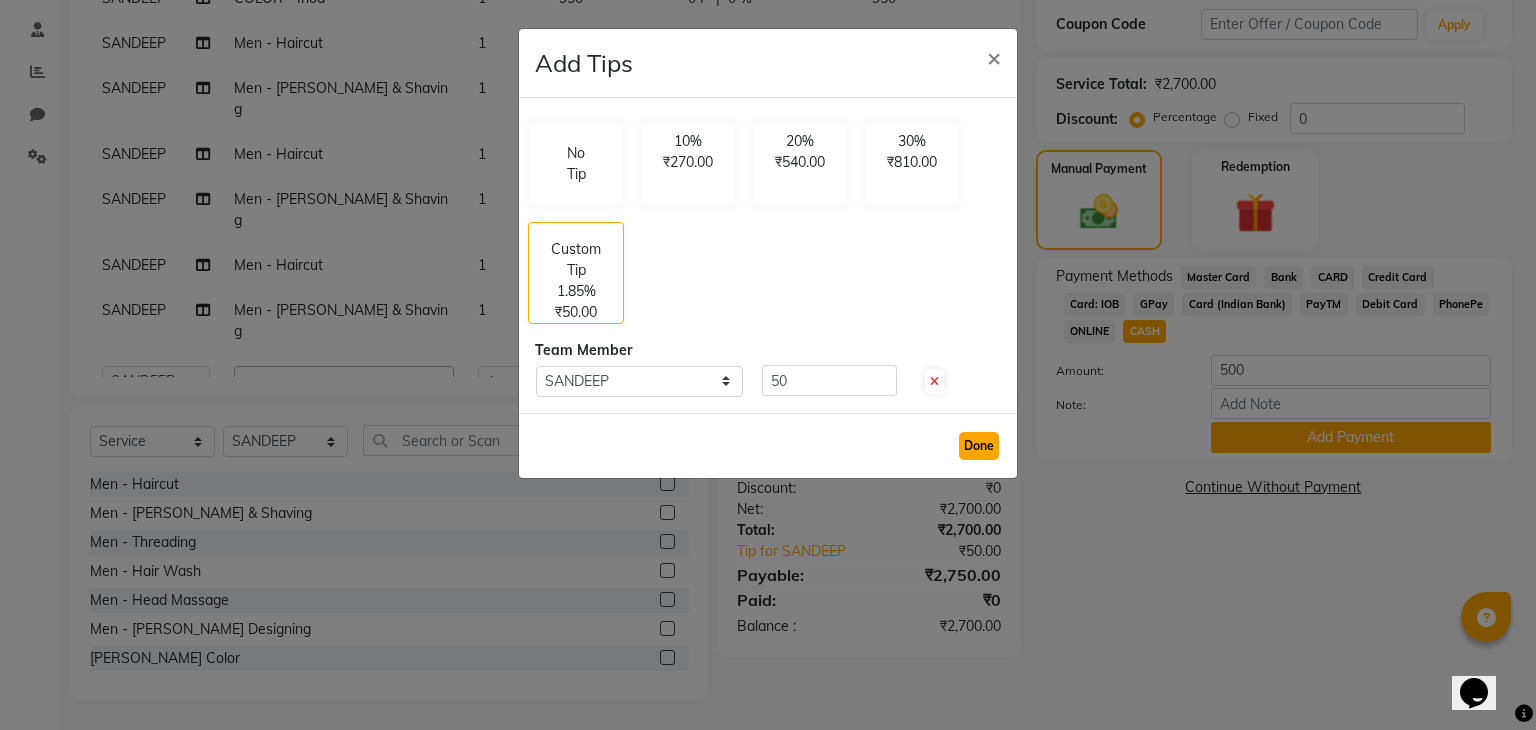 click on "Done" 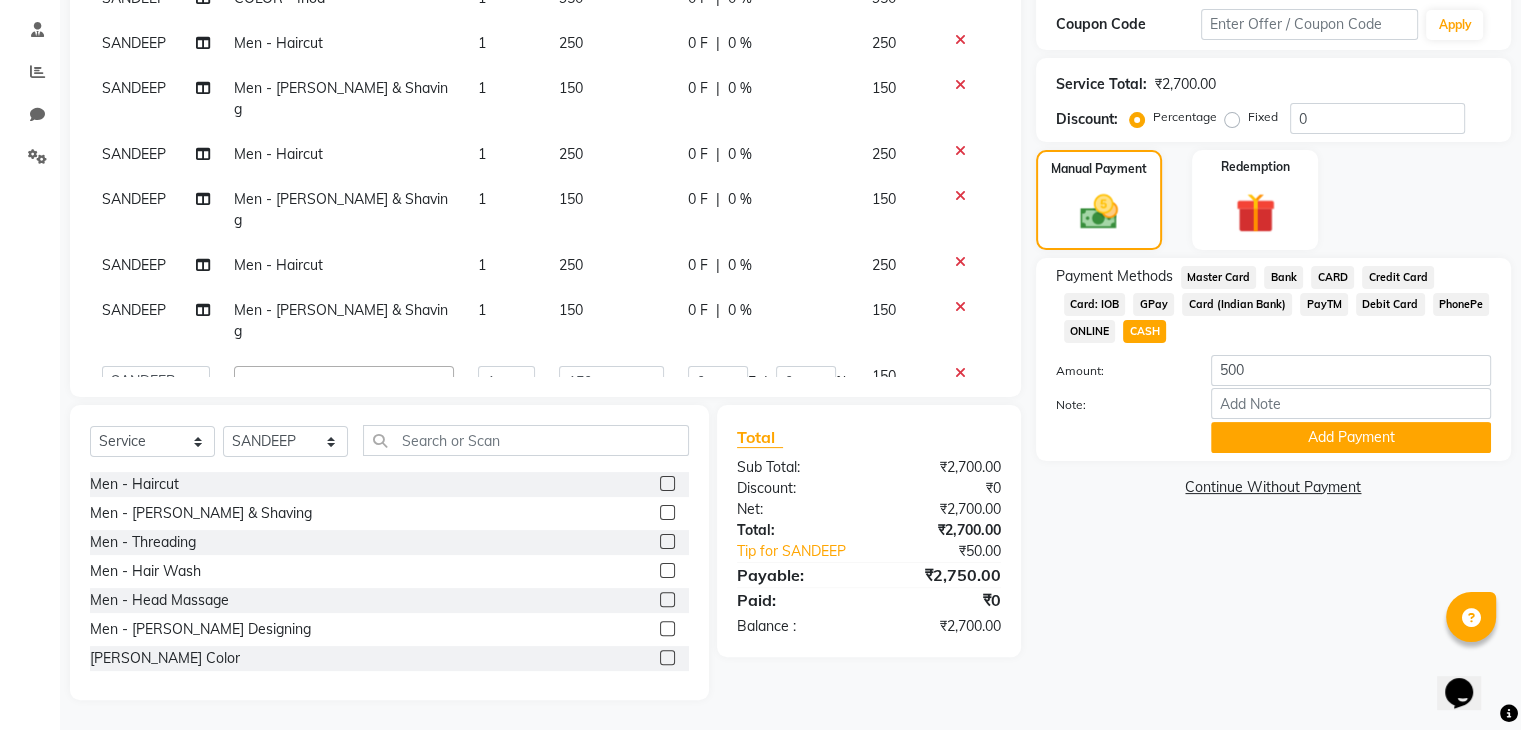 click on "CARD" 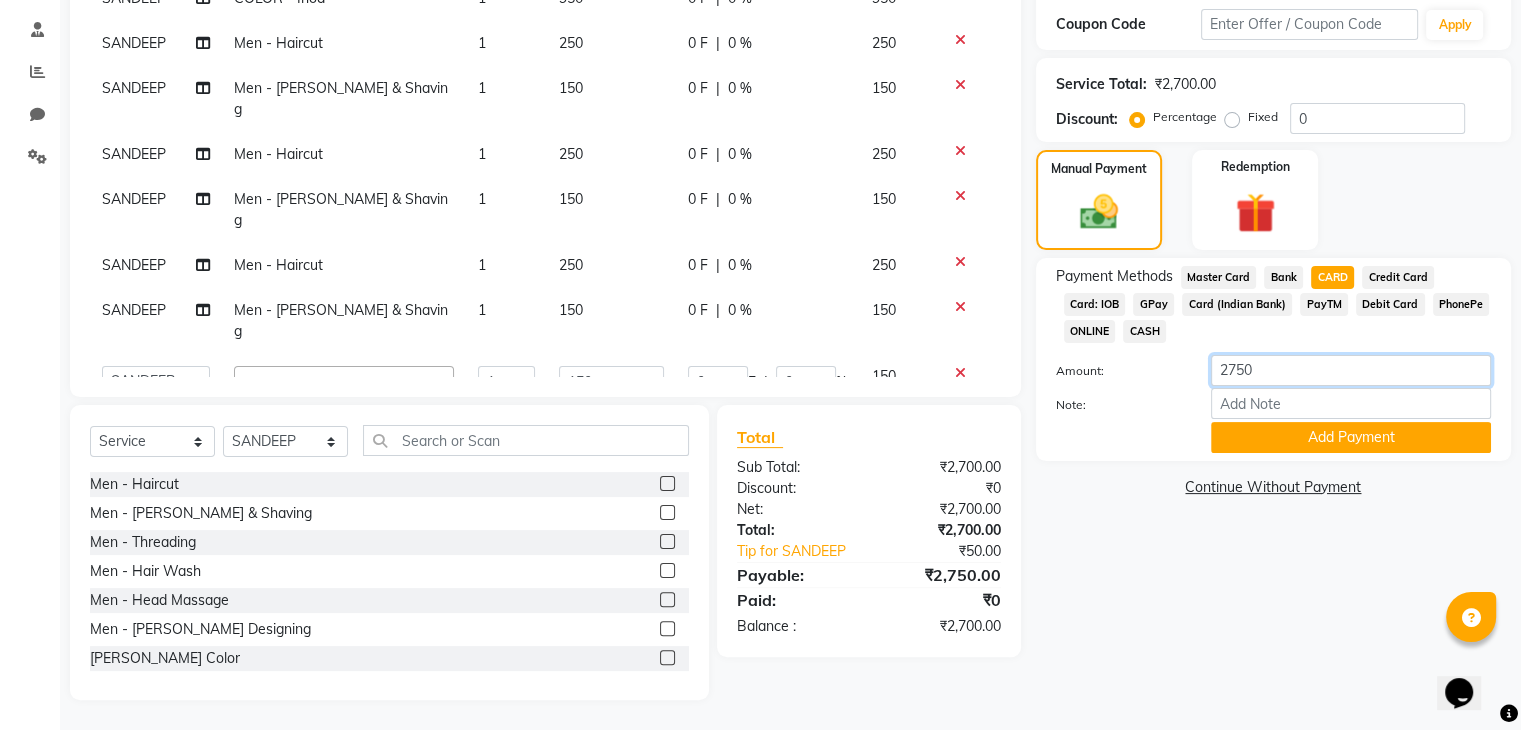 click on "2750" 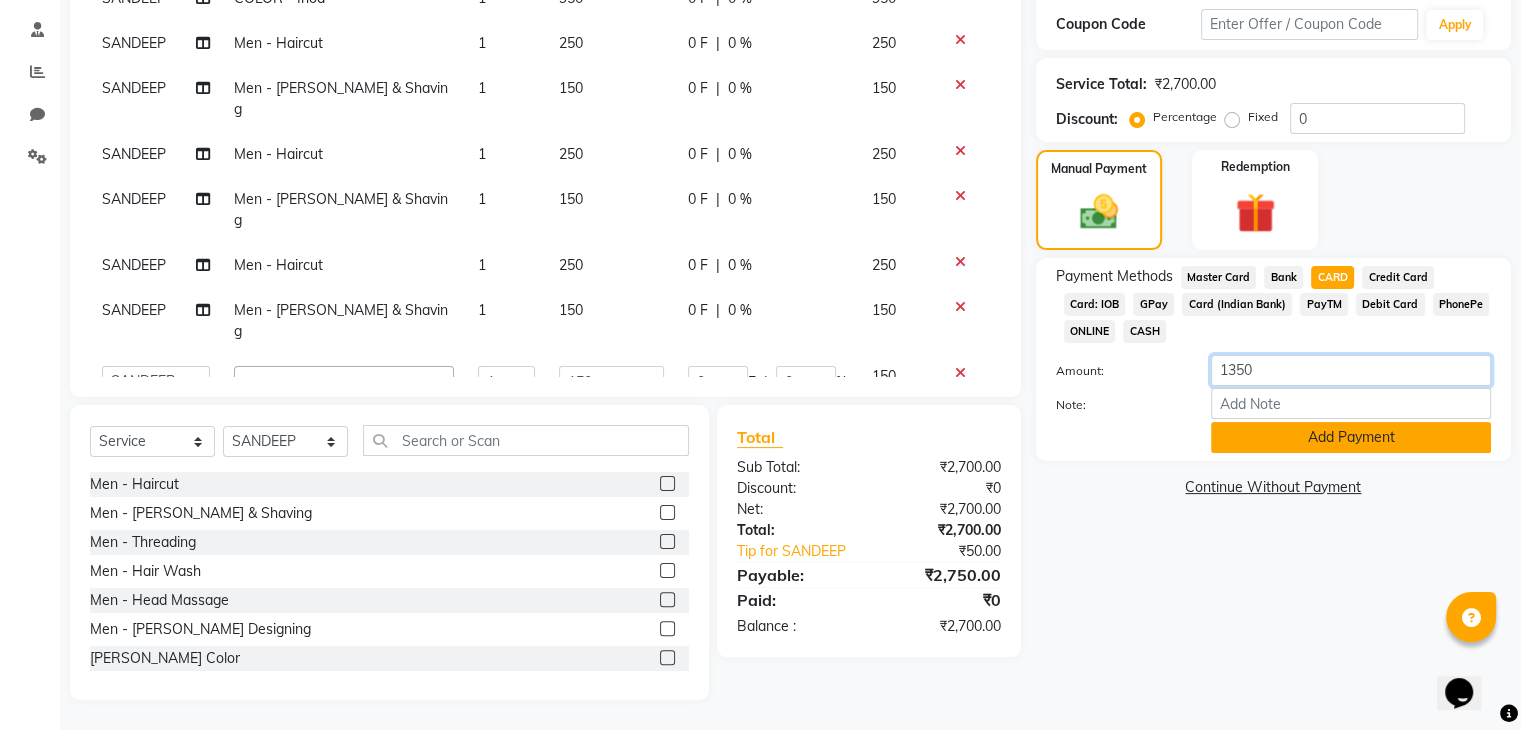 type on "1350" 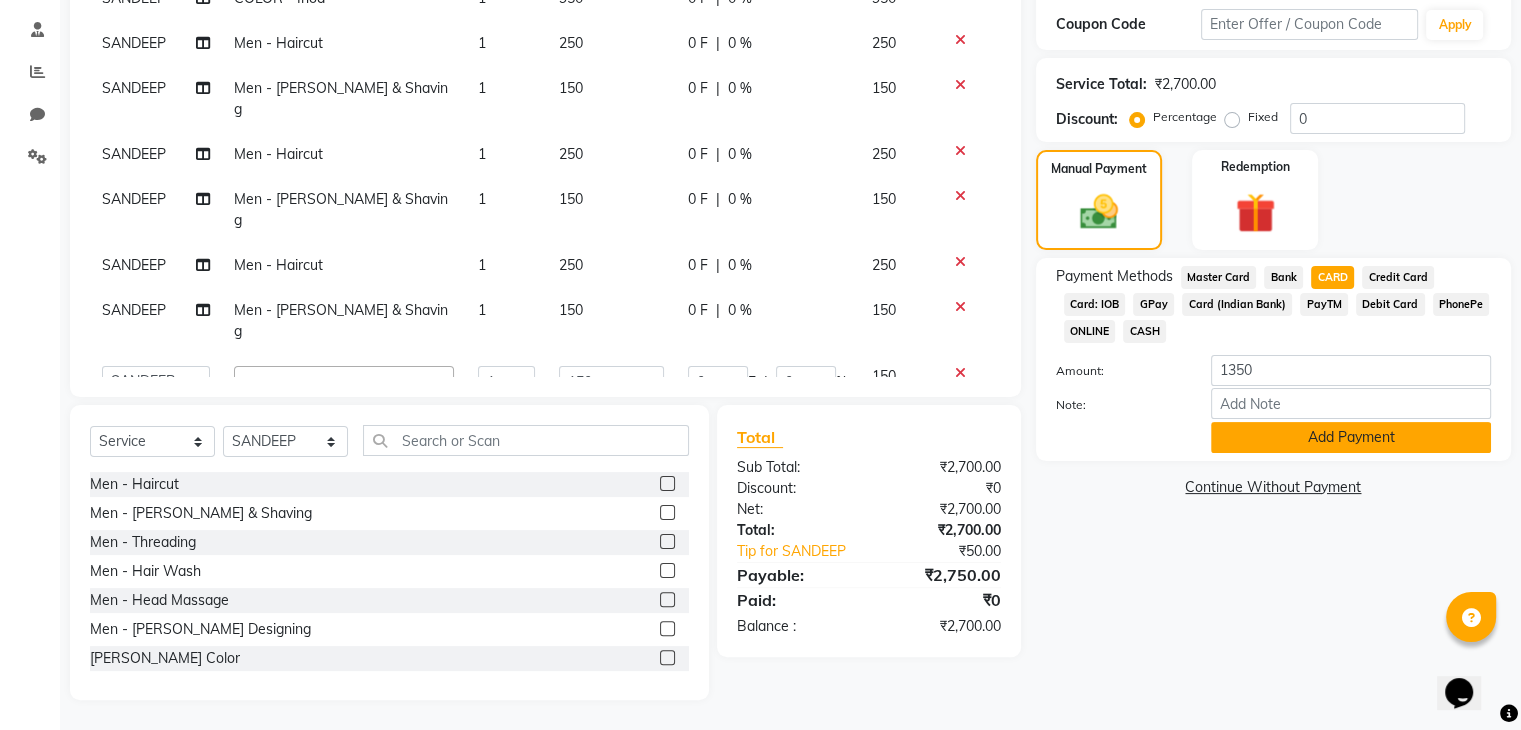 click on "Add Payment" 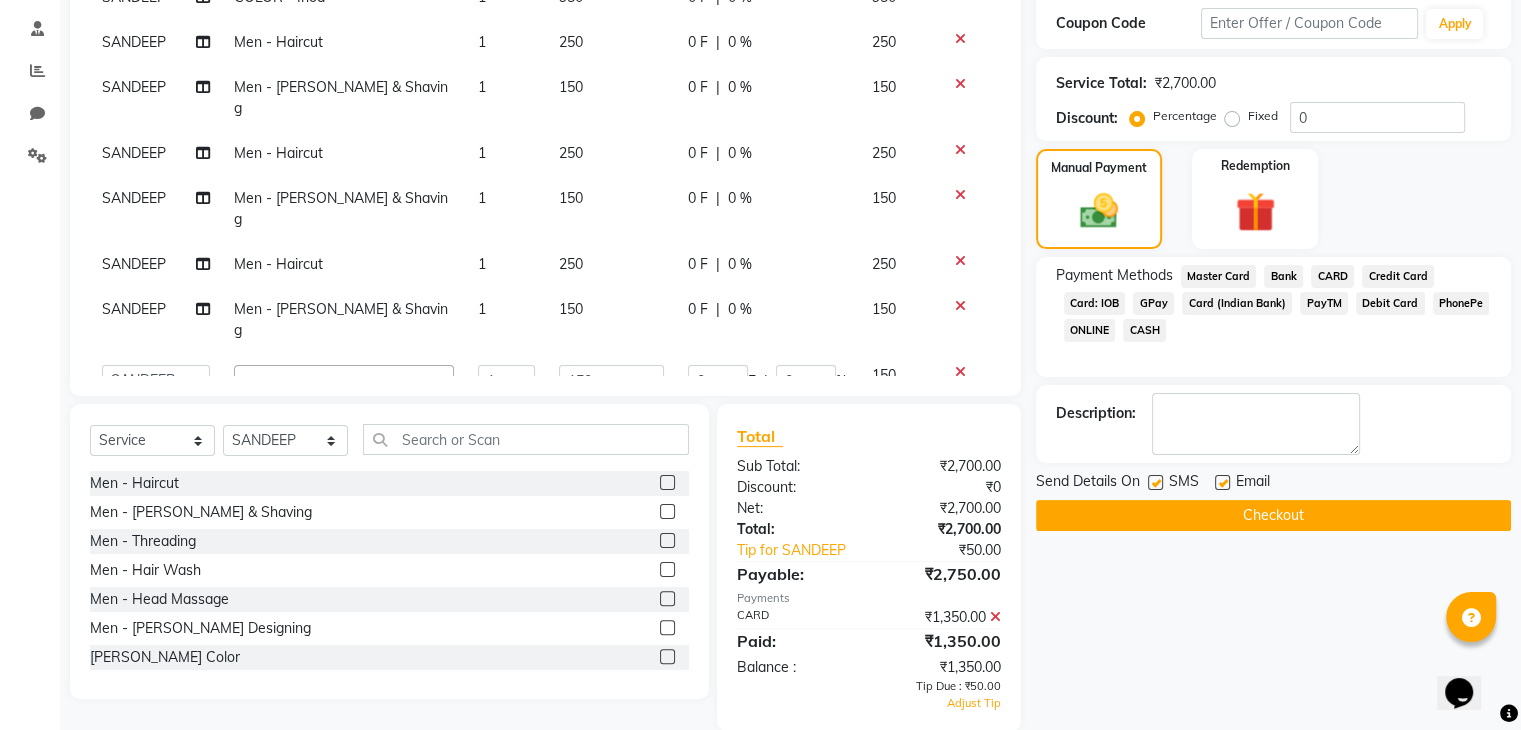 click on "CASH" 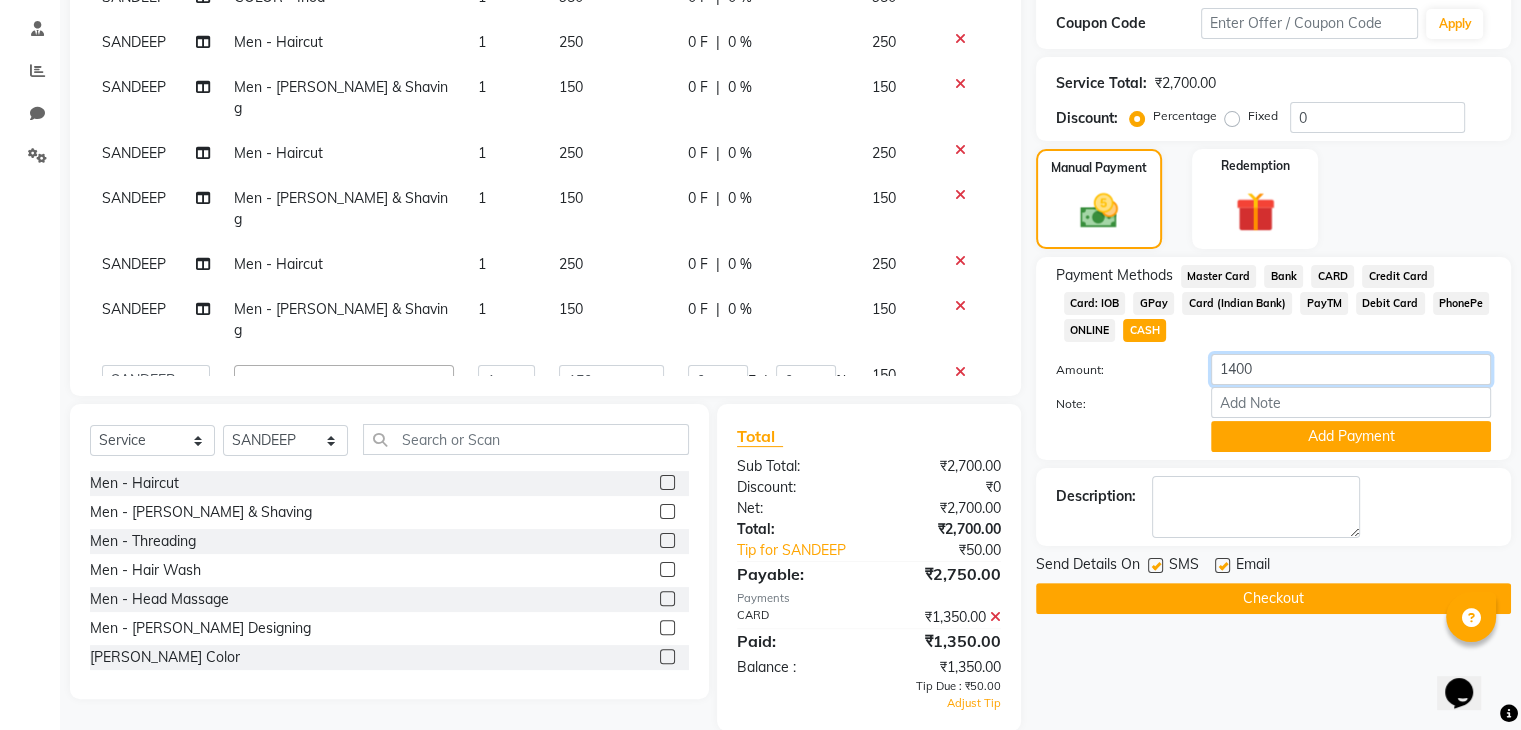 click on "1400" 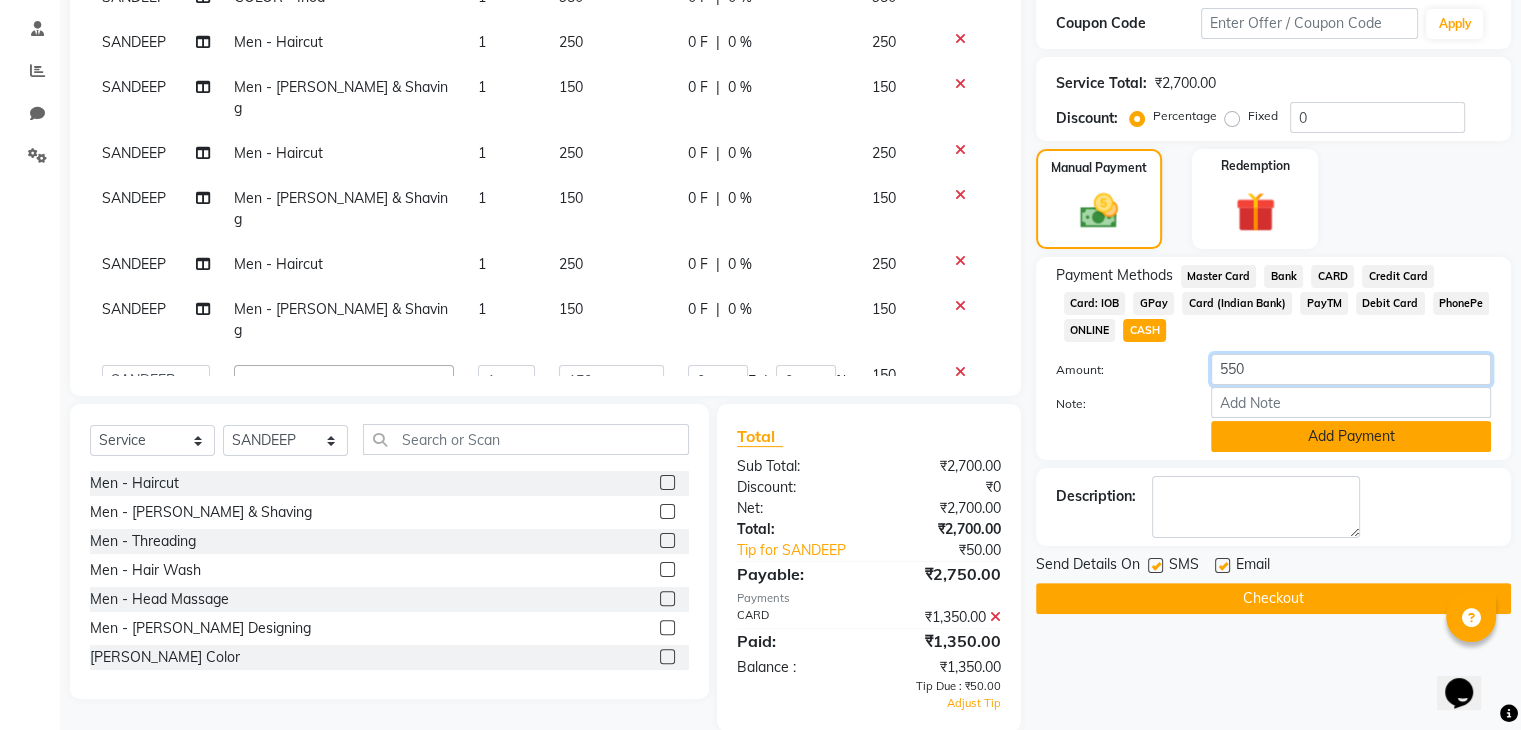 type on "550" 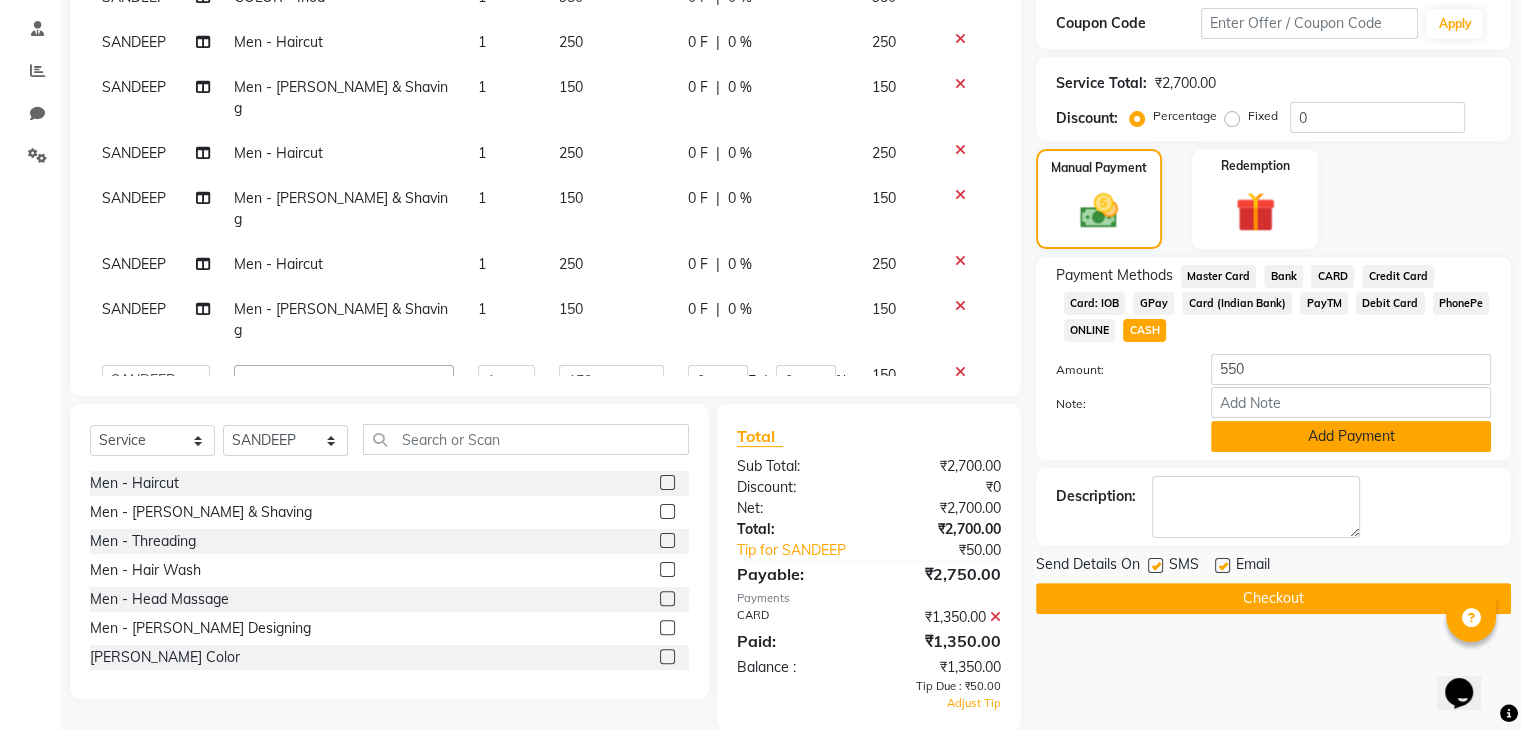click on "Add Payment" 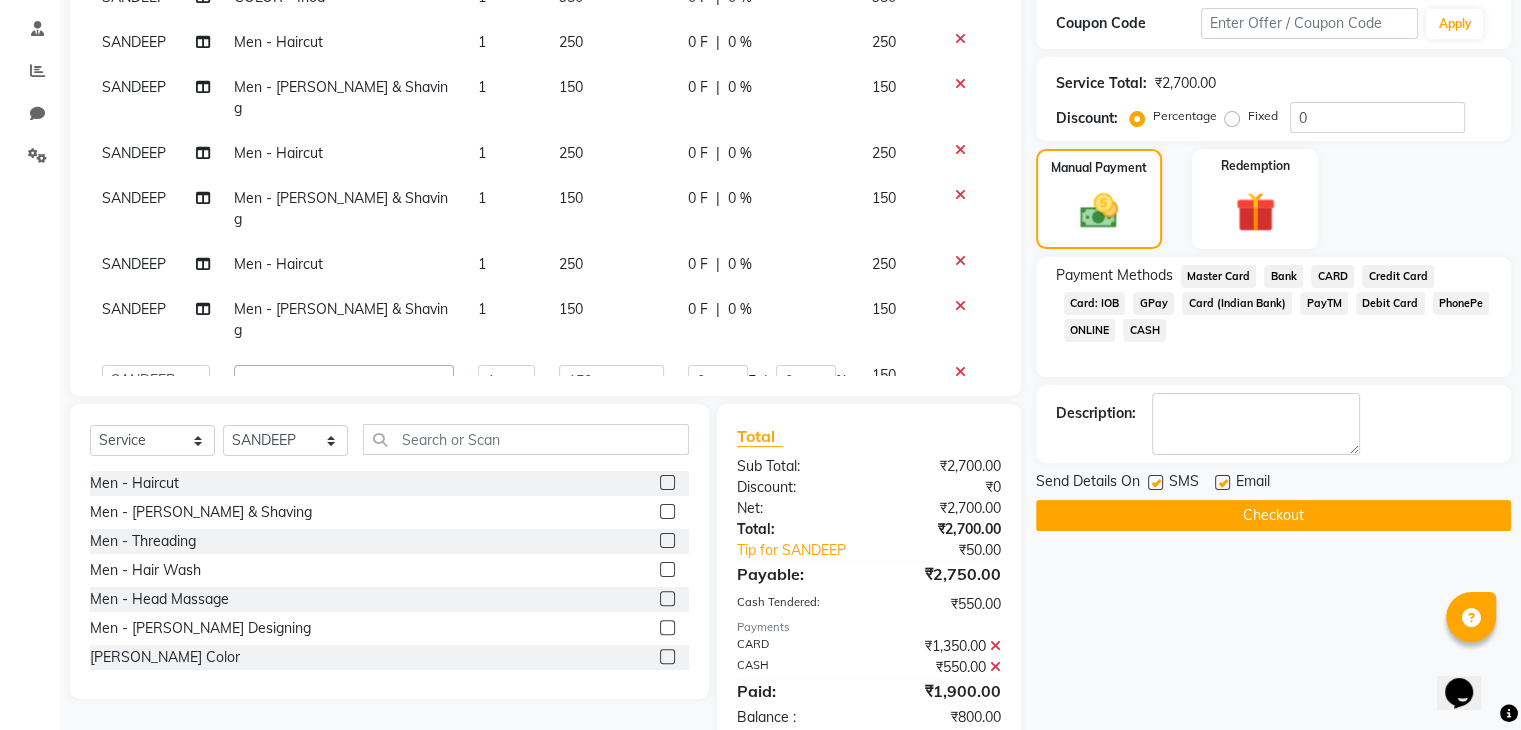 scroll, scrollTop: 454, scrollLeft: 0, axis: vertical 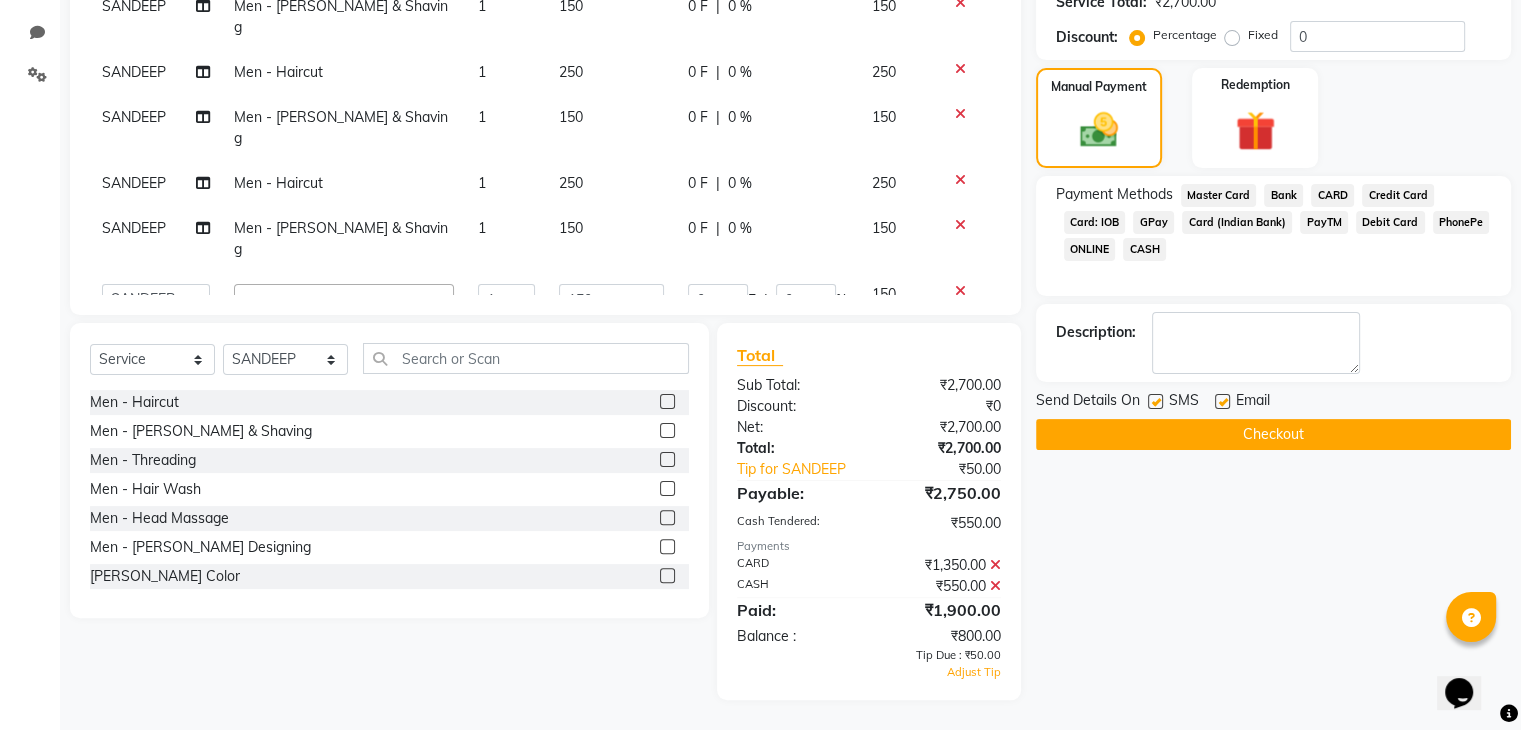 click on "GPay" 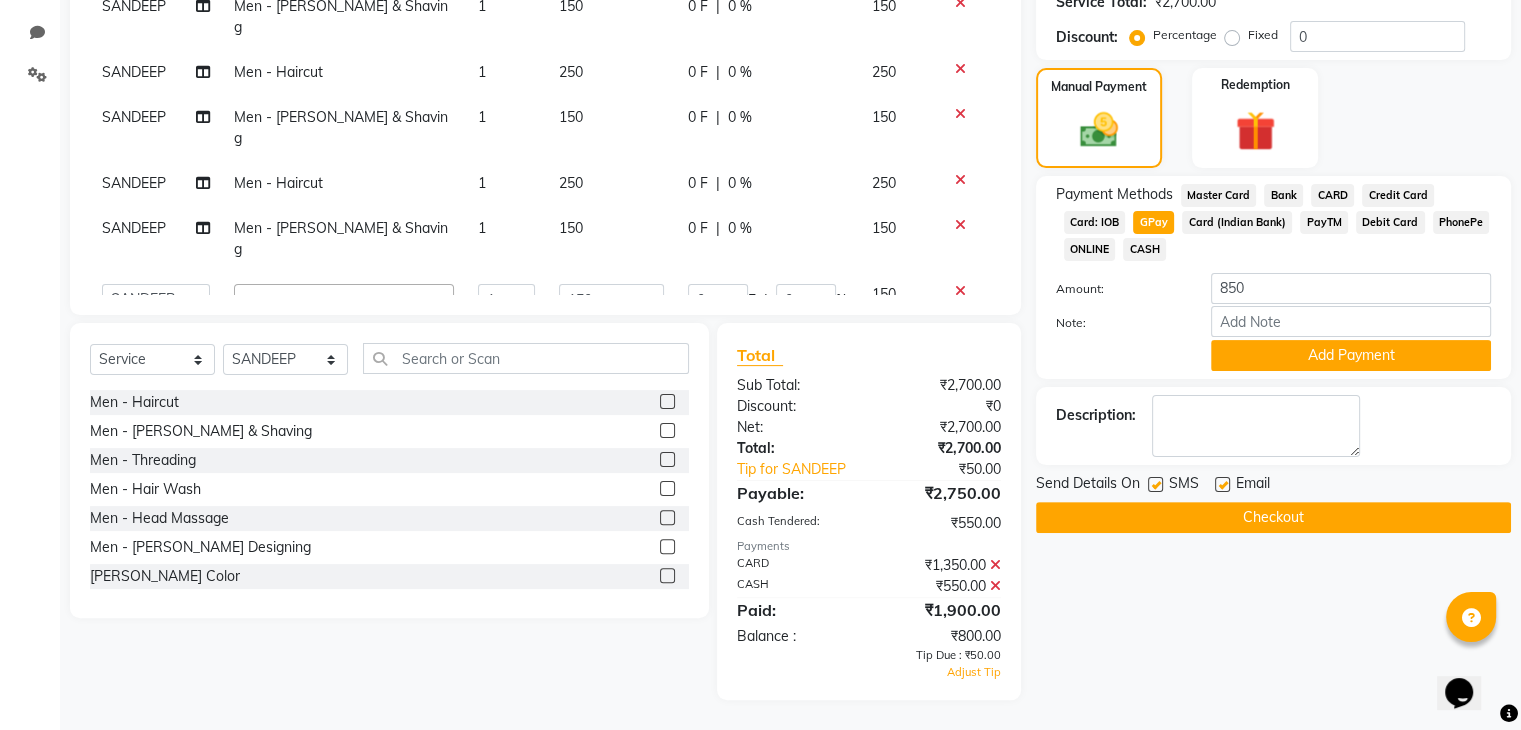 click 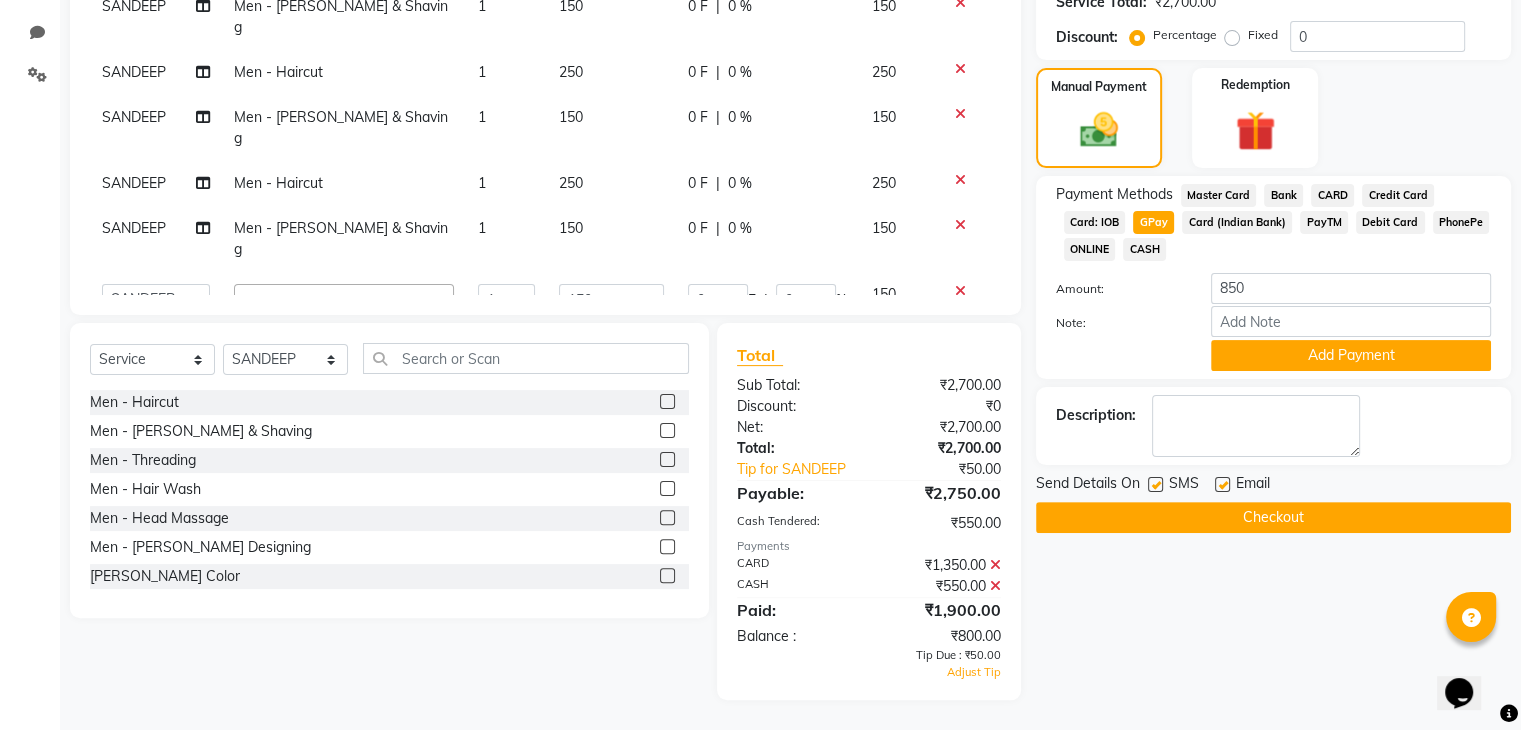 scroll, scrollTop: 404, scrollLeft: 0, axis: vertical 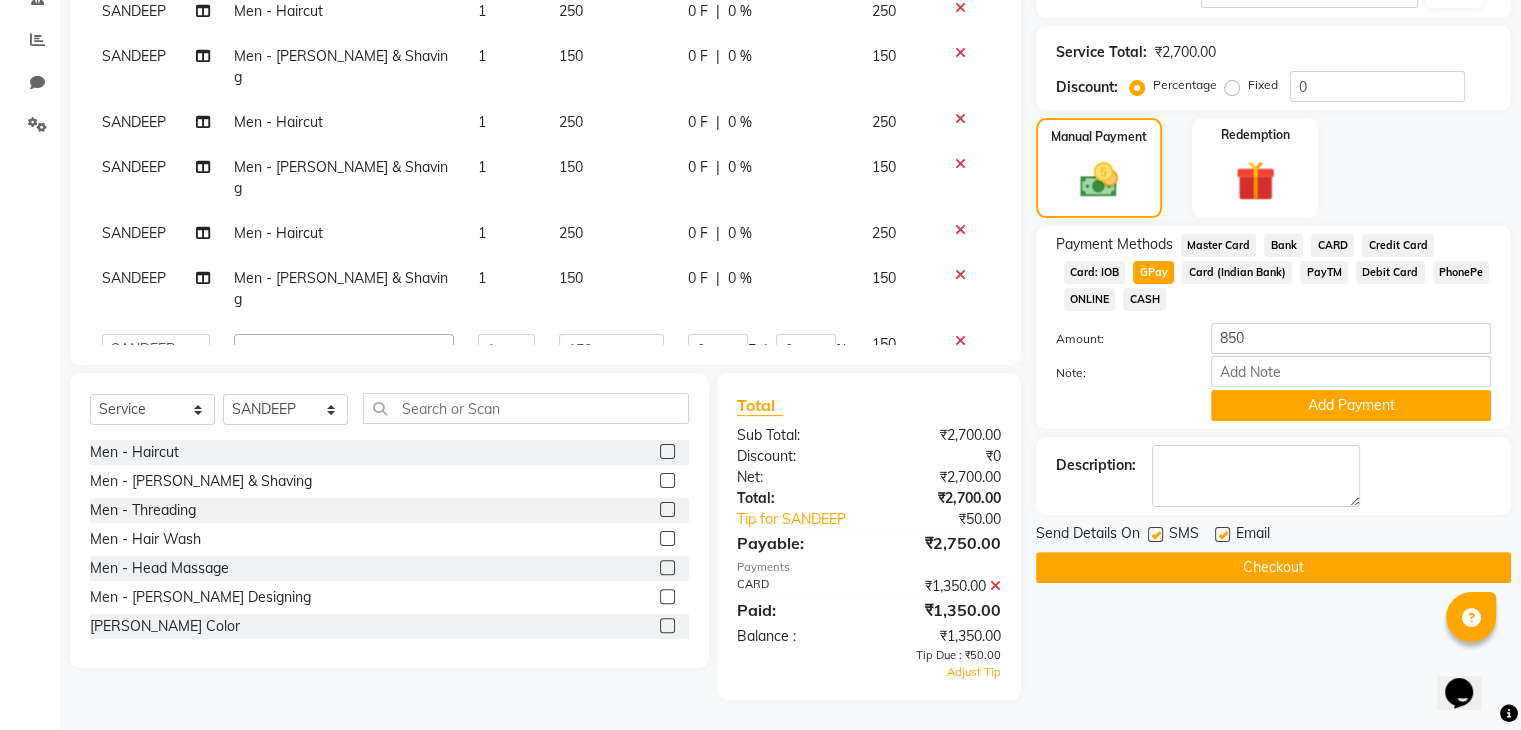 click 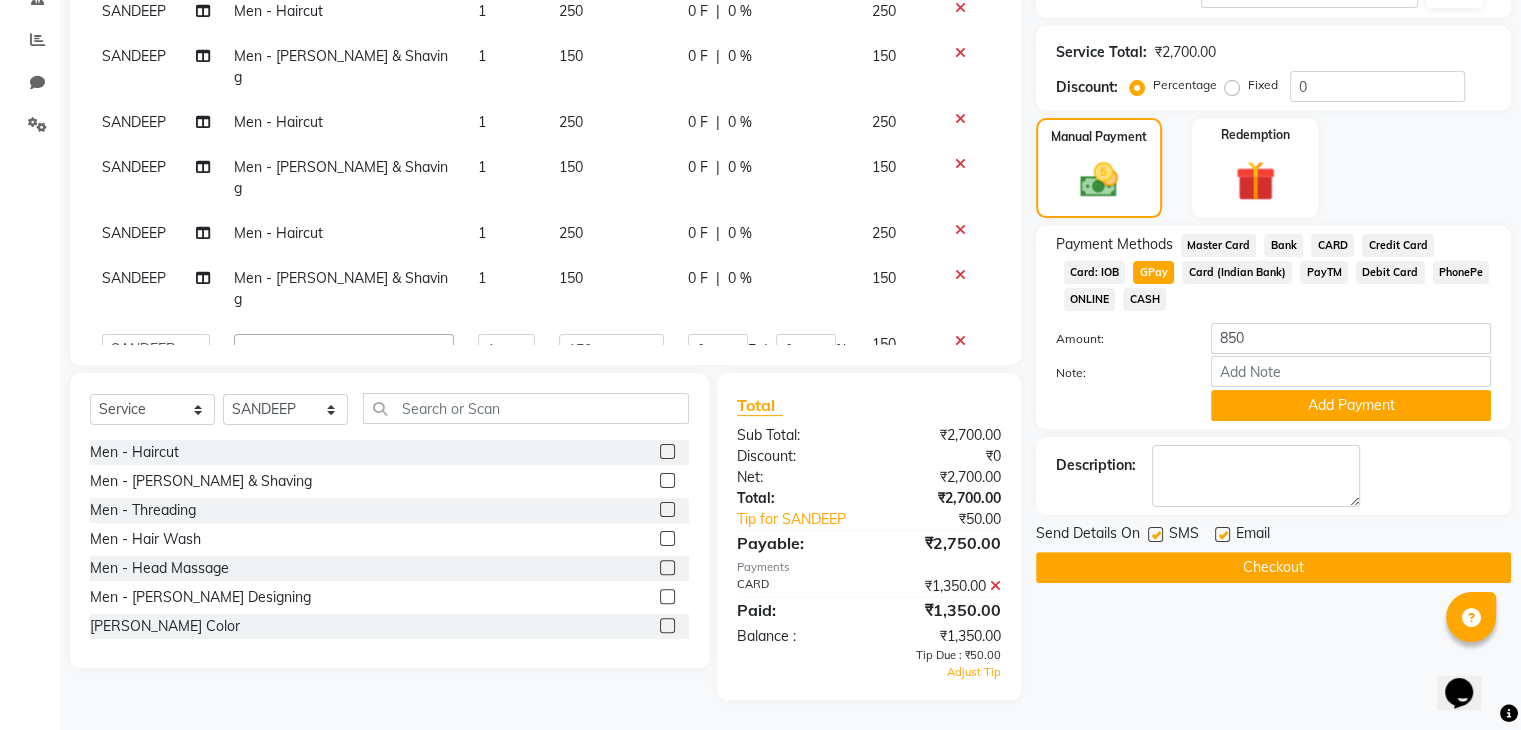 scroll, scrollTop: 372, scrollLeft: 0, axis: vertical 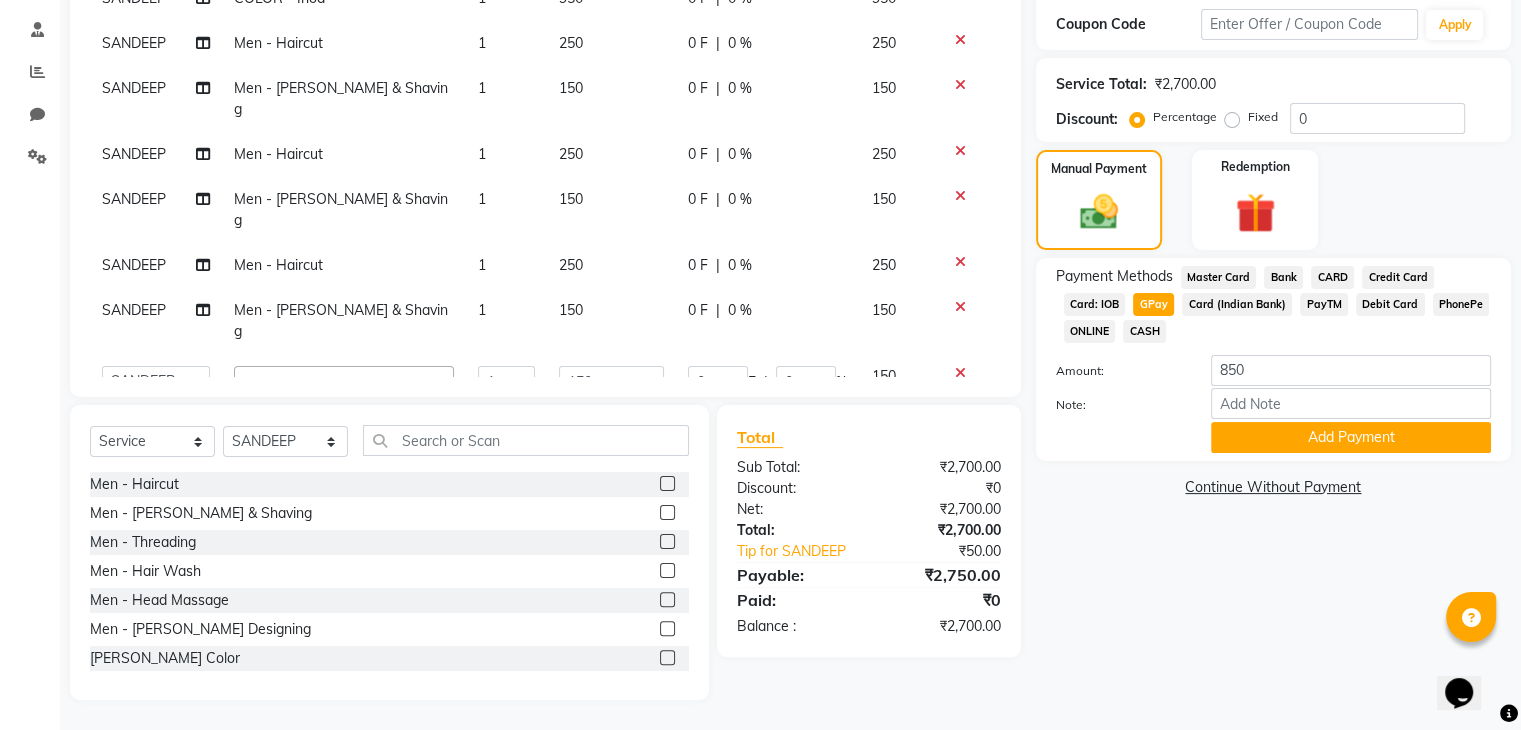 click on "CARD" 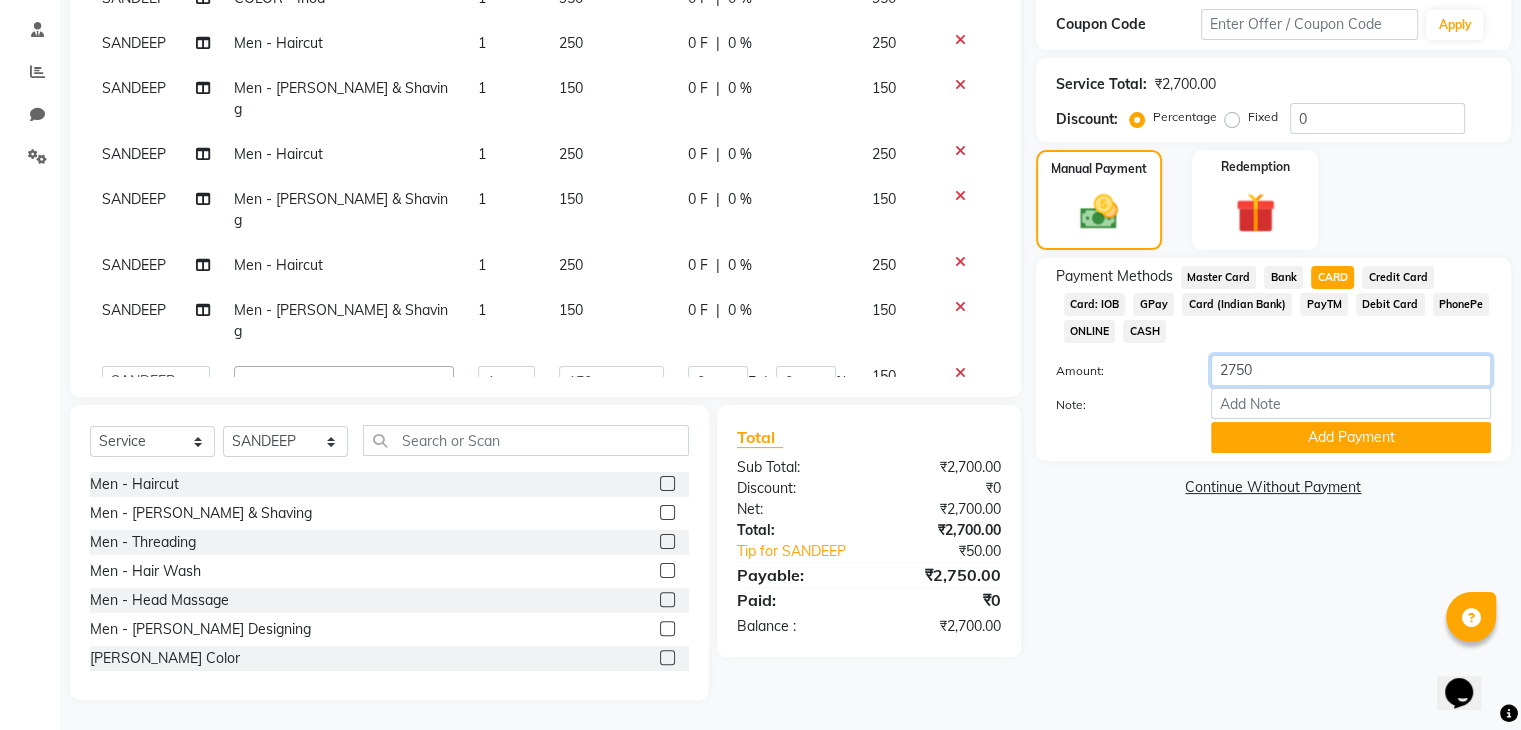 click on "2750" 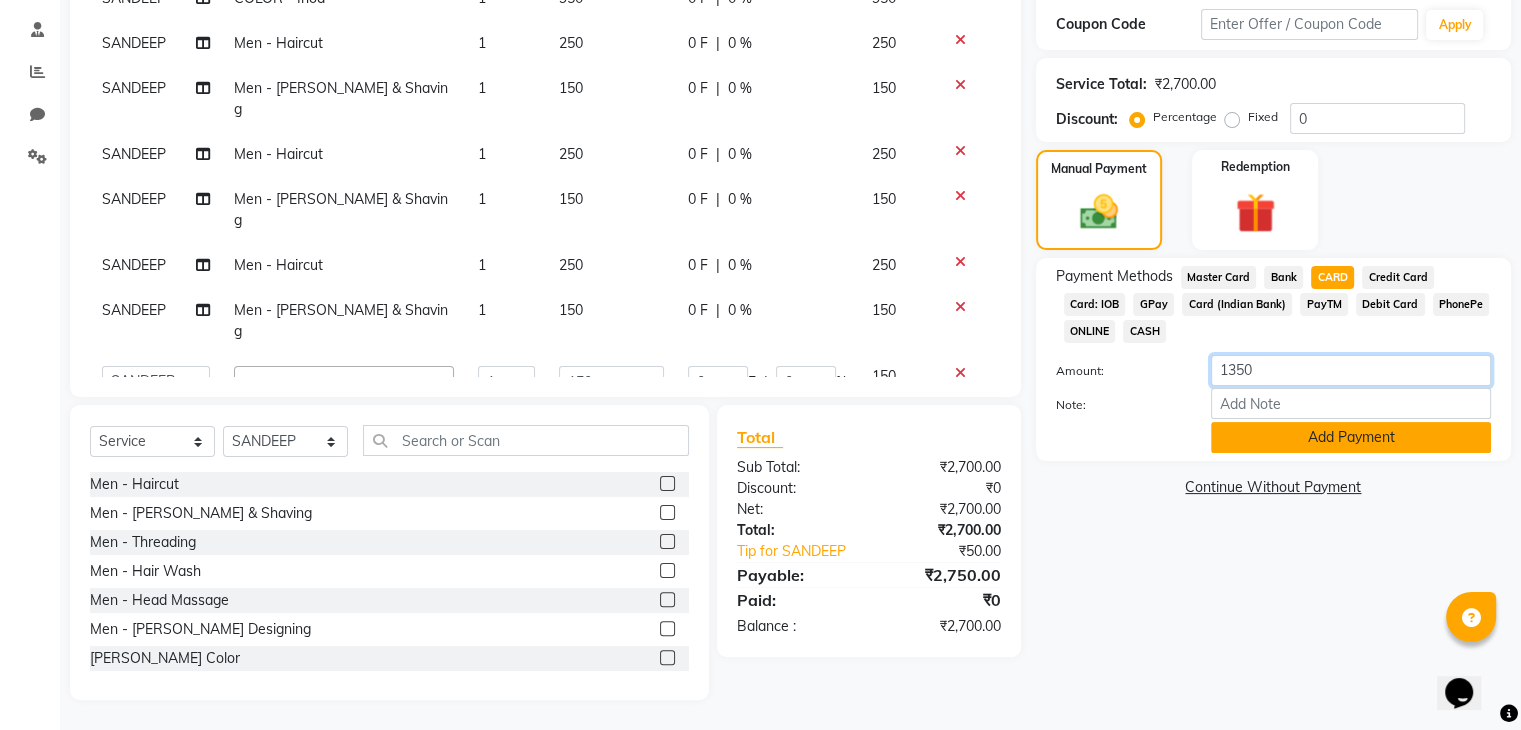 type on "1350" 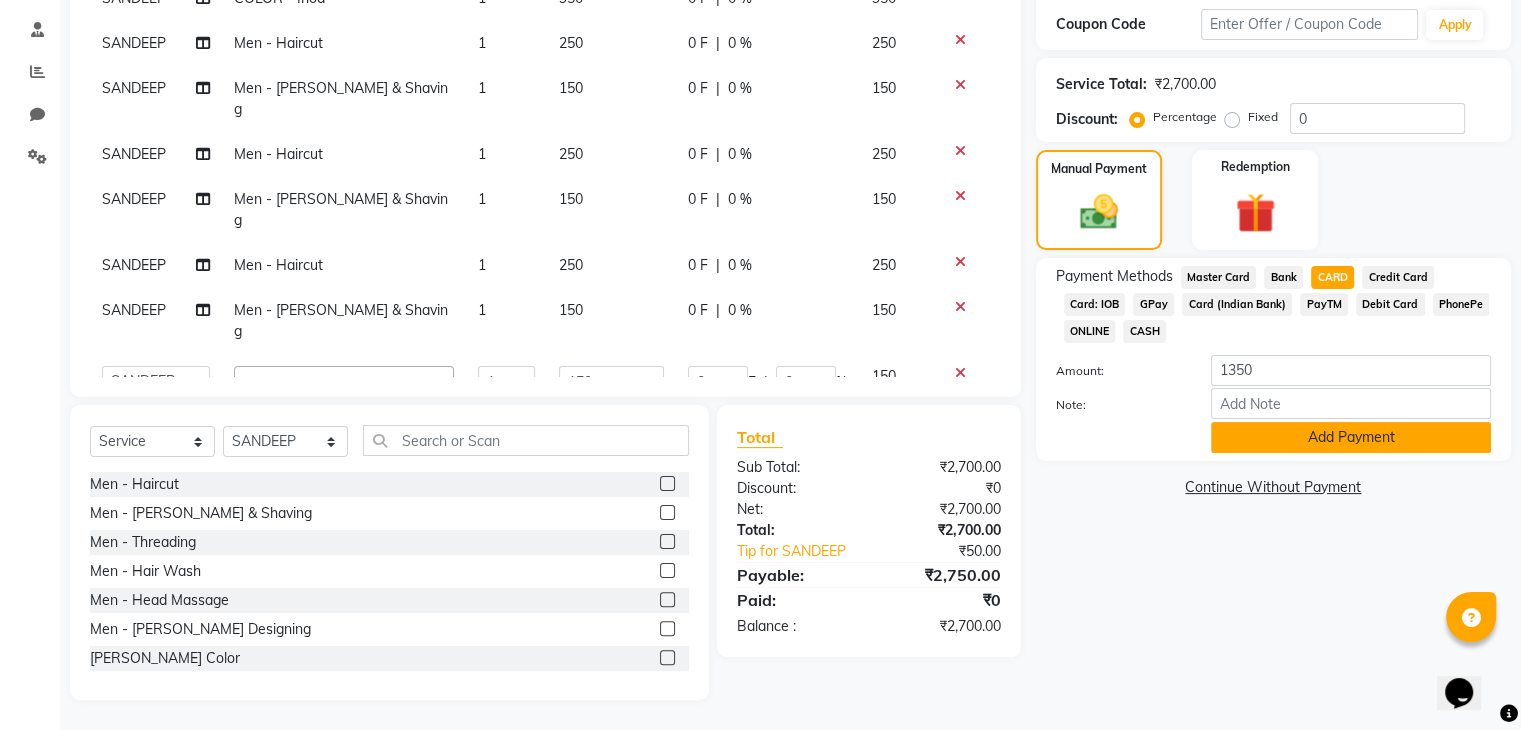 click on "Add Payment" 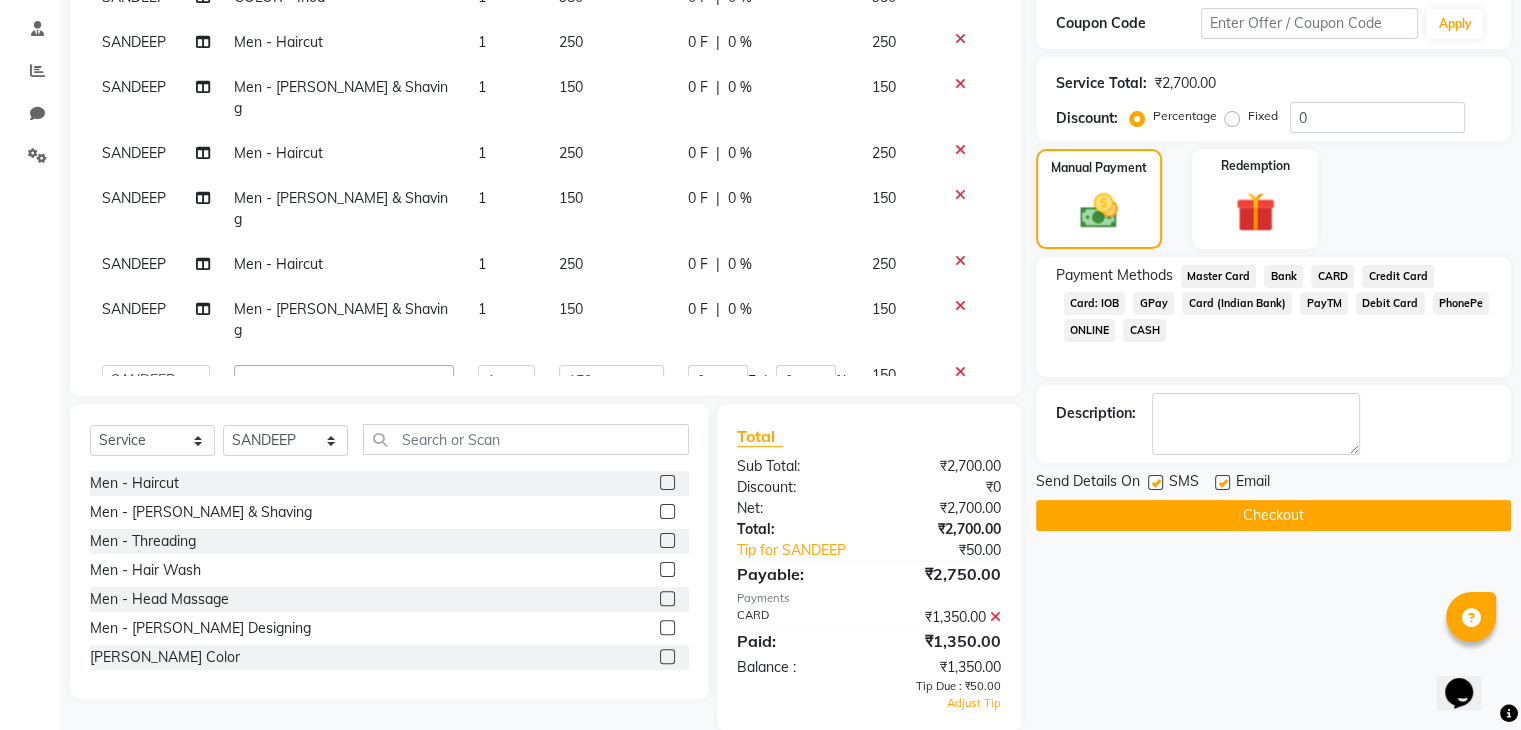 click on "CASH" 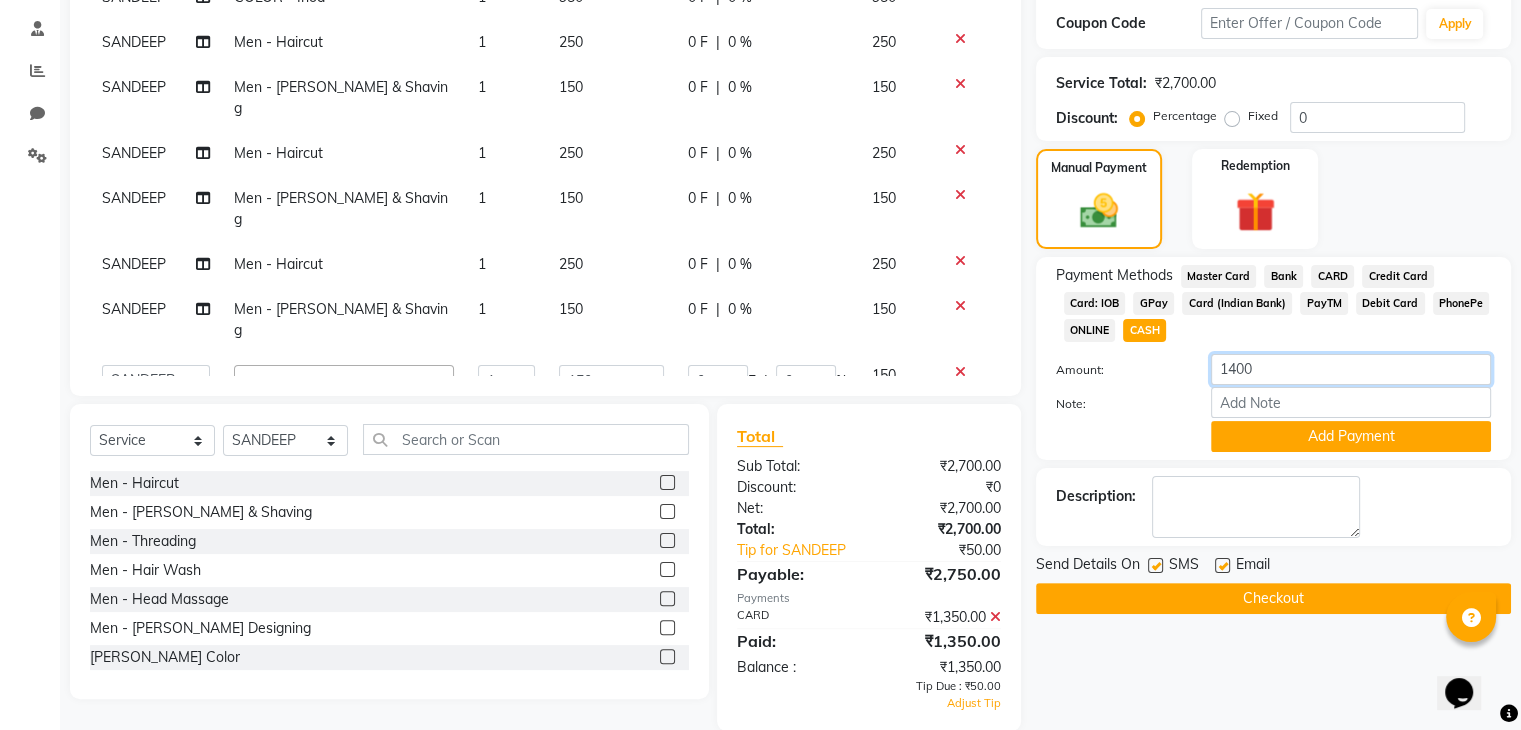 click on "1400" 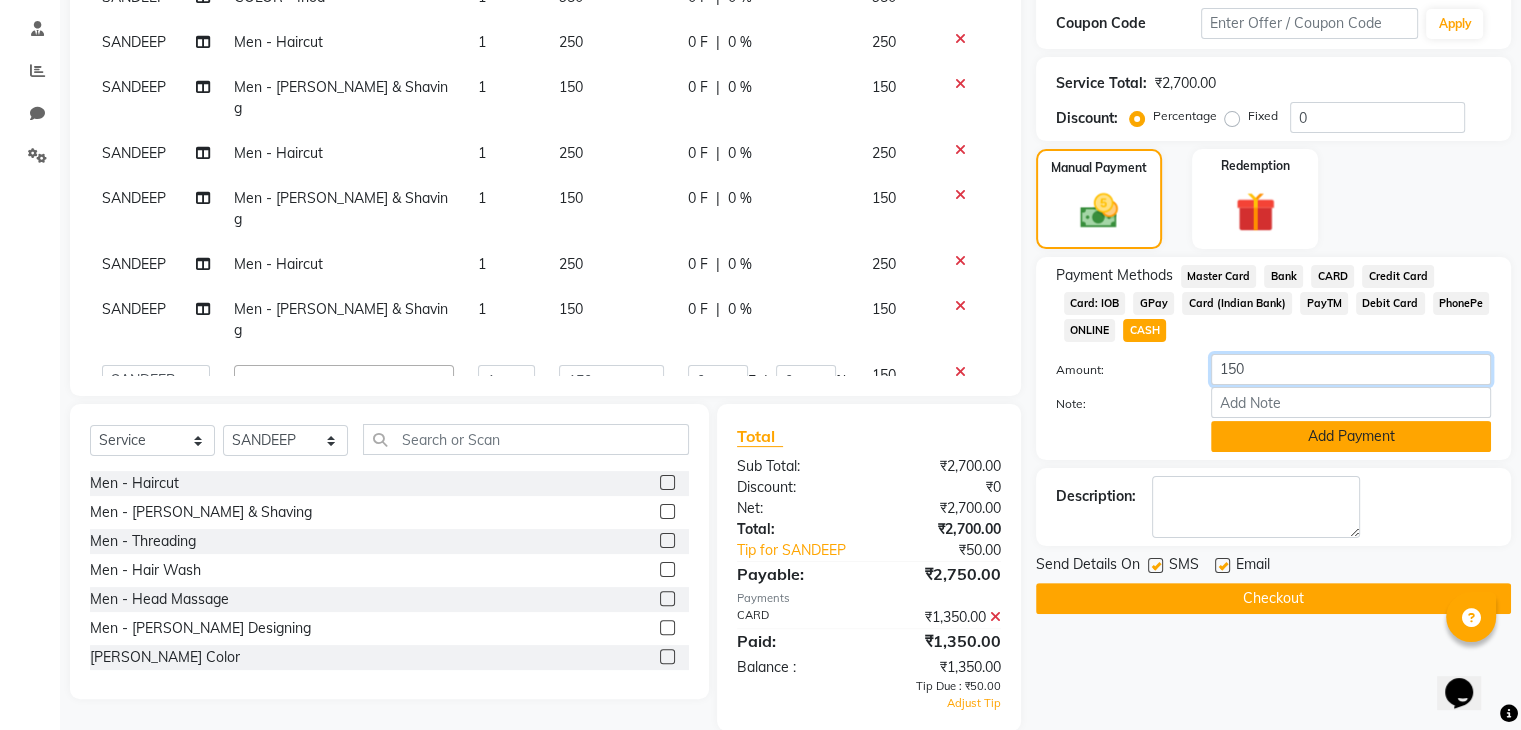 type on "150" 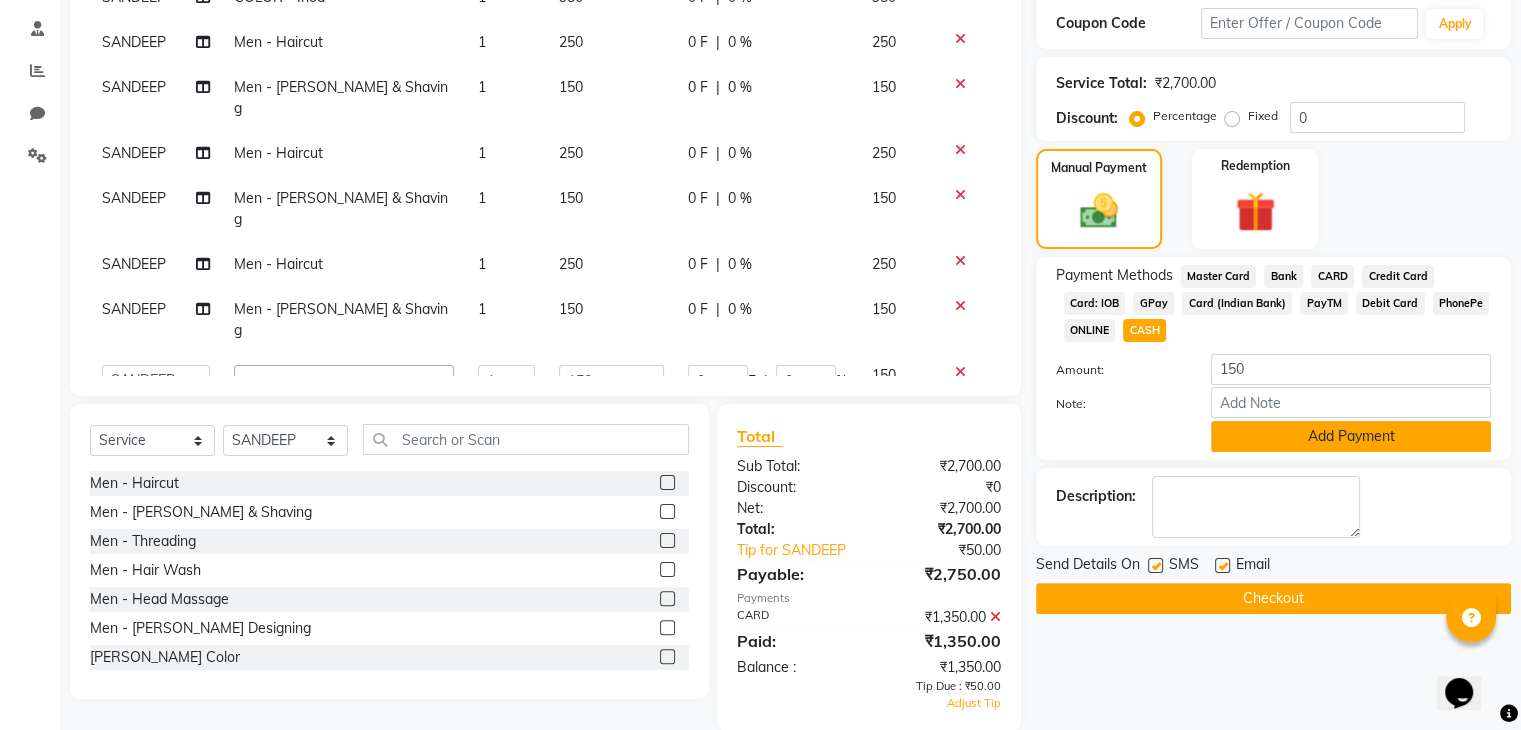 click on "Add Payment" 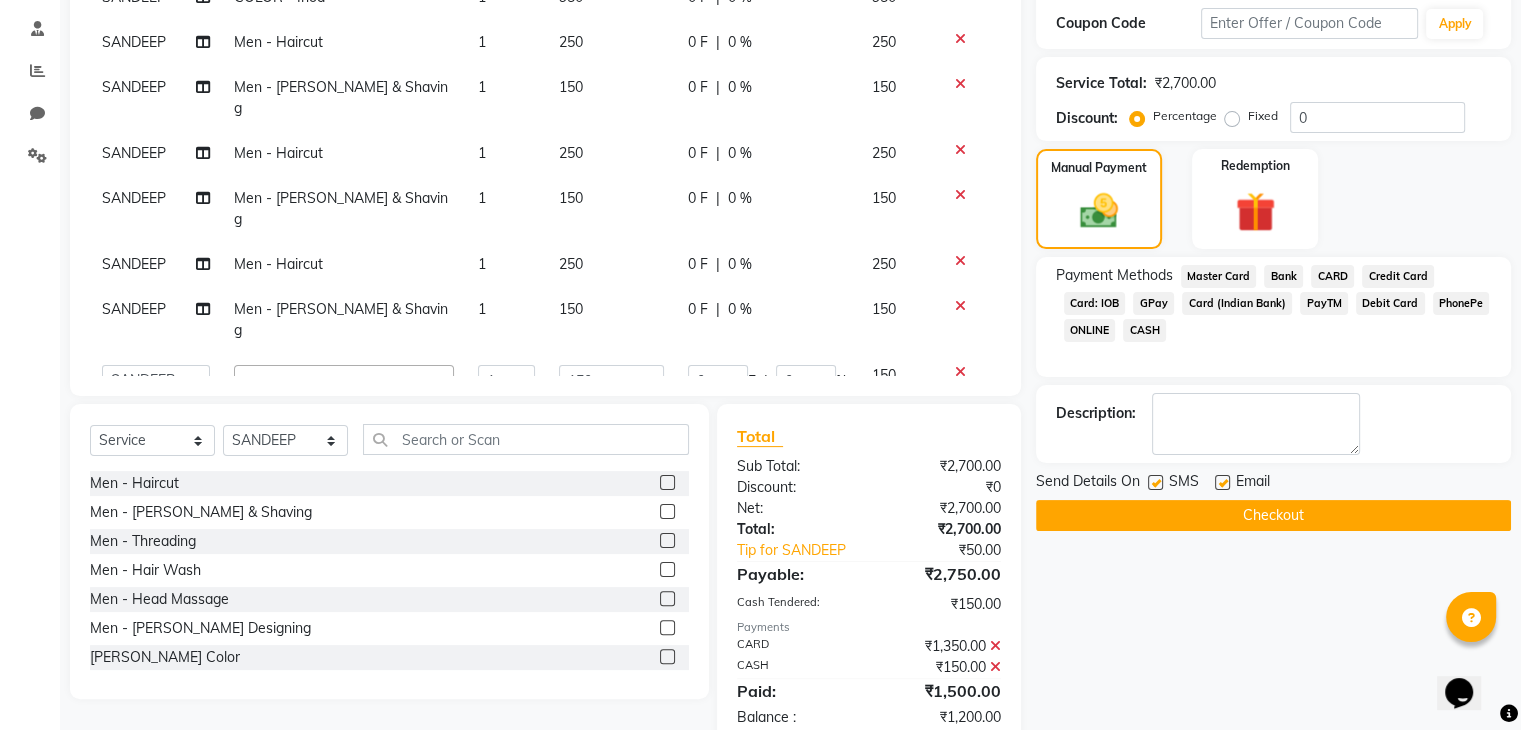 click on "GPay" 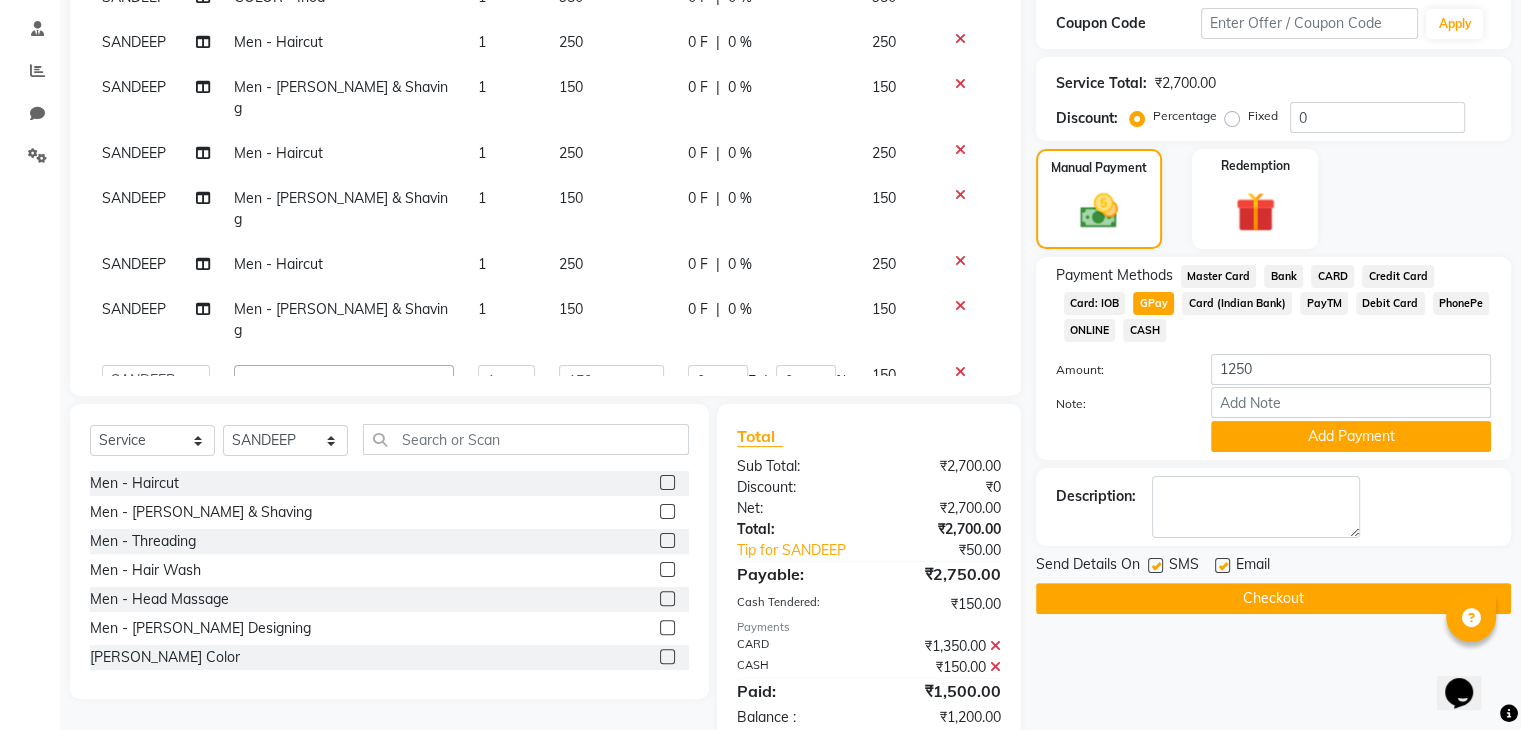 scroll, scrollTop: 454, scrollLeft: 0, axis: vertical 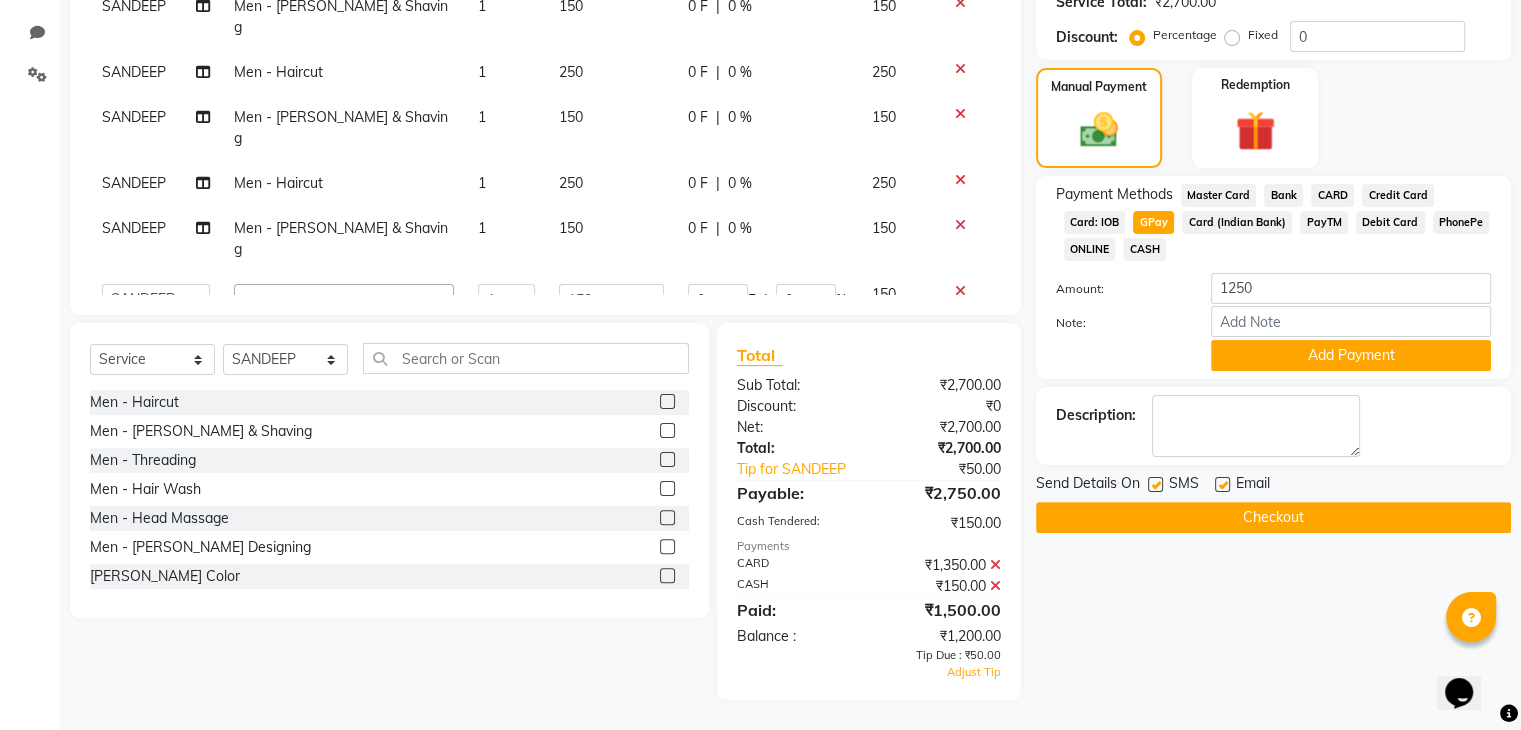 click 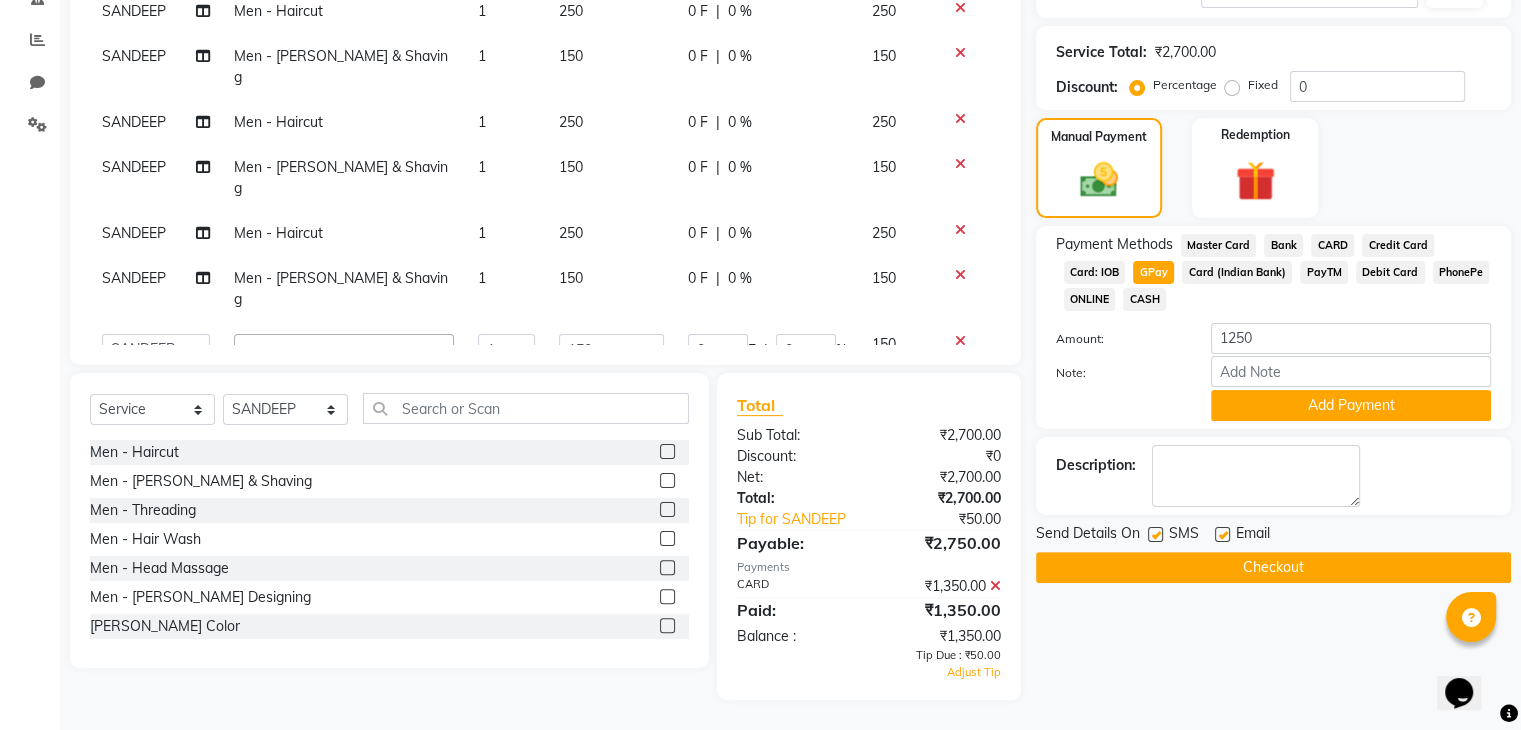 click 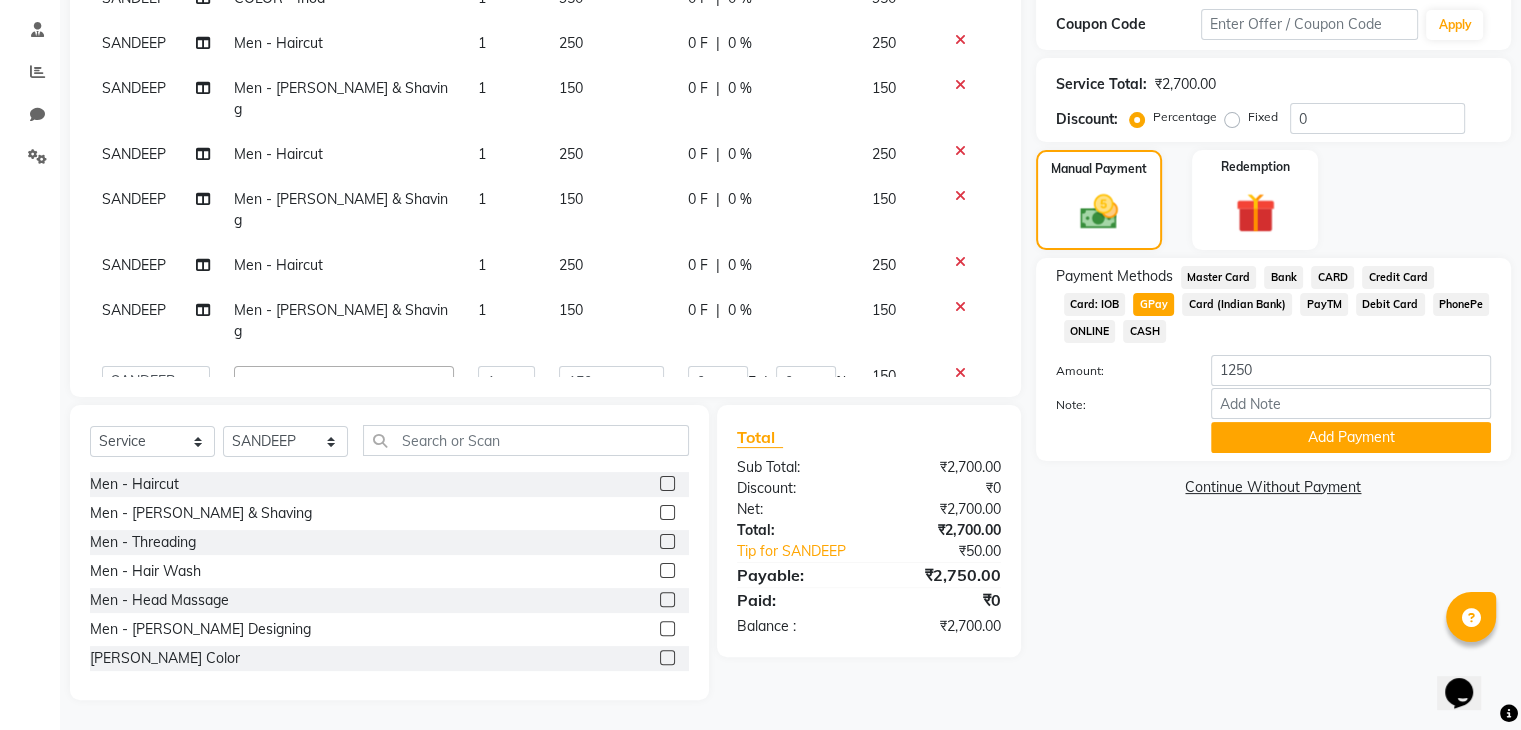 click on "CARD" 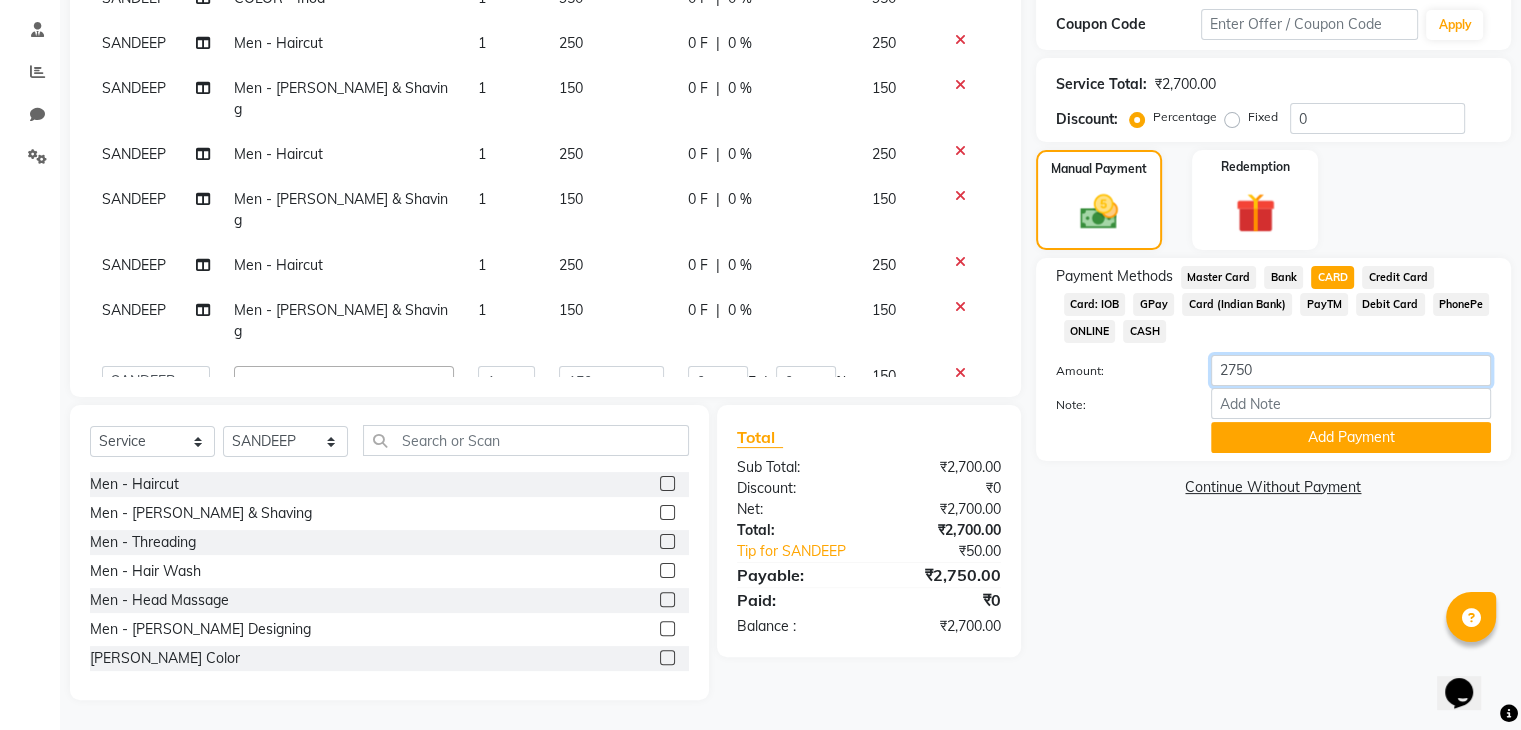 click on "2750" 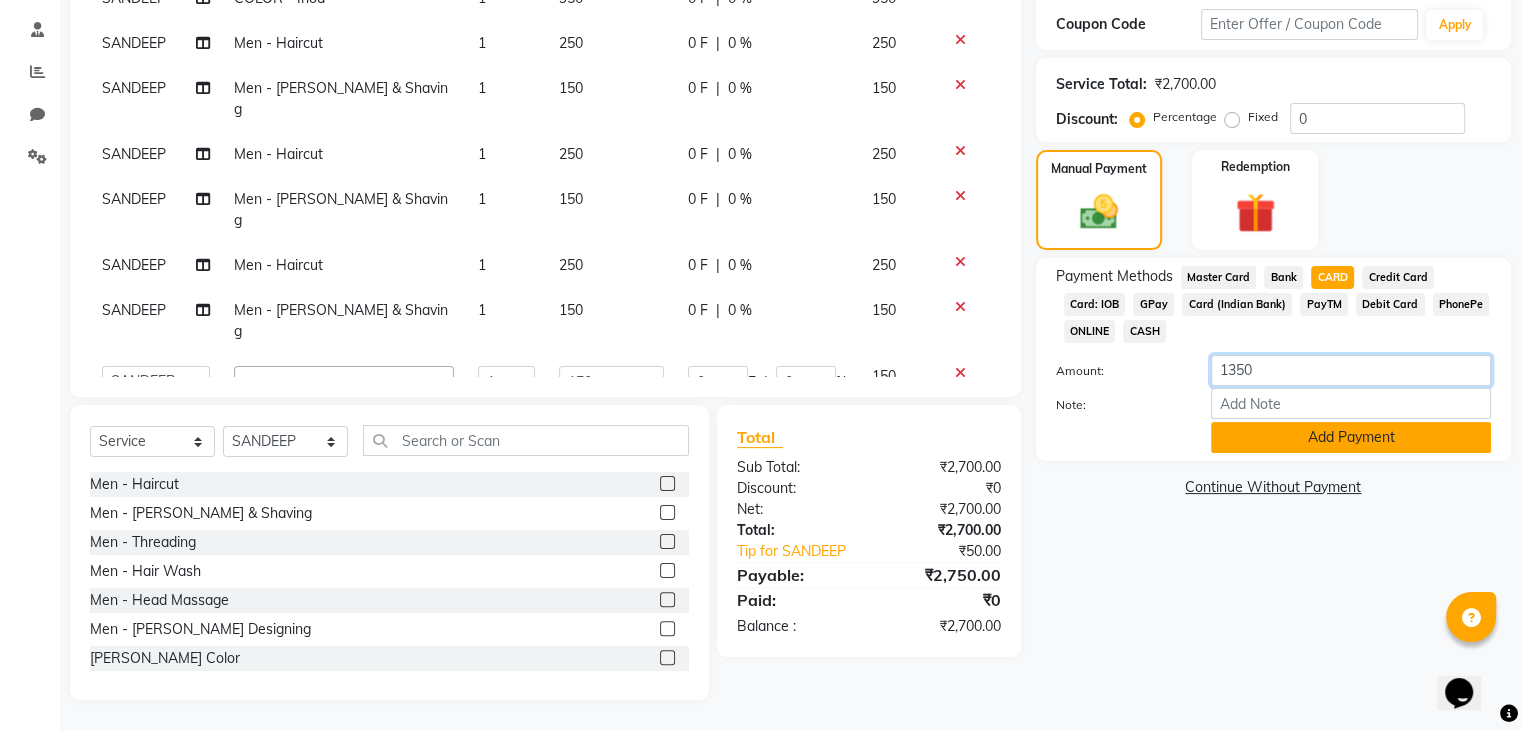 type on "1350" 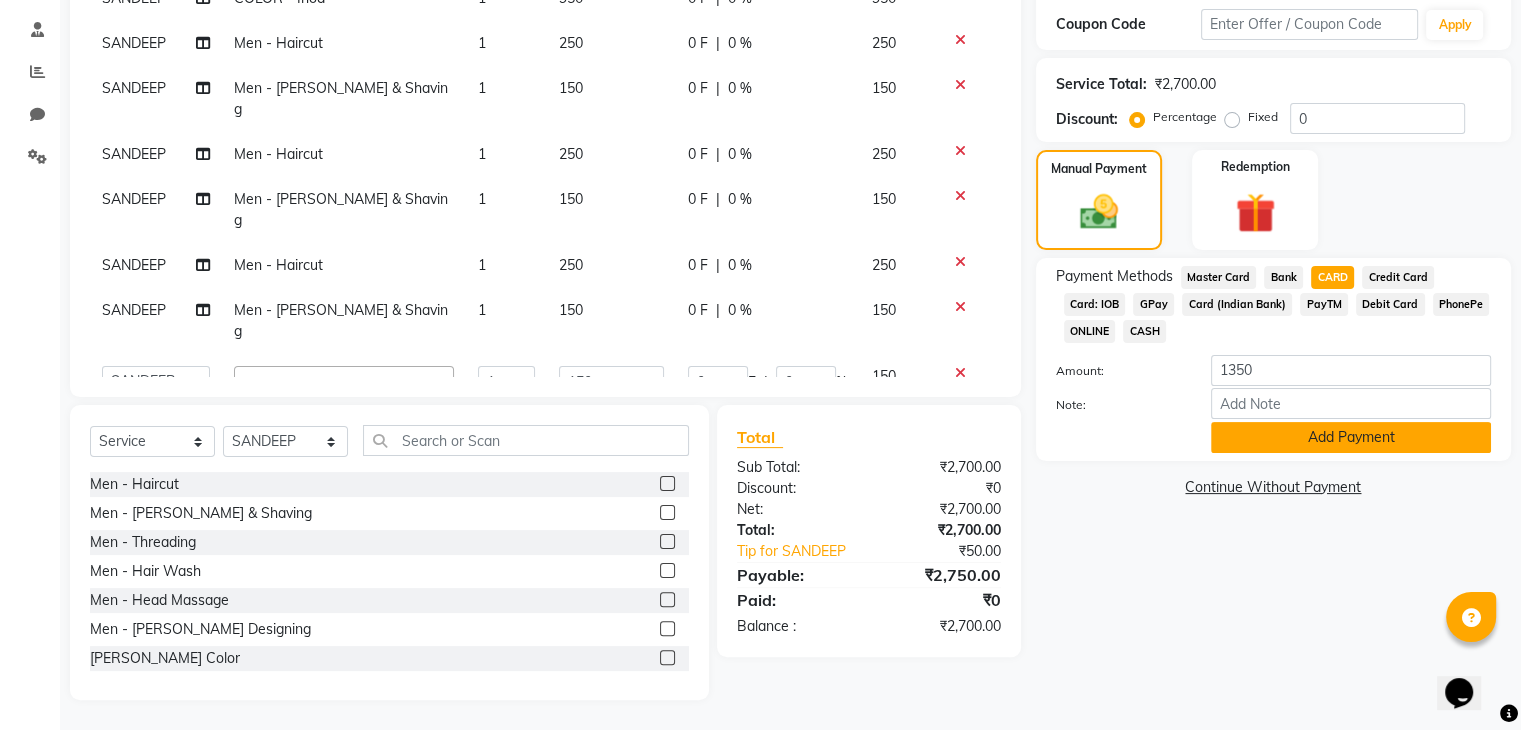 click on "Add Payment" 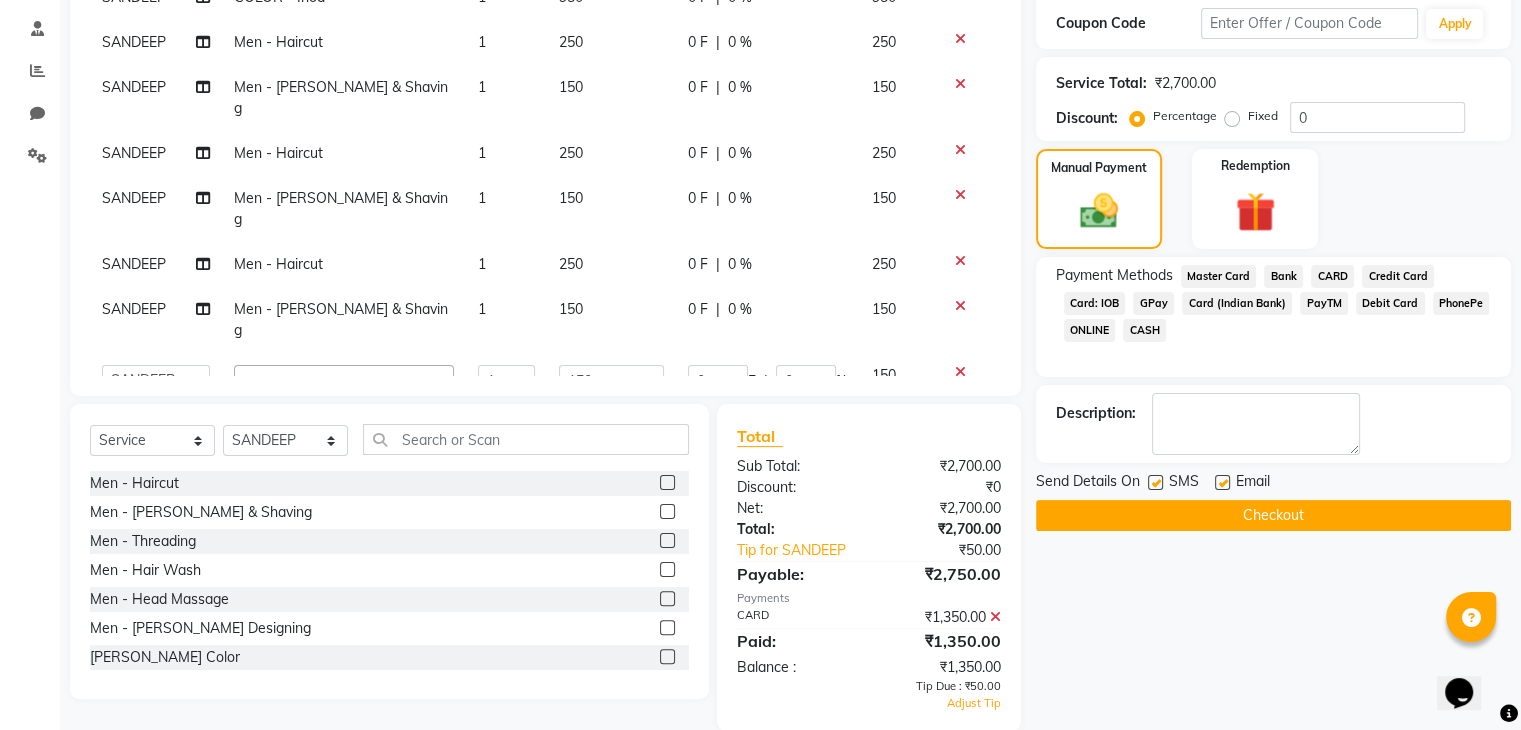 click on "GPay" 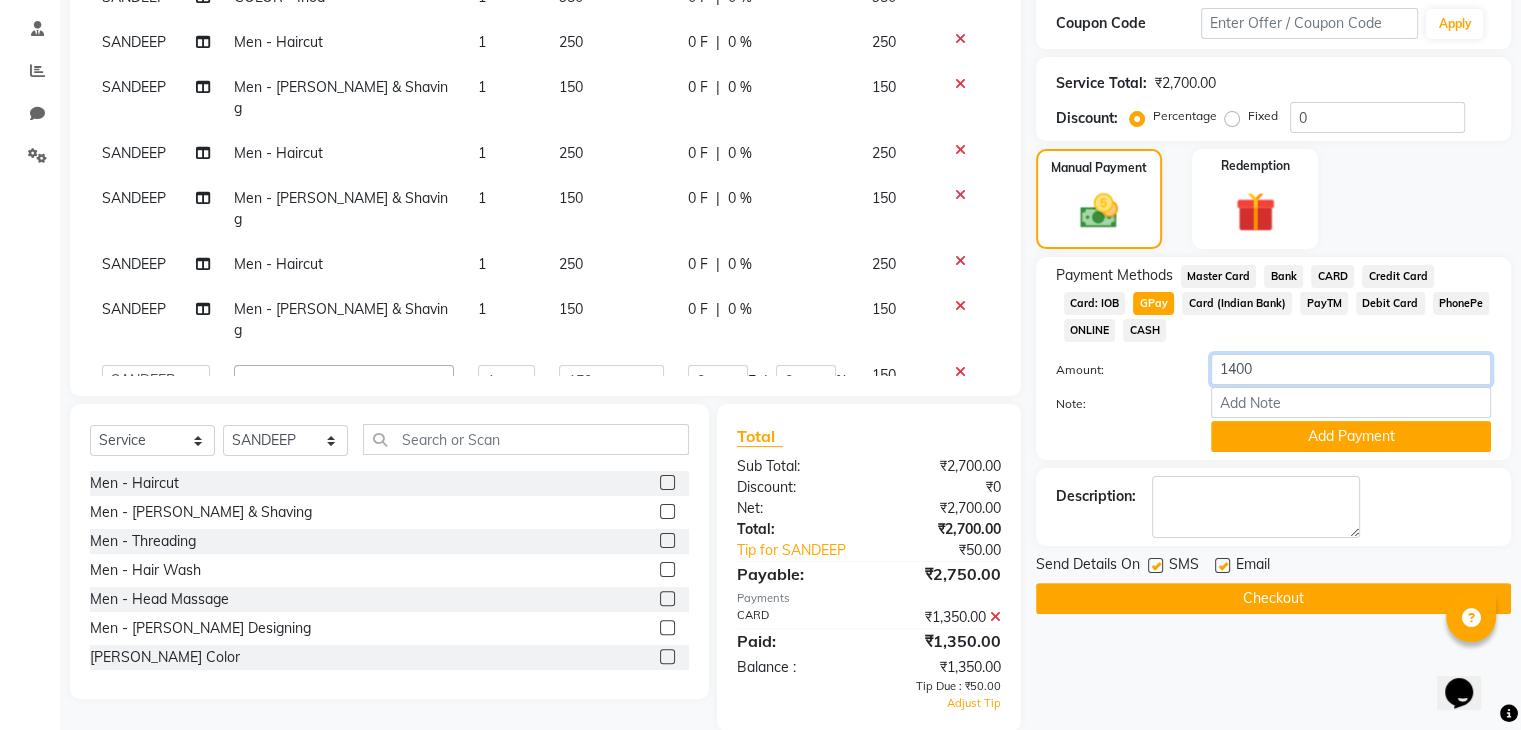click on "1400" 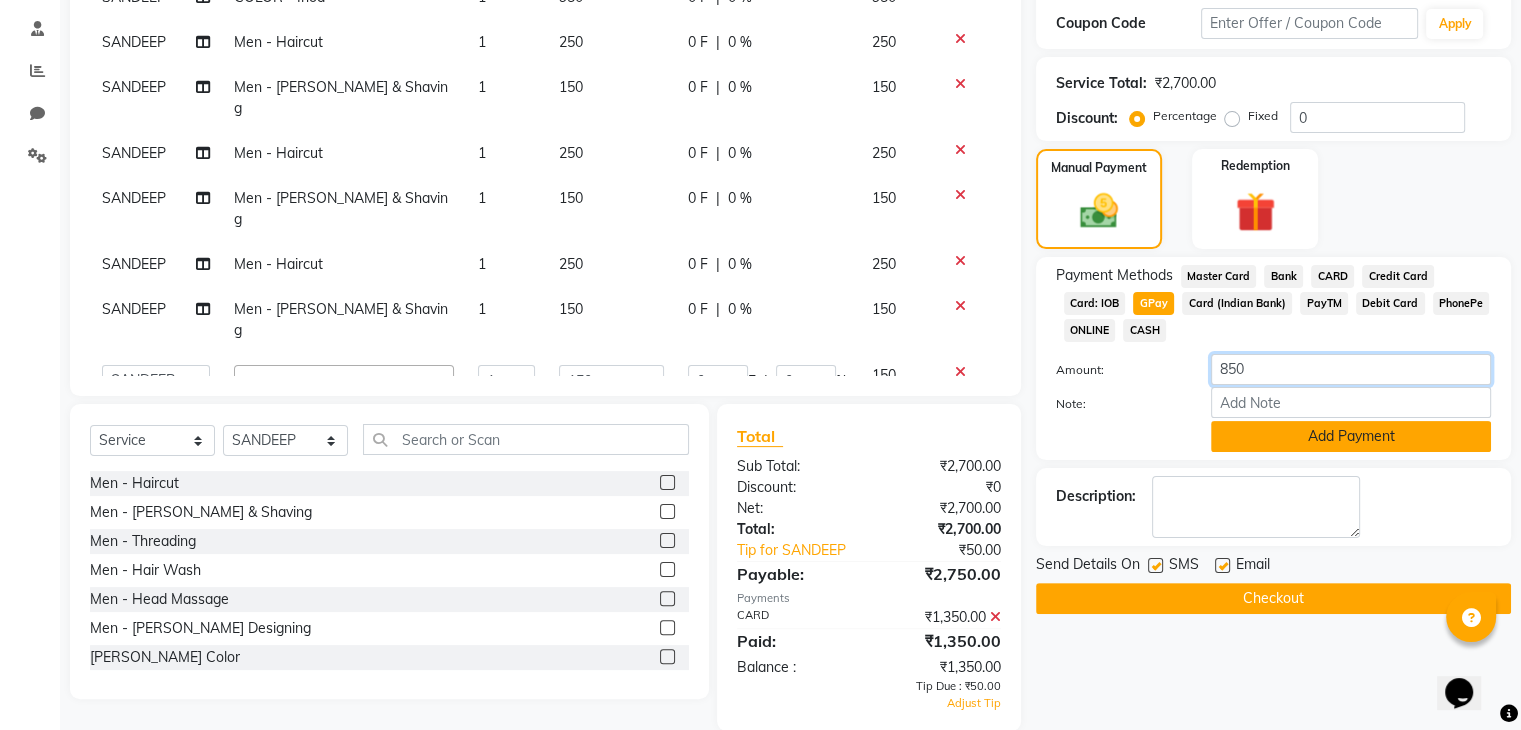 type on "850" 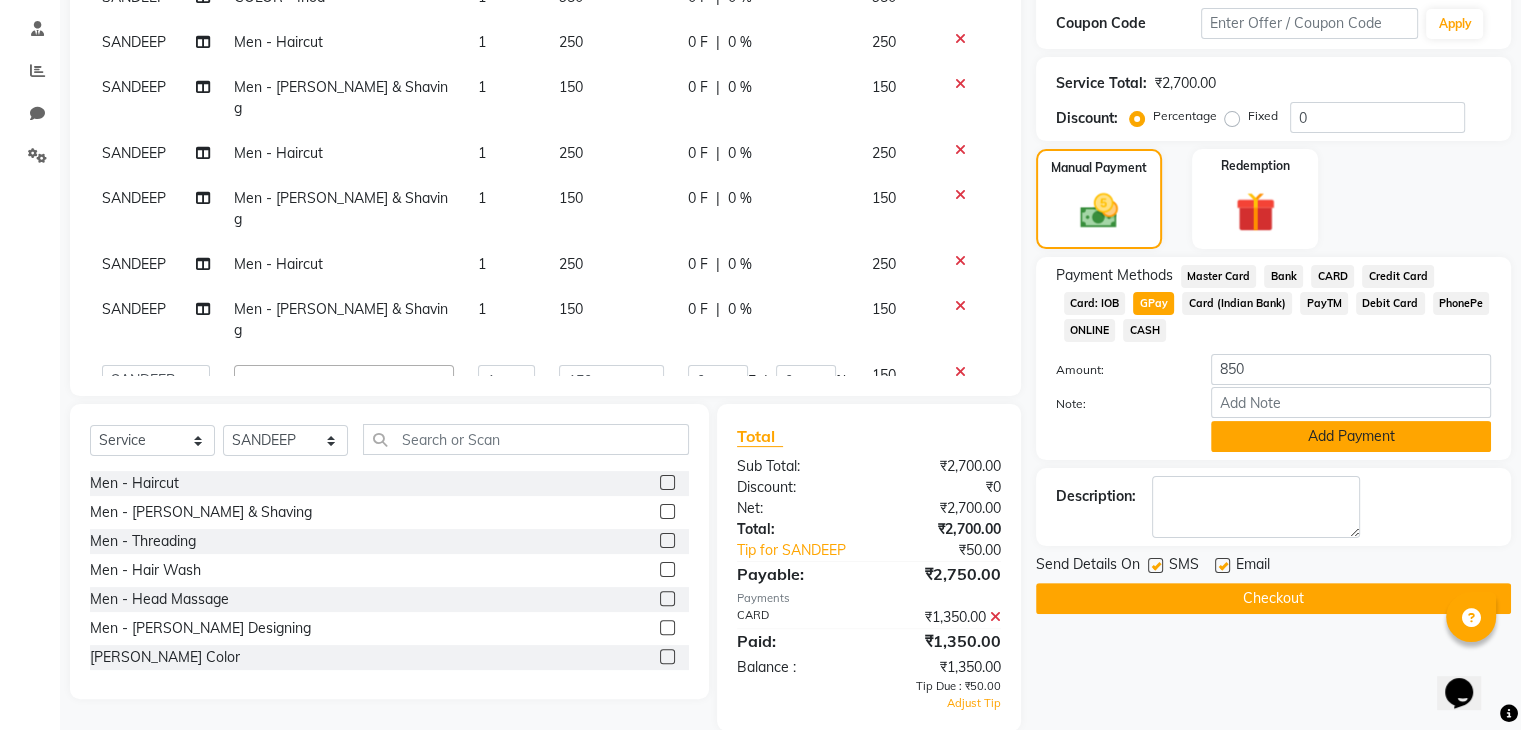 click on "Add Payment" 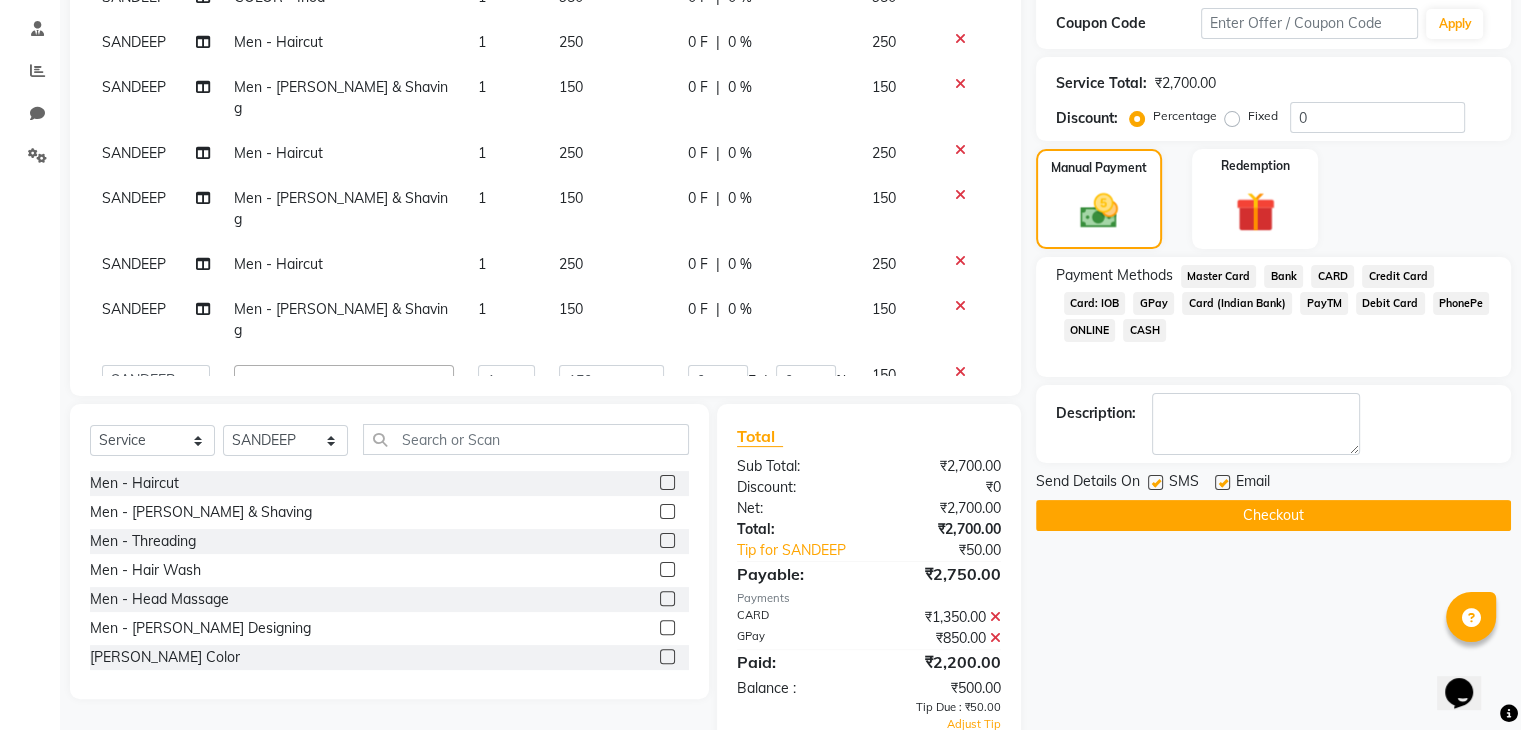 click on "CASH" 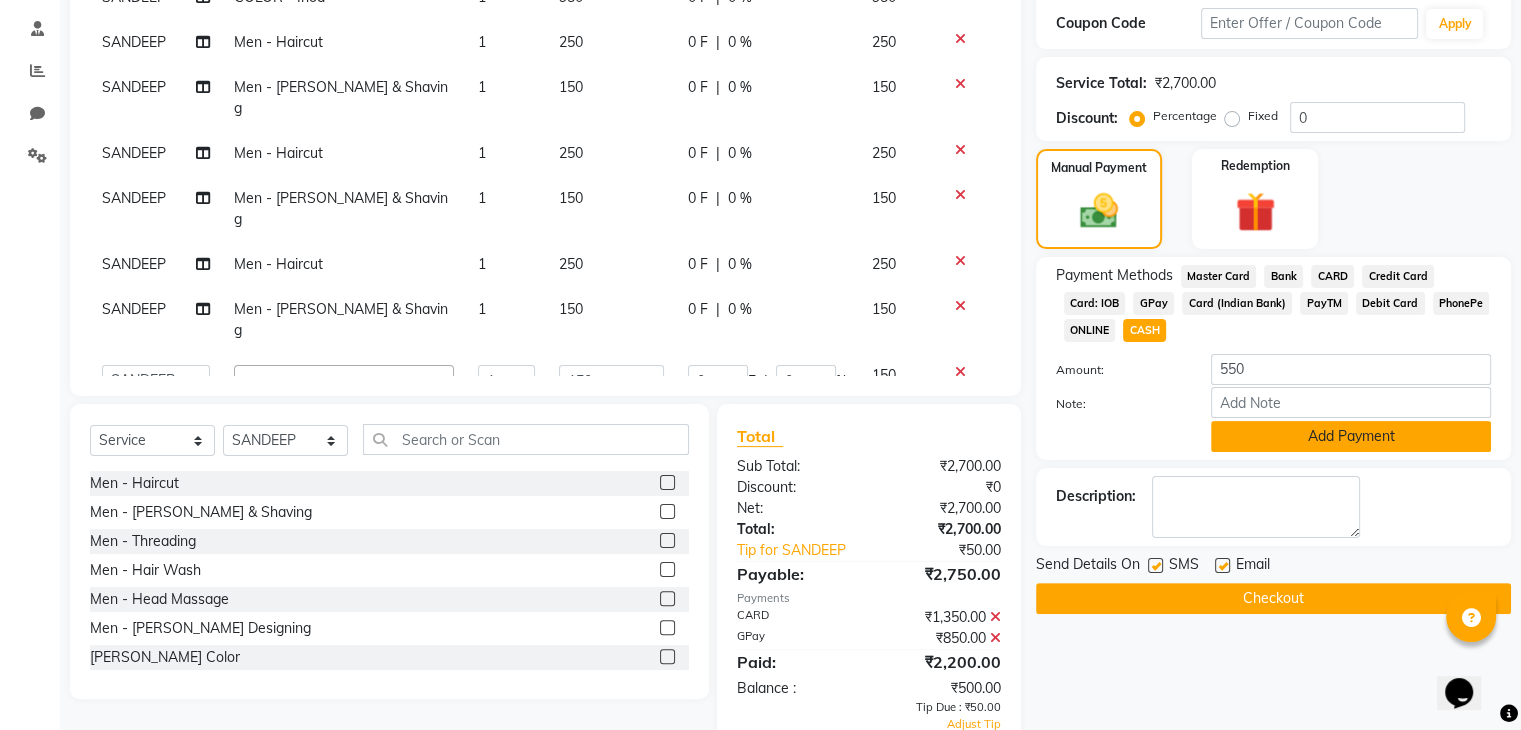 click on "Add Payment" 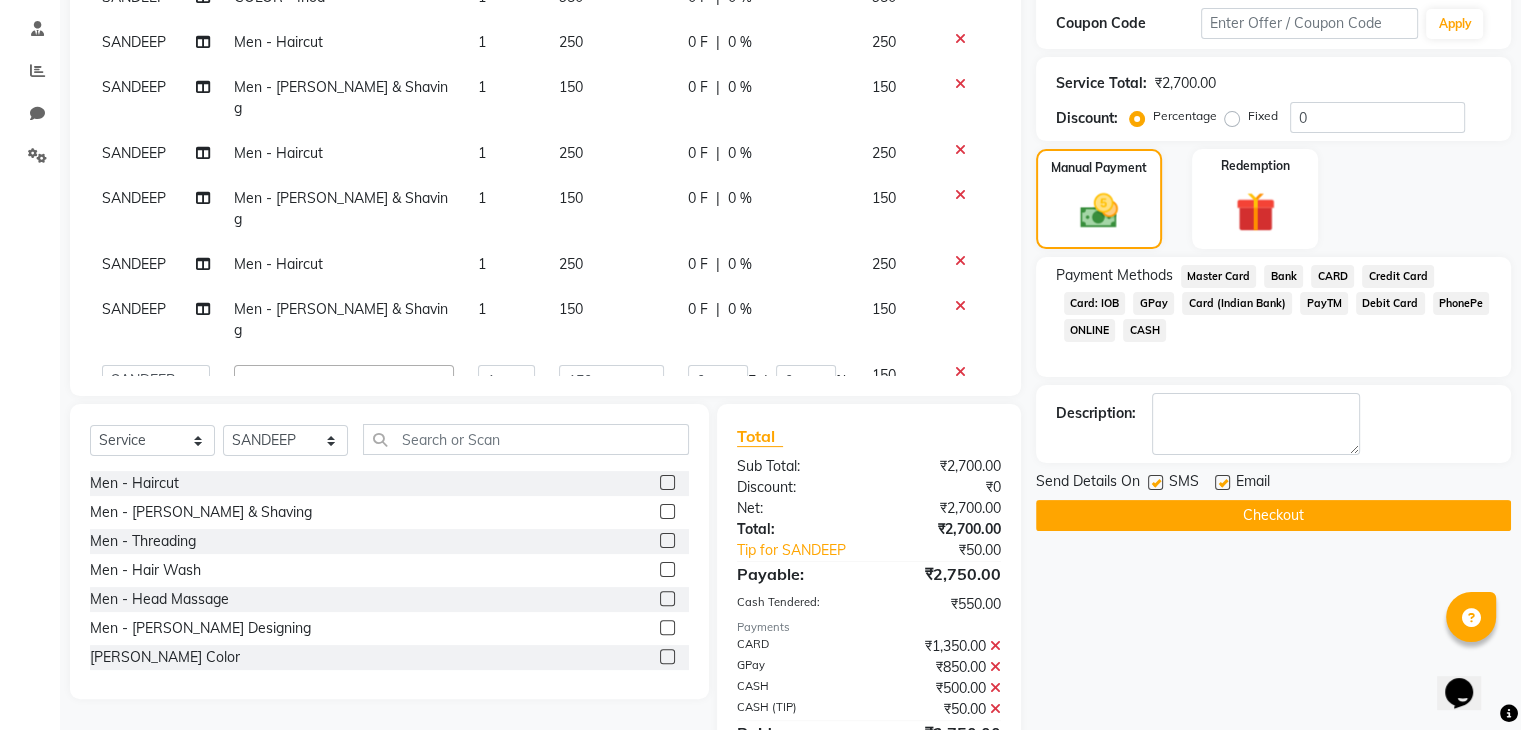 click 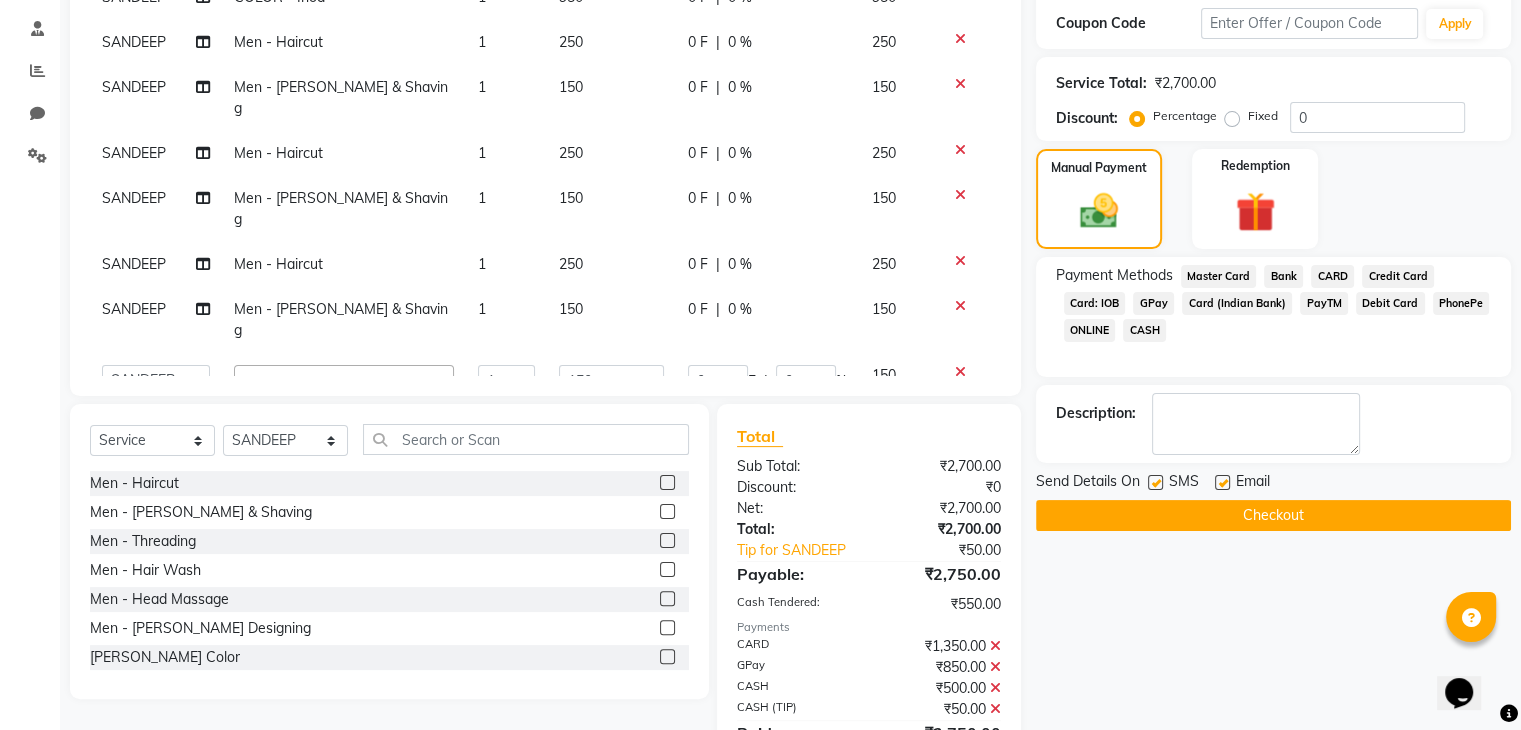 click at bounding box center (1154, 483) 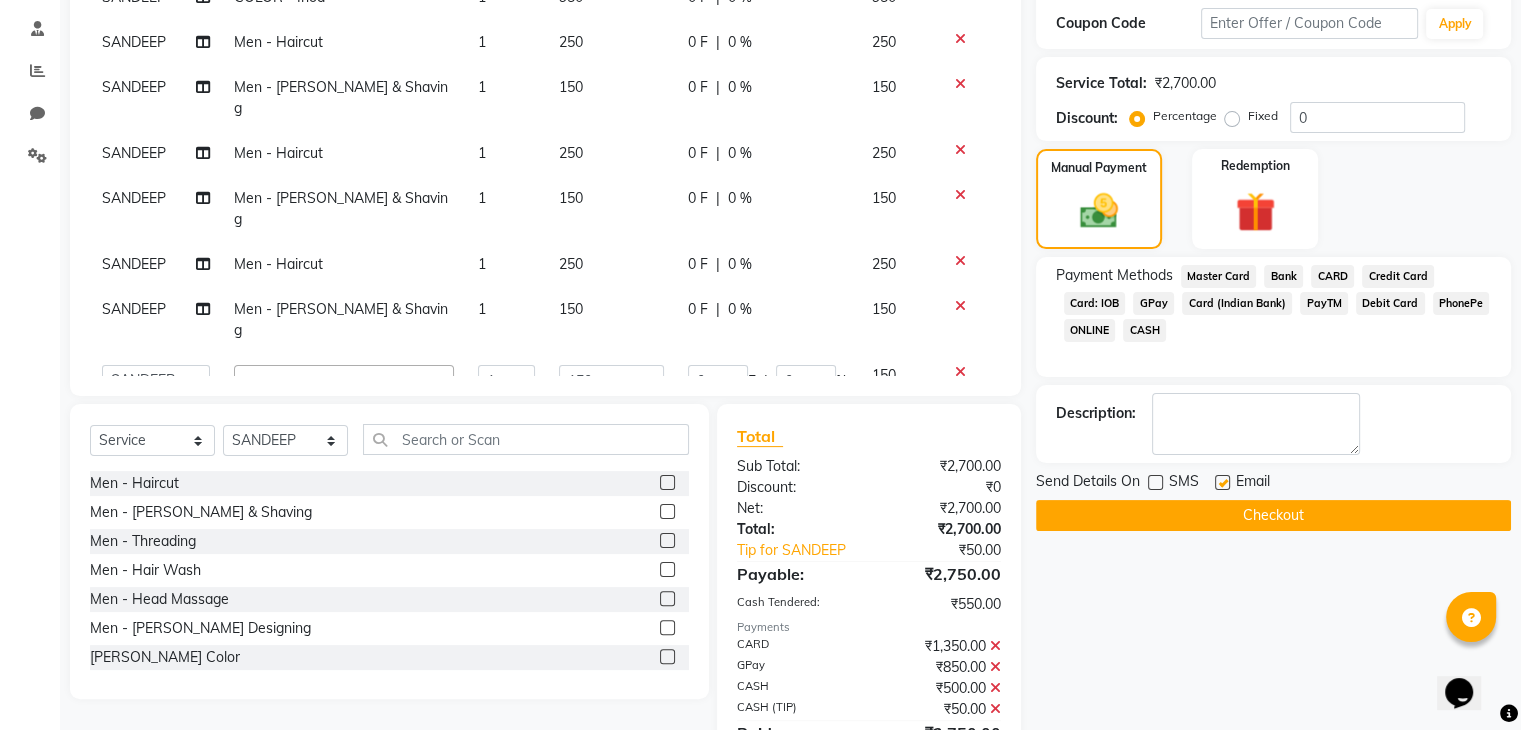 click 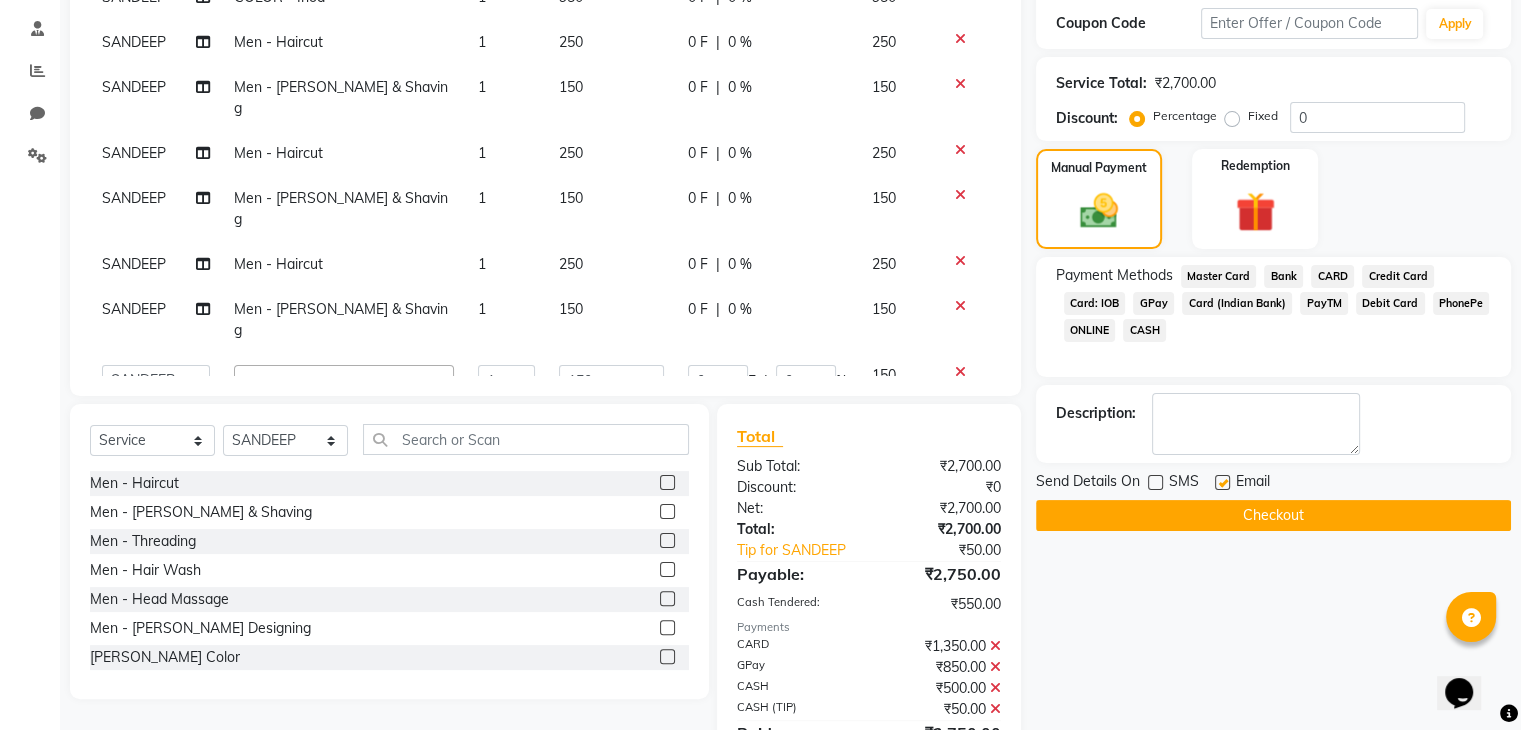 click at bounding box center [1221, 483] 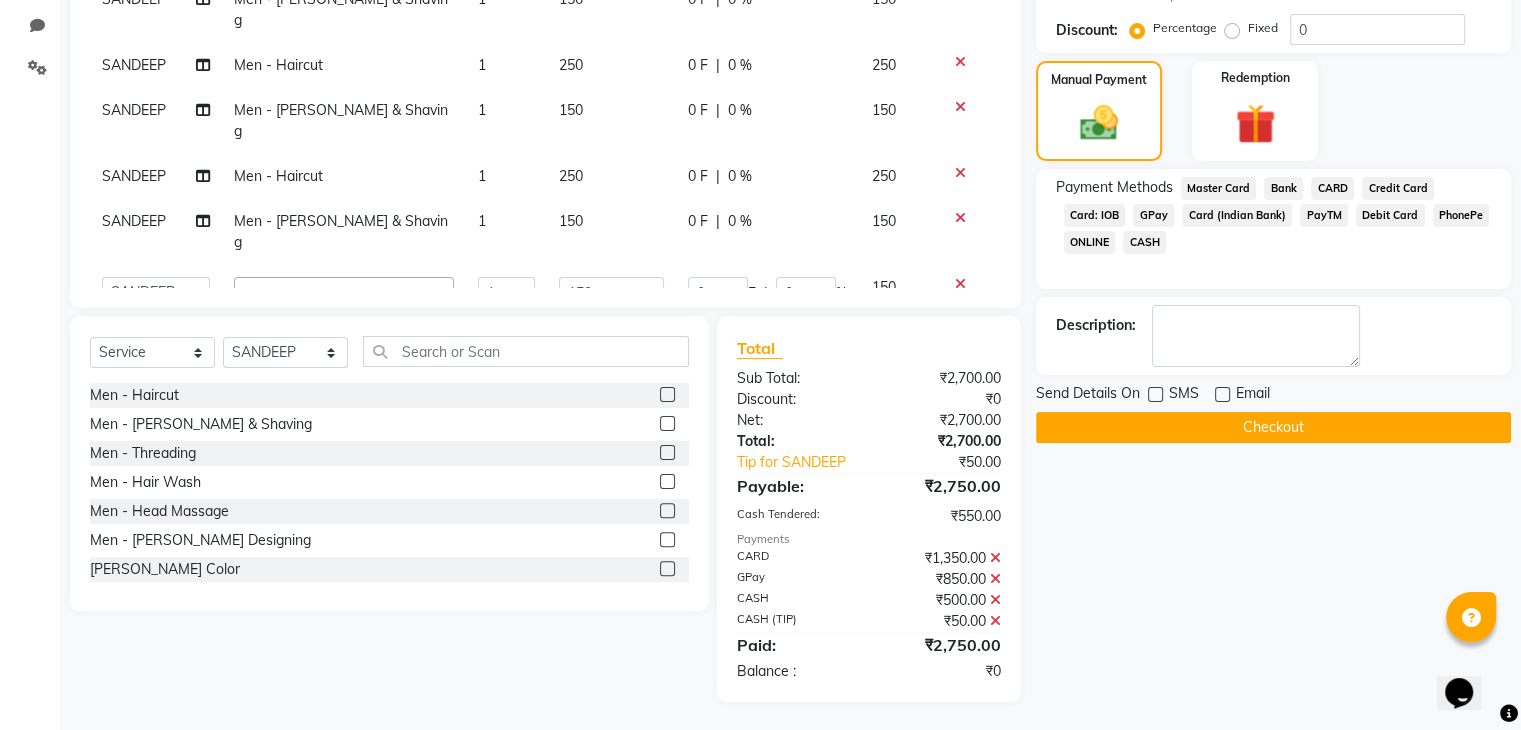 scroll, scrollTop: 462, scrollLeft: 0, axis: vertical 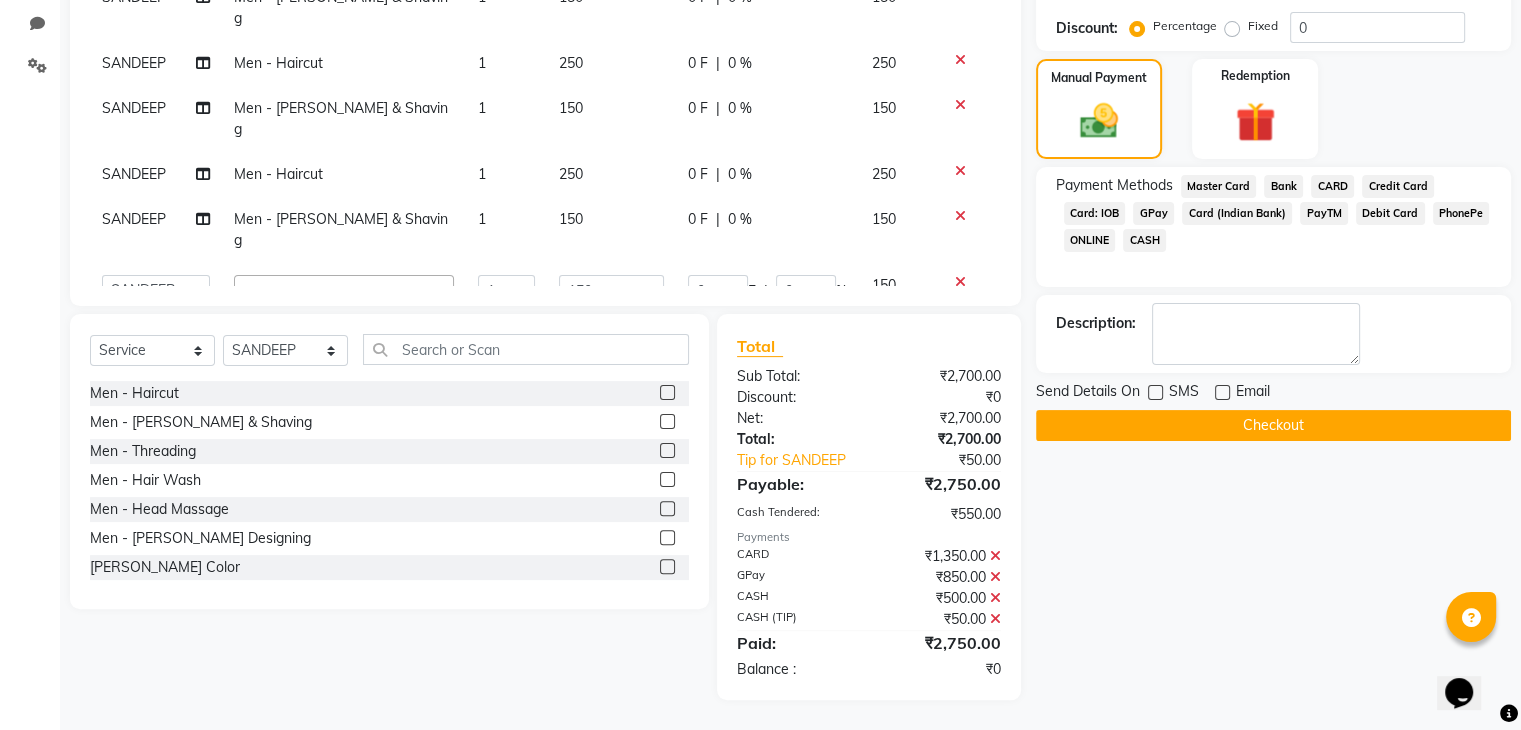 click on "Checkout" 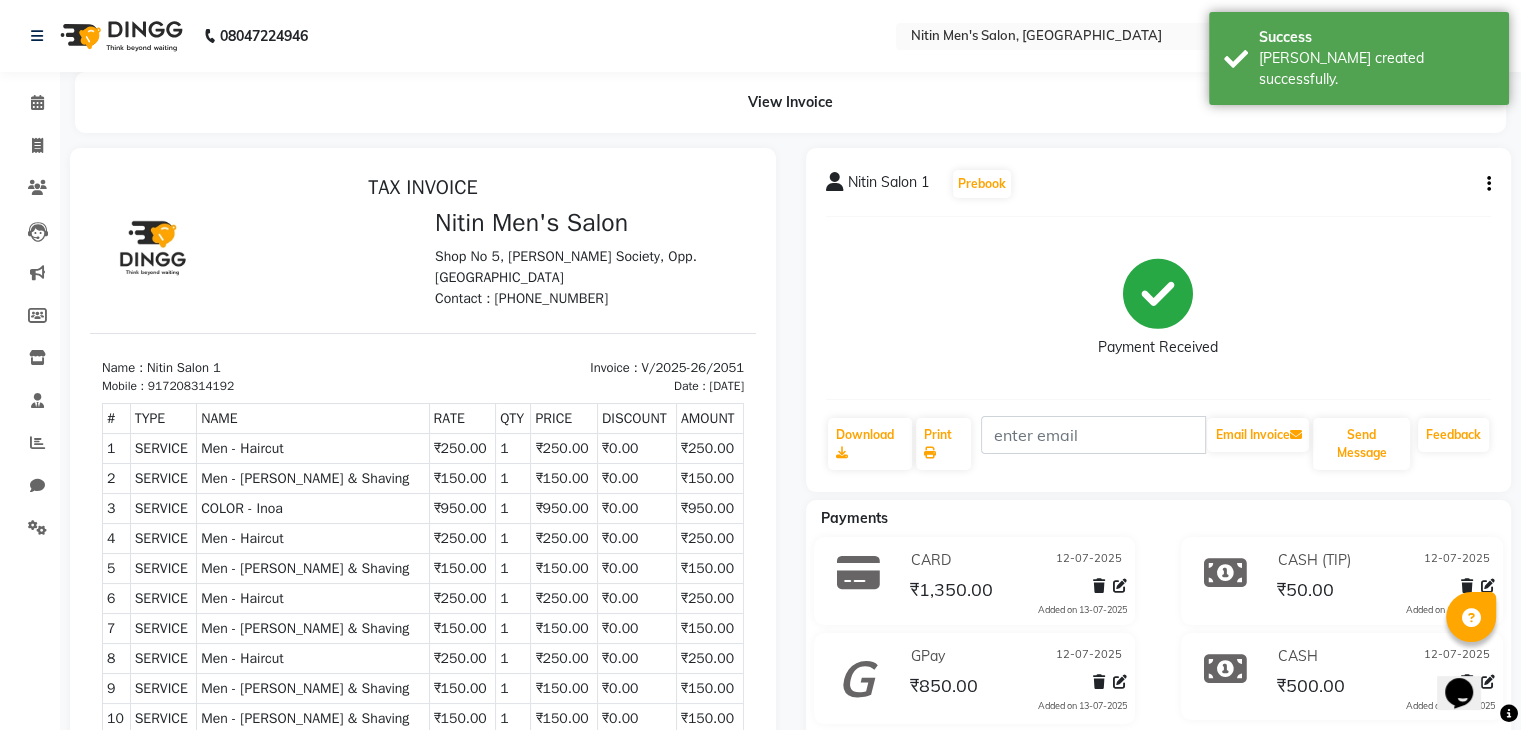 scroll, scrollTop: 0, scrollLeft: 0, axis: both 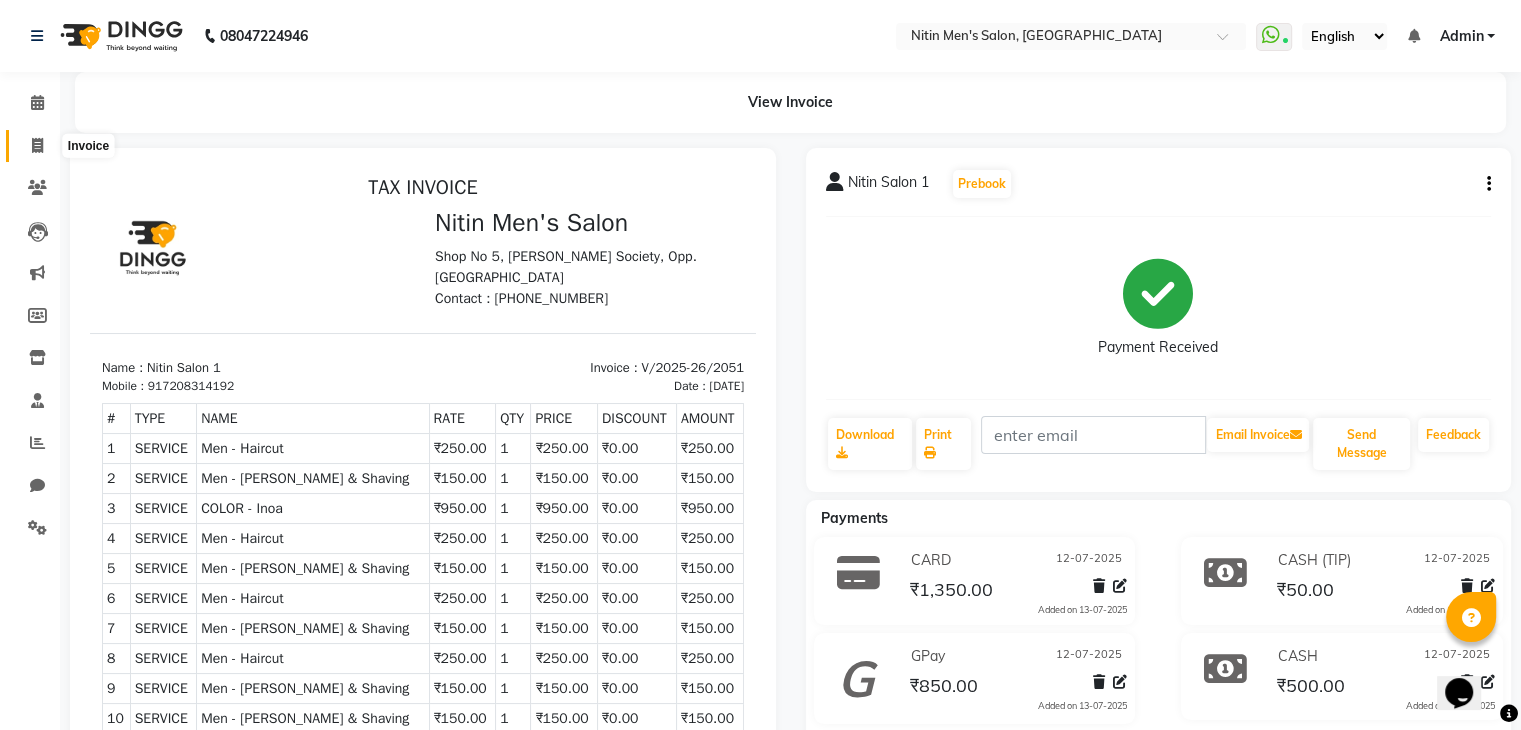 click 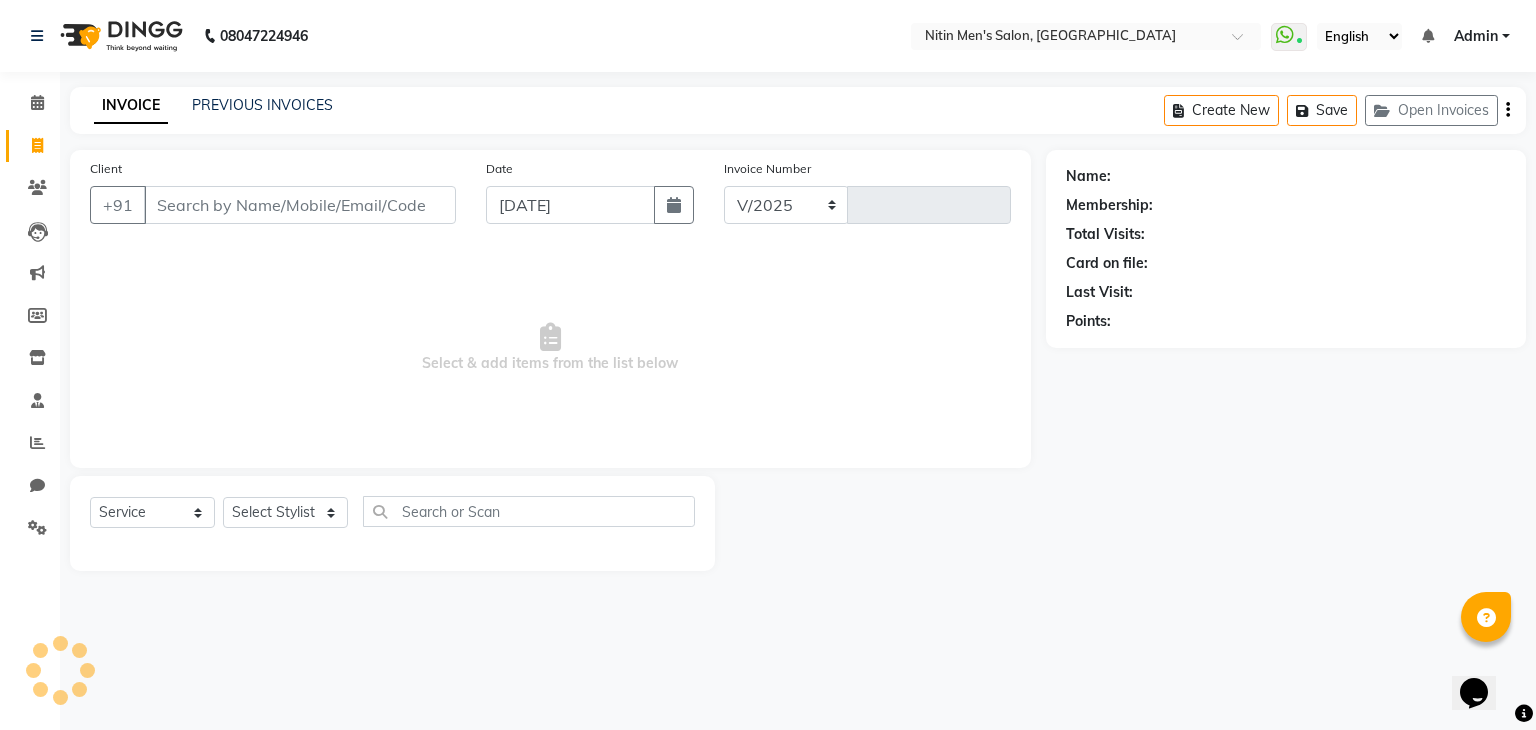 select on "7981" 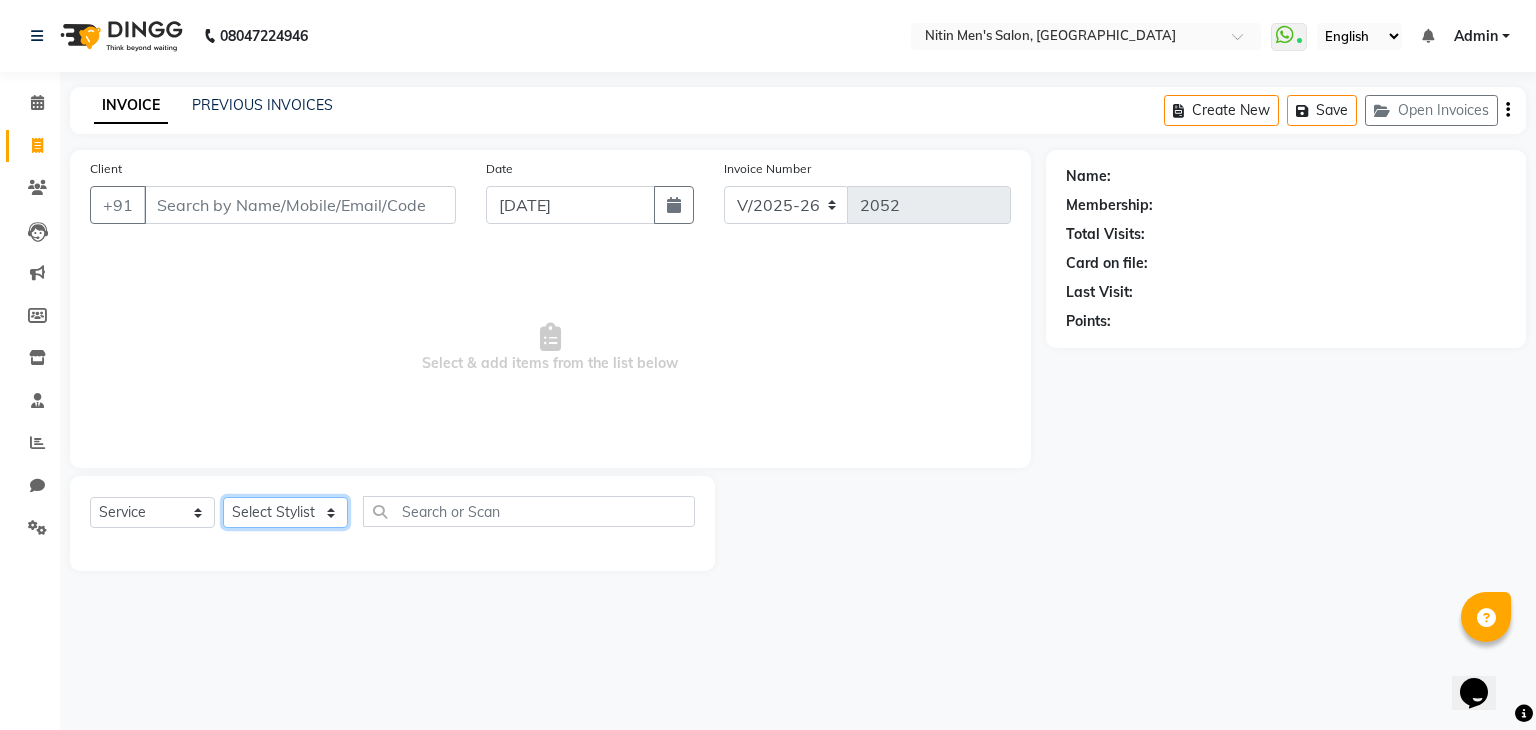 click on "Select Stylist [PERSON_NAME] [PERSON_NAME] [PERSON_NAME] [PERSON_NAME] MEENAKSHI NITIN SIR [PERSON_NAME] [PERSON_NAME] [PERSON_NAME]" 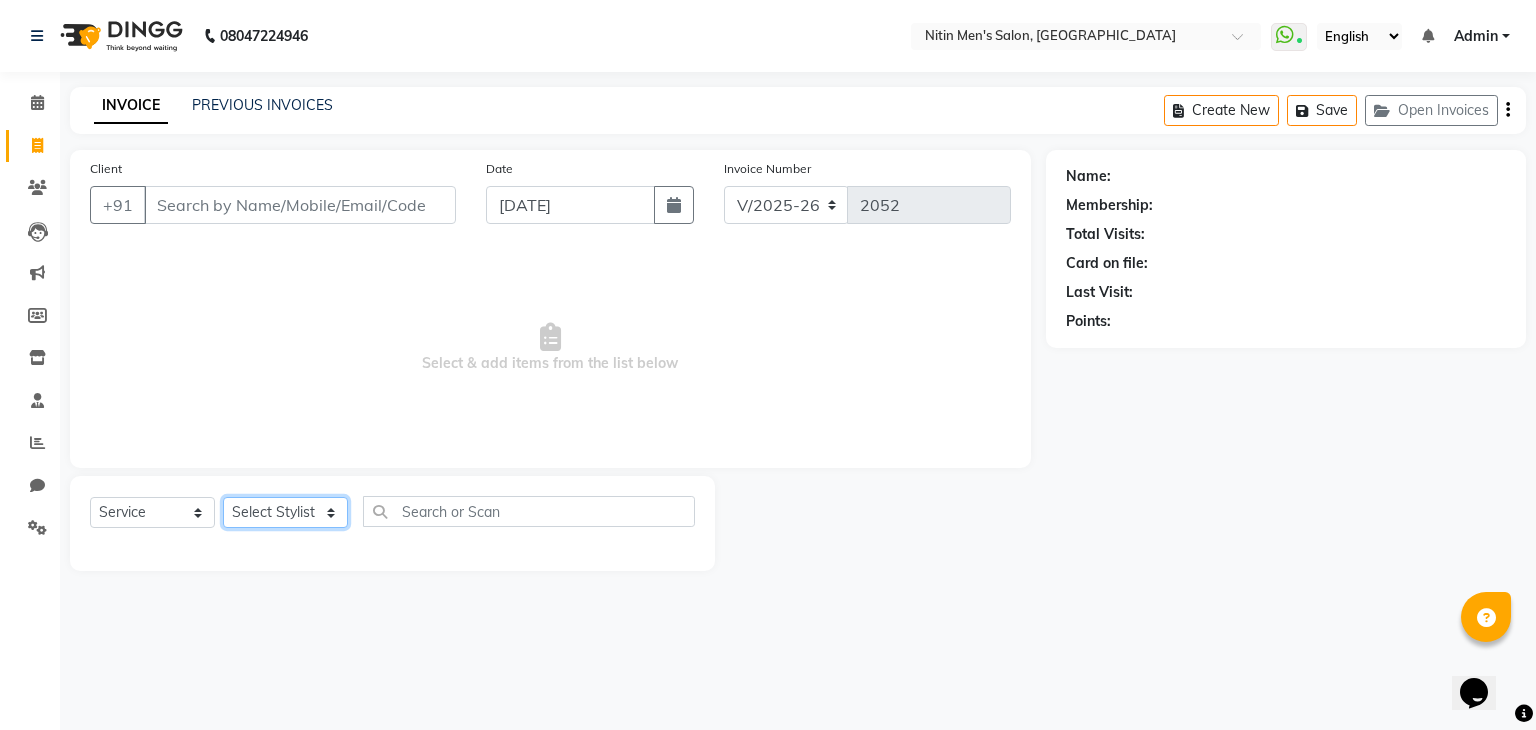 select on "82599" 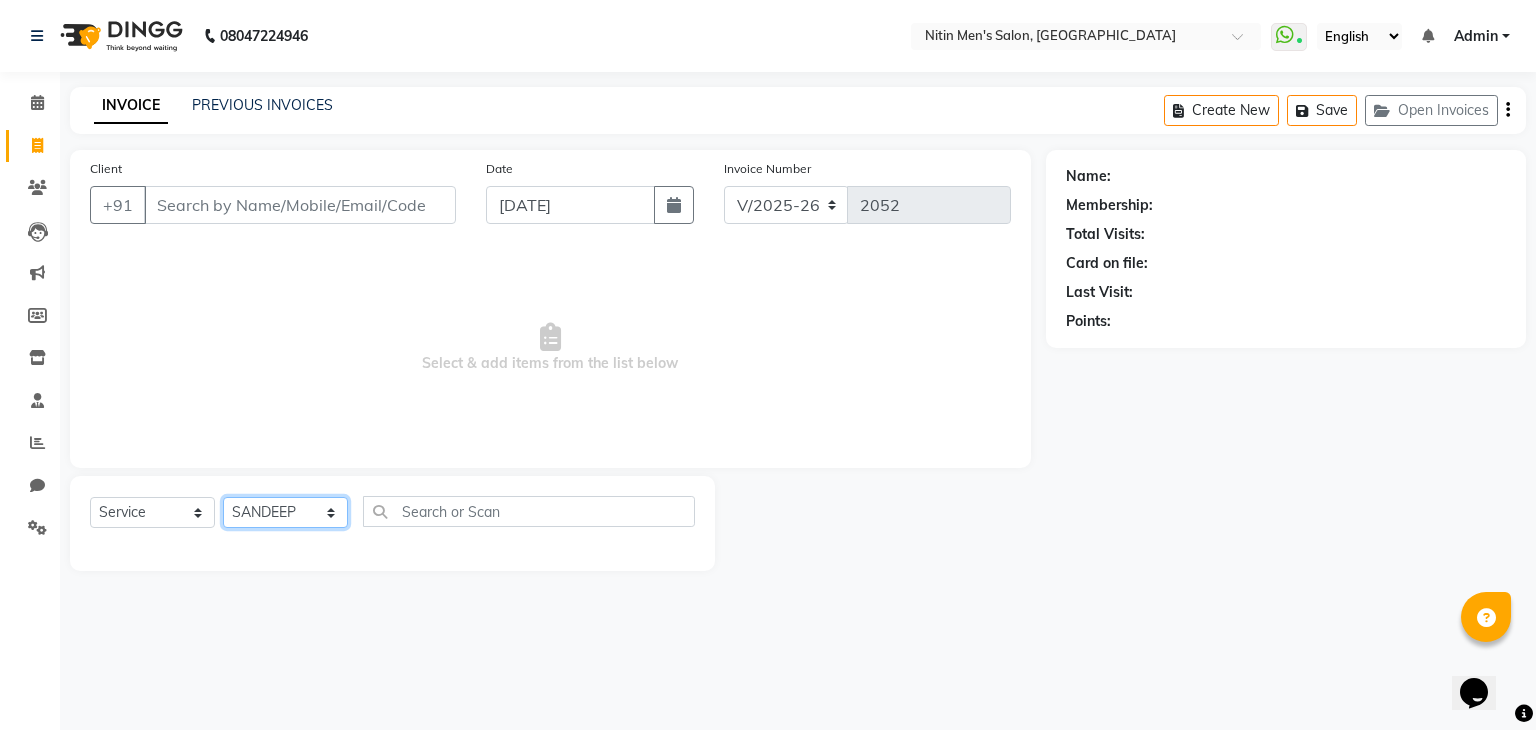 click on "Select Stylist [PERSON_NAME] [PERSON_NAME] [PERSON_NAME] [PERSON_NAME] MEENAKSHI NITIN SIR [PERSON_NAME] [PERSON_NAME] [PERSON_NAME]" 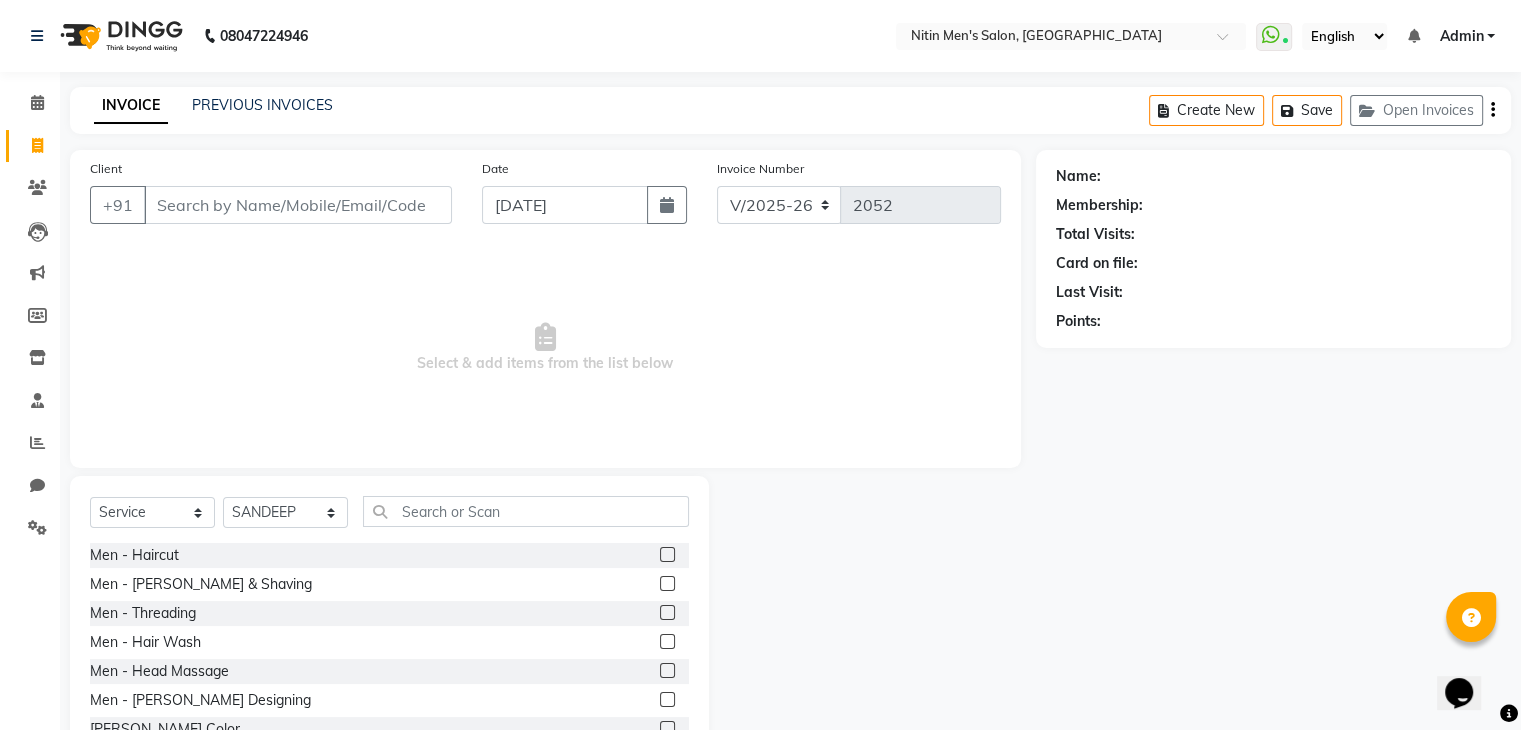 click on "Select  Service  Product  Membership  Package Voucher Prepaid Gift Card  Select Stylist AAYAN ALAM ASHISH DEEPA HASIB IRFAN JITU MEENAKSHI NITIN SIR PRAJAKTA Rupa SALMAN SANDEEP Men - Haircut  Men - Beard & Shaving  Men - Threading  Men - Hair Wash  Men - Head Massage  Men - Beard Designing  Beard Color  foot massage  Men - Haircut ( NITIN SIR )  said color  Mustache   face wash  hair set  Nail Cut  Dandruff Treatment  side color  HAIR IRONING  FACE MSG  side cut  Female Hair Cut  SPA & MORE - Hair Spa  SPA & MORE - Olaplex  SPA & MORE - Moroccan Spa  SPA & MORE - Tea Tree Spa  SPA & MORE - Botox Spa  SPA & MORE - Nash Argan Spa  SPA & MORE - Nash Filler  COLOR - Touch-up  COLOR - Majirel  COLOR - Inoa  COLOR - Fashion Color  COLOR - Highlights  HAIR TREATMENT - Crown Keratin  HAIR TREATMENT - Global Keratin  HAIR TREATMENT - Cysteine Treatment  HAIR TREATMENT - QOD Treatment  HAIR TREATMENT - Smoothing  HAIR TREATMENT - Straightening  PEDICURE & MANICURE - Signature Manicure  SKIN - Face Bleach  WAX - Chest" 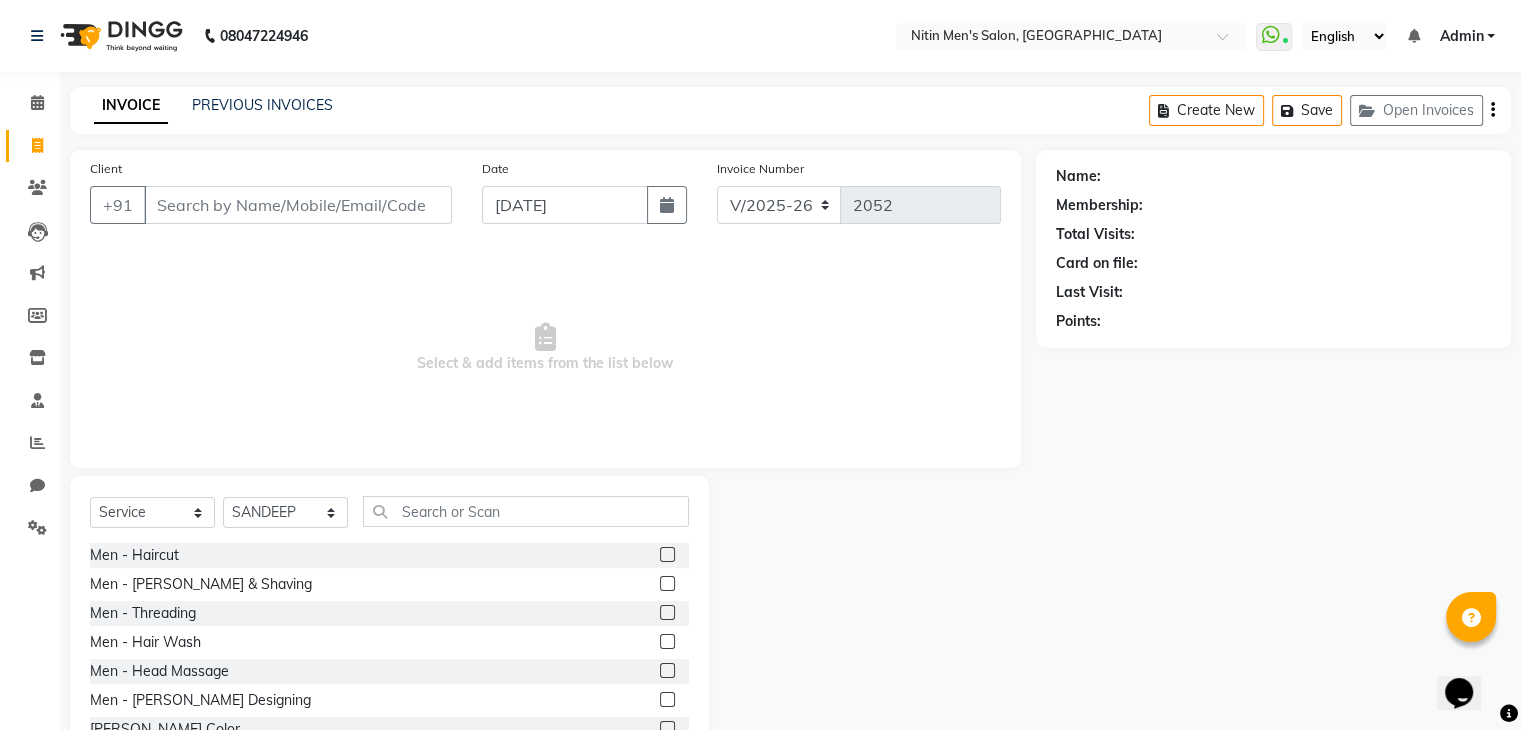 click 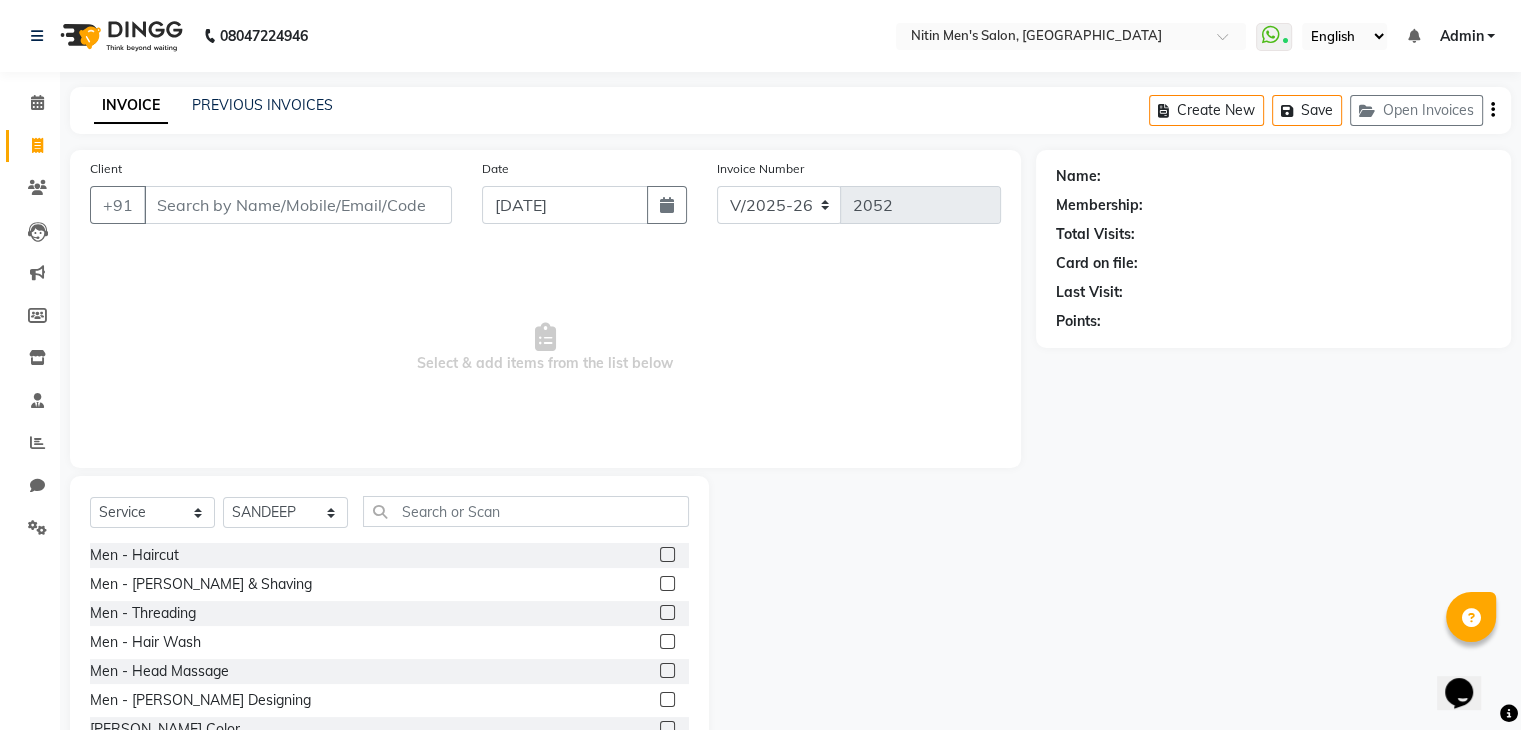 click at bounding box center (666, 555) 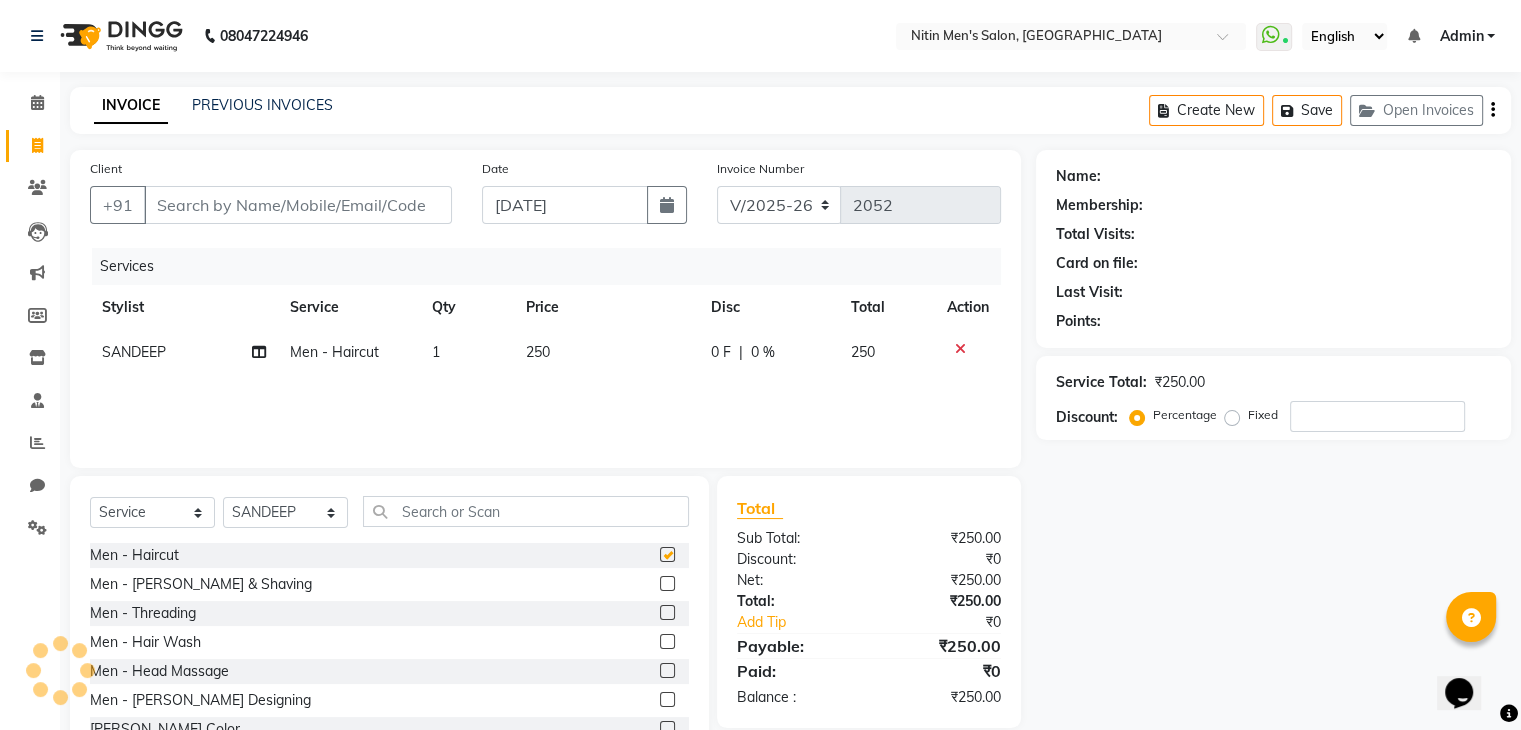 checkbox on "false" 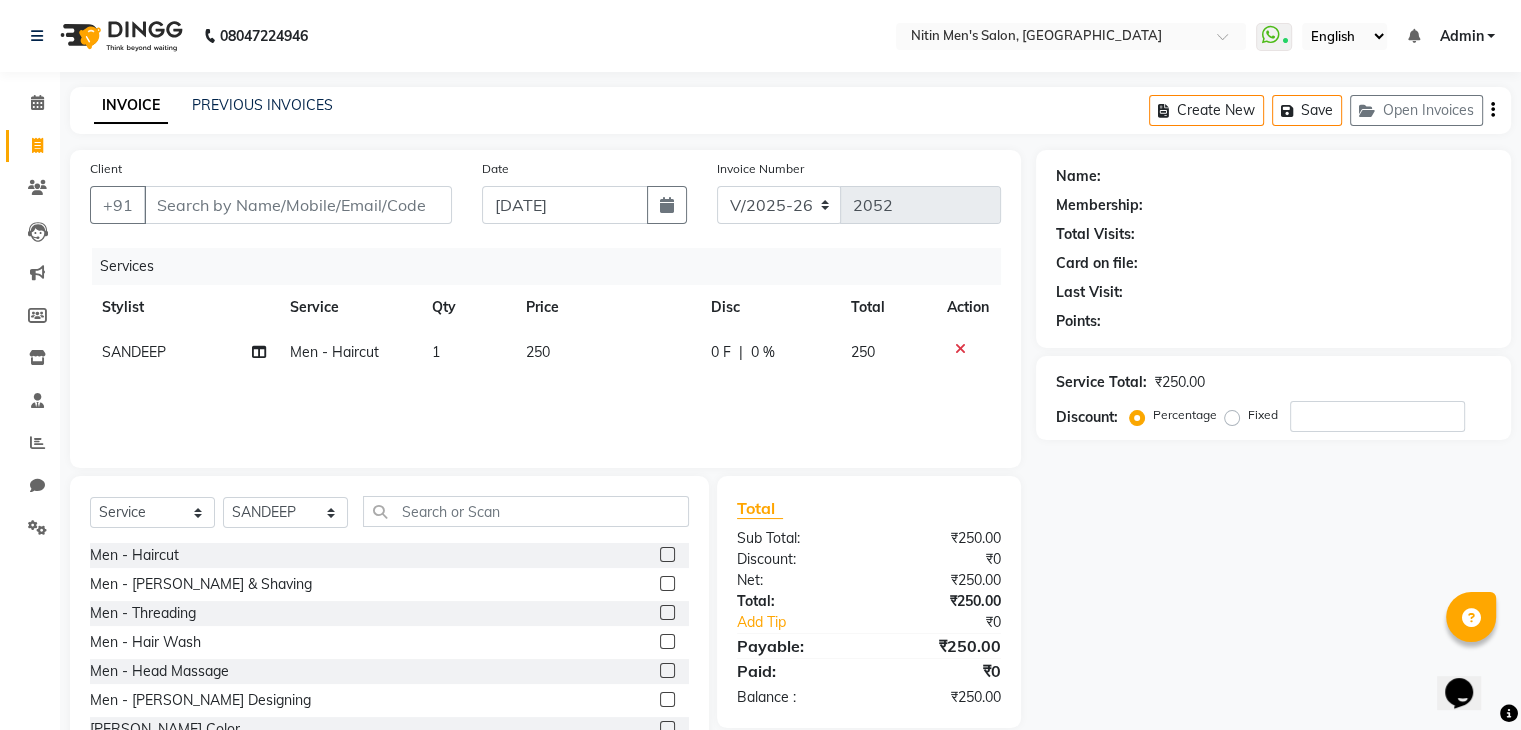 click 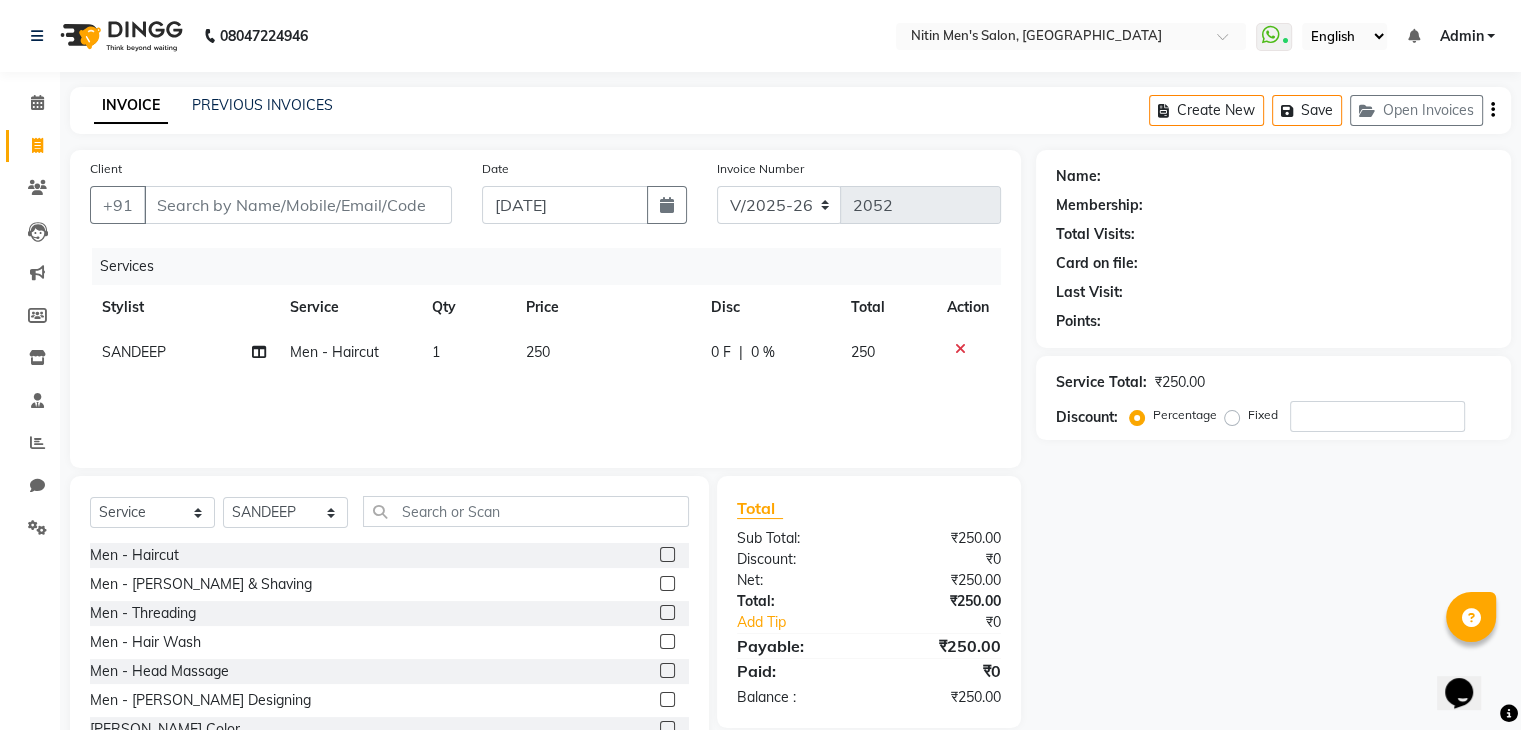 click at bounding box center (666, 584) 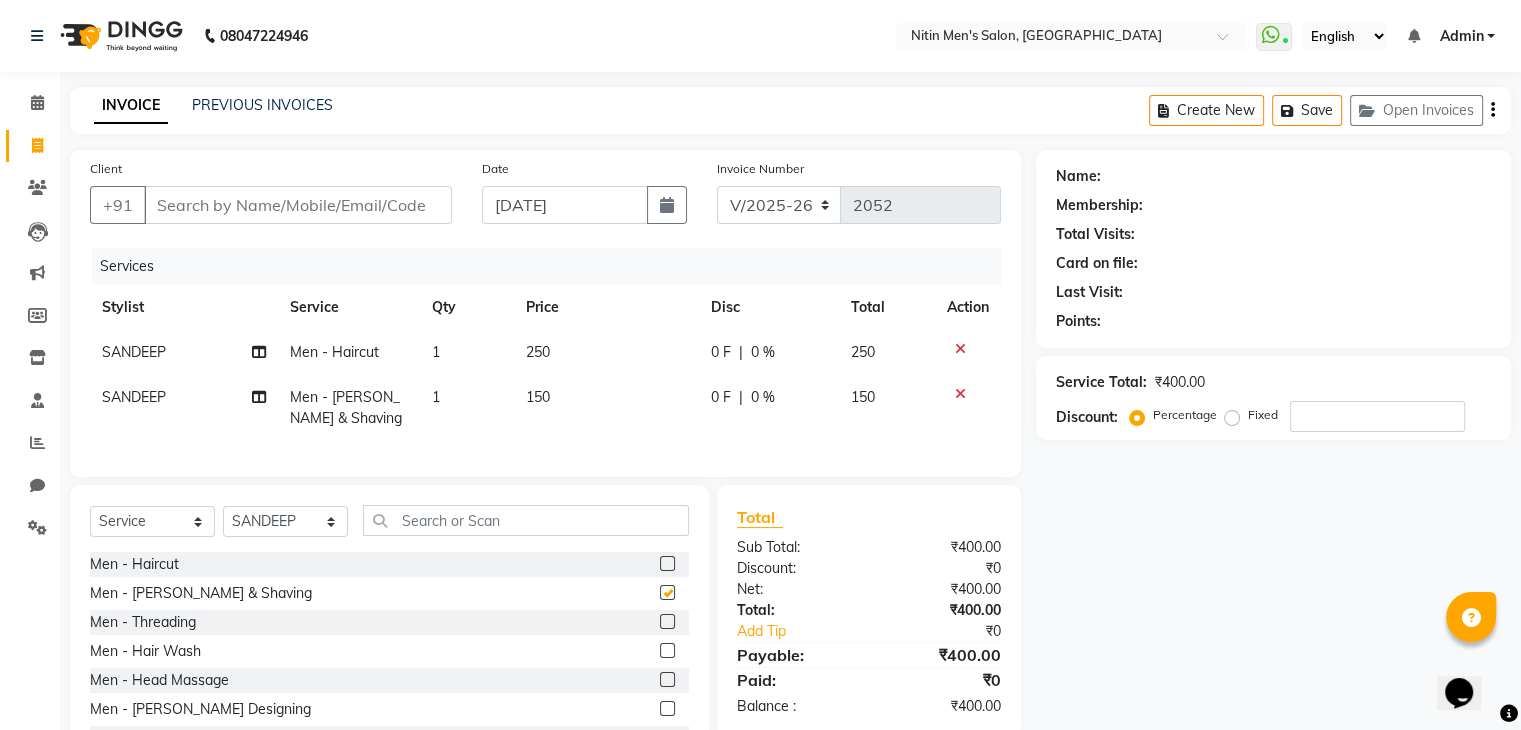 checkbox on "false" 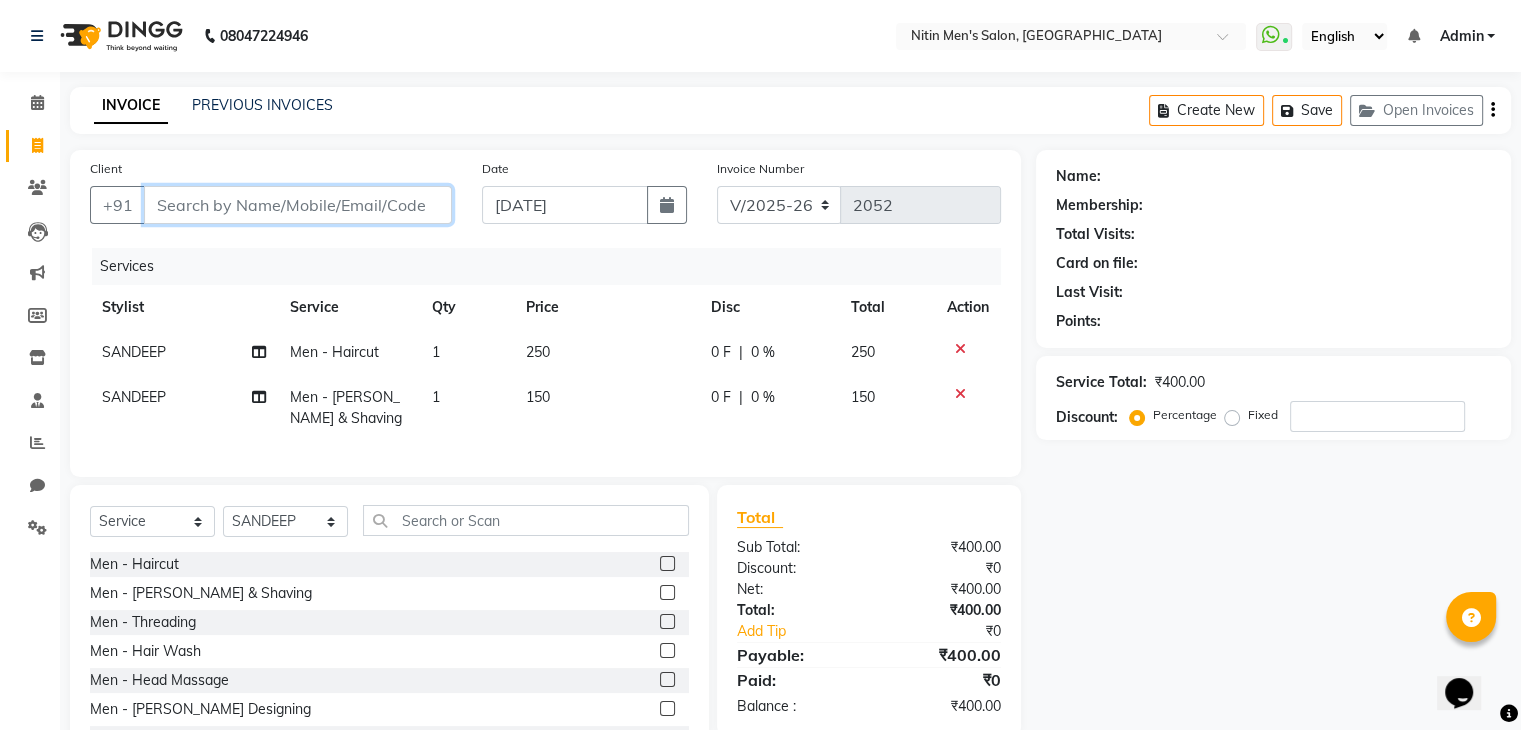 click on "Client" at bounding box center (298, 205) 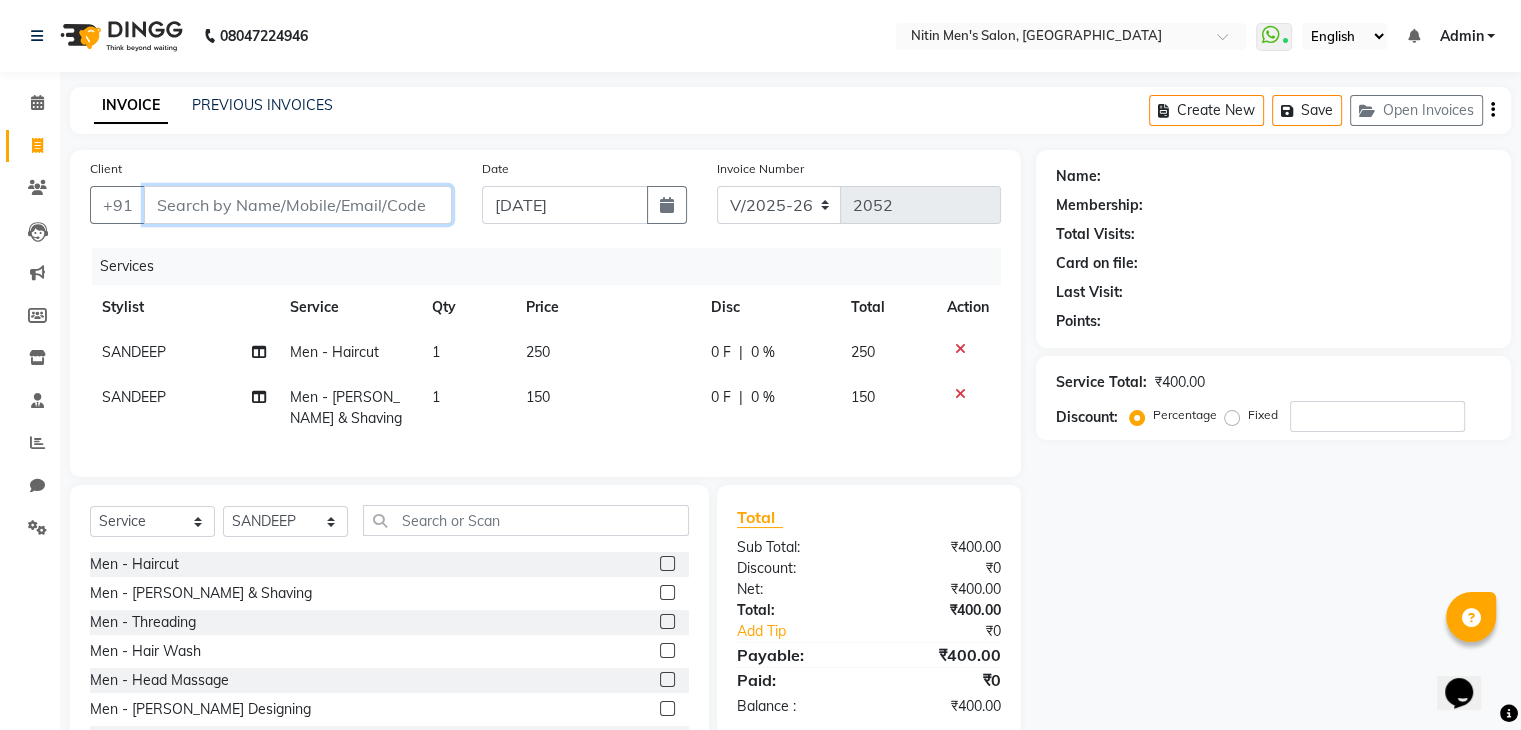 type on "7" 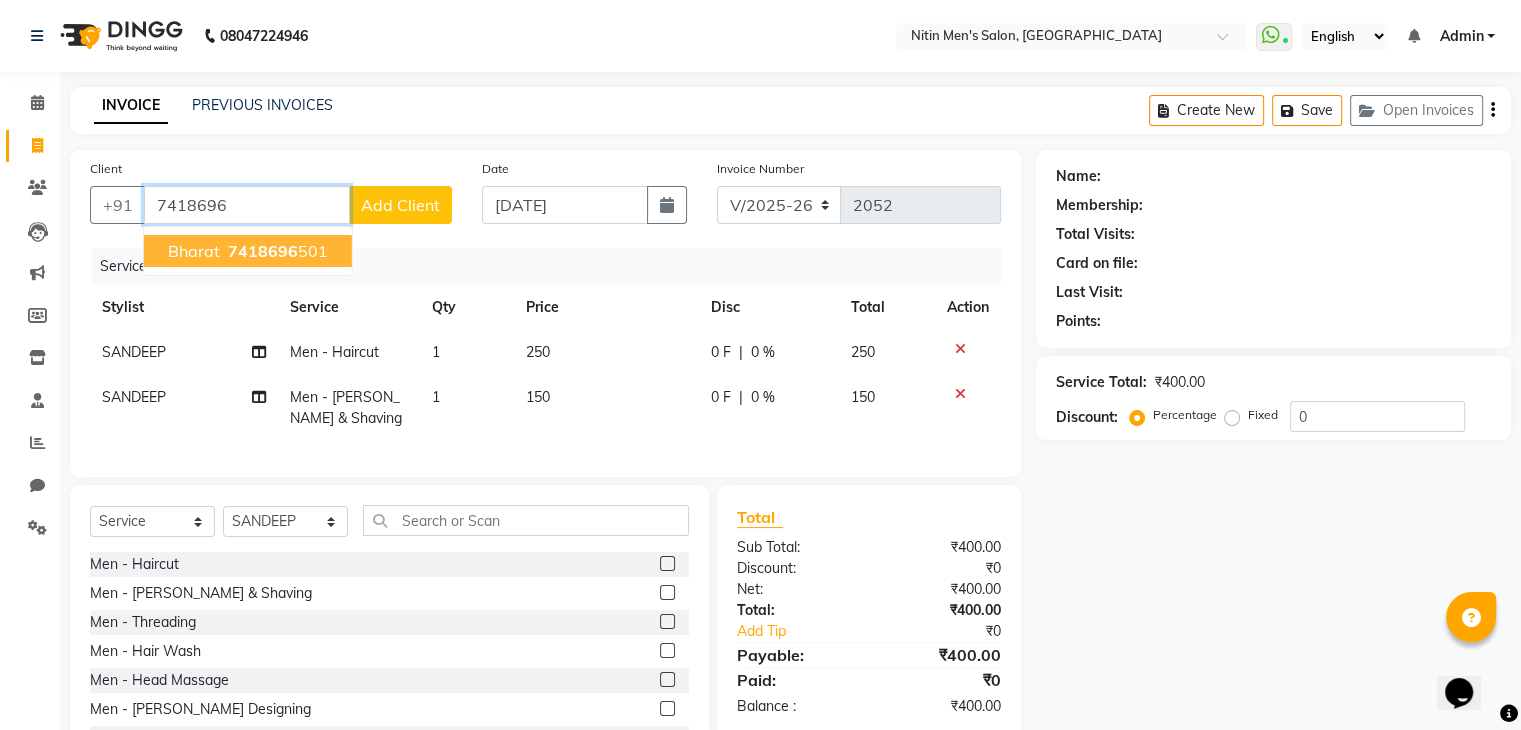 click on "7418696" at bounding box center (263, 251) 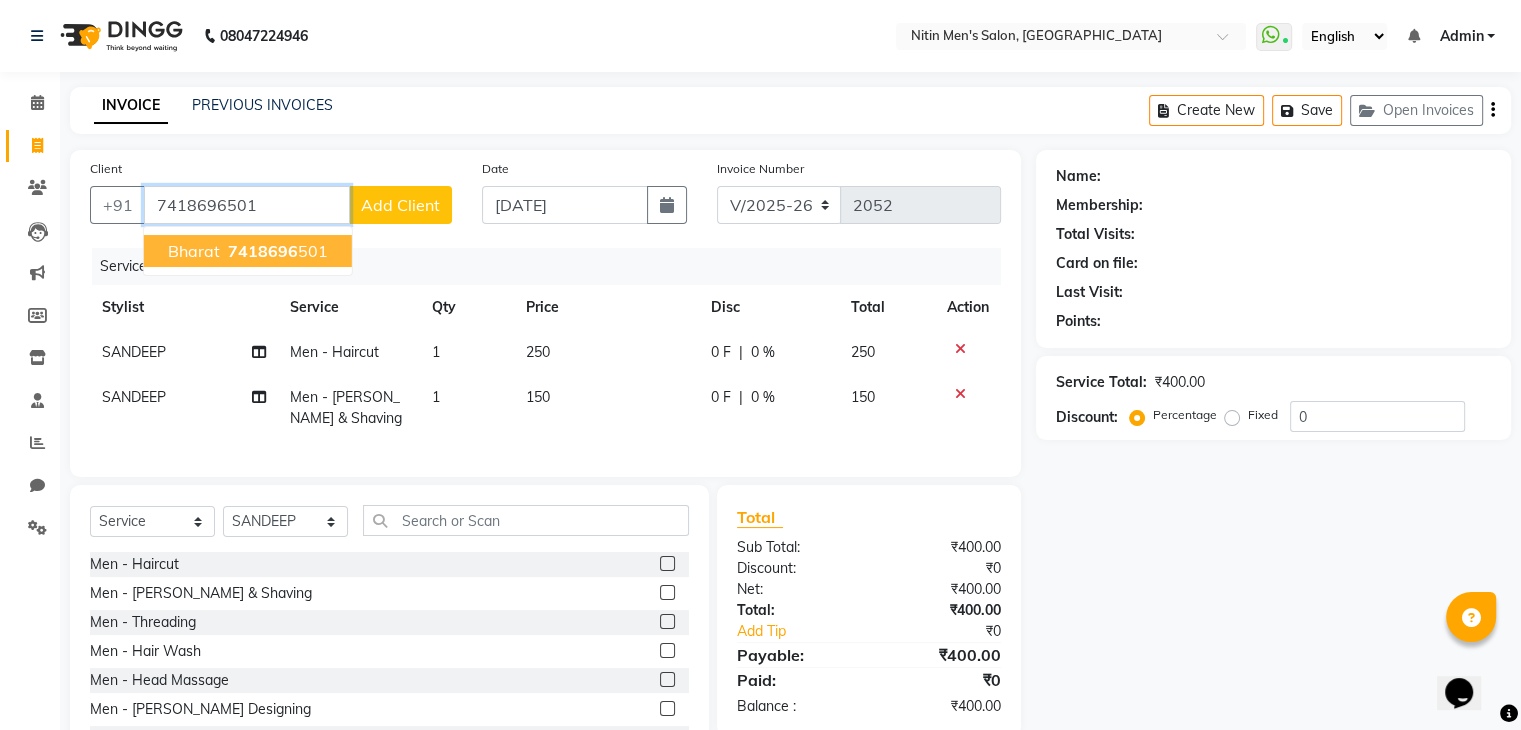 type on "7418696501" 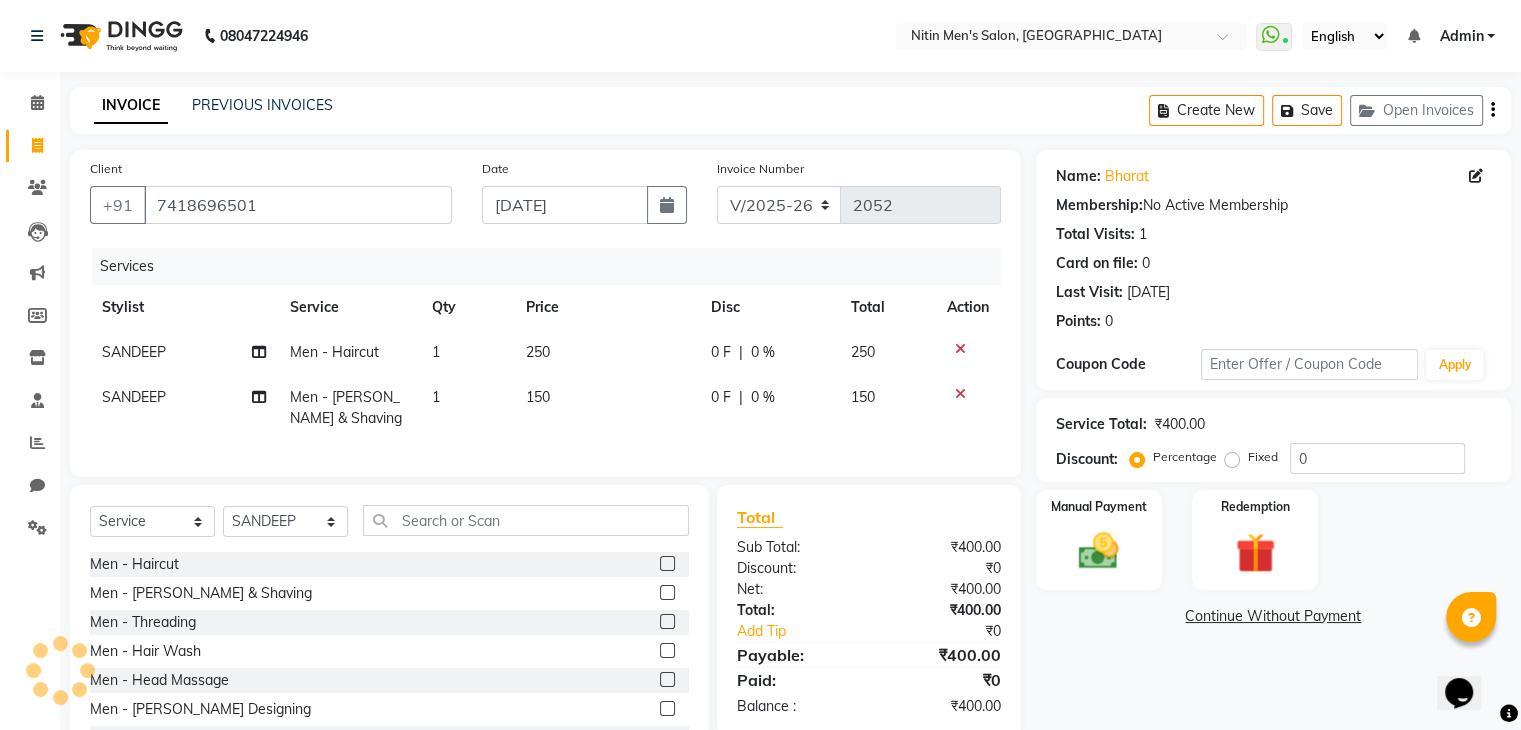 scroll, scrollTop: 96, scrollLeft: 0, axis: vertical 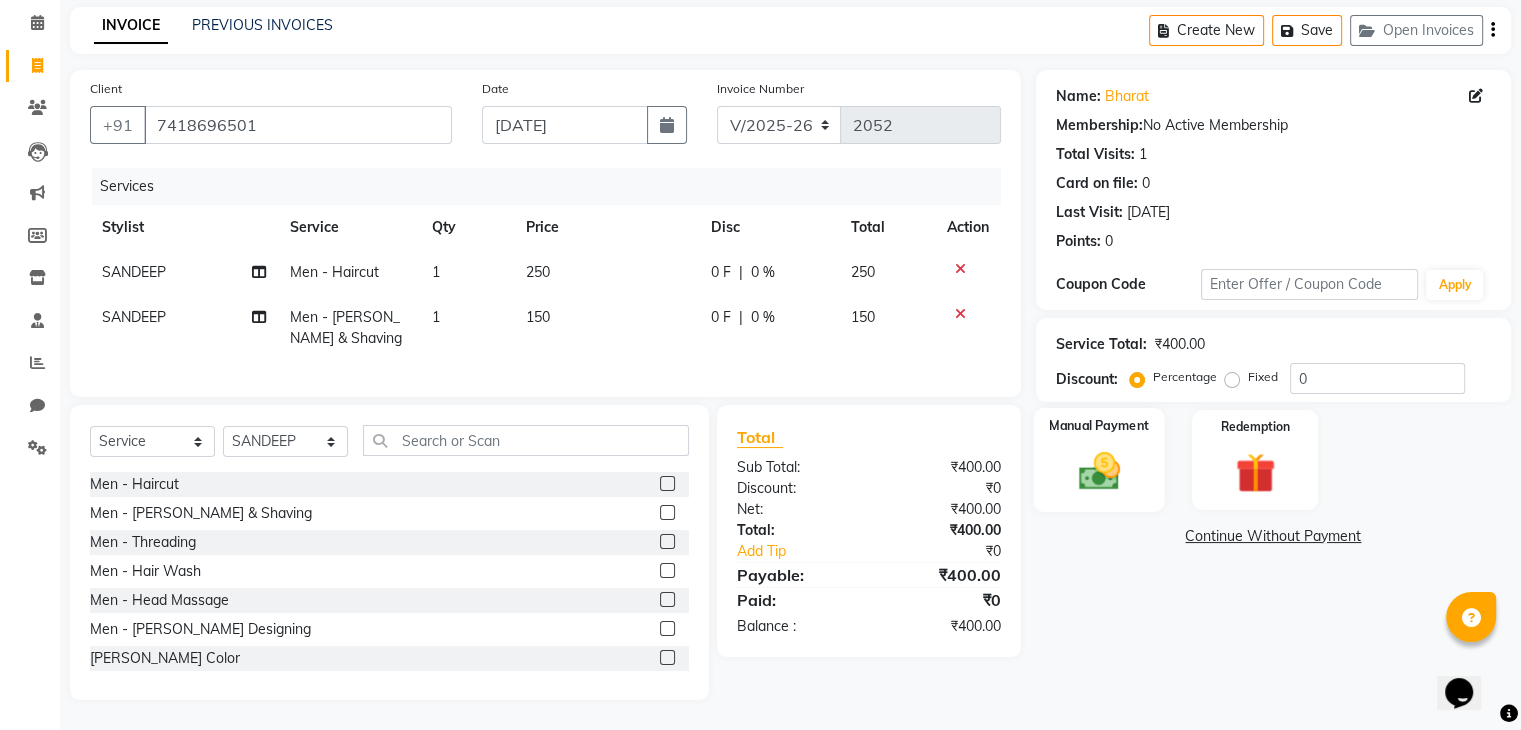click 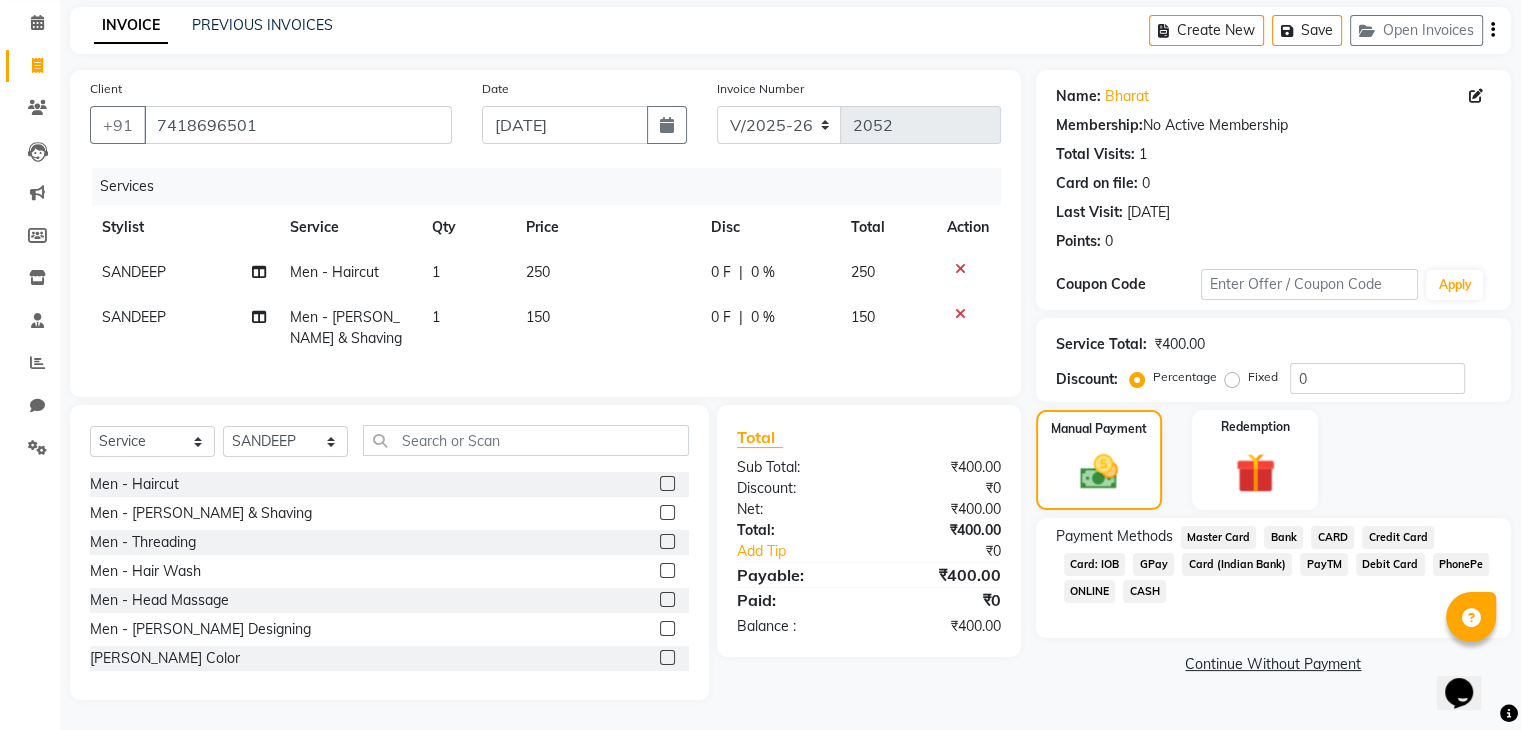 click on "GPay" 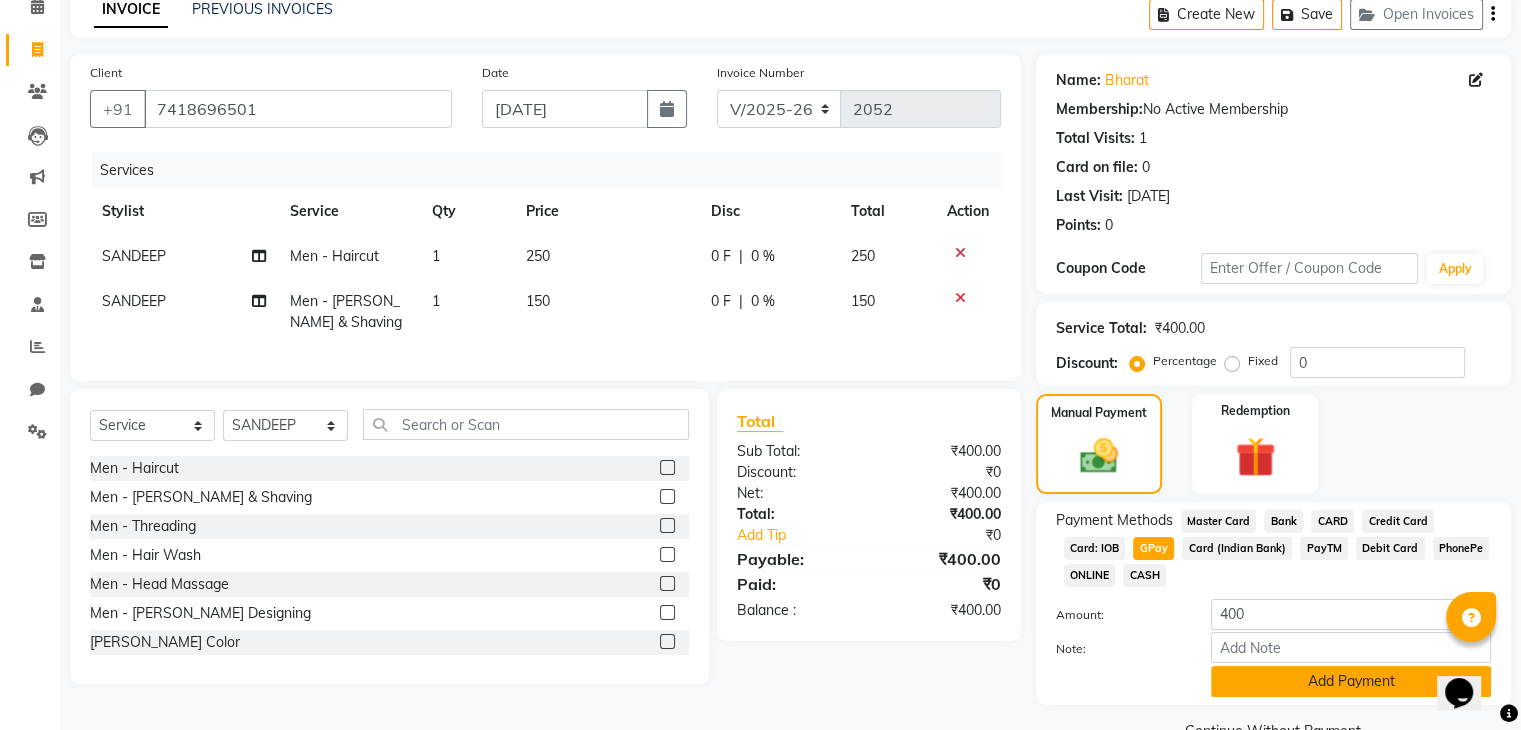 click on "Add Payment" 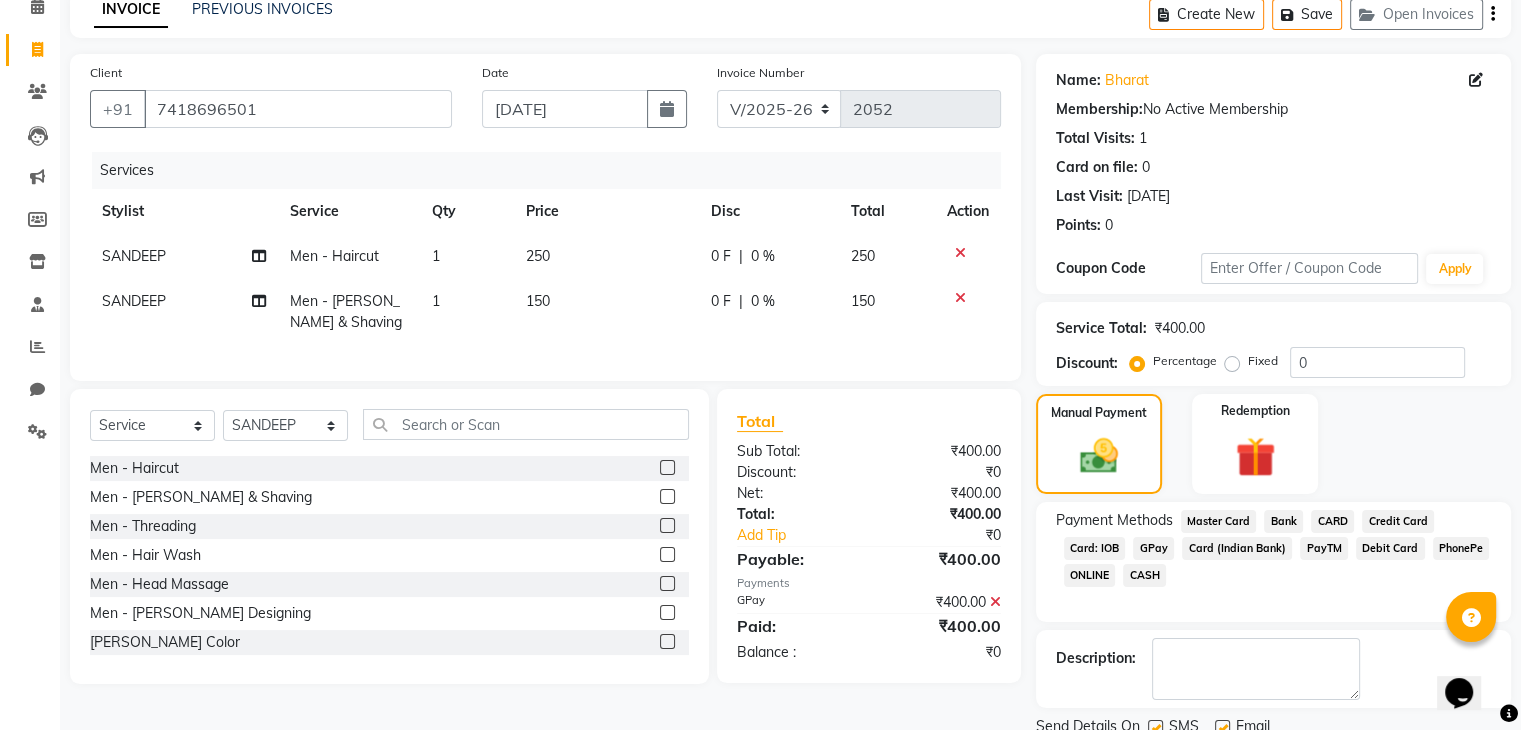 scroll, scrollTop: 171, scrollLeft: 0, axis: vertical 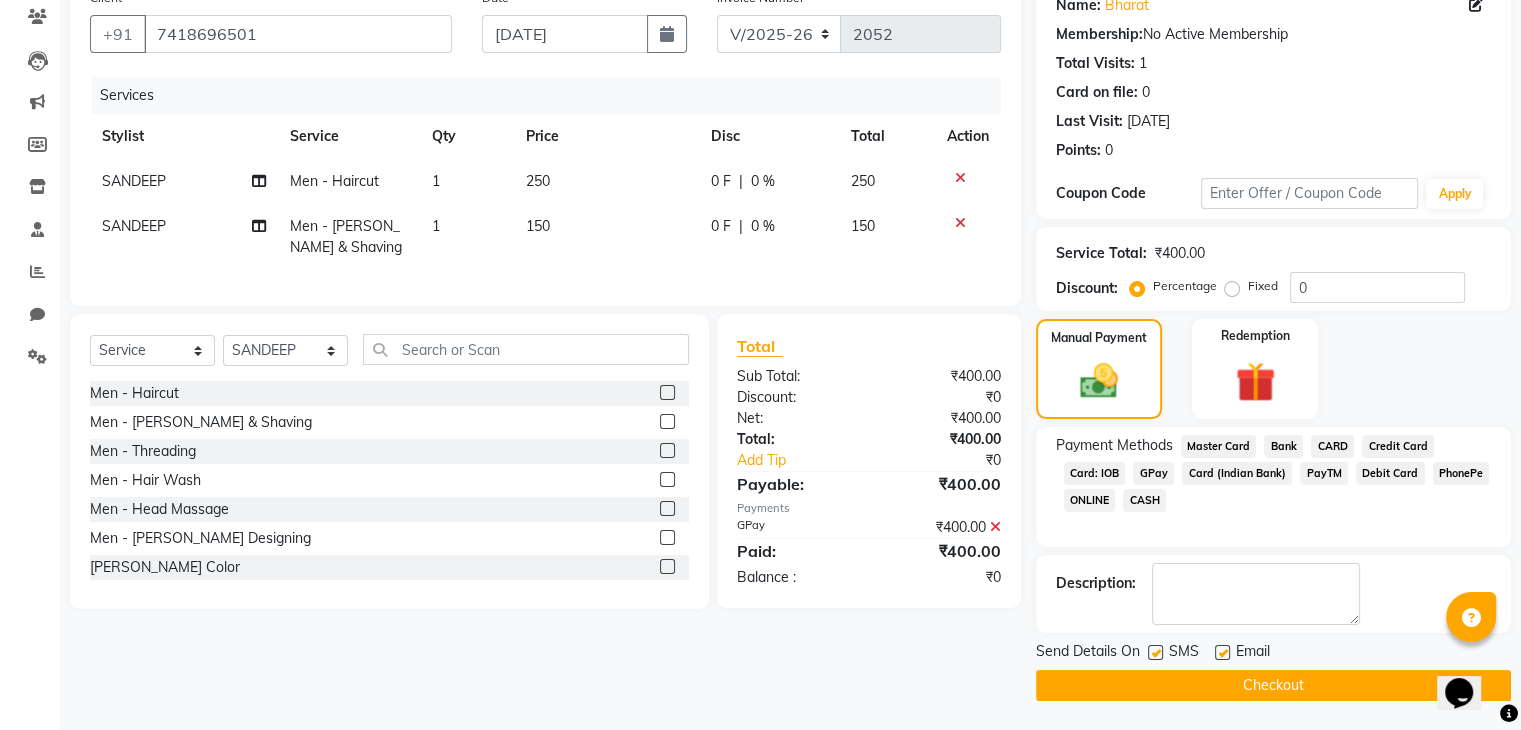 click on "Checkout" 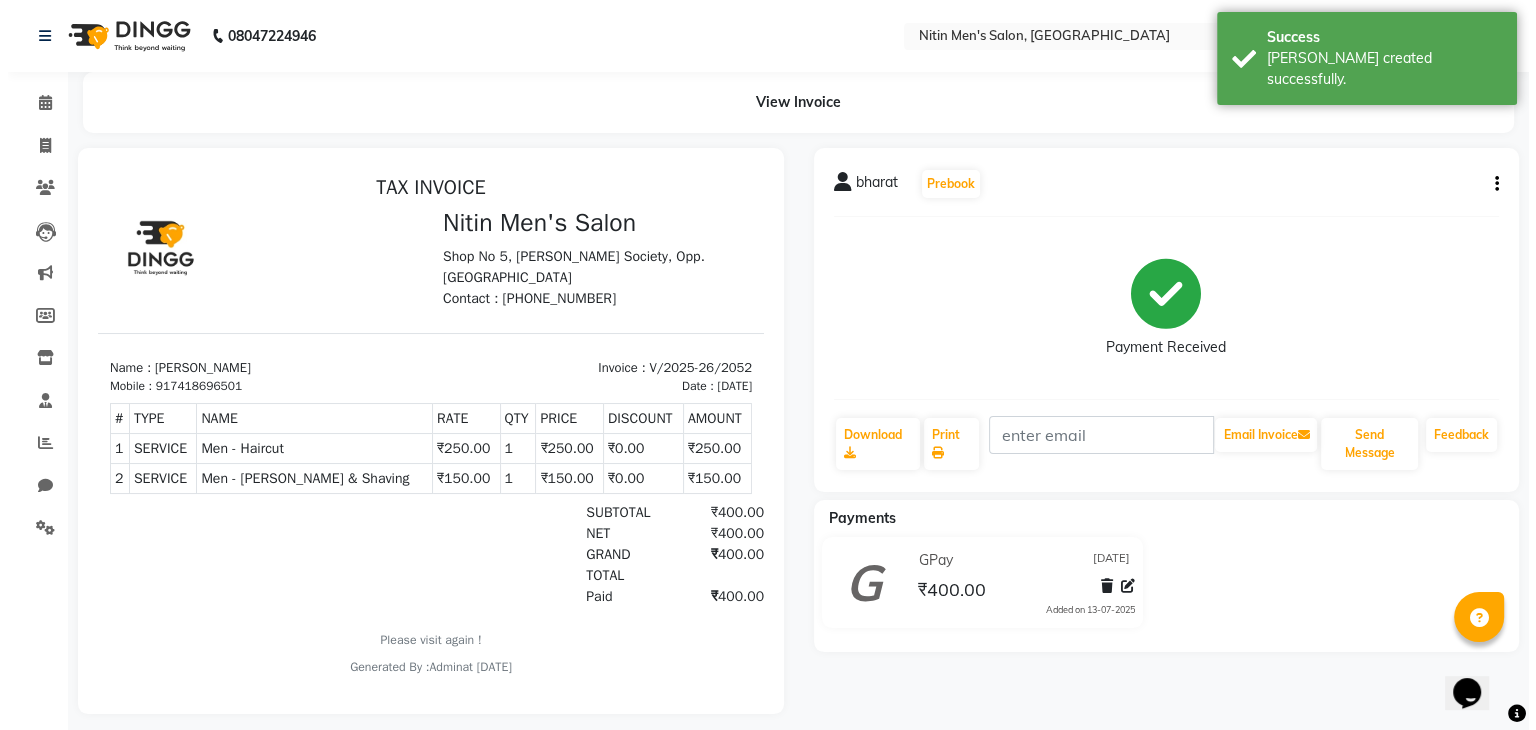 scroll, scrollTop: 0, scrollLeft: 0, axis: both 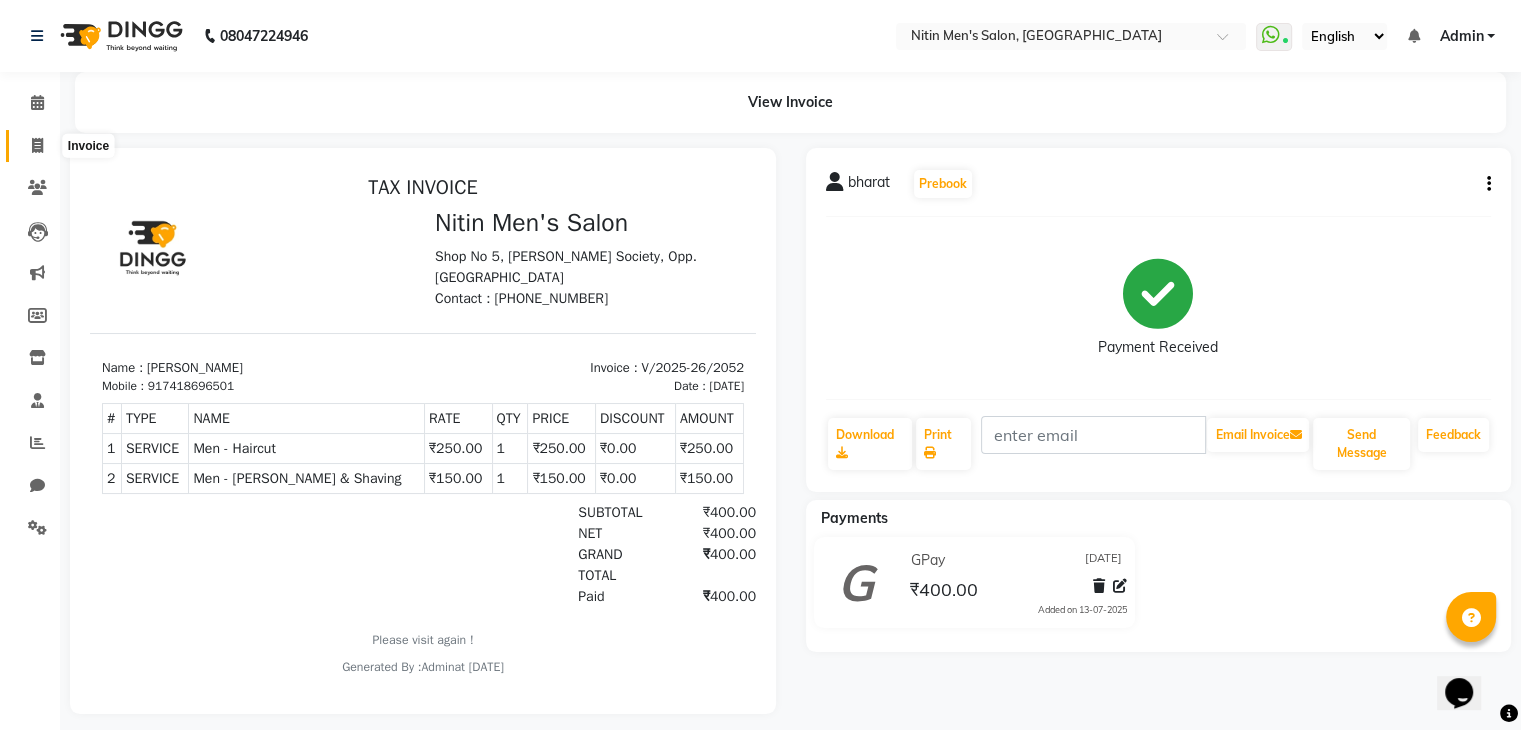 click 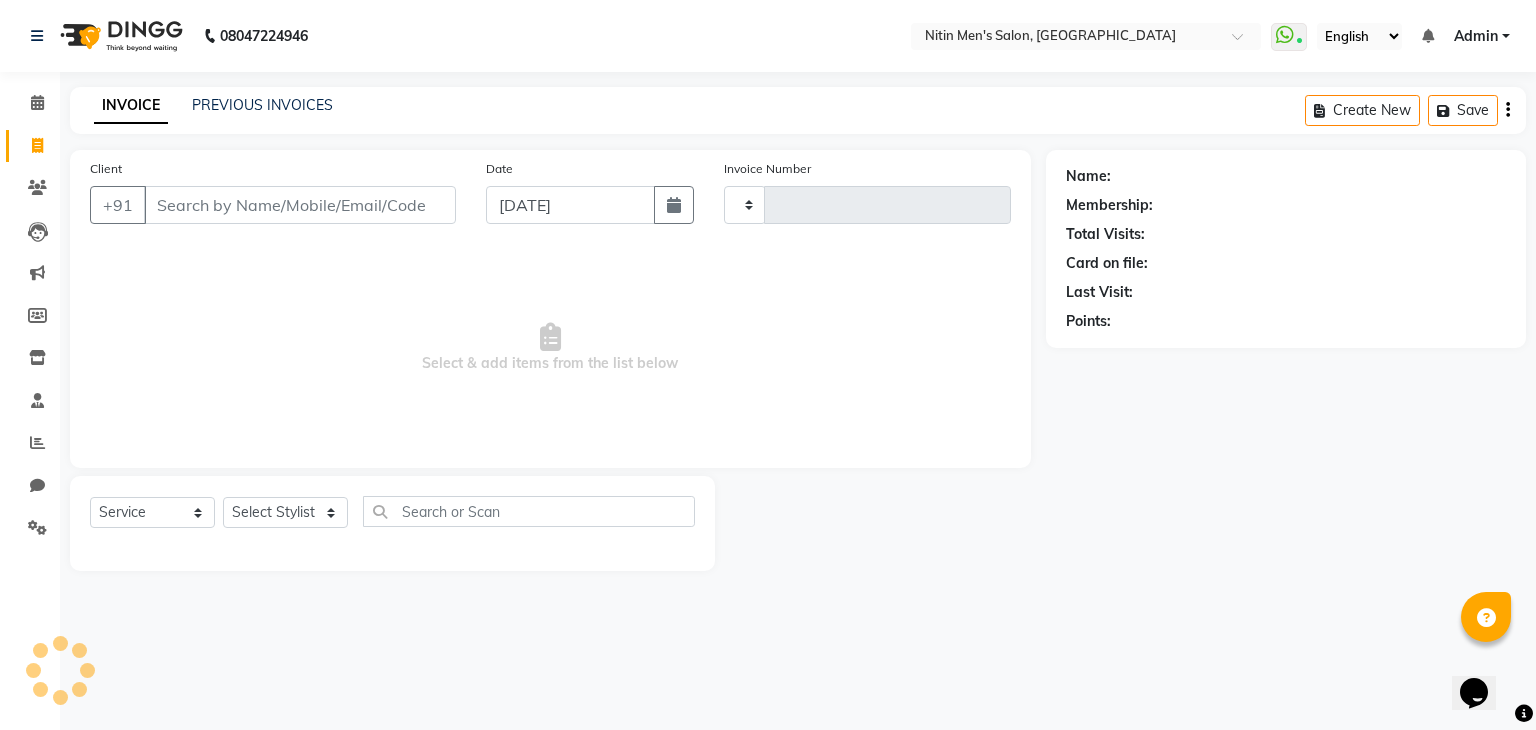 type on "2053" 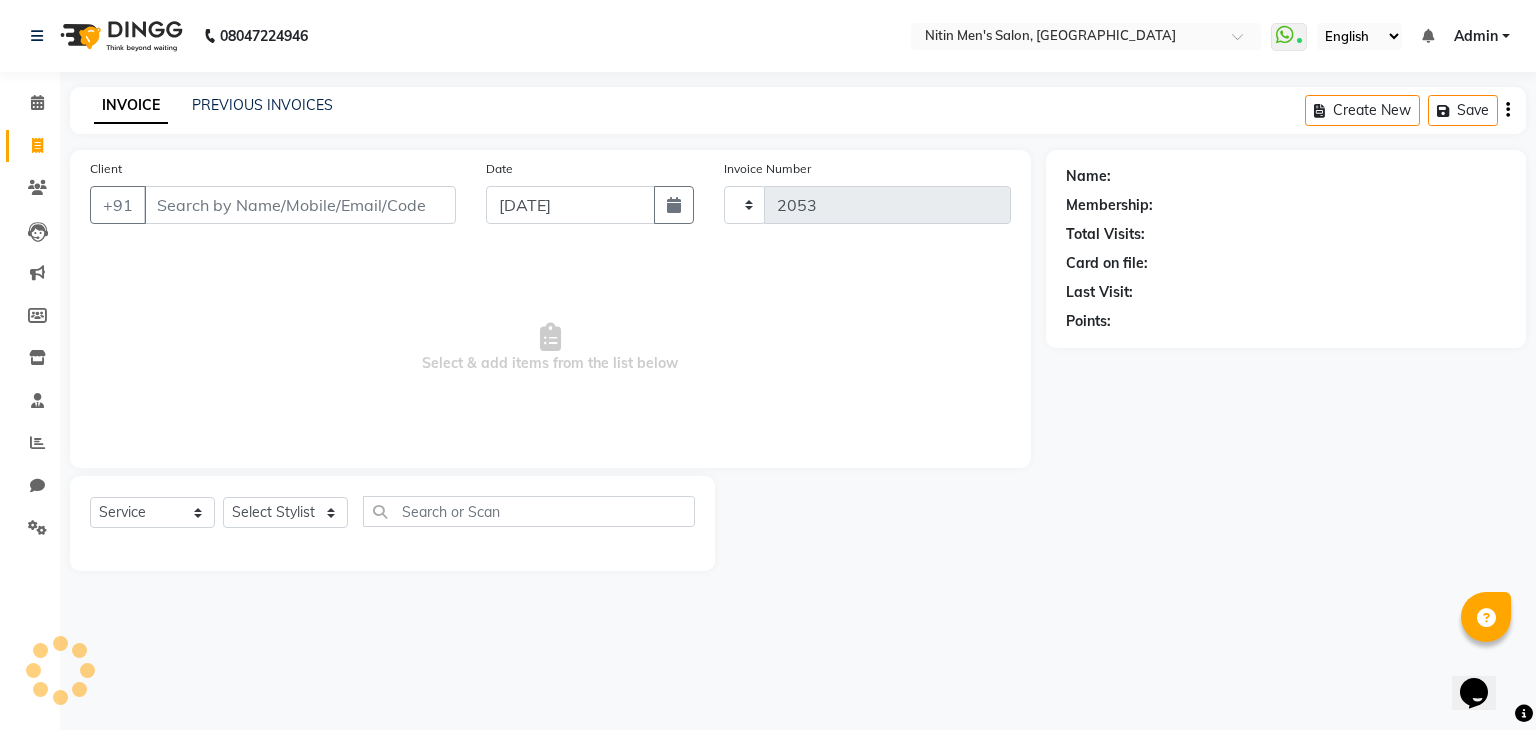 select on "7981" 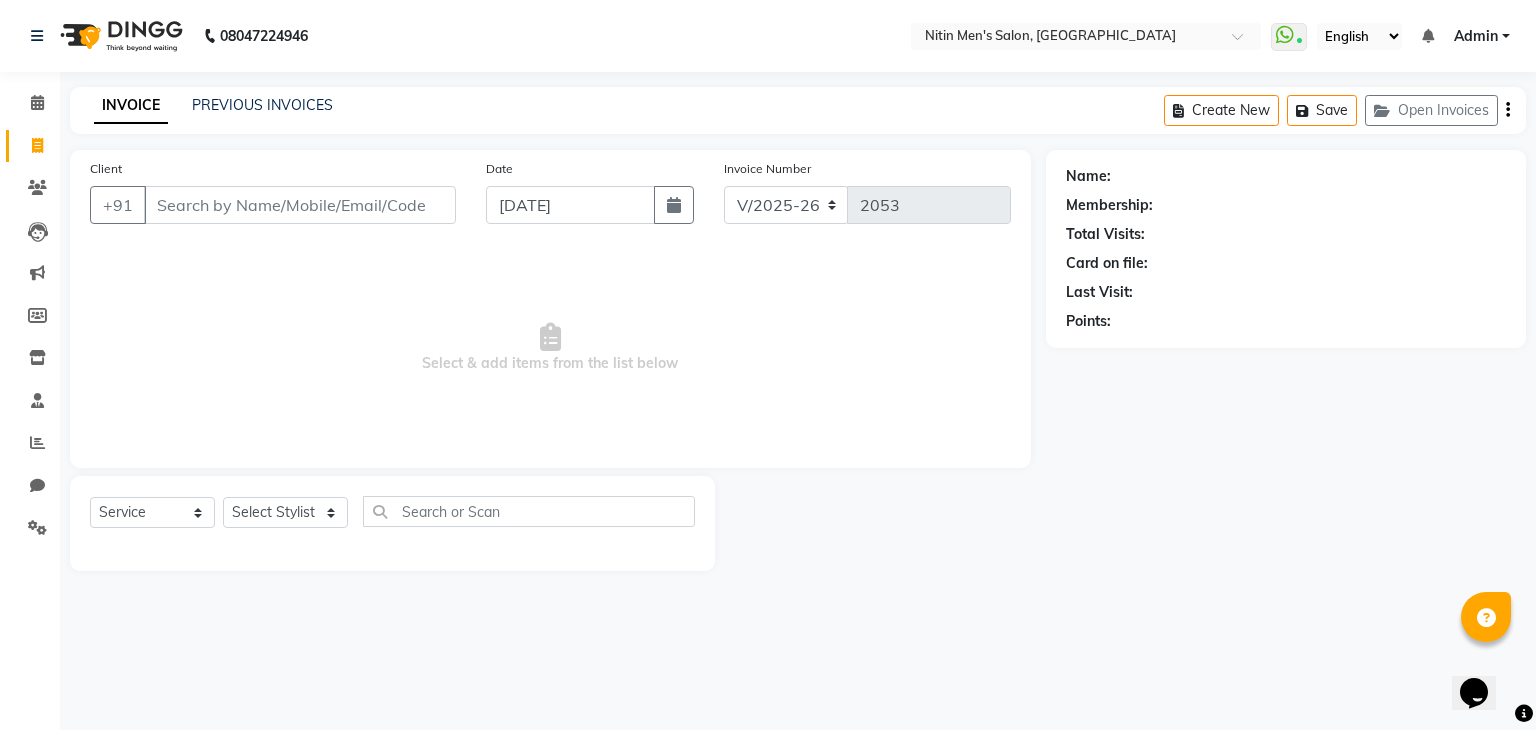 click on "Client" at bounding box center [300, 205] 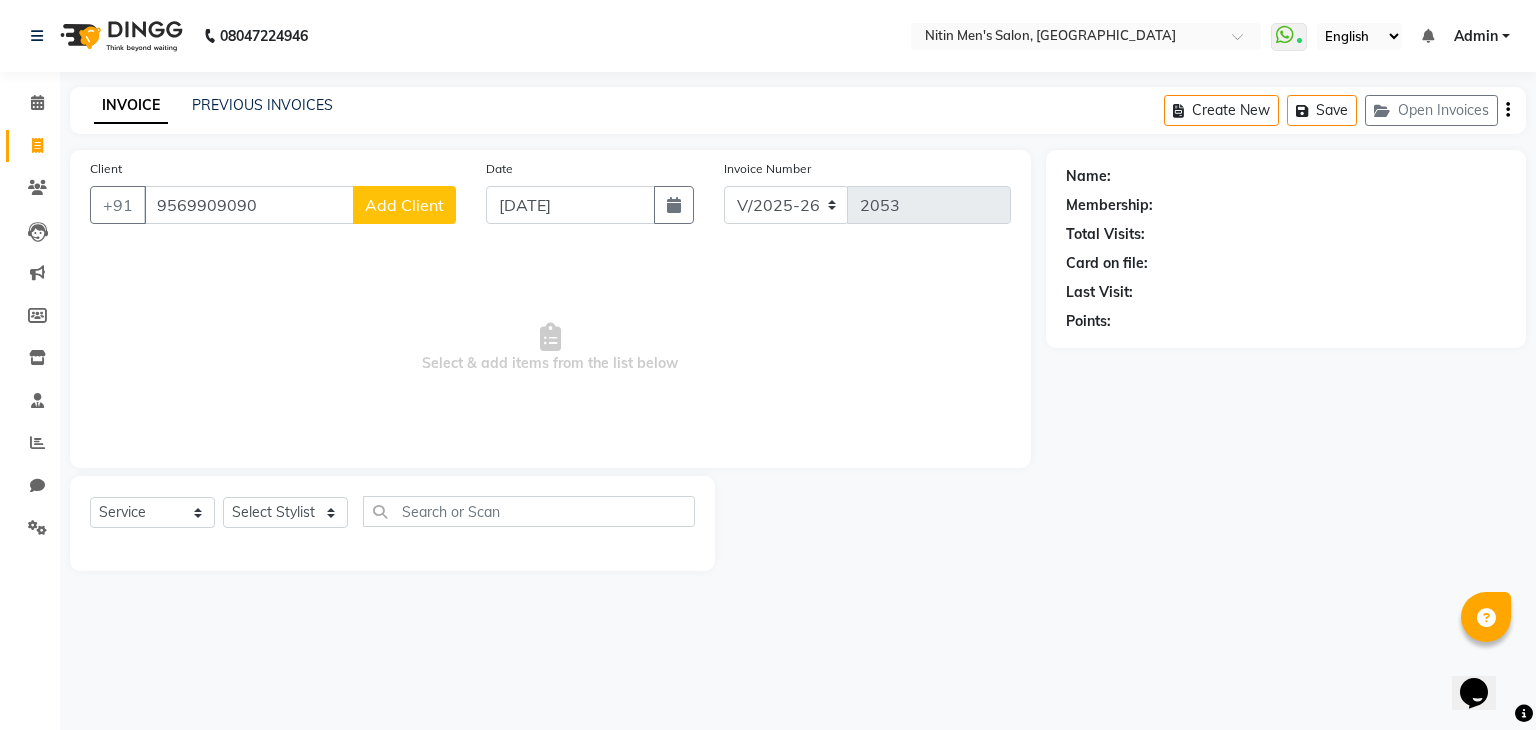 type on "9569909090" 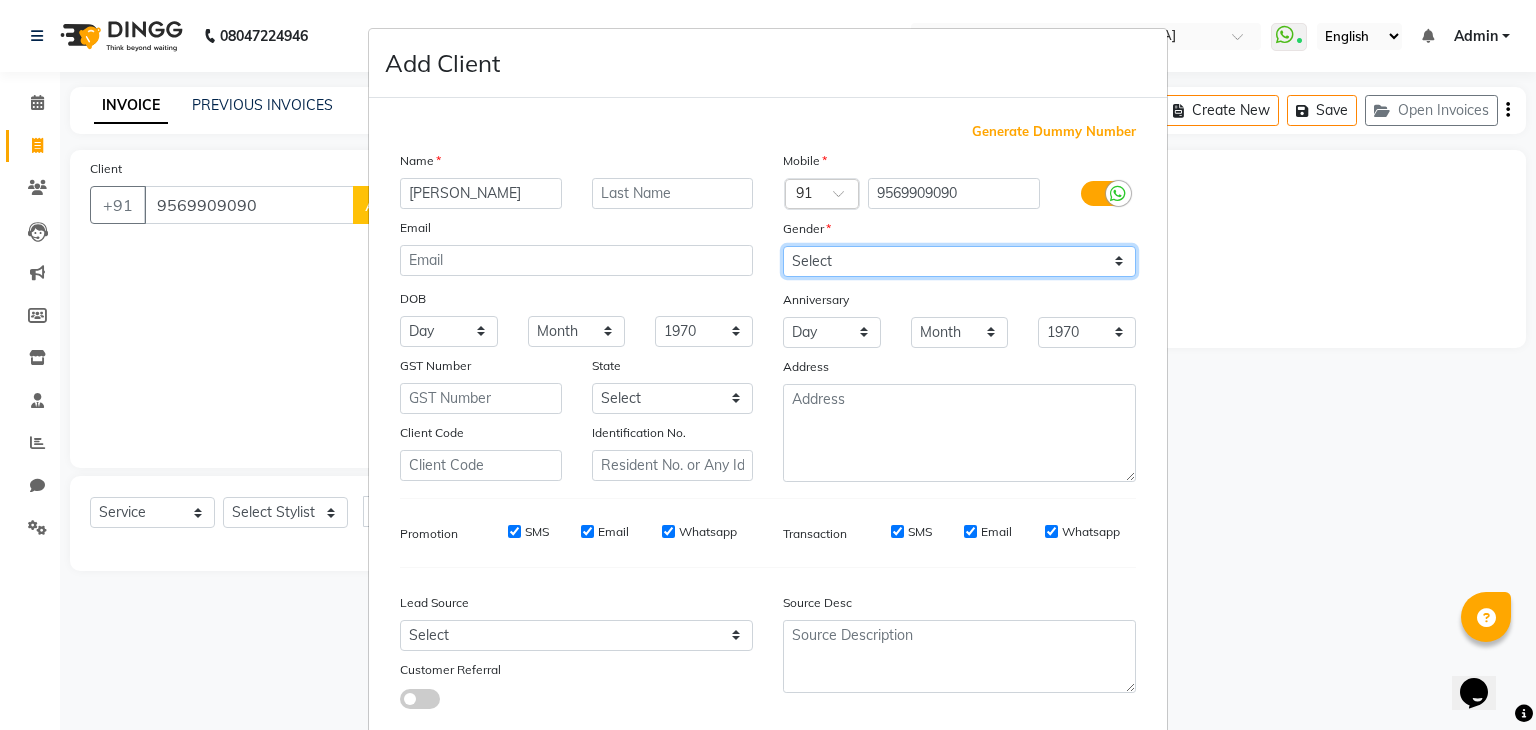click on "Select [DEMOGRAPHIC_DATA] [DEMOGRAPHIC_DATA] Other Prefer Not To Say" at bounding box center (959, 261) 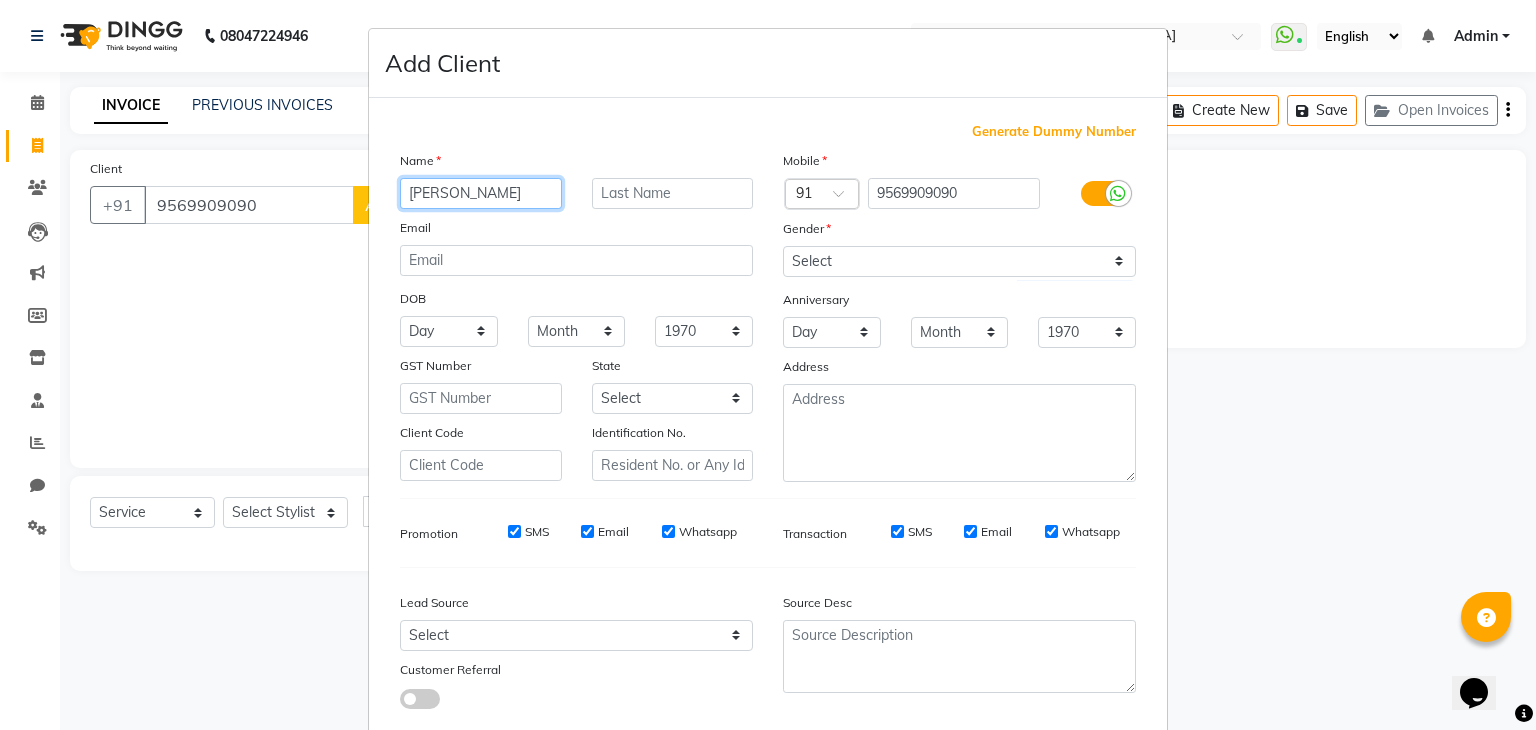 click on "purvang" at bounding box center (481, 193) 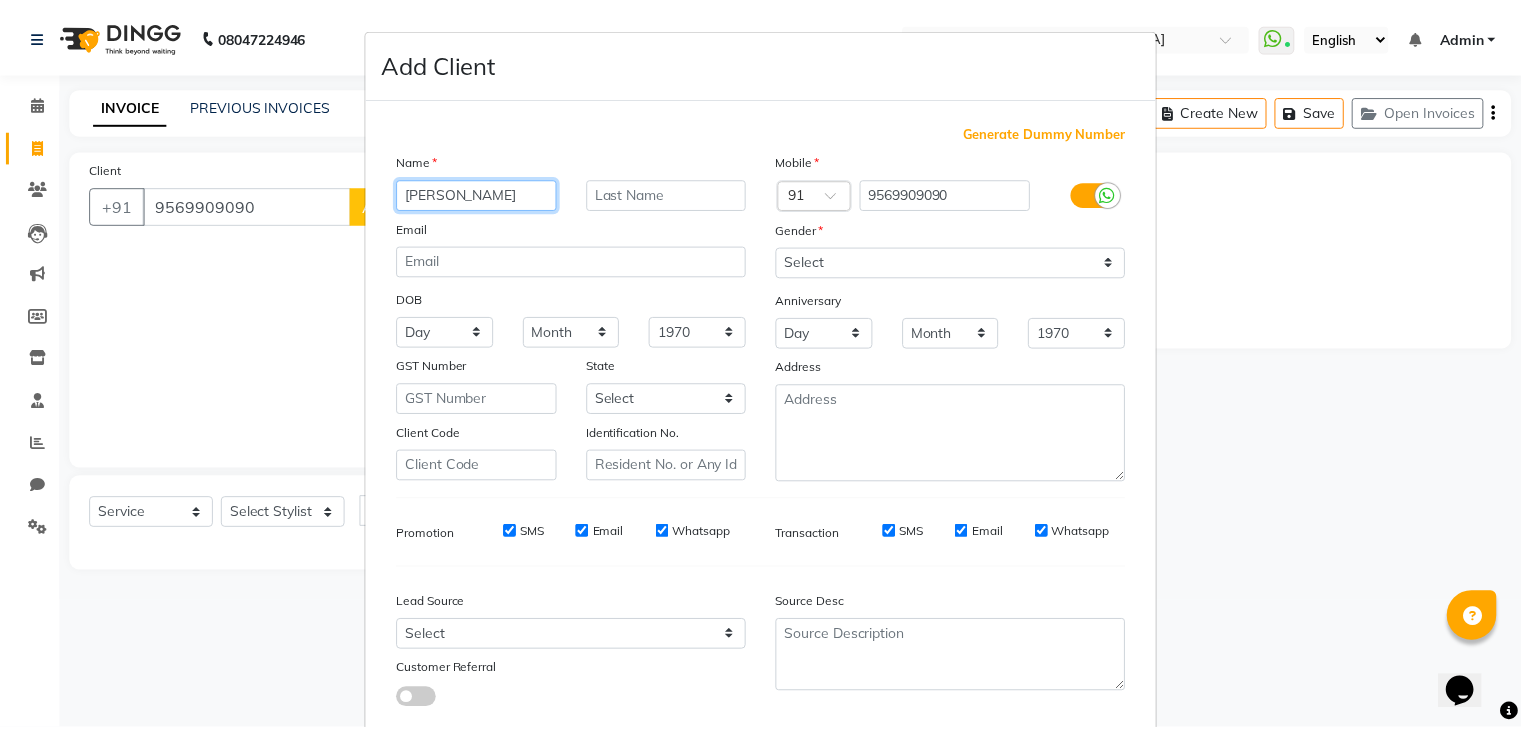 scroll, scrollTop: 127, scrollLeft: 0, axis: vertical 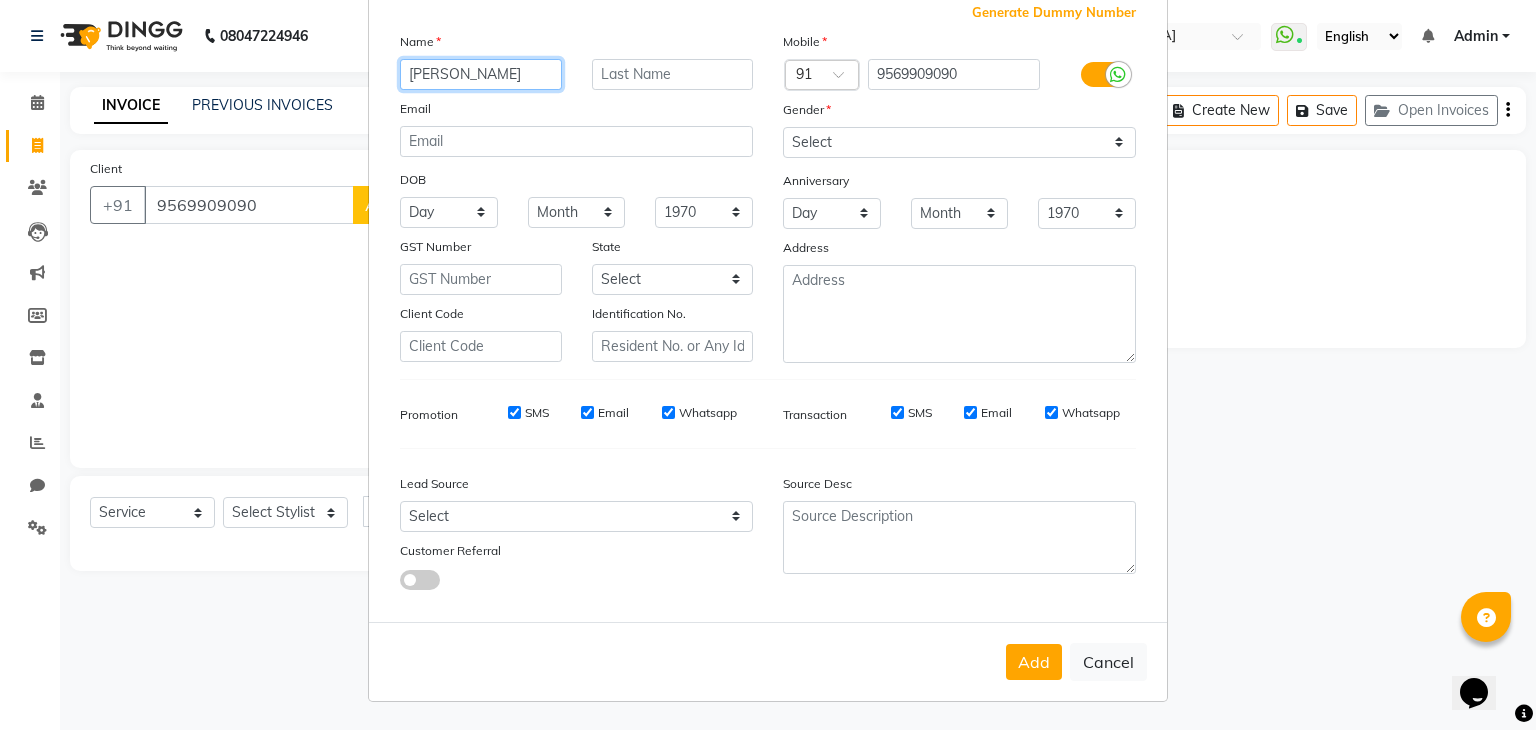 type on "purvang" 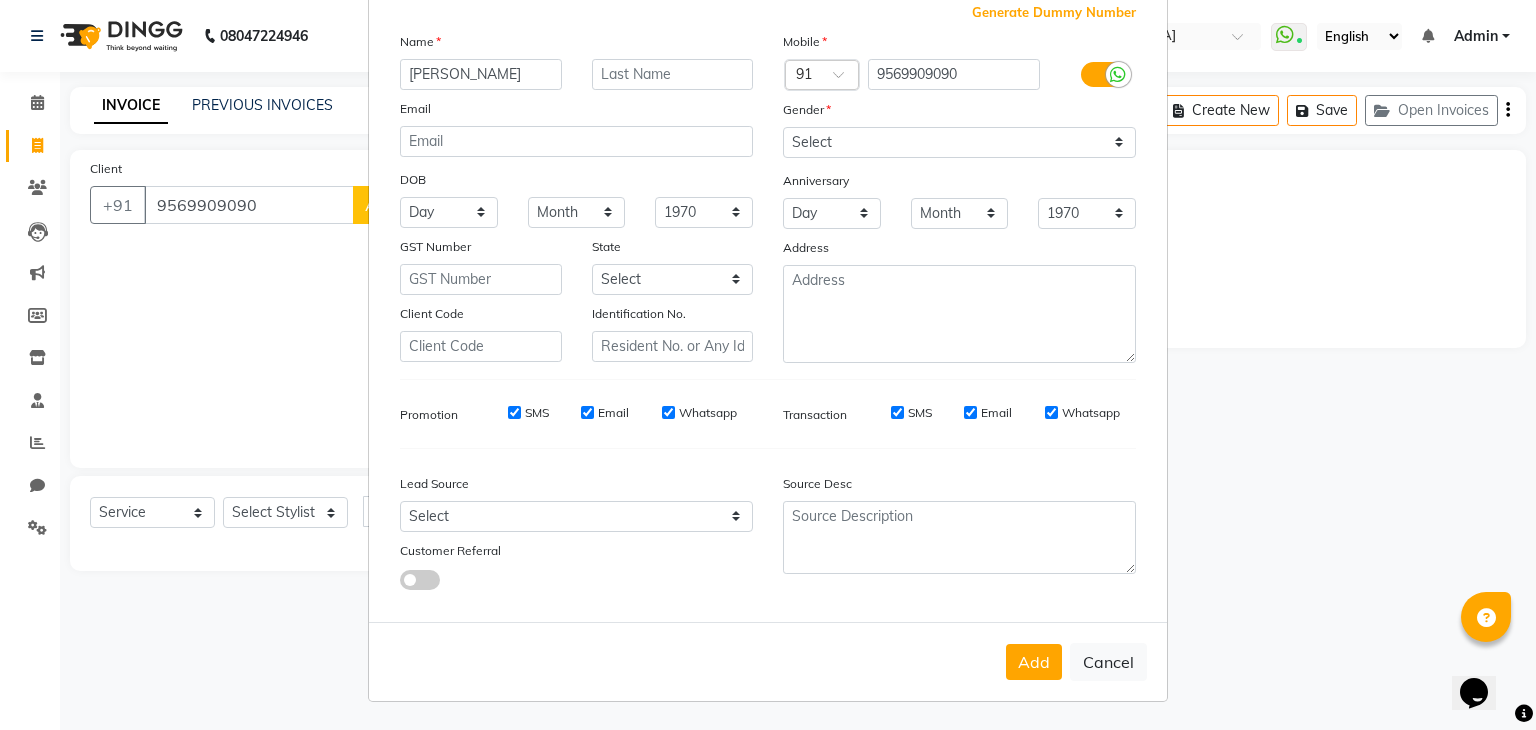 click on "Mobile Country Code × 91 9569909090 Gender Select Male Female Other Prefer Not To Say Anniversary Day 01 02 03 04 05 06 07 08 09 10 11 12 13 14 15 16 17 18 19 20 21 22 23 24 25 26 27 28 29 30 31 Month January February March April May June July August September October November December 1970 1971 1972 1973 1974 1975 1976 1977 1978 1979 1980 1981 1982 1983 1984 1985 1986 1987 1988 1989 1990 1991 1992 1993 1994 1995 1996 1997 1998 1999 2000 2001 2002 2003 2004 2005 2006 2007 2008 2009 2010 2011 2012 2013 2014 2015 2016 2017 2018 2019 2020 2021 2022 2023 2024 2025 Address" at bounding box center (959, 197) 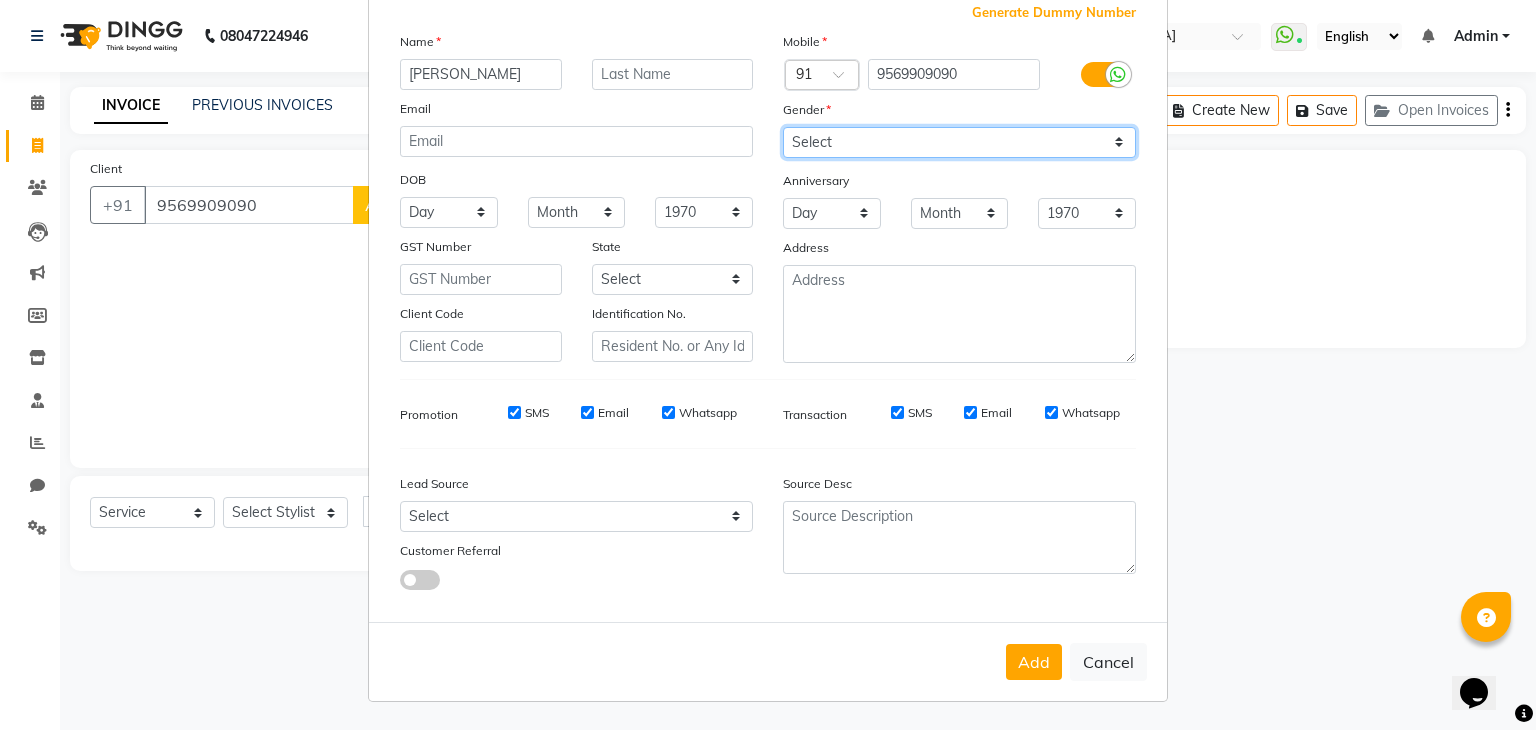 click on "Select [DEMOGRAPHIC_DATA] [DEMOGRAPHIC_DATA] Other Prefer Not To Say" at bounding box center (959, 142) 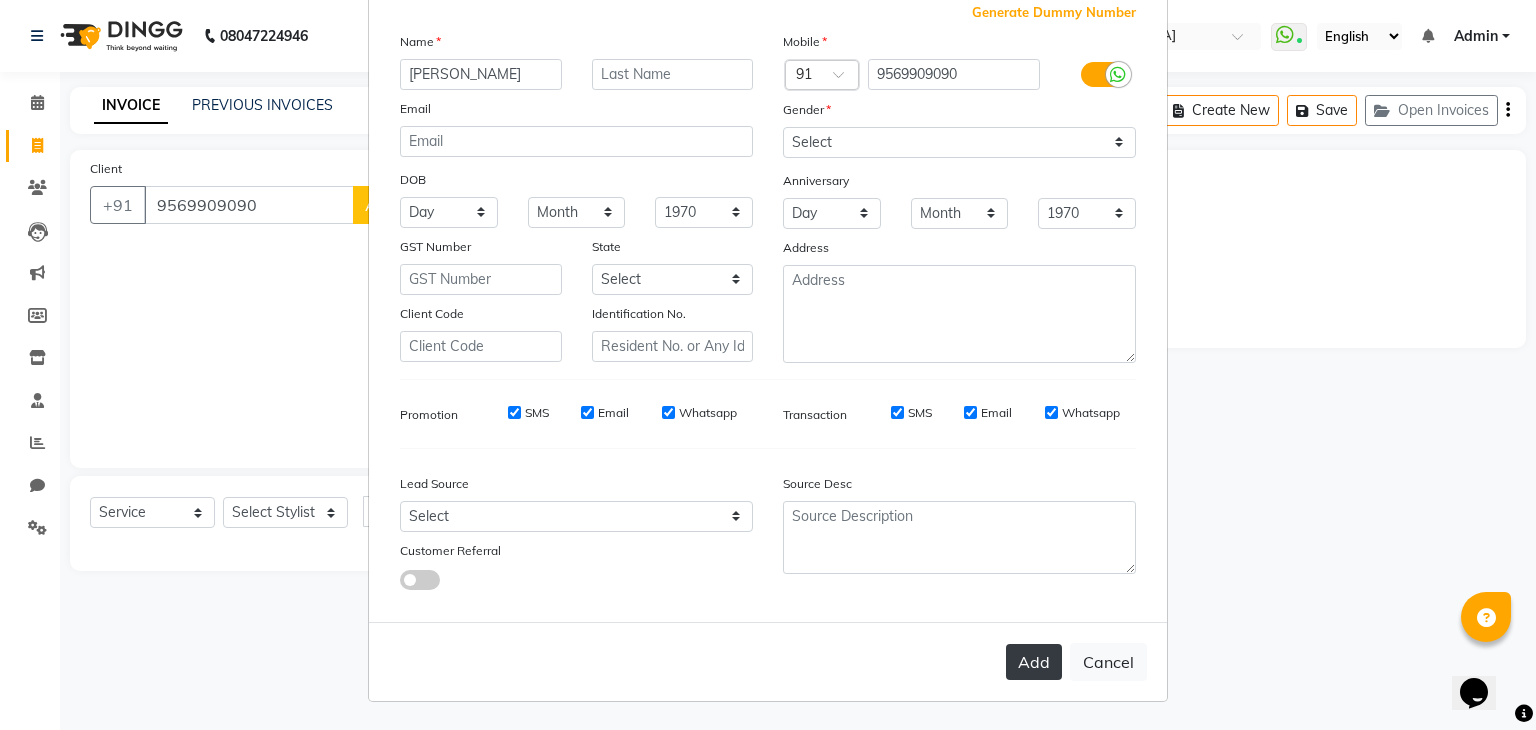 click on "Add" at bounding box center (1034, 662) 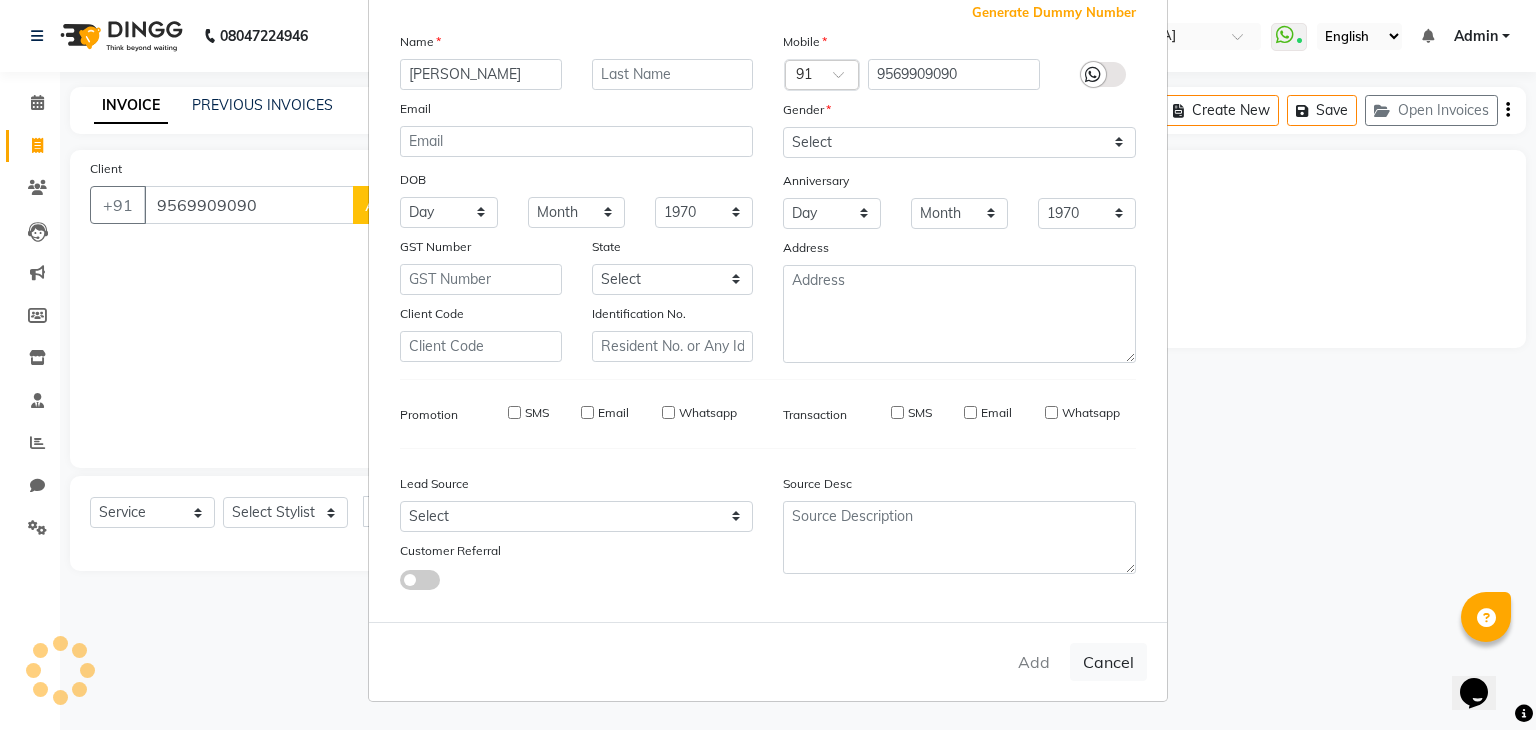 type 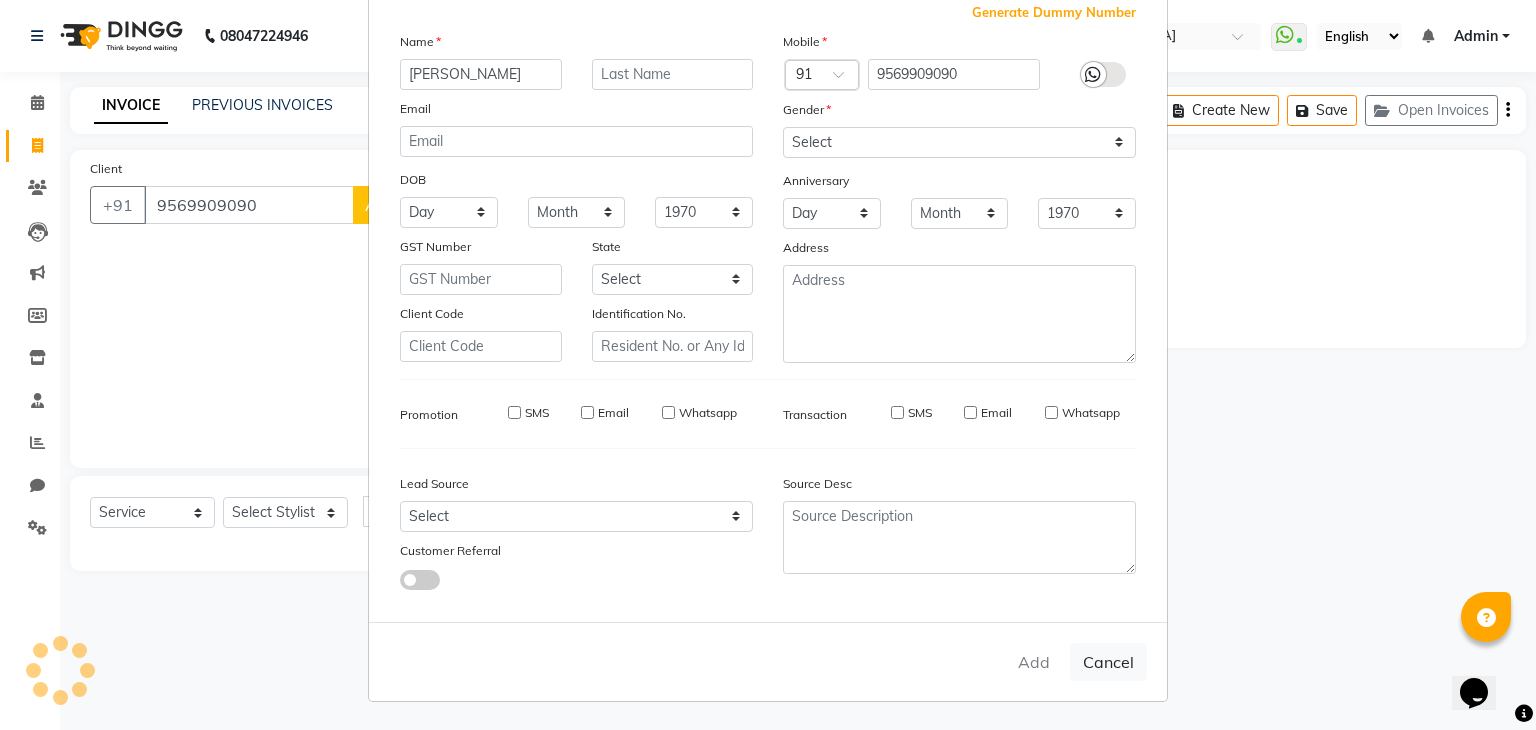 select 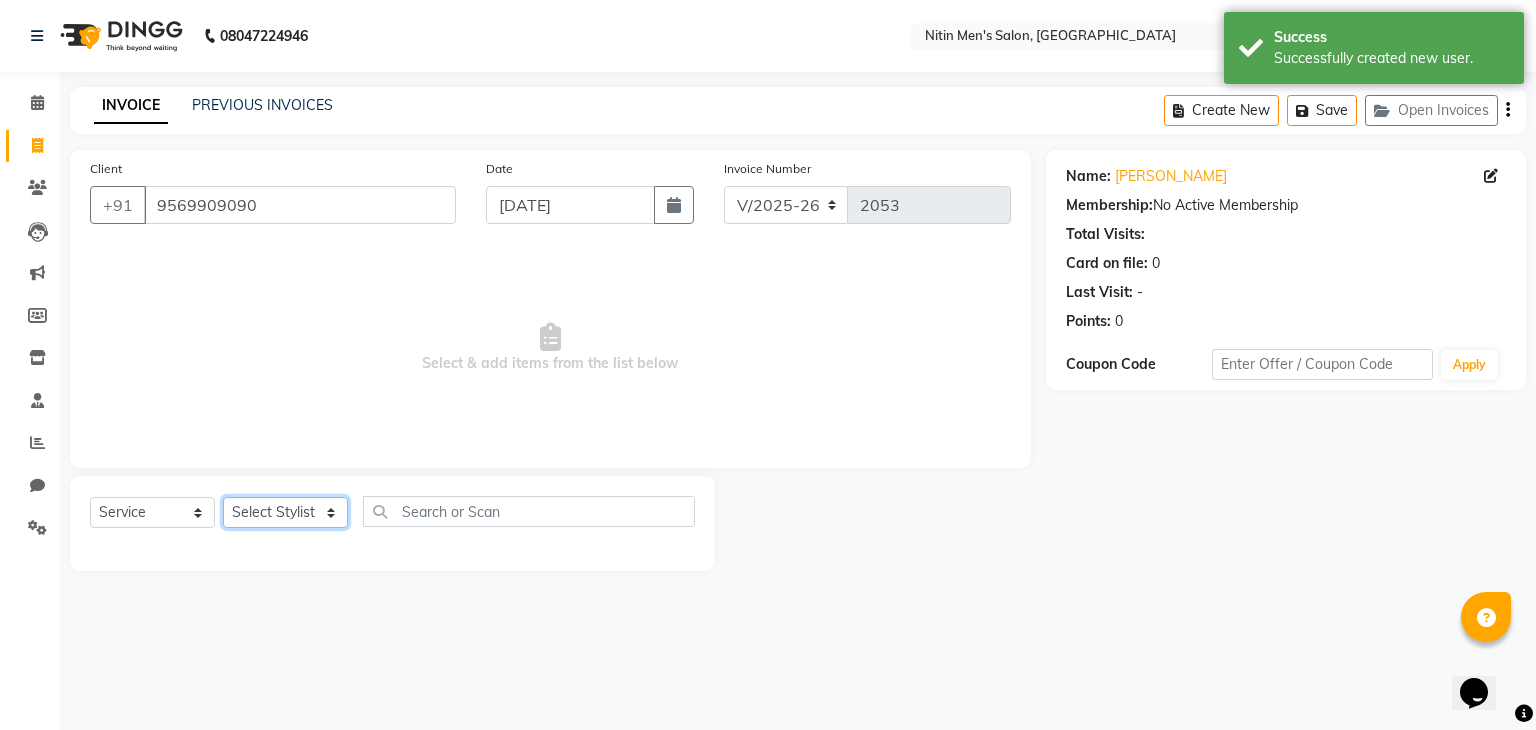 click on "Select Stylist [PERSON_NAME] [PERSON_NAME] [PERSON_NAME] [PERSON_NAME] MEENAKSHI NITIN SIR [PERSON_NAME] [PERSON_NAME] [PERSON_NAME]" 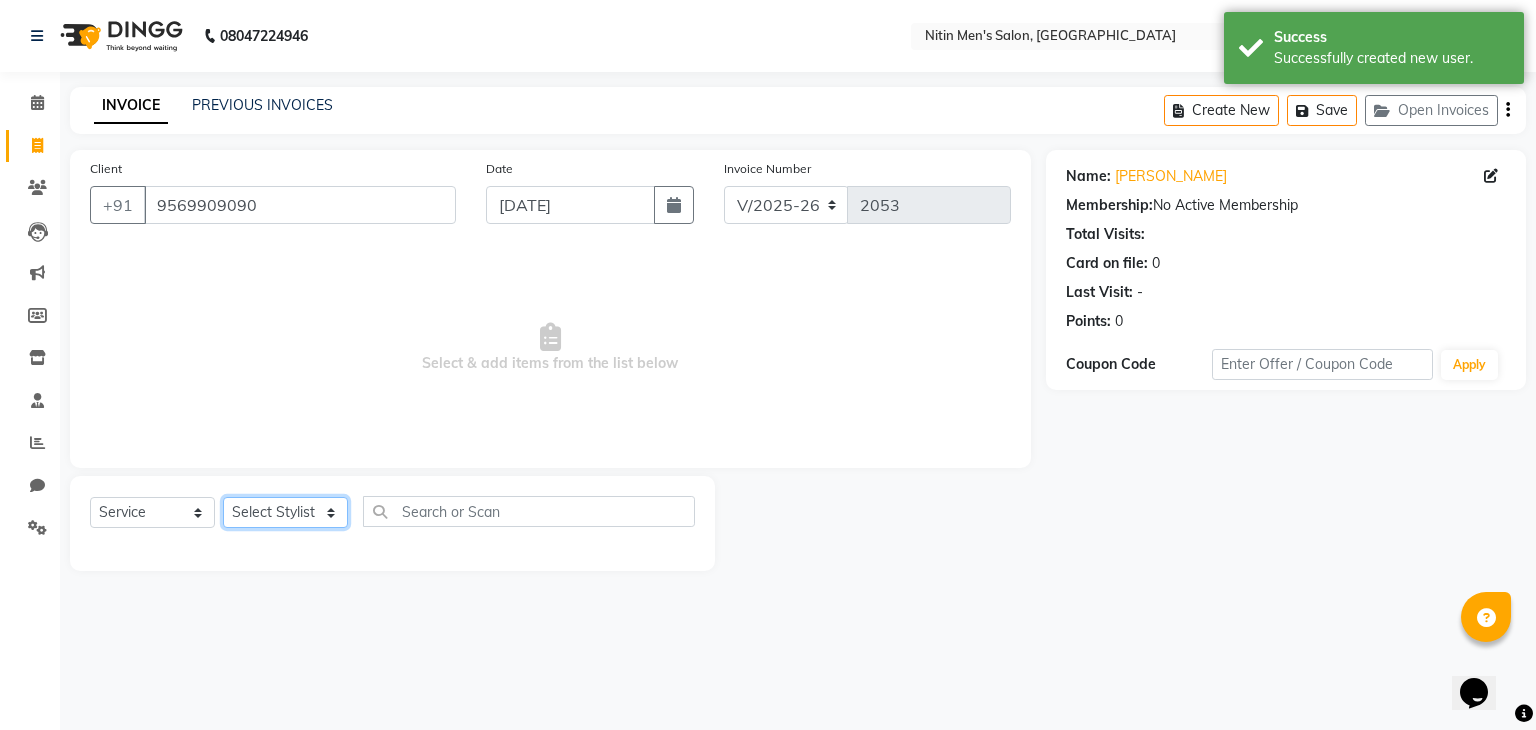 select on "75702" 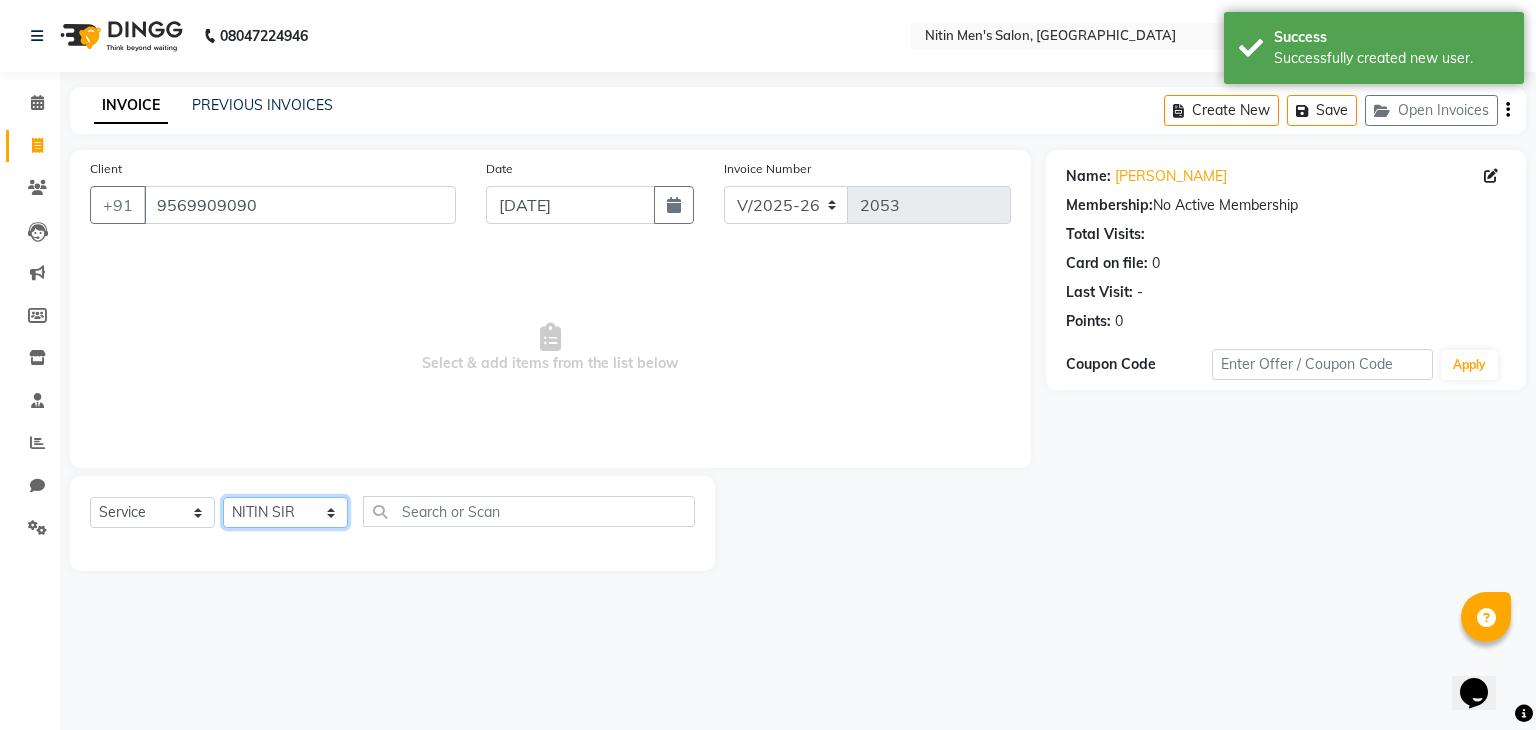 click on "Select Stylist [PERSON_NAME] [PERSON_NAME] [PERSON_NAME] [PERSON_NAME] MEENAKSHI NITIN SIR [PERSON_NAME] [PERSON_NAME] [PERSON_NAME]" 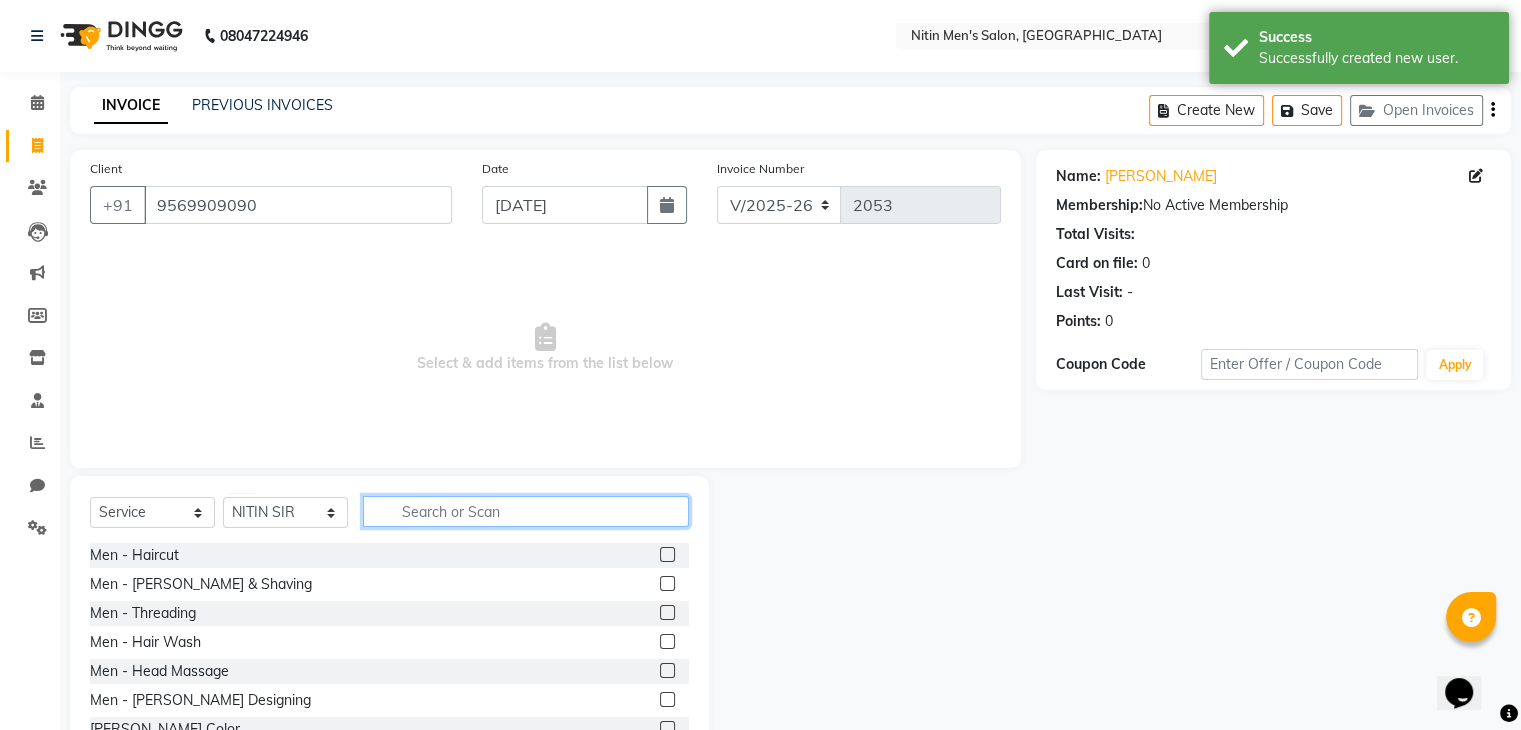 click 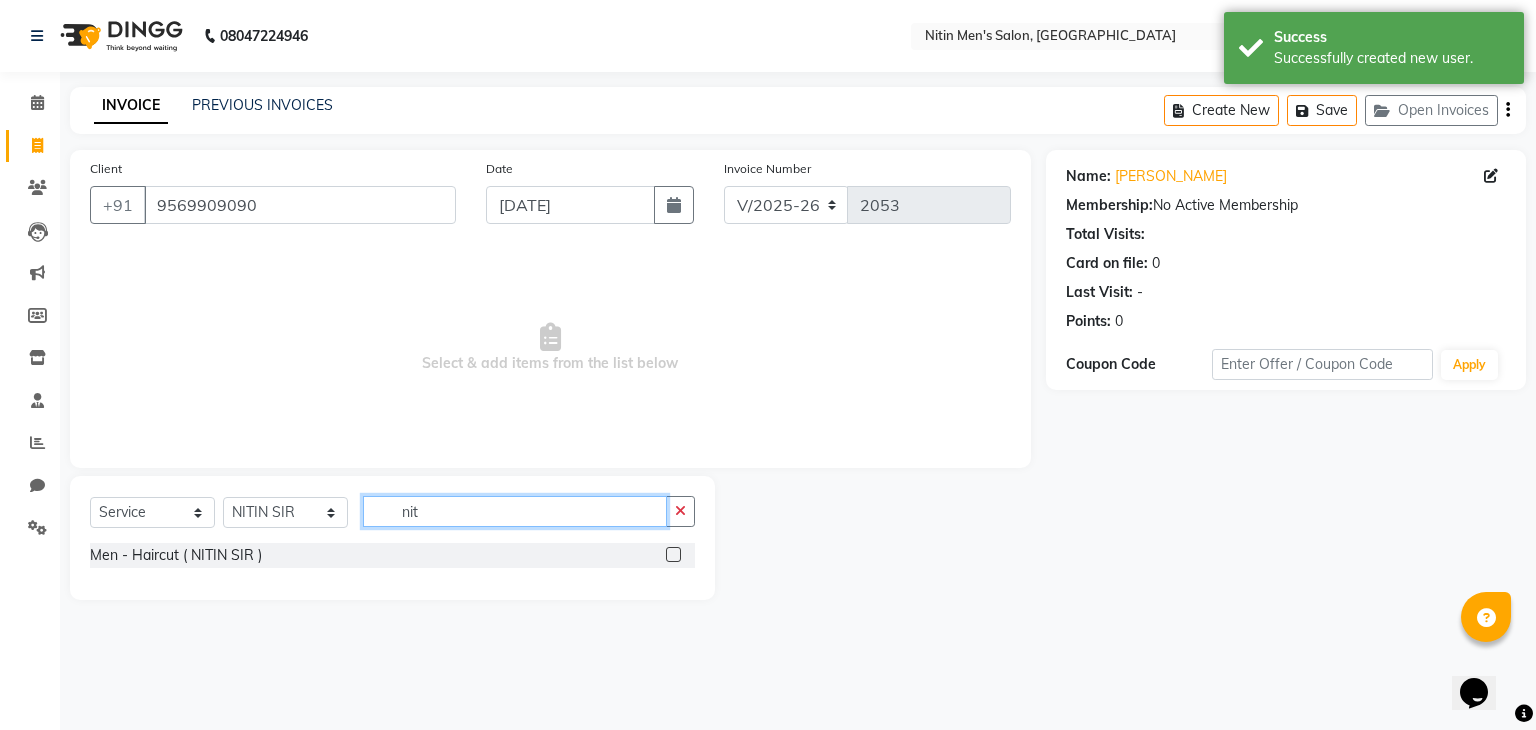 type on "nit" 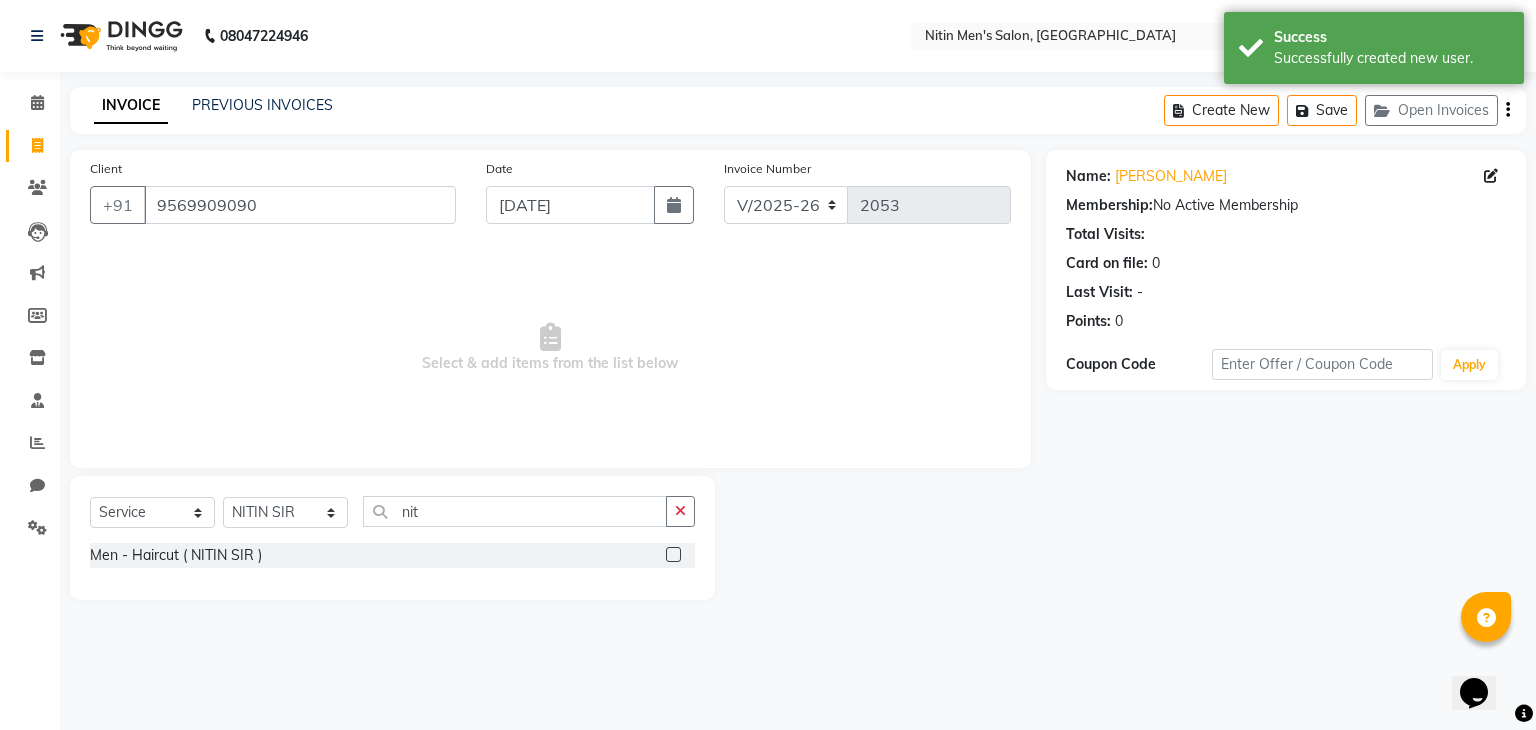 click 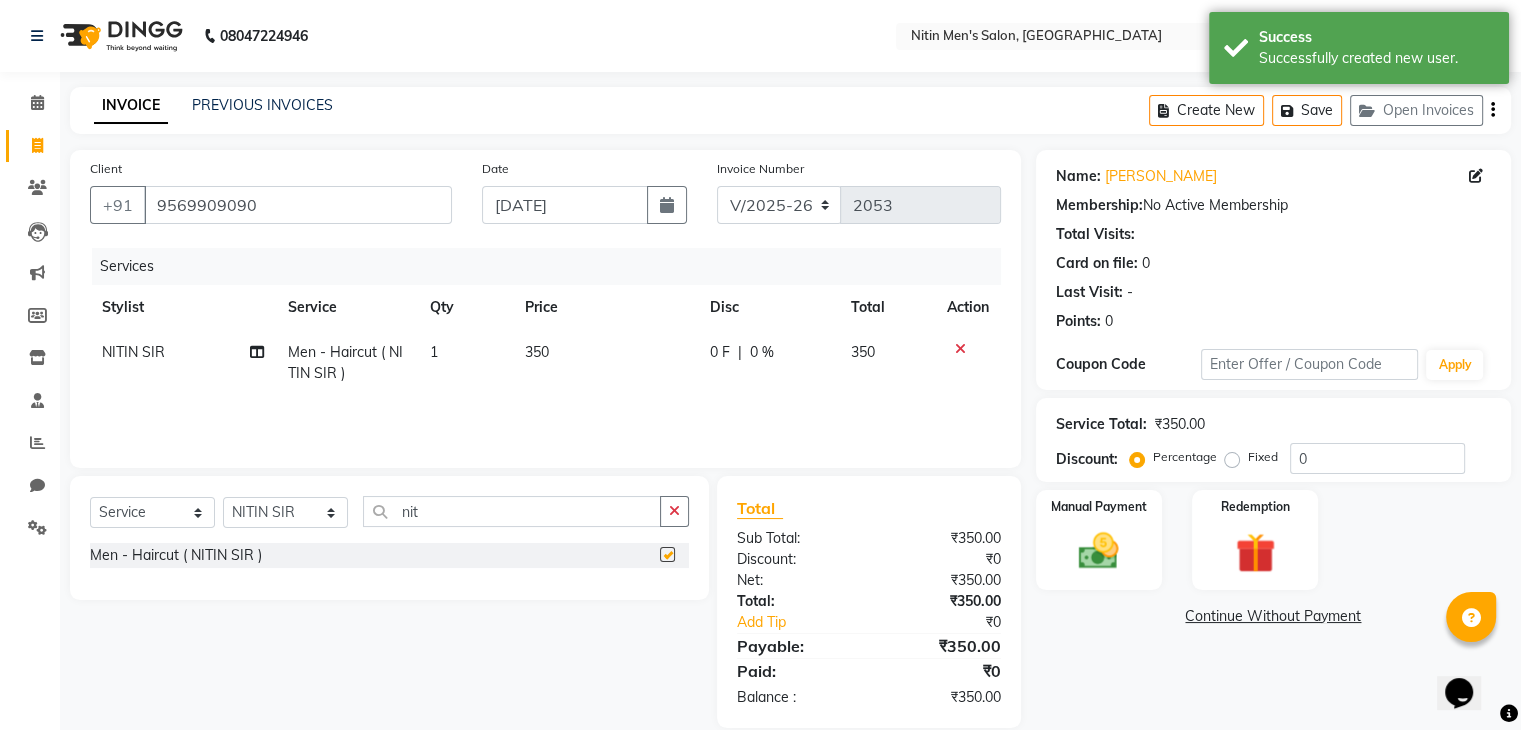 checkbox on "false" 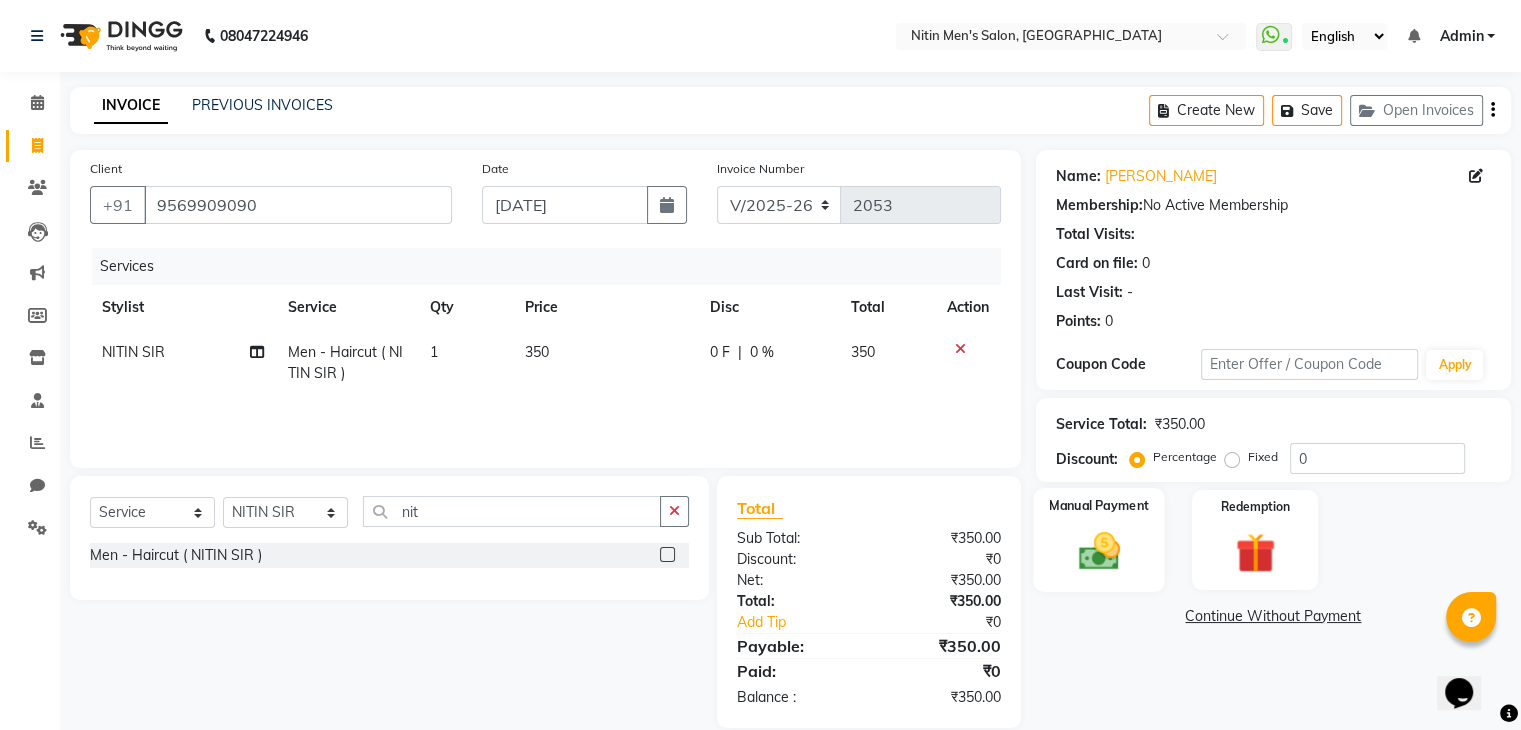click 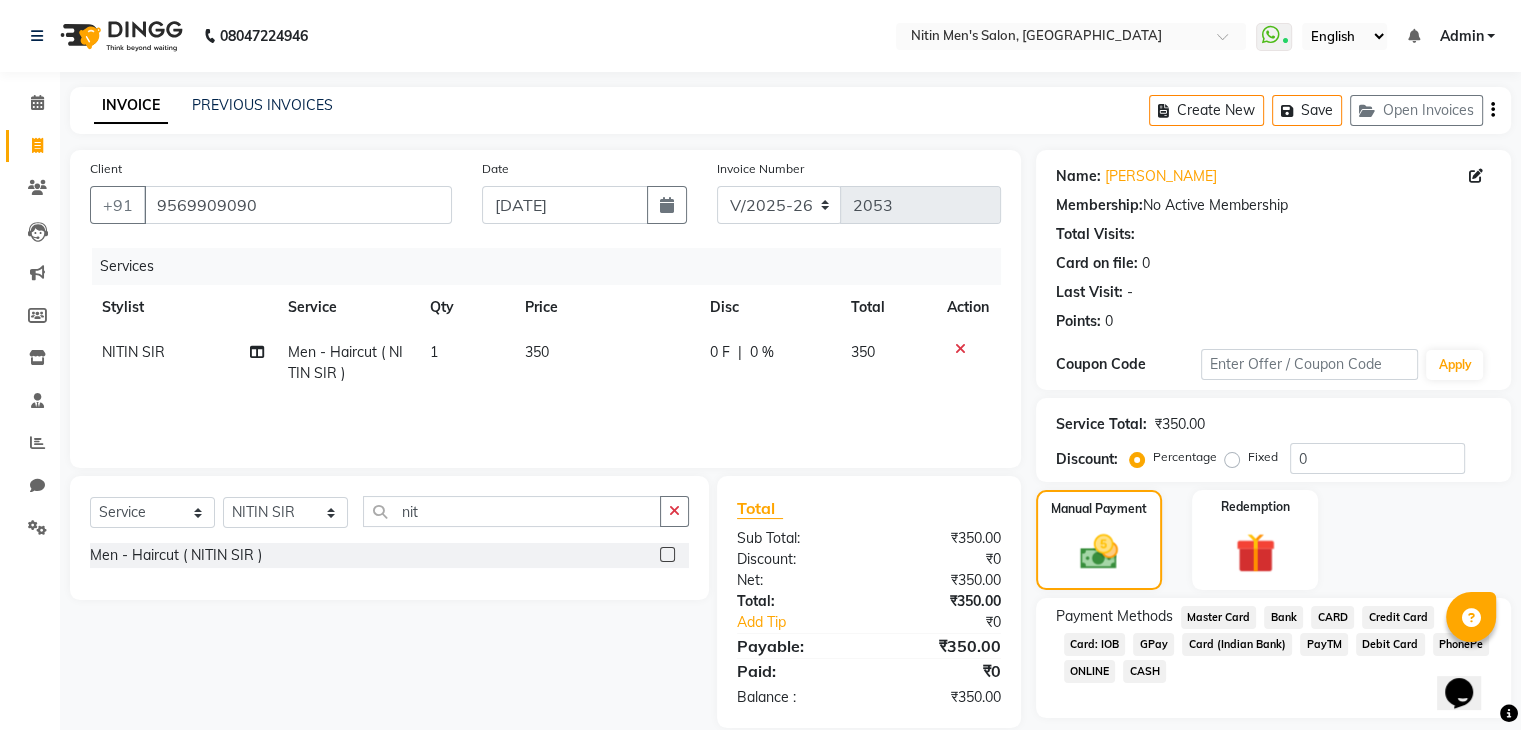 click on "CARD" 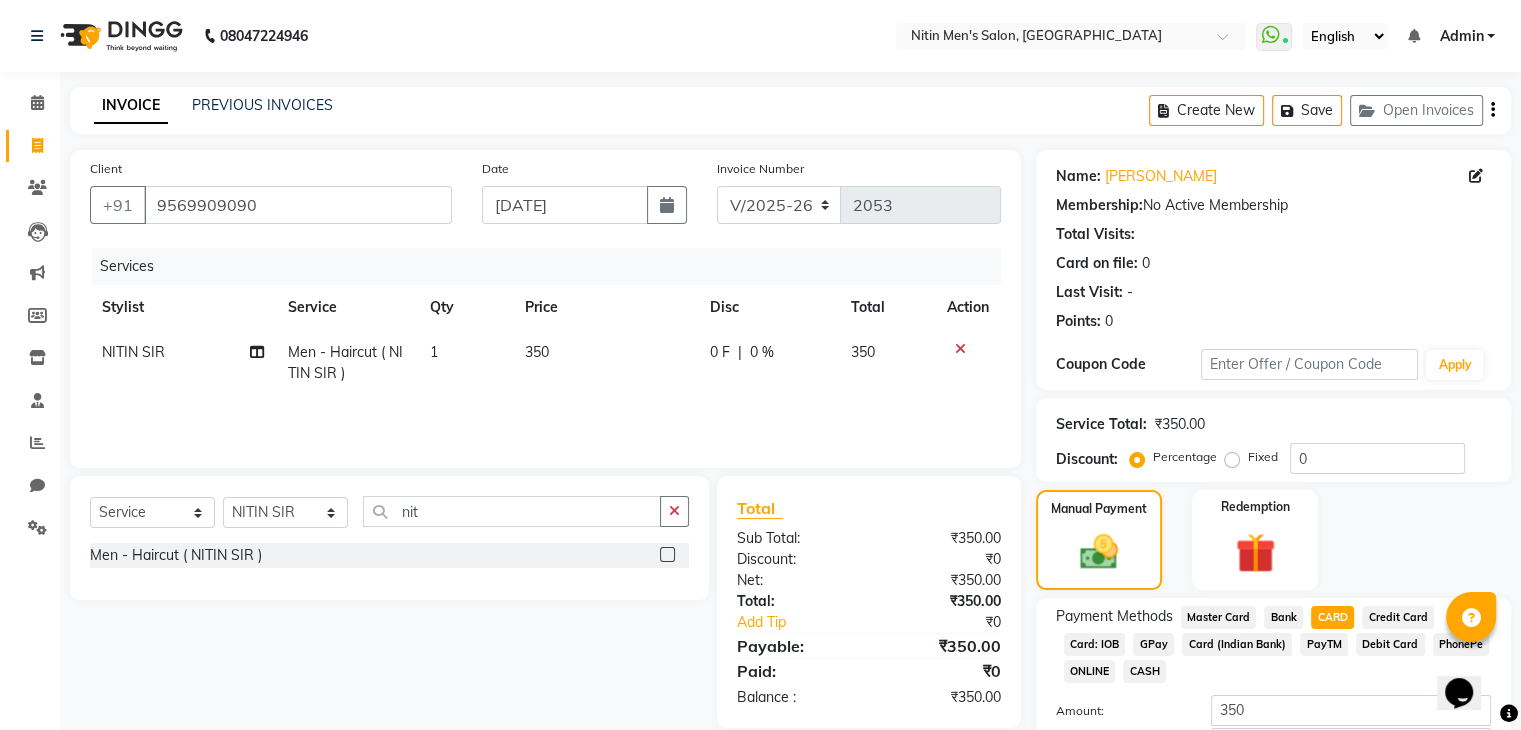 scroll, scrollTop: 145, scrollLeft: 0, axis: vertical 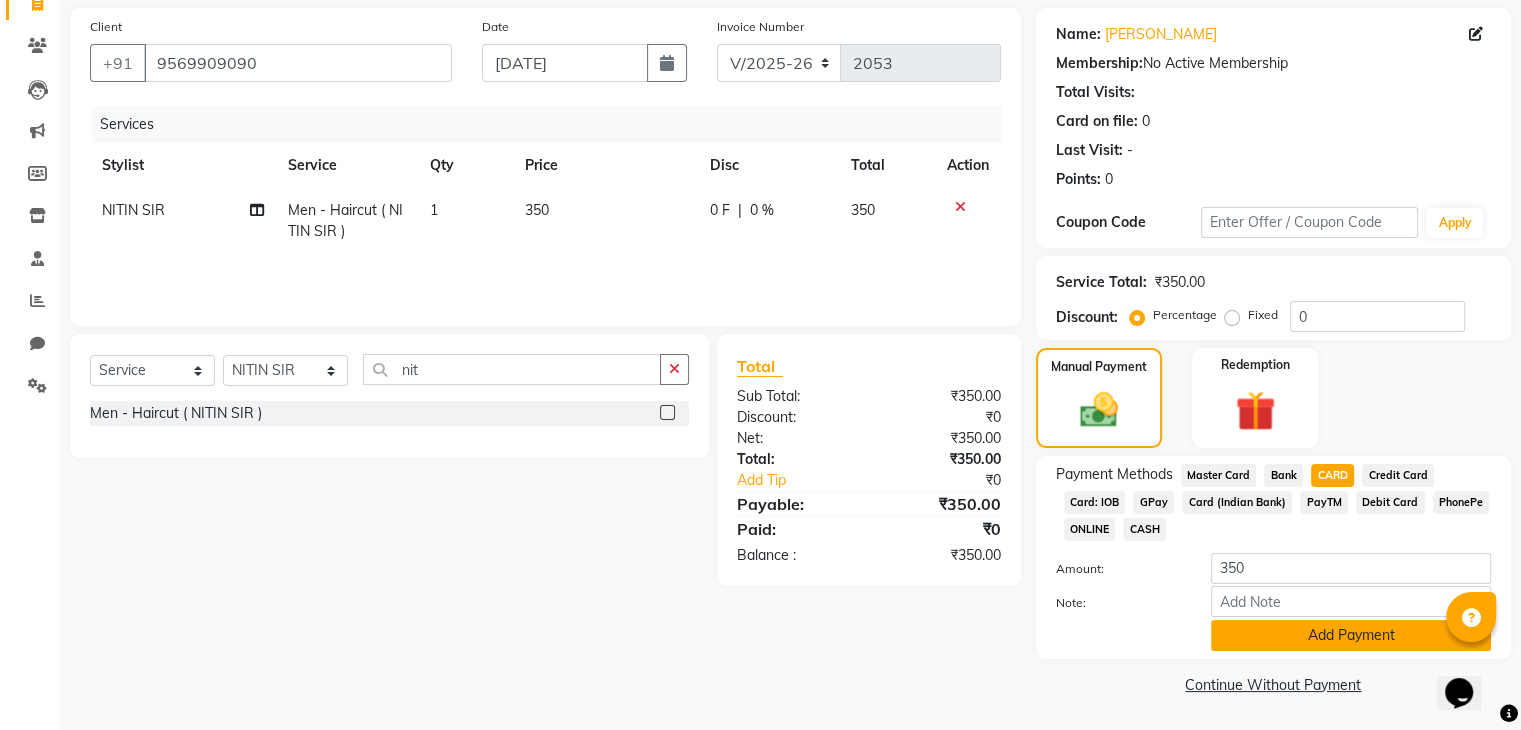 click on "Add Payment" 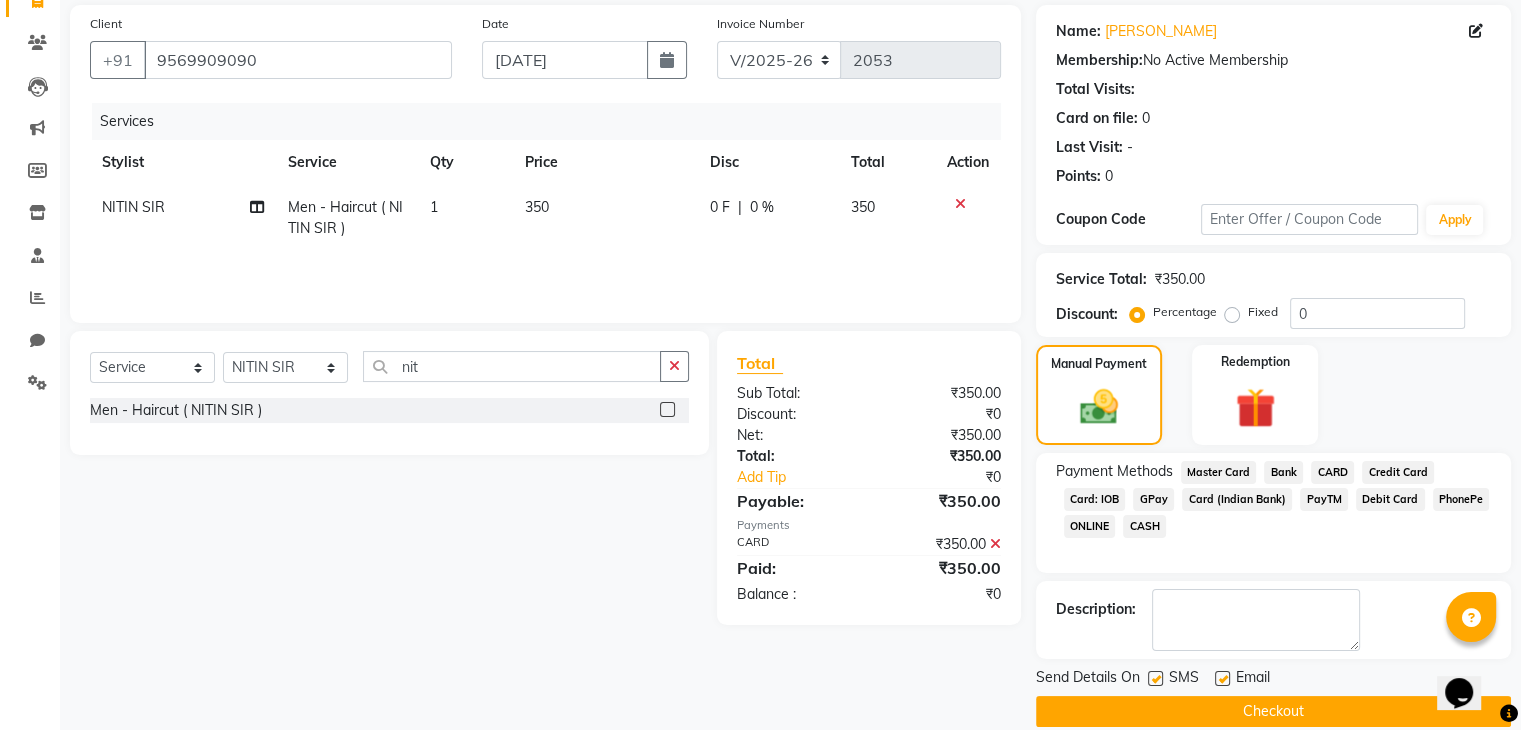 click on "Checkout" 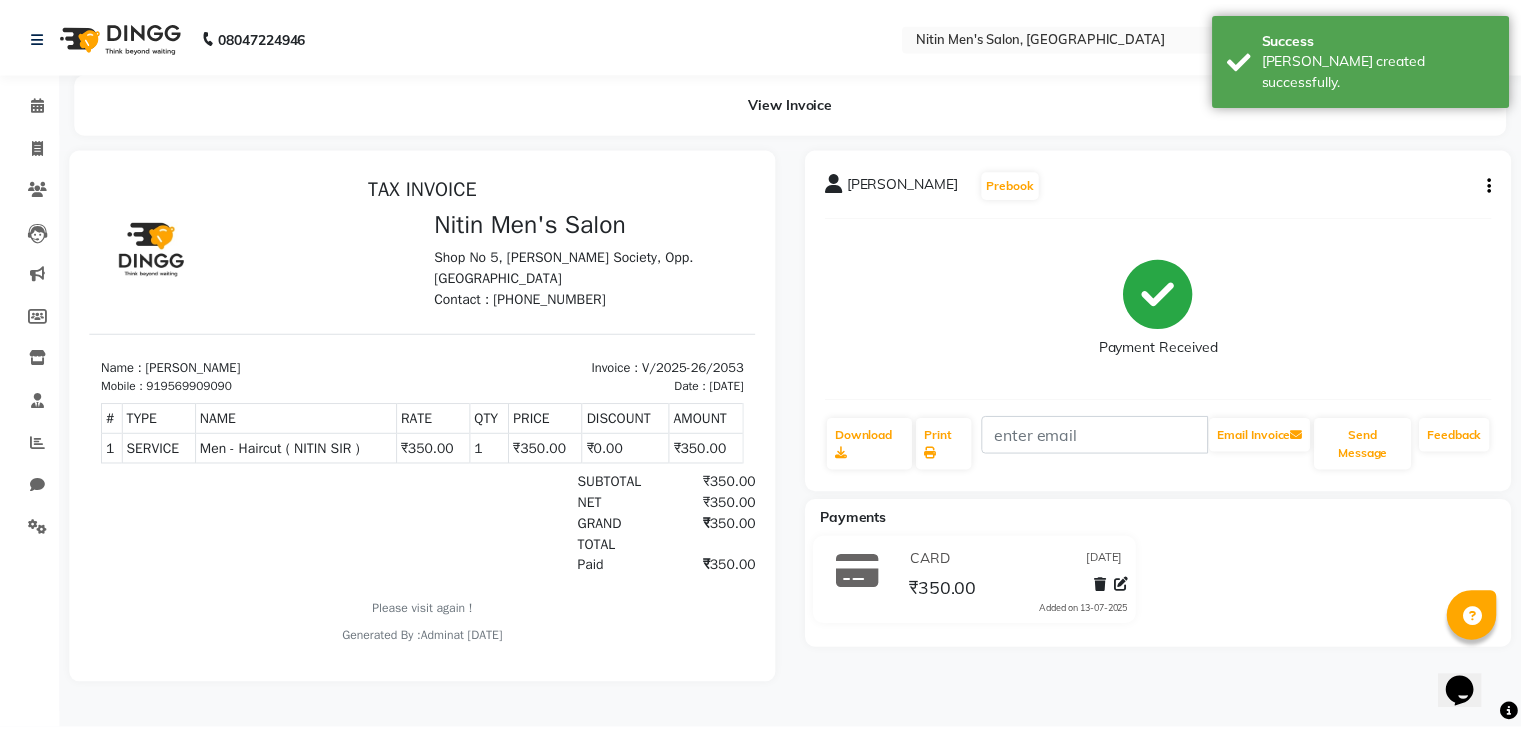 scroll, scrollTop: 0, scrollLeft: 0, axis: both 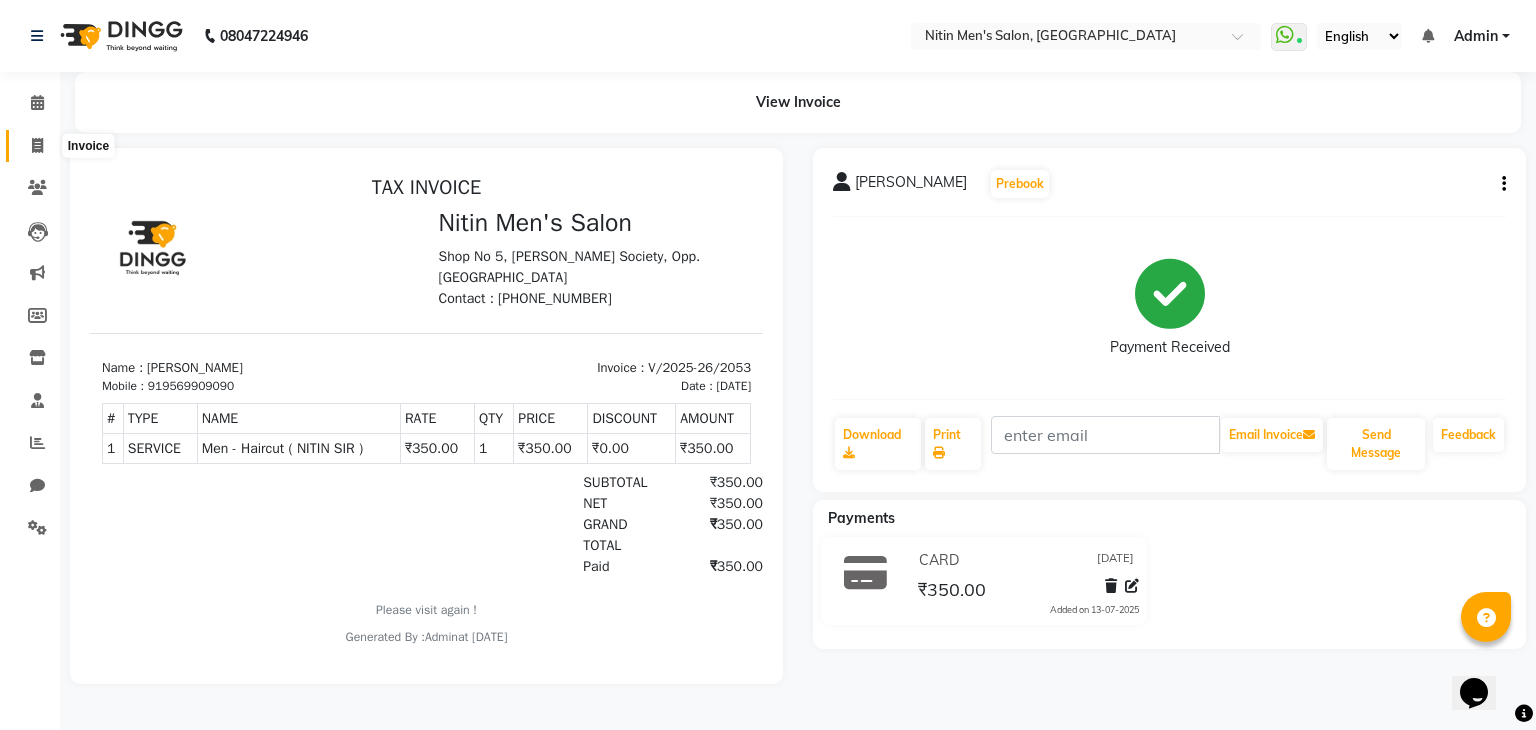 click 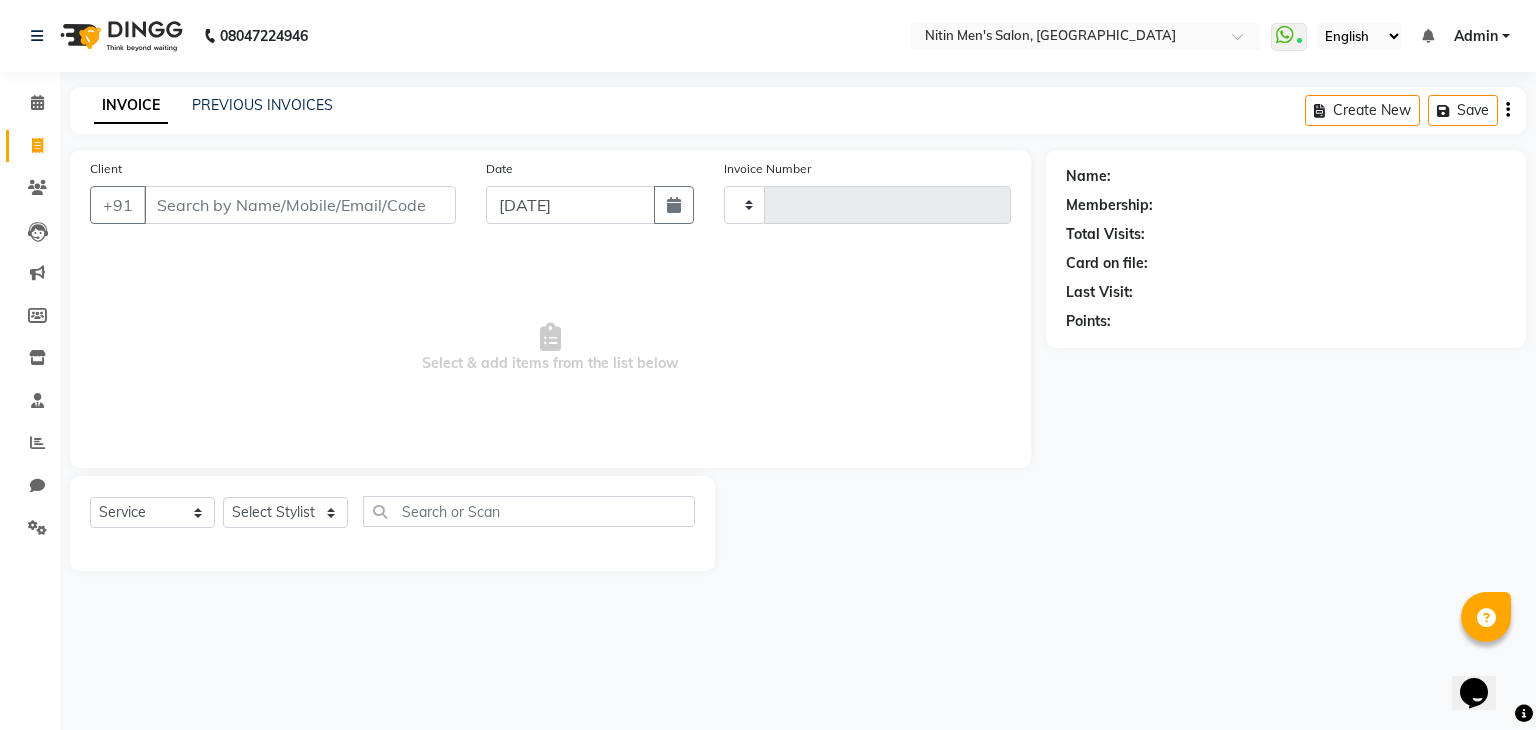type on "2054" 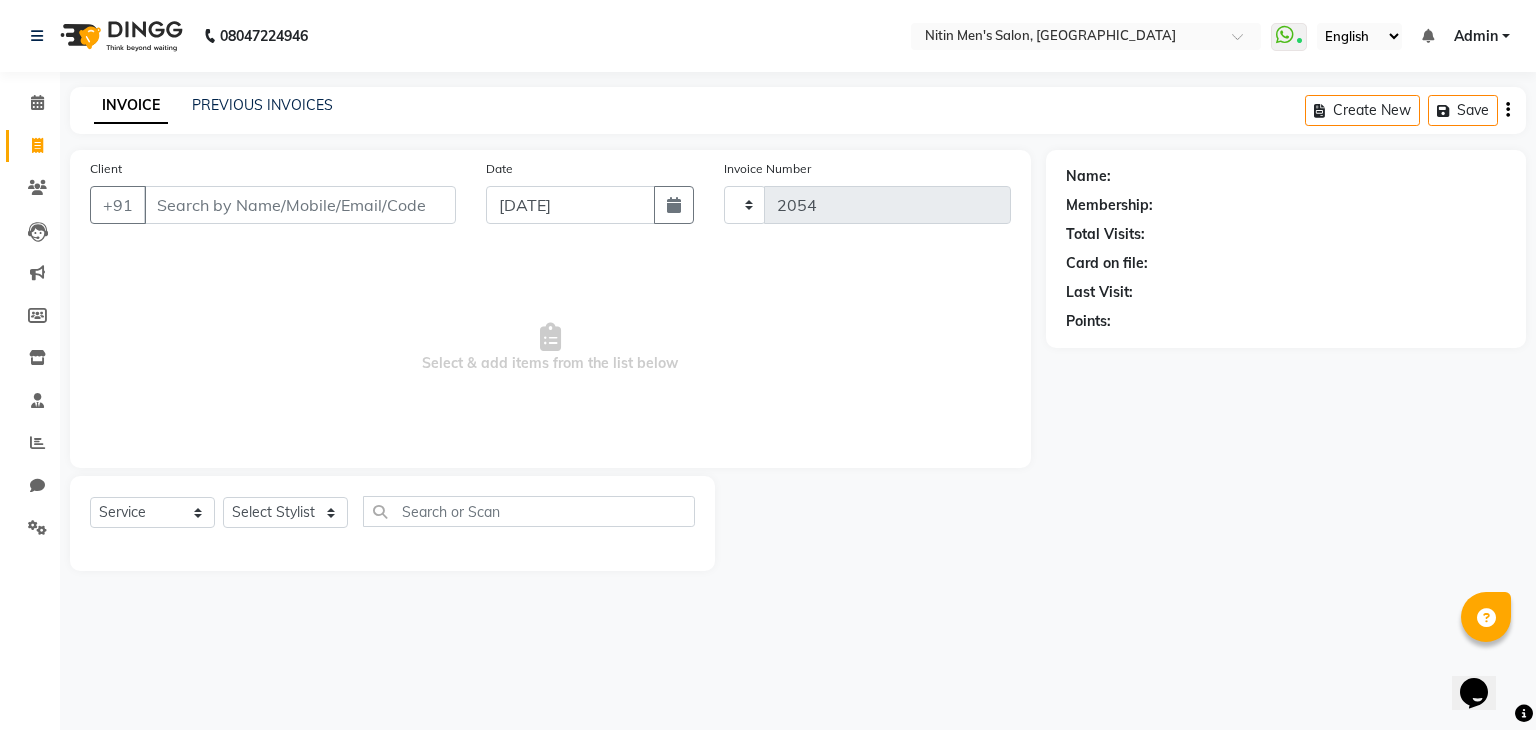 select on "7981" 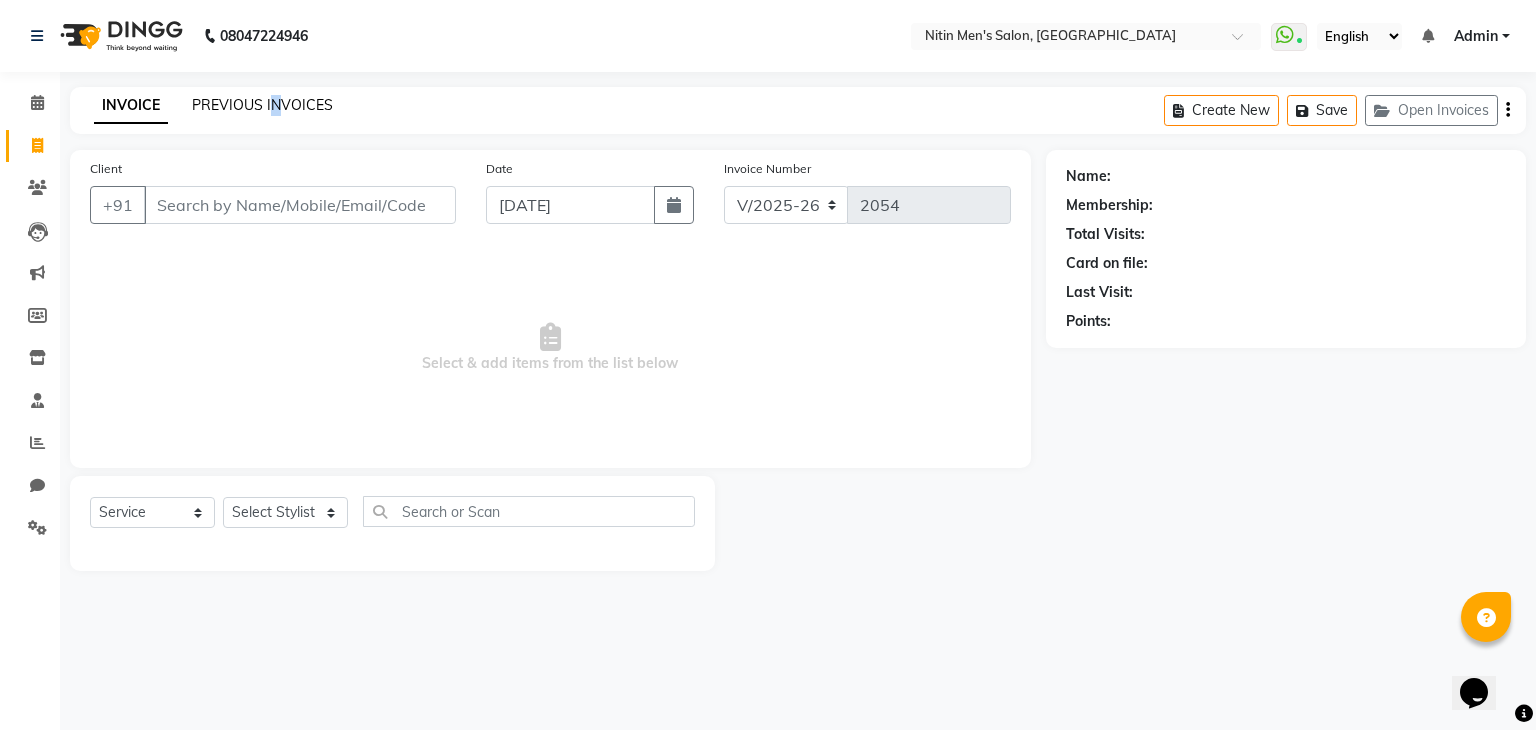 drag, startPoint x: 275, startPoint y: 86, endPoint x: 266, endPoint y: 101, distance: 17.492855 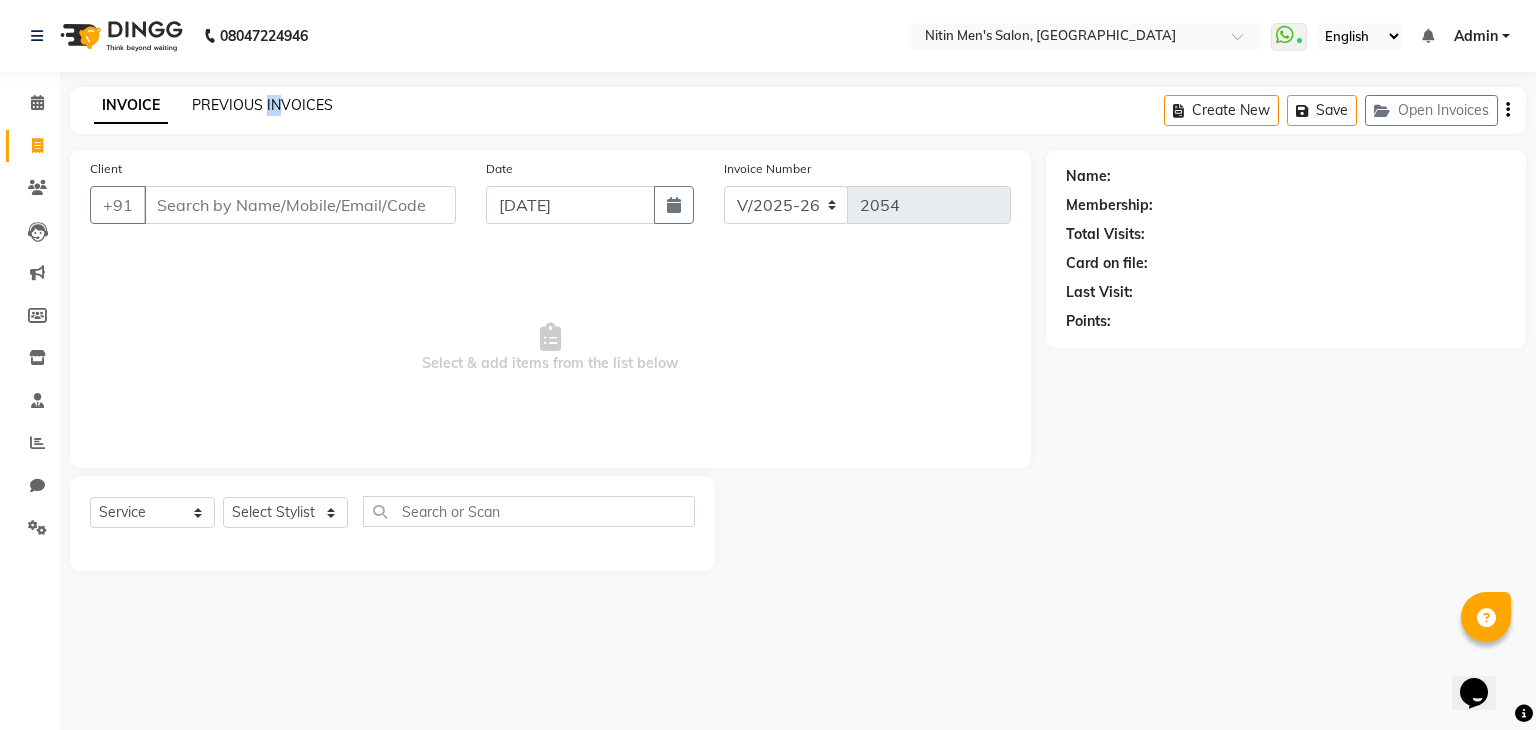 click on "PREVIOUS INVOICES" 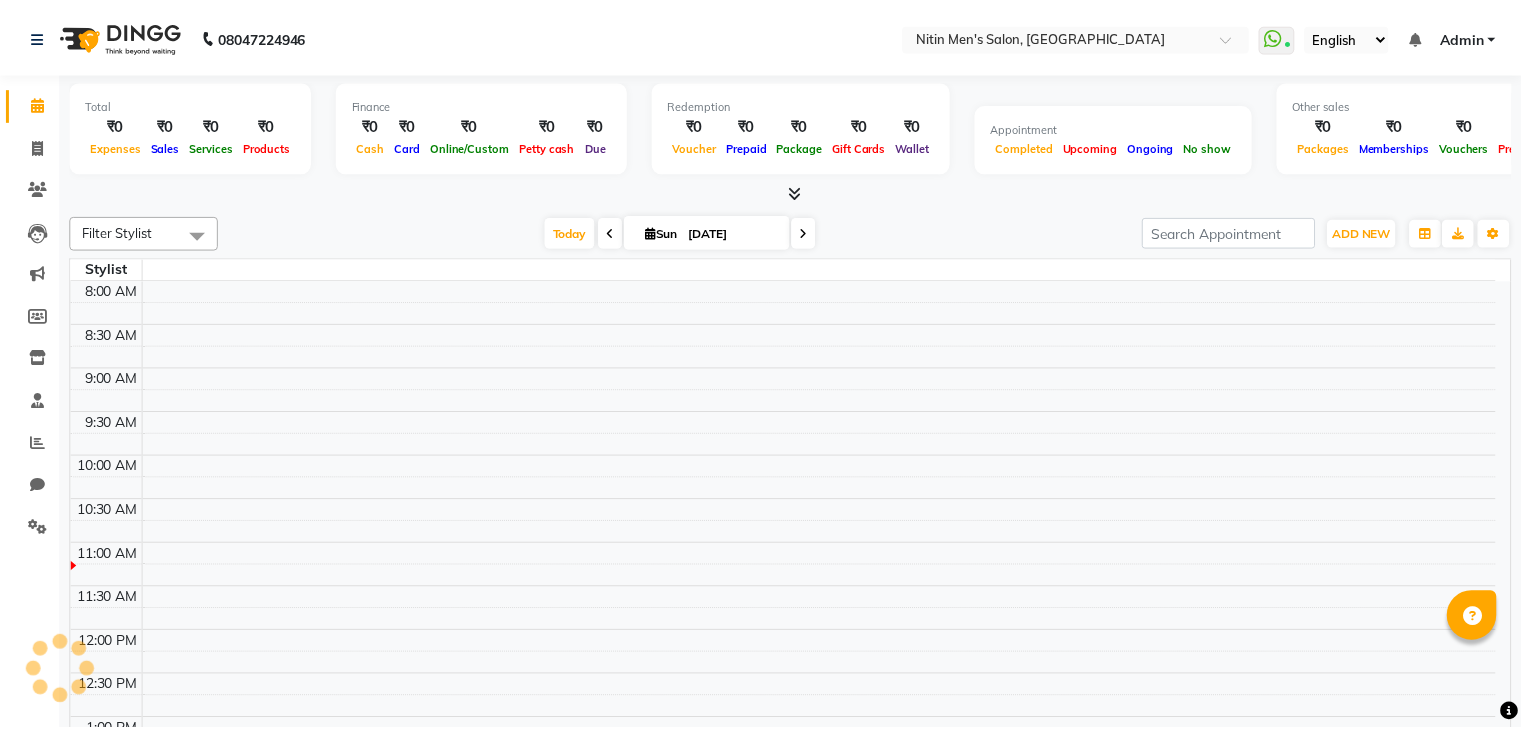 scroll, scrollTop: 0, scrollLeft: 0, axis: both 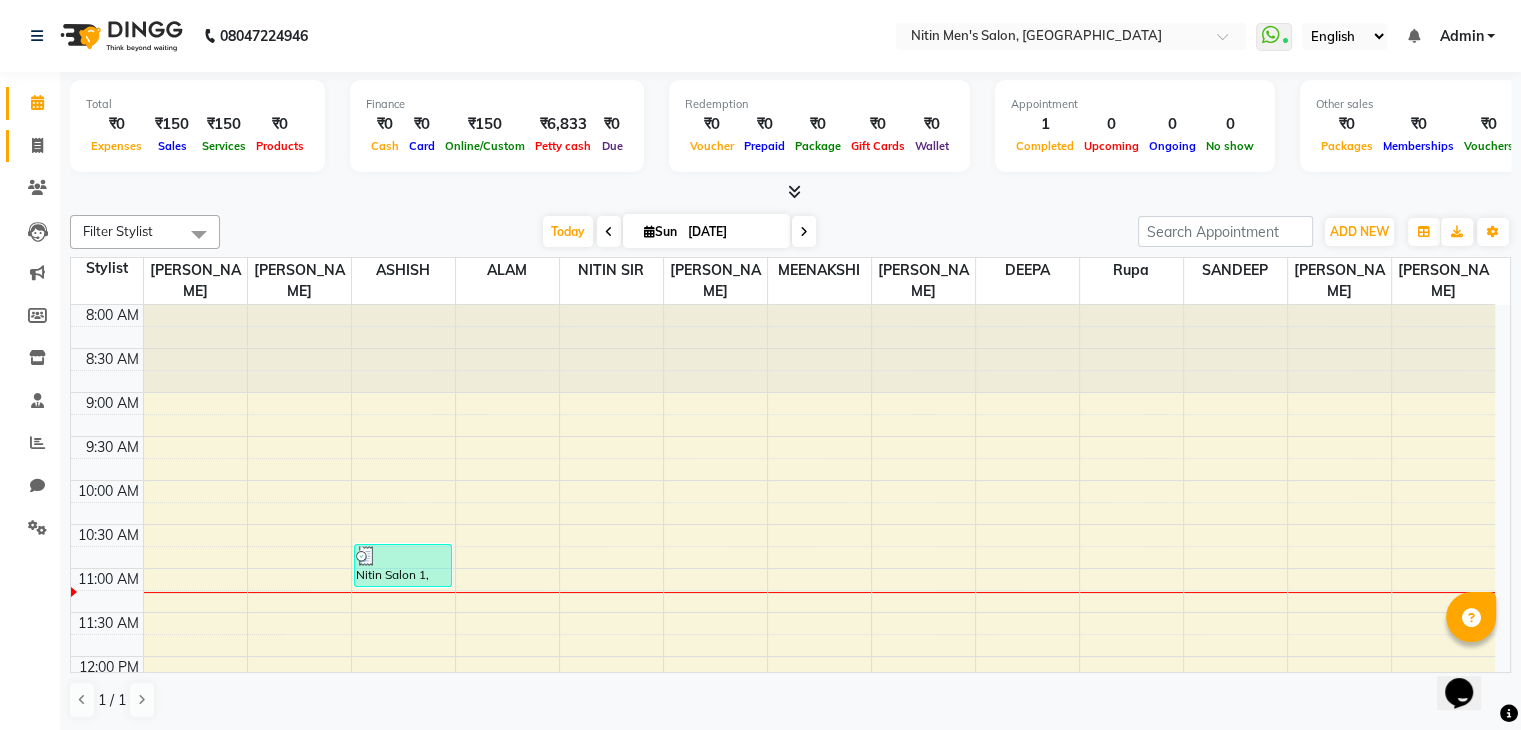 click on "Invoice" 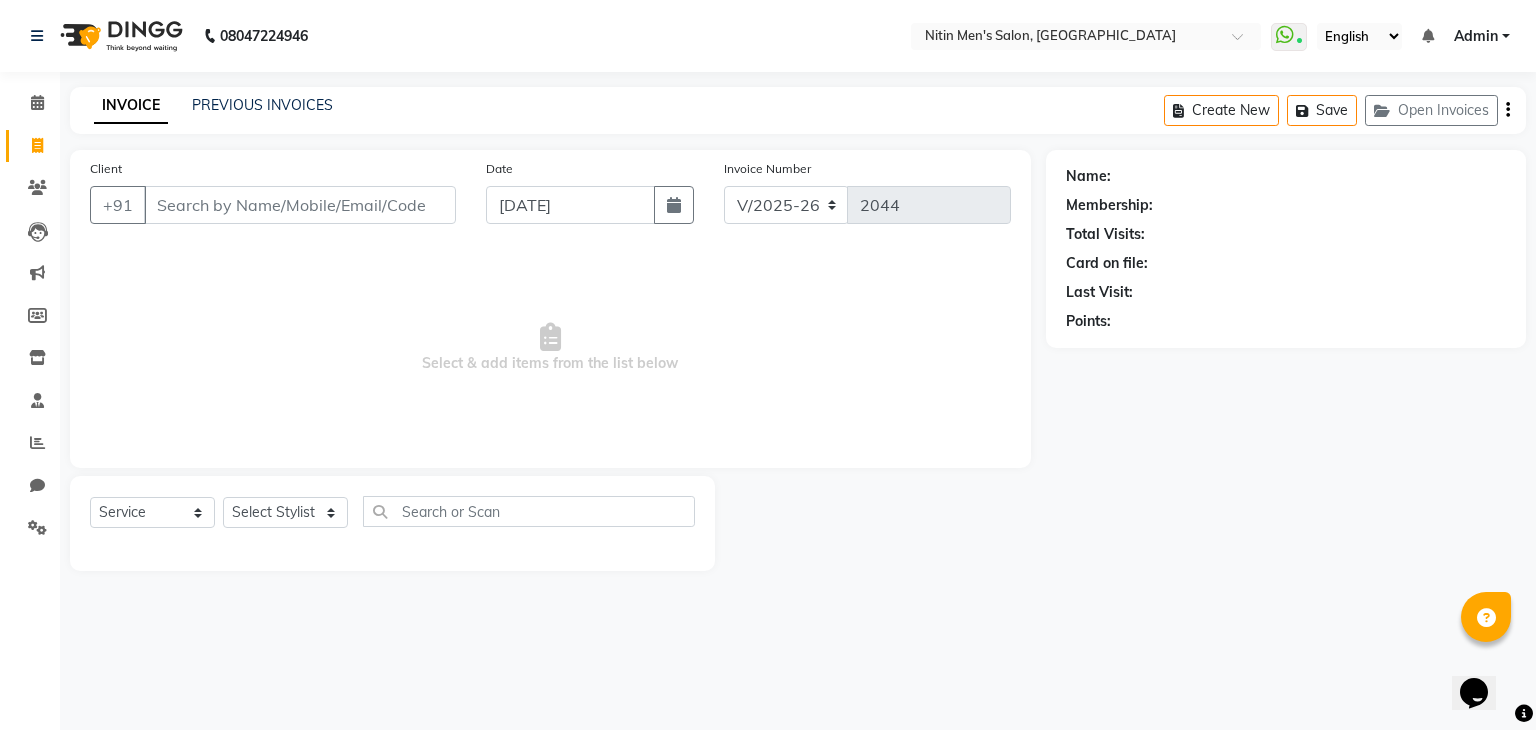 click on "Client" at bounding box center (300, 205) 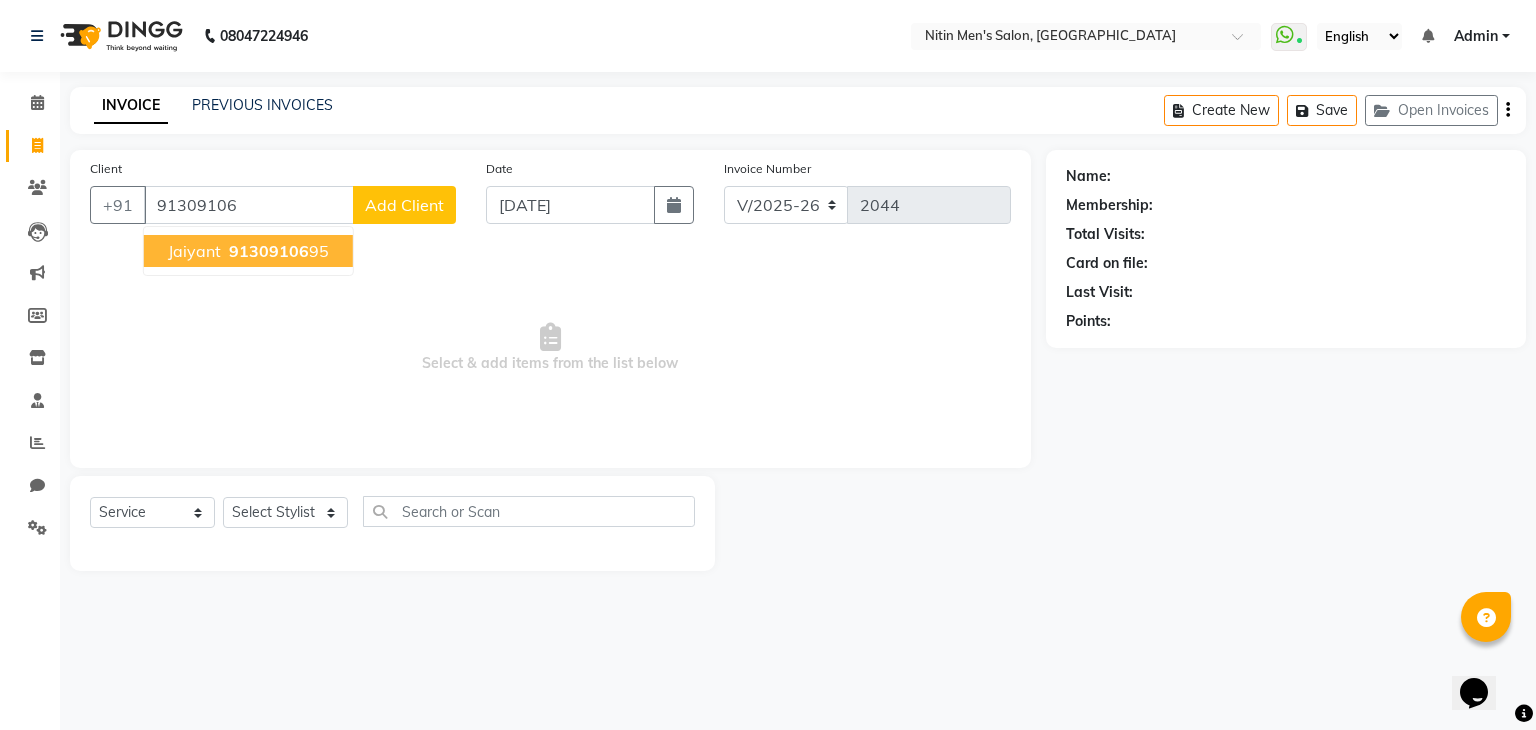 click on "91309106" at bounding box center [269, 251] 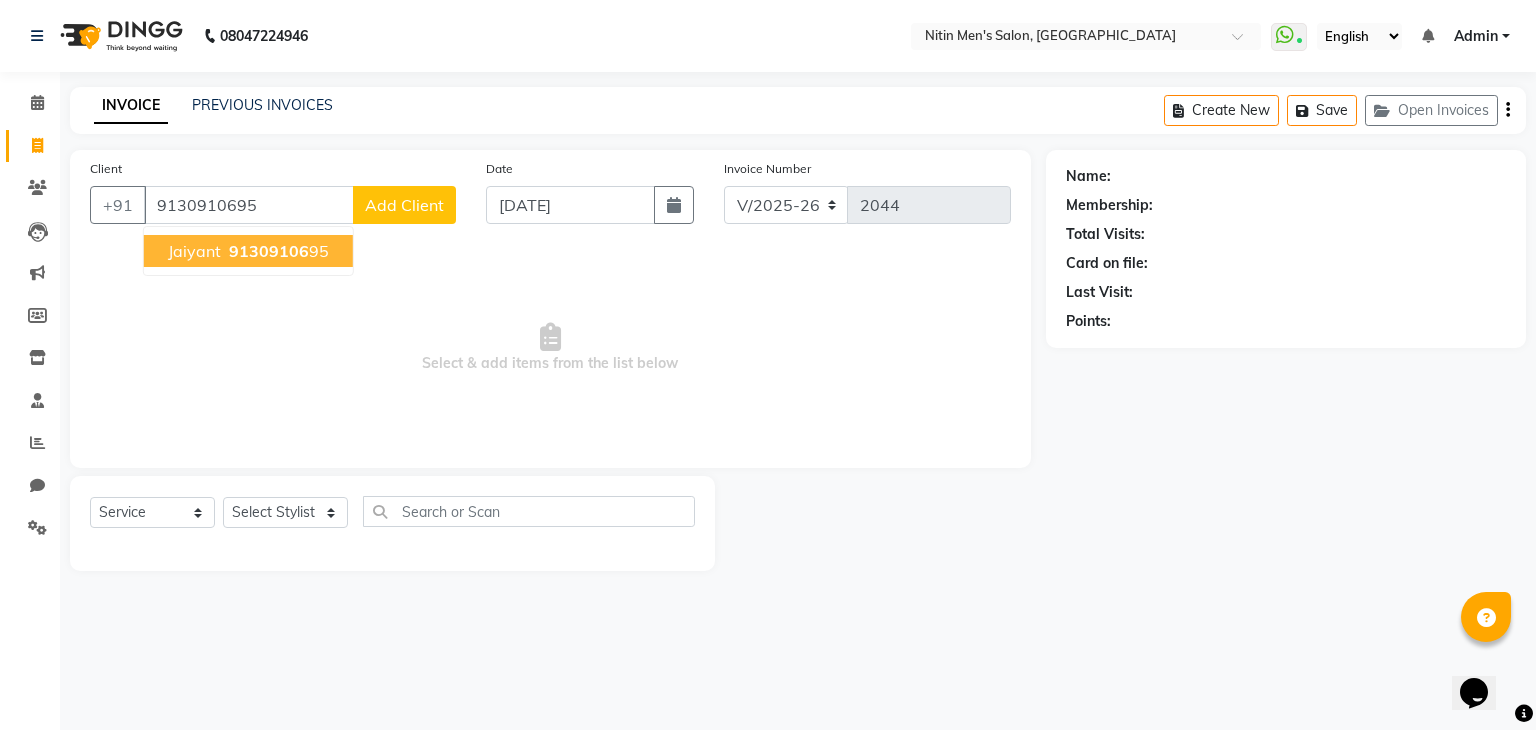 type on "9130910695" 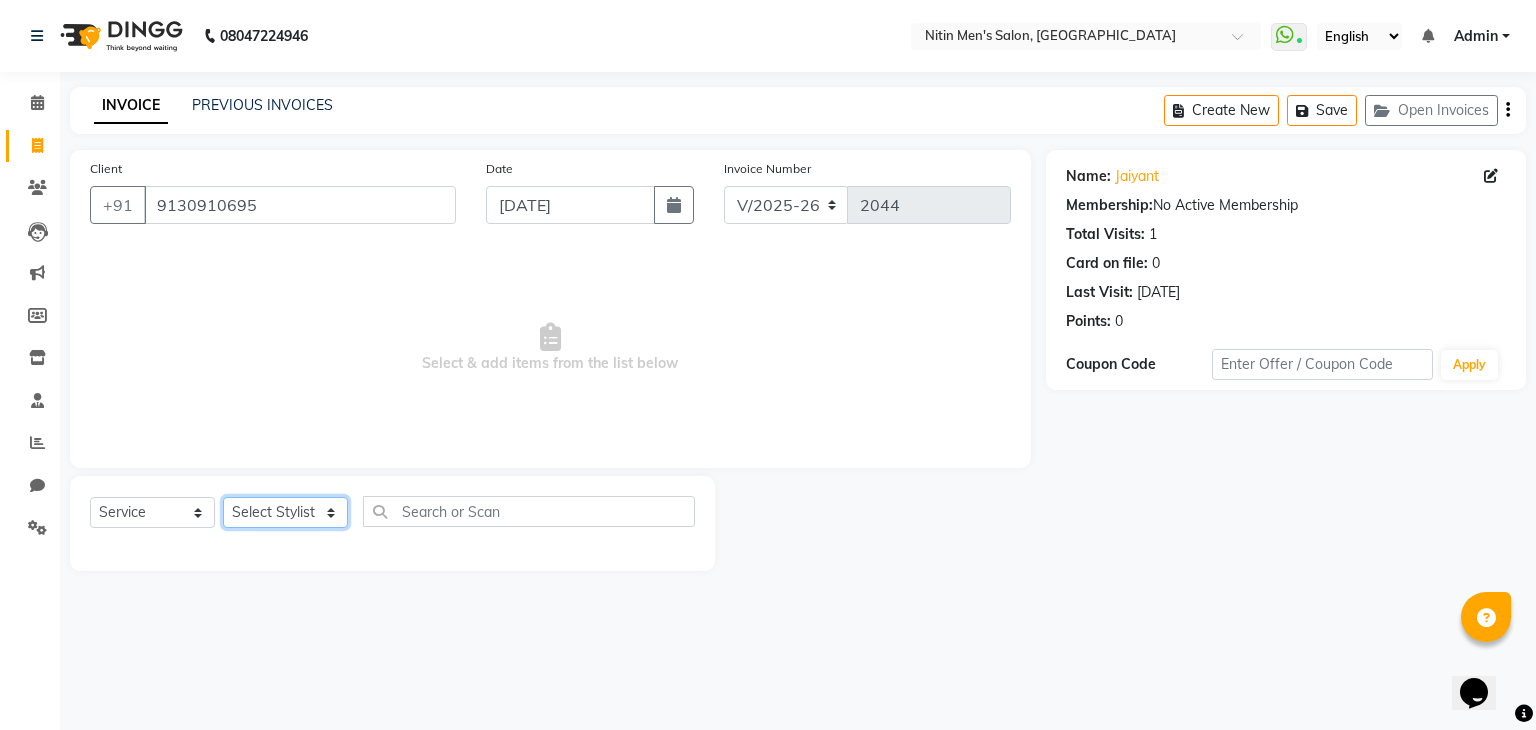 drag, startPoint x: 280, startPoint y: 504, endPoint x: 280, endPoint y: 486, distance: 18 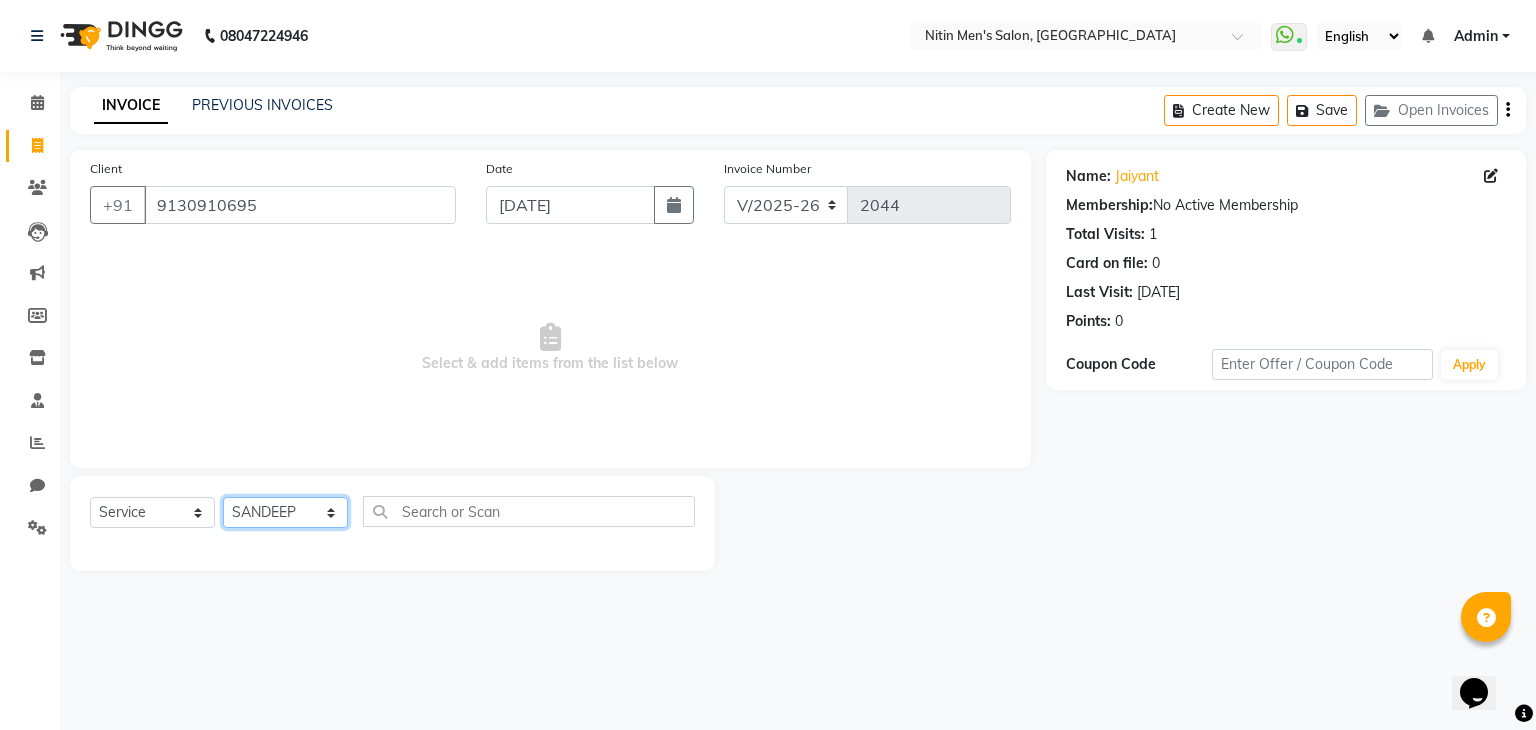 click on "Select Stylist [PERSON_NAME] [PERSON_NAME] [PERSON_NAME] [PERSON_NAME] MEENAKSHI NITIN SIR [PERSON_NAME] [PERSON_NAME] [PERSON_NAME]" 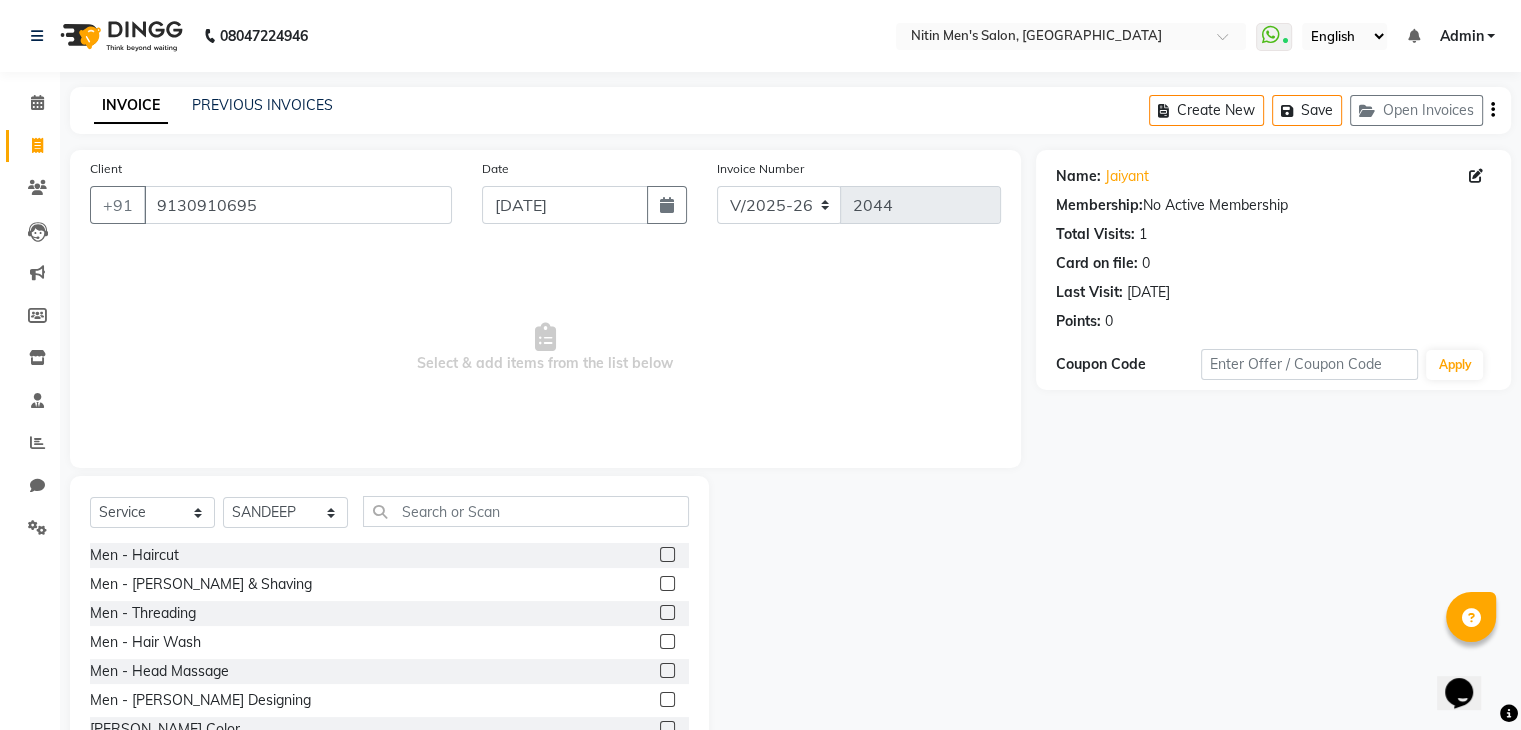 click 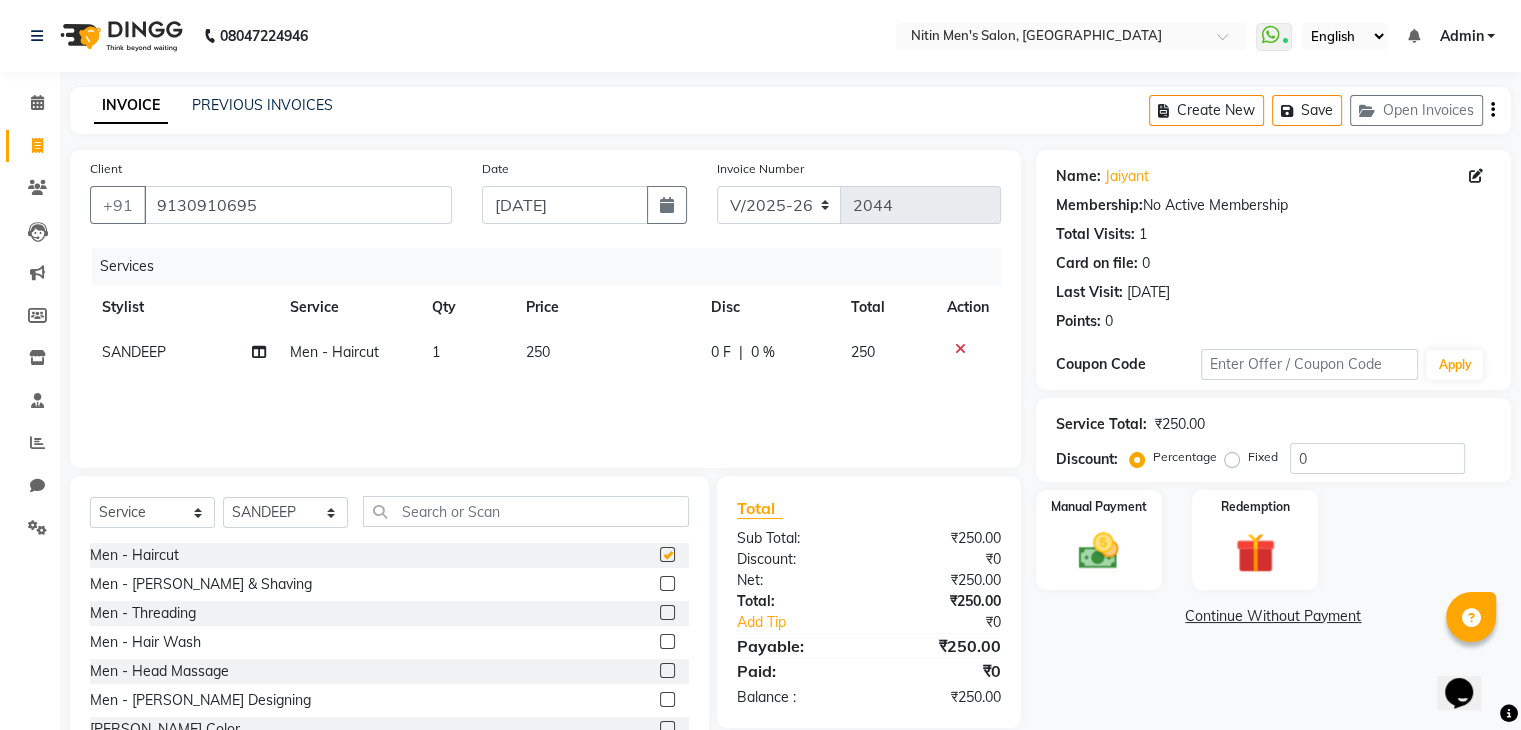 checkbox on "false" 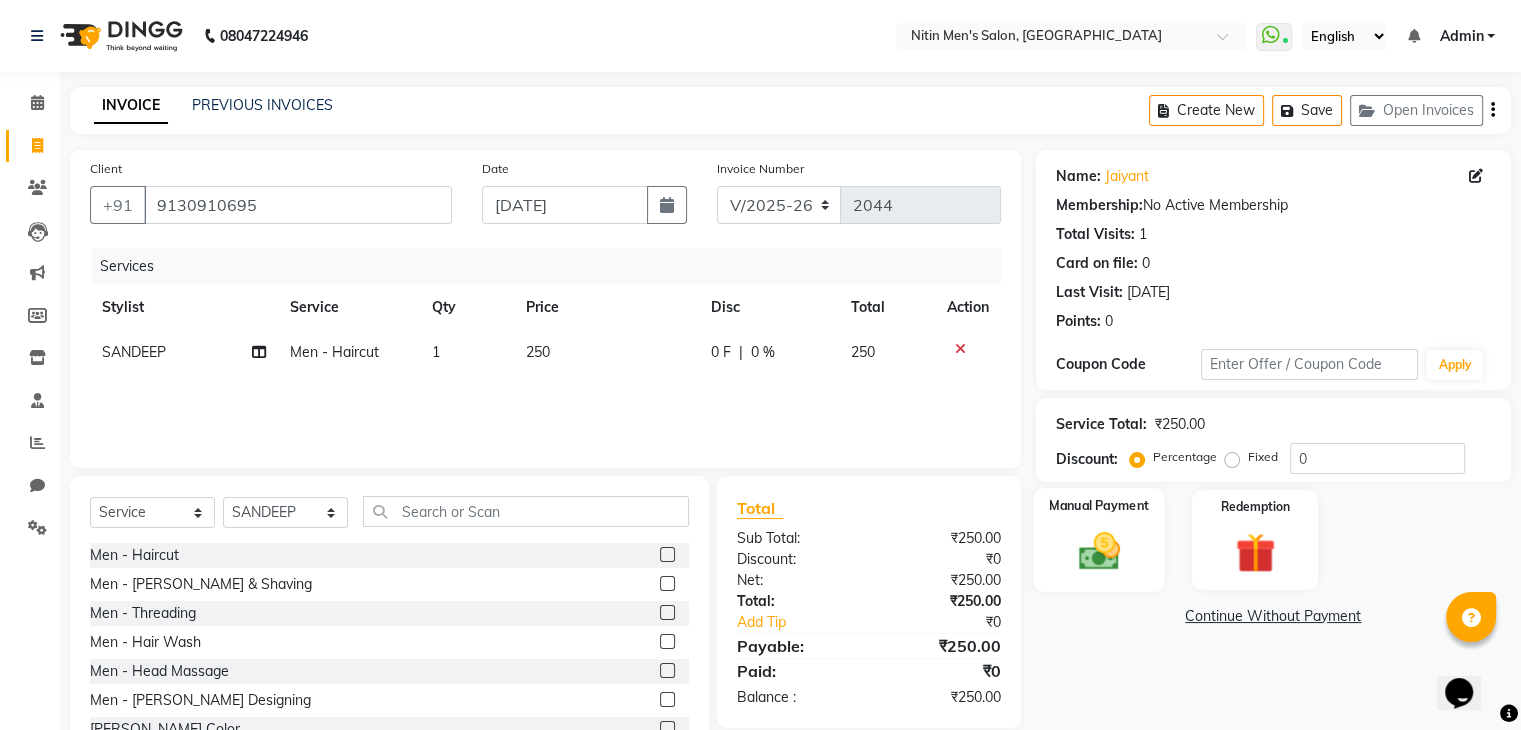 click 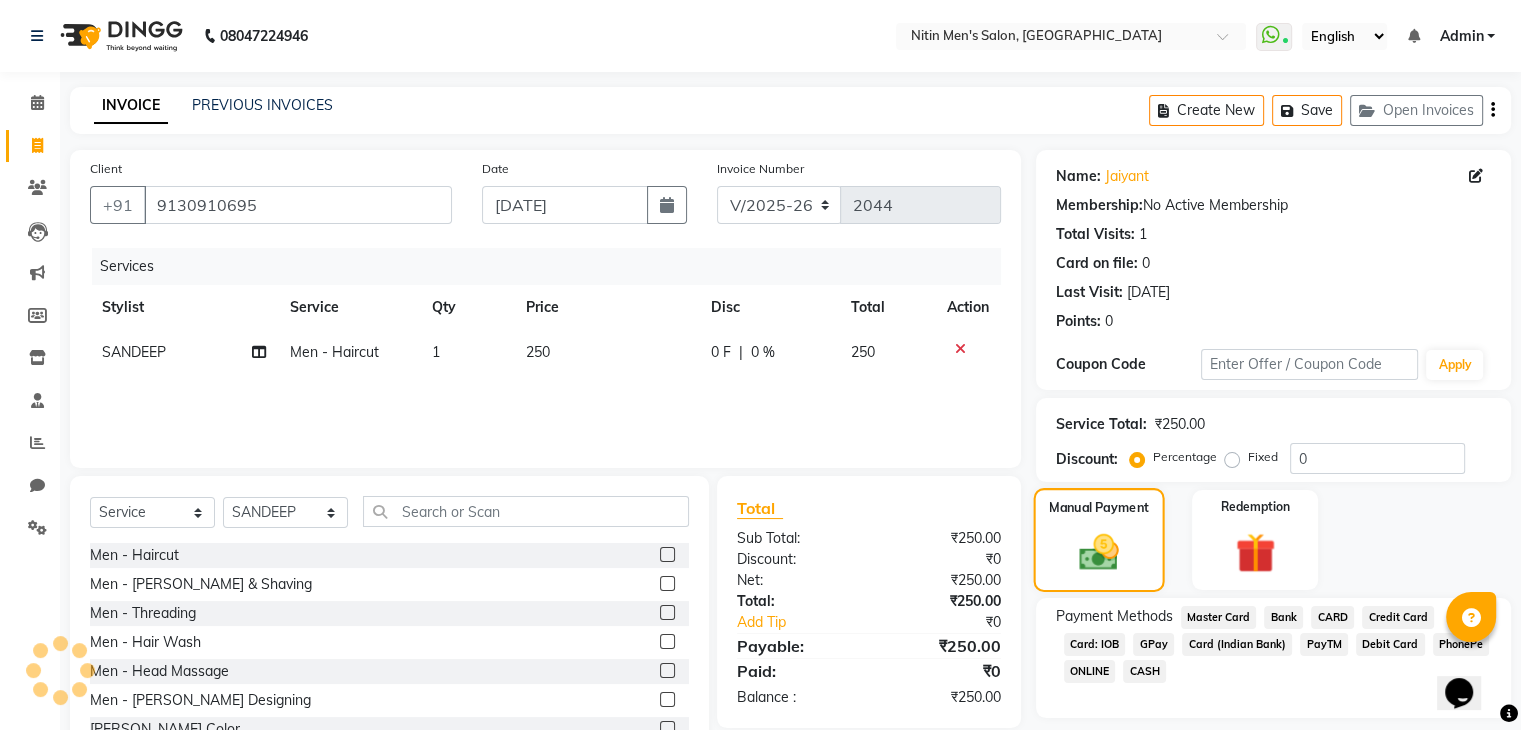 scroll, scrollTop: 72, scrollLeft: 0, axis: vertical 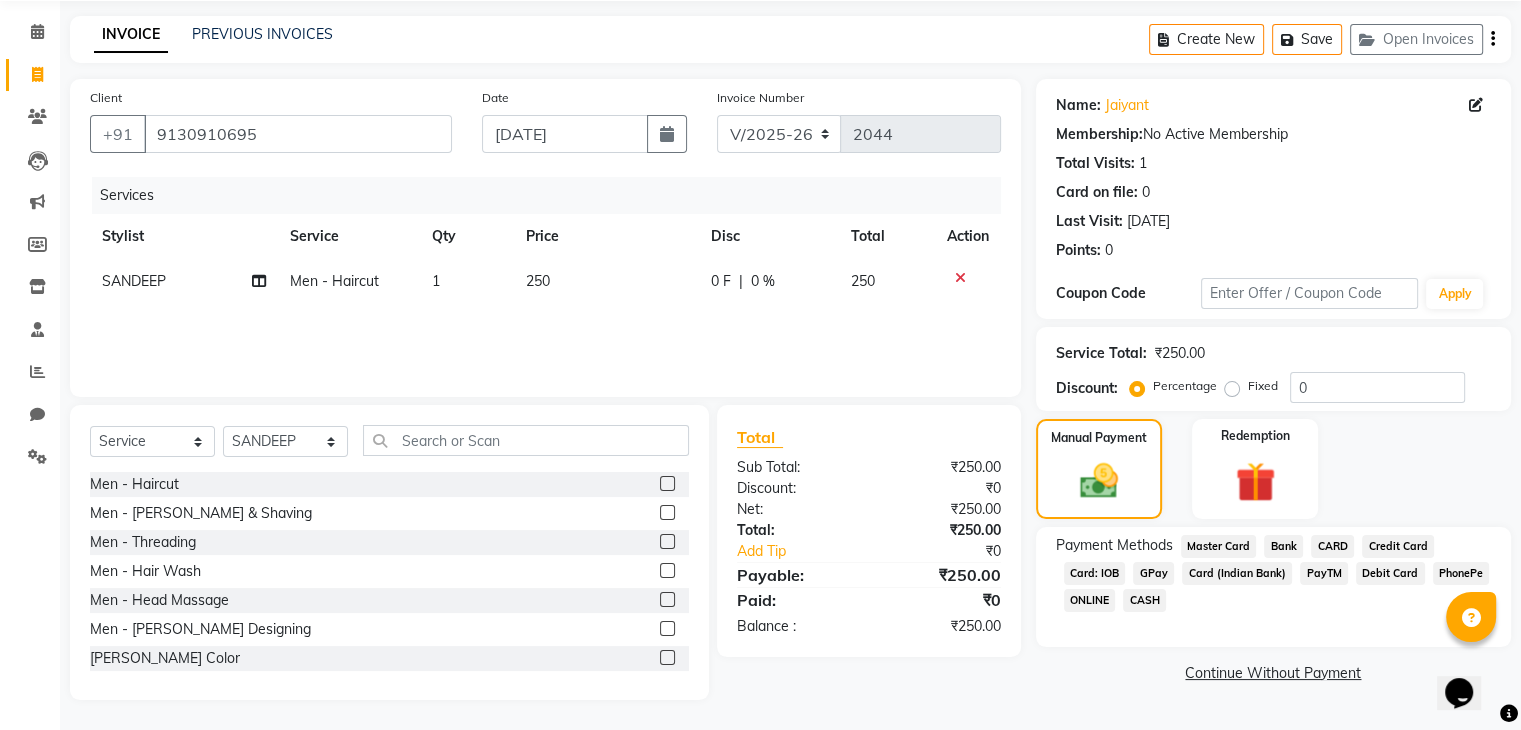 click on "CASH" 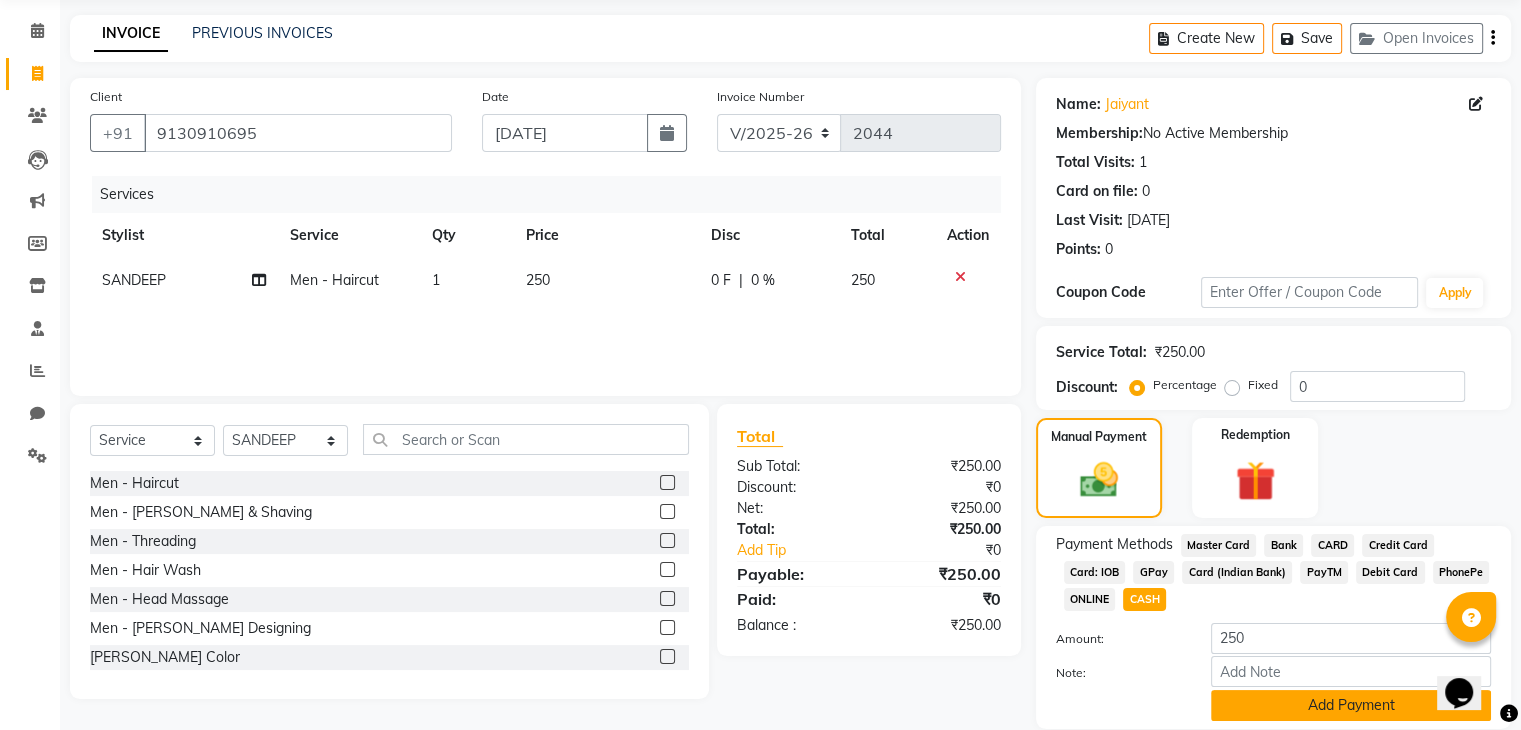 click on "Add Payment" 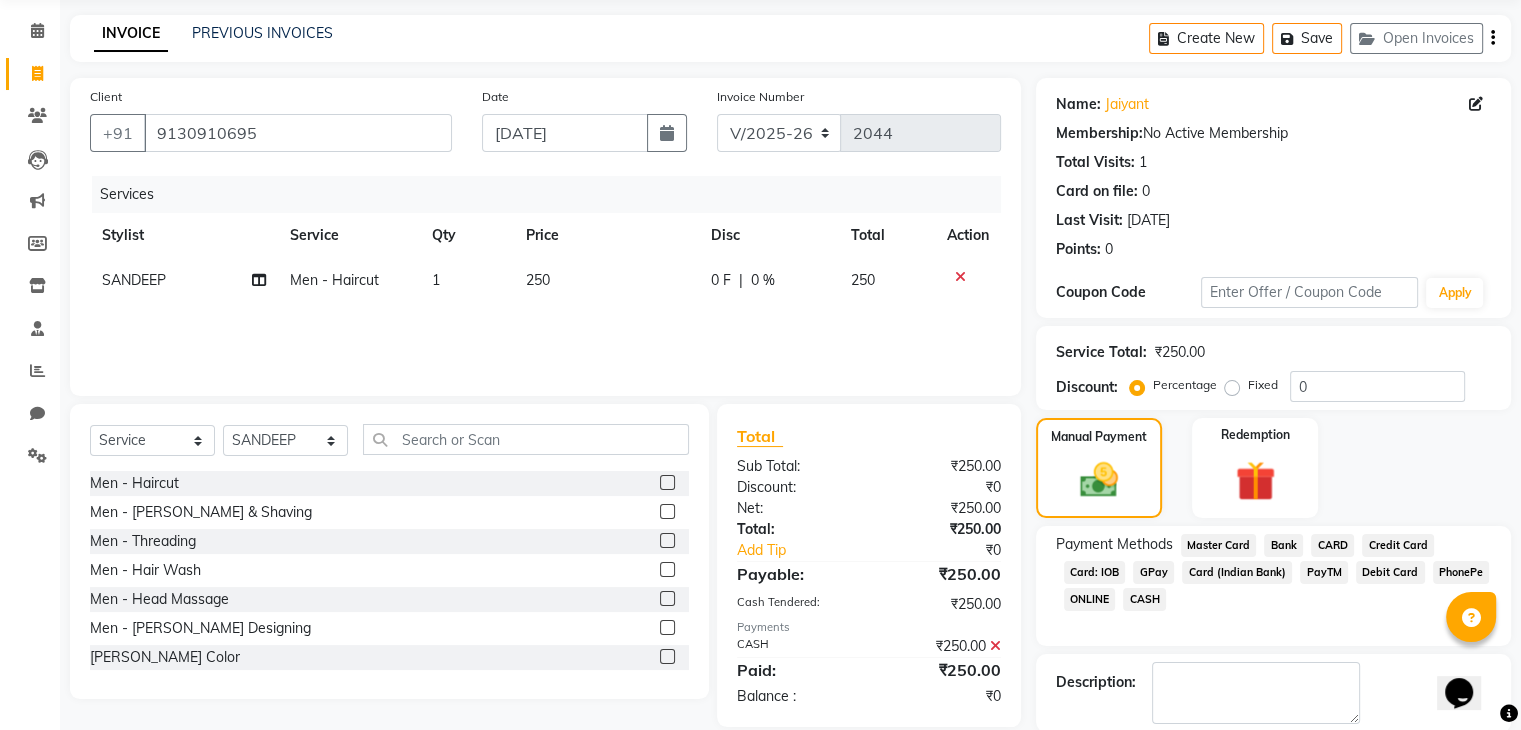 scroll, scrollTop: 171, scrollLeft: 0, axis: vertical 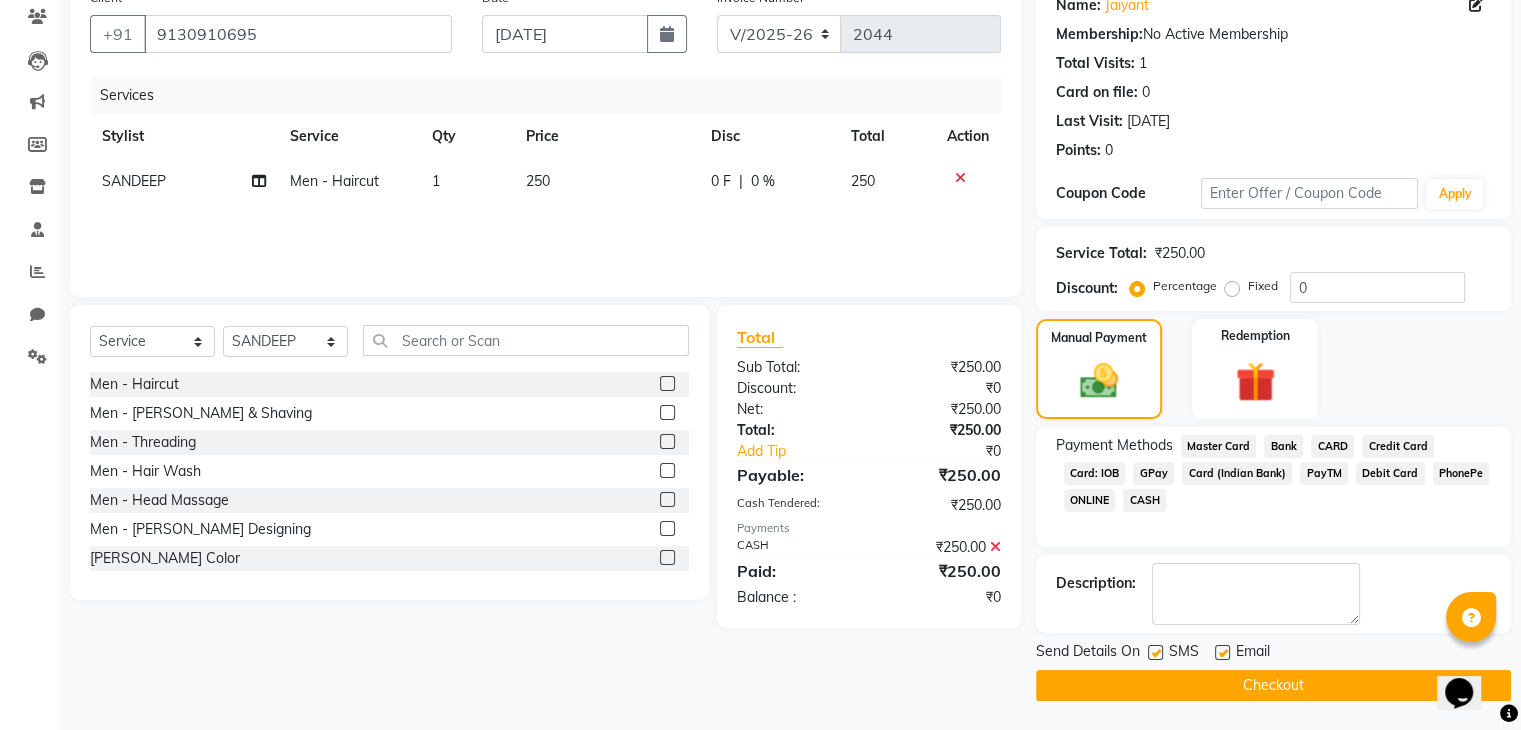 click on "Checkout" 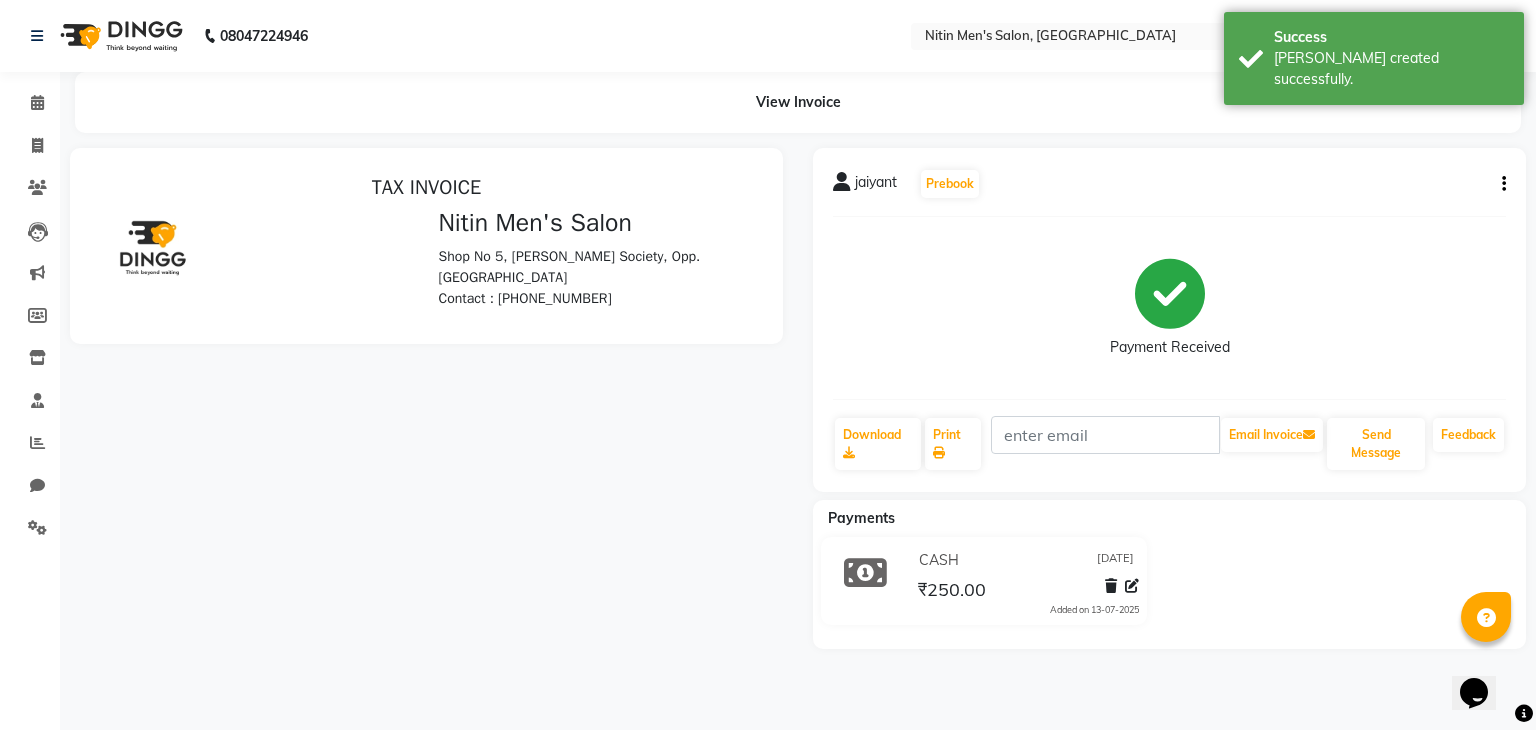 scroll, scrollTop: 0, scrollLeft: 0, axis: both 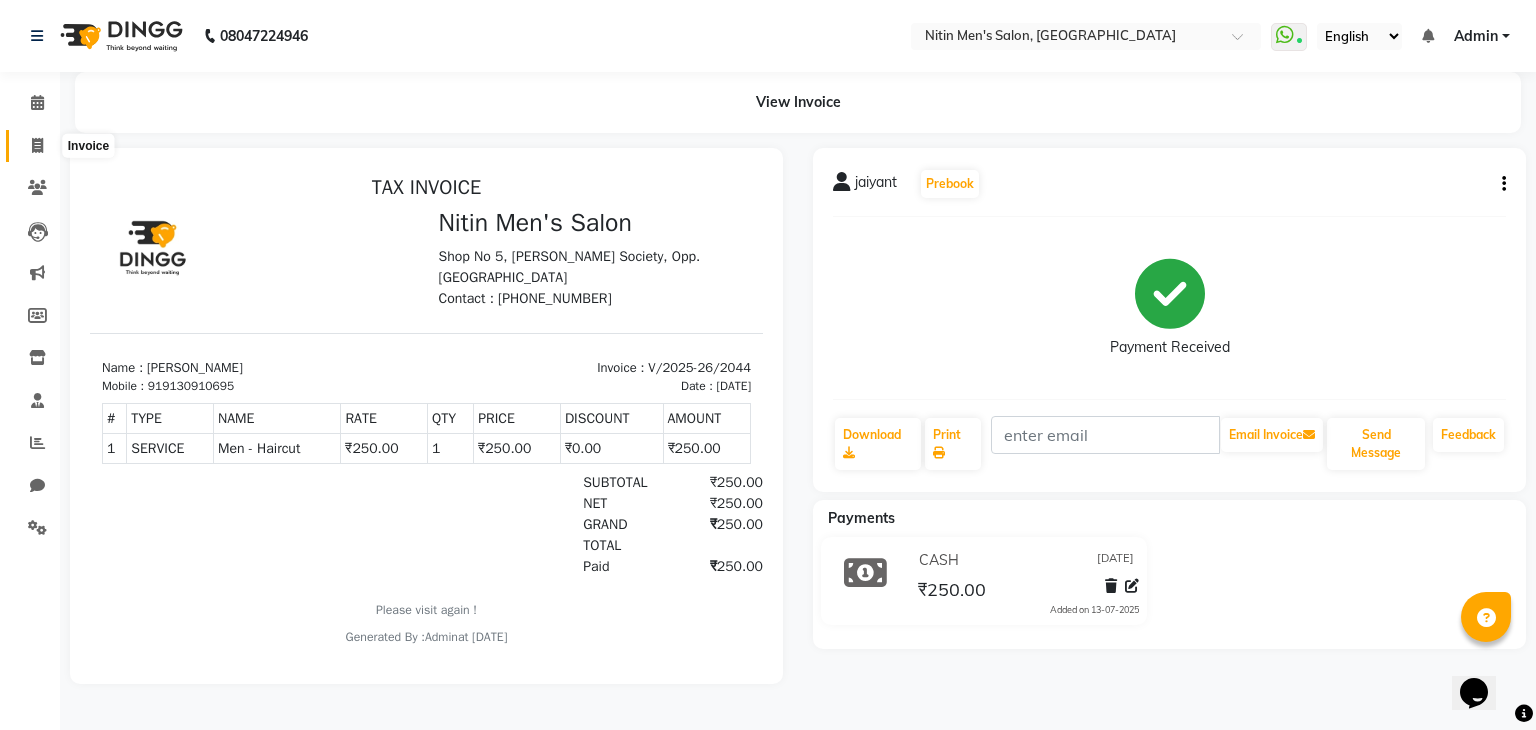 click 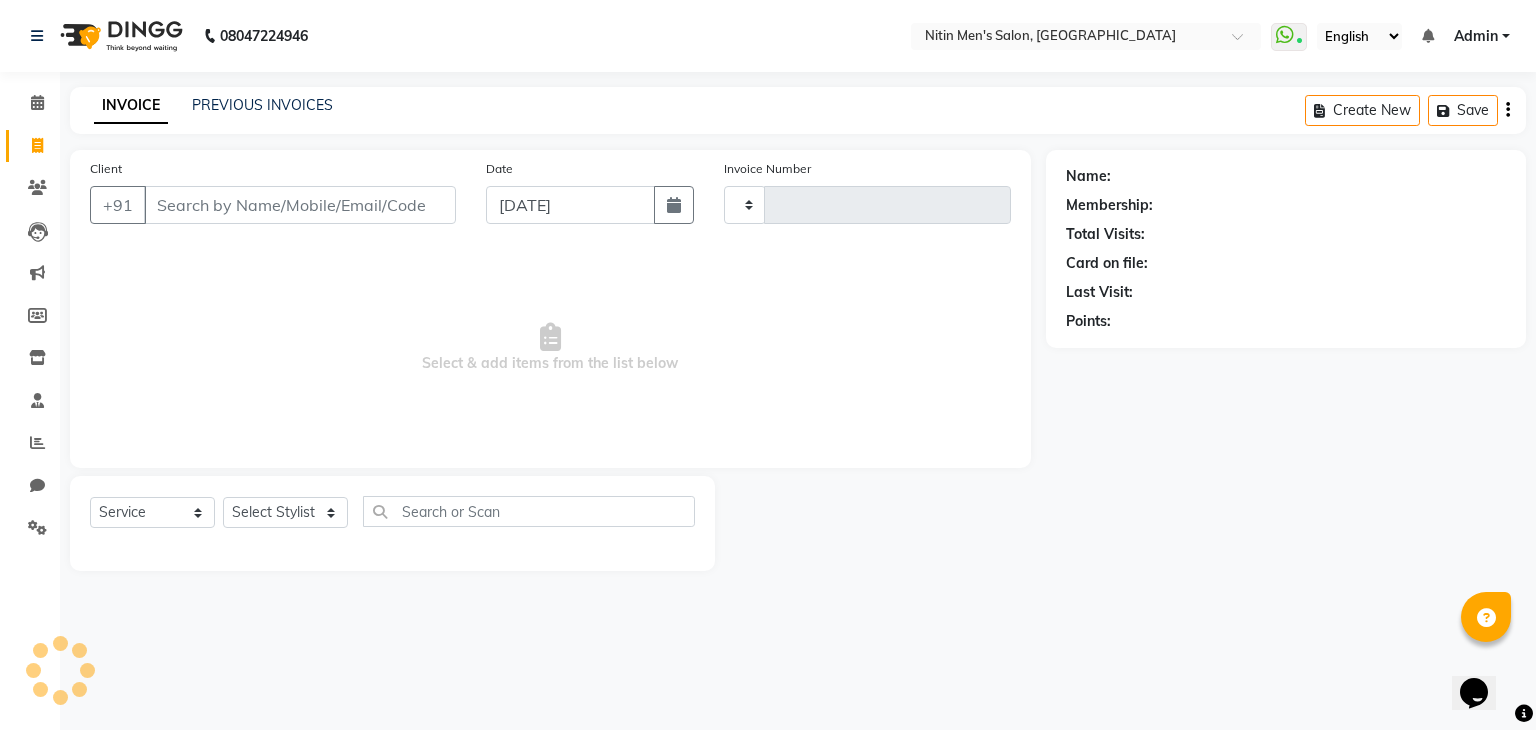 type on "2046" 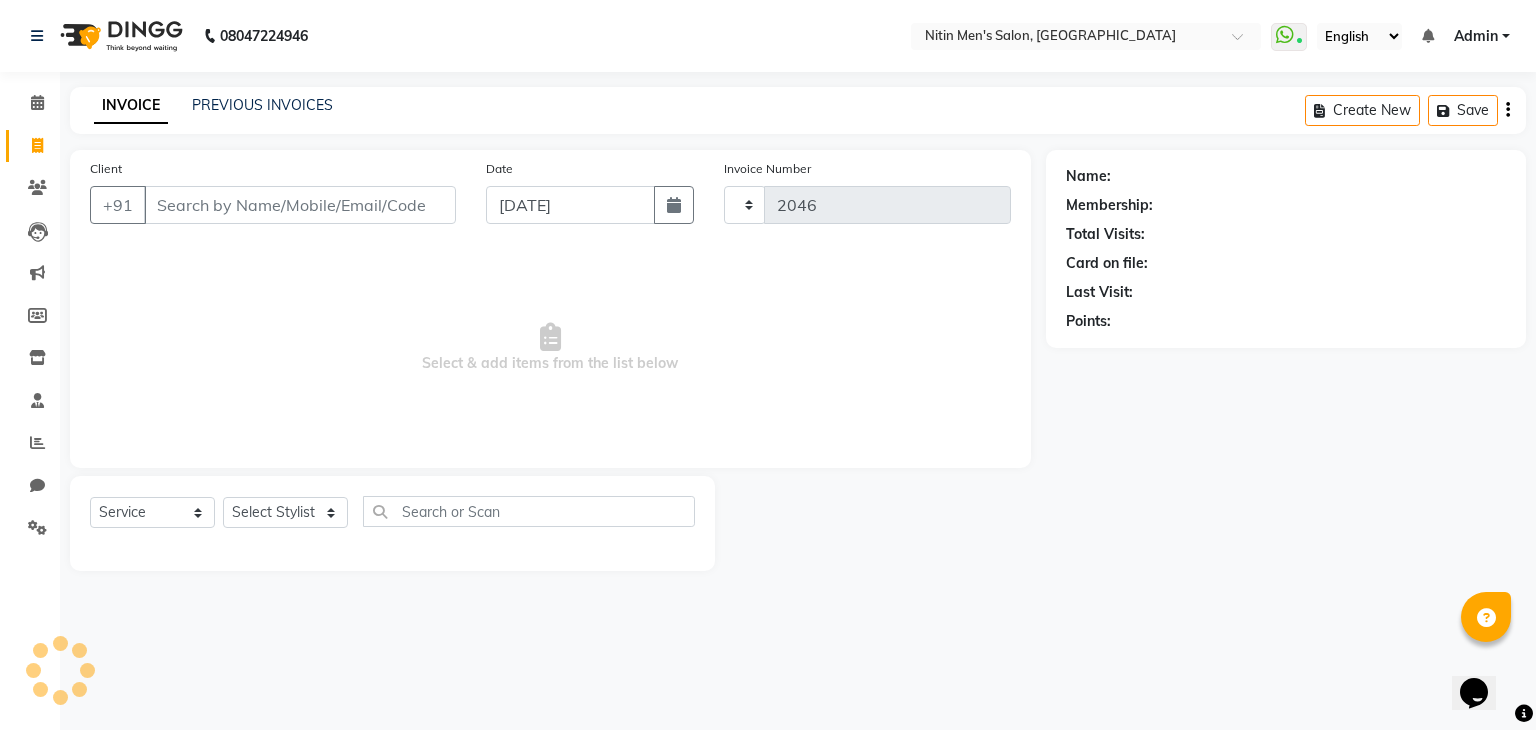 select on "7981" 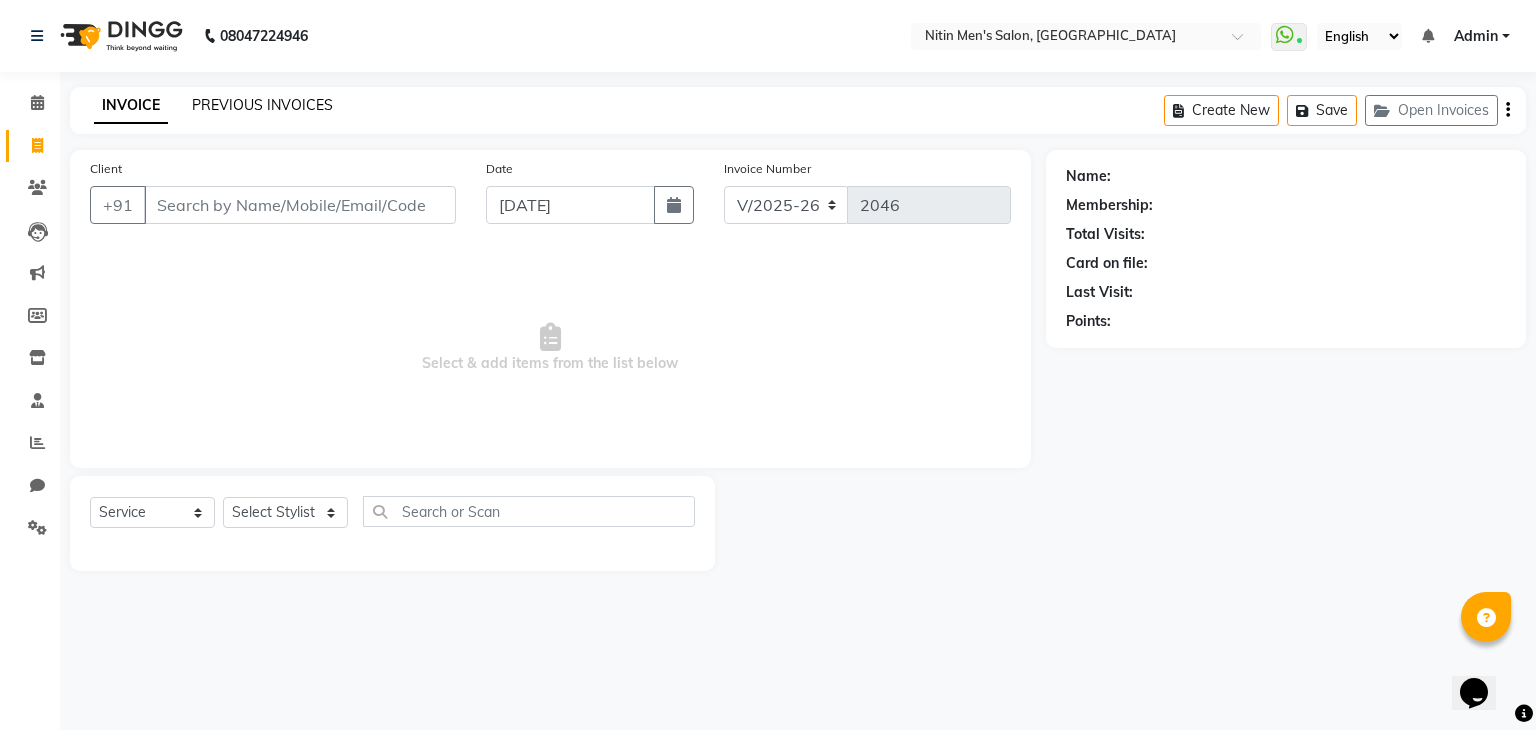 click on "PREVIOUS INVOICES" 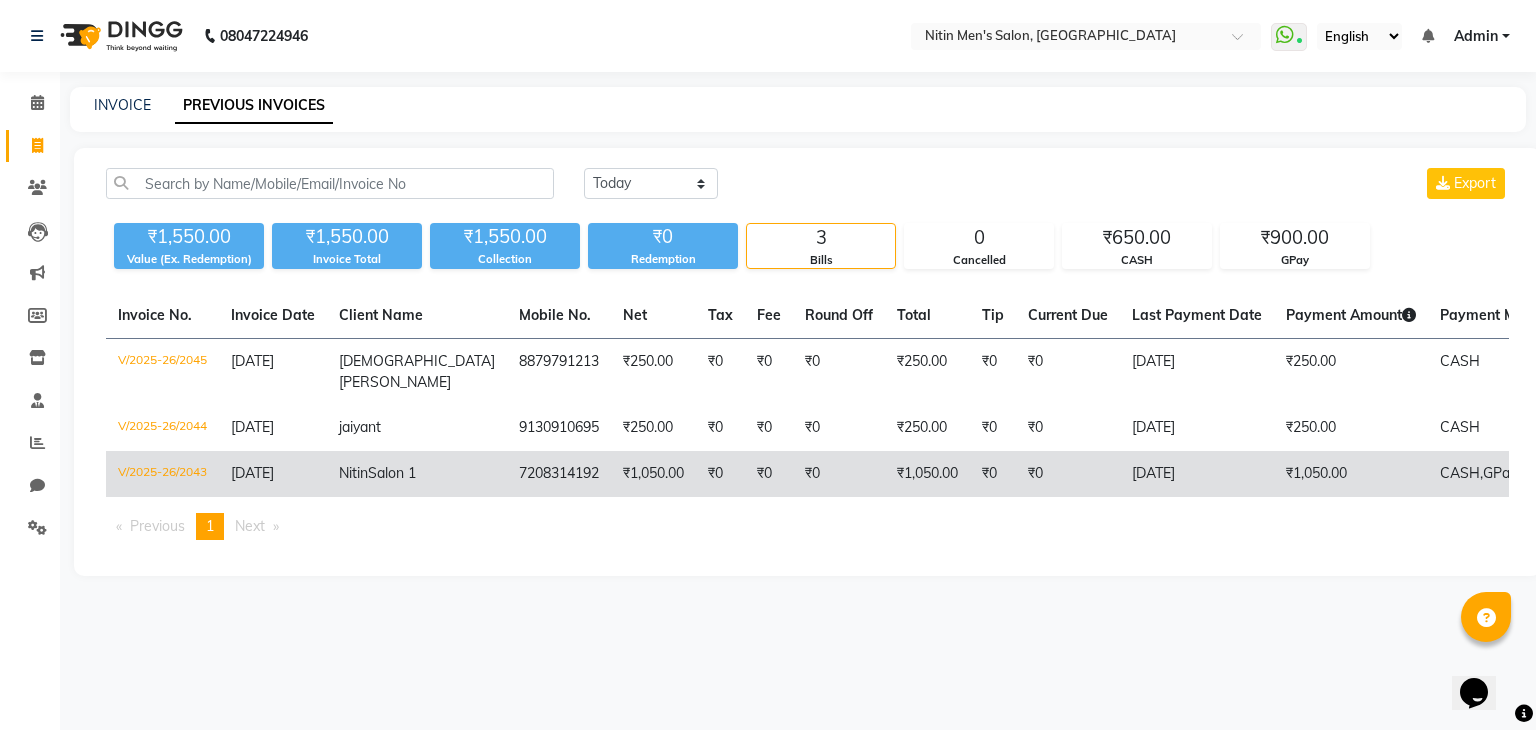 click on "₹0" 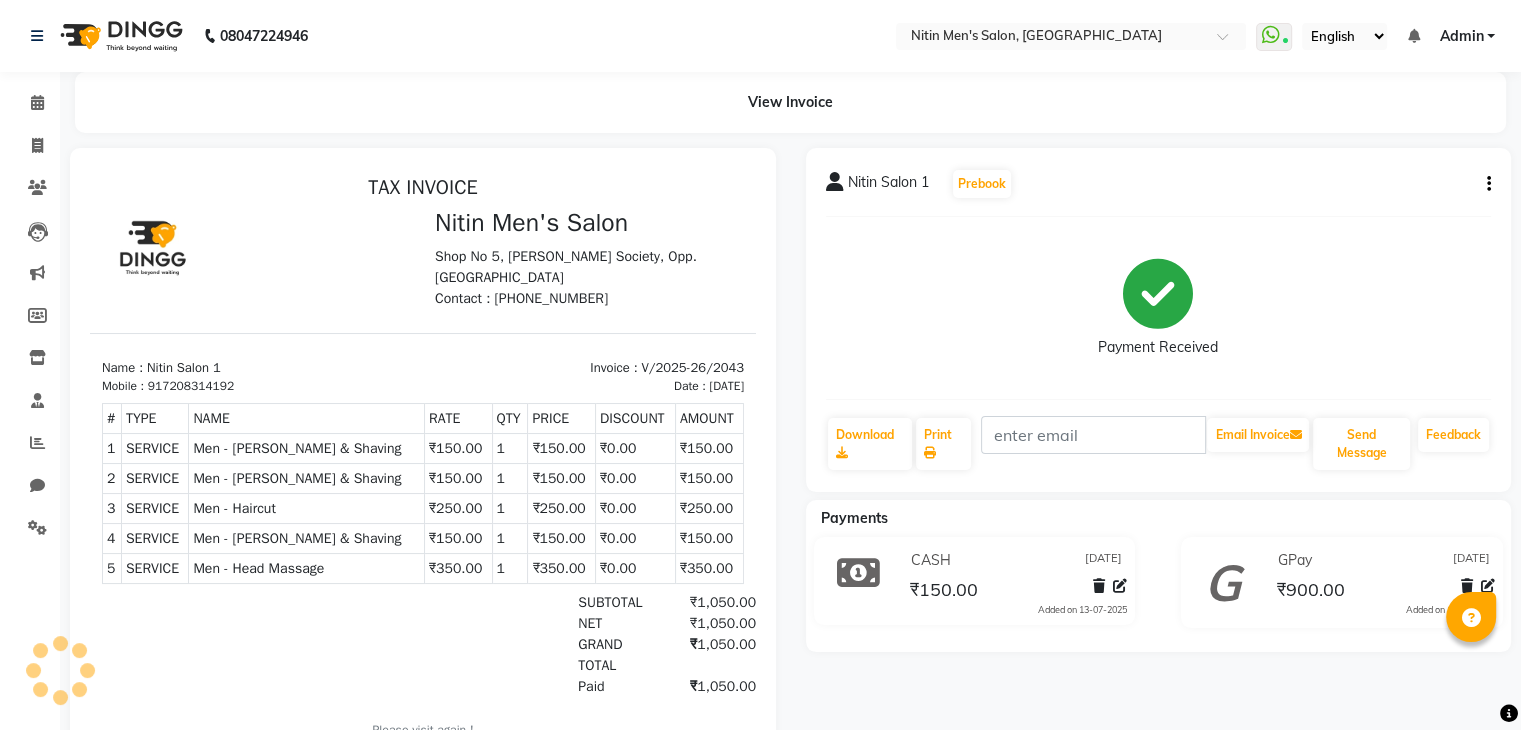 scroll, scrollTop: 0, scrollLeft: 0, axis: both 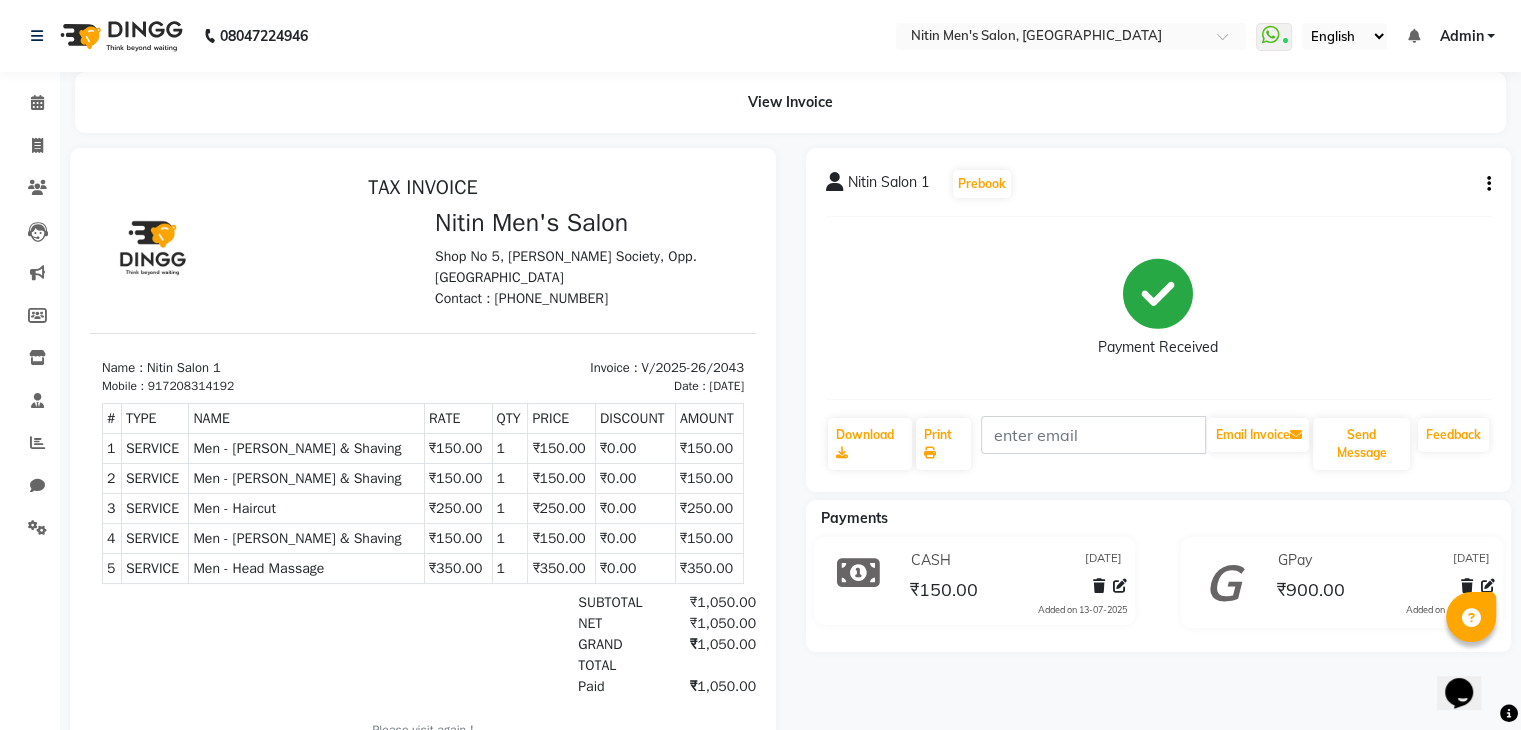 click 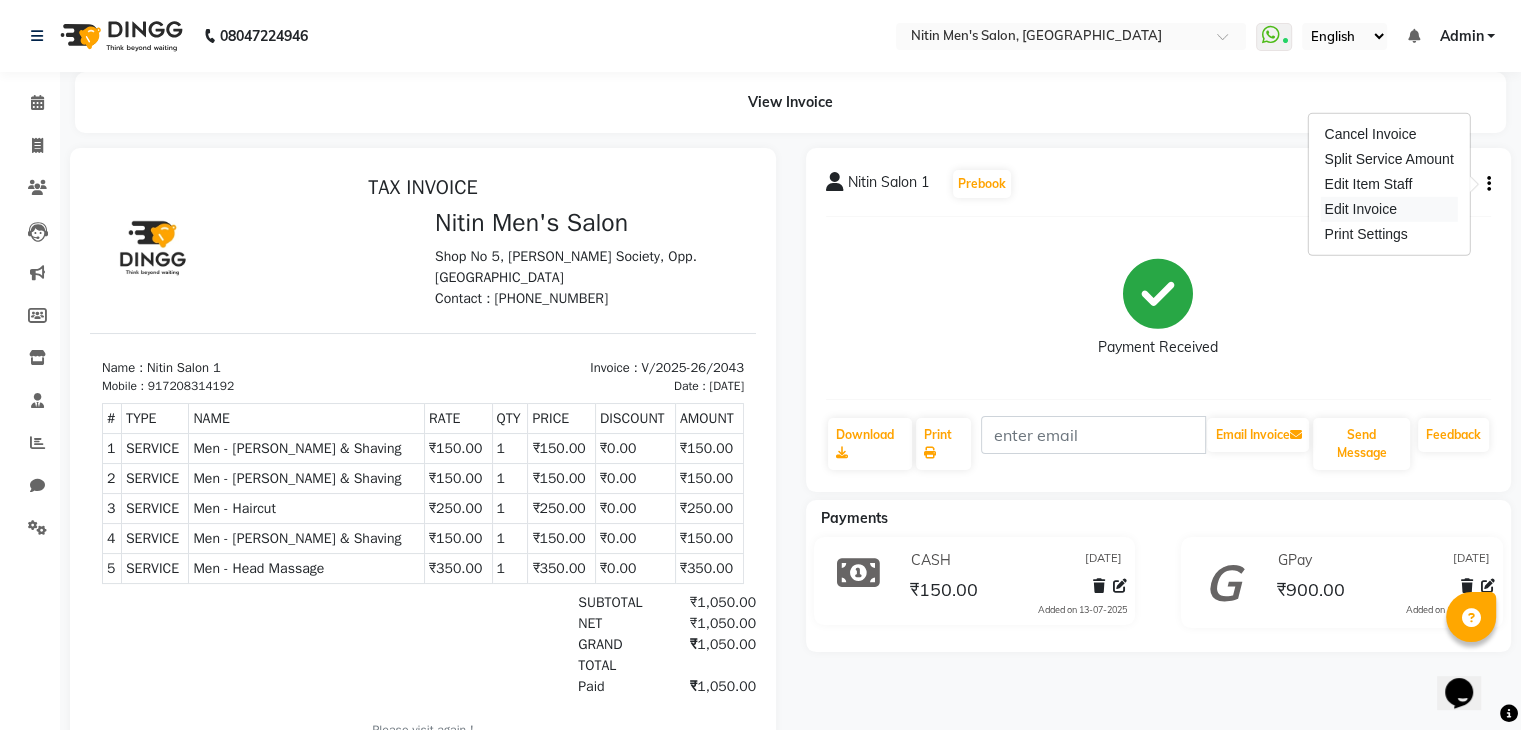 click on "Edit Invoice" at bounding box center [1388, 209] 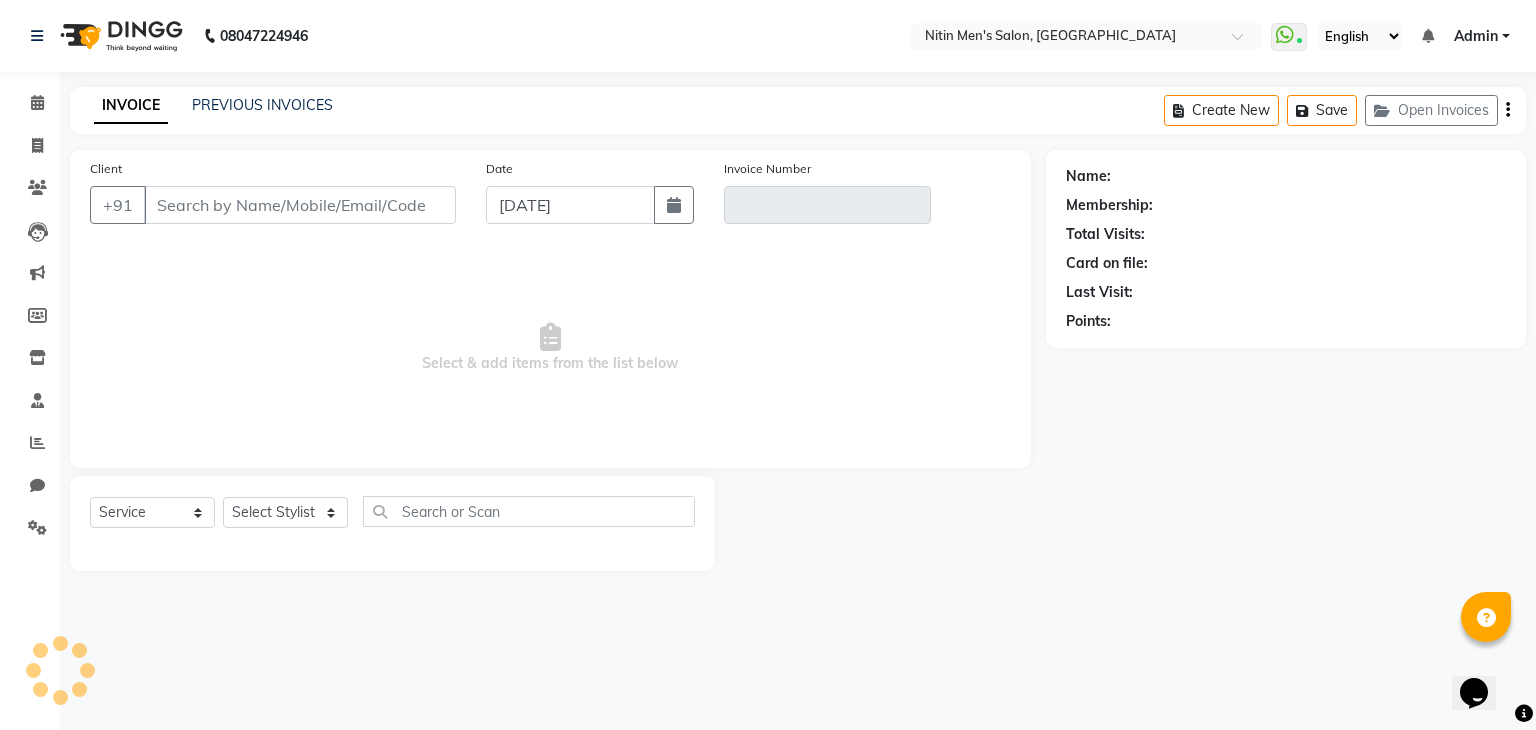 type on "7208314192" 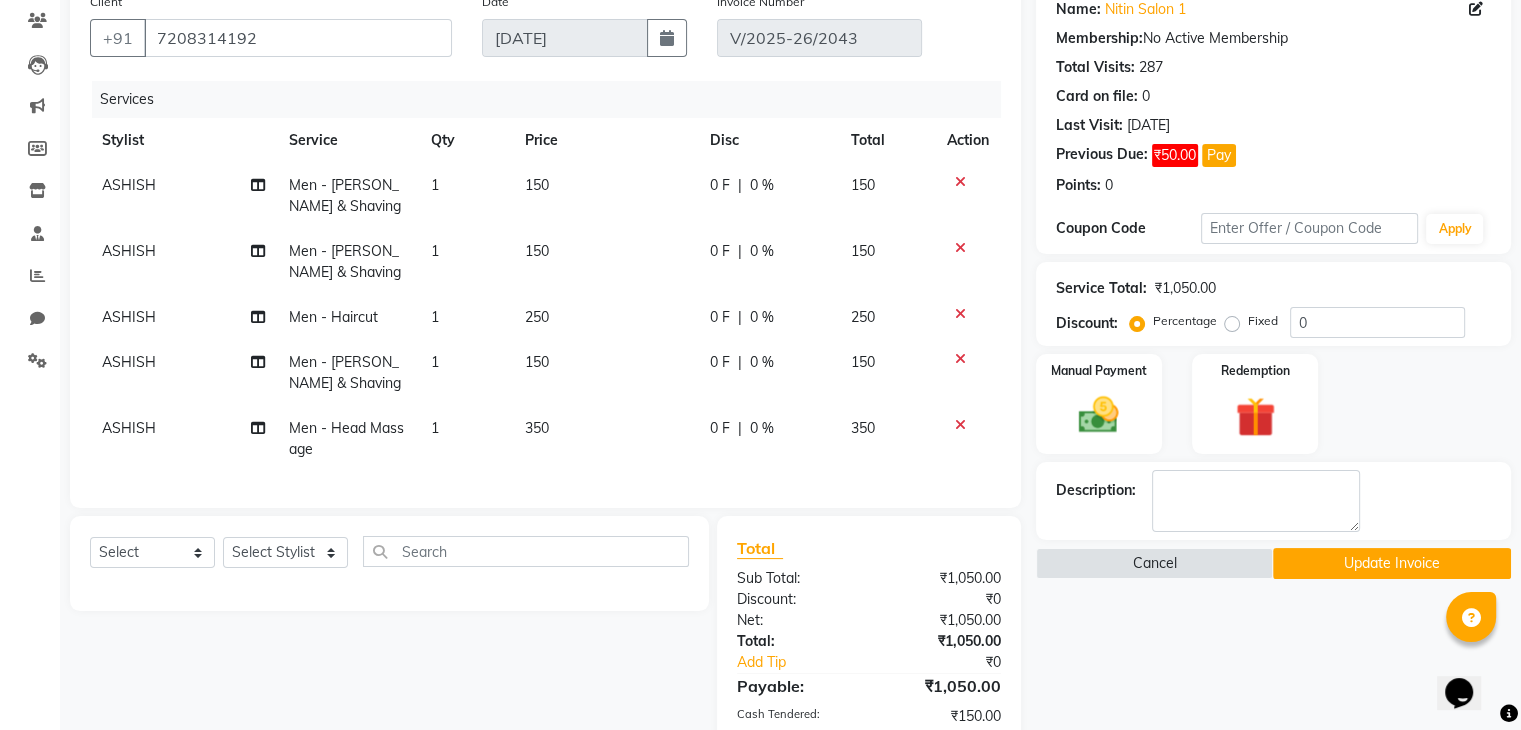 scroll, scrollTop: 168, scrollLeft: 0, axis: vertical 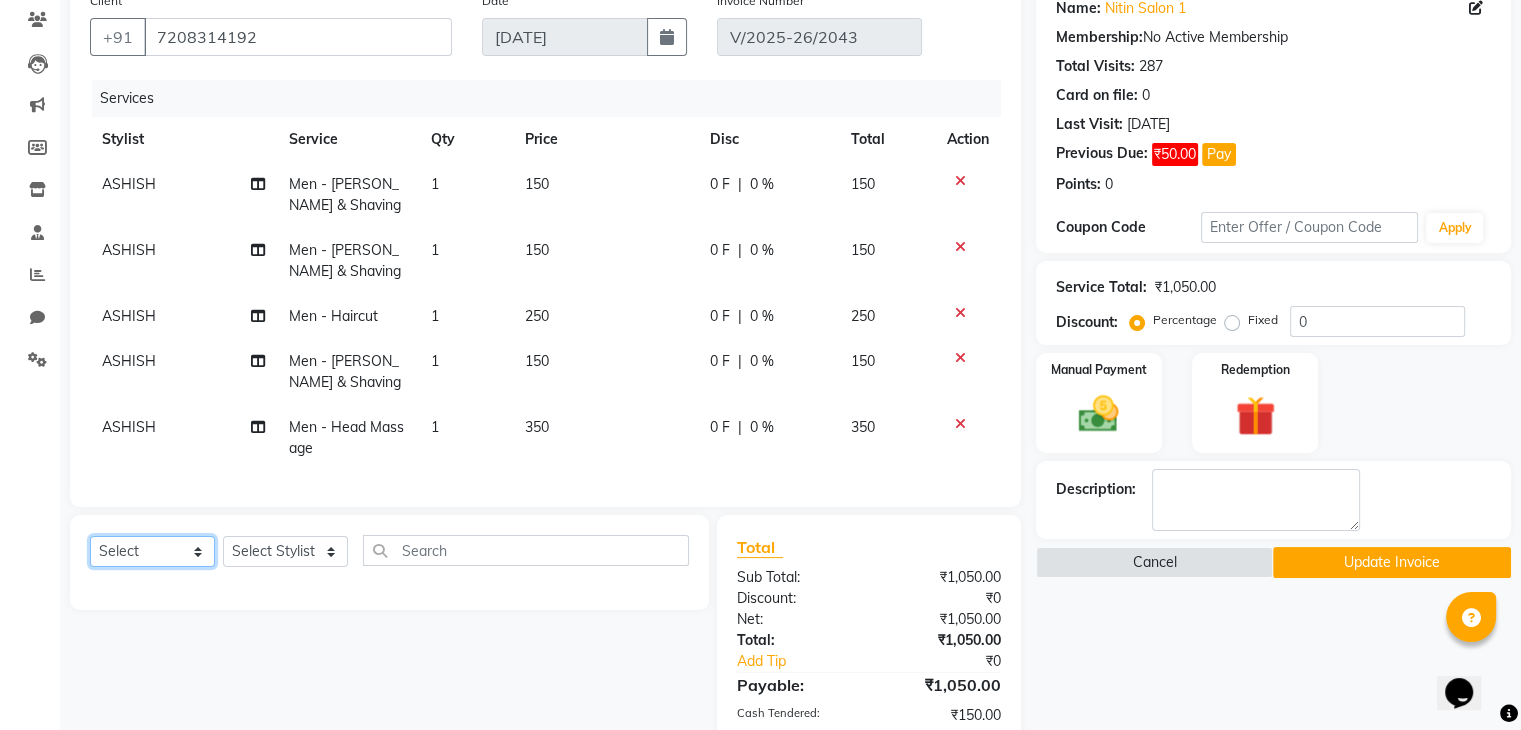 click on "Select  Service  Product  Membership  Package Voucher Prepaid Gift Card" 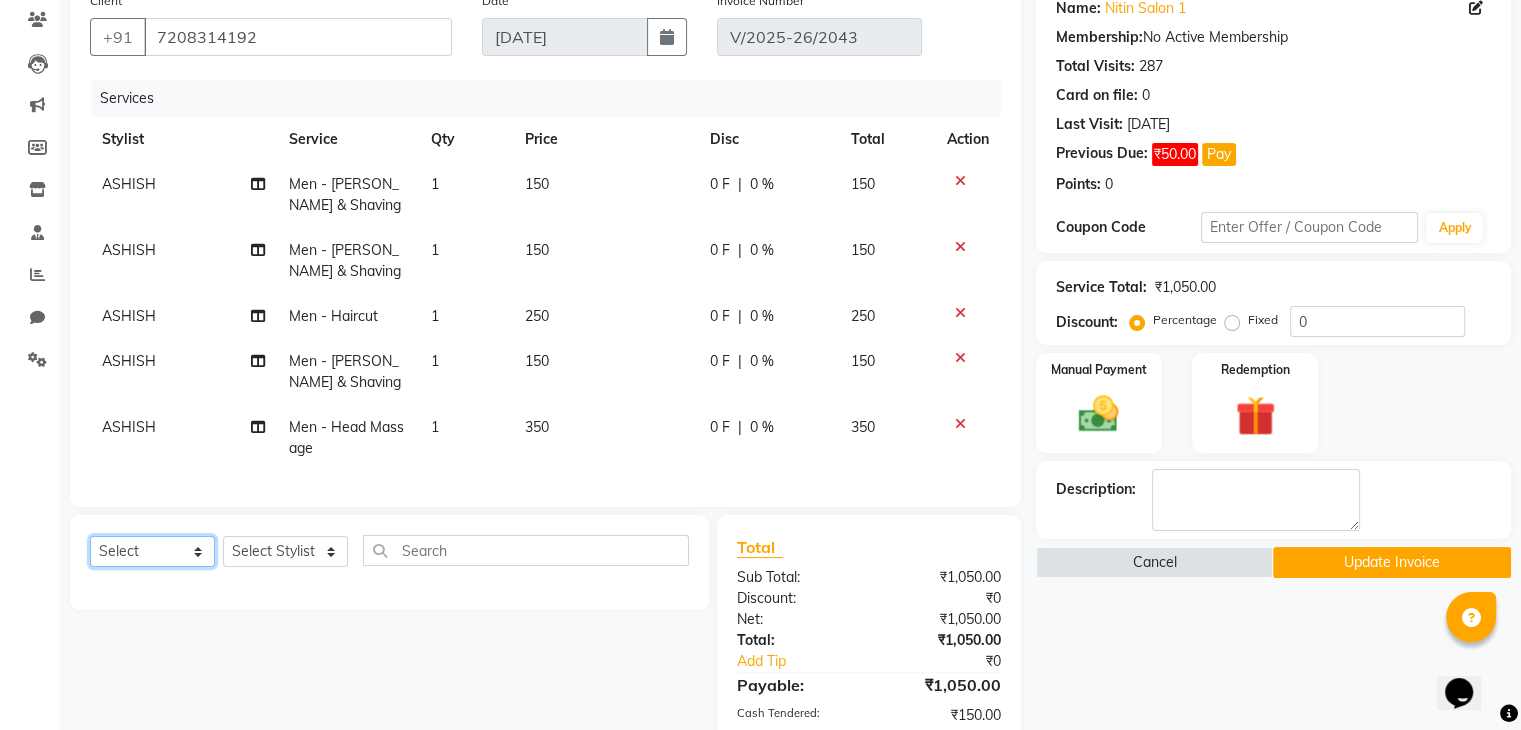 select on "service" 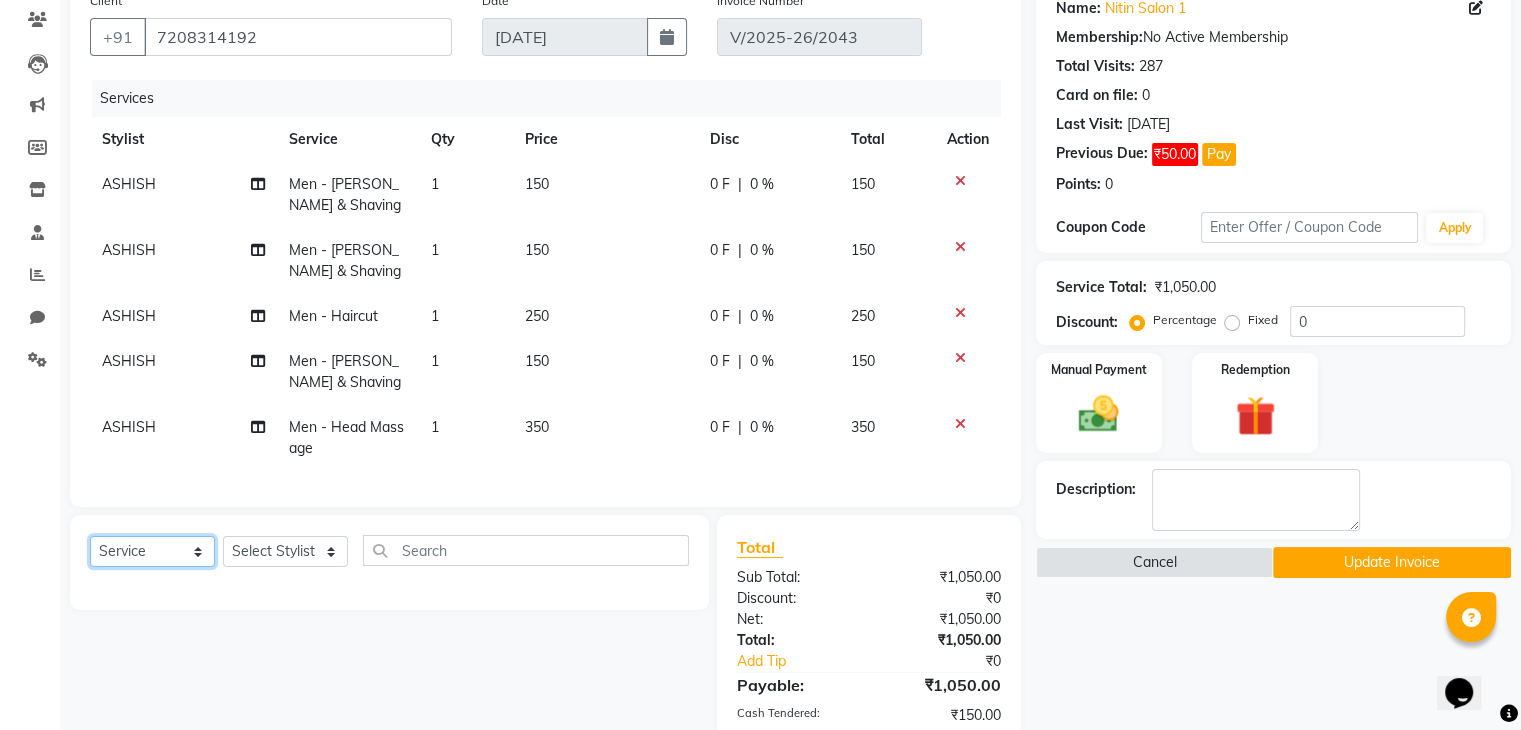 click on "Select  Service  Product  Membership  Package Voucher Prepaid Gift Card" 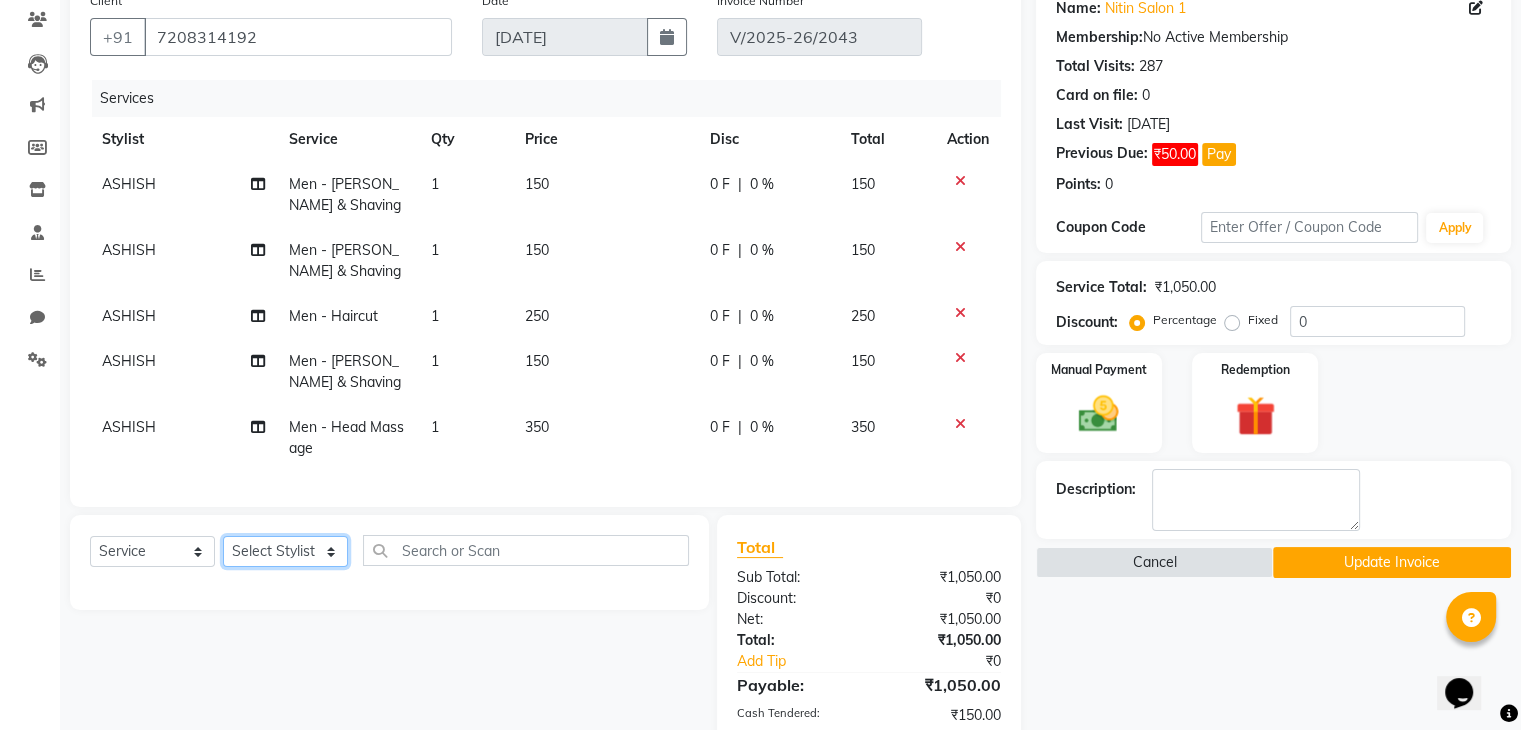 drag, startPoint x: 295, startPoint y: 577, endPoint x: 289, endPoint y: 539, distance: 38.470768 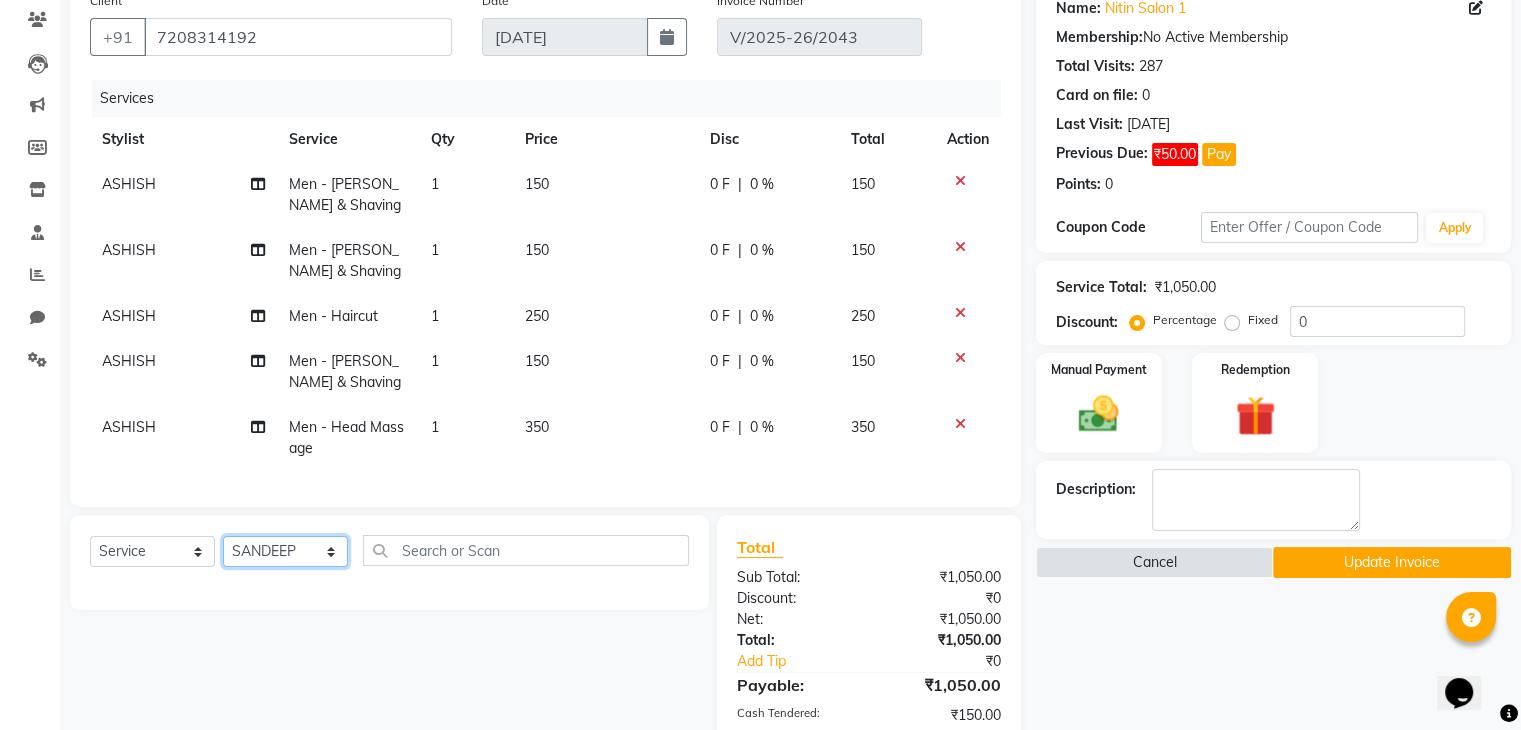 click on "Select Stylist [PERSON_NAME] [PERSON_NAME] [PERSON_NAME] [PERSON_NAME] MEENAKSHI NITIN SIR [PERSON_NAME] [PERSON_NAME] [PERSON_NAME]" 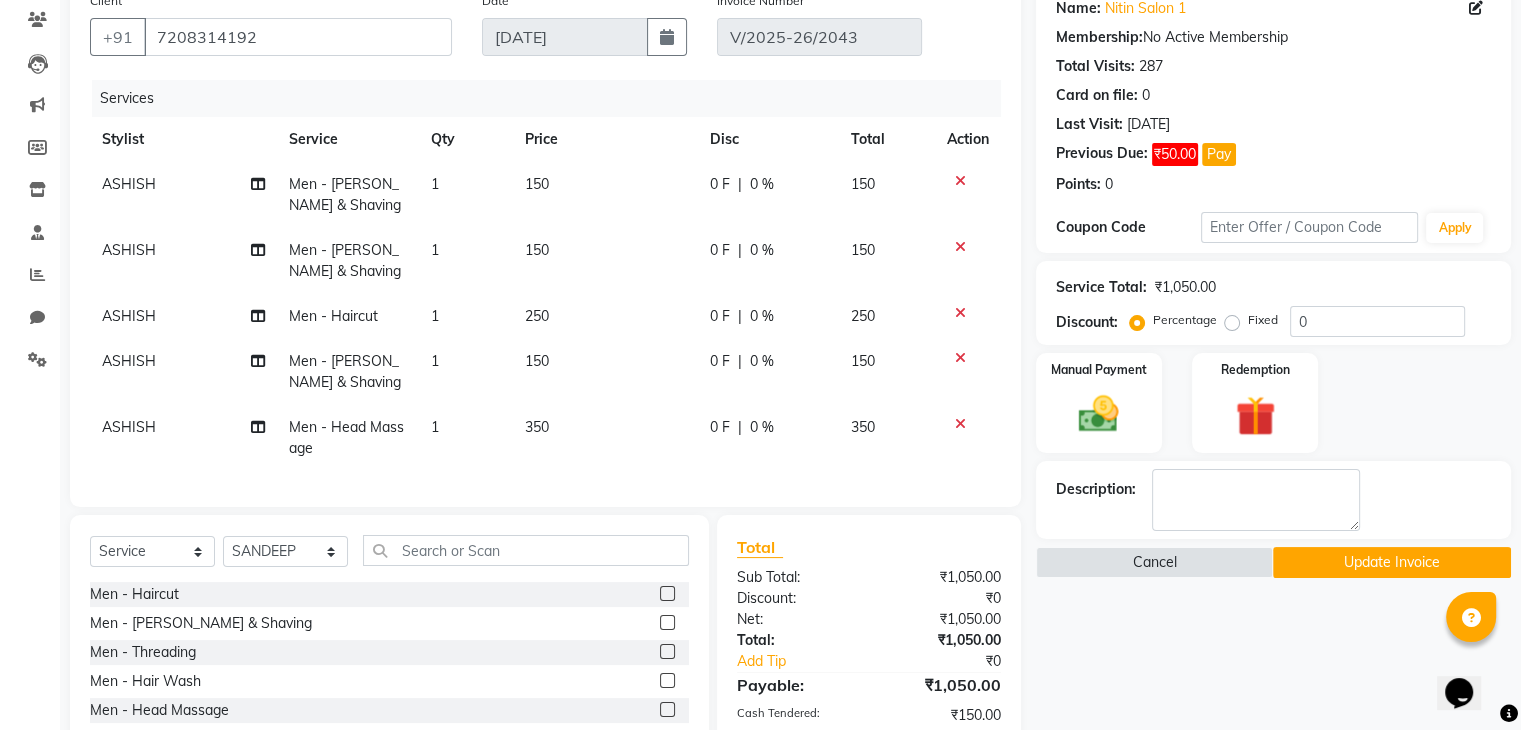 click 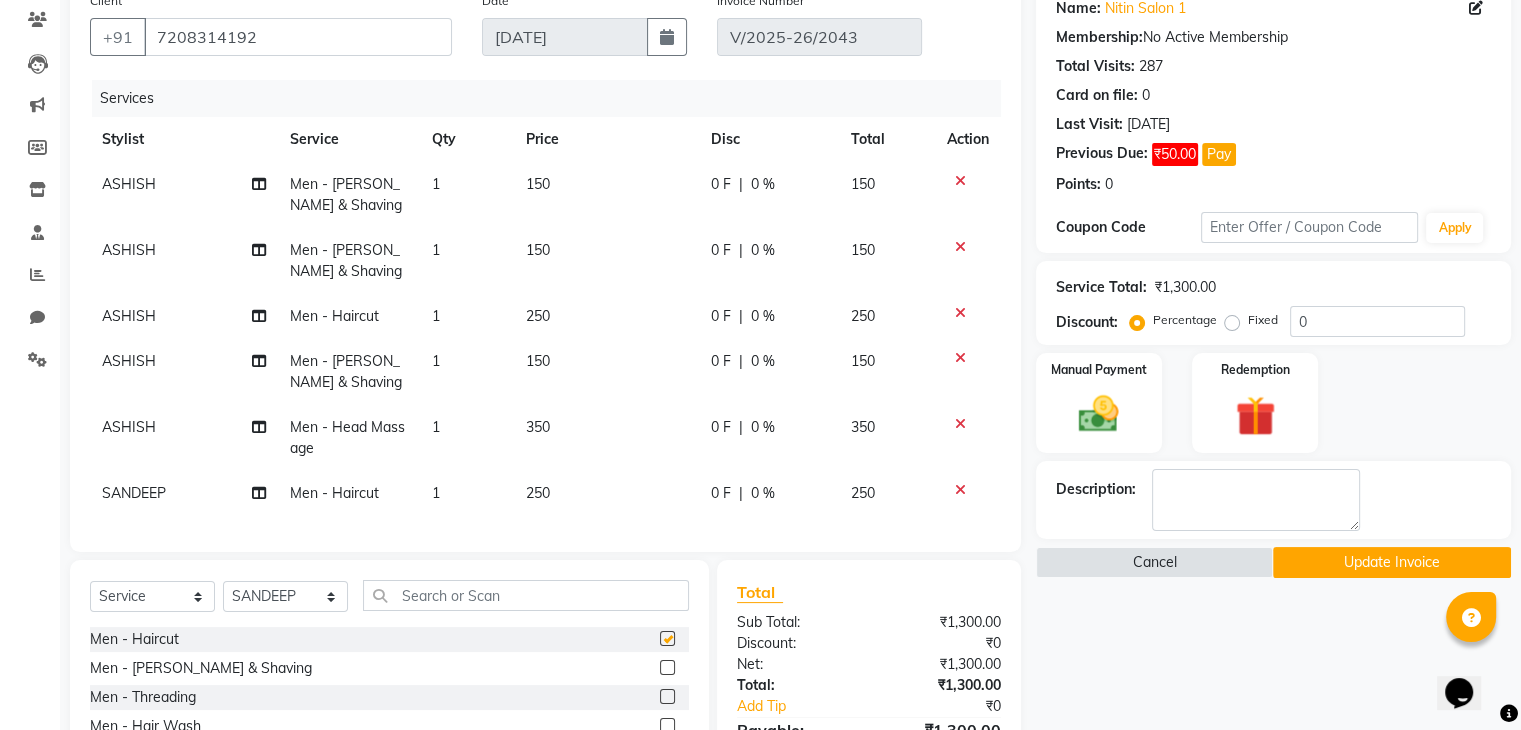 checkbox on "false" 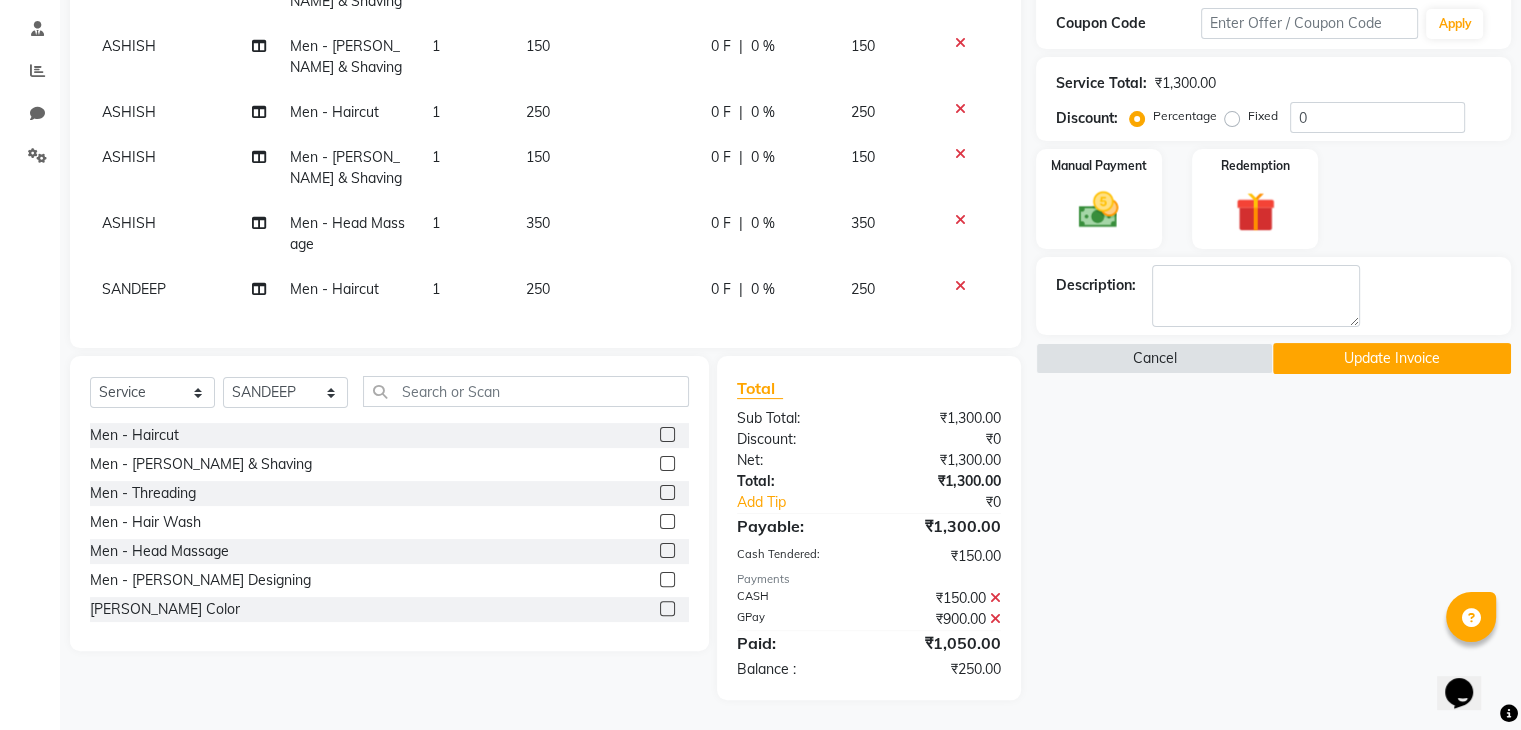 scroll, scrollTop: 388, scrollLeft: 0, axis: vertical 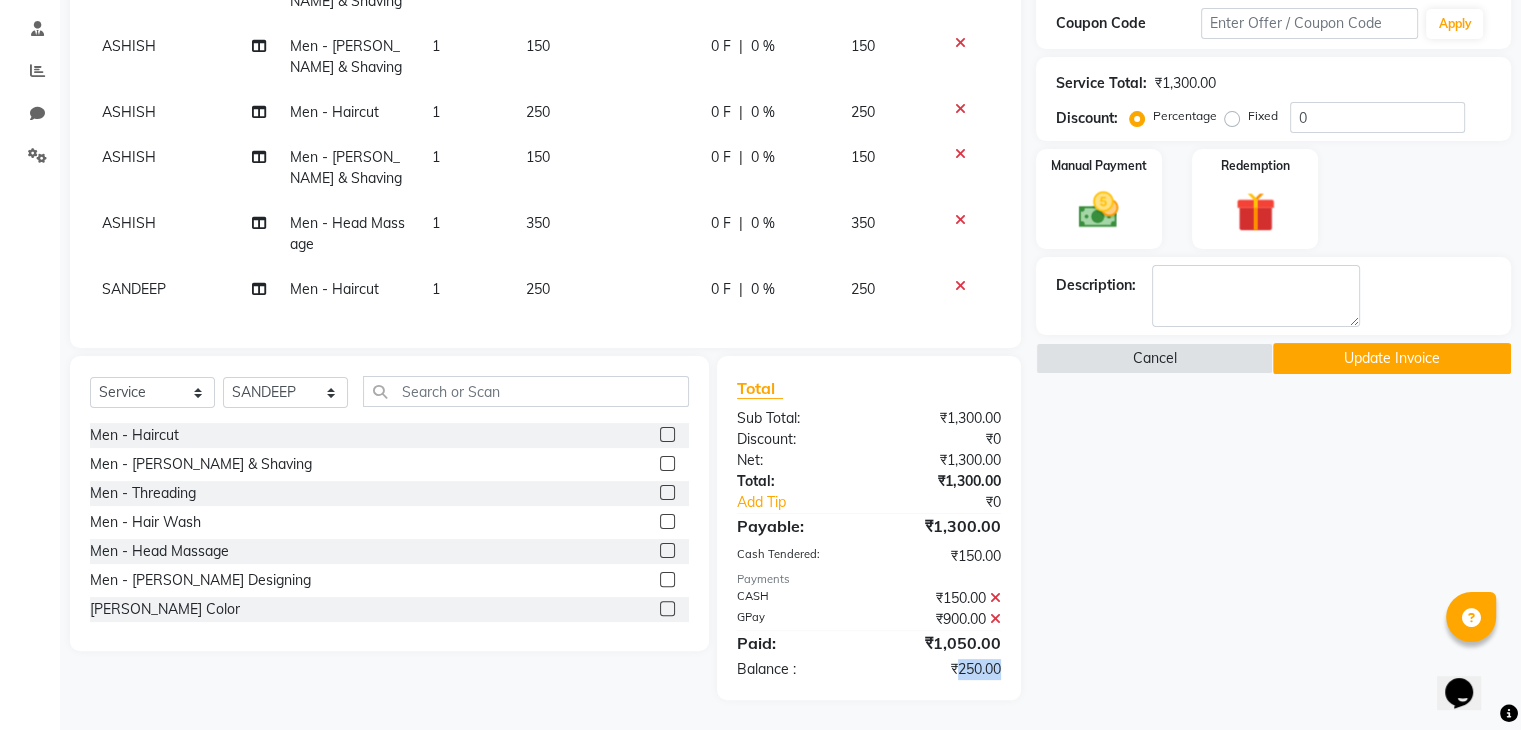 click on "₹250.00" 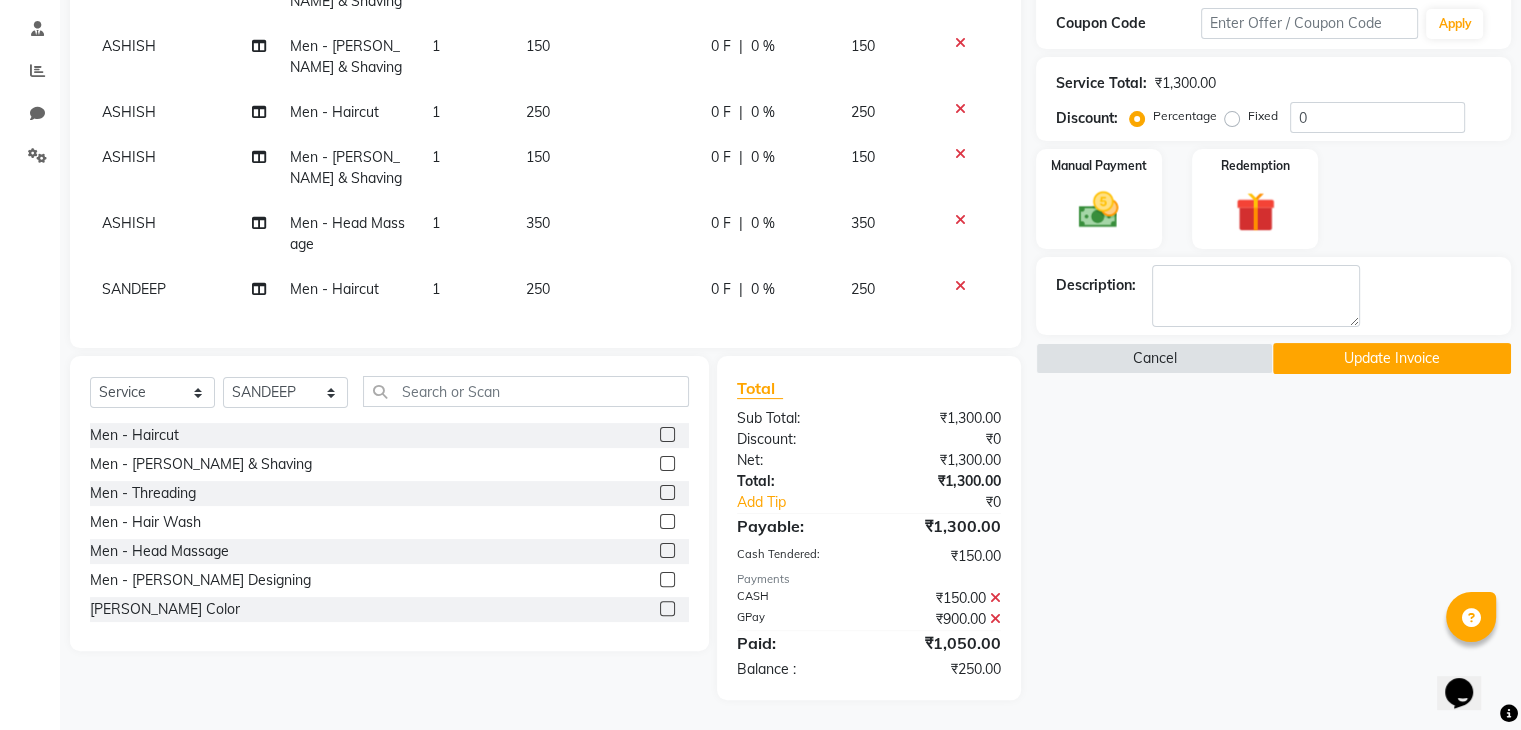 click 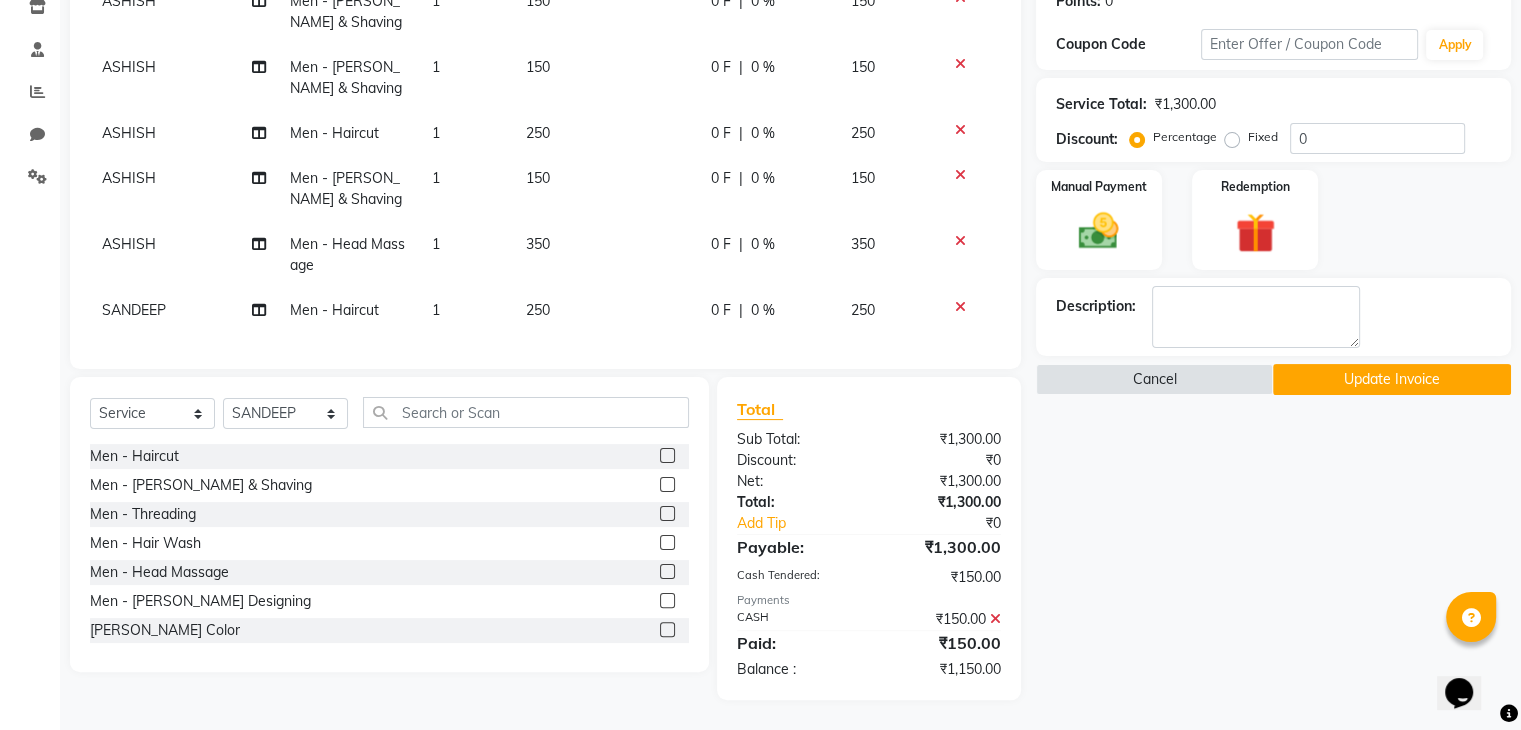 click 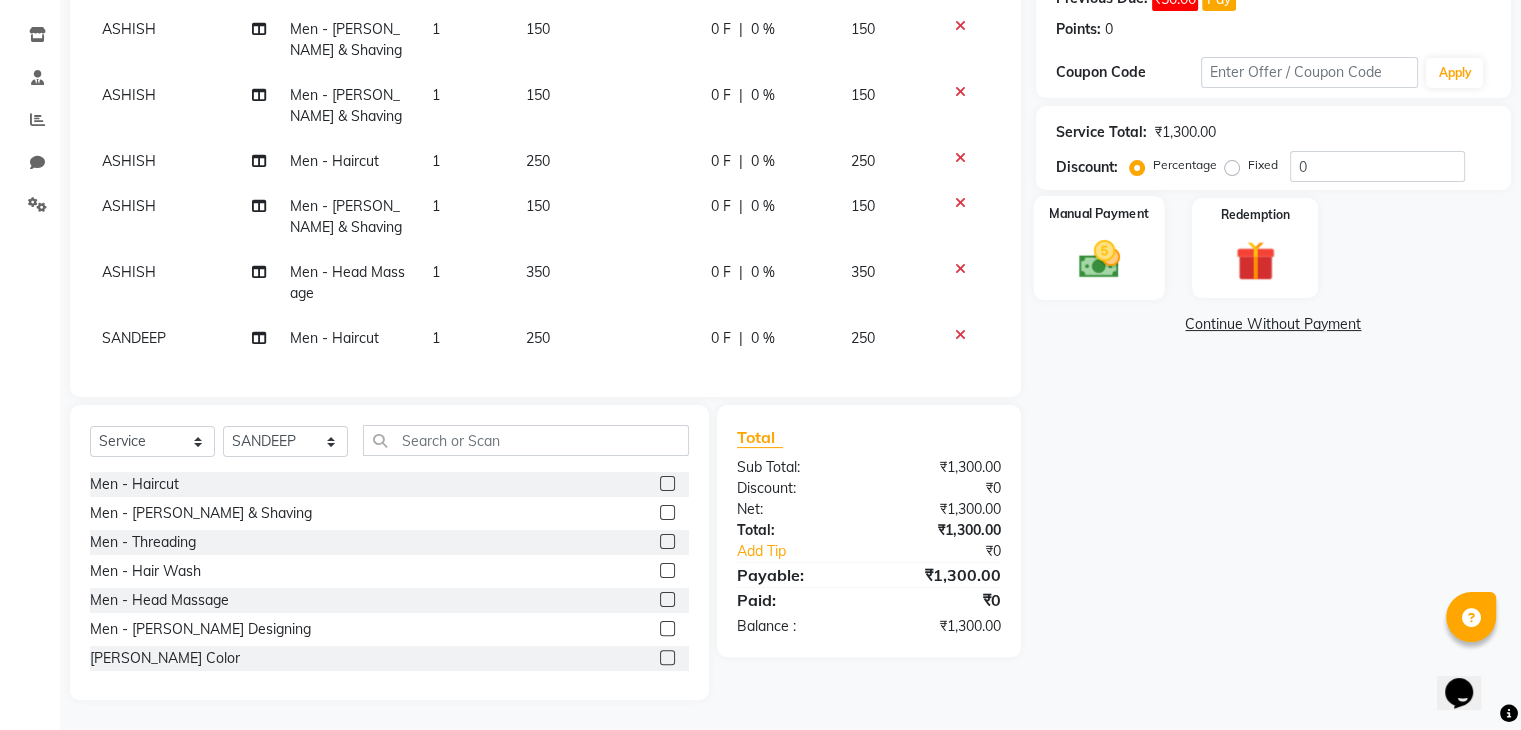 click 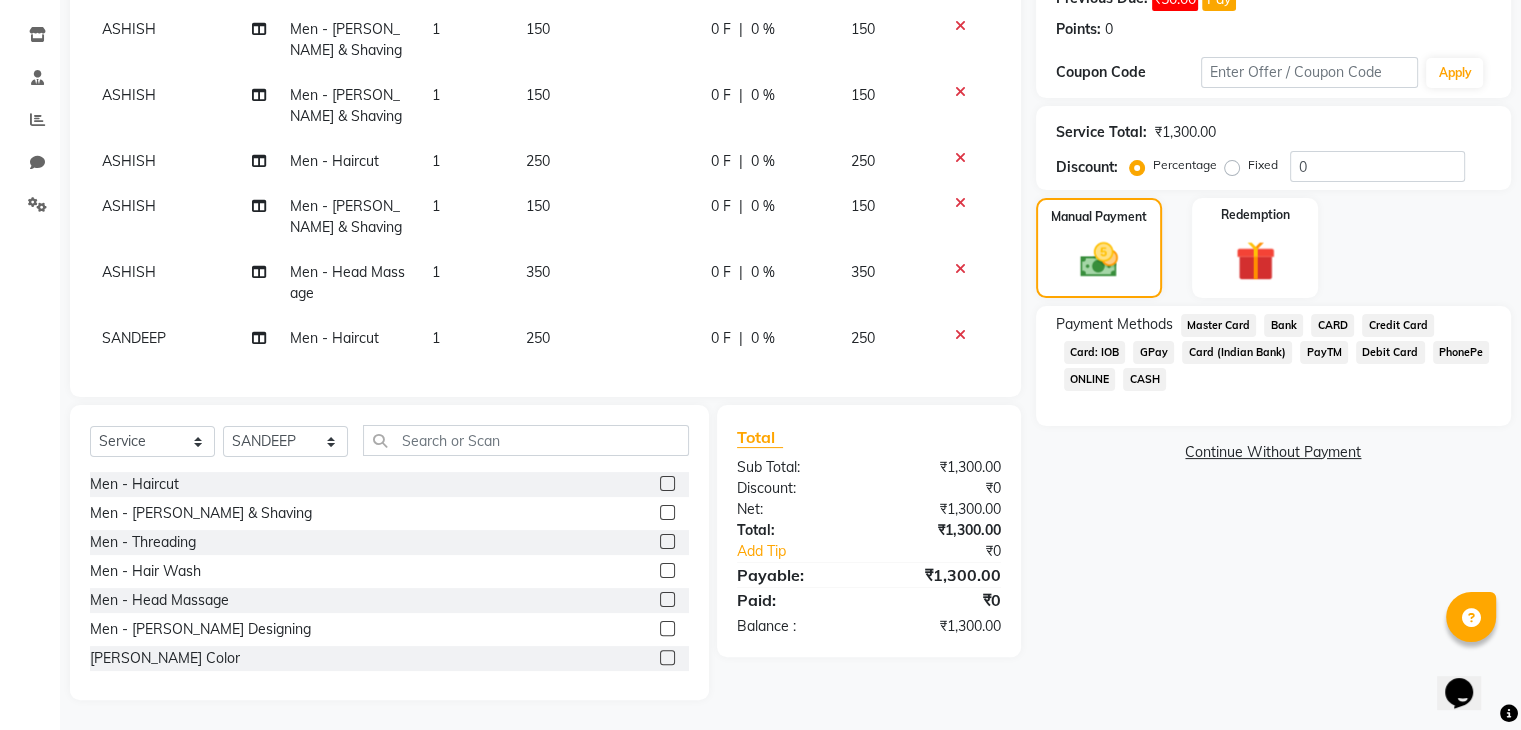 click on "CASH" 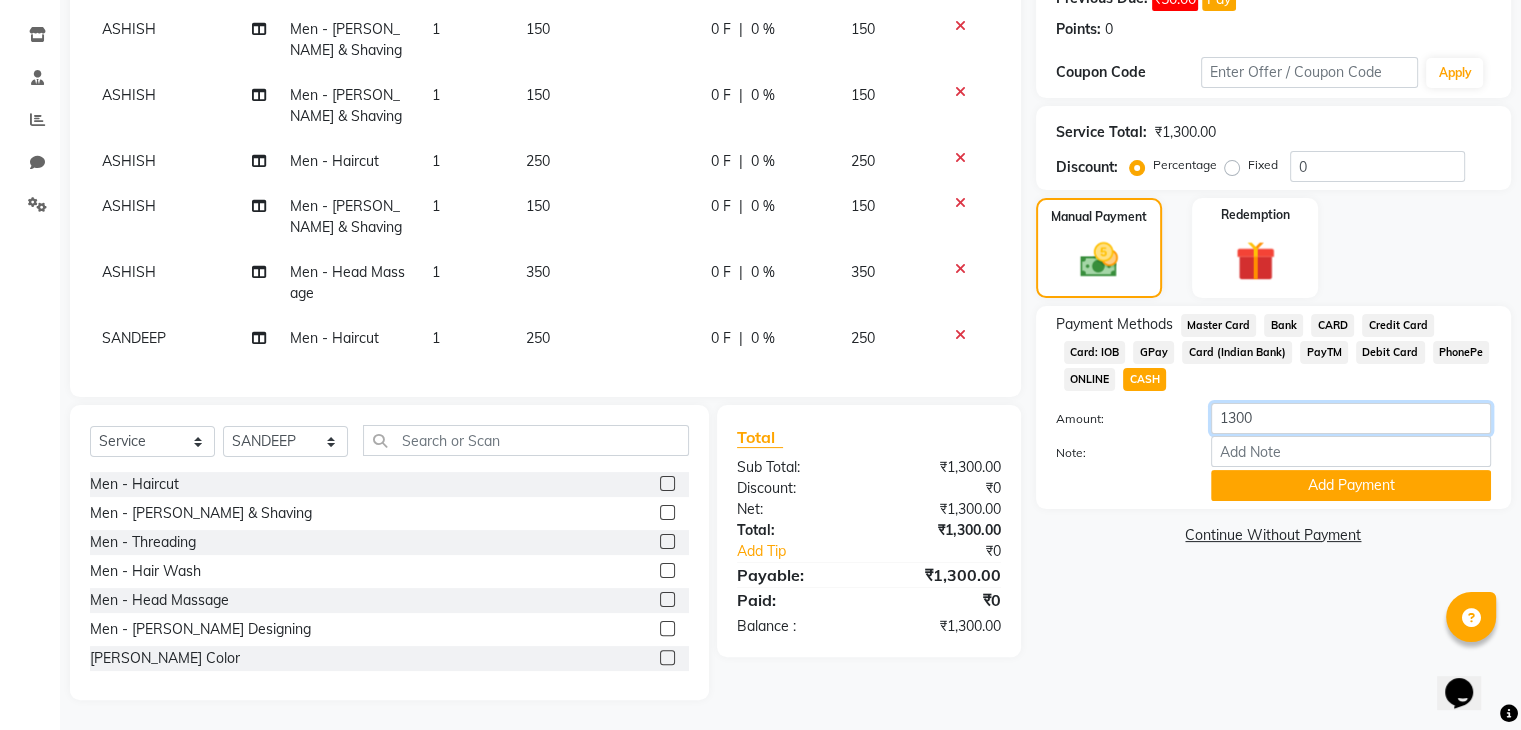 click on "1300" 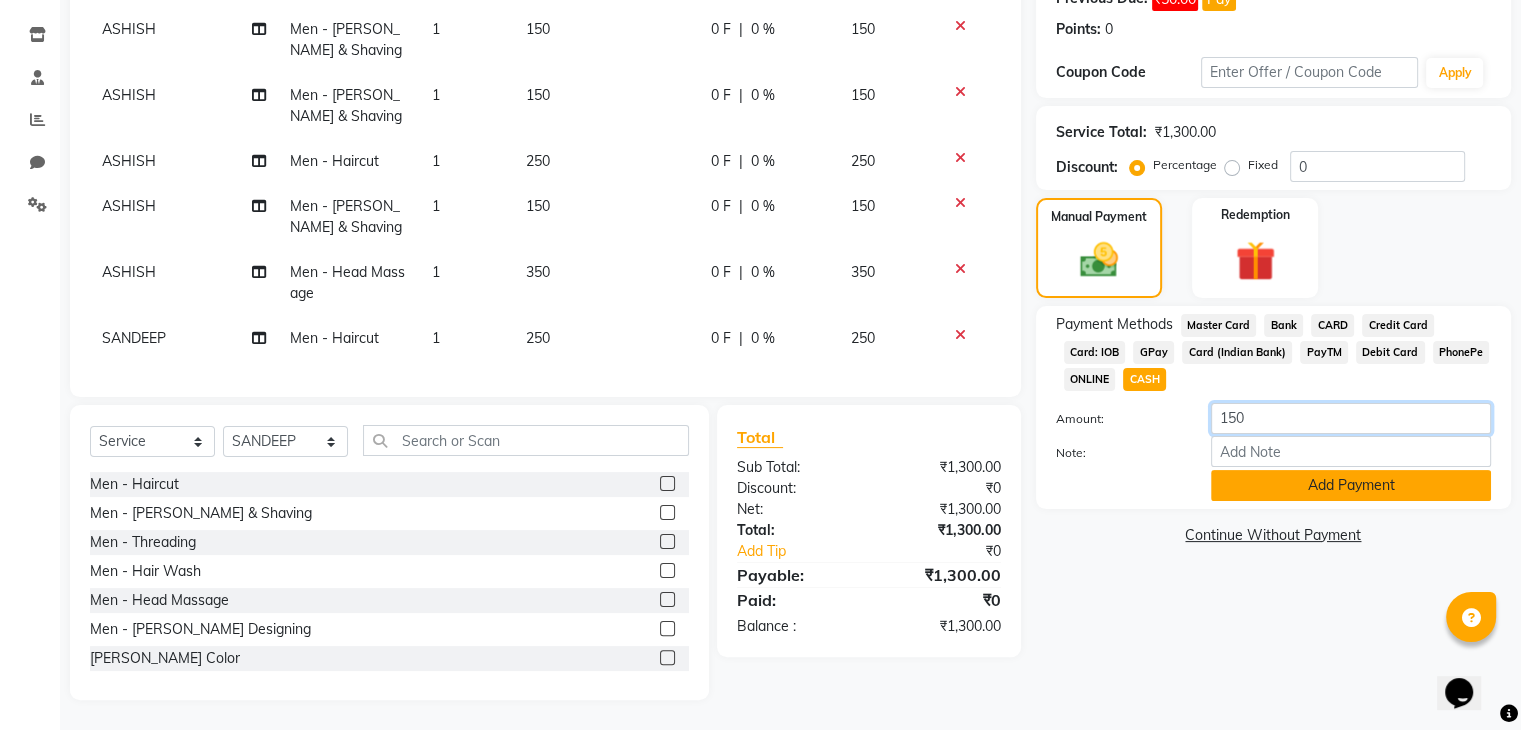 type on "150" 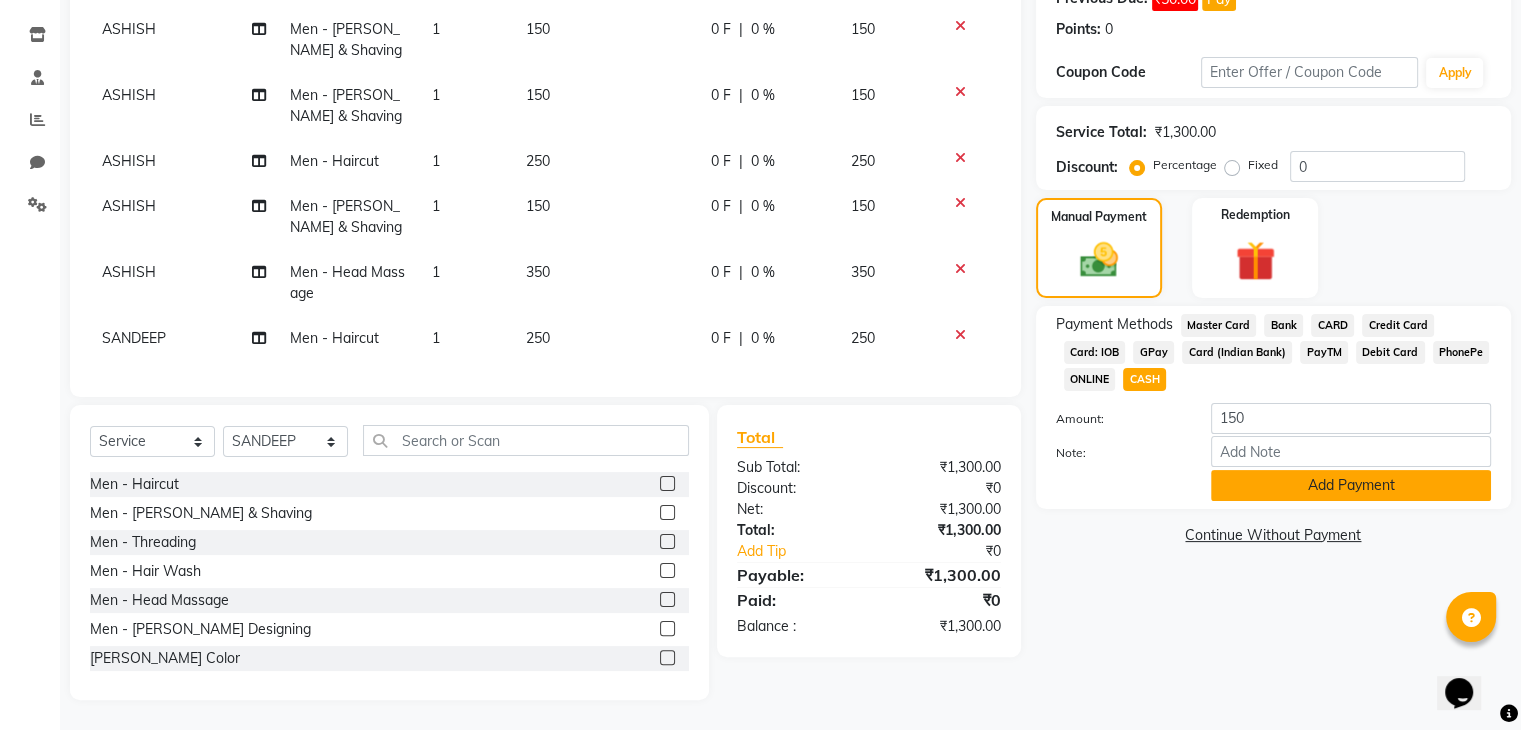 click on "Add Payment" 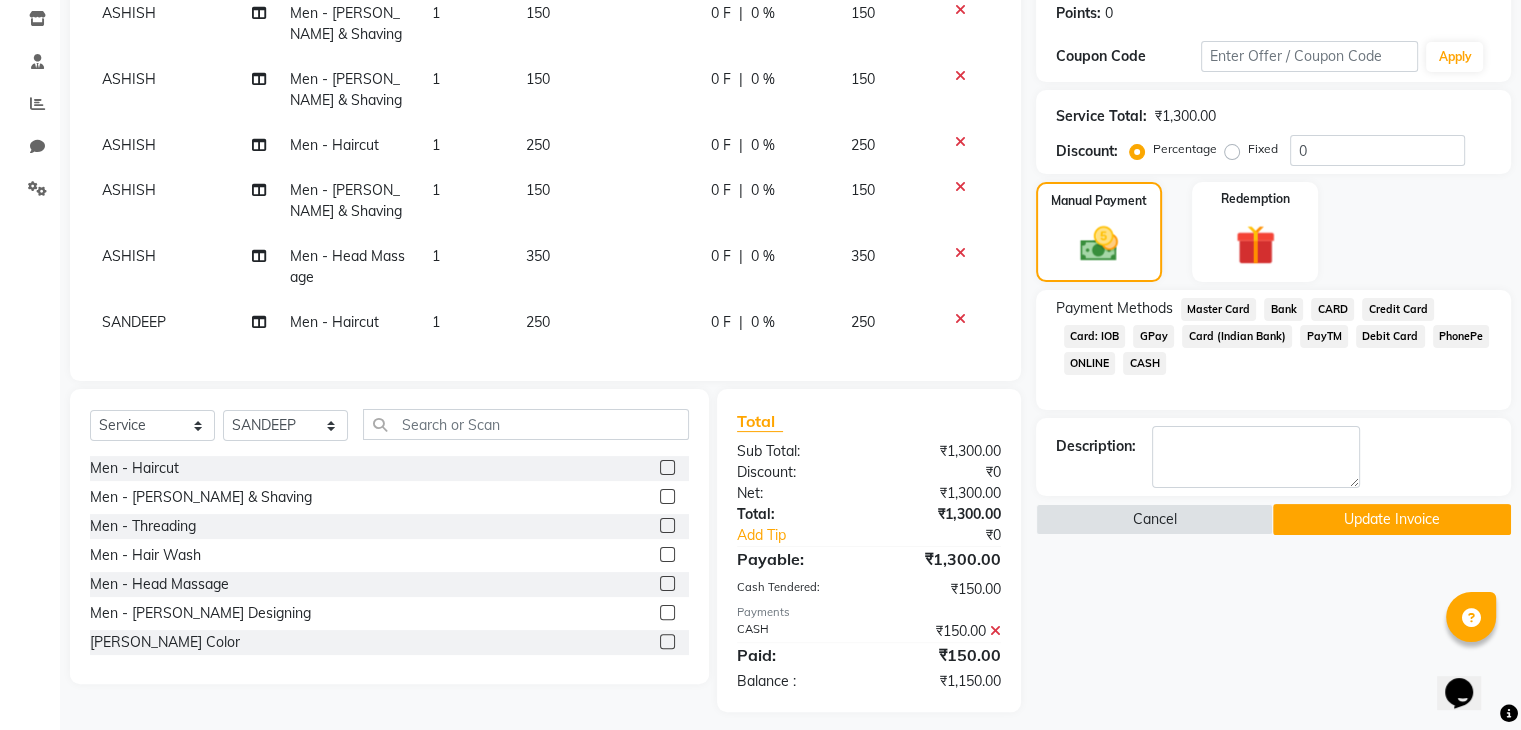scroll, scrollTop: 367, scrollLeft: 0, axis: vertical 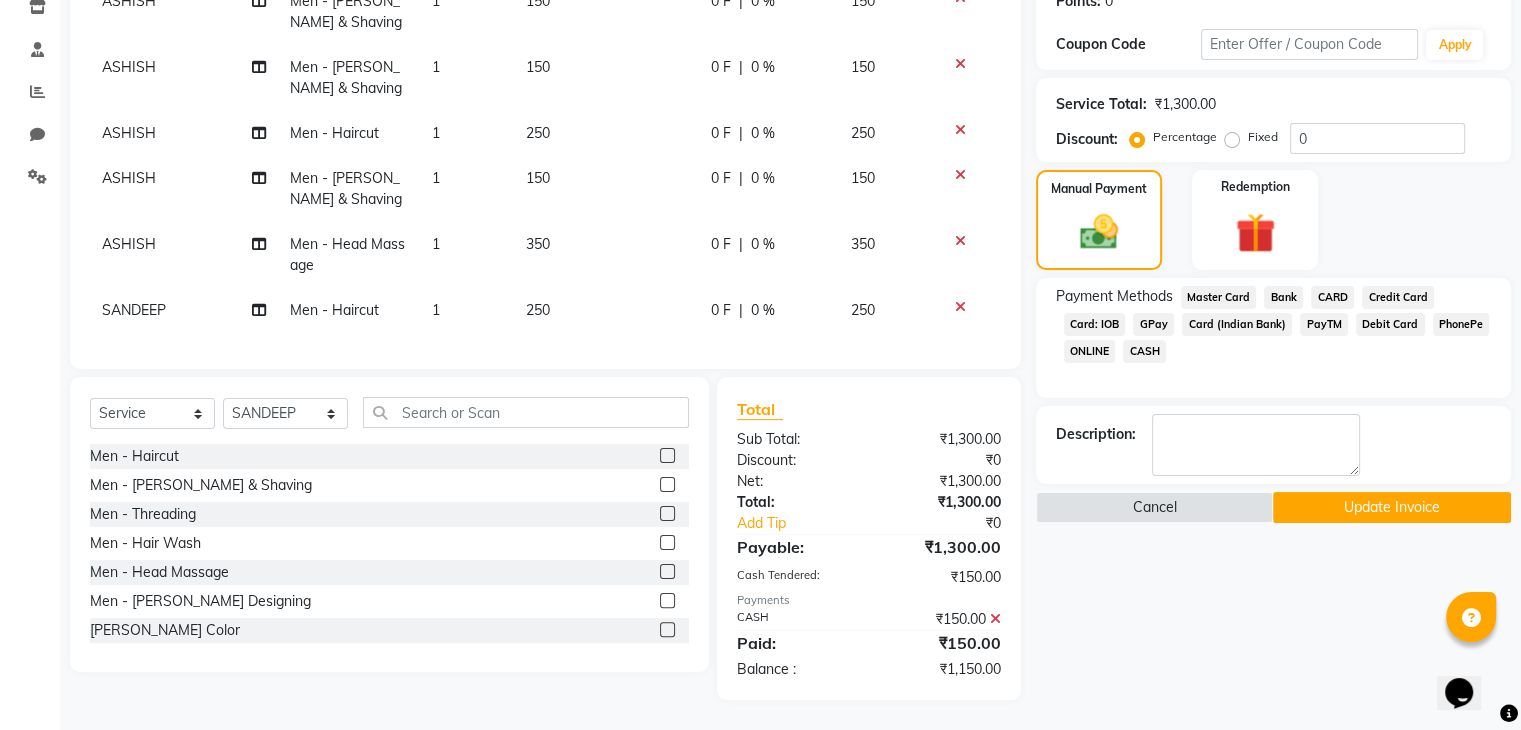 click on "GPay" 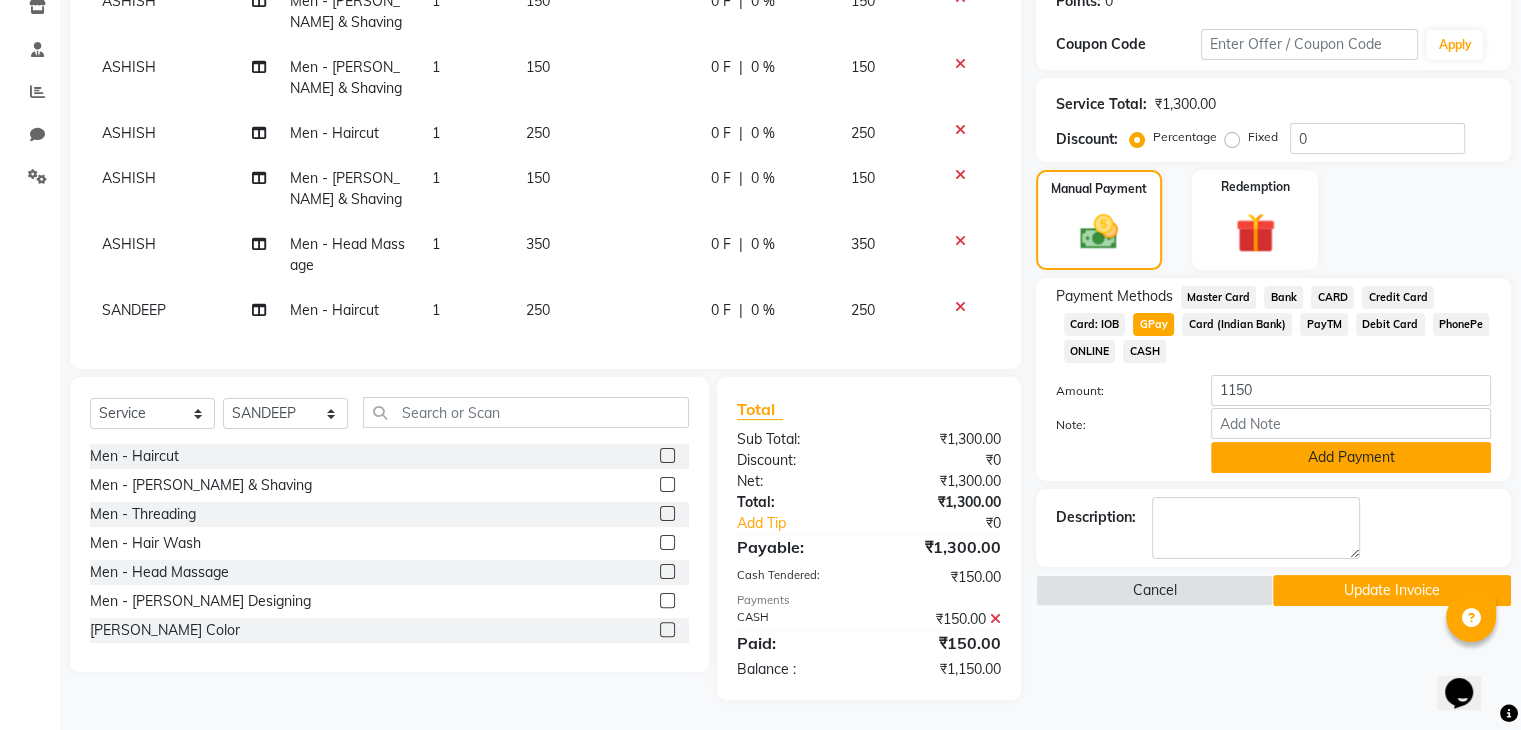 click on "Add Payment" 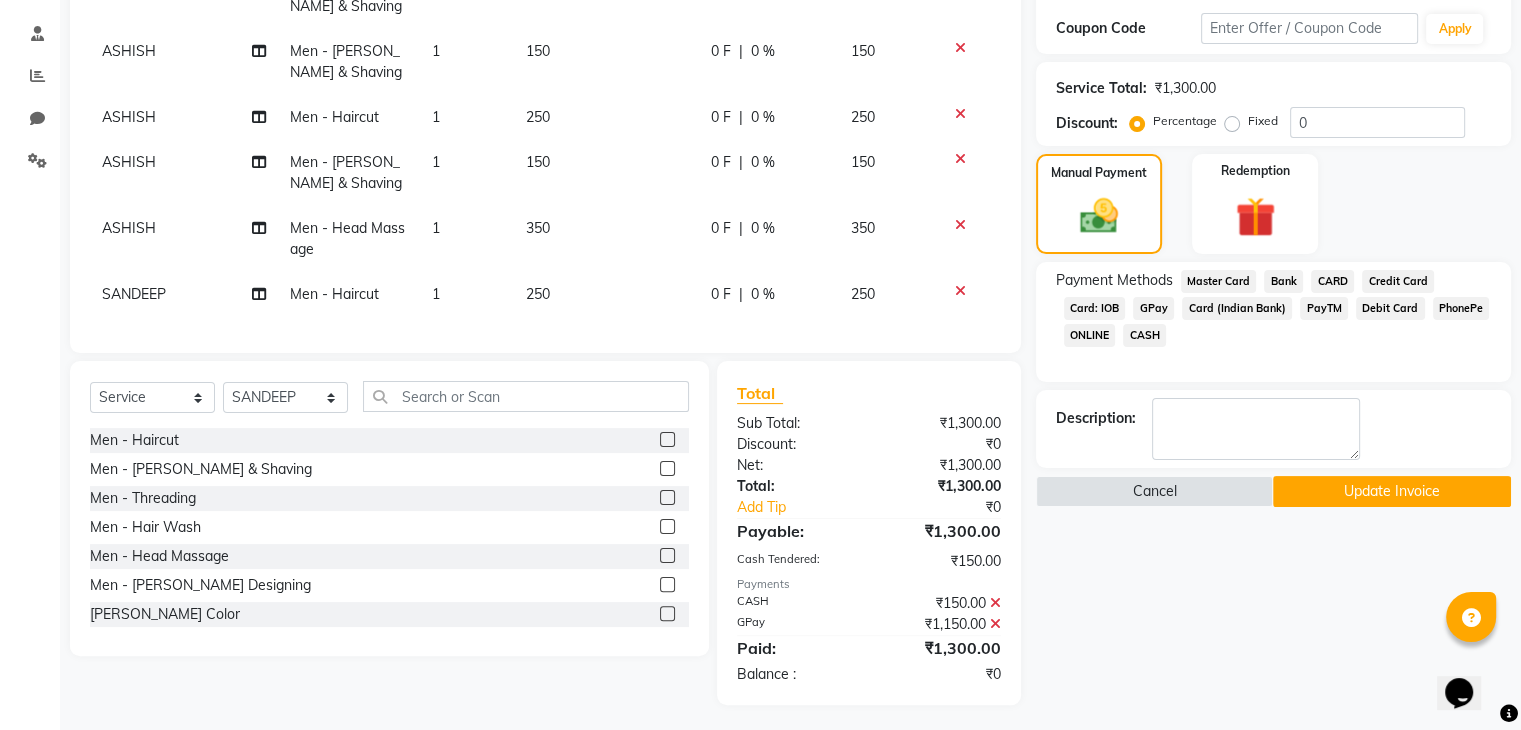 click on "Update Invoice" 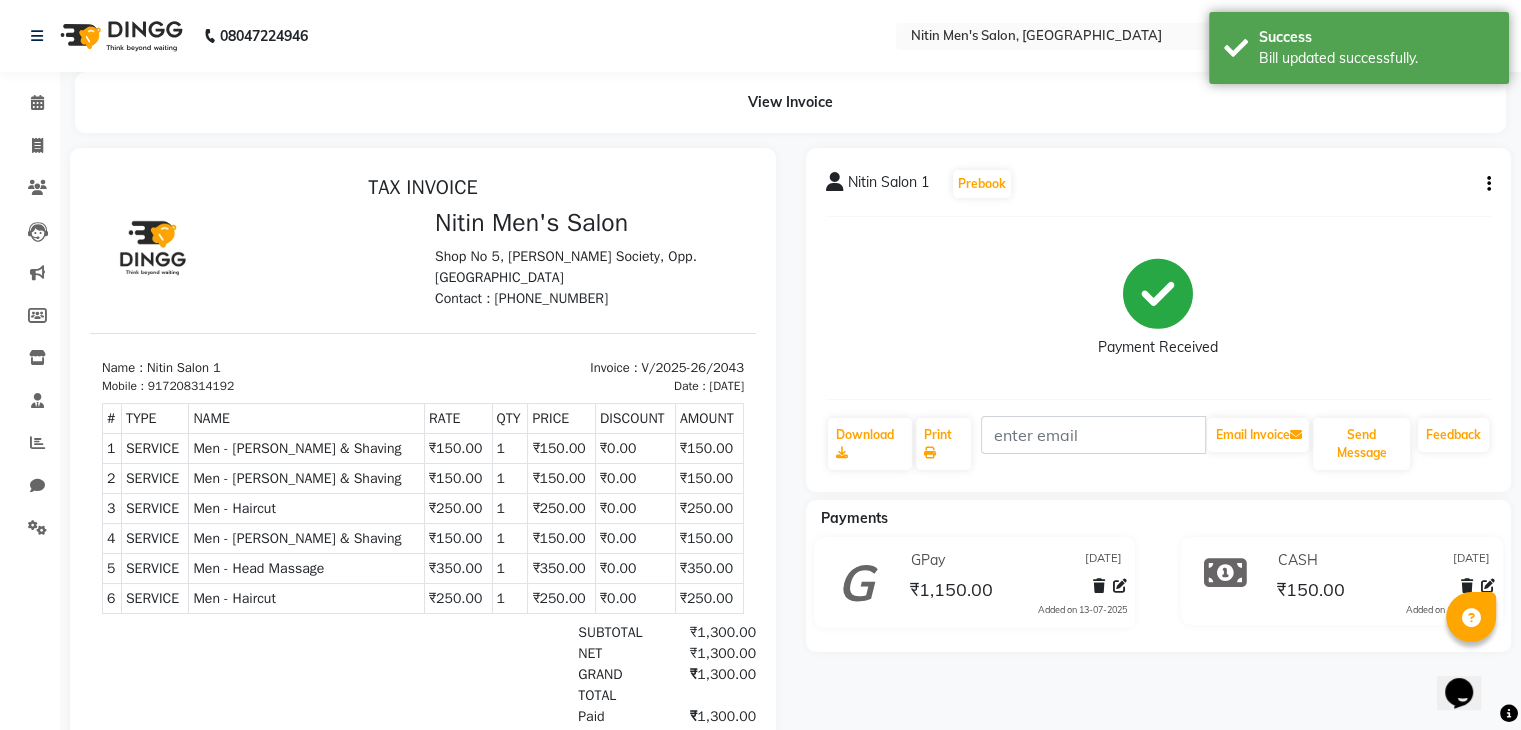 scroll, scrollTop: 0, scrollLeft: 0, axis: both 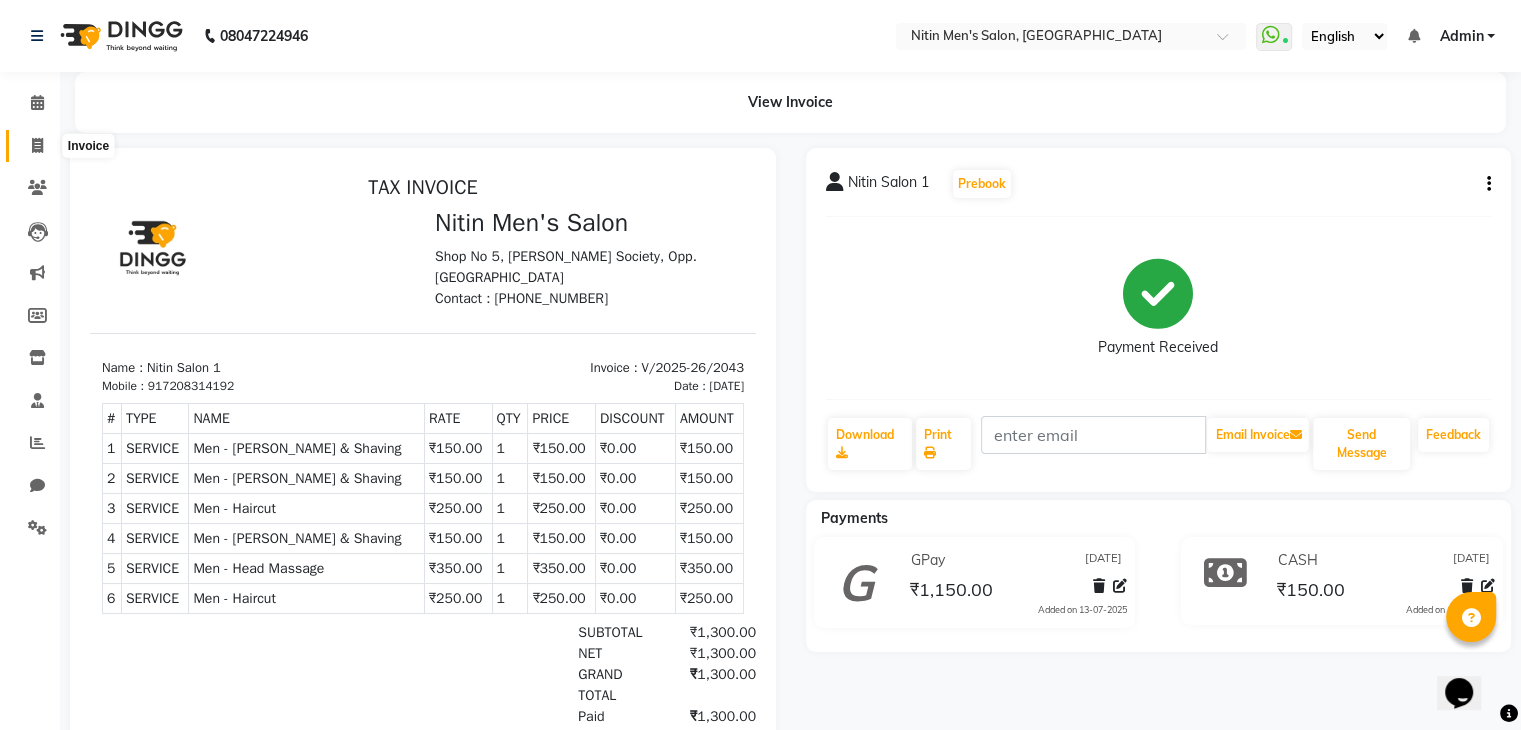 click 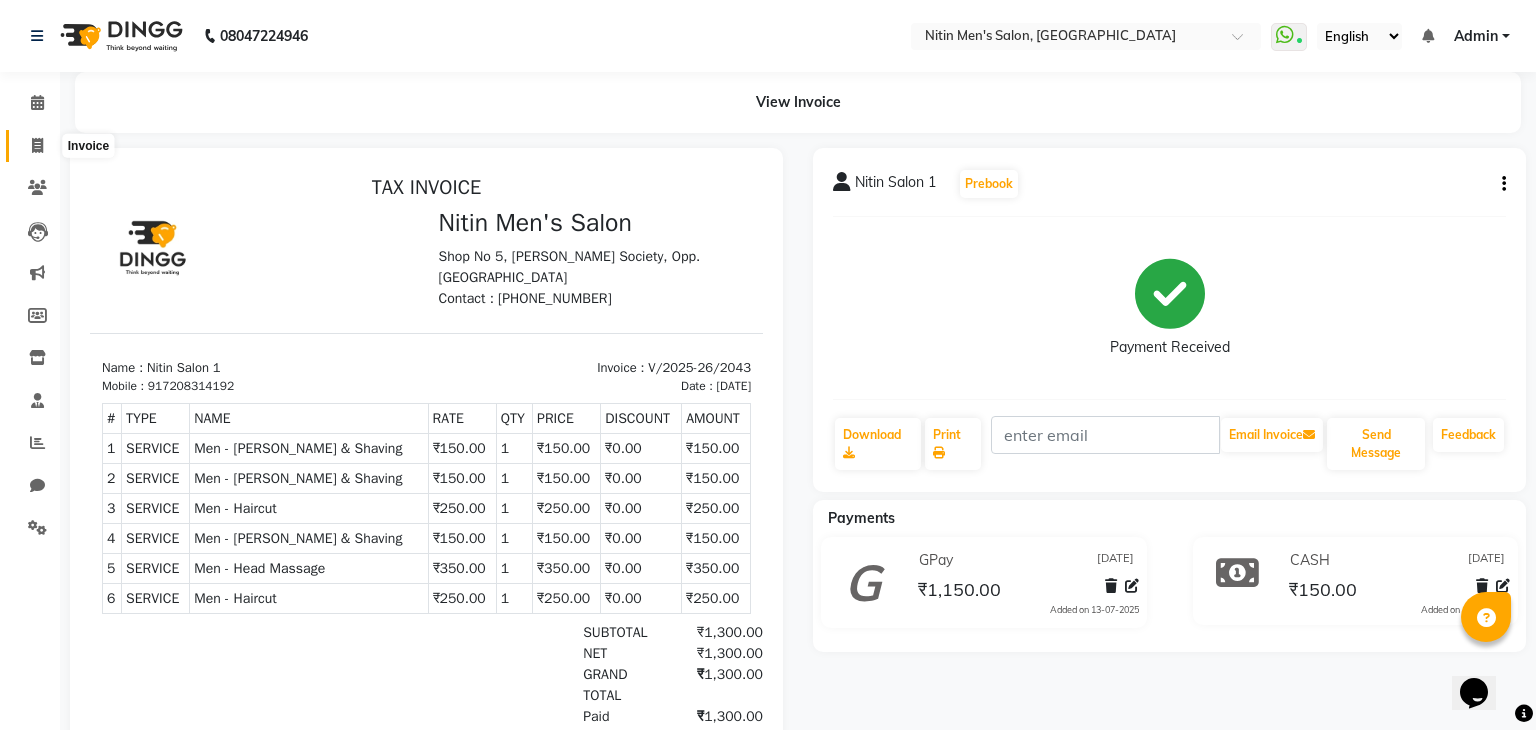 select on "7981" 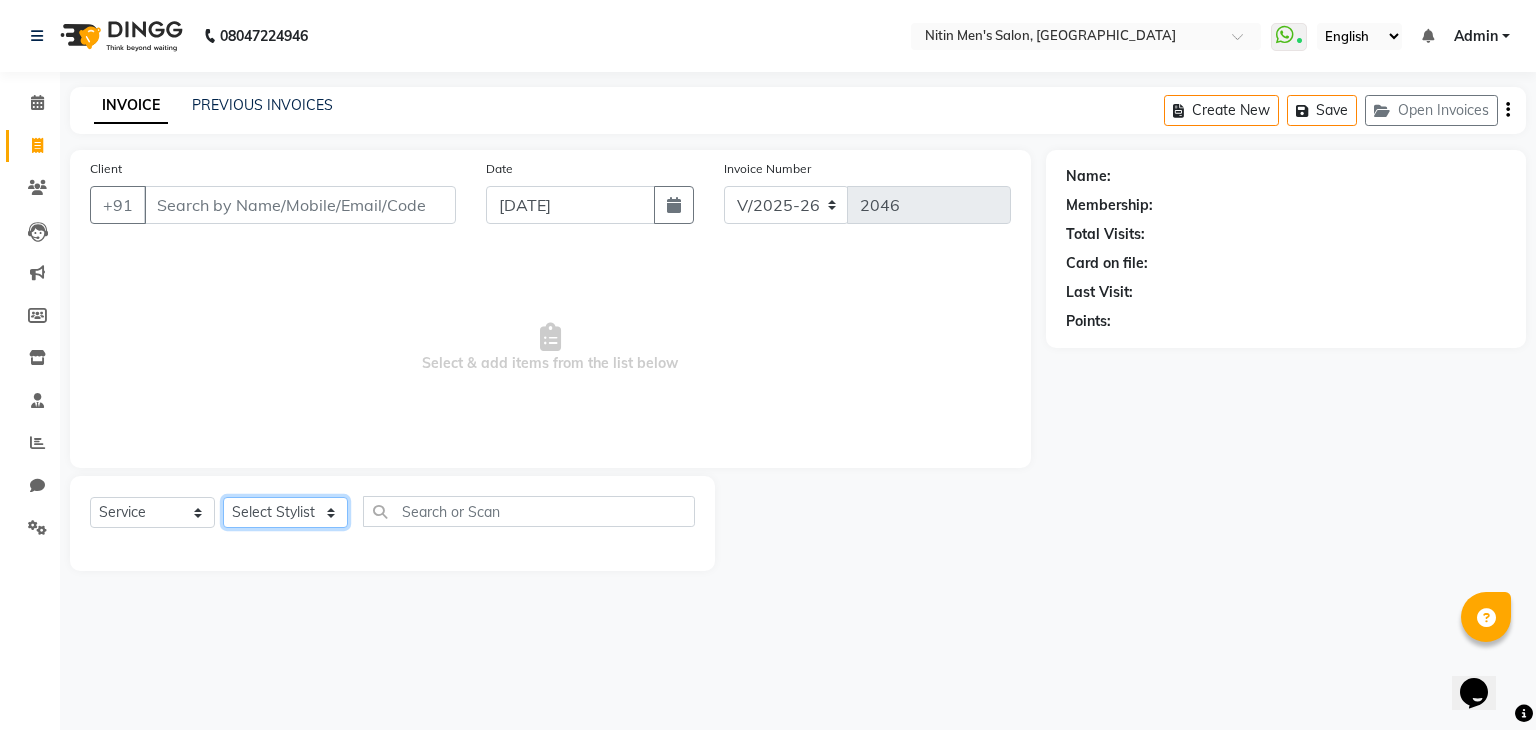 click on "Select Stylist [PERSON_NAME] [PERSON_NAME] [PERSON_NAME] [PERSON_NAME] MEENAKSHI NITIN SIR [PERSON_NAME] [PERSON_NAME] [PERSON_NAME]" 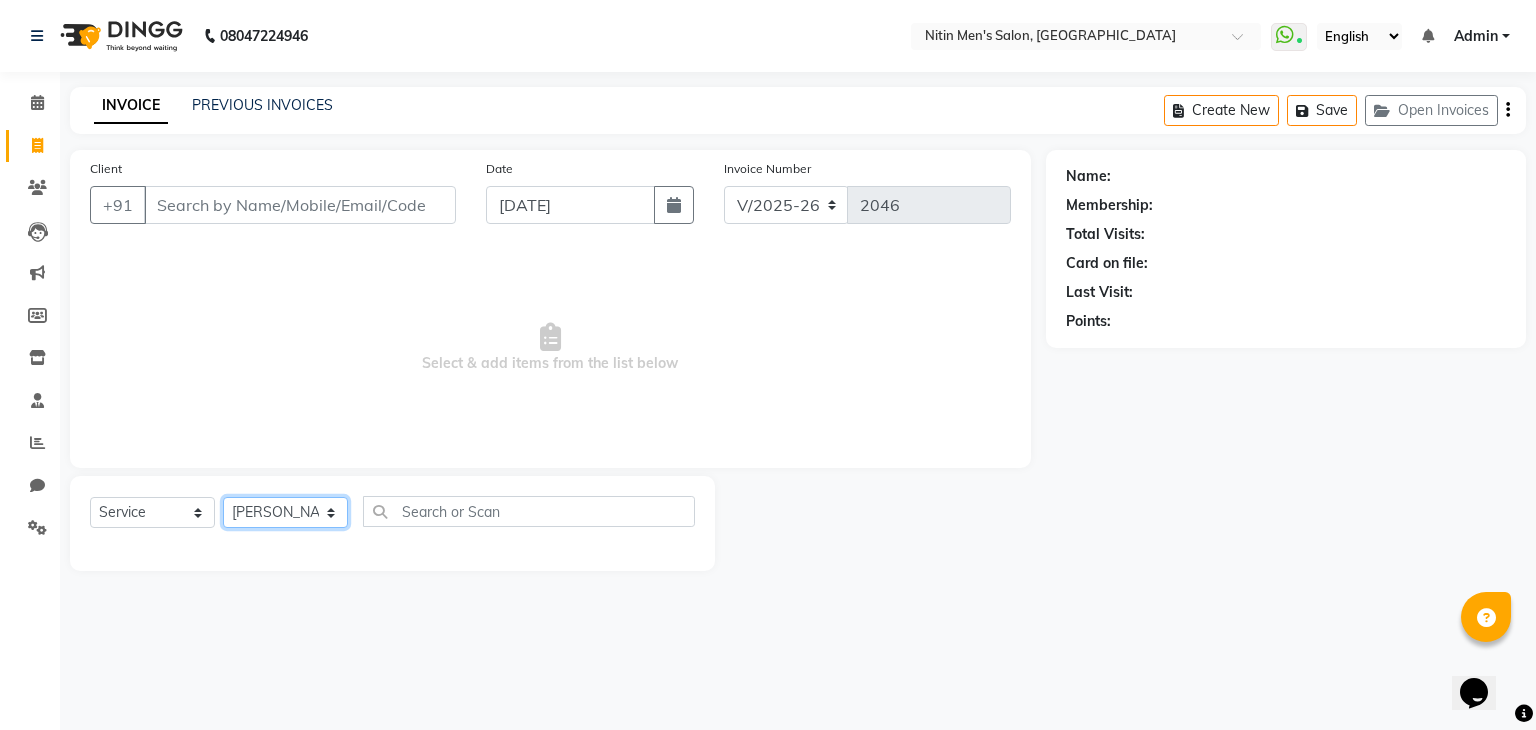 click on "Select Stylist [PERSON_NAME] [PERSON_NAME] [PERSON_NAME] [PERSON_NAME] MEENAKSHI NITIN SIR [PERSON_NAME] [PERSON_NAME] [PERSON_NAME]" 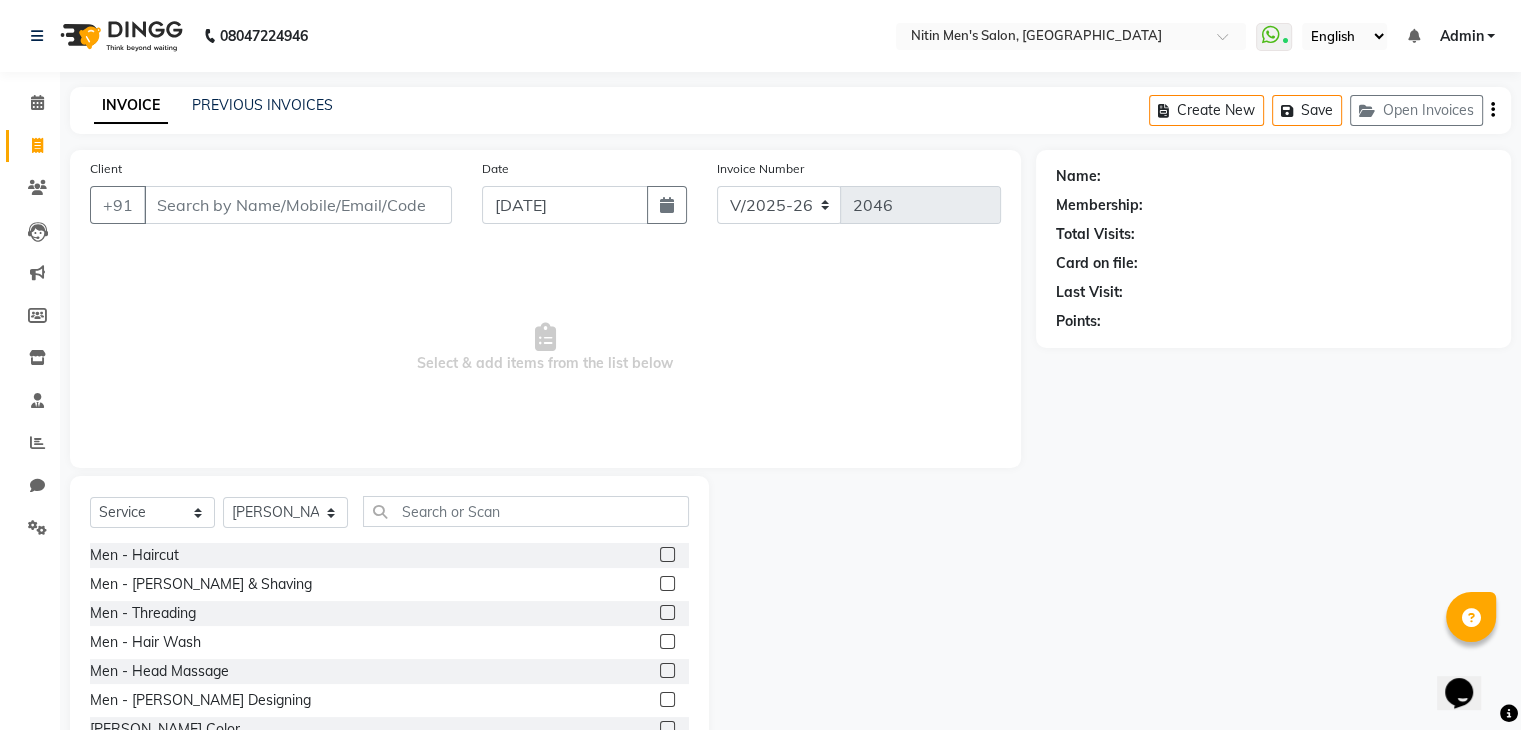 click 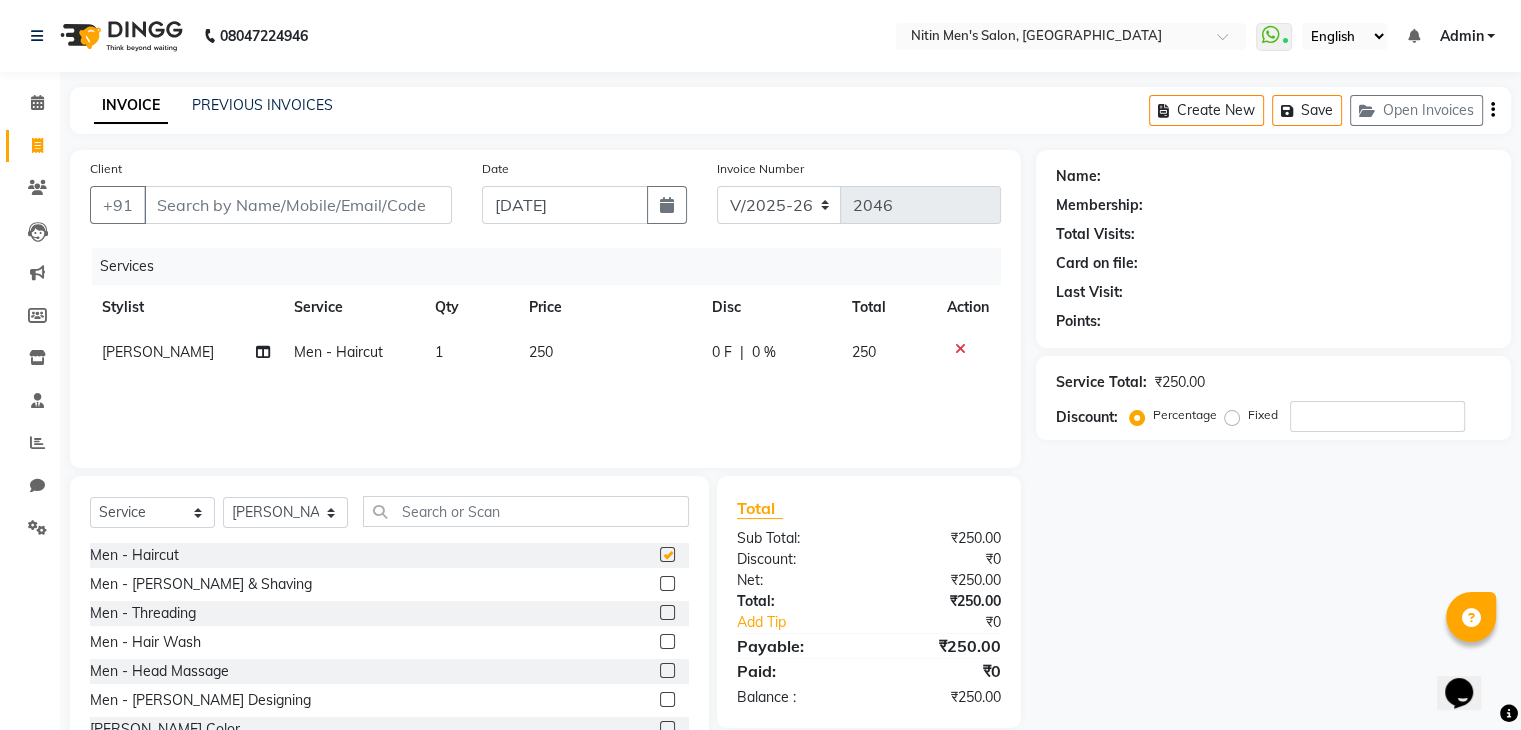 checkbox on "false" 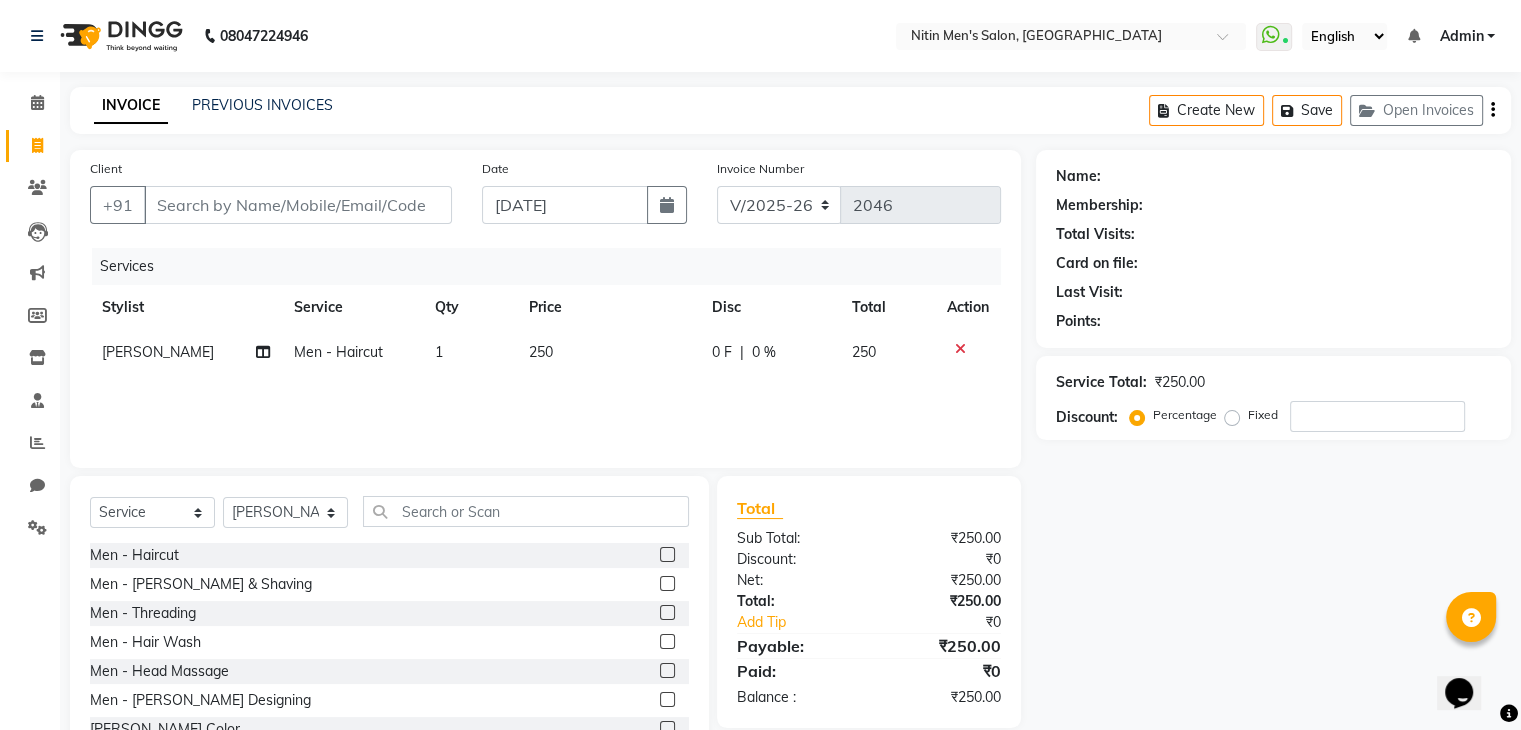 click 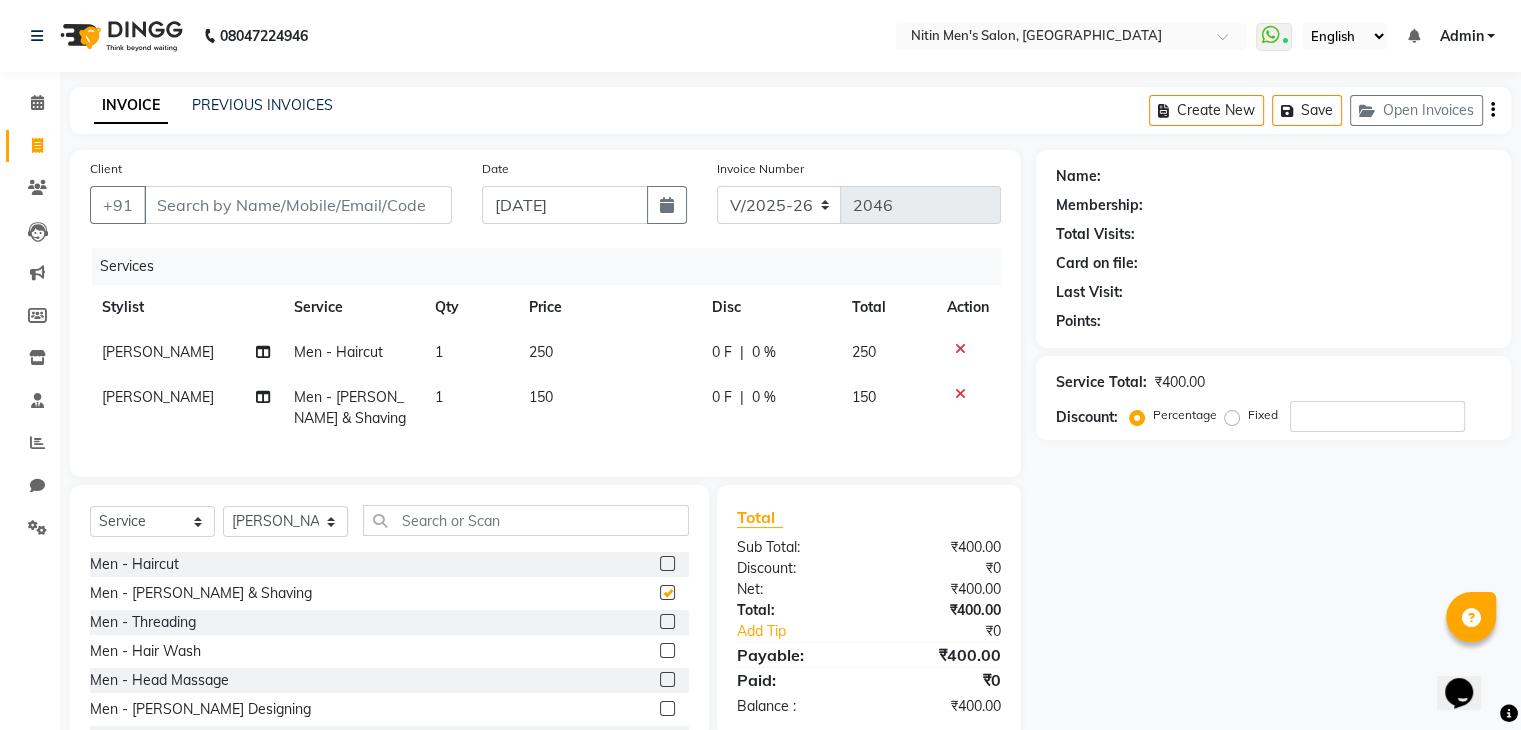 checkbox on "false" 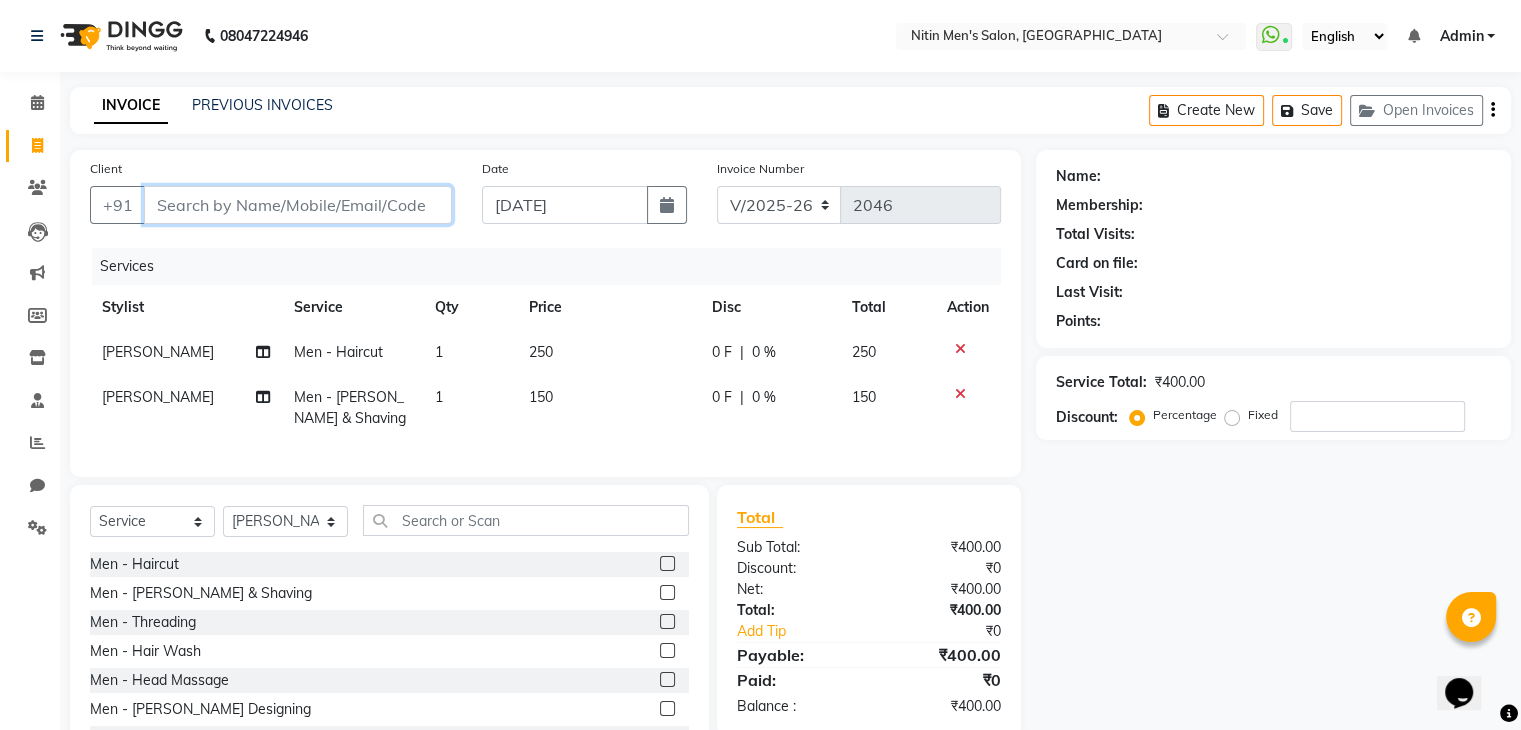 click on "Client" at bounding box center (298, 205) 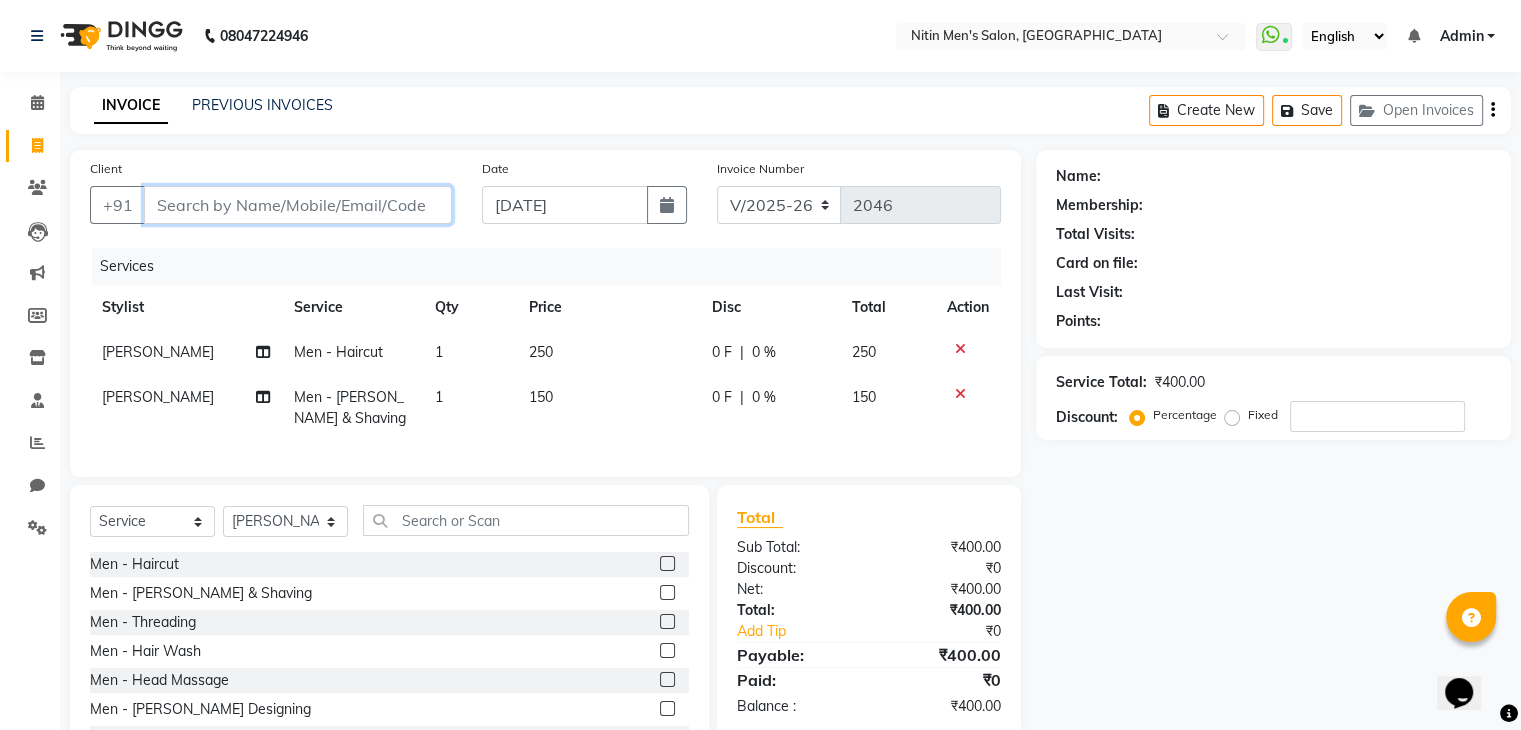 type on "9" 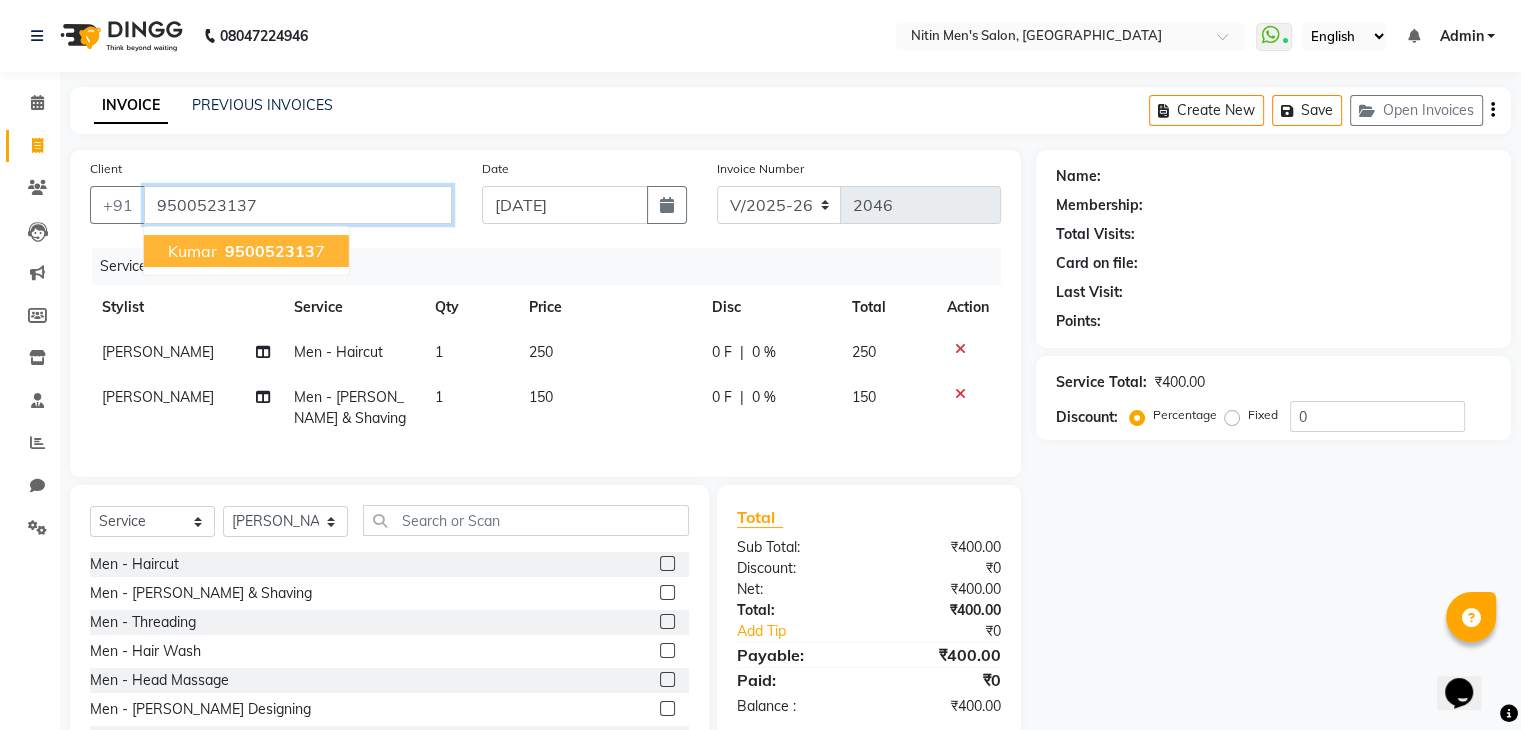 type on "9500523137" 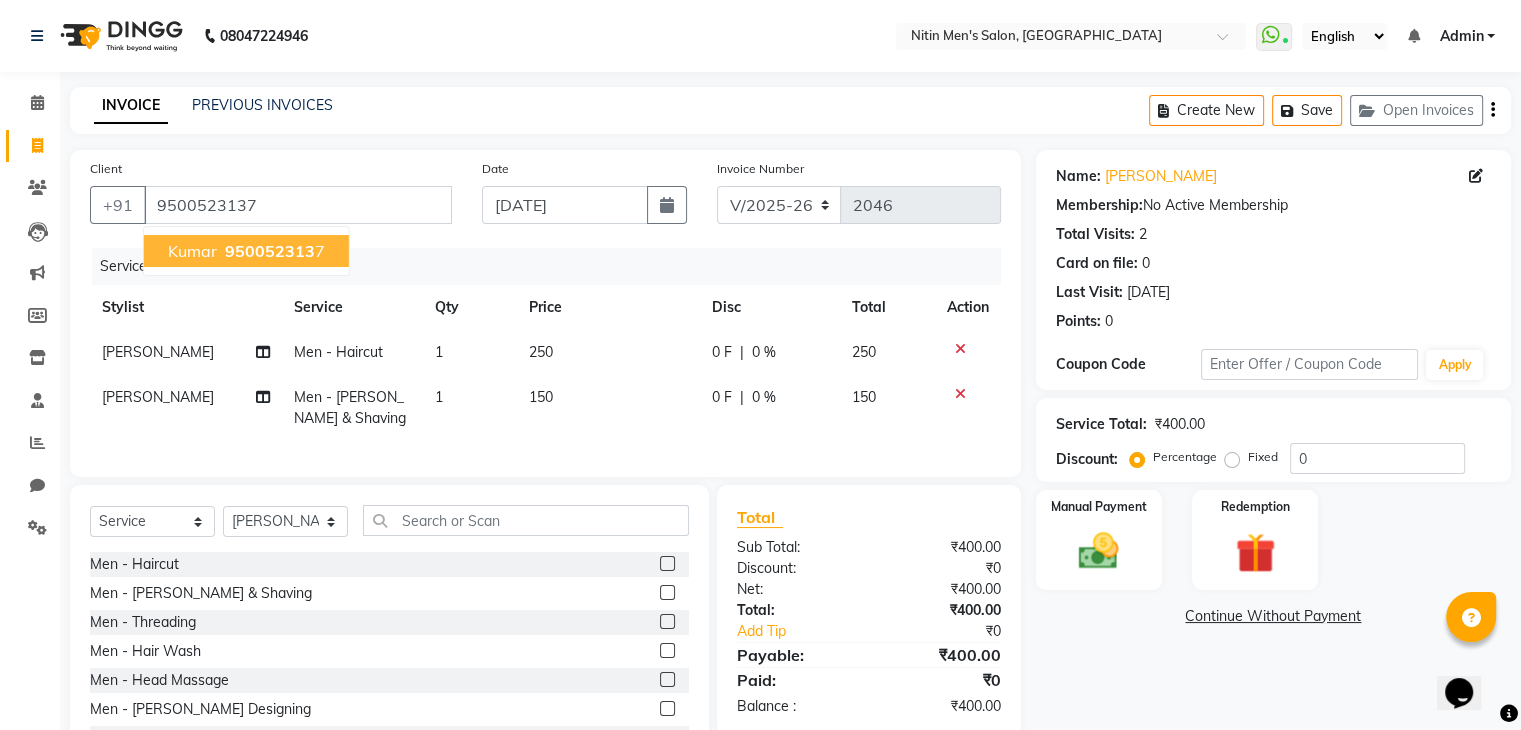 click on "kumar   950052313 7" at bounding box center (246, 251) 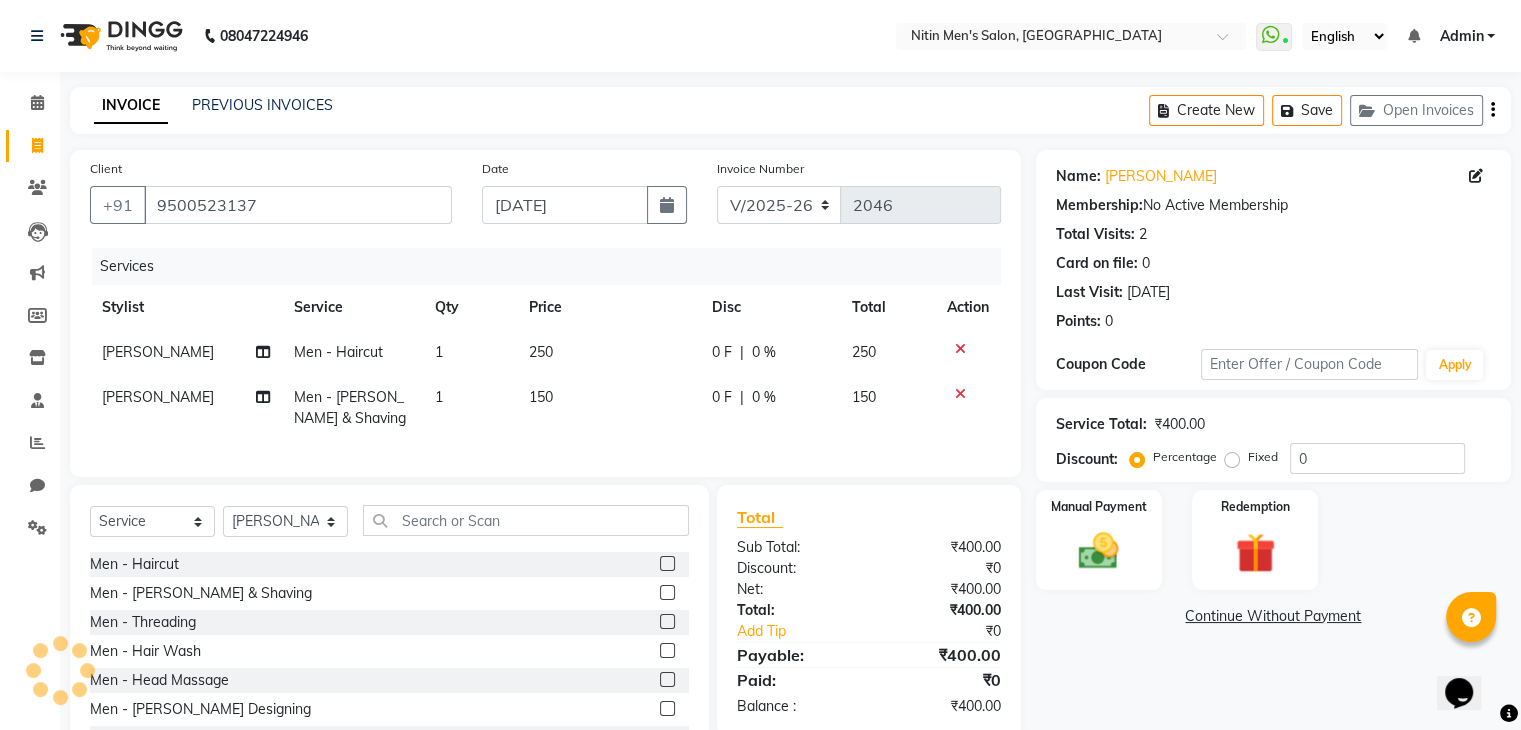 click on "Services" 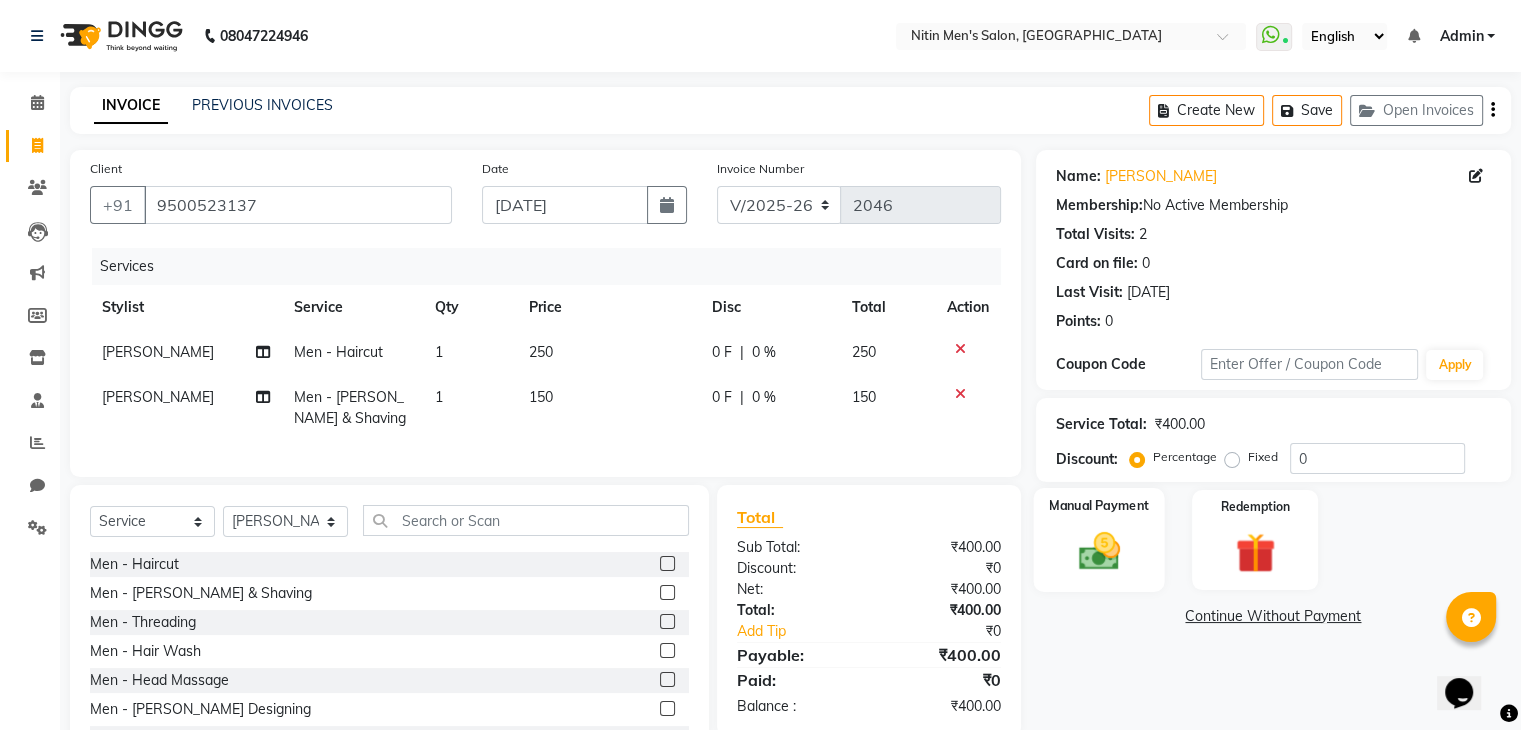 click 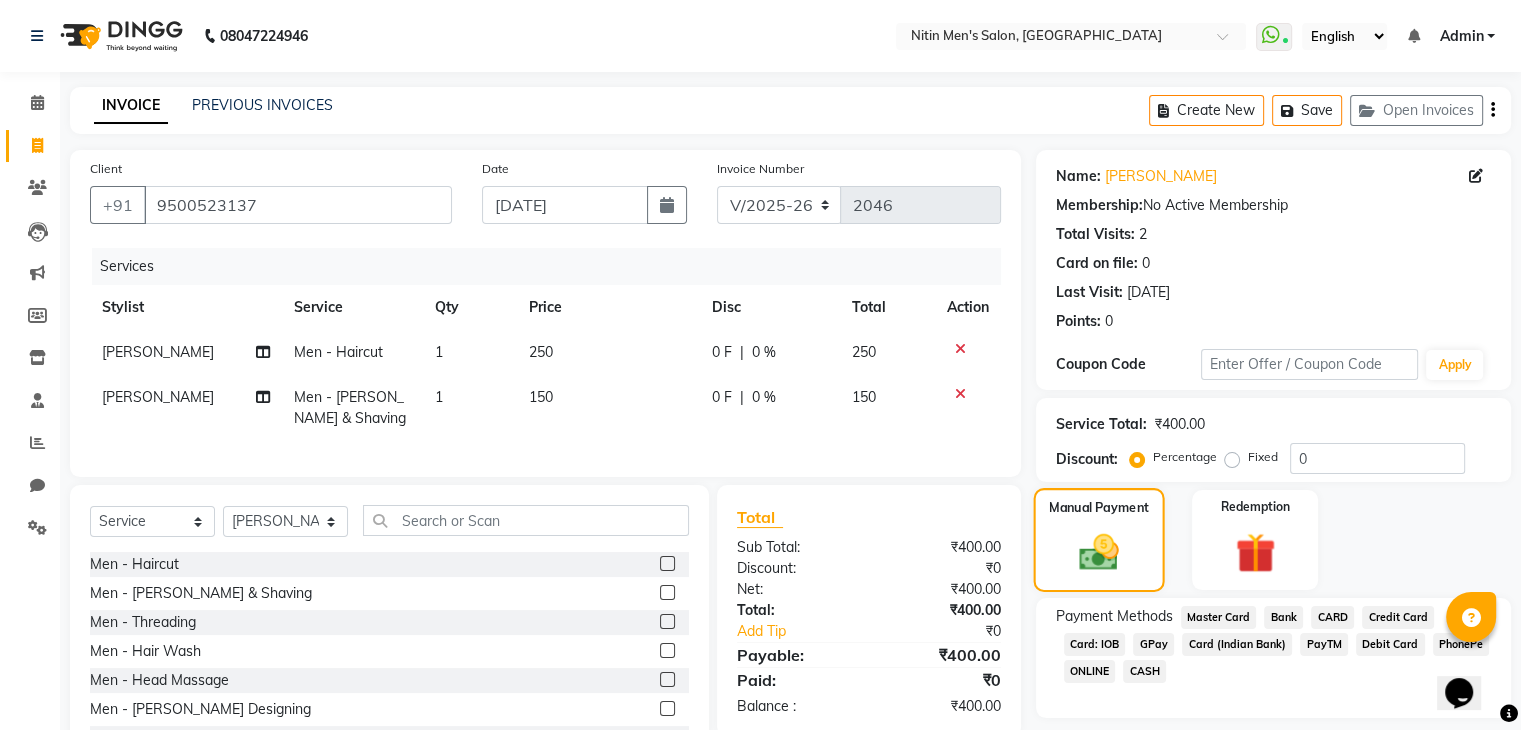 scroll, scrollTop: 96, scrollLeft: 0, axis: vertical 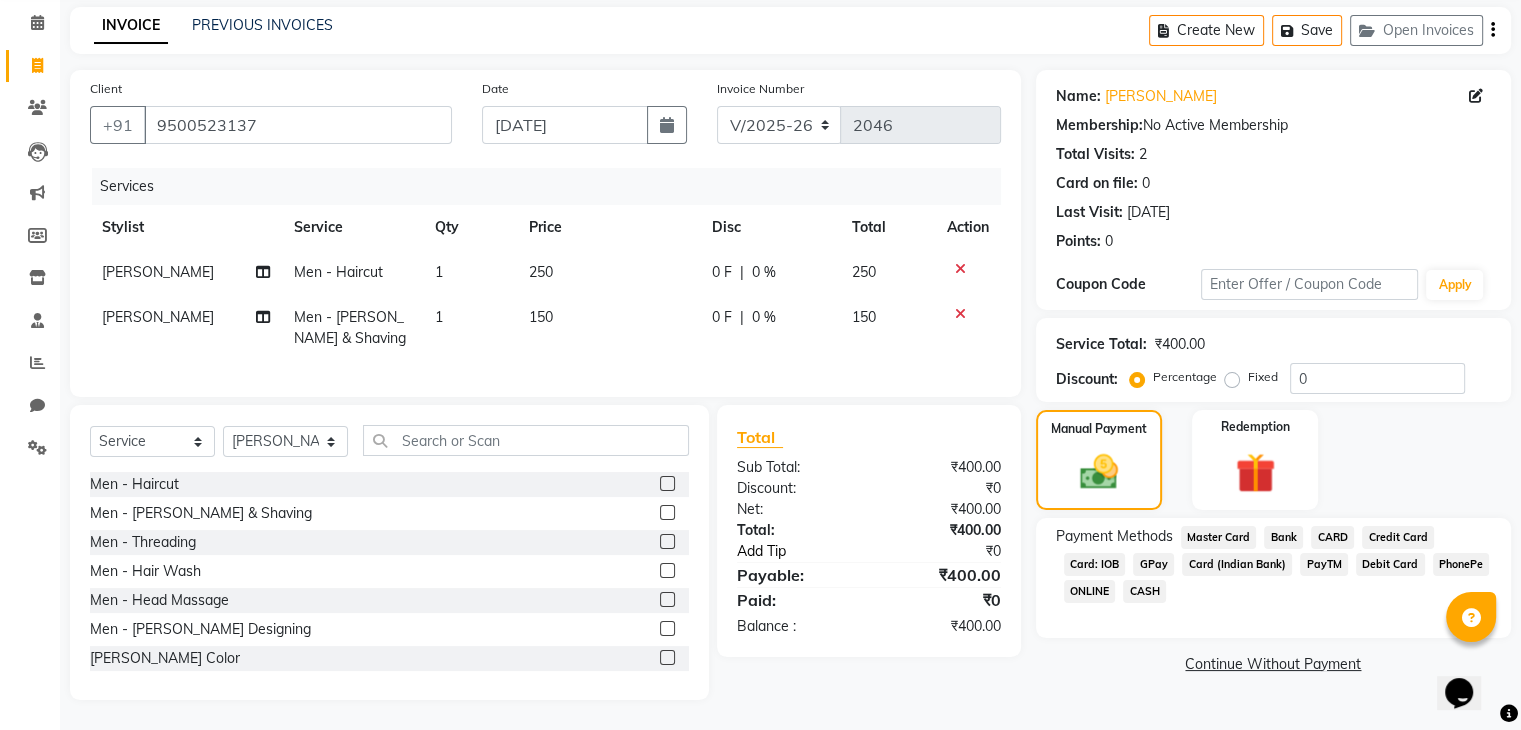 click on "Add Tip" 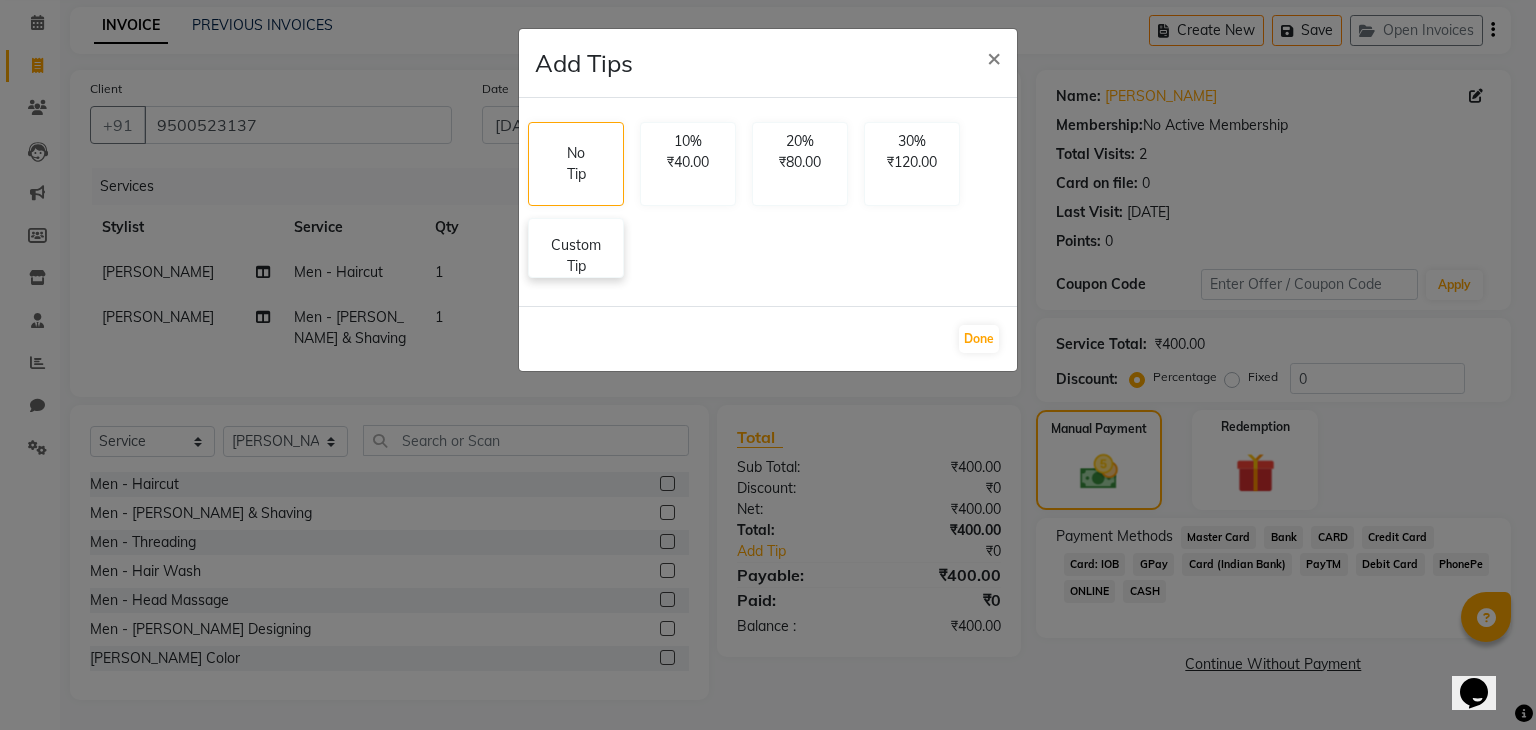click on "Custom Tip" 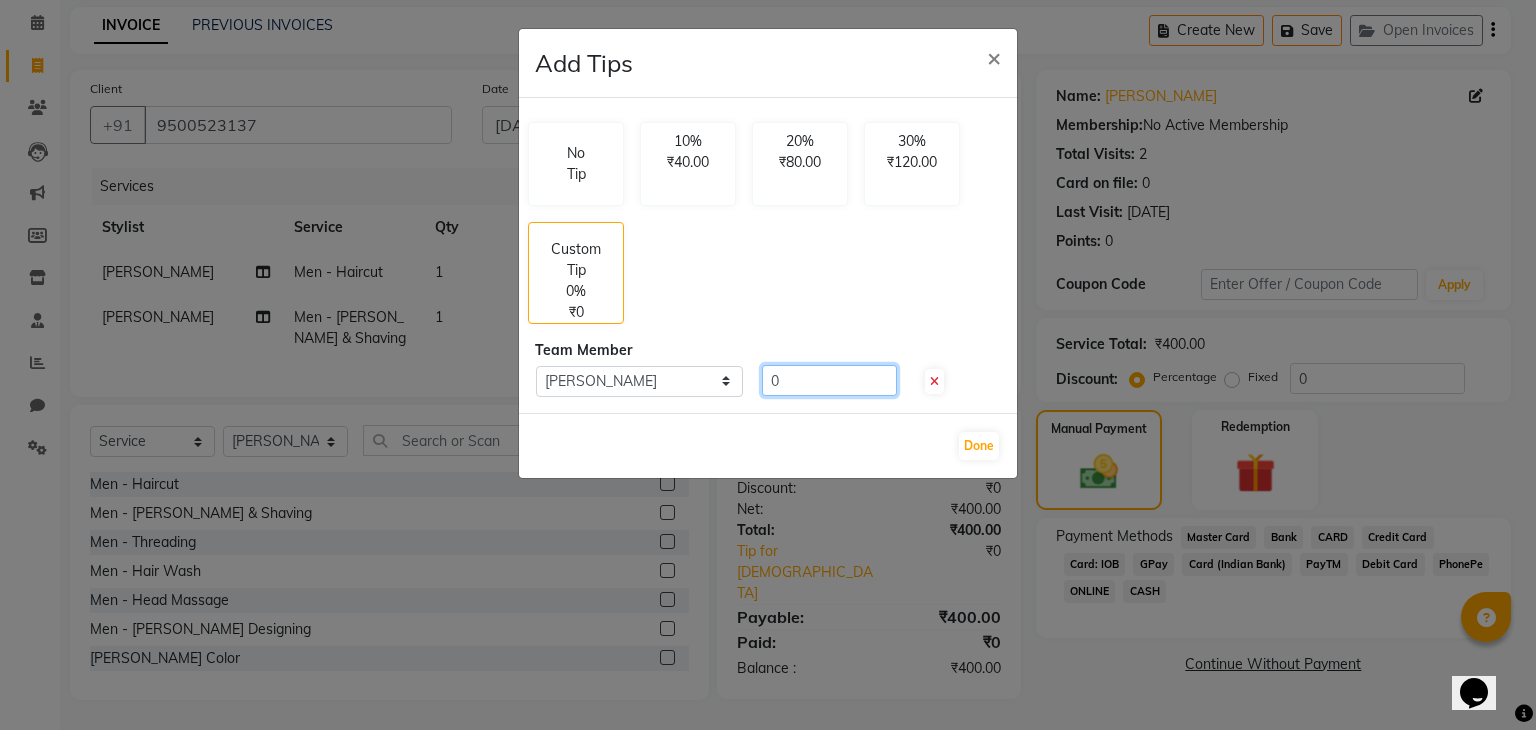 click on "0" 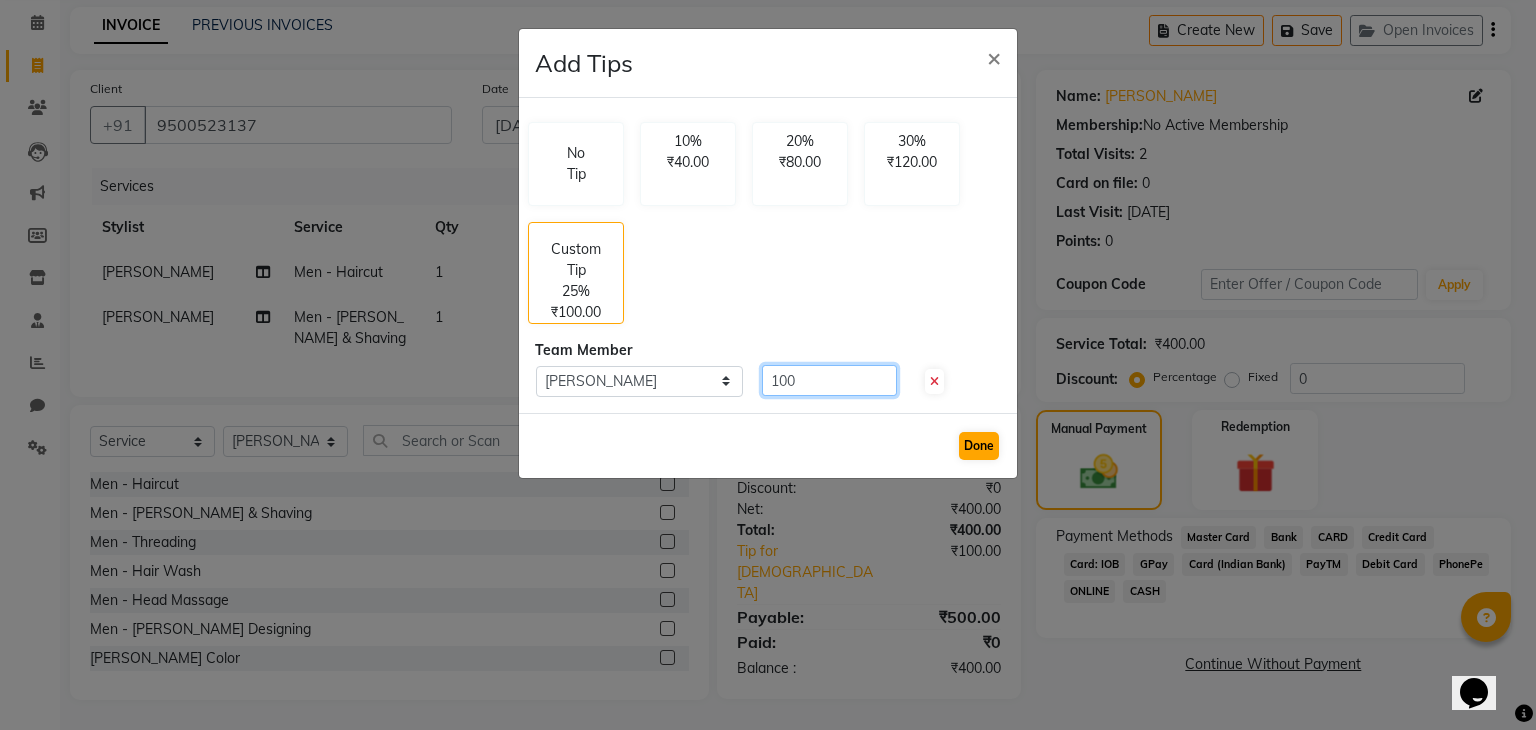 type on "100" 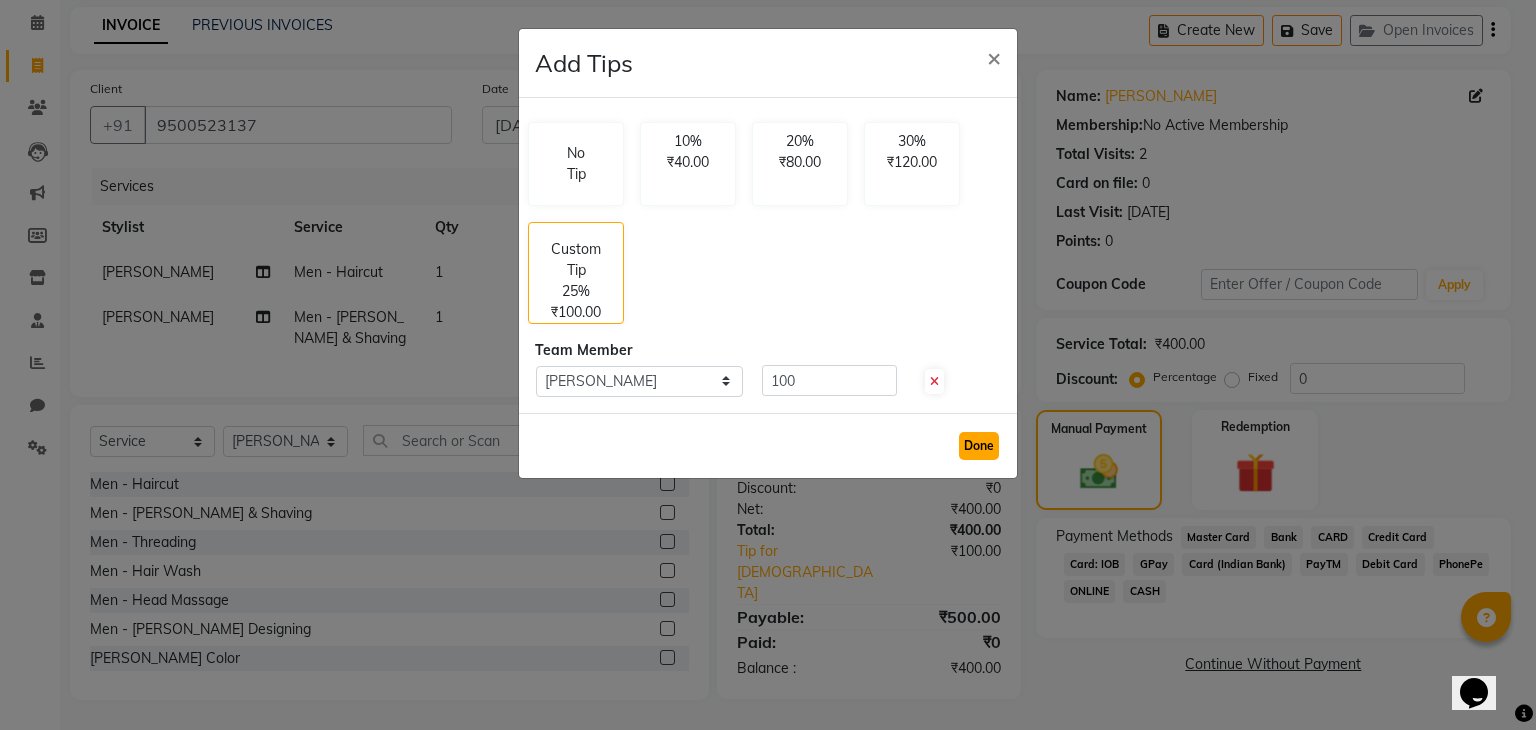 click on "Done" 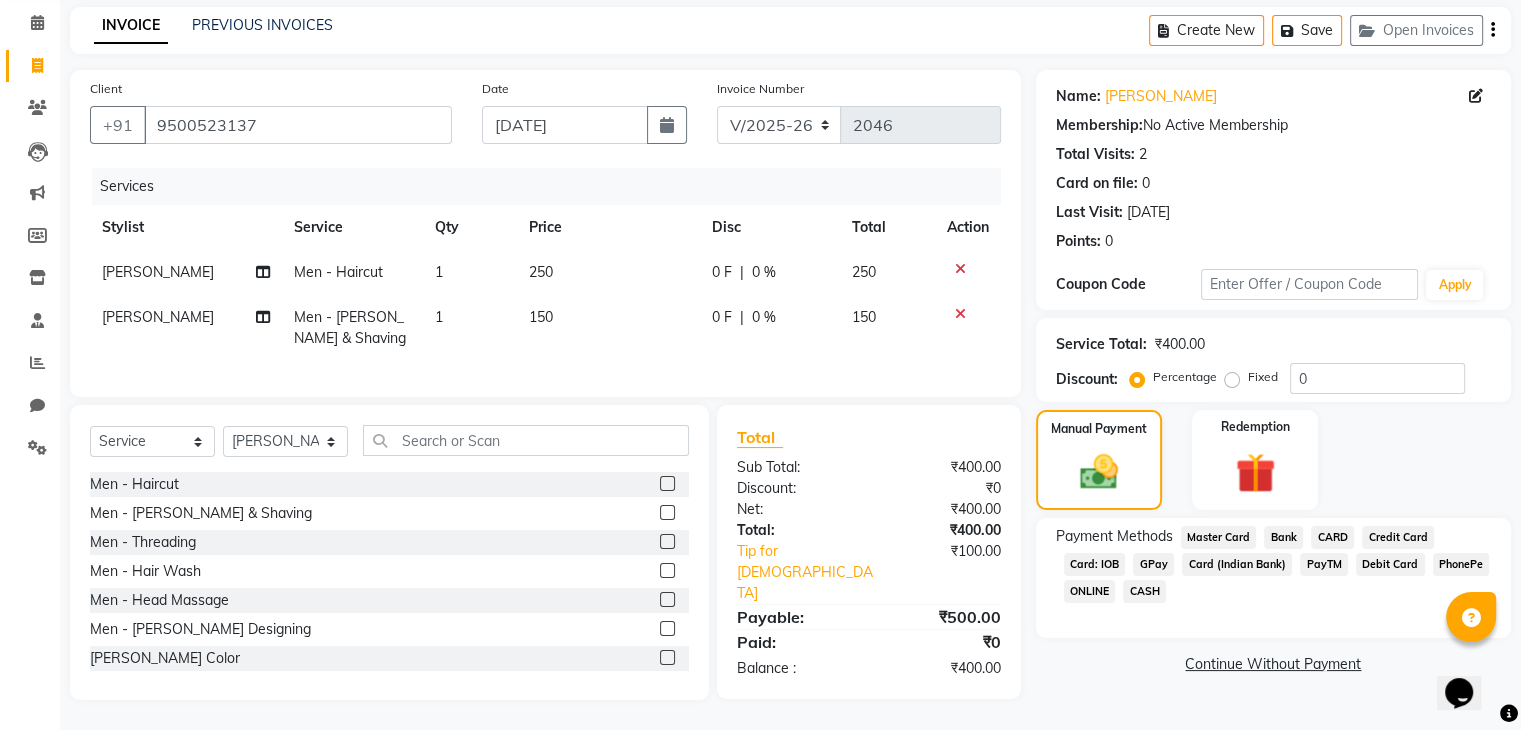 click on "GPay" 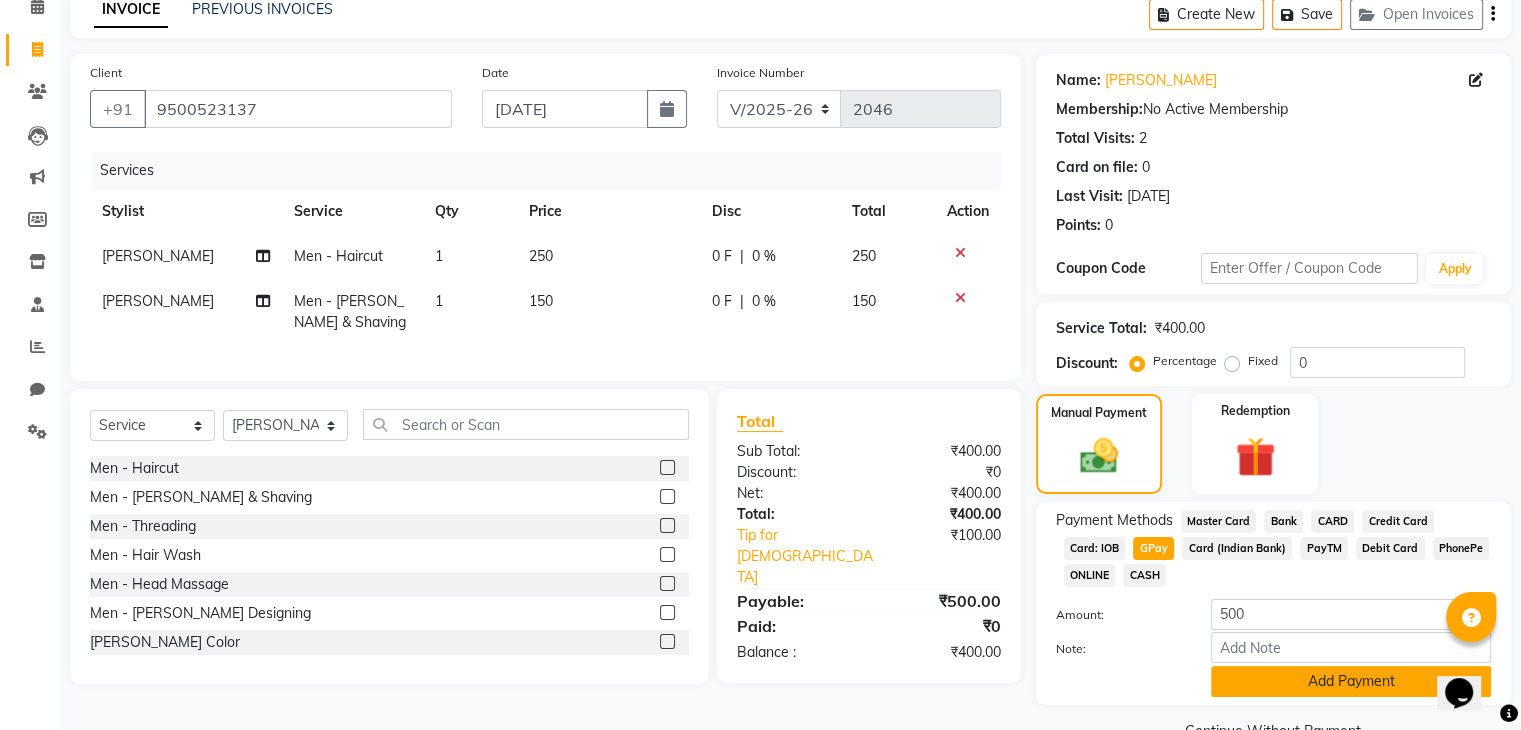 click on "Add Payment" 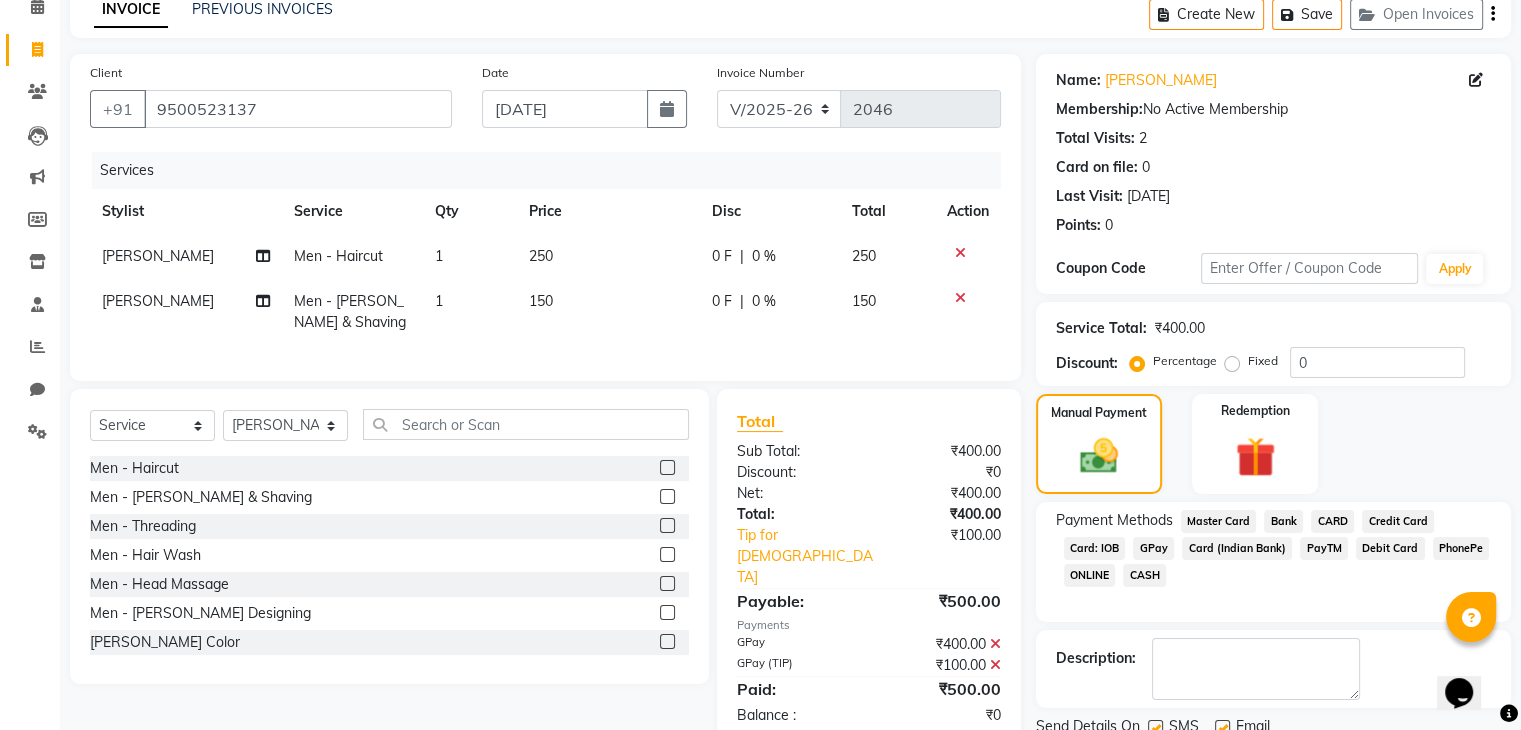 scroll, scrollTop: 171, scrollLeft: 0, axis: vertical 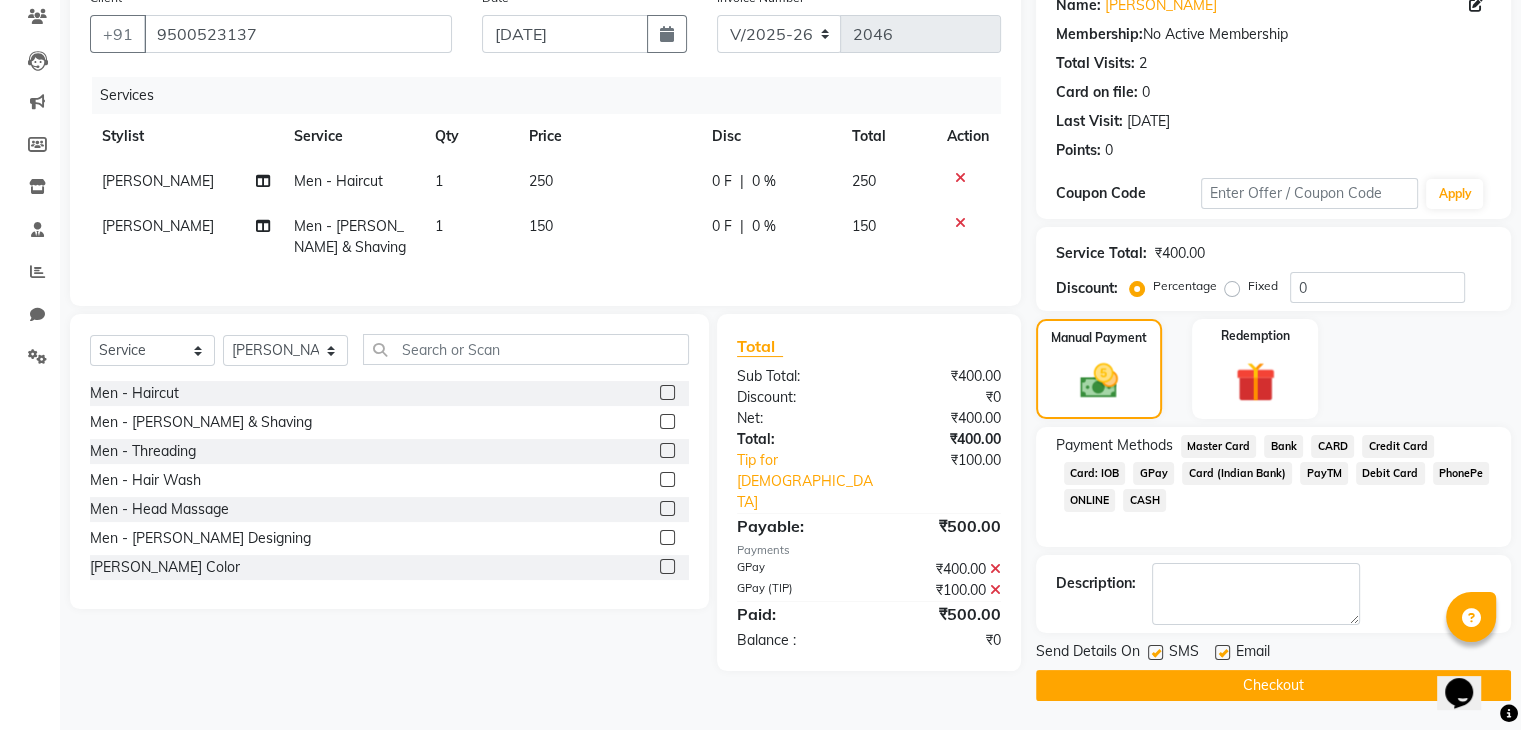 click on "Checkout" 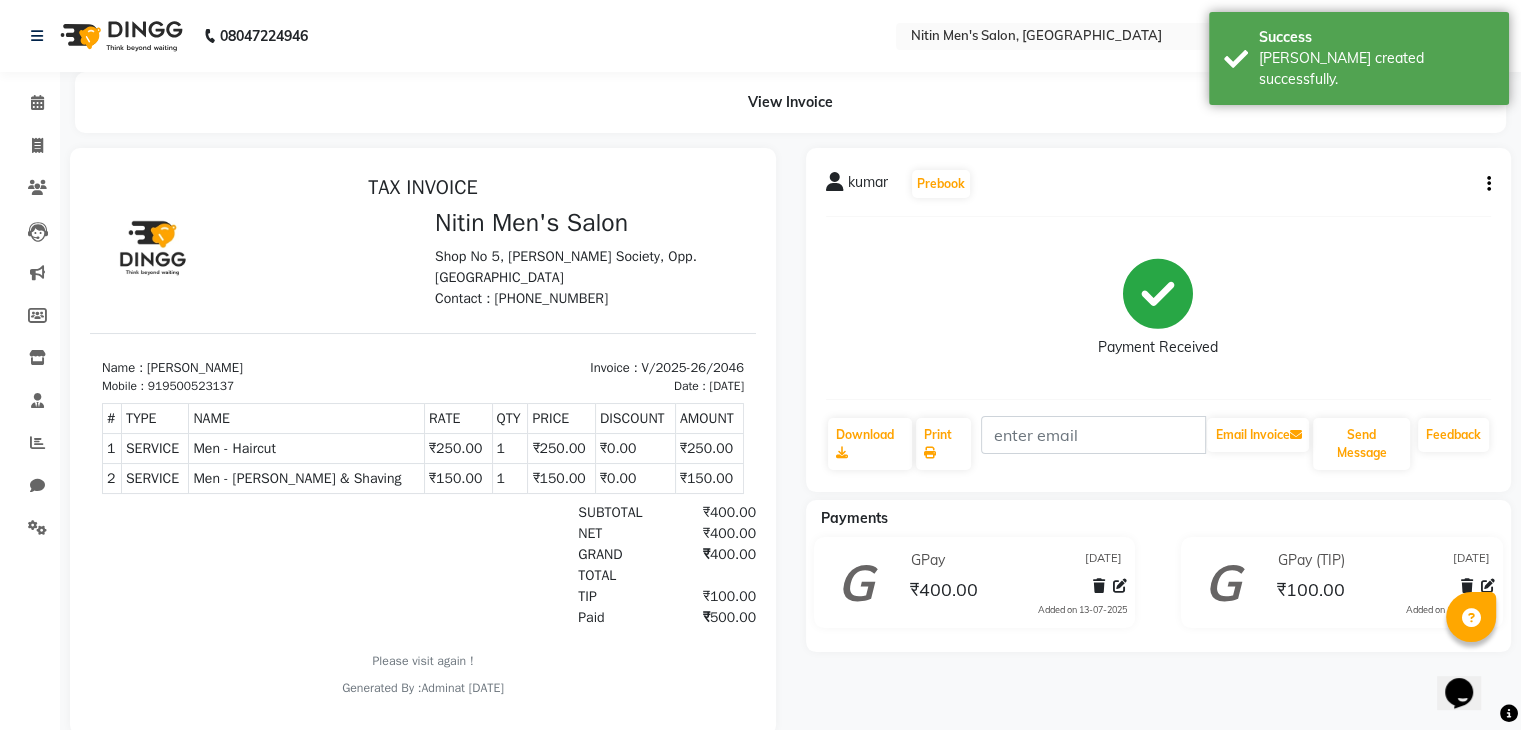 scroll, scrollTop: 0, scrollLeft: 0, axis: both 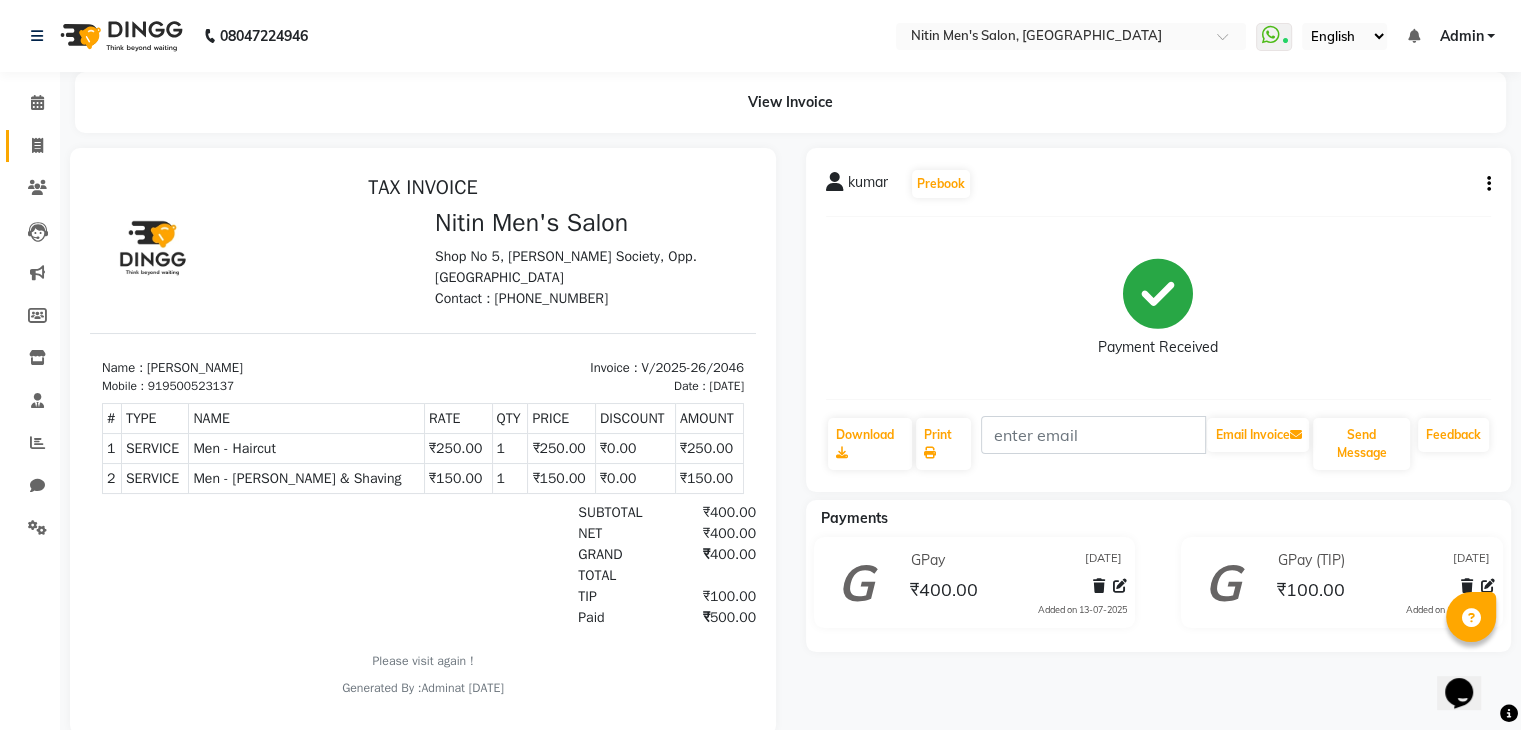 click on "Invoice" 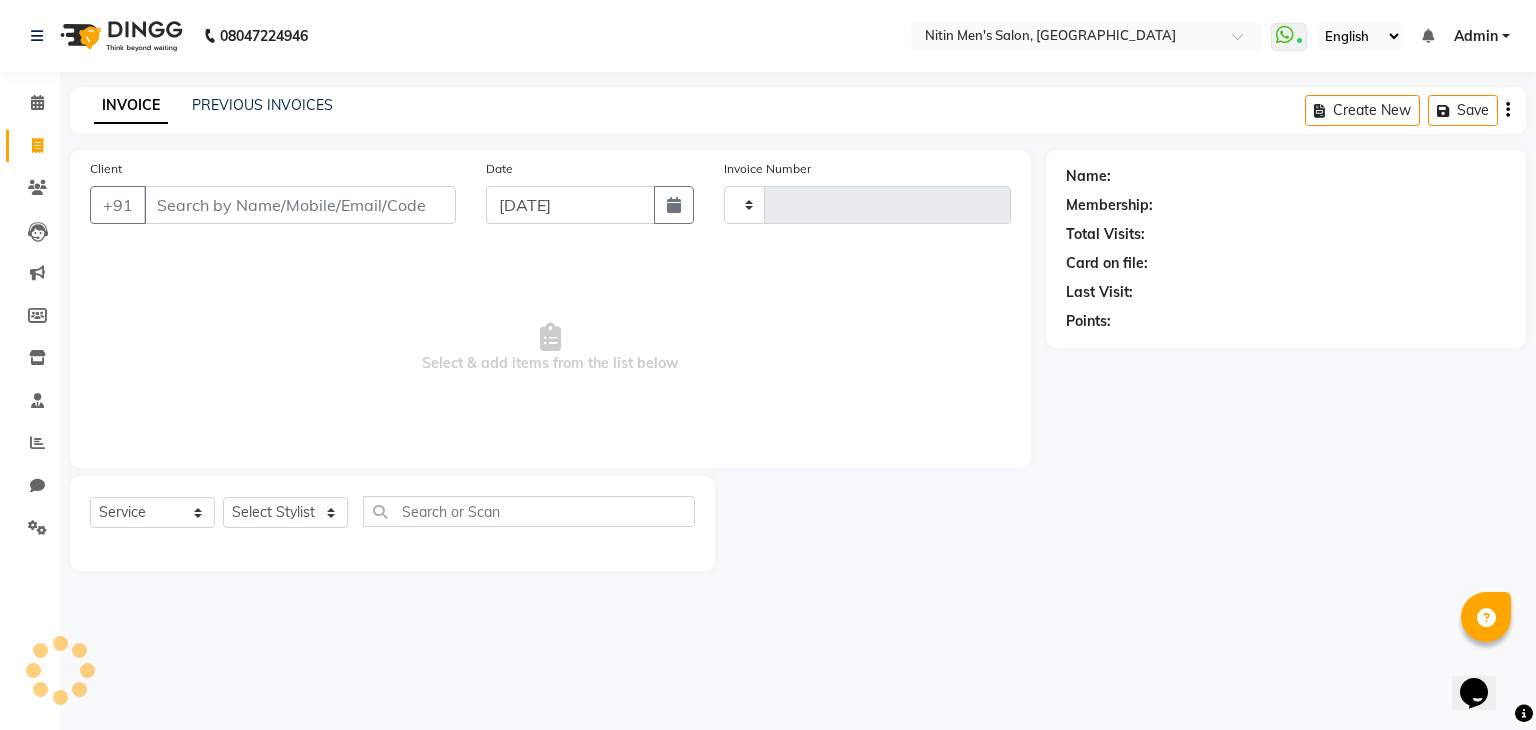 type on "2047" 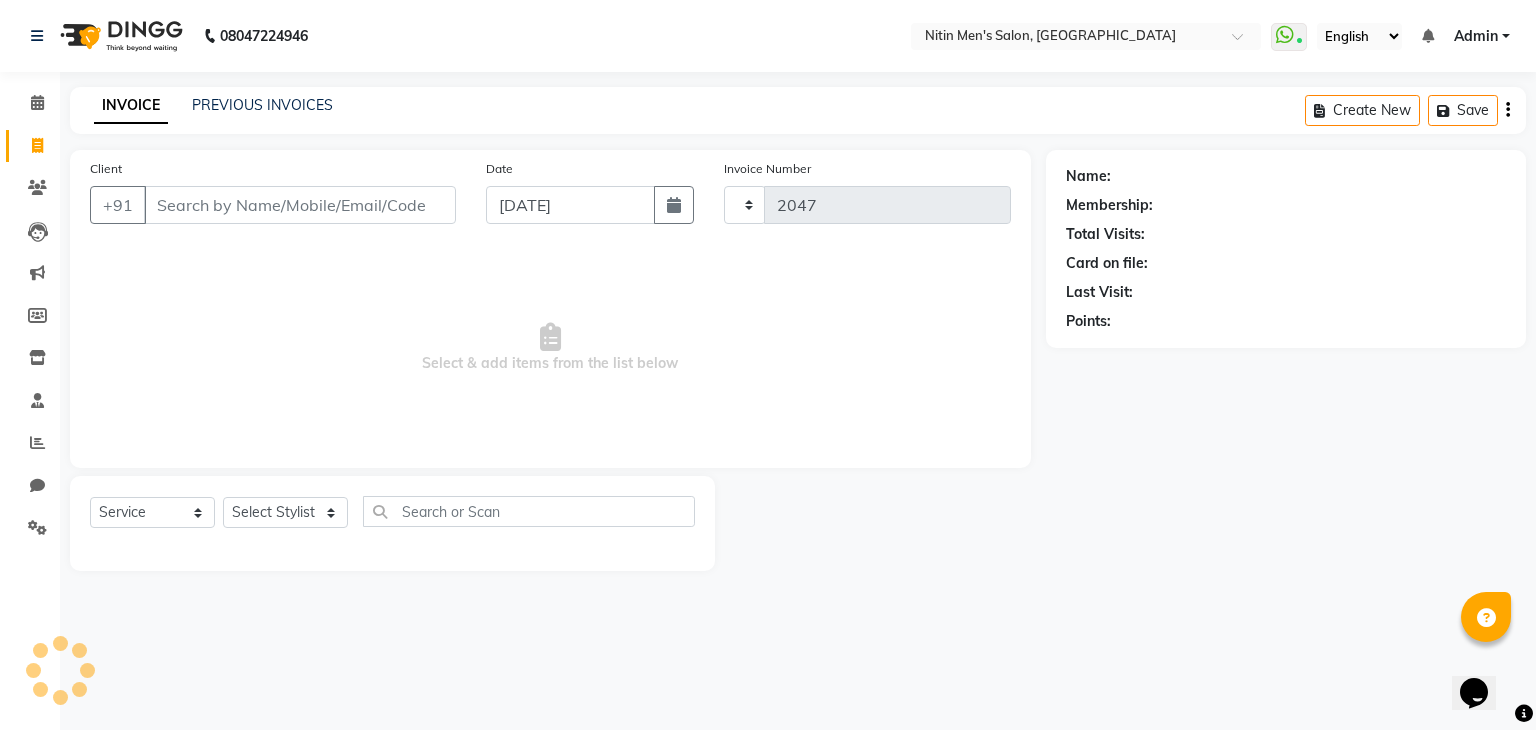 select on "7981" 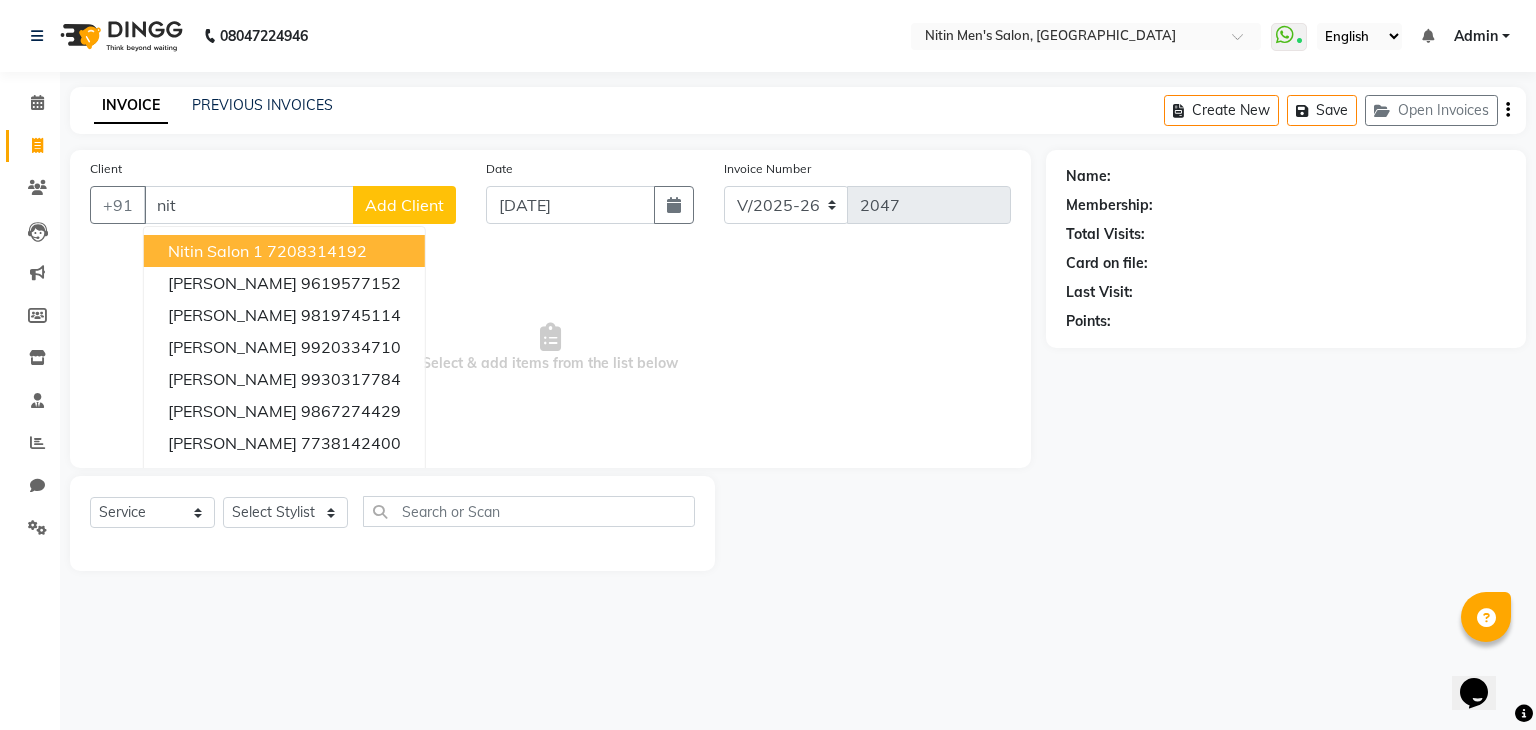 click on "Nitin Salon 1" at bounding box center (215, 251) 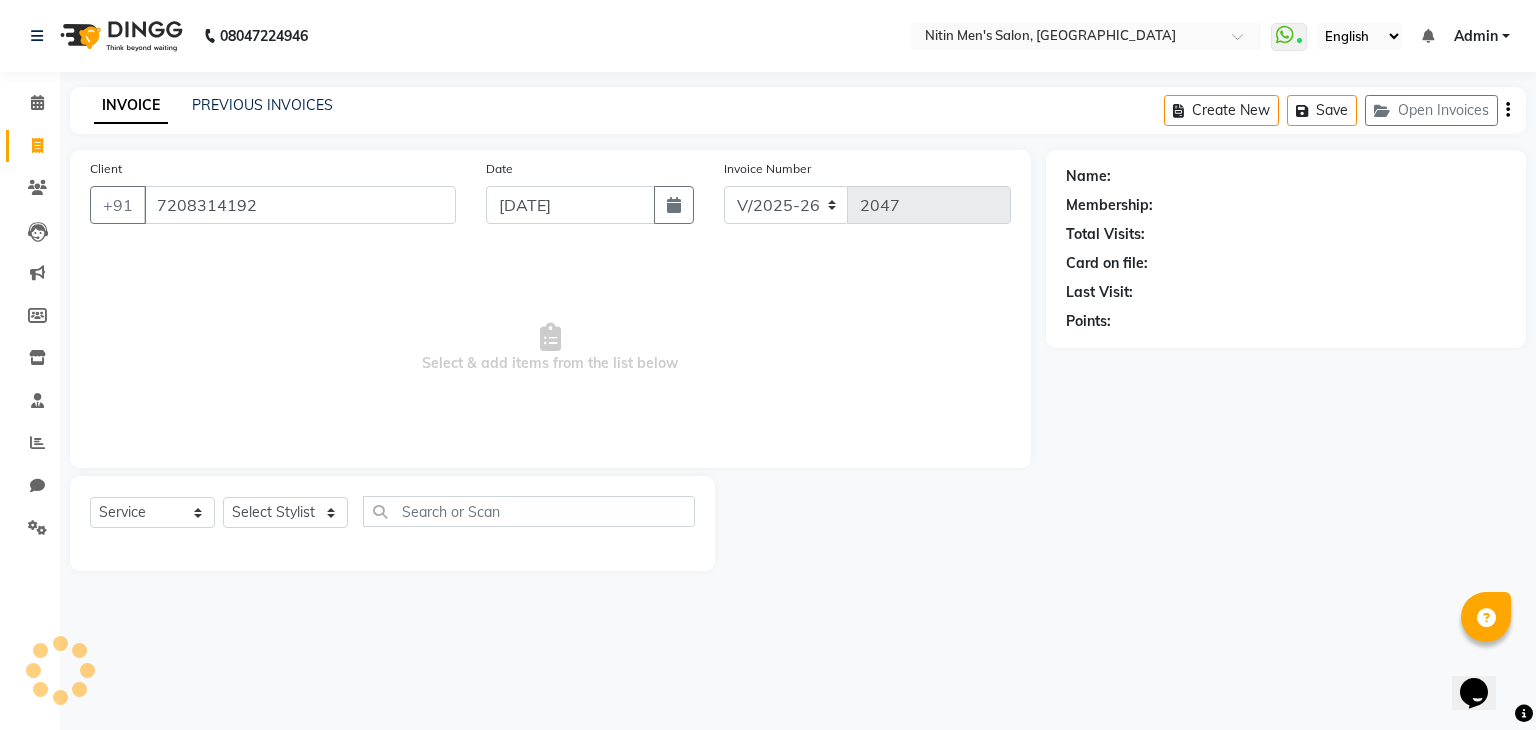 type on "7208314192" 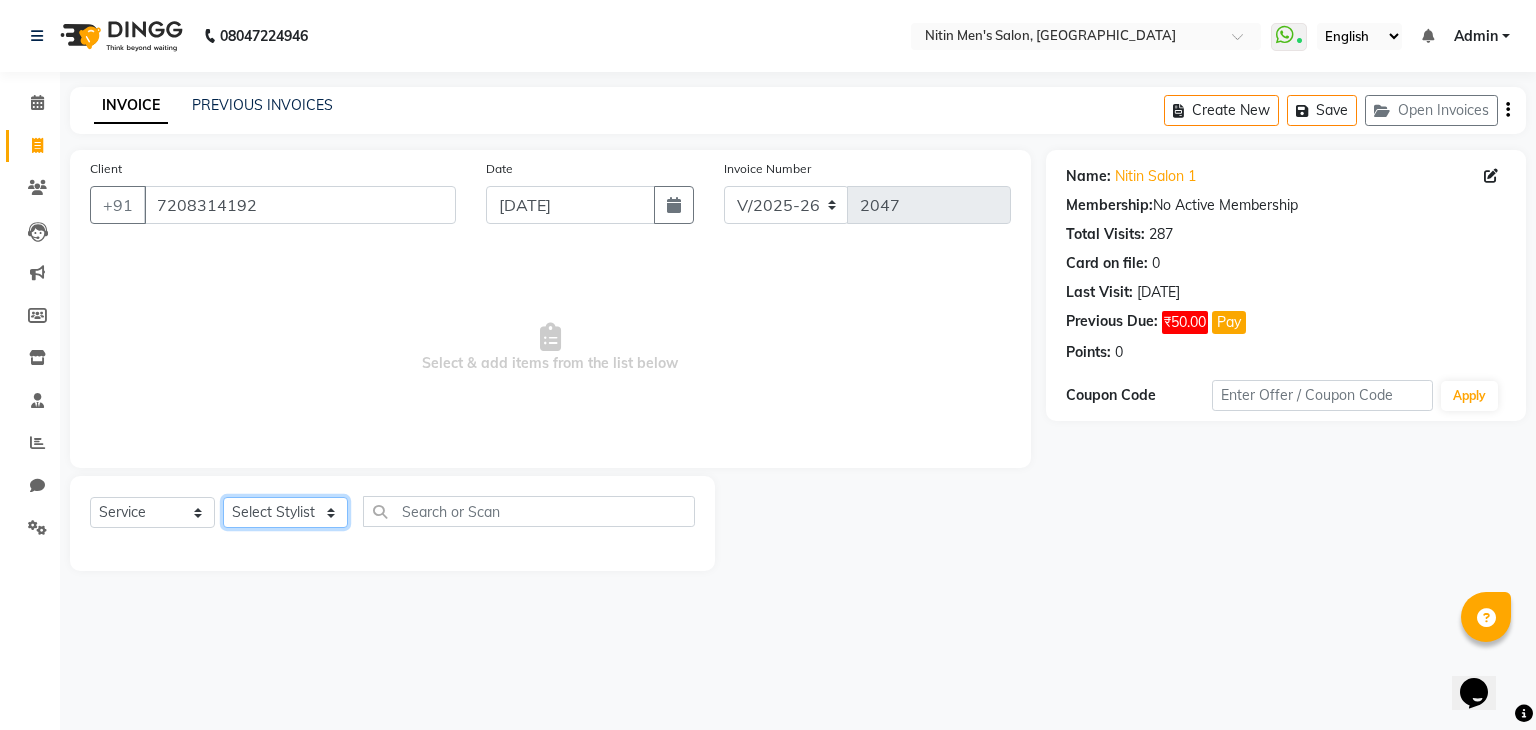 click on "Select Stylist [PERSON_NAME] [PERSON_NAME] [PERSON_NAME] [PERSON_NAME] MEENAKSHI NITIN SIR [PERSON_NAME] [PERSON_NAME] [PERSON_NAME]" 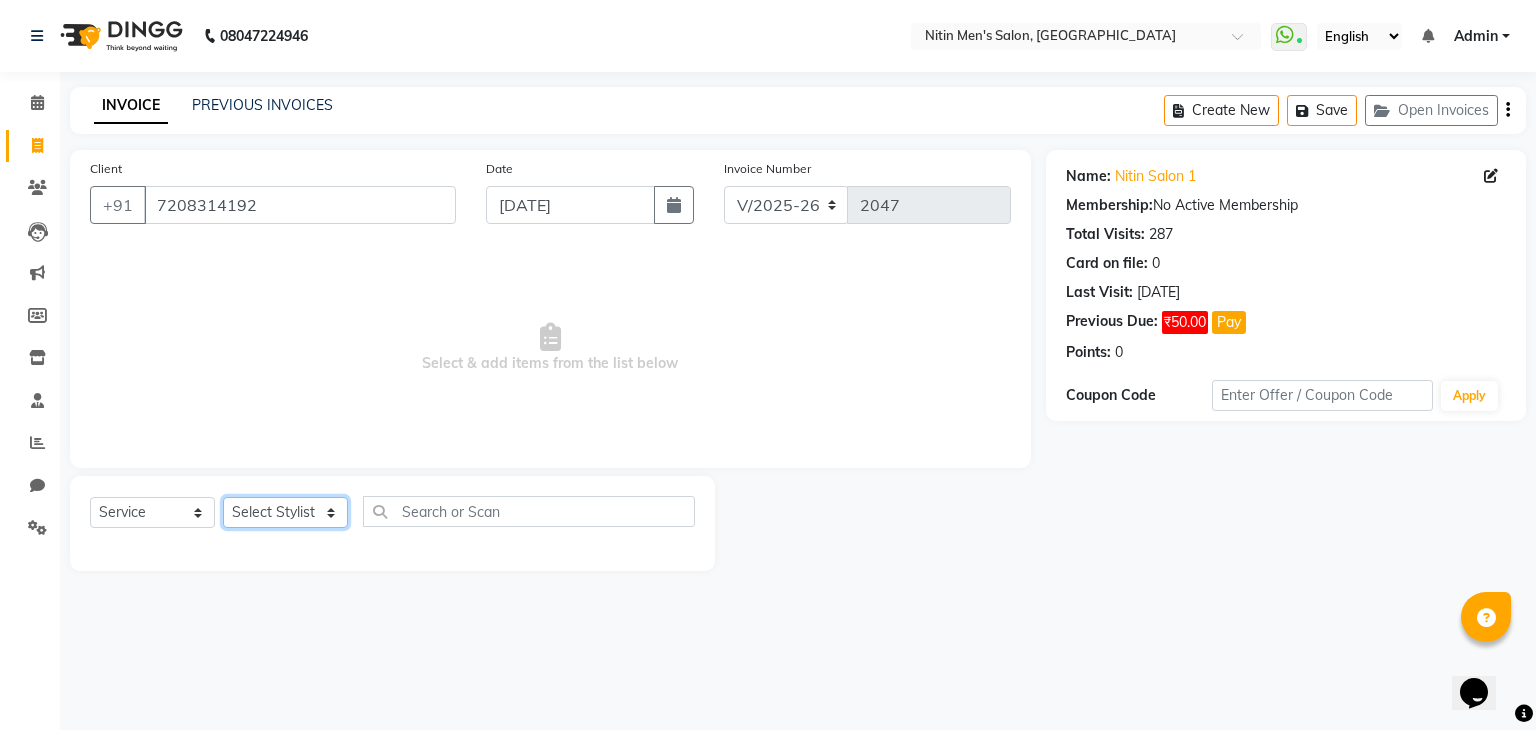 select on "85157" 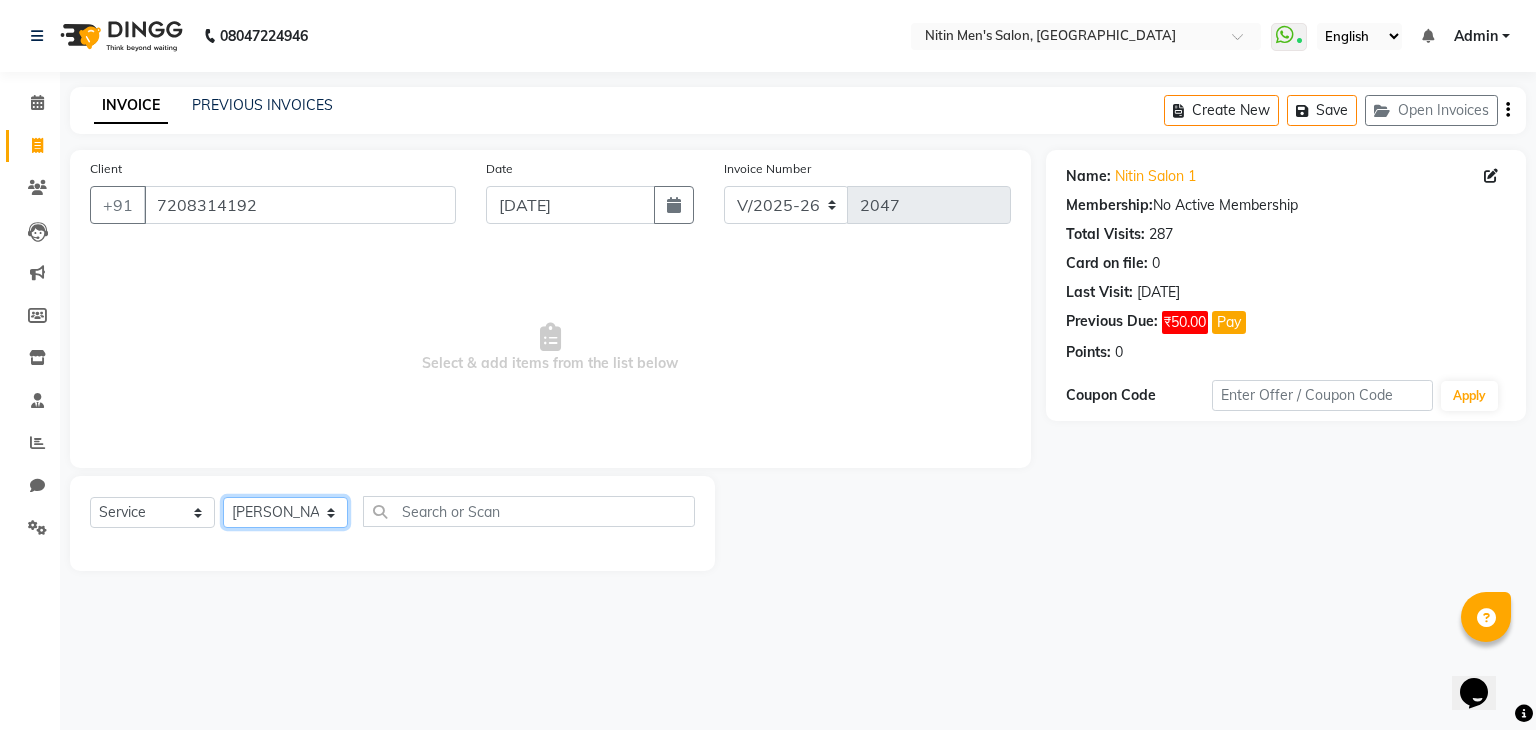 click on "Select Stylist [PERSON_NAME] [PERSON_NAME] [PERSON_NAME] [PERSON_NAME] MEENAKSHI NITIN SIR [PERSON_NAME] [PERSON_NAME] [PERSON_NAME]" 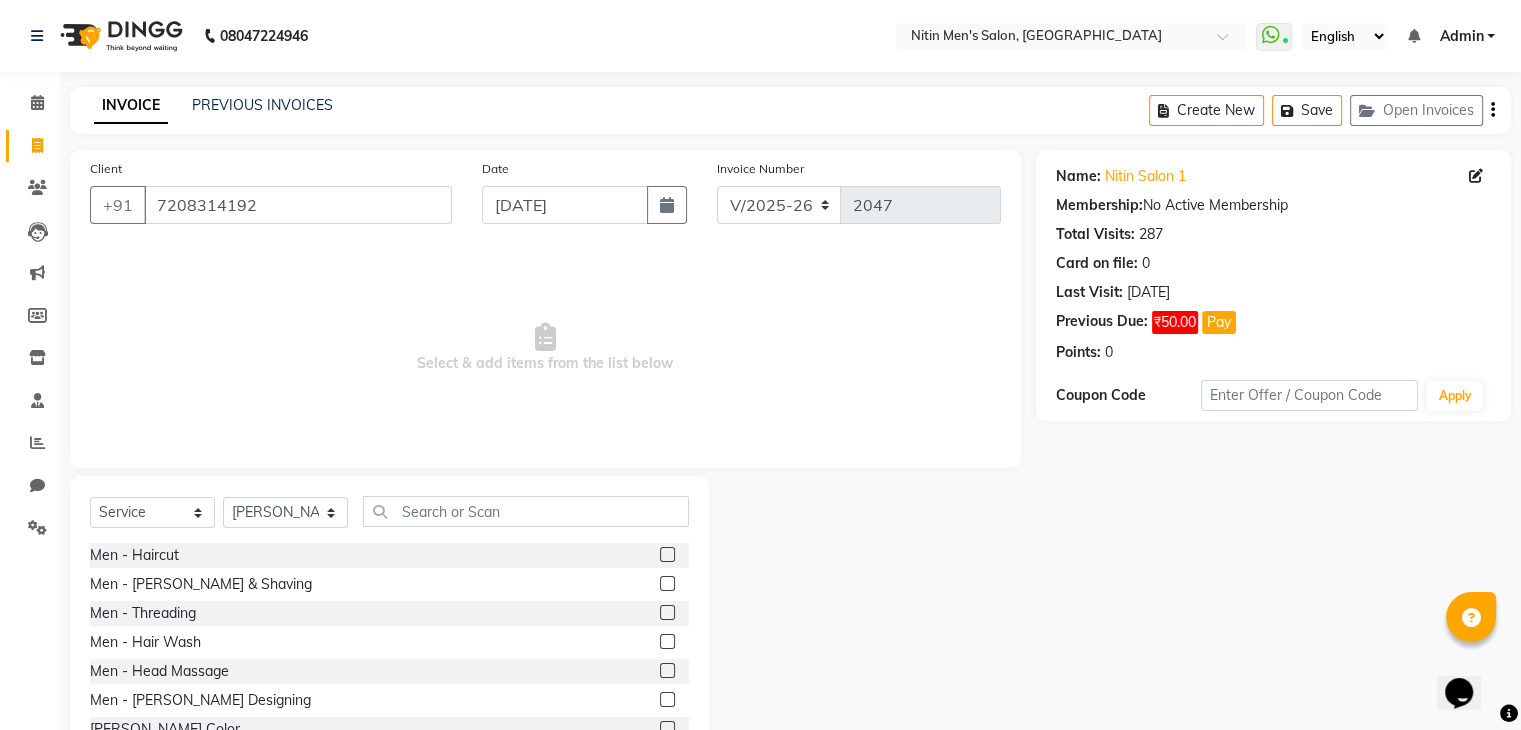 click 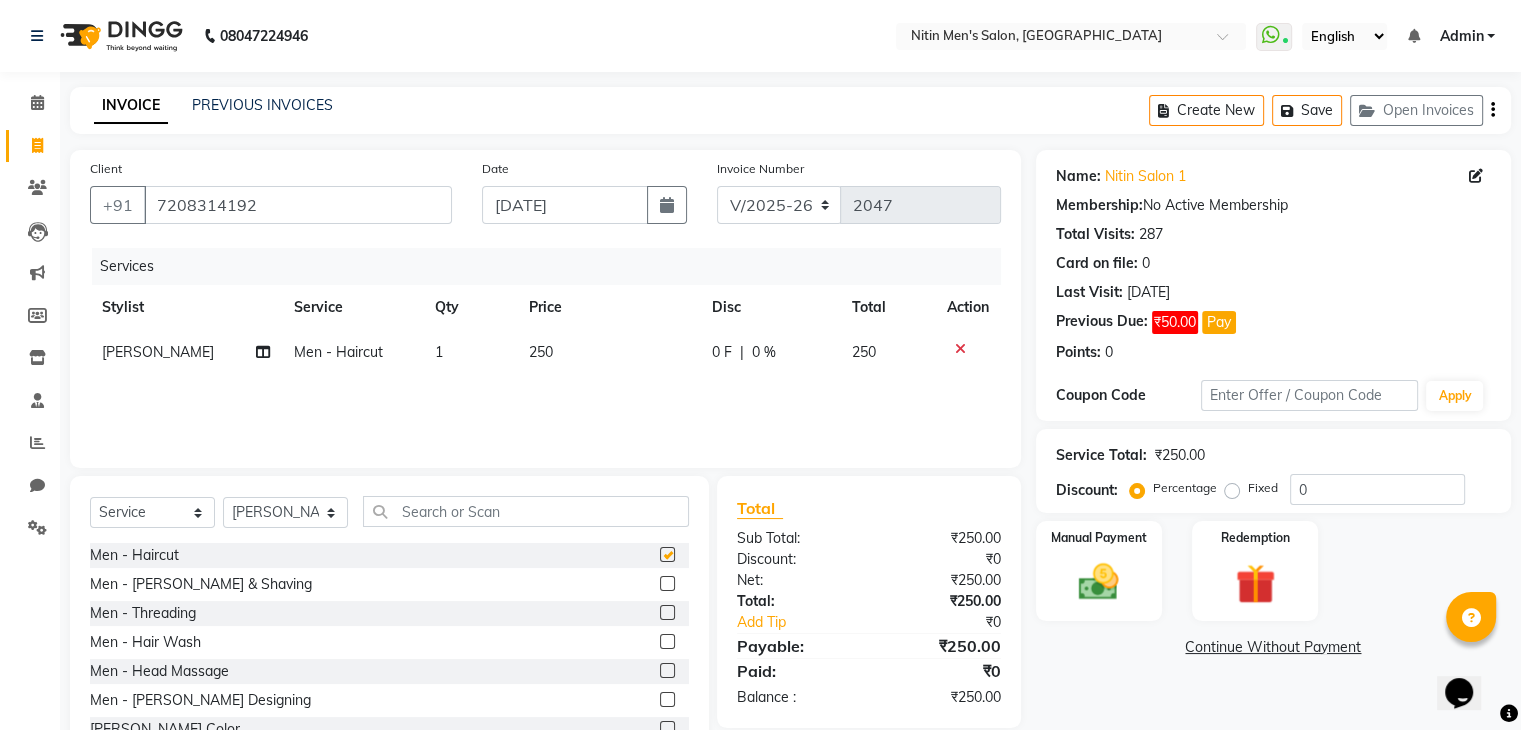checkbox on "false" 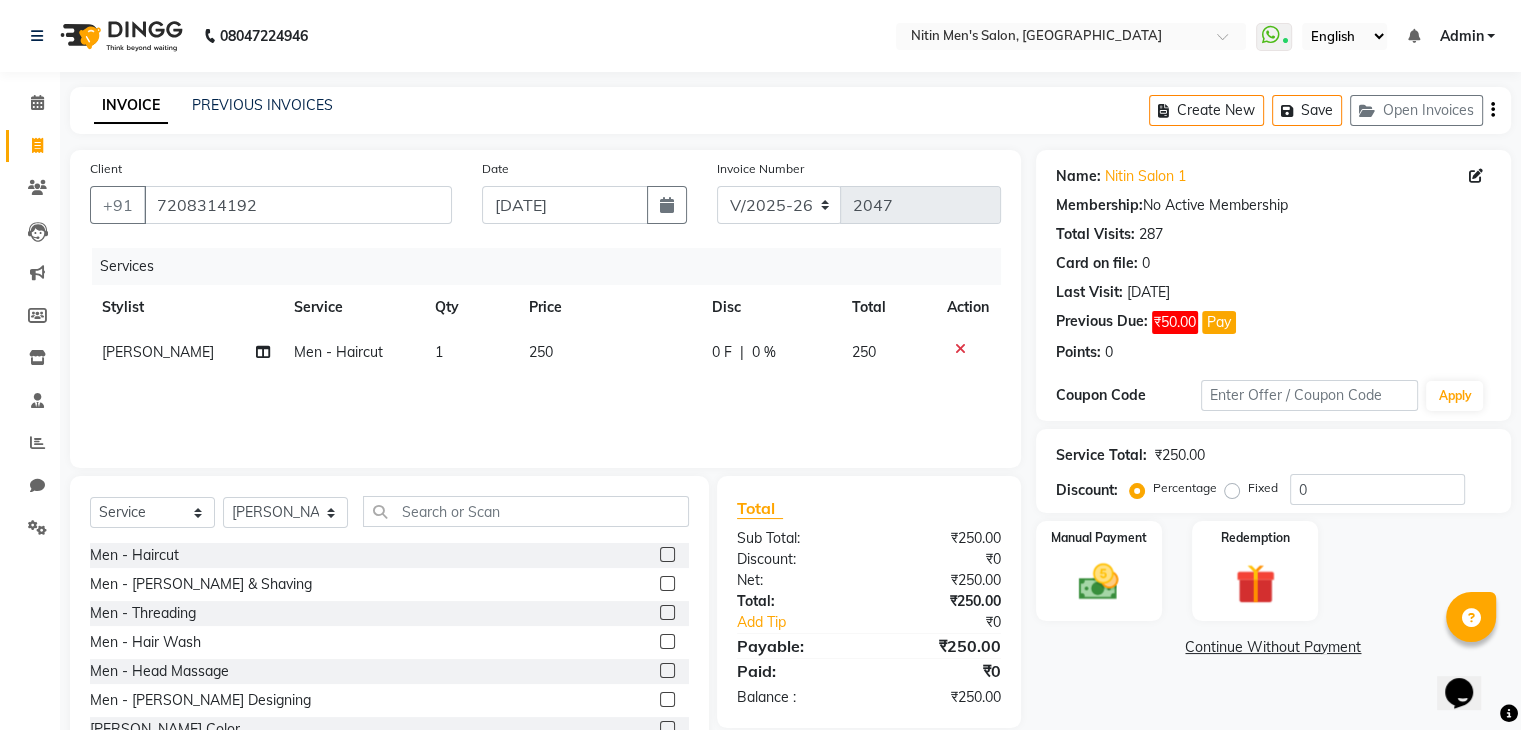 click 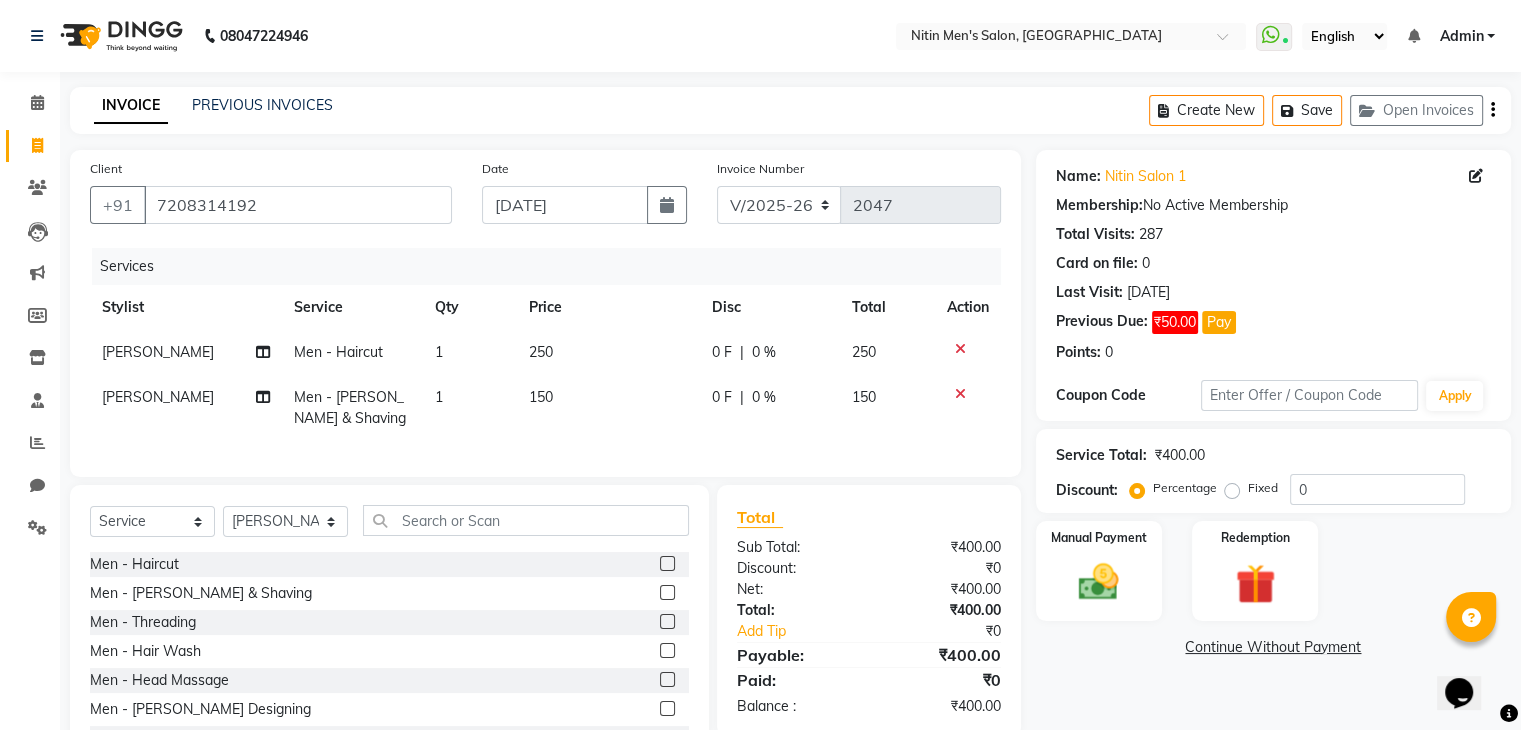 click 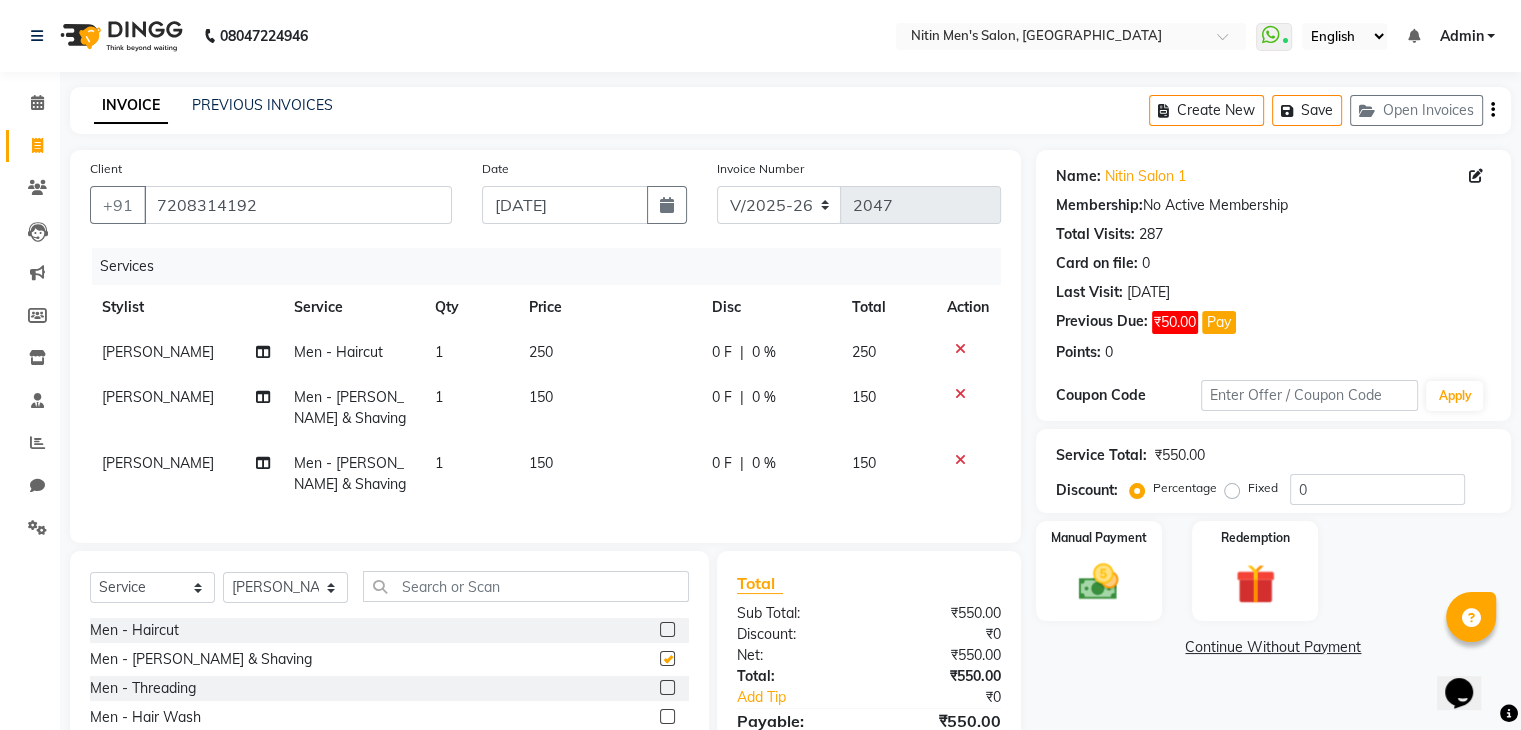 checkbox on "false" 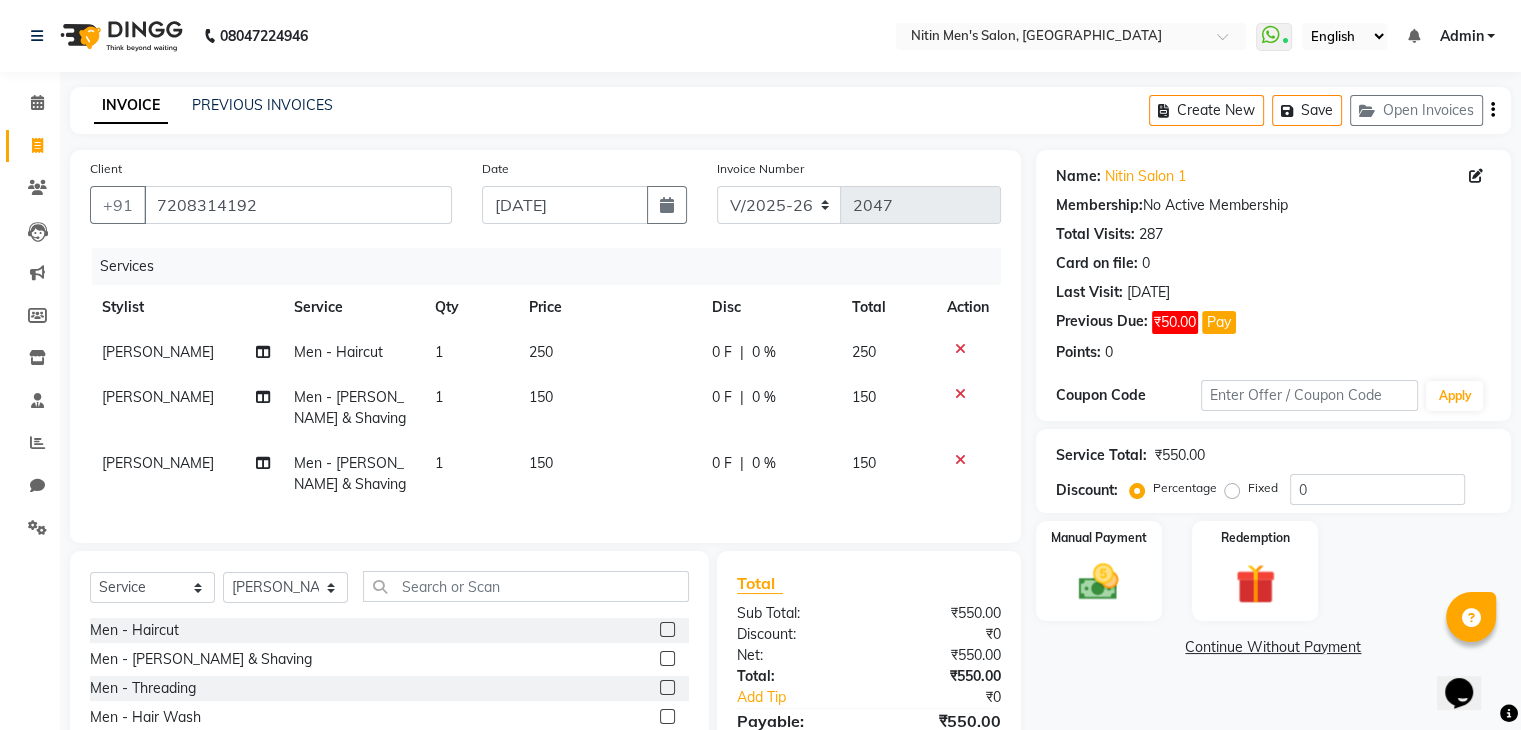 scroll, scrollTop: 162, scrollLeft: 0, axis: vertical 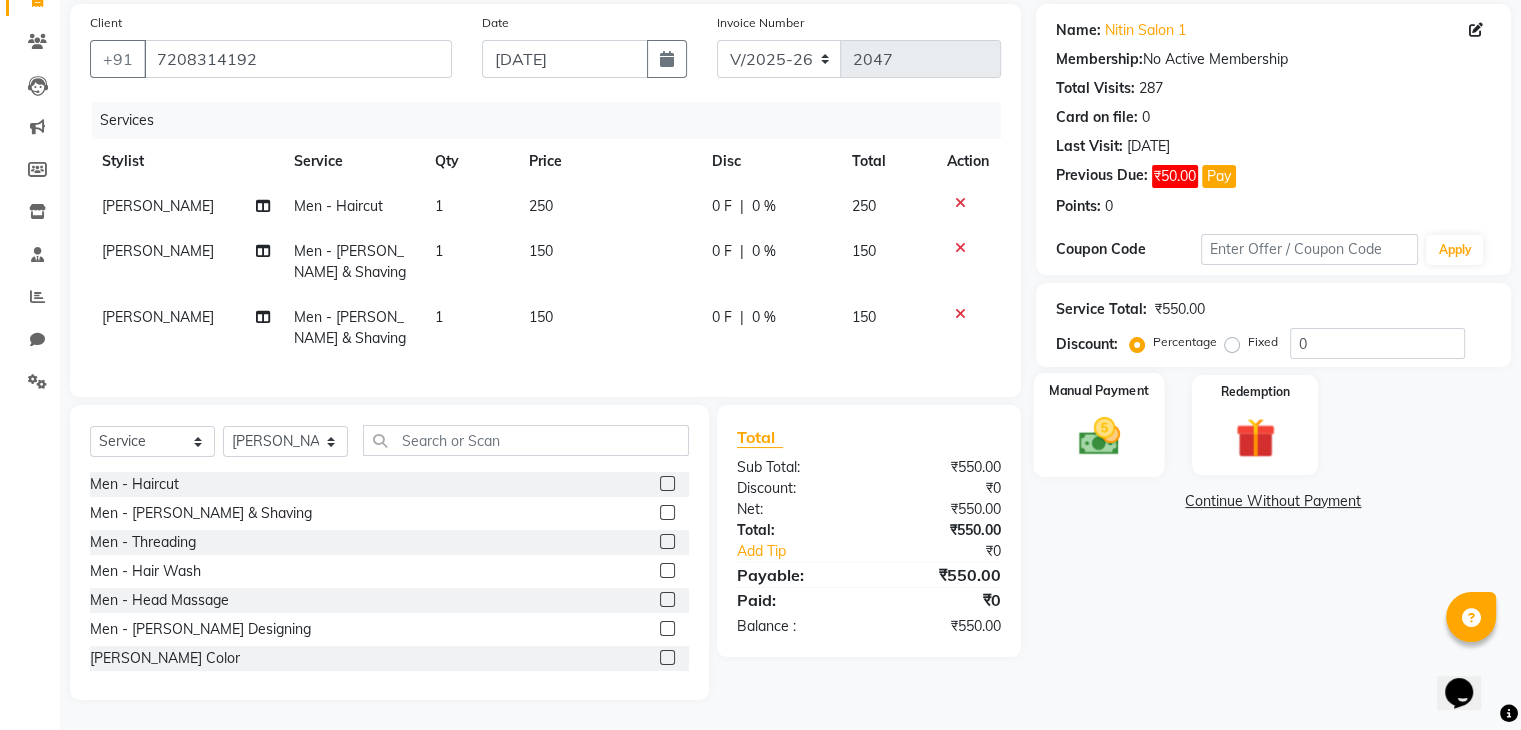 click 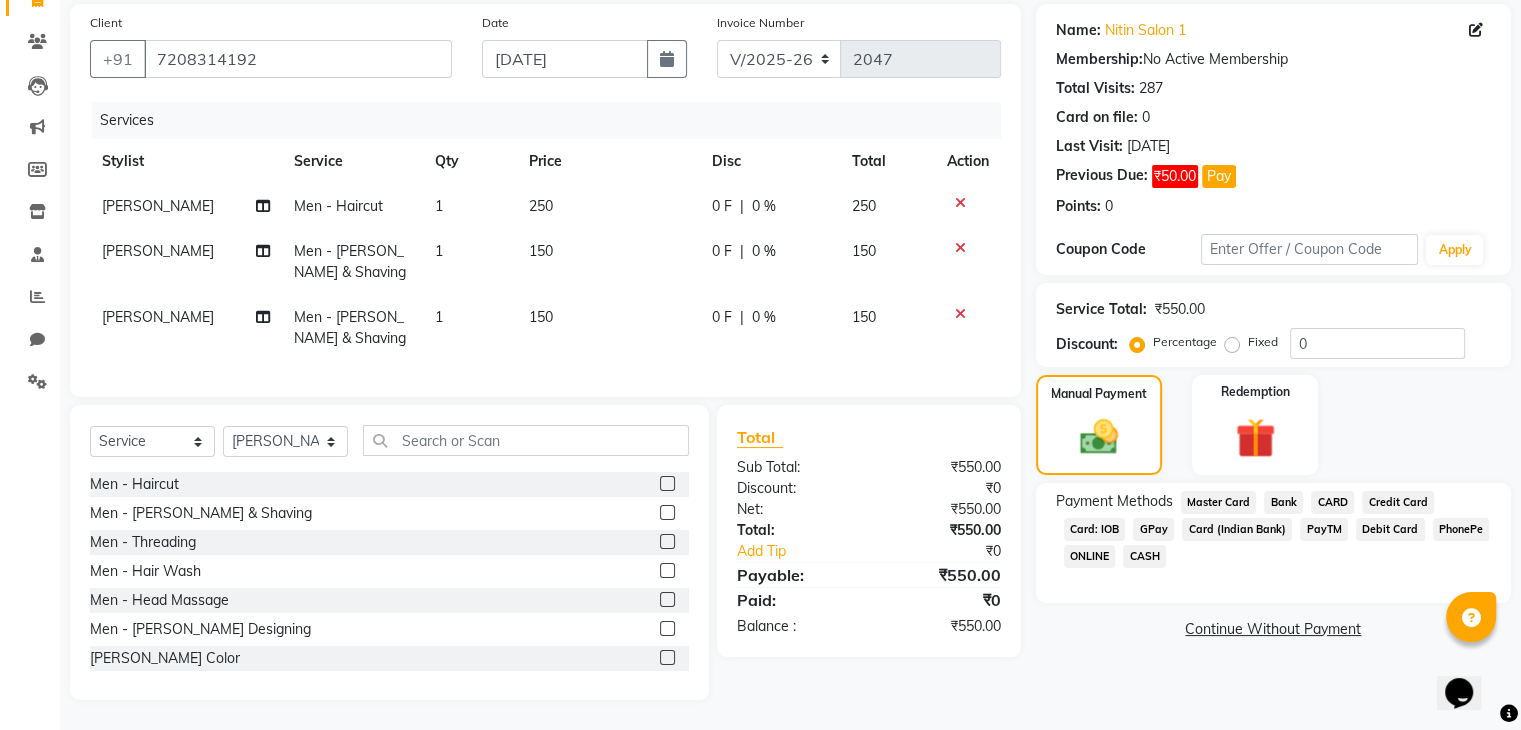 click on "GPay" 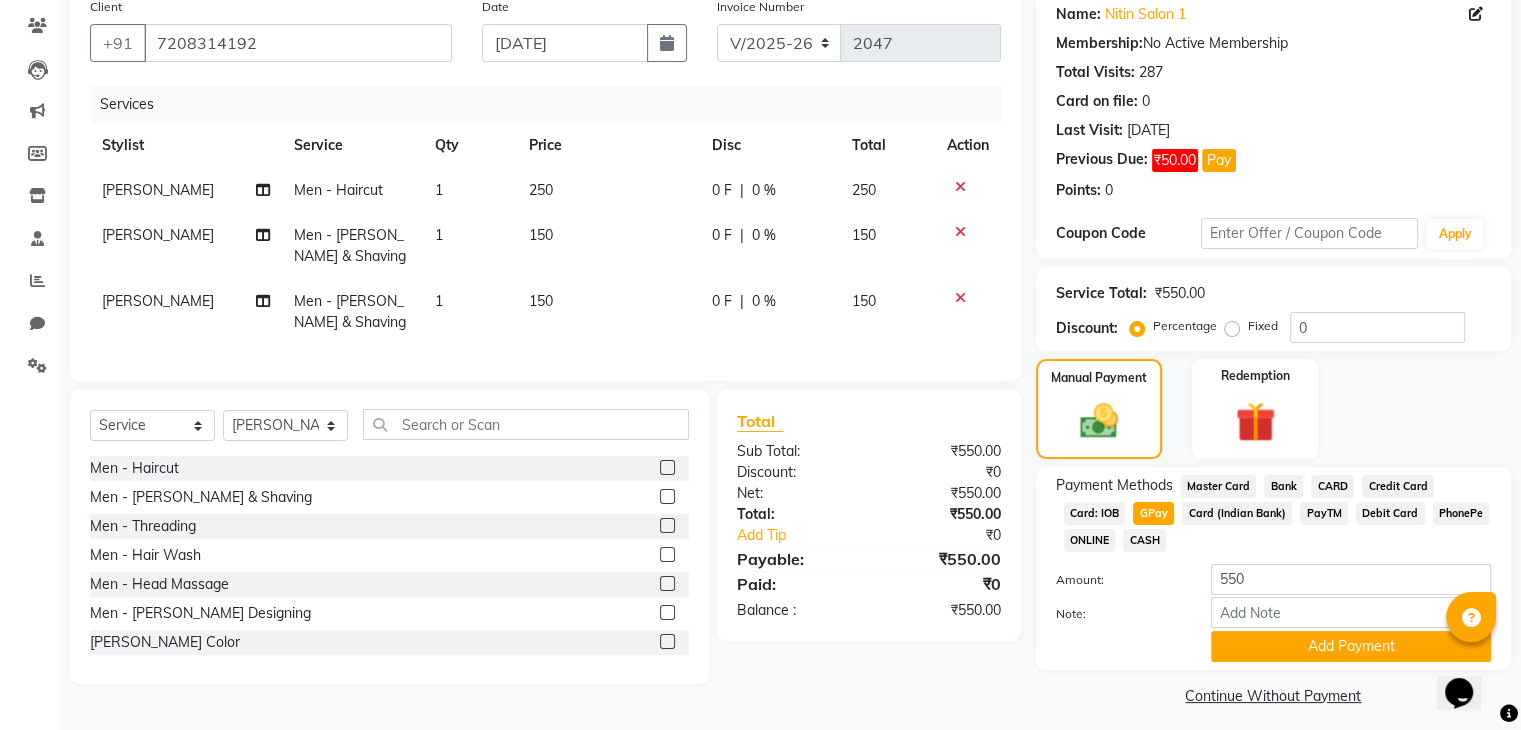 click on "Payment Methods  Master Card   Bank   CARD   Credit Card   Card: IOB   GPay   Card (Indian Bank)   PayTM   Debit Card   PhonePe   ONLINE   CASH  Amount: 550 Note: Add Payment" 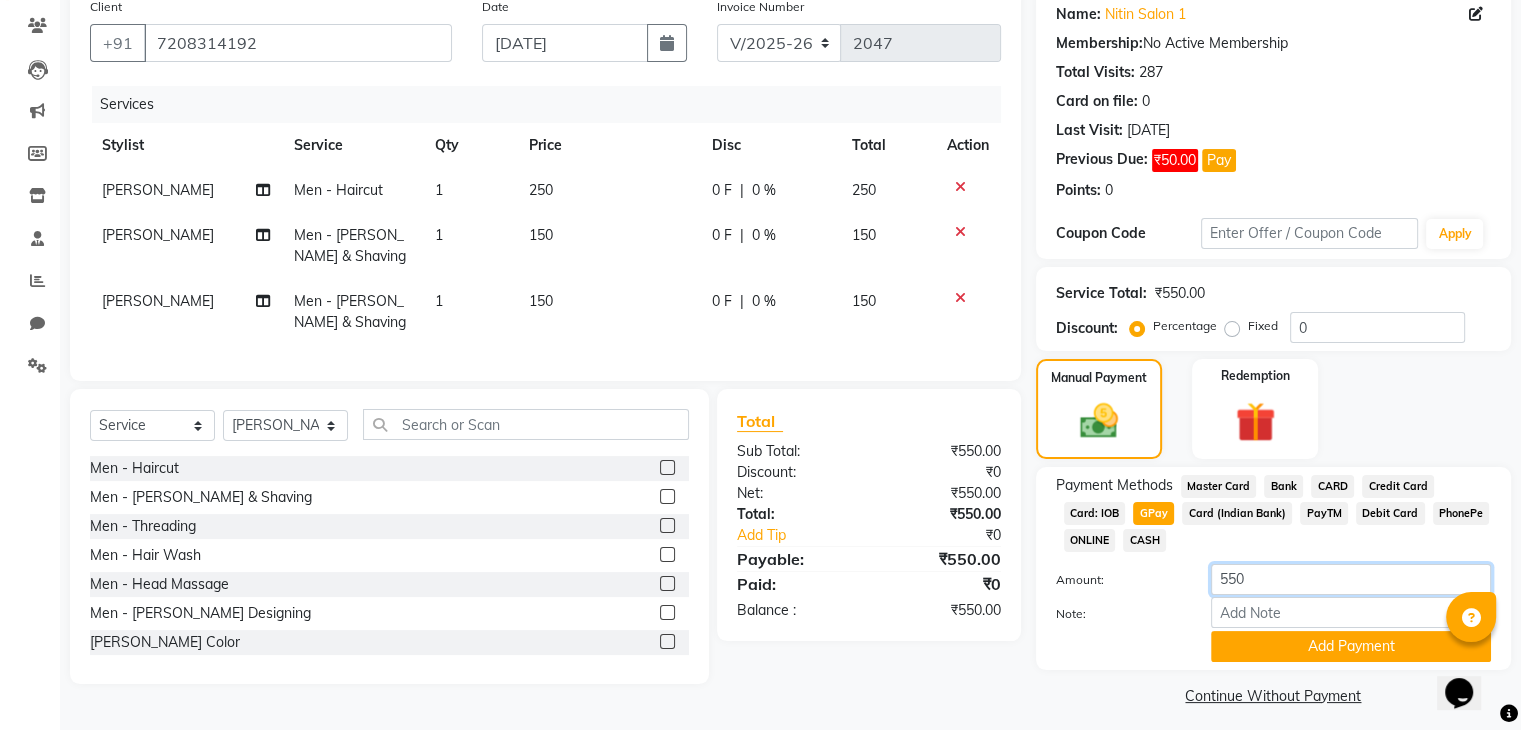 click on "550" 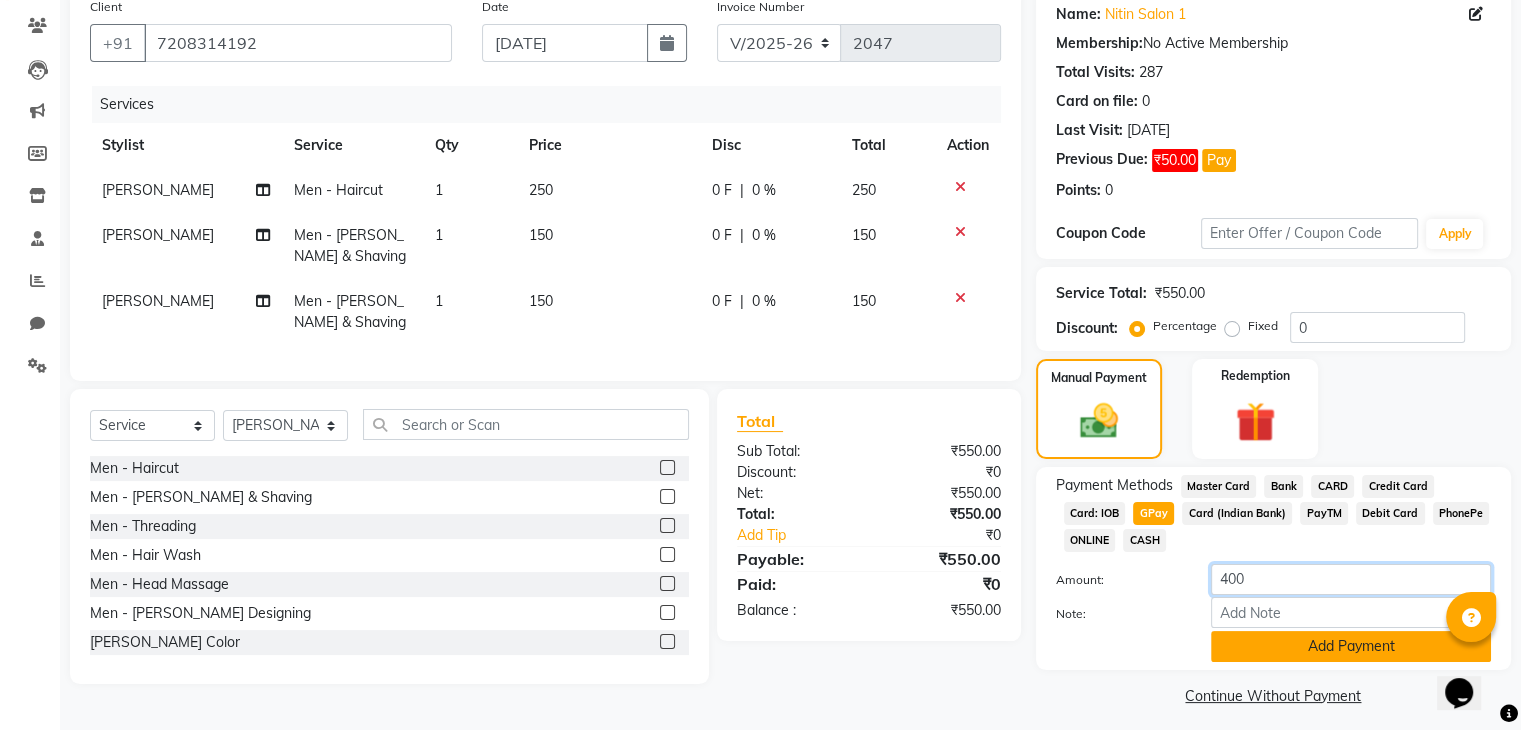 type on "400" 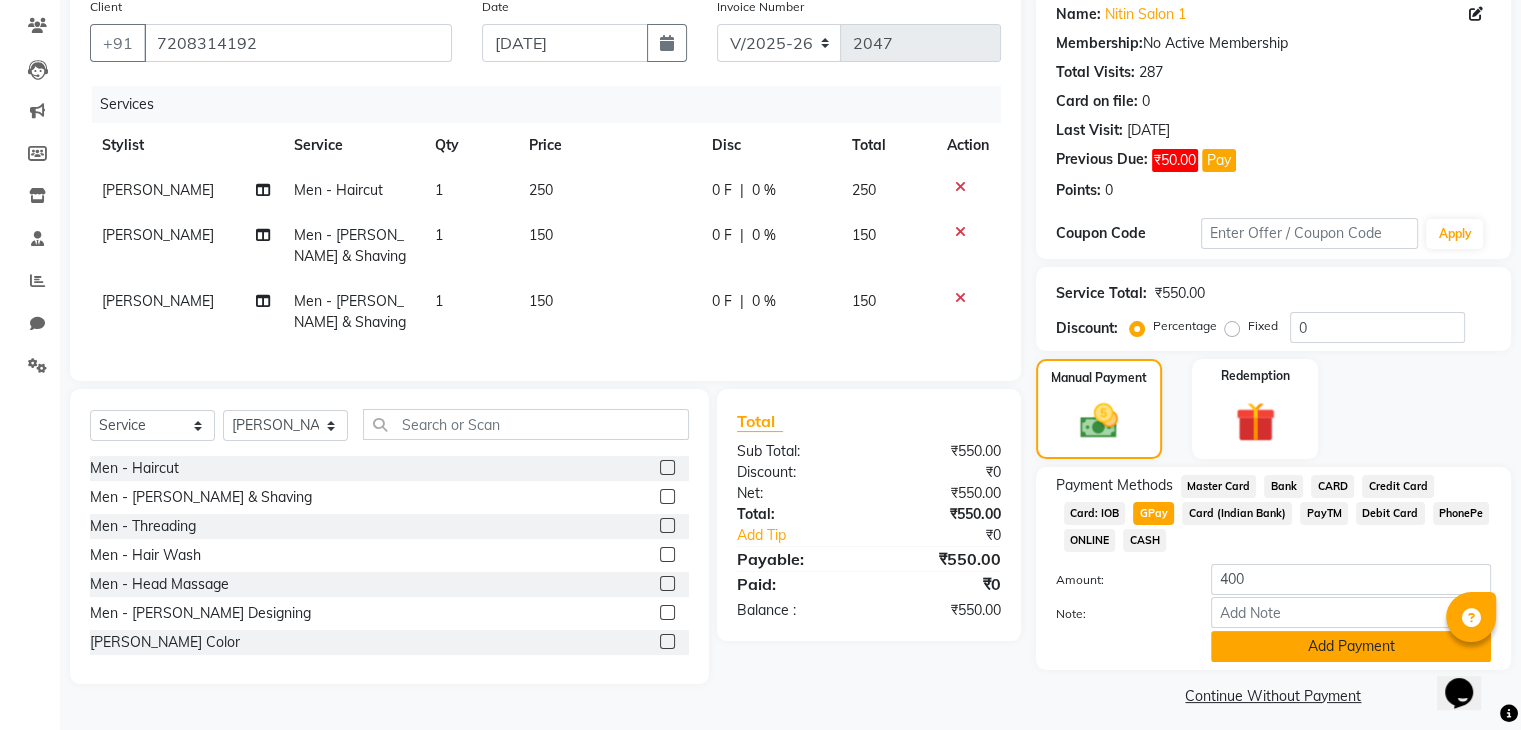 click on "Add Payment" 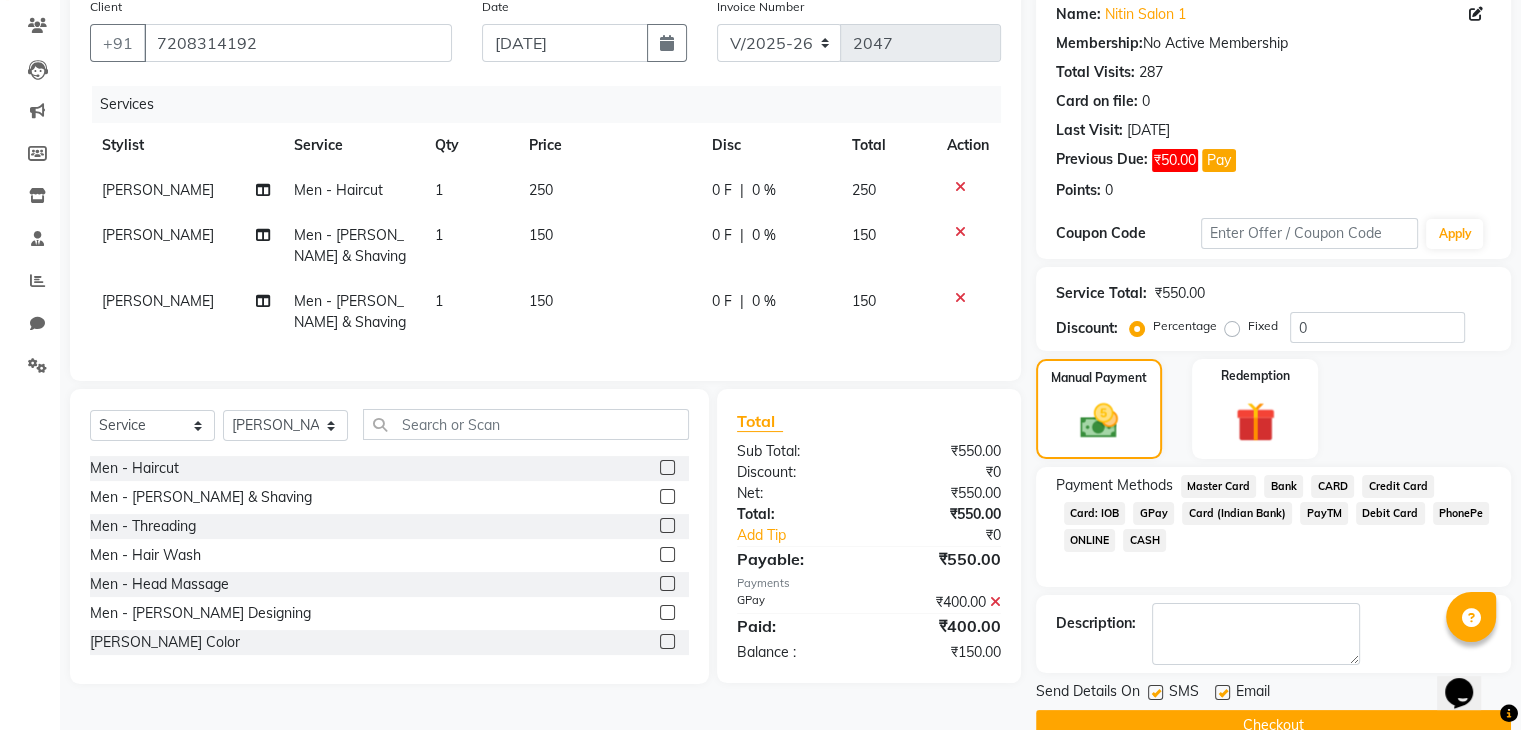 click on "CASH" 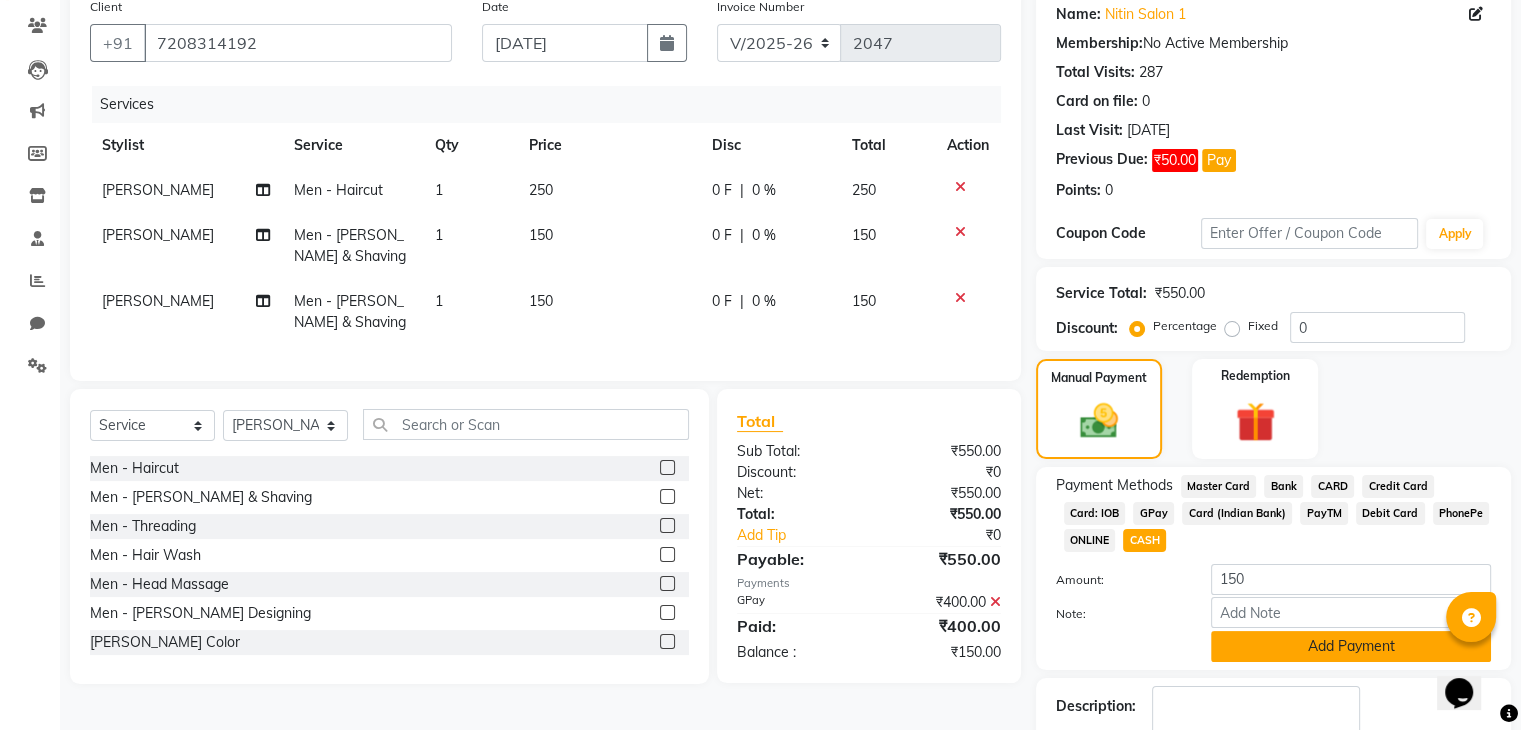 click on "Add Payment" 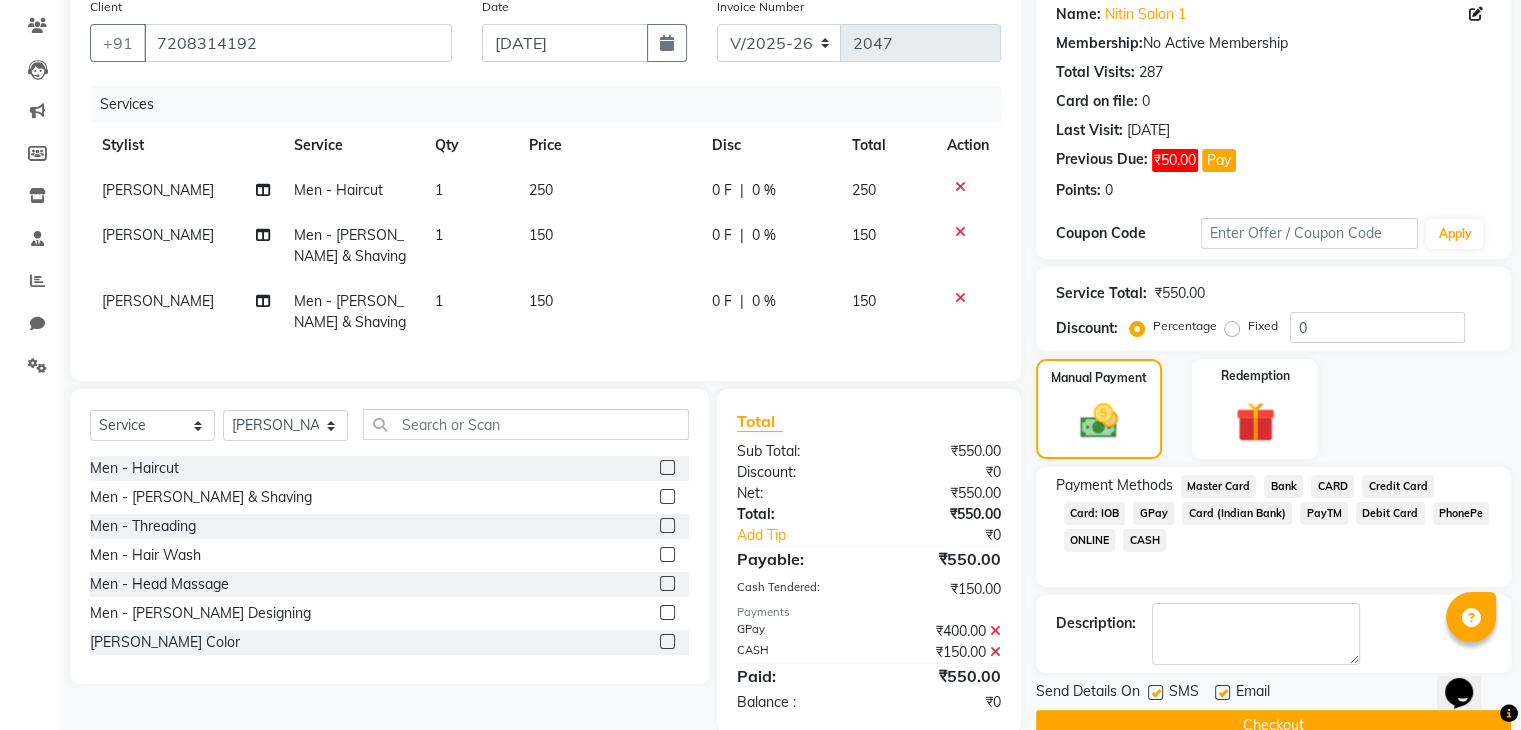 scroll, scrollTop: 211, scrollLeft: 0, axis: vertical 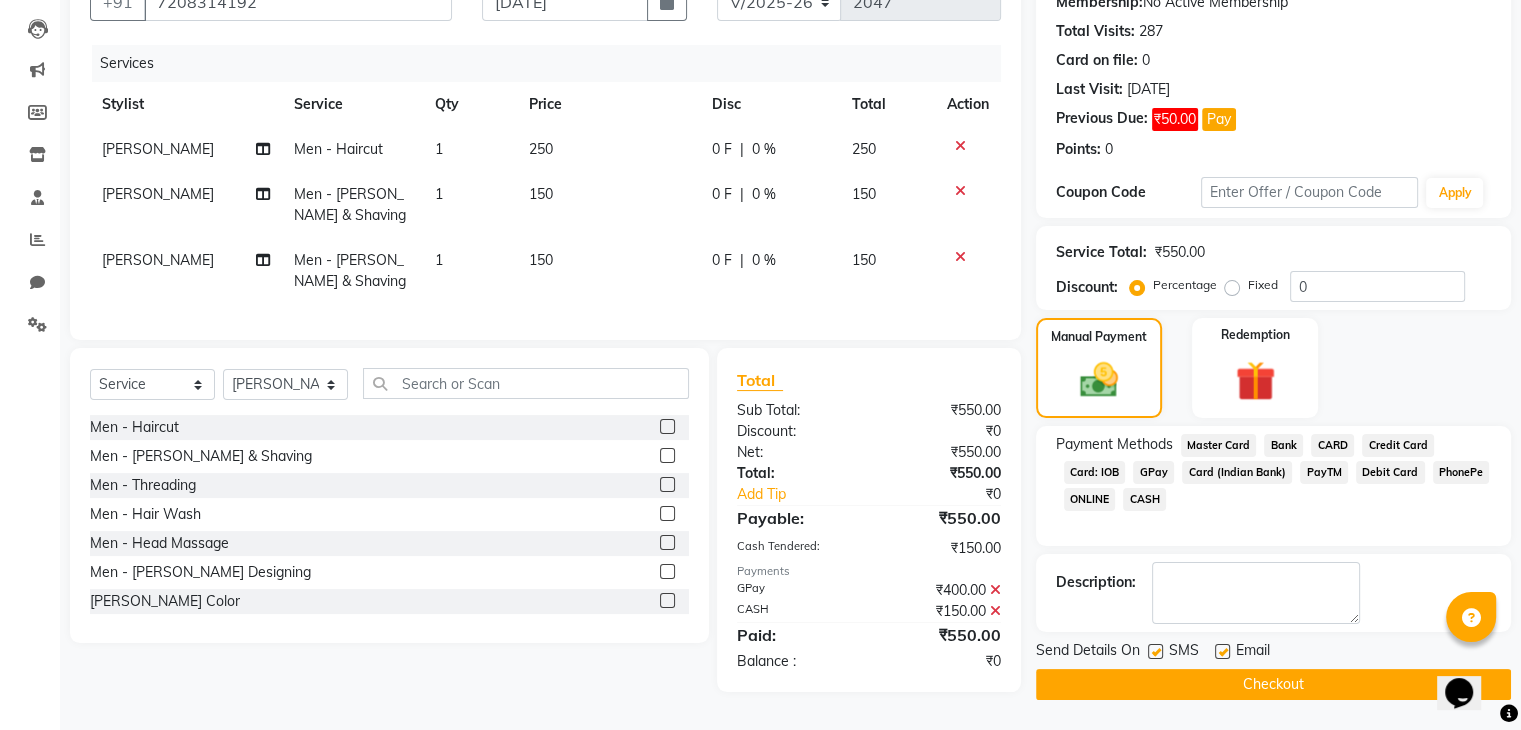 click 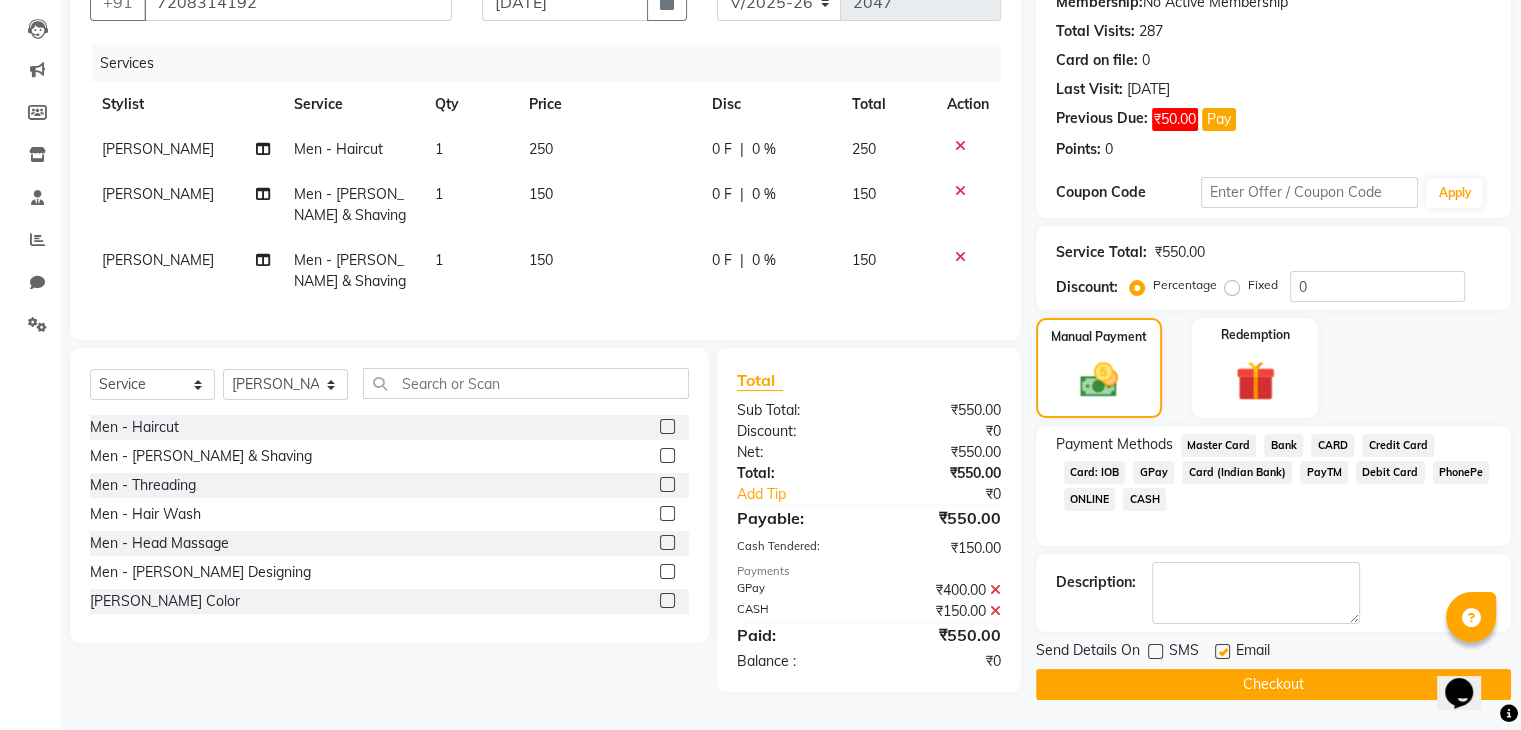 click on "Email" 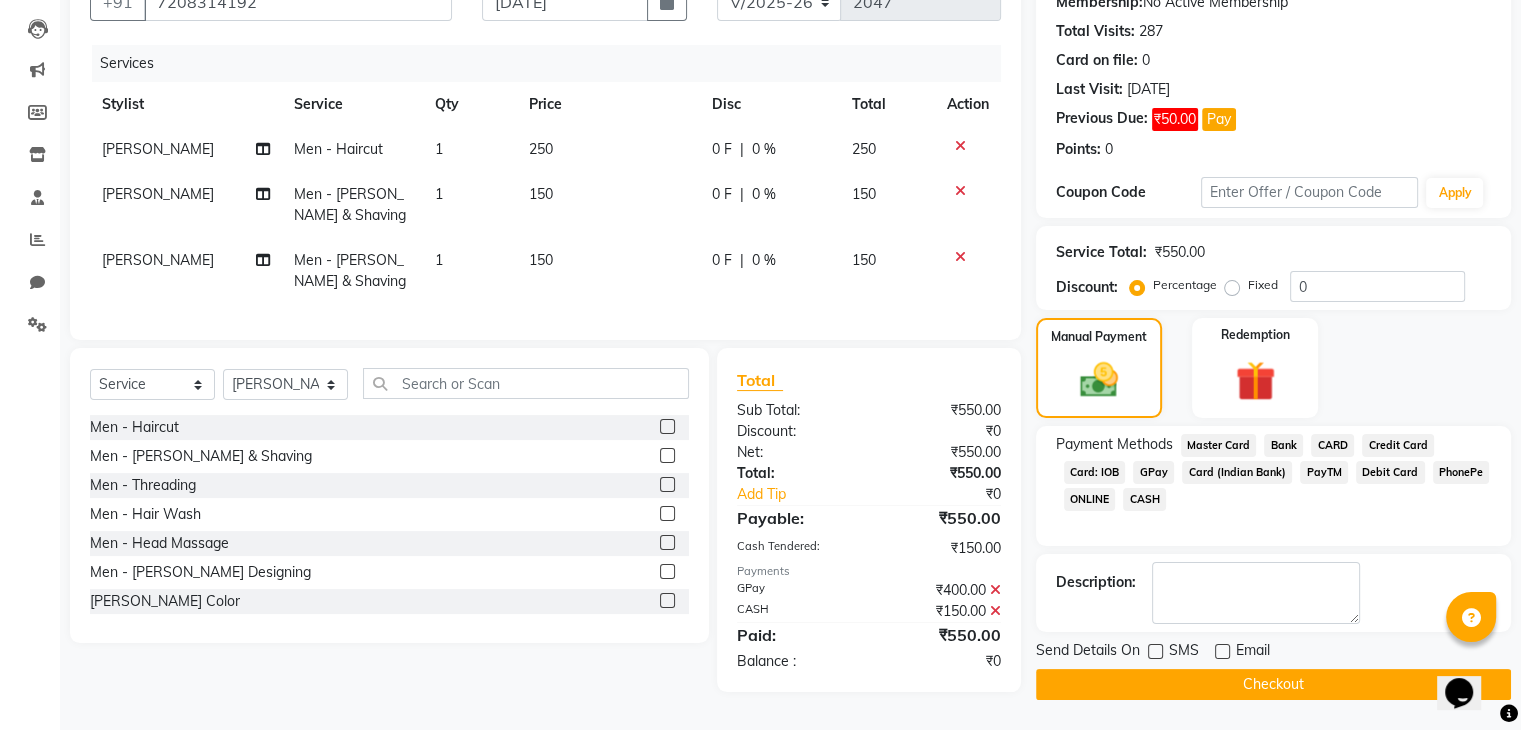 click on "Checkout" 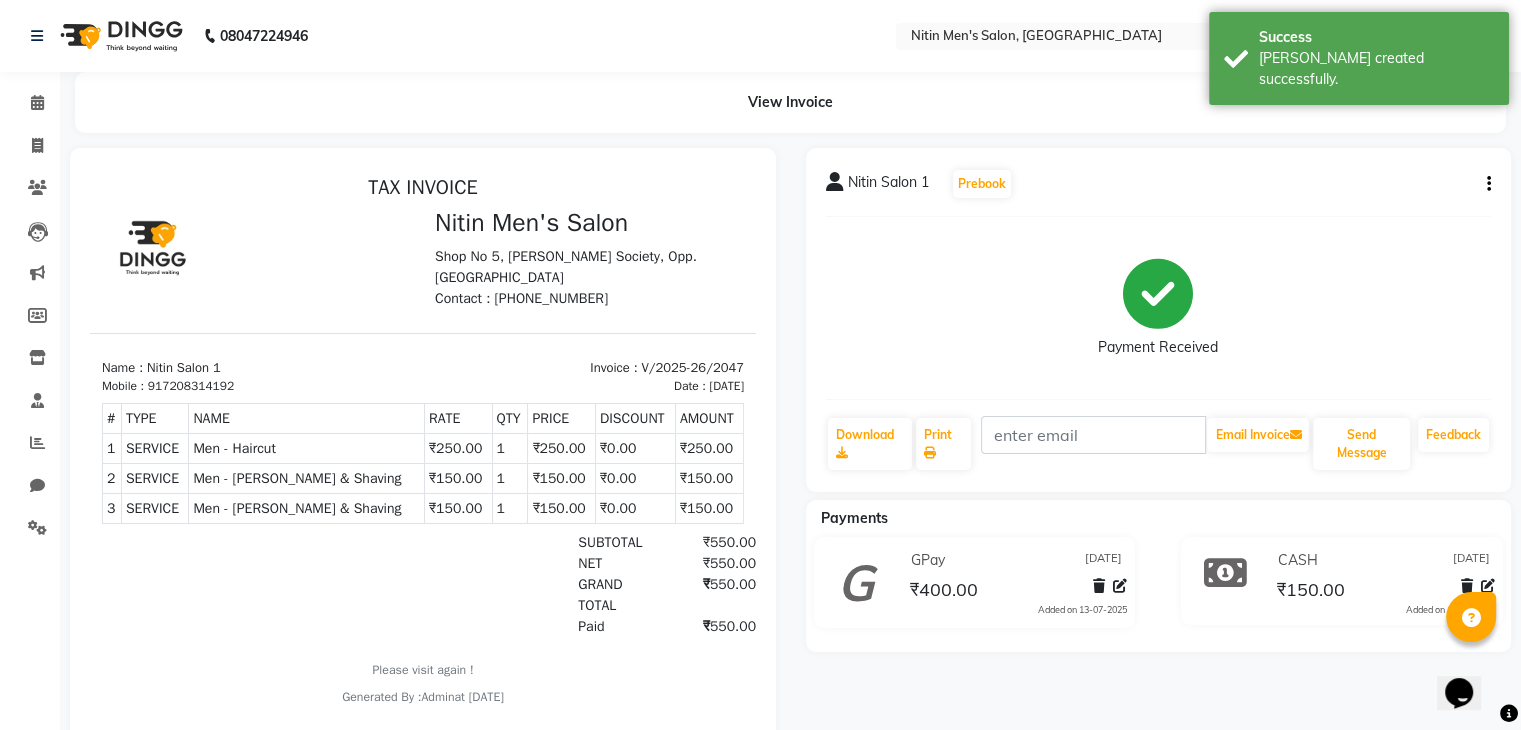 scroll, scrollTop: 0, scrollLeft: 0, axis: both 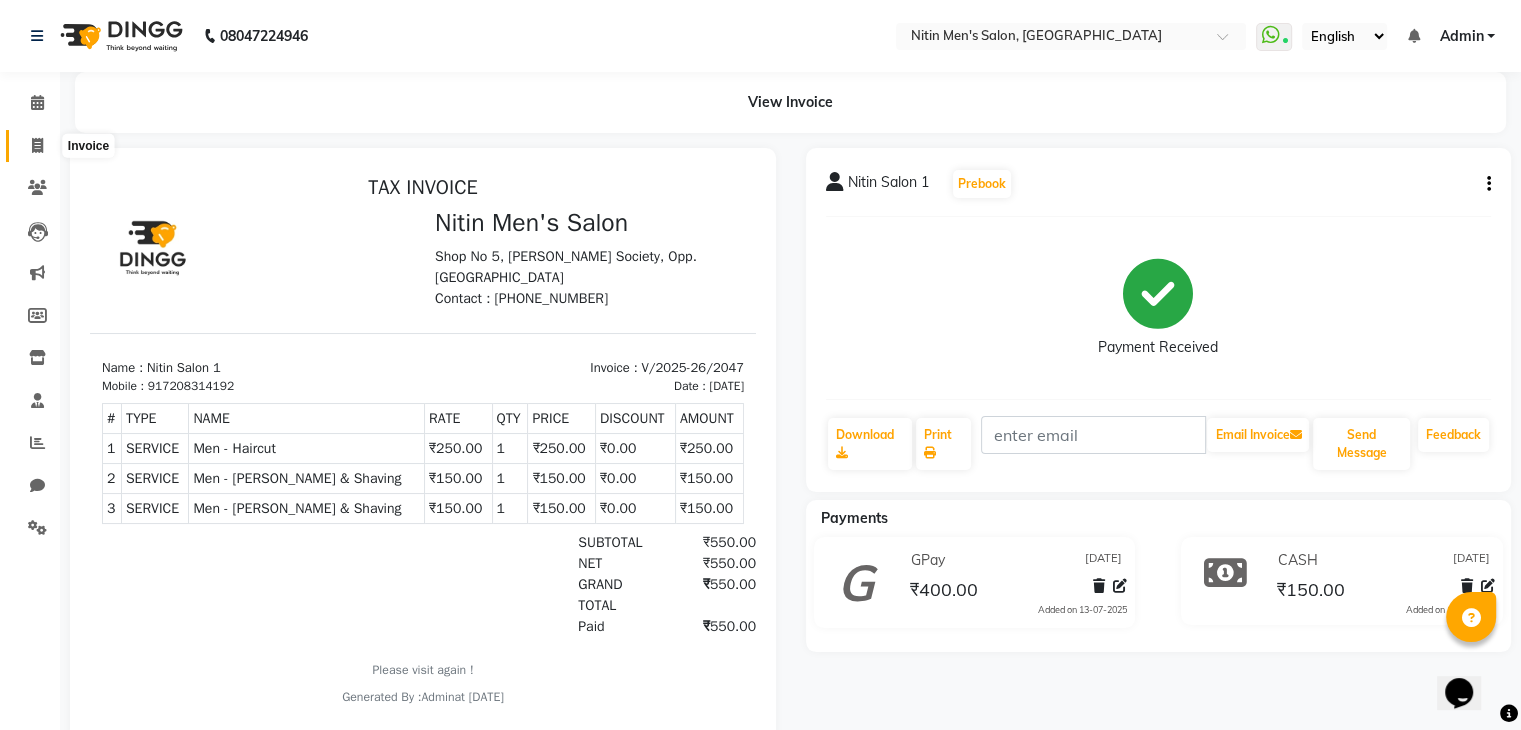 click 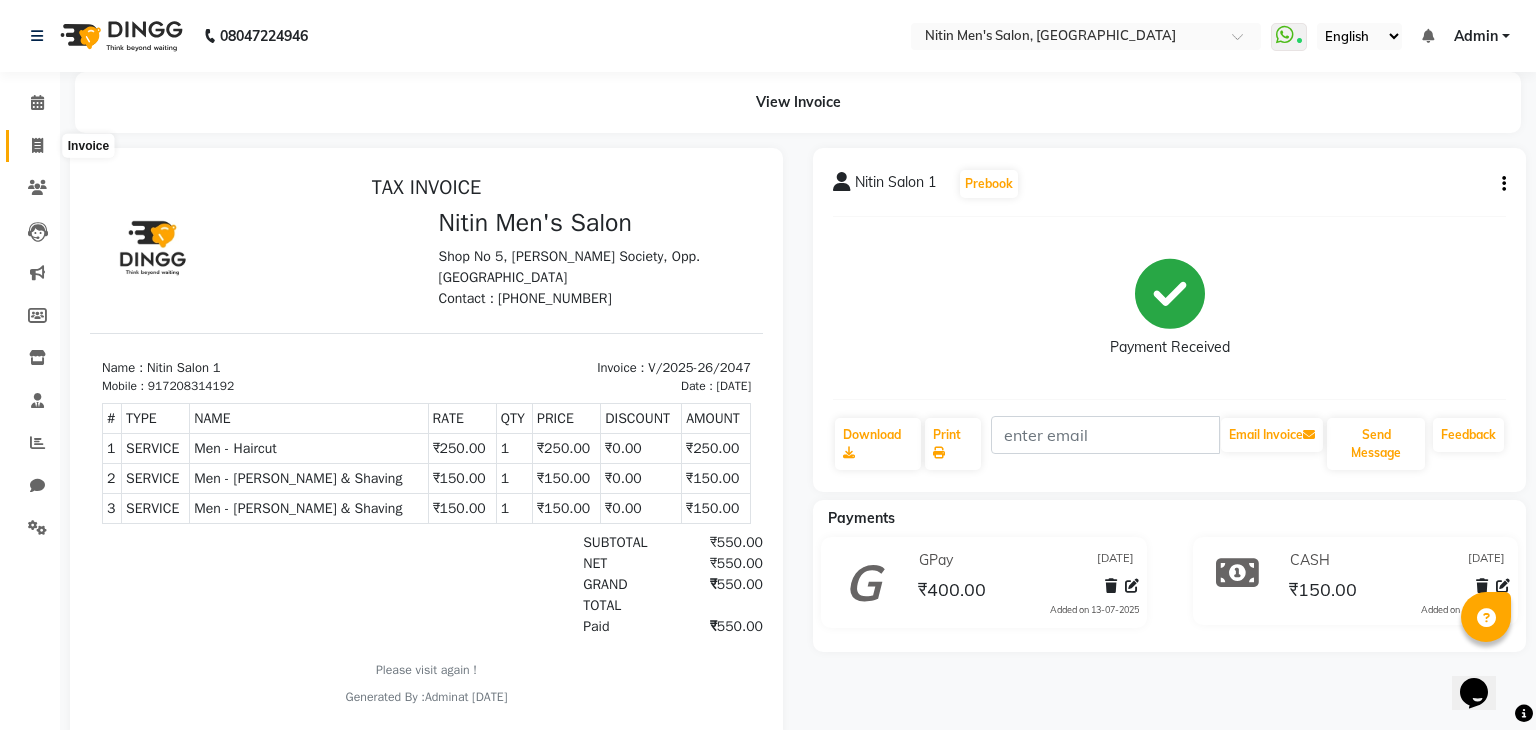 select on "service" 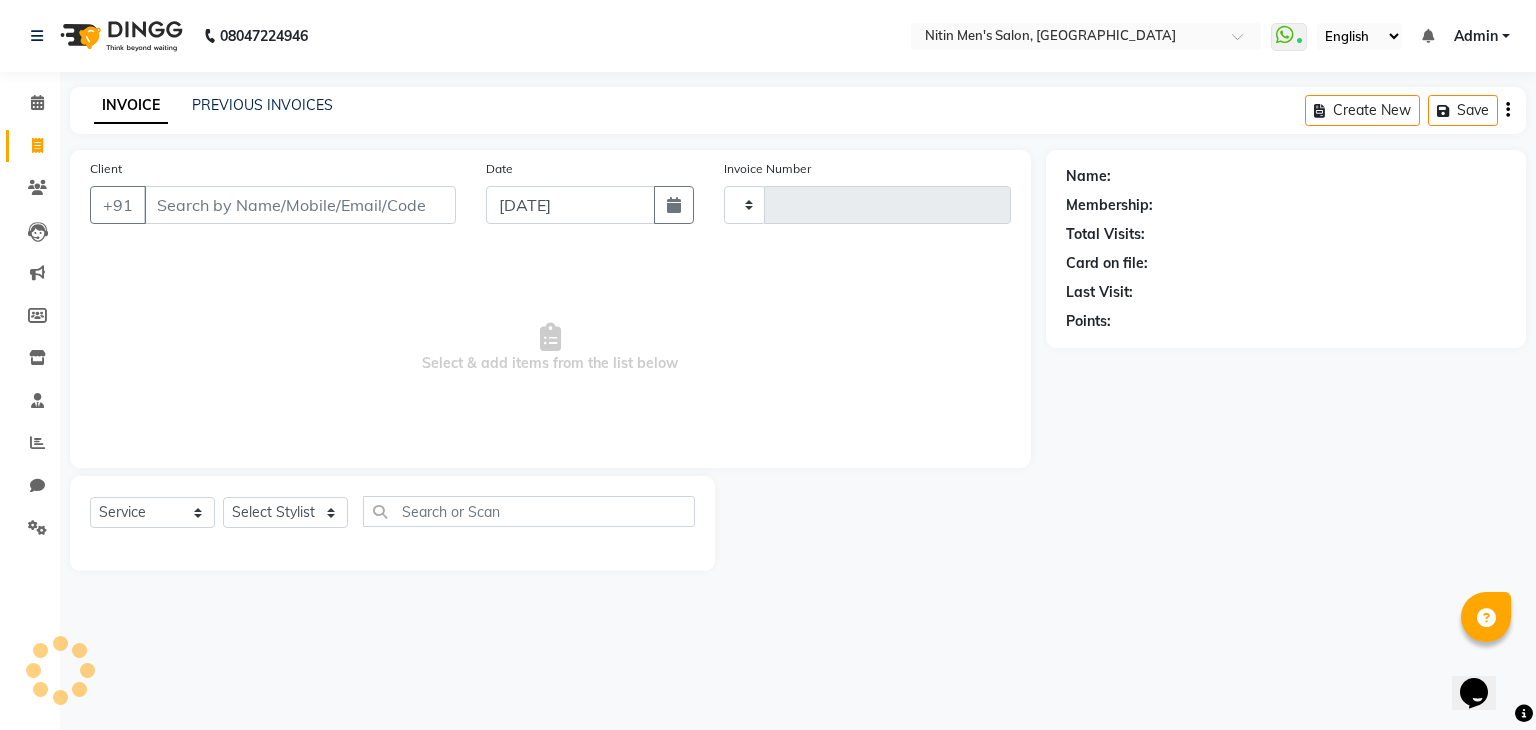 type on "2048" 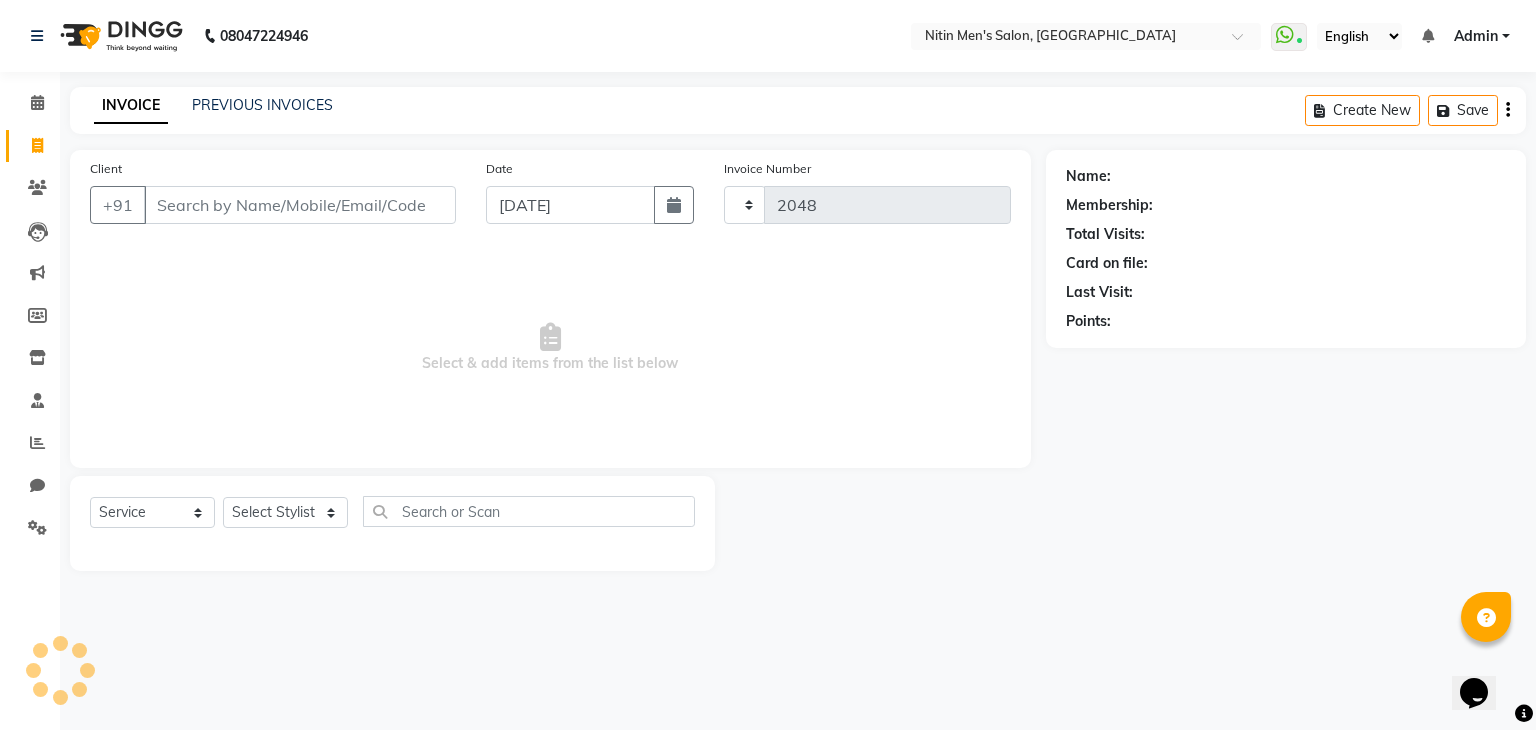 select on "7981" 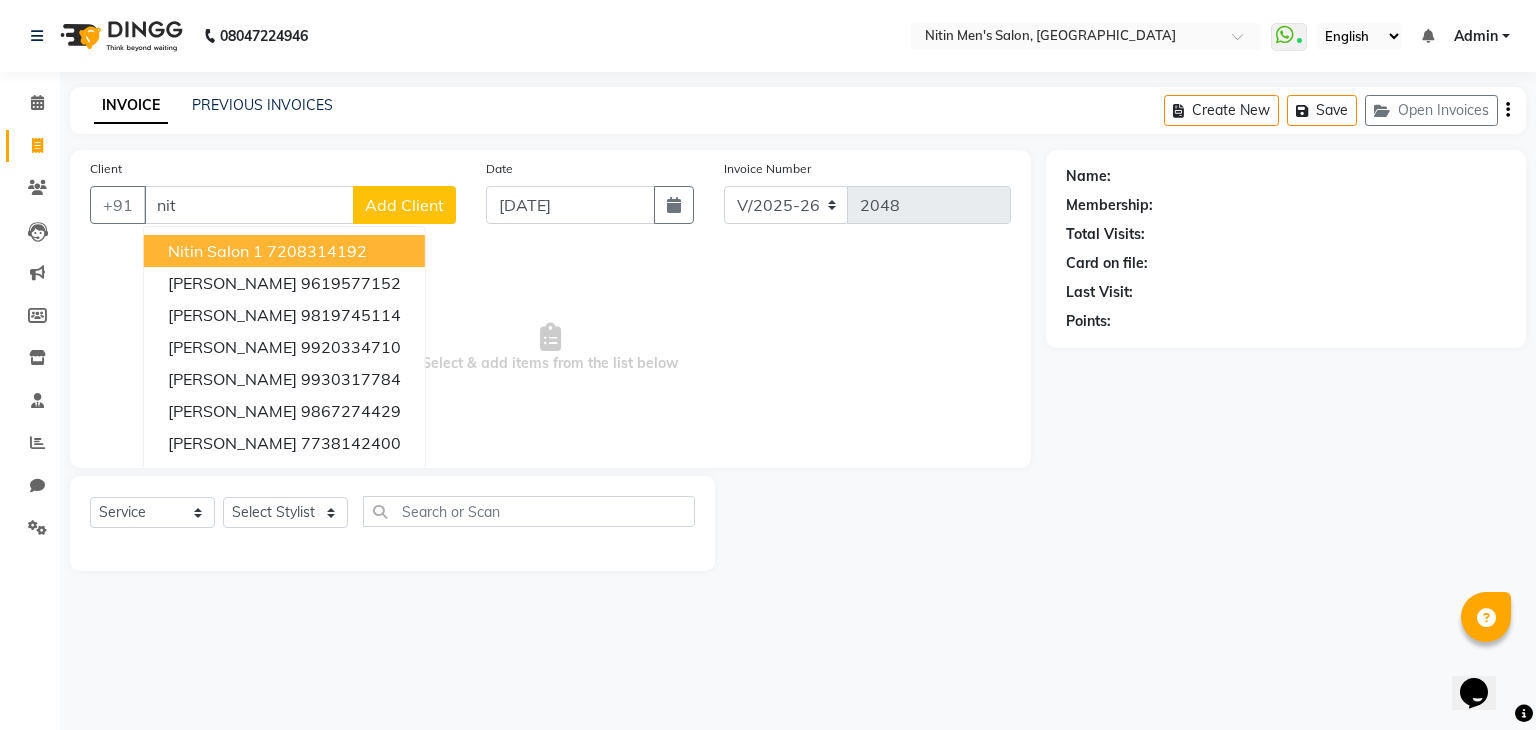 click on "Nitin Salon 1" at bounding box center (215, 251) 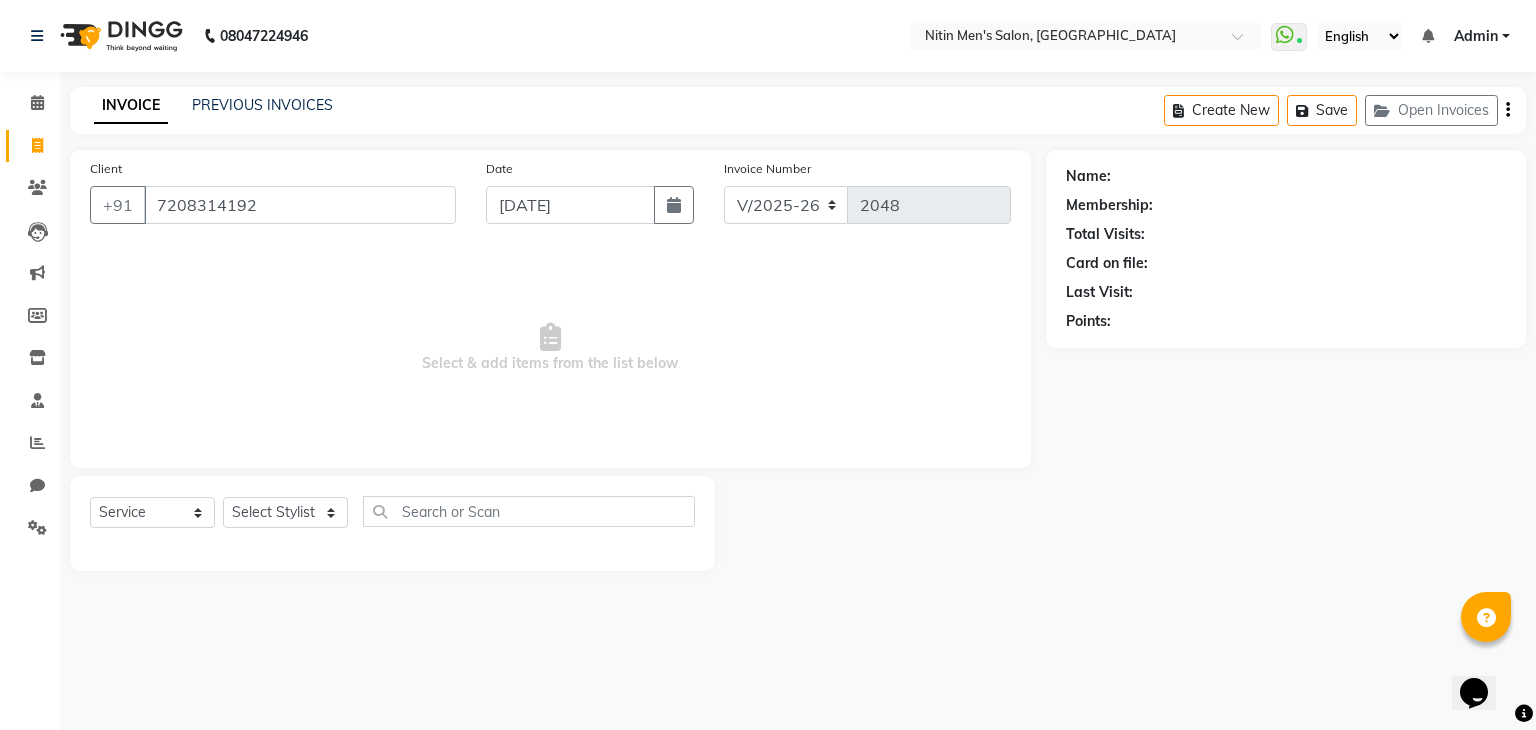 type on "7208314192" 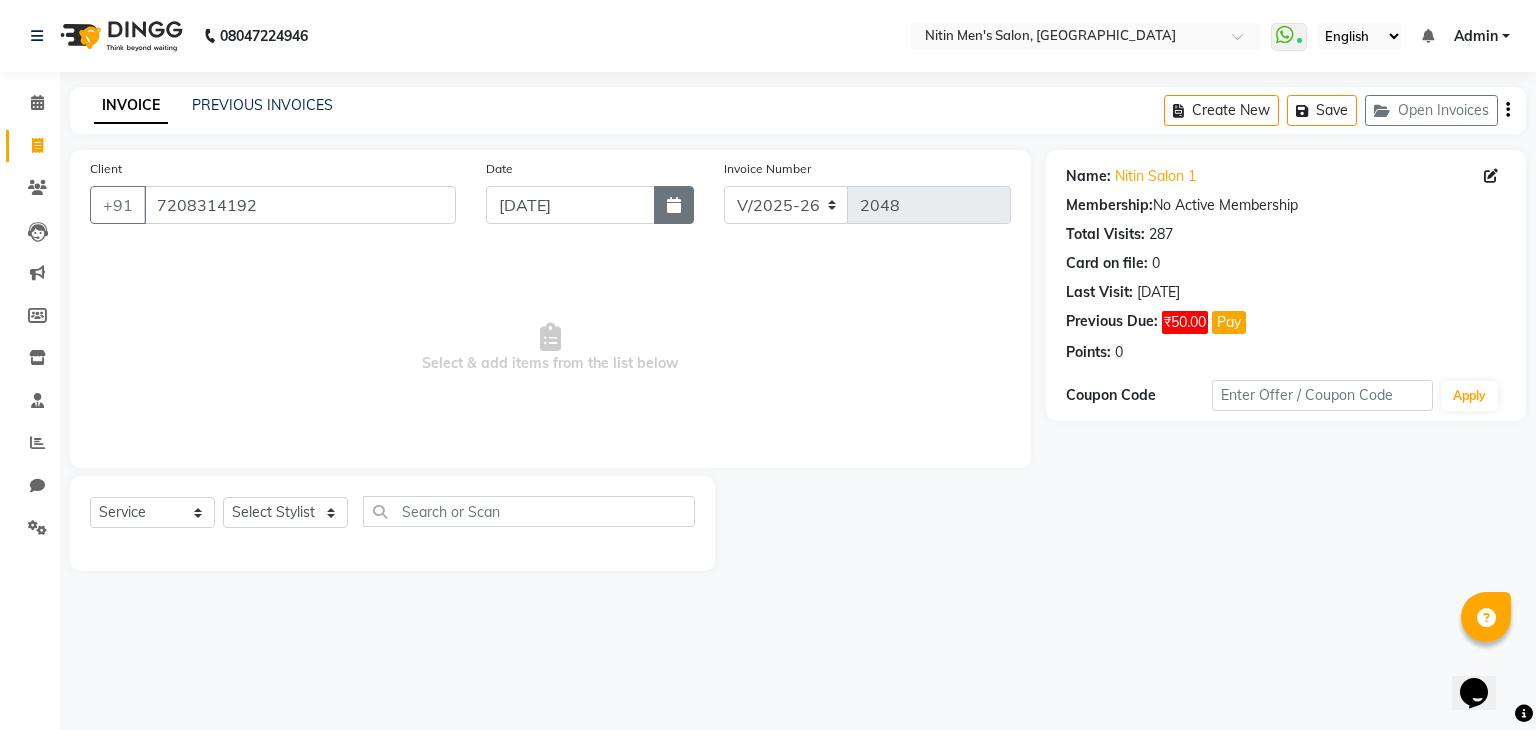 click 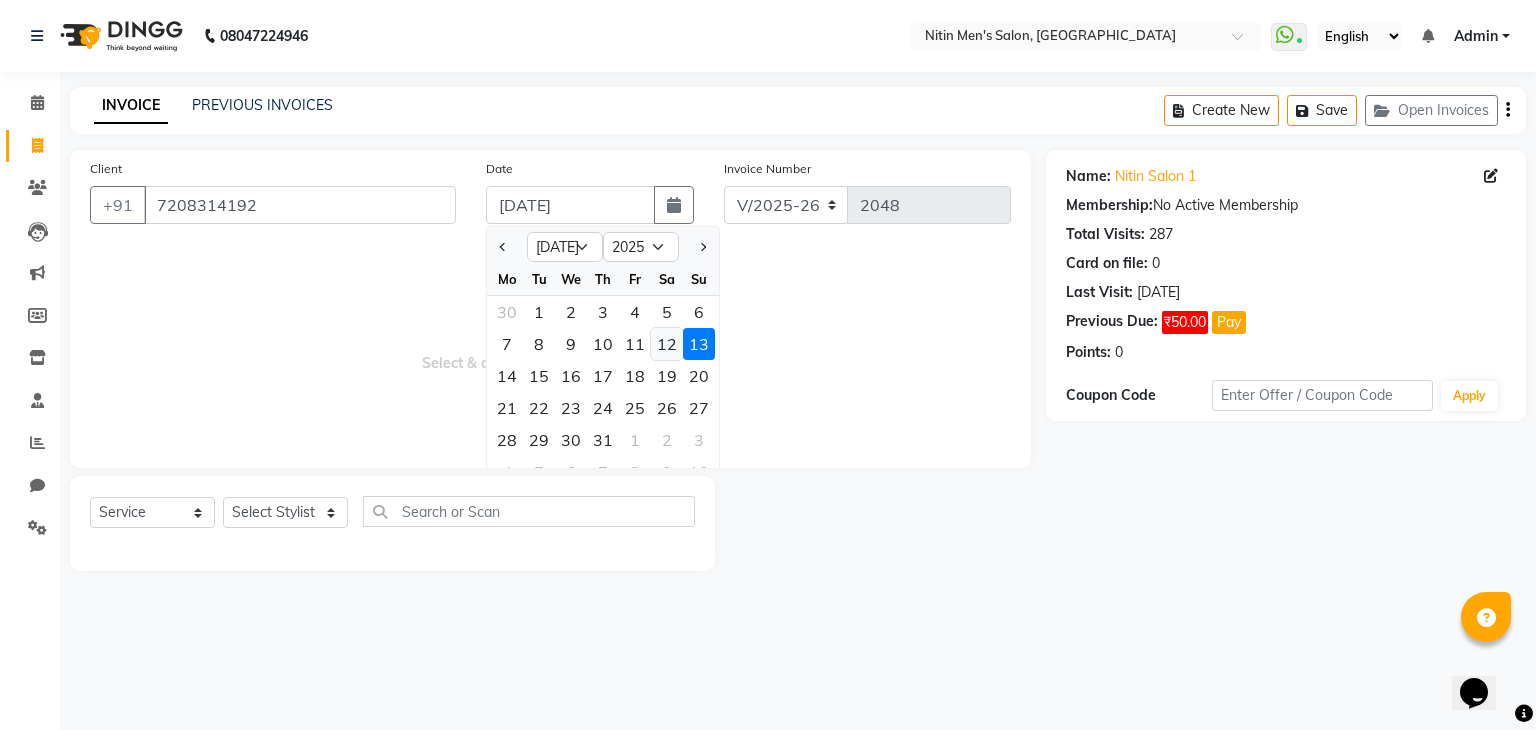 click on "12" 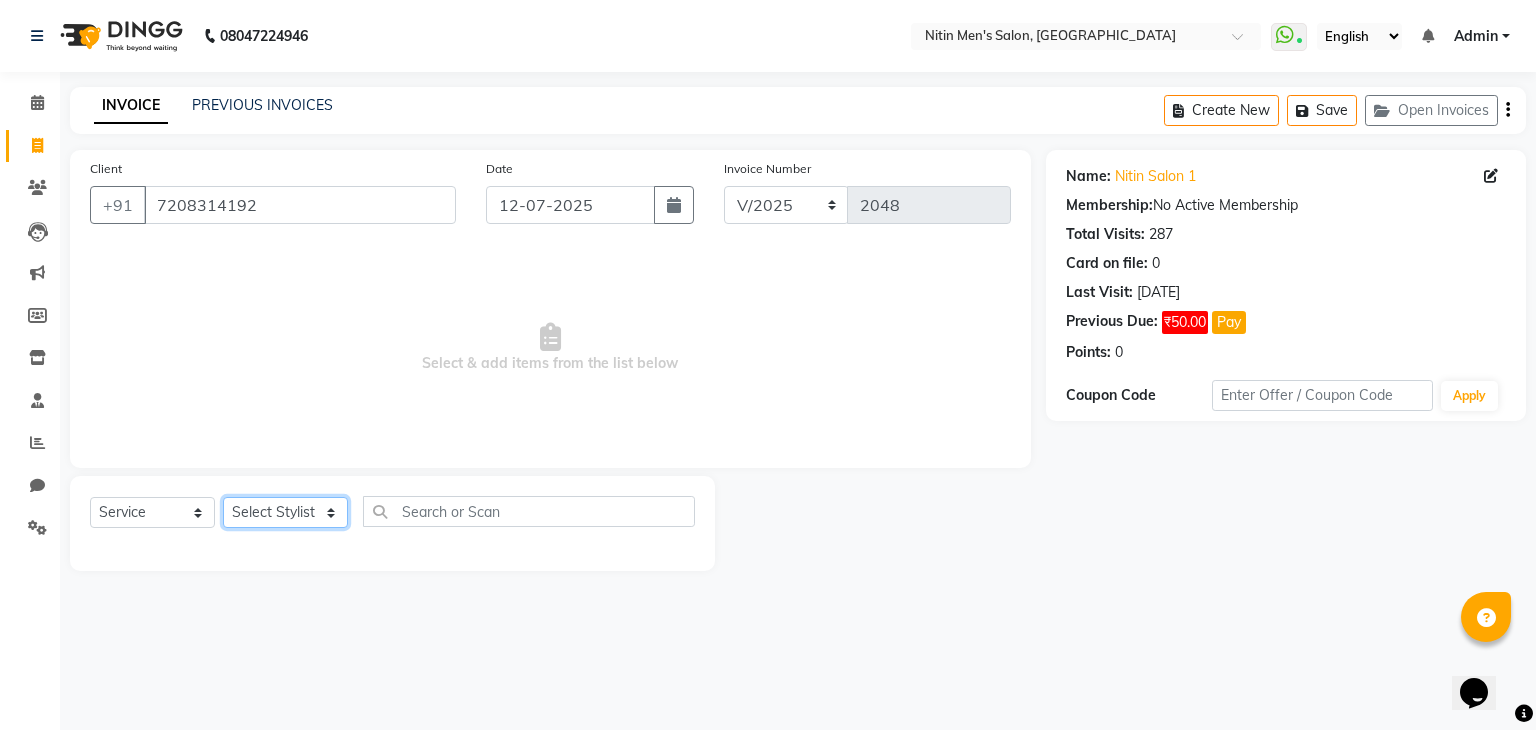 click on "Select Stylist [PERSON_NAME] [PERSON_NAME] [PERSON_NAME] [PERSON_NAME] MEENAKSHI NITIN SIR [PERSON_NAME] [PERSON_NAME] [PERSON_NAME]" 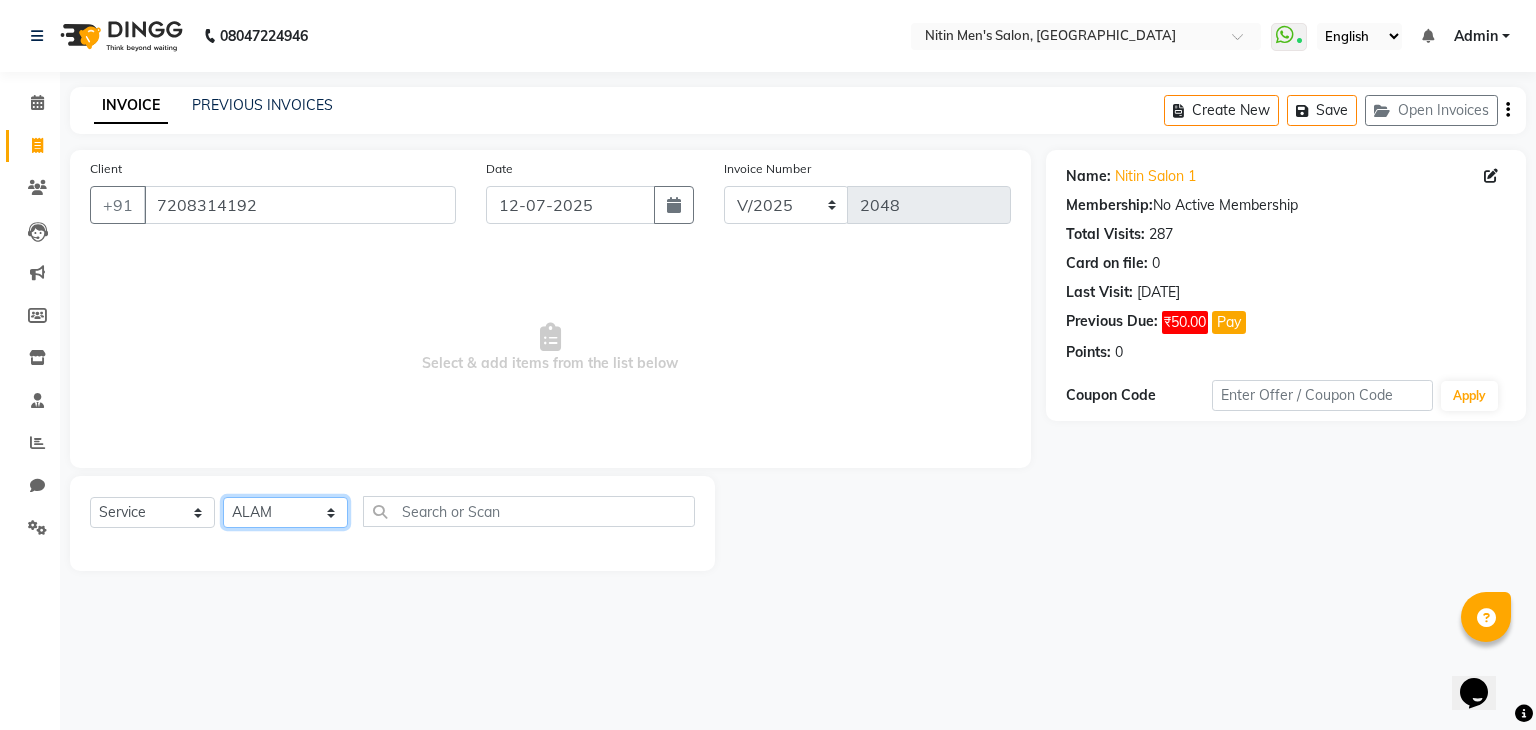 click on "Select Stylist [PERSON_NAME] [PERSON_NAME] [PERSON_NAME] [PERSON_NAME] MEENAKSHI NITIN SIR [PERSON_NAME] [PERSON_NAME] [PERSON_NAME]" 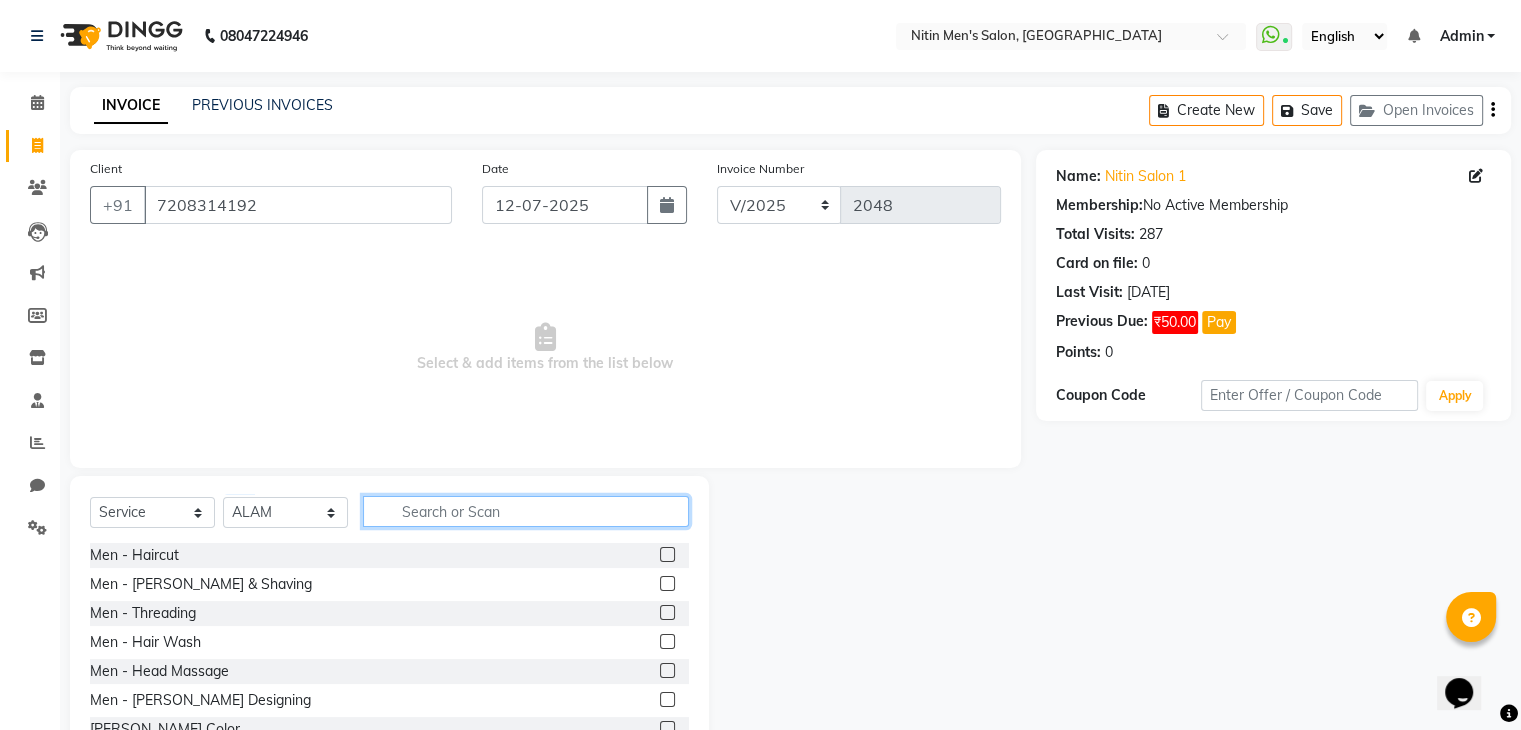 click 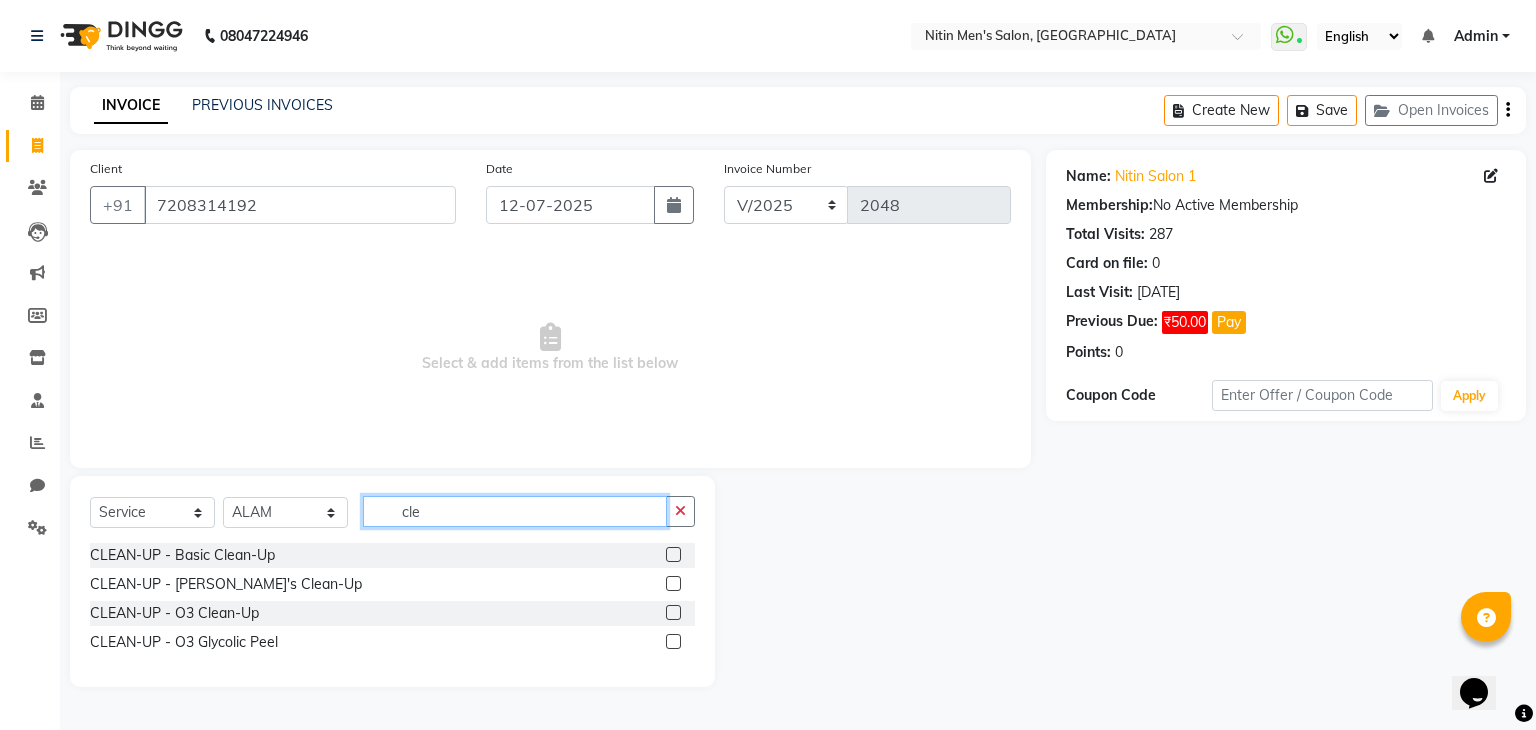 type on "cle" 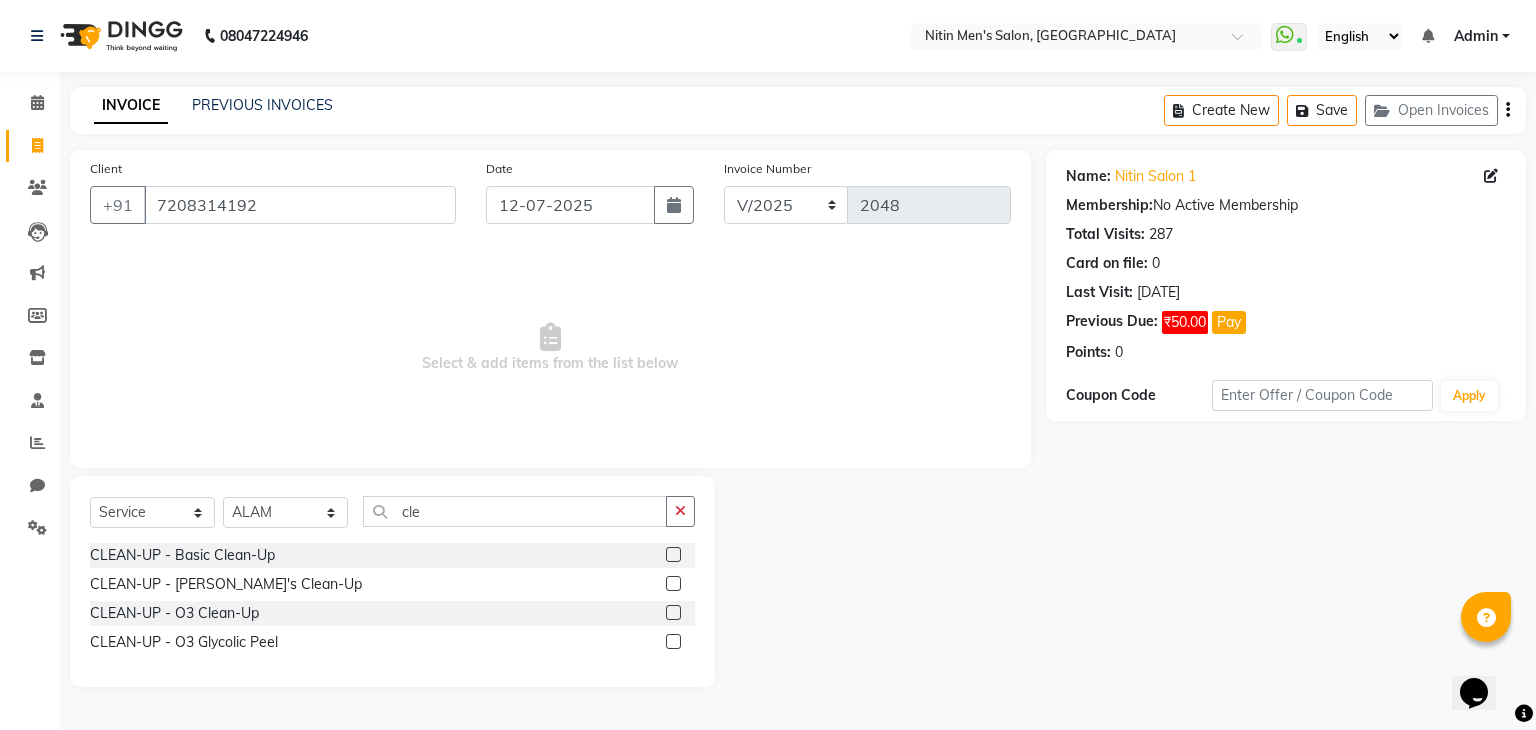 click 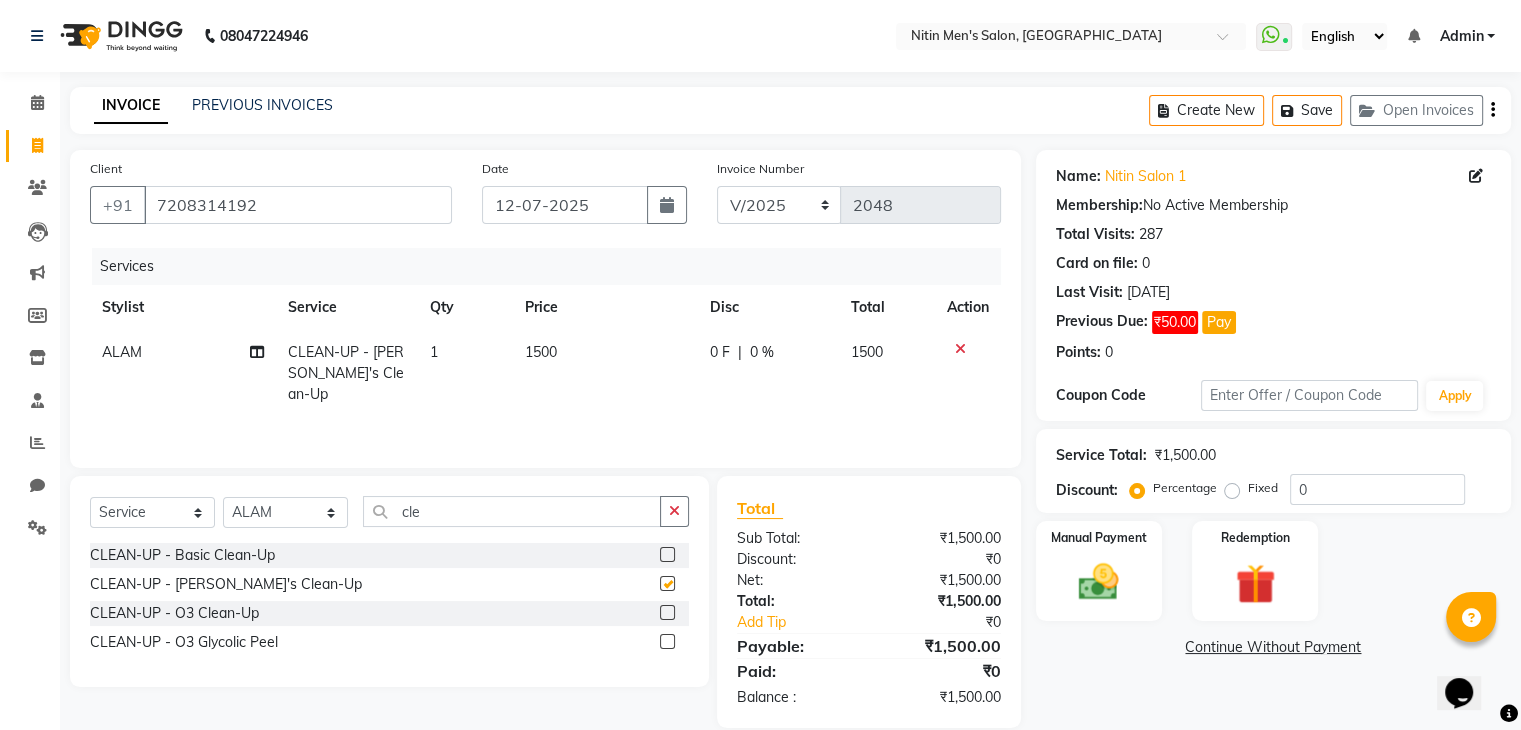 checkbox on "false" 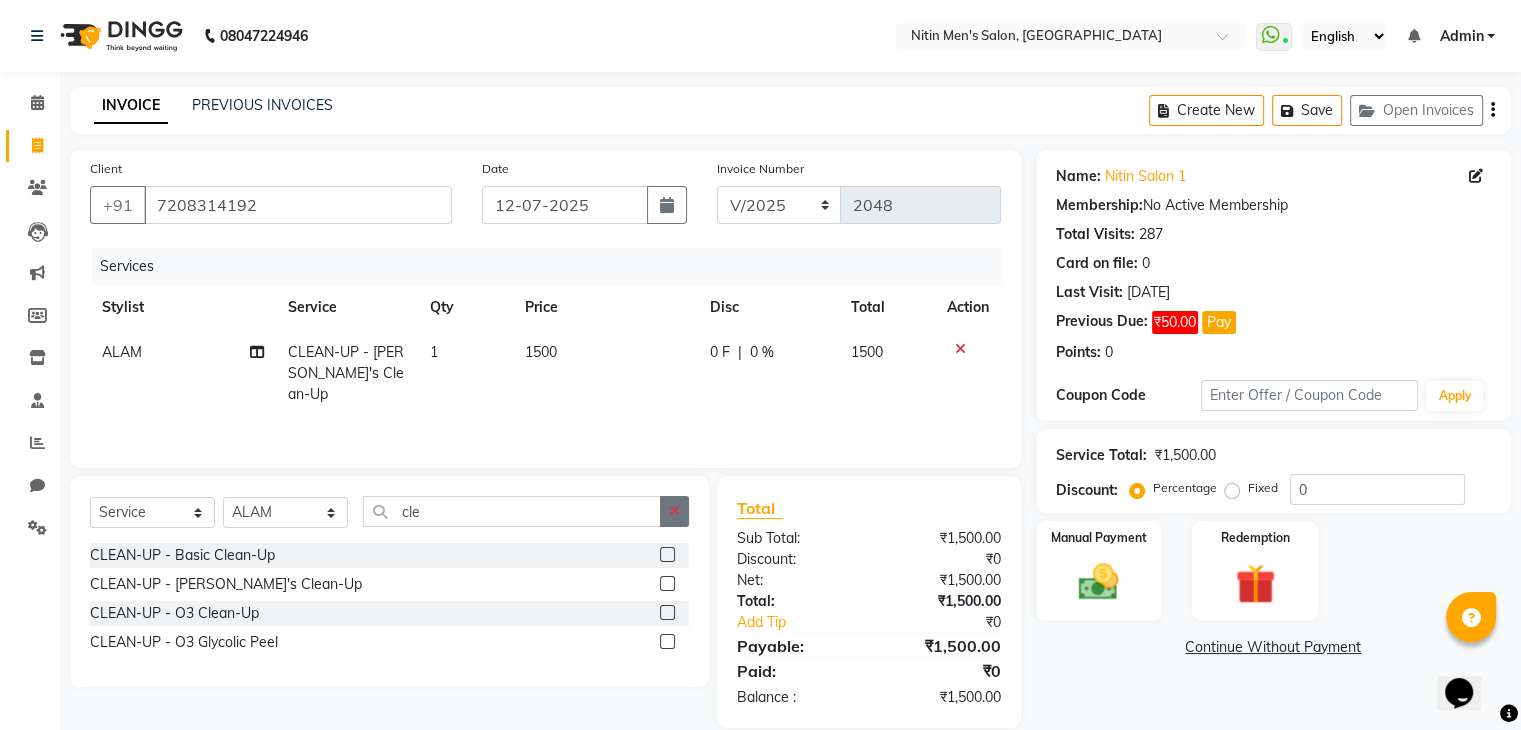 click 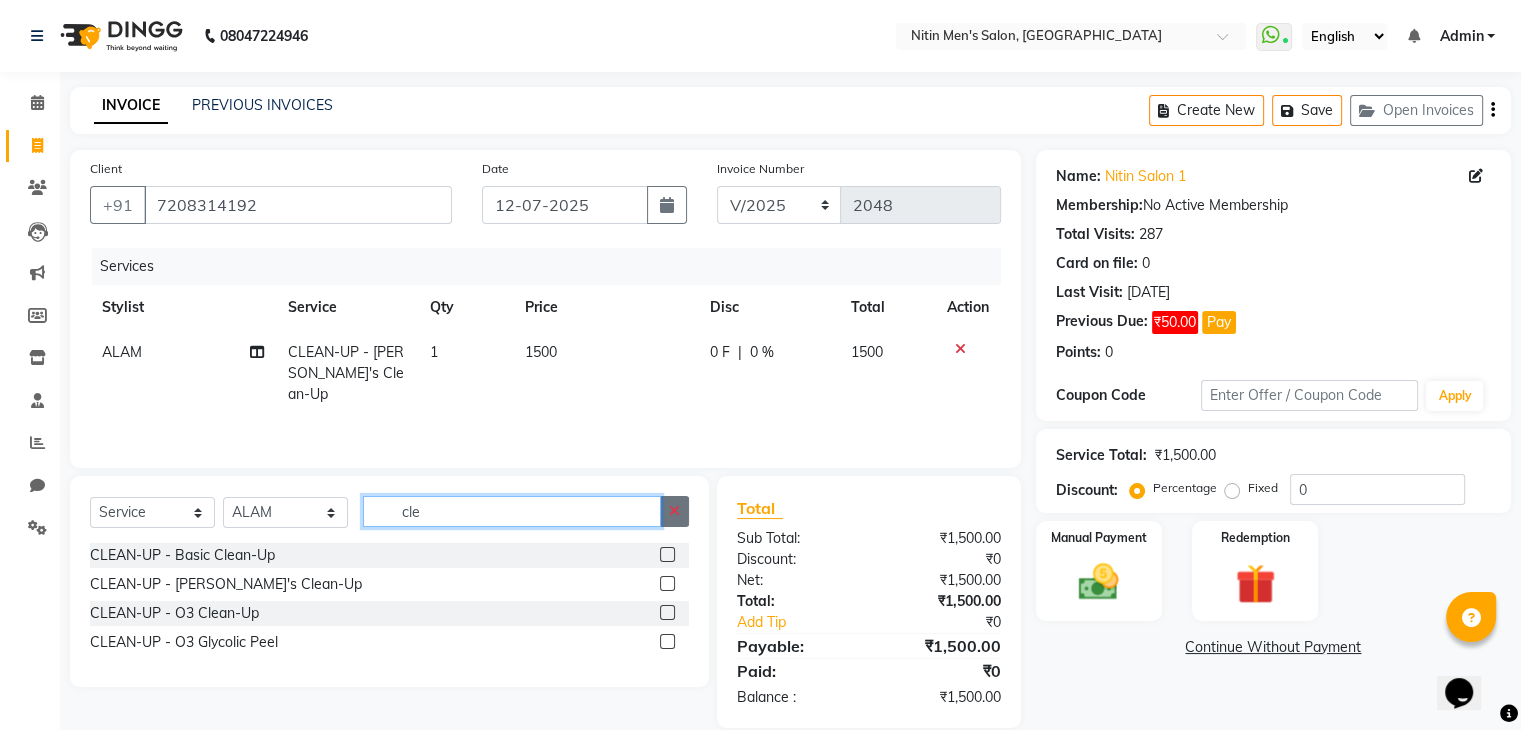 type 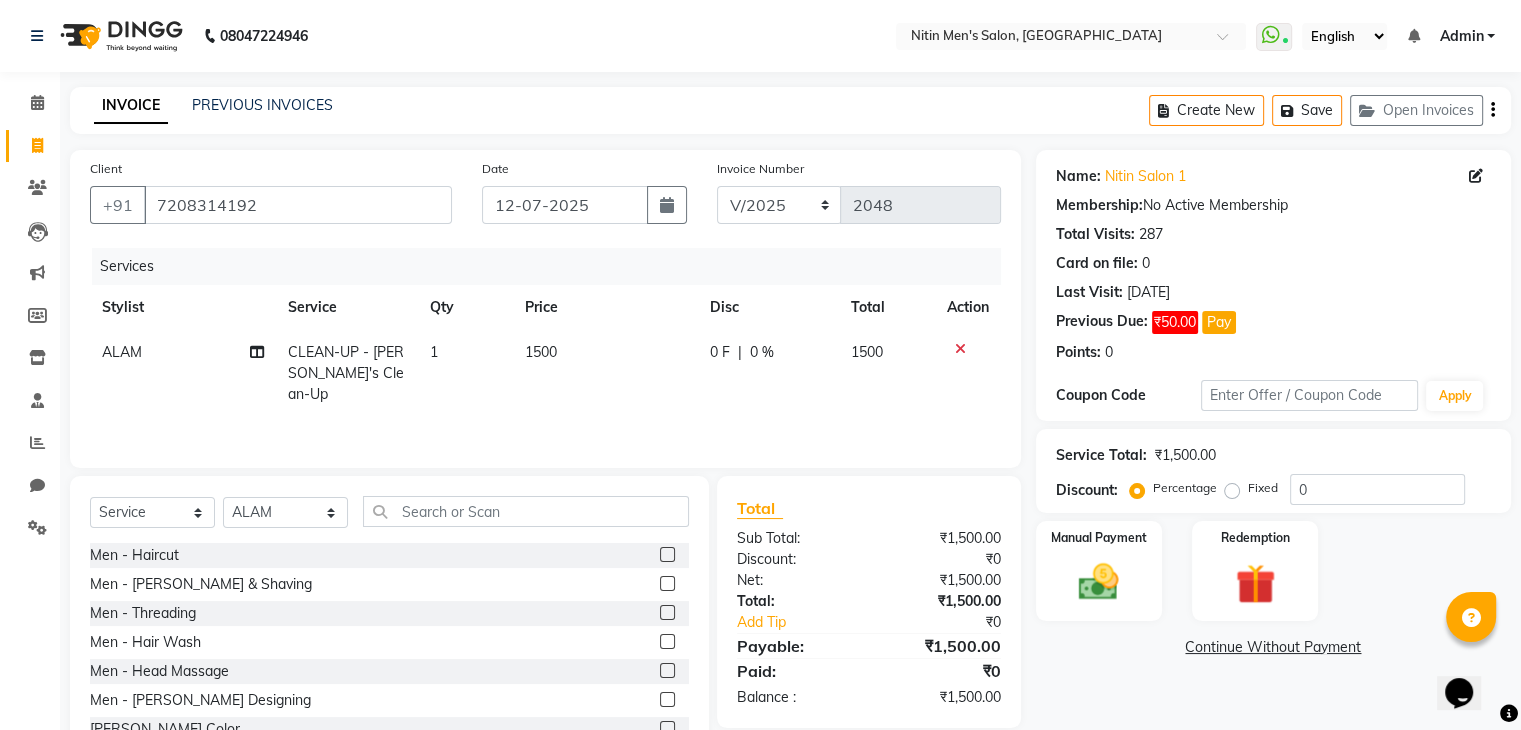 click 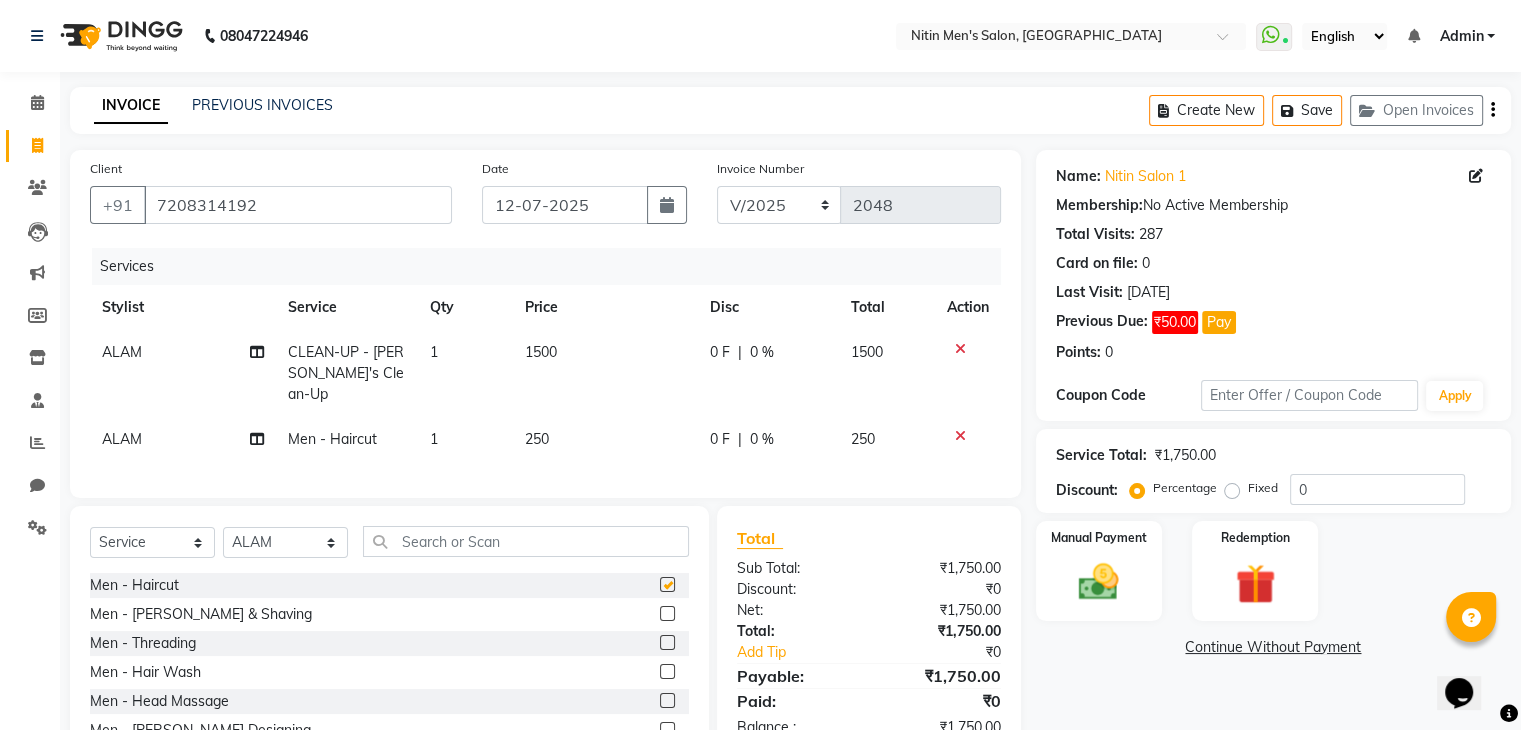 checkbox on "false" 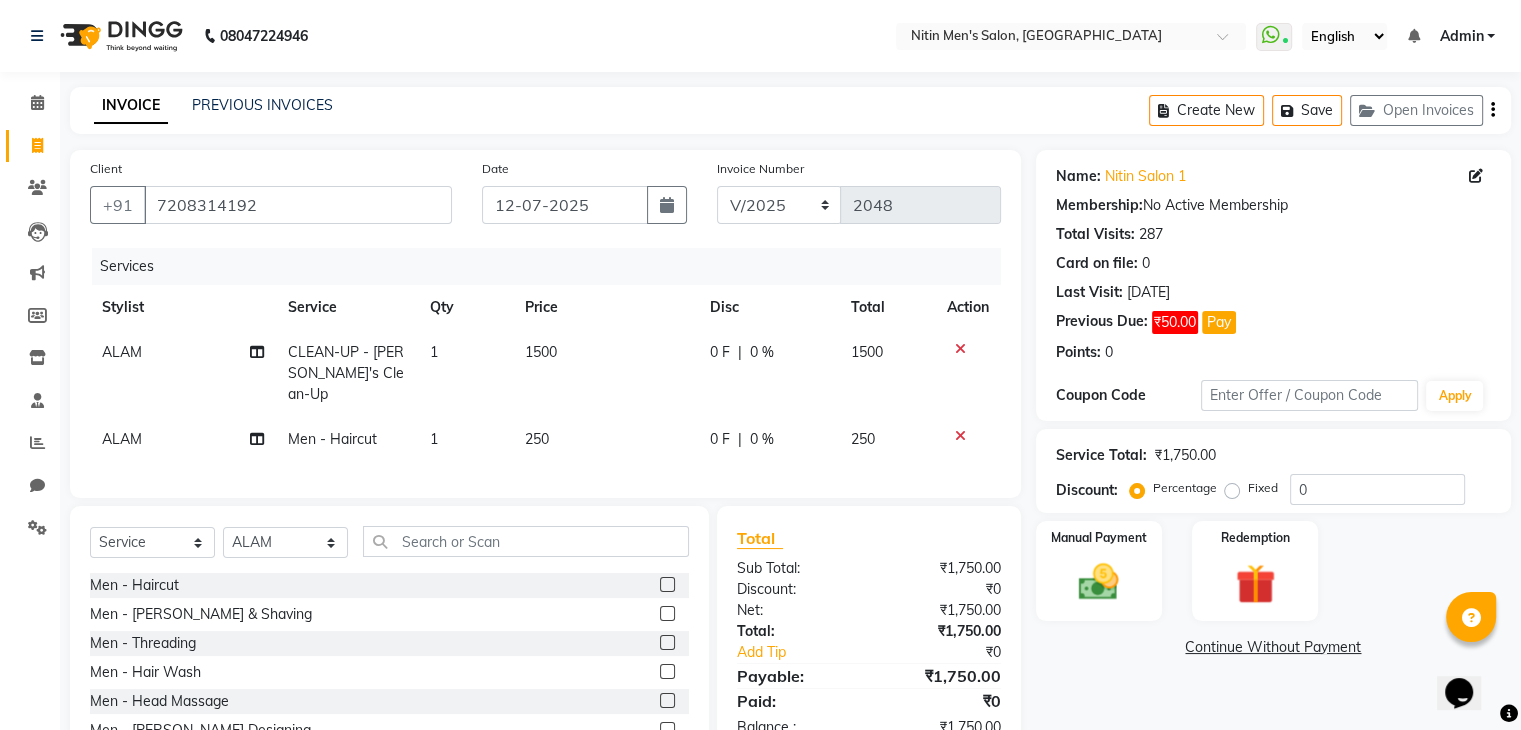 click 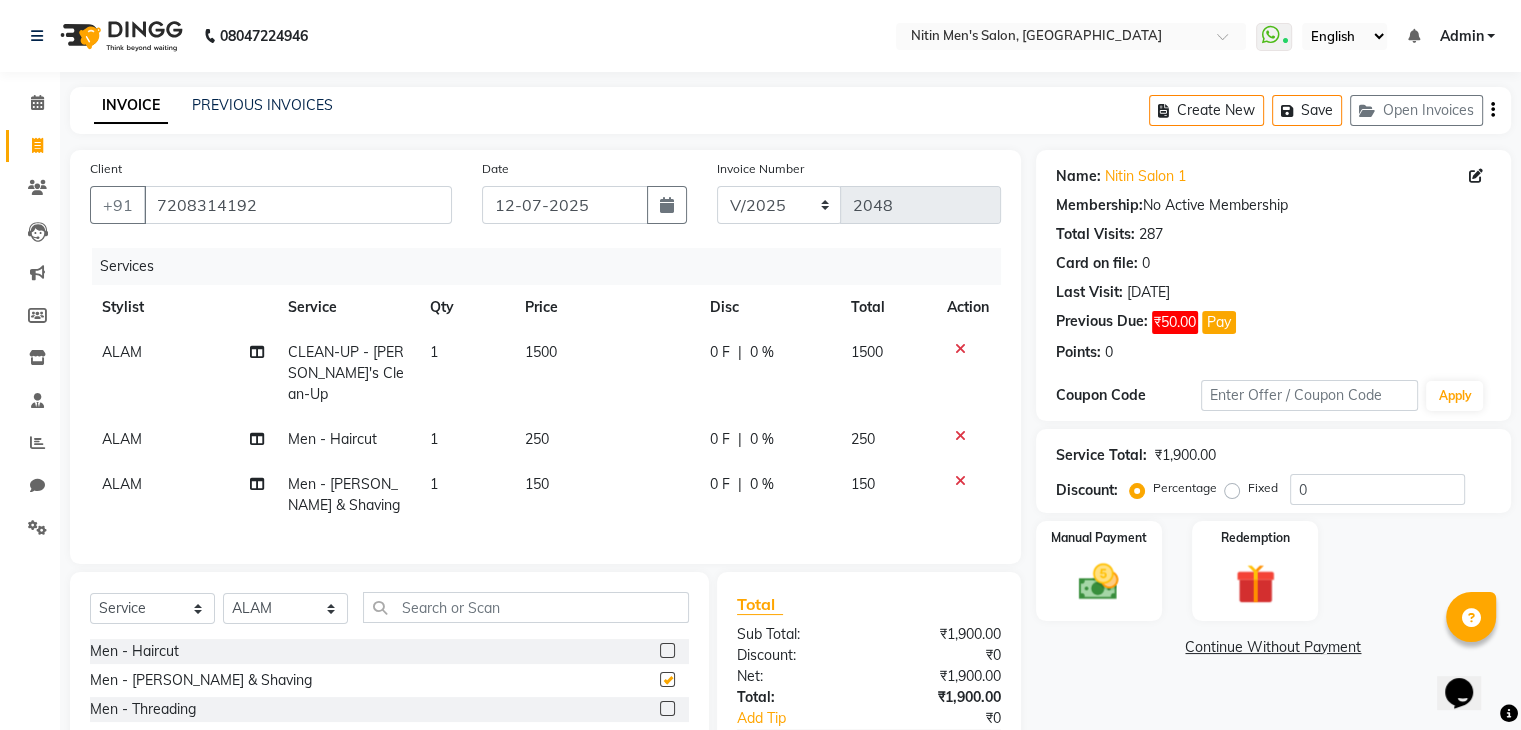 checkbox on "false" 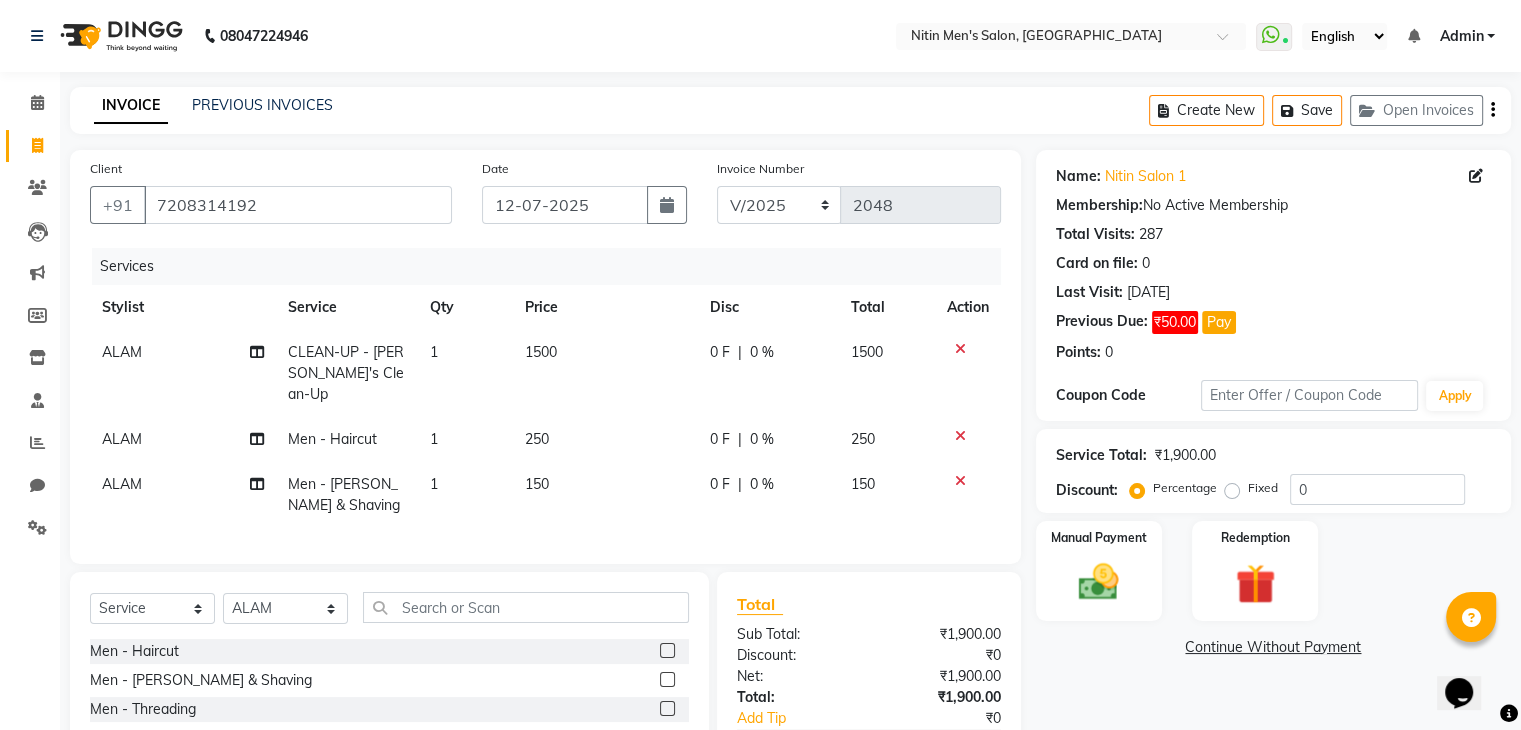 scroll, scrollTop: 162, scrollLeft: 0, axis: vertical 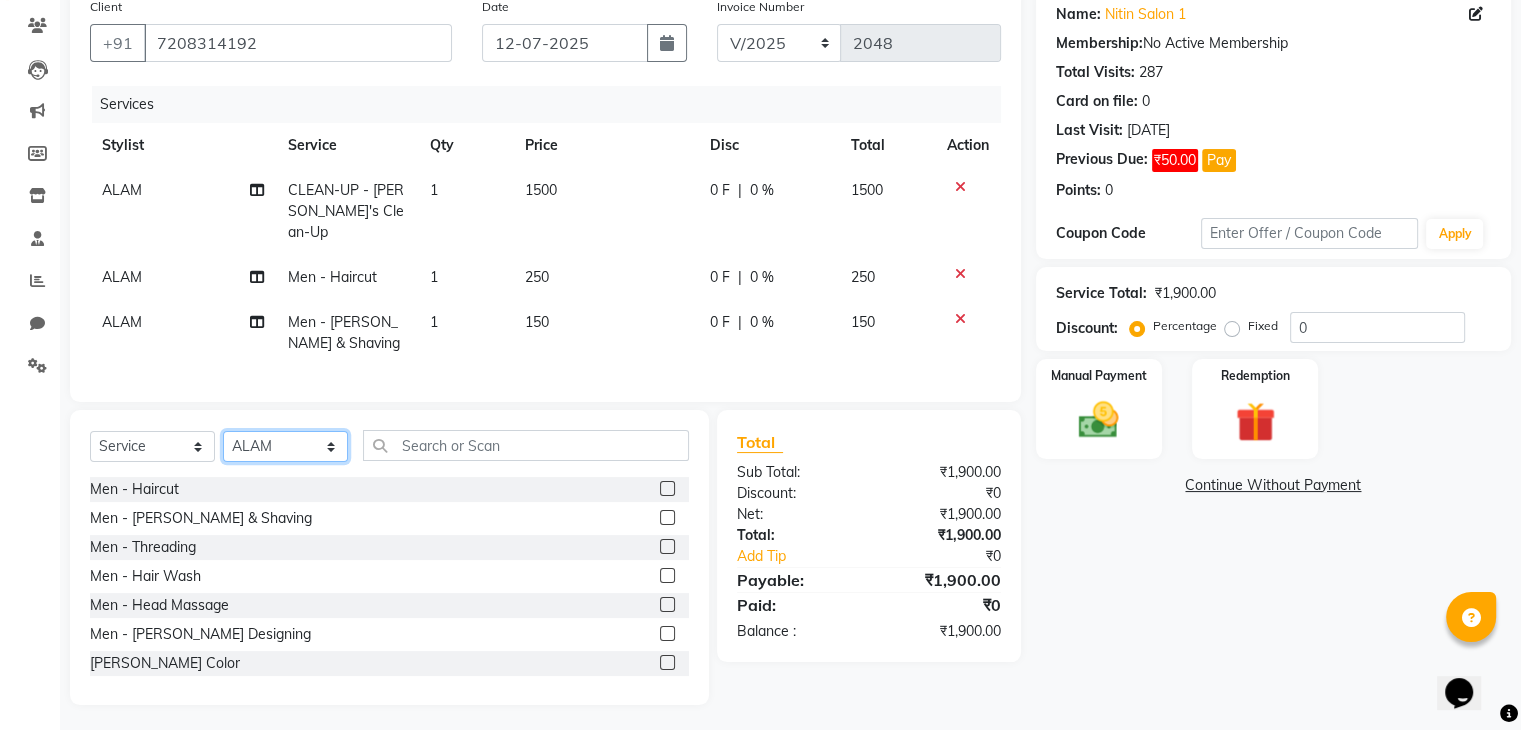 click on "Select Stylist [PERSON_NAME] [PERSON_NAME] [PERSON_NAME] [PERSON_NAME] MEENAKSHI NITIN SIR [PERSON_NAME] [PERSON_NAME] [PERSON_NAME]" 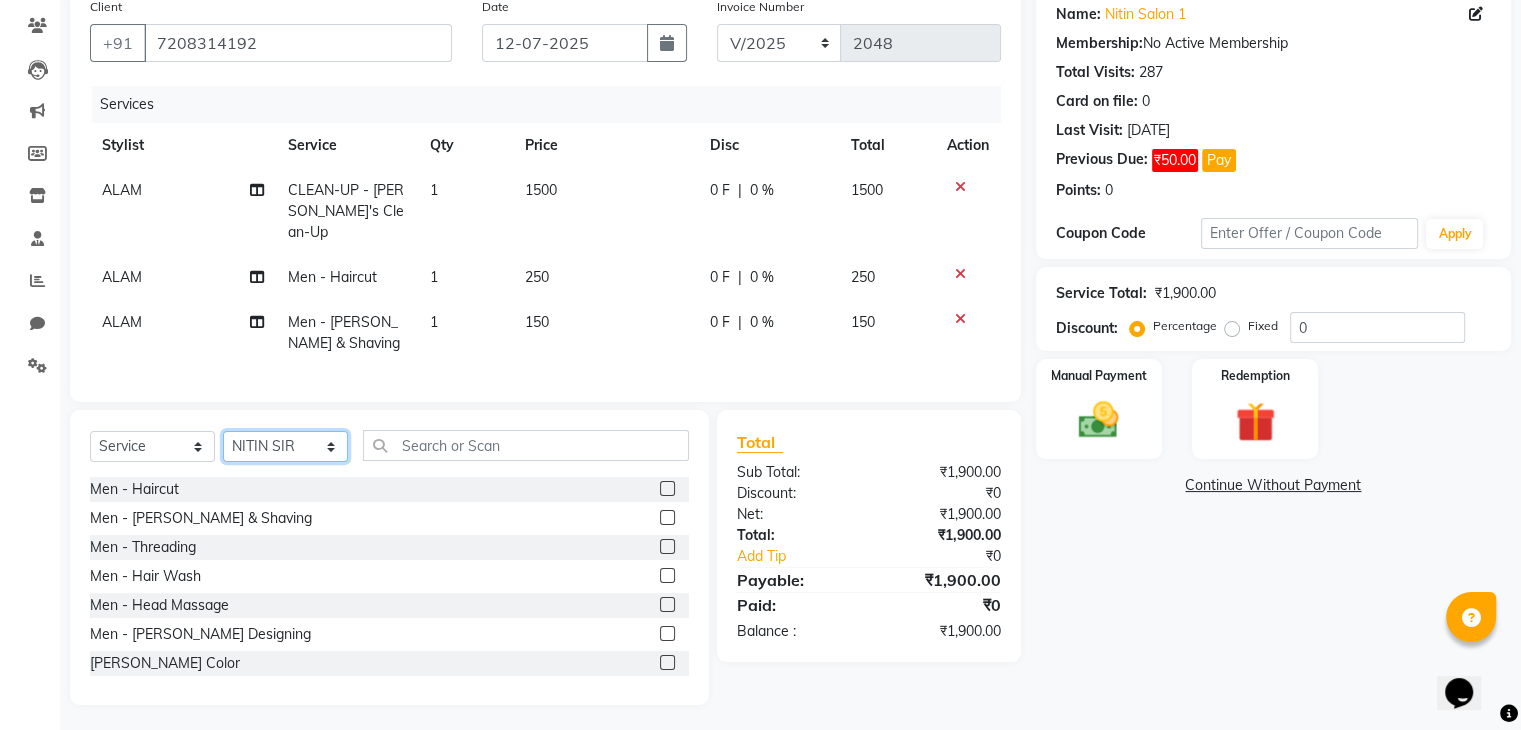 click on "Select Stylist [PERSON_NAME] [PERSON_NAME] [PERSON_NAME] [PERSON_NAME] MEENAKSHI NITIN SIR [PERSON_NAME] [PERSON_NAME] [PERSON_NAME]" 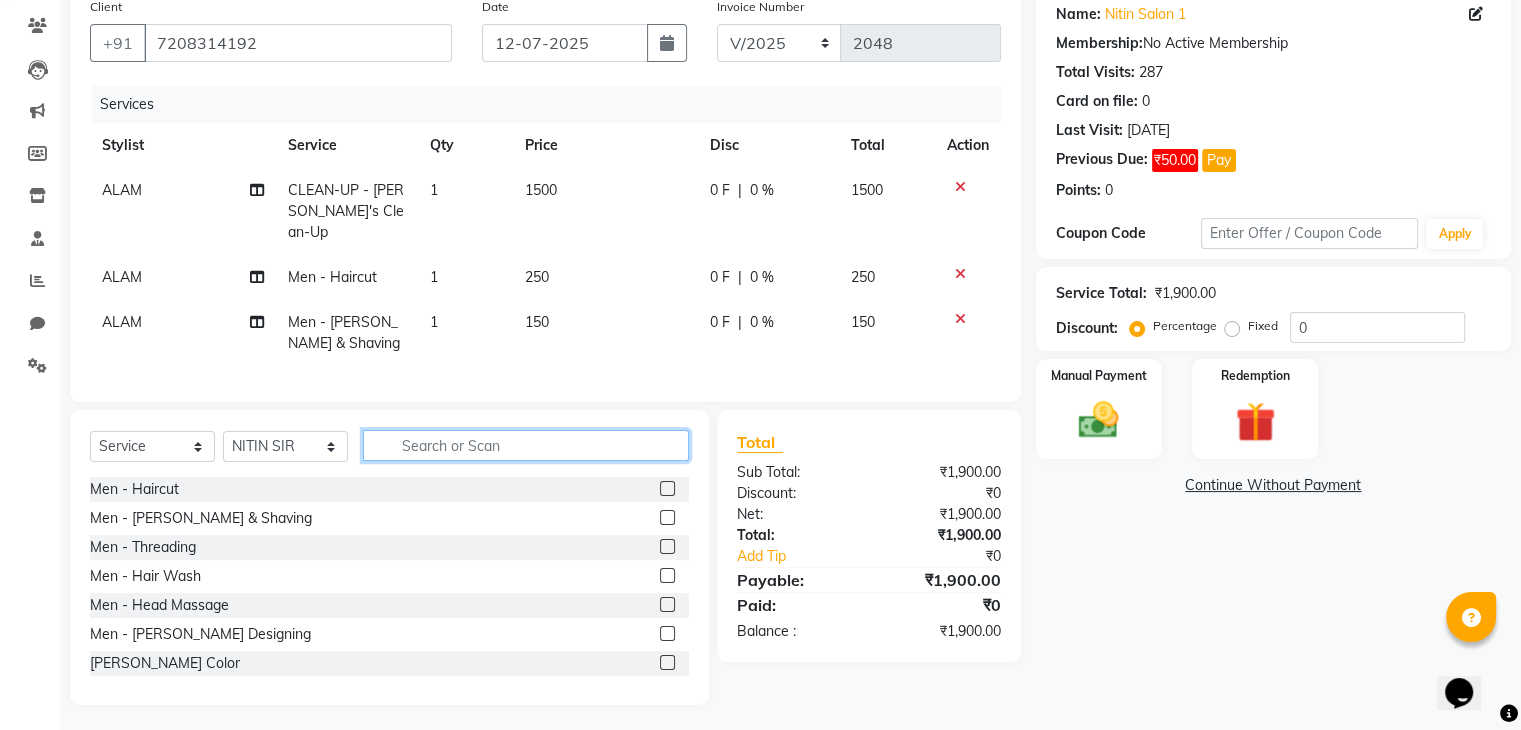 click 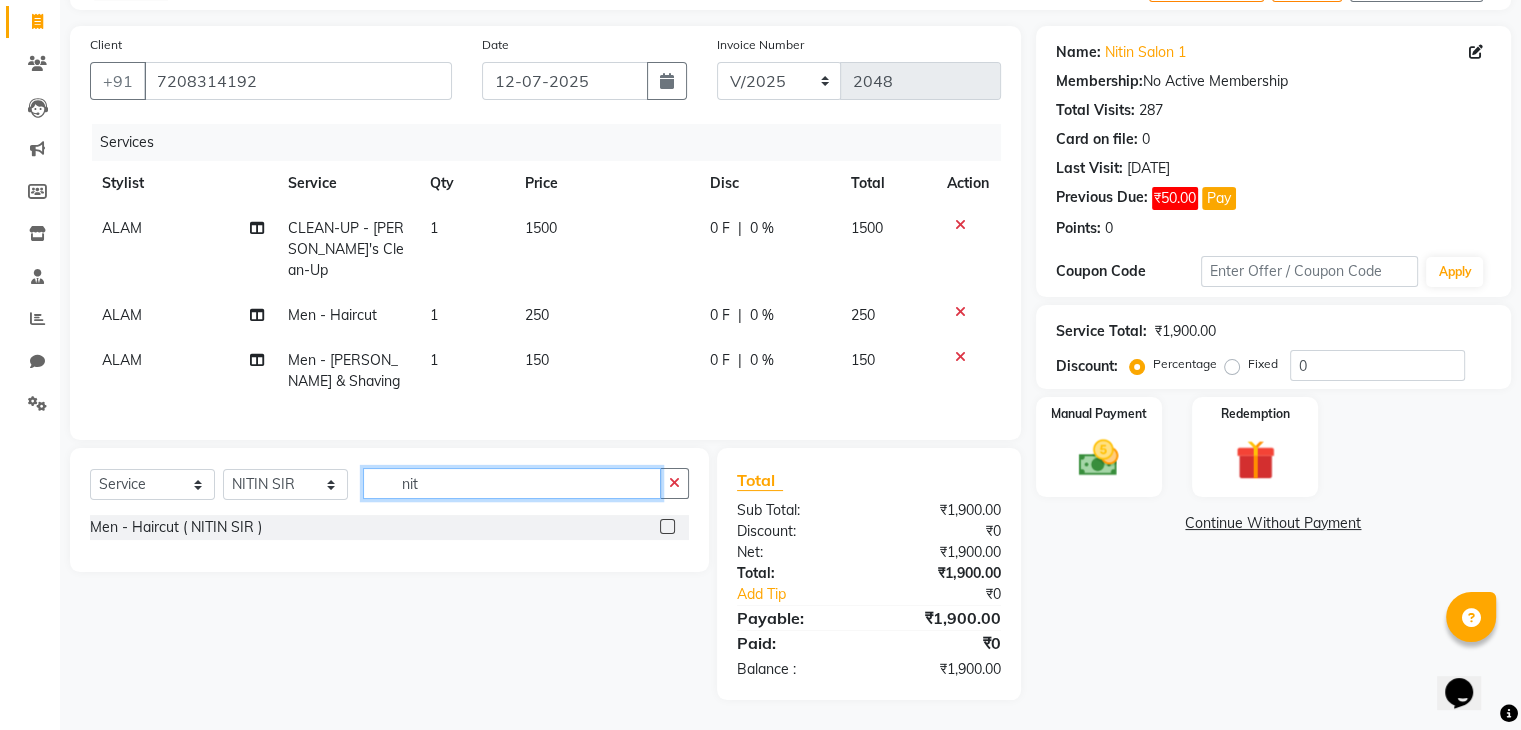 scroll, scrollTop: 119, scrollLeft: 0, axis: vertical 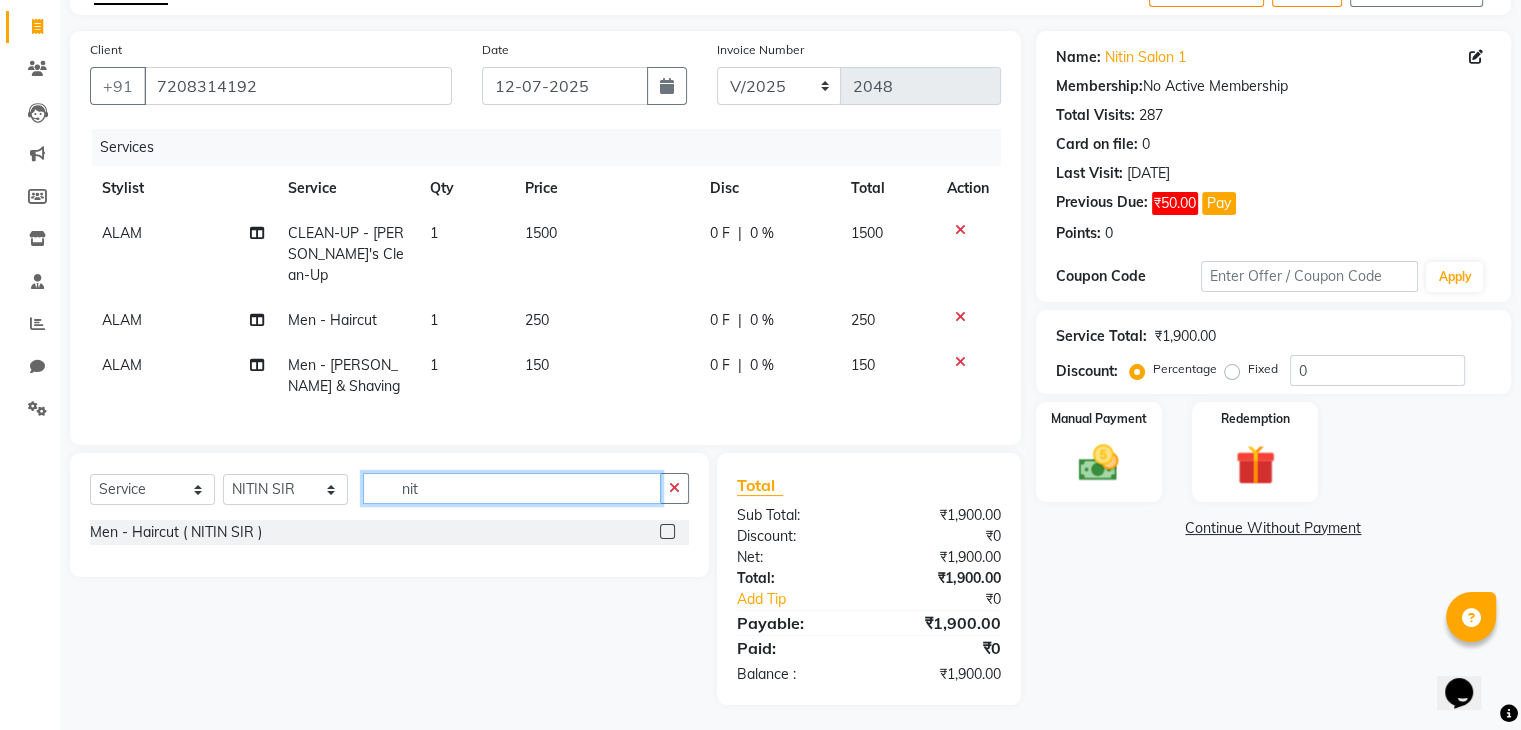 type on "nit" 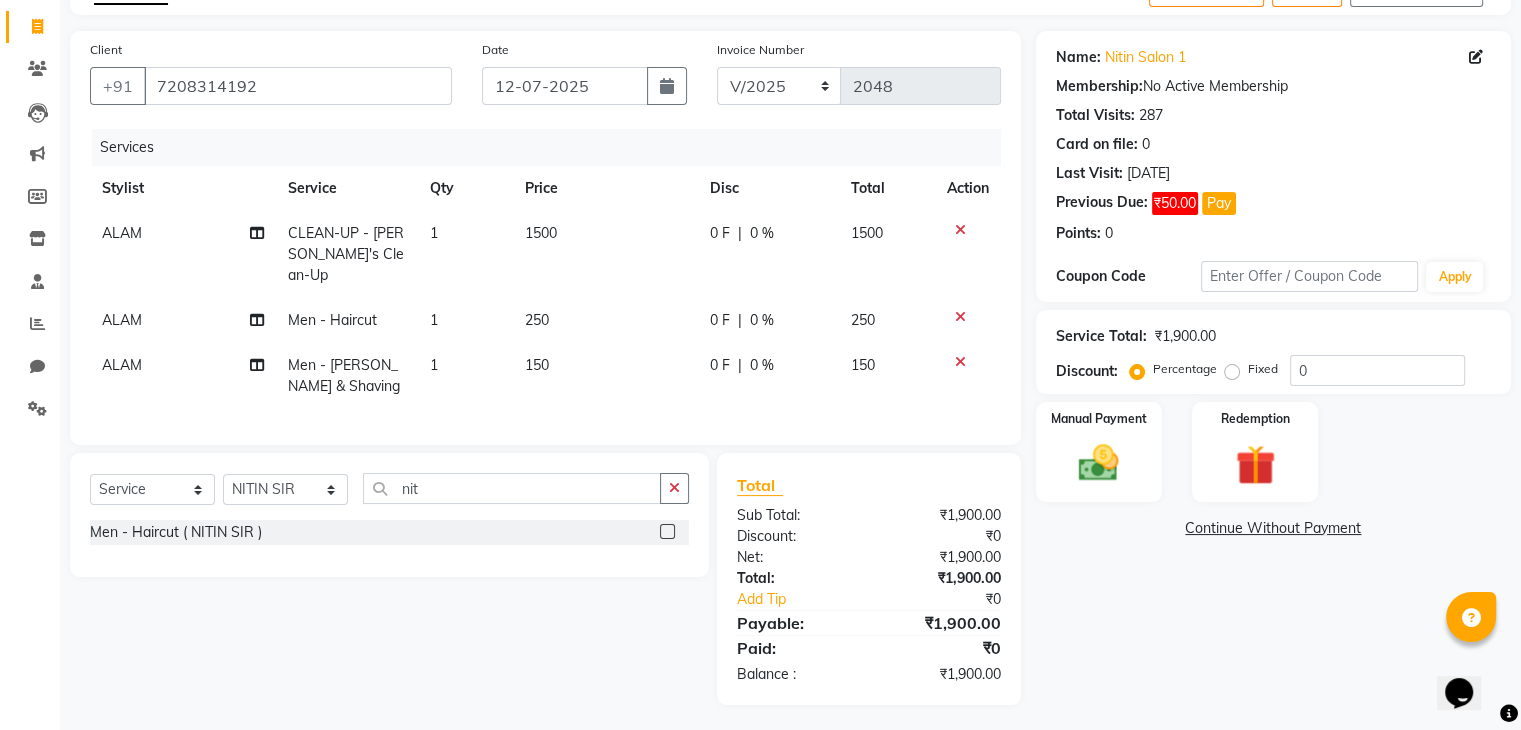 click 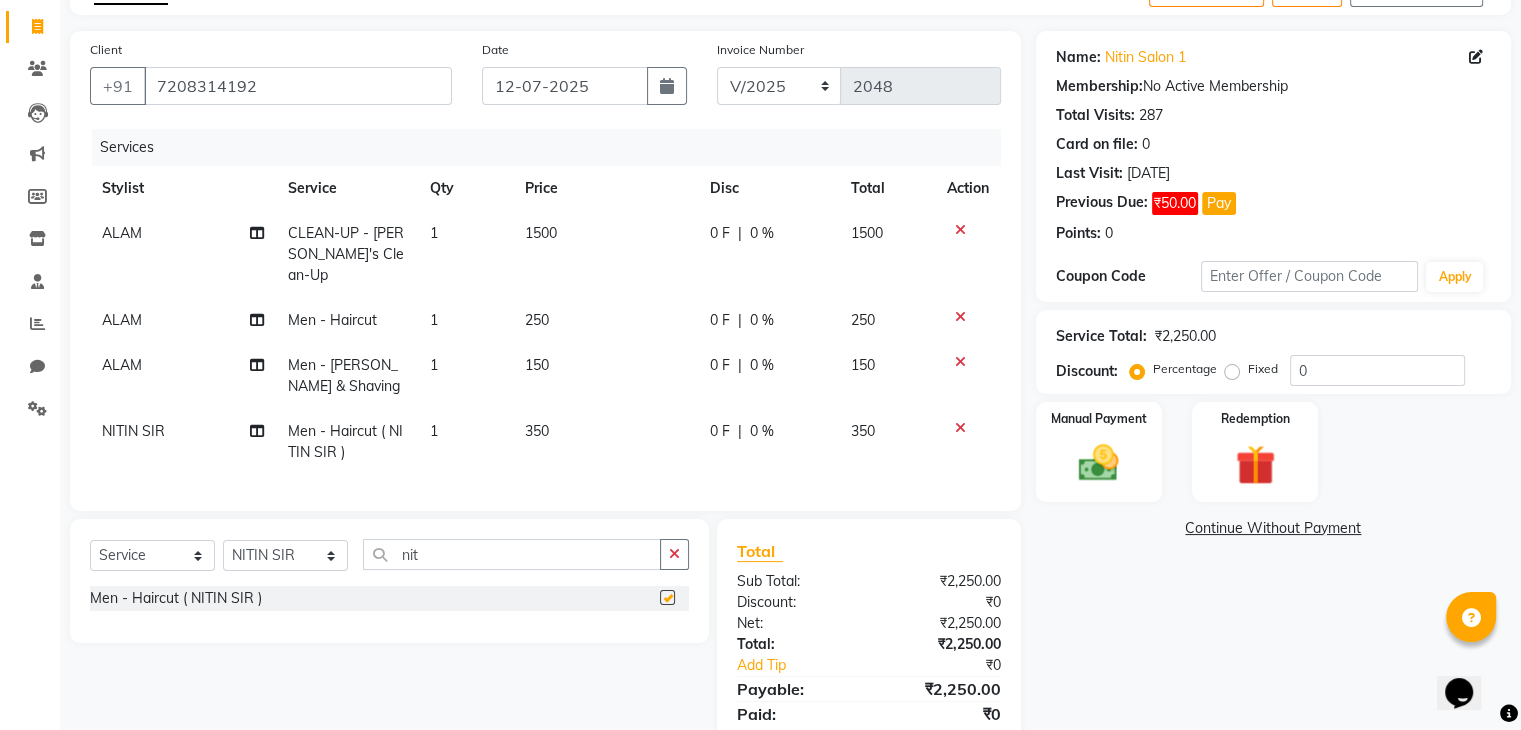 checkbox on "false" 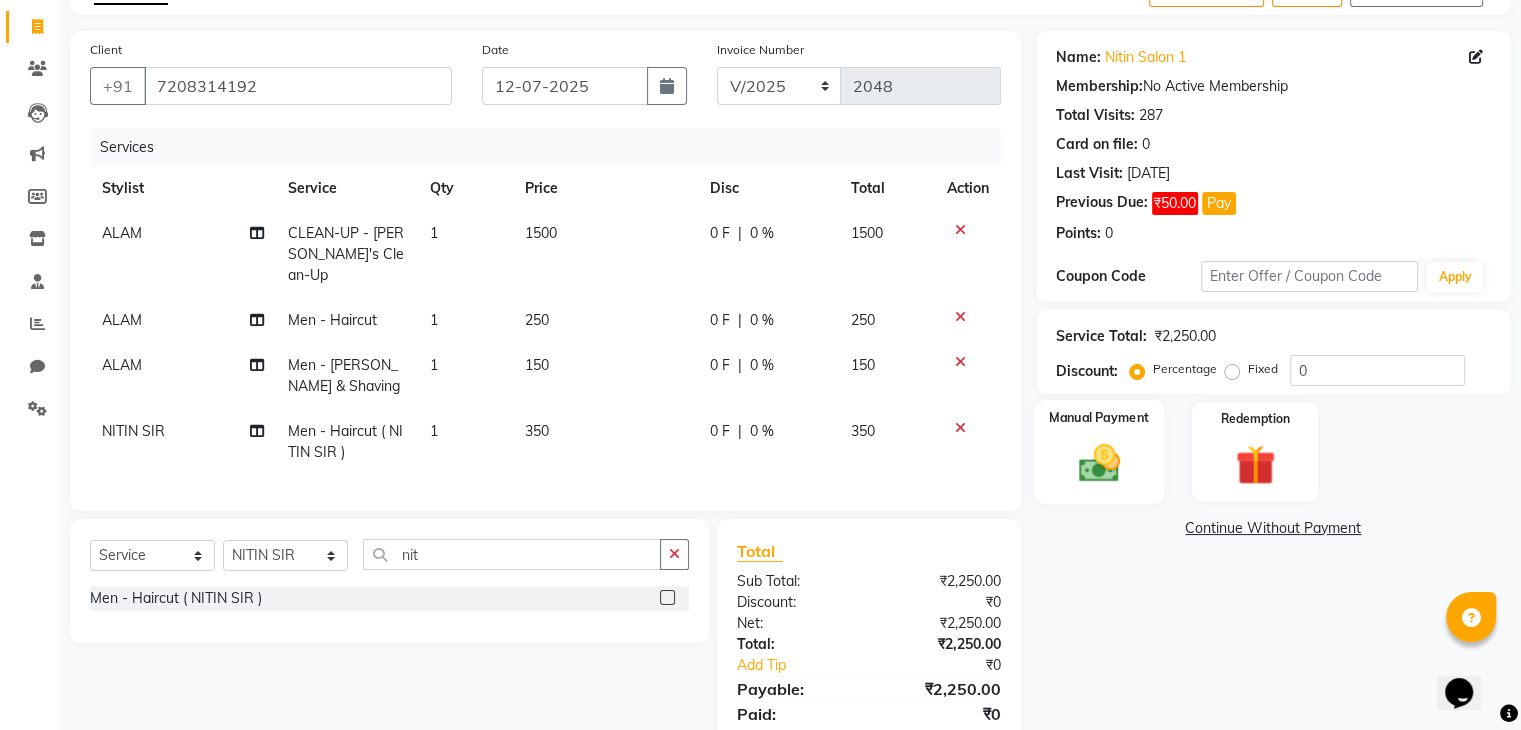click 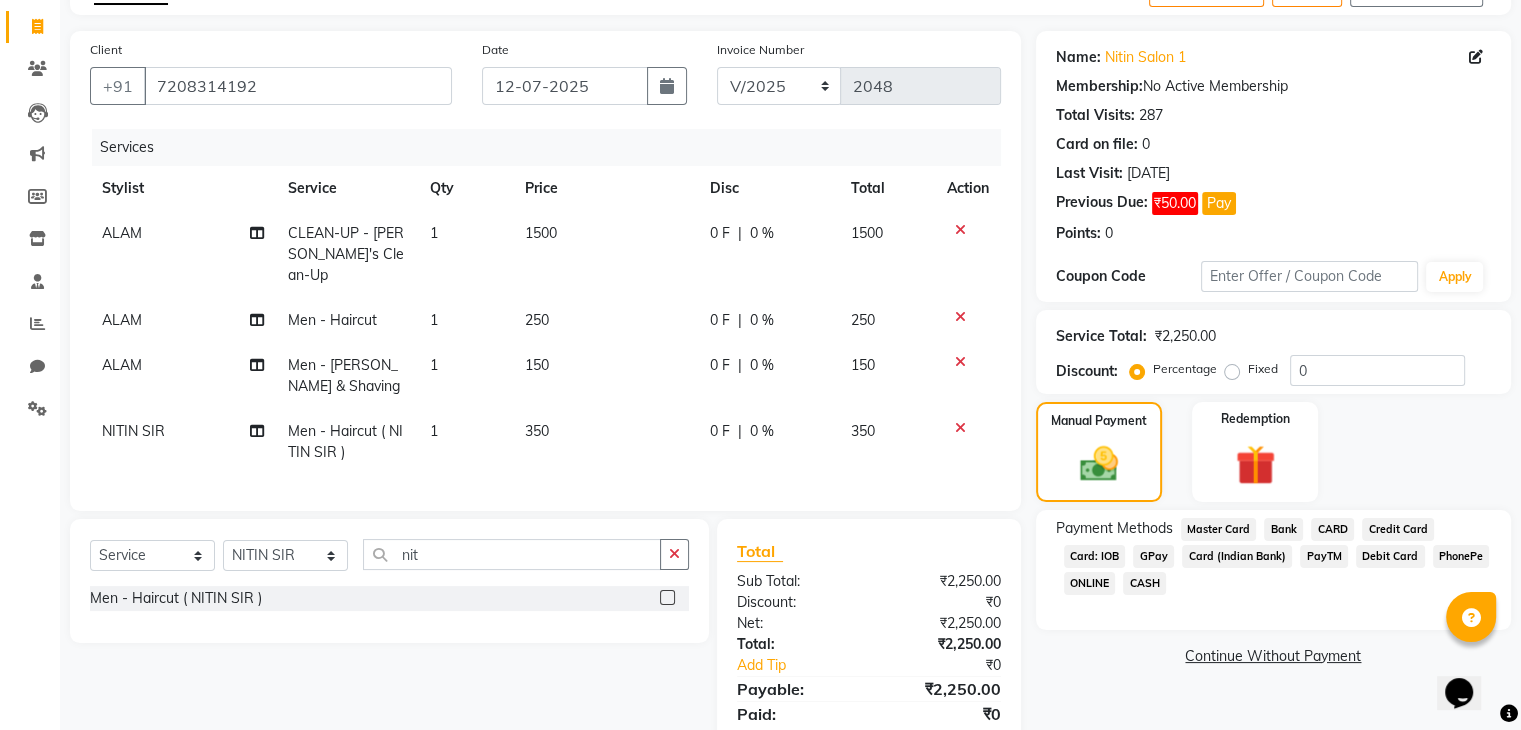 click on "CASH" 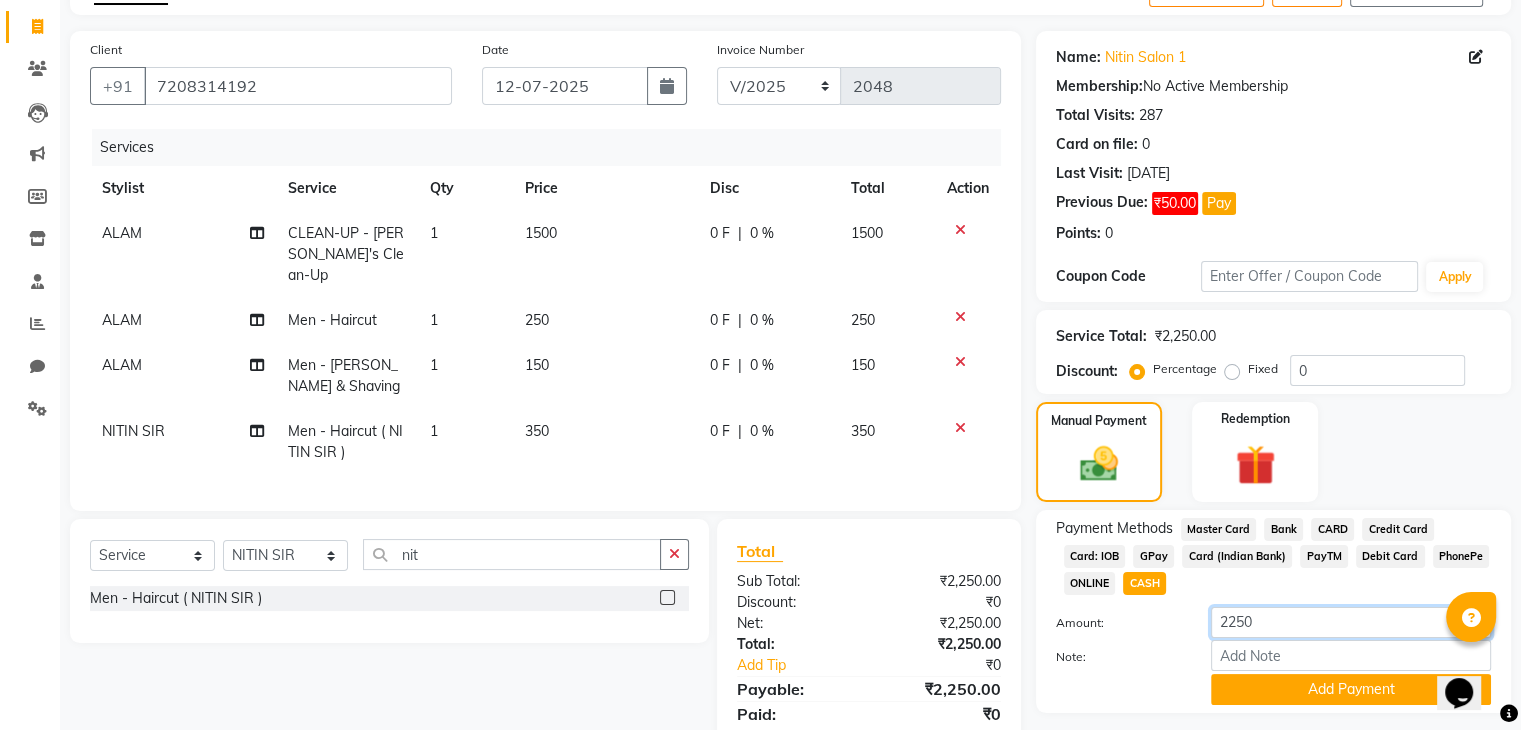 click on "2250" 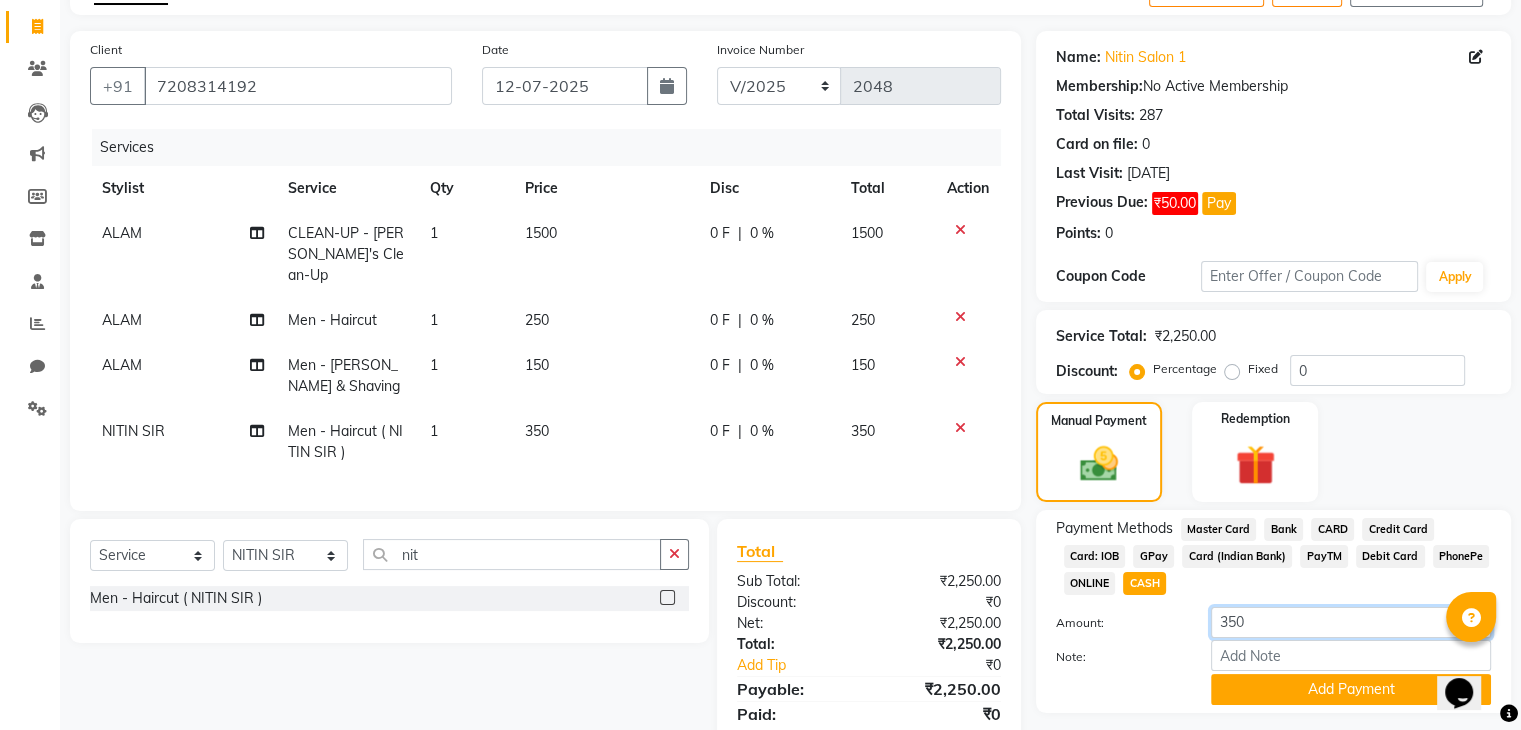 scroll, scrollTop: 184, scrollLeft: 0, axis: vertical 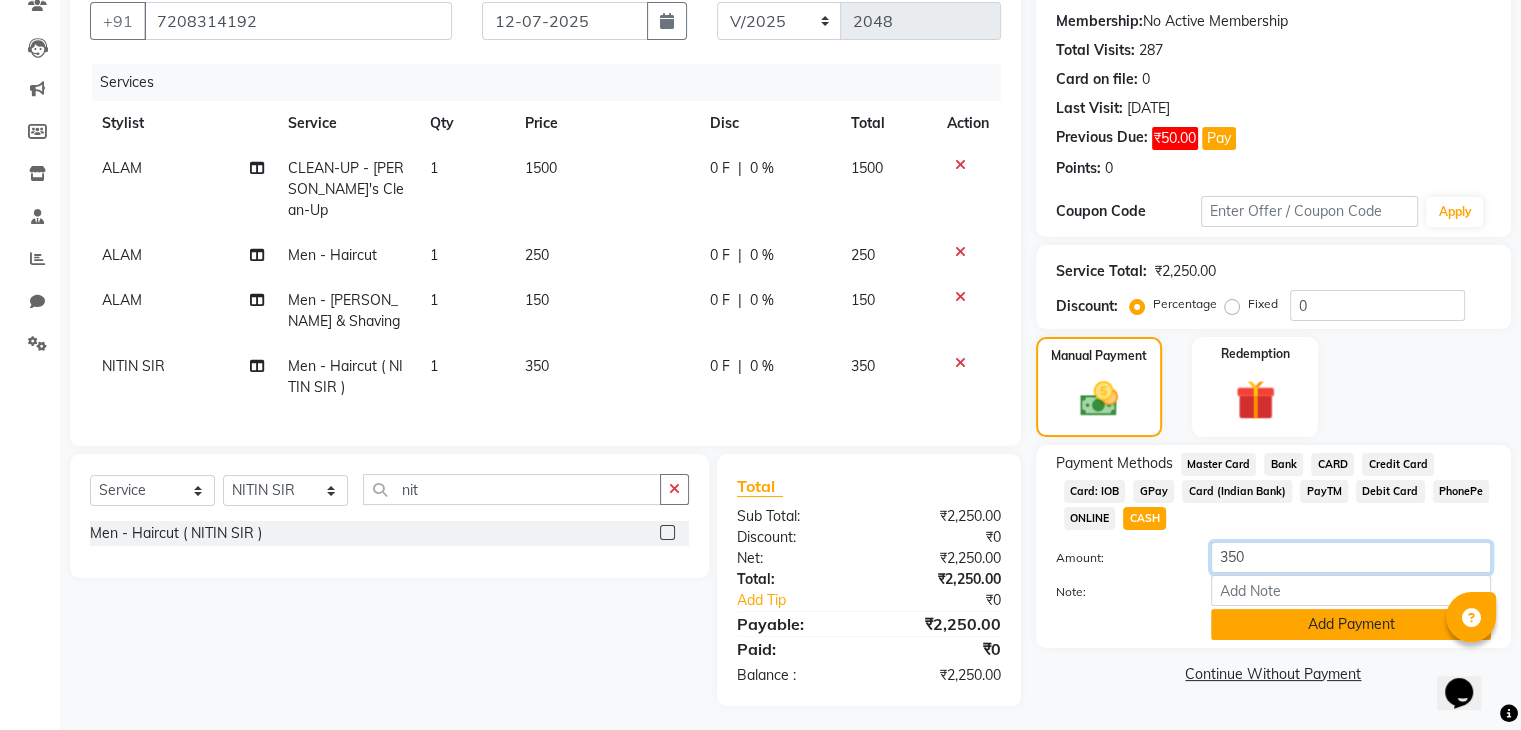 type on "350" 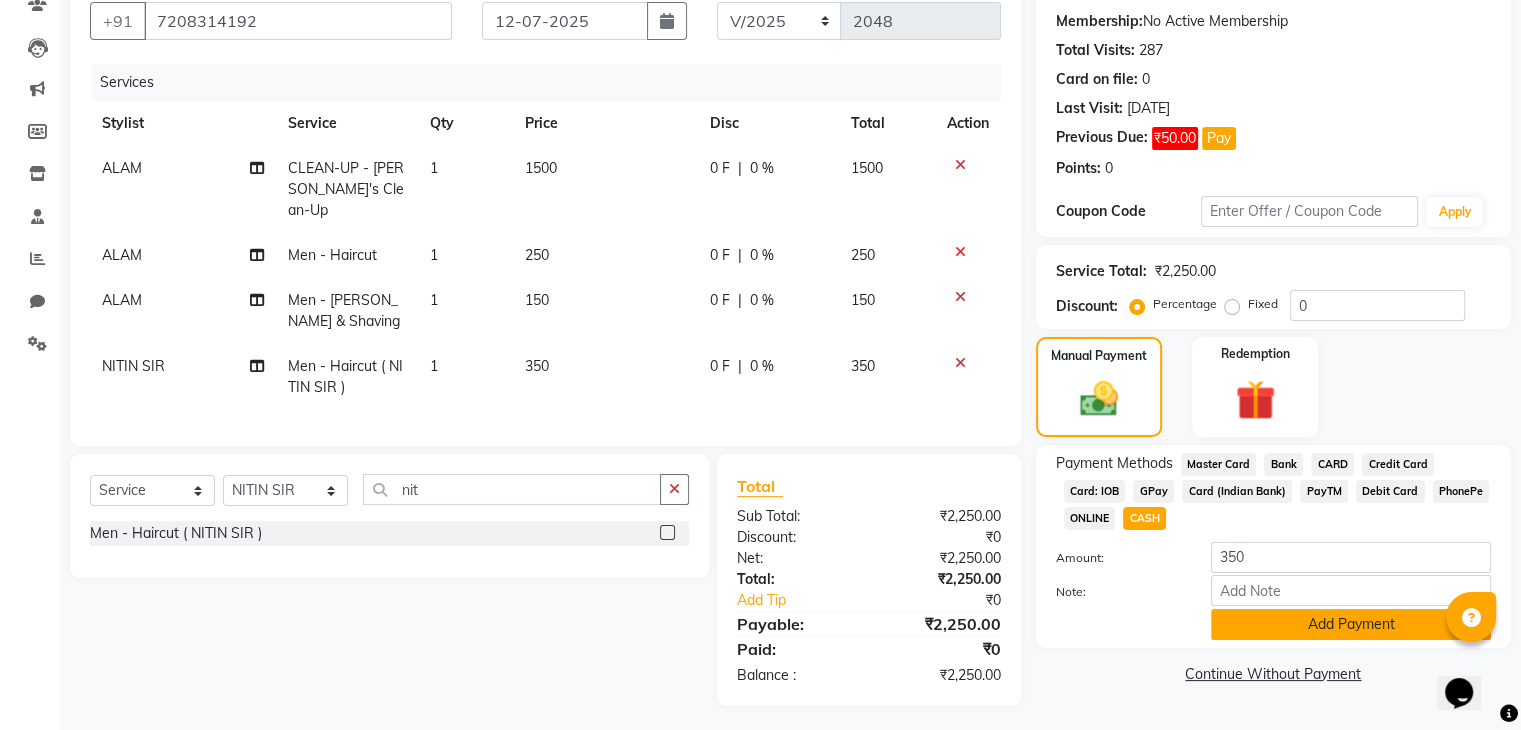 click on "Add Payment" 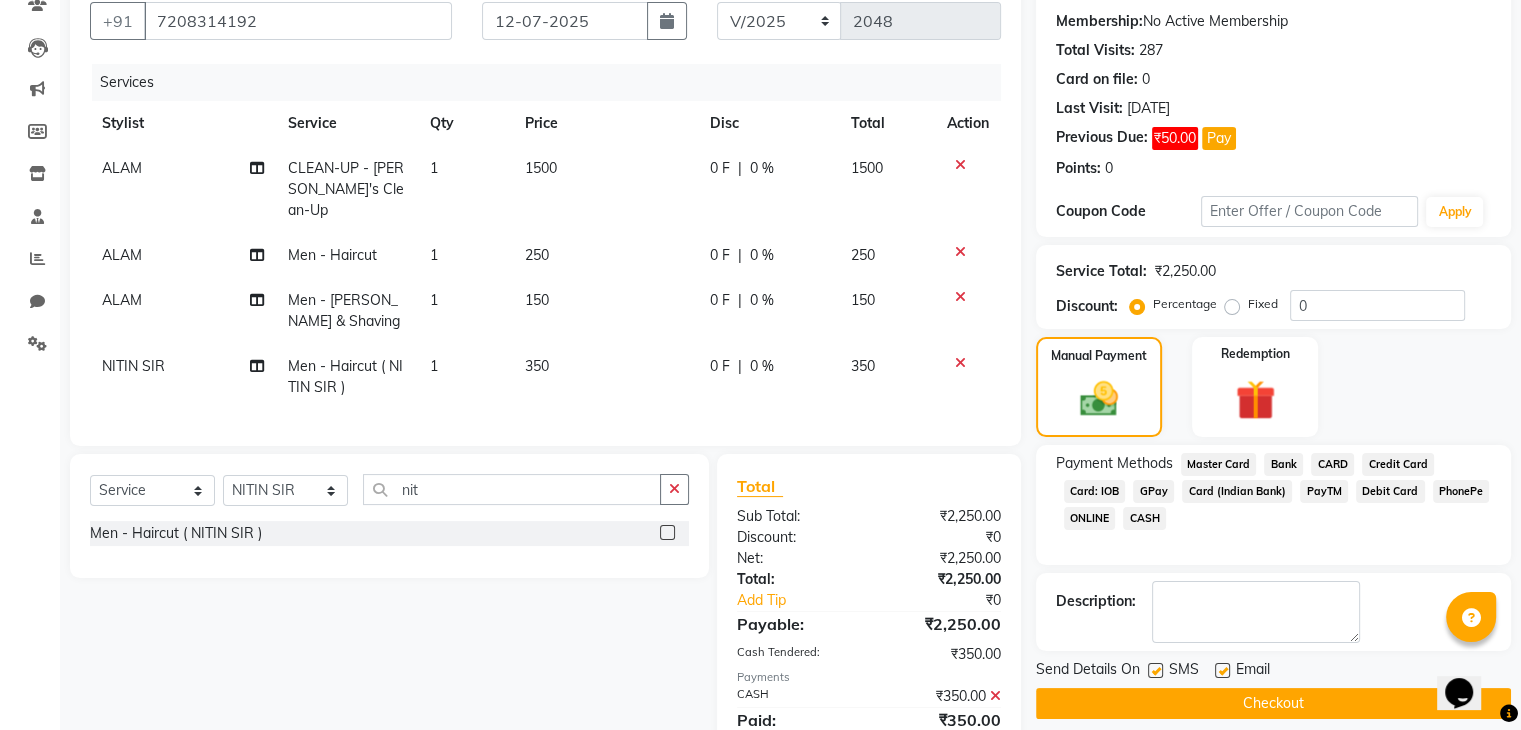 click on "GPay" 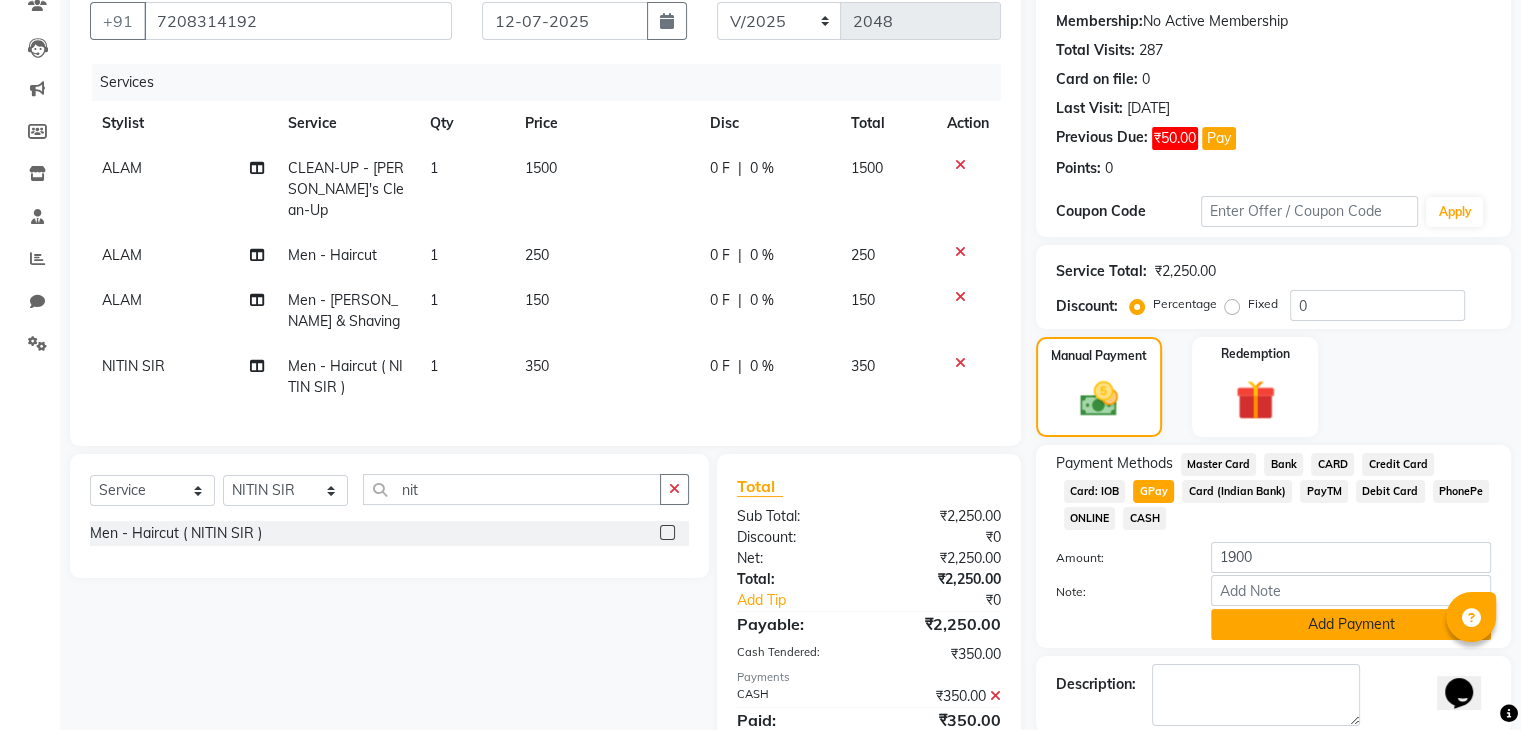 click on "Add Payment" 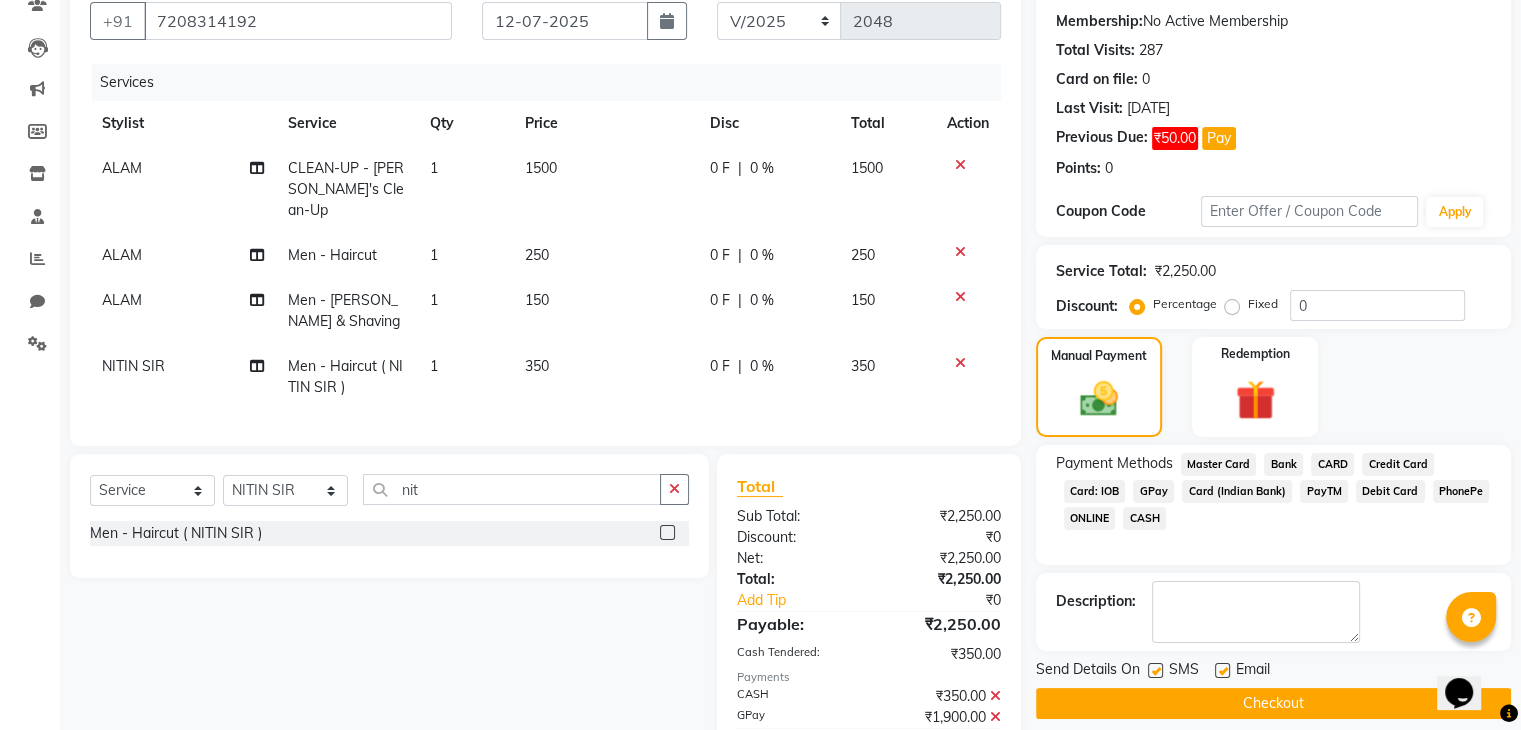 scroll, scrollTop: 276, scrollLeft: 0, axis: vertical 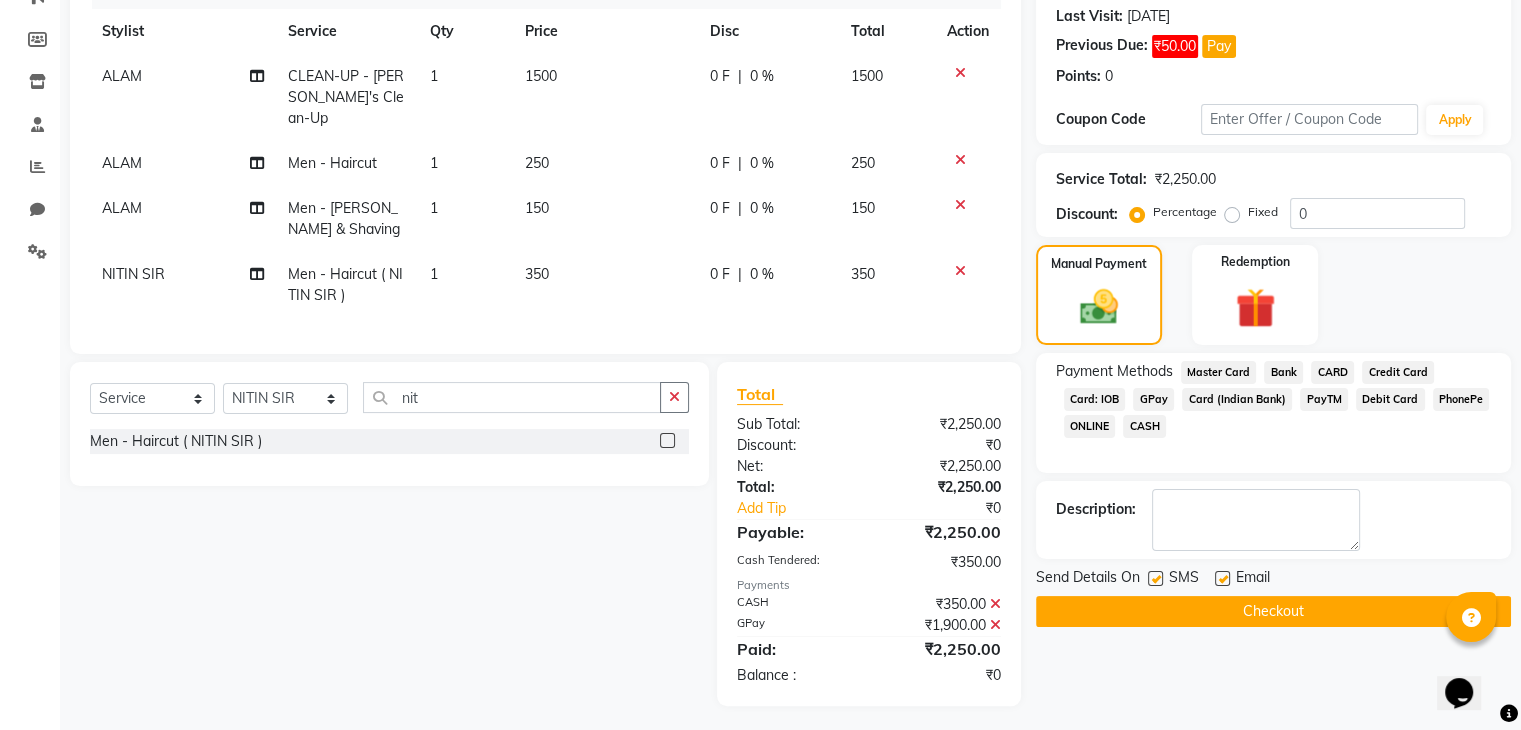 click on "Send Details On SMS Email" 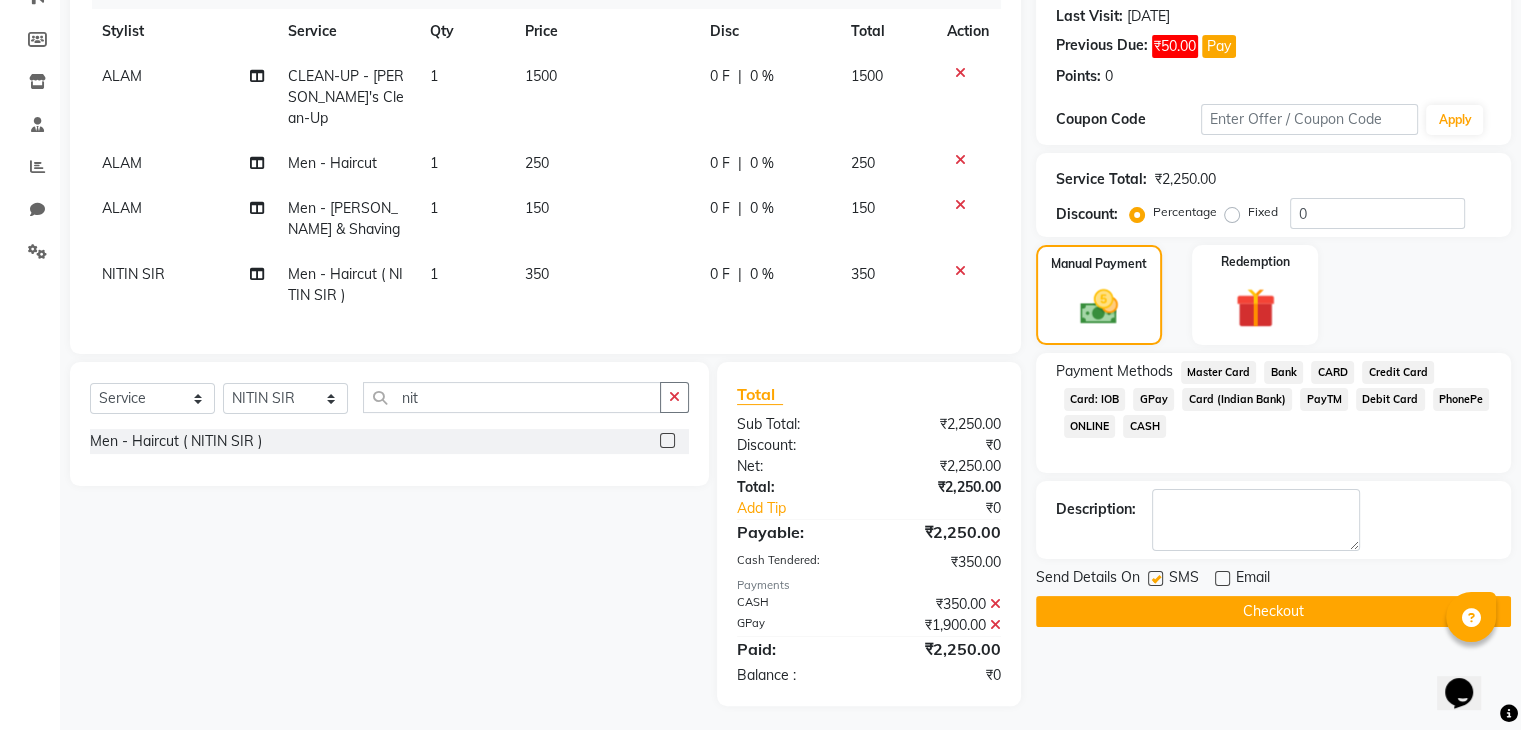 click 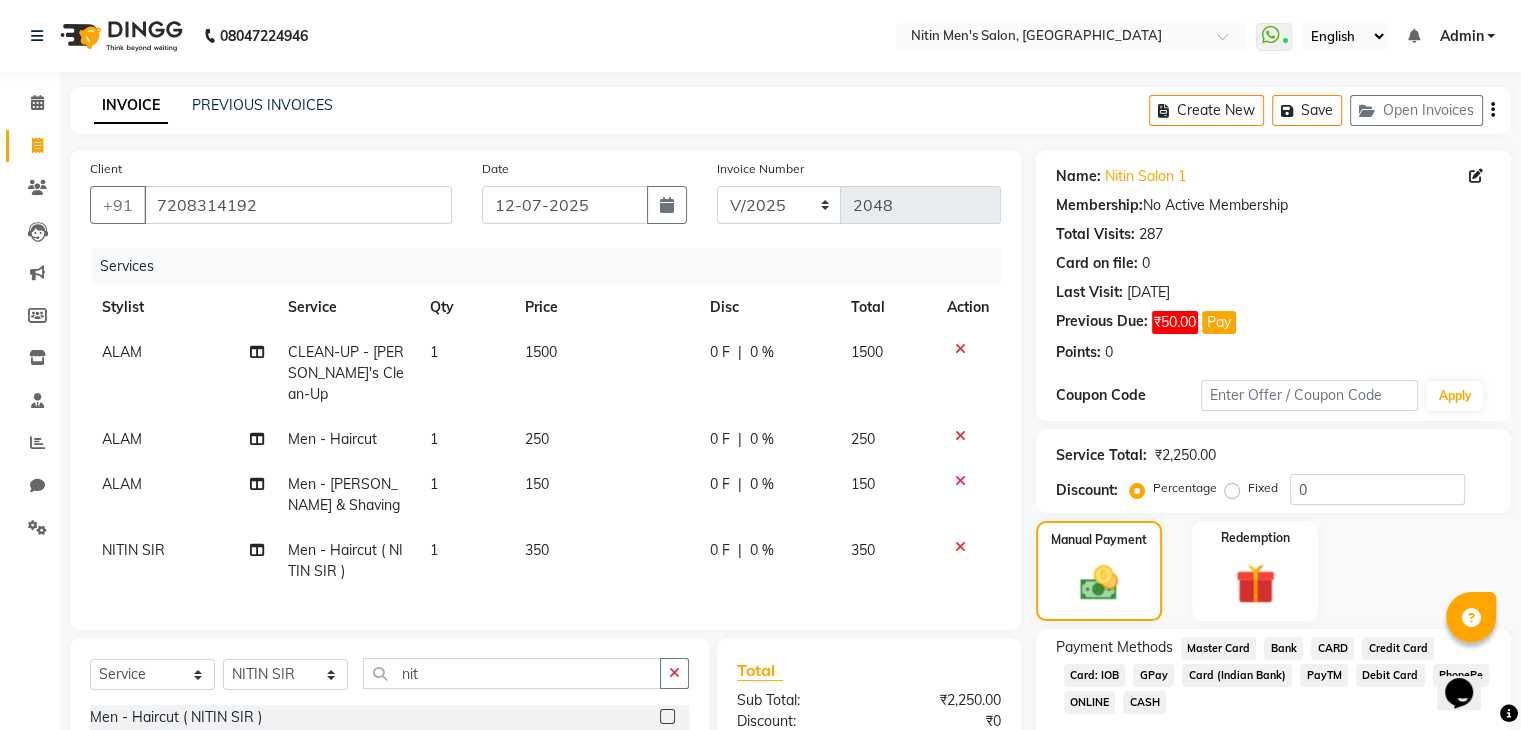 scroll, scrollTop: 276, scrollLeft: 0, axis: vertical 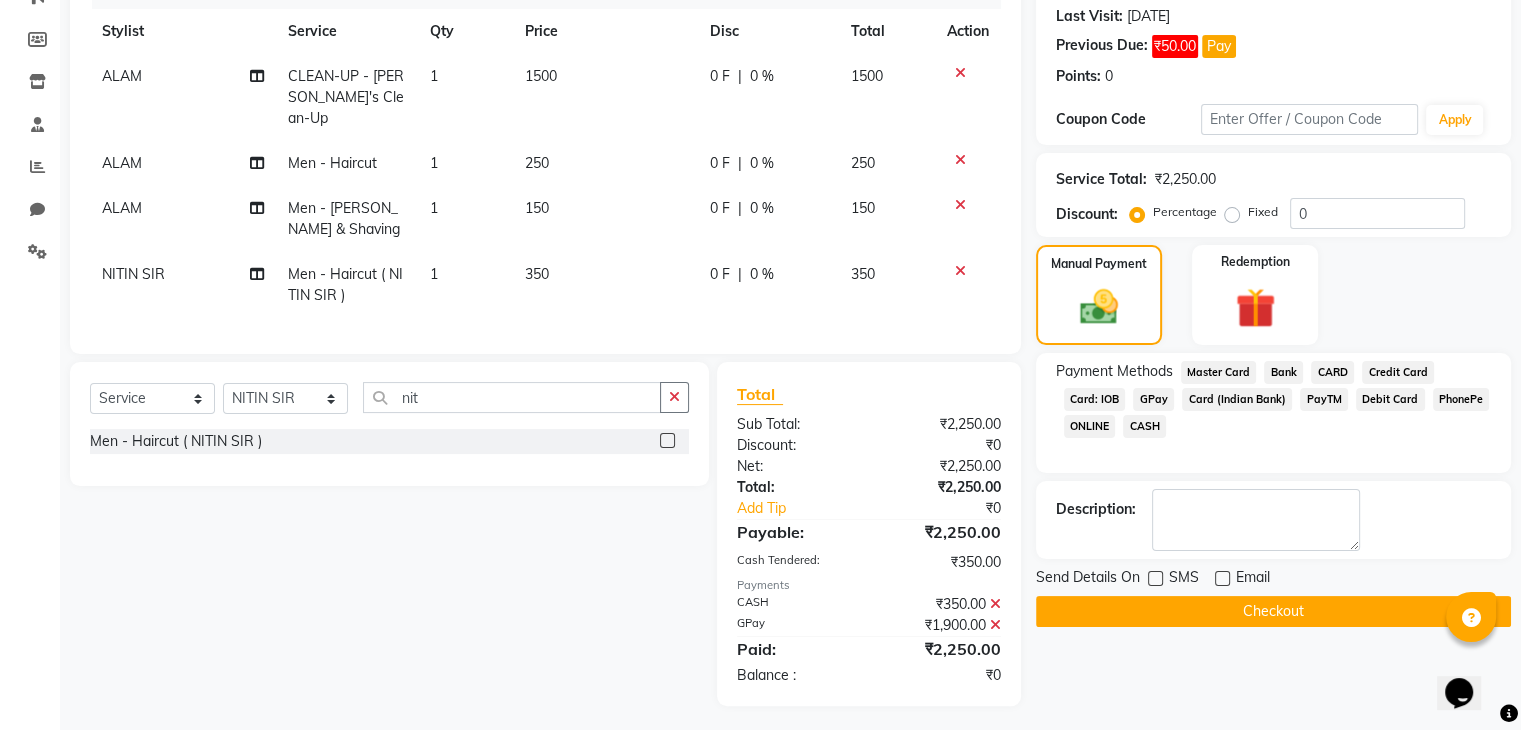 click on "Checkout" 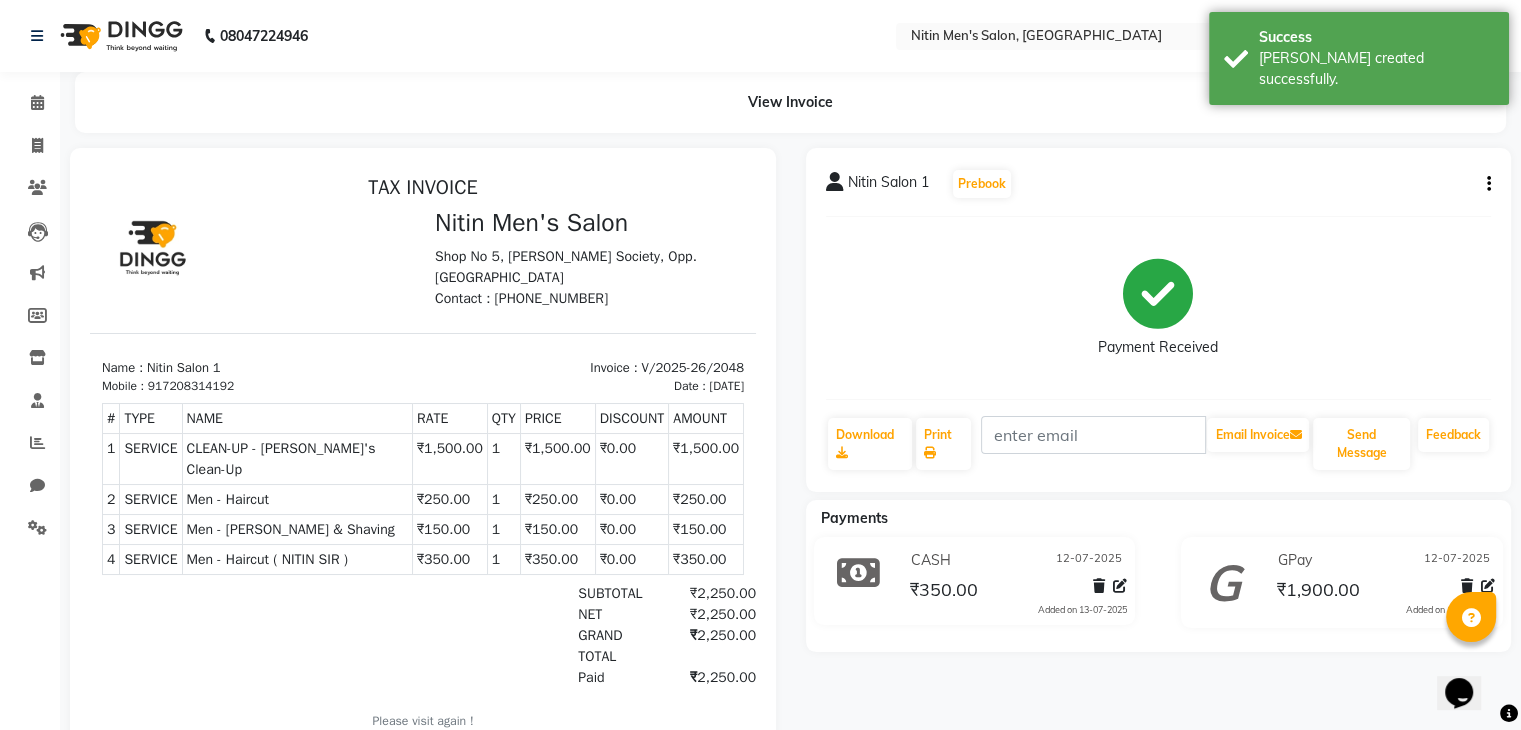 scroll, scrollTop: 0, scrollLeft: 0, axis: both 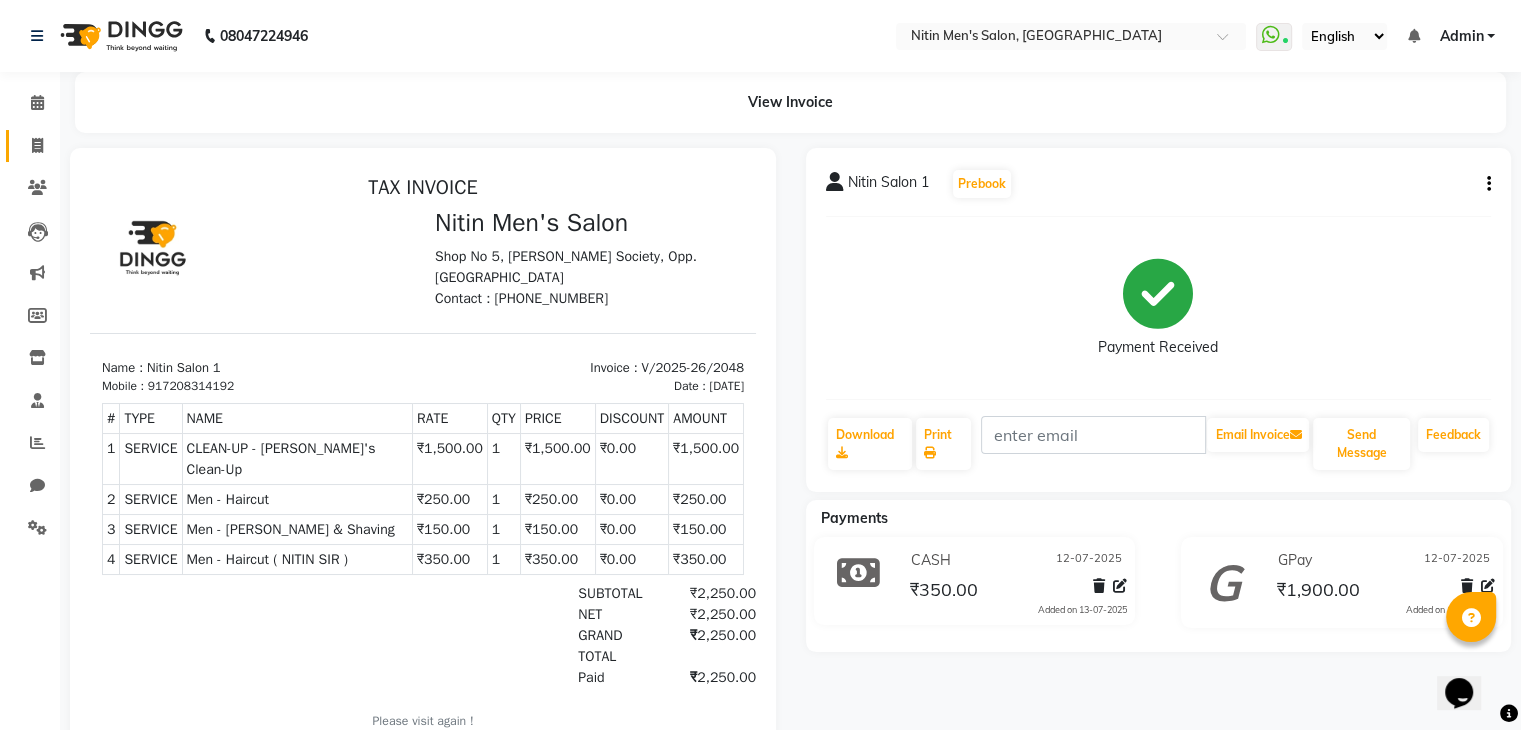 click on "Invoice" 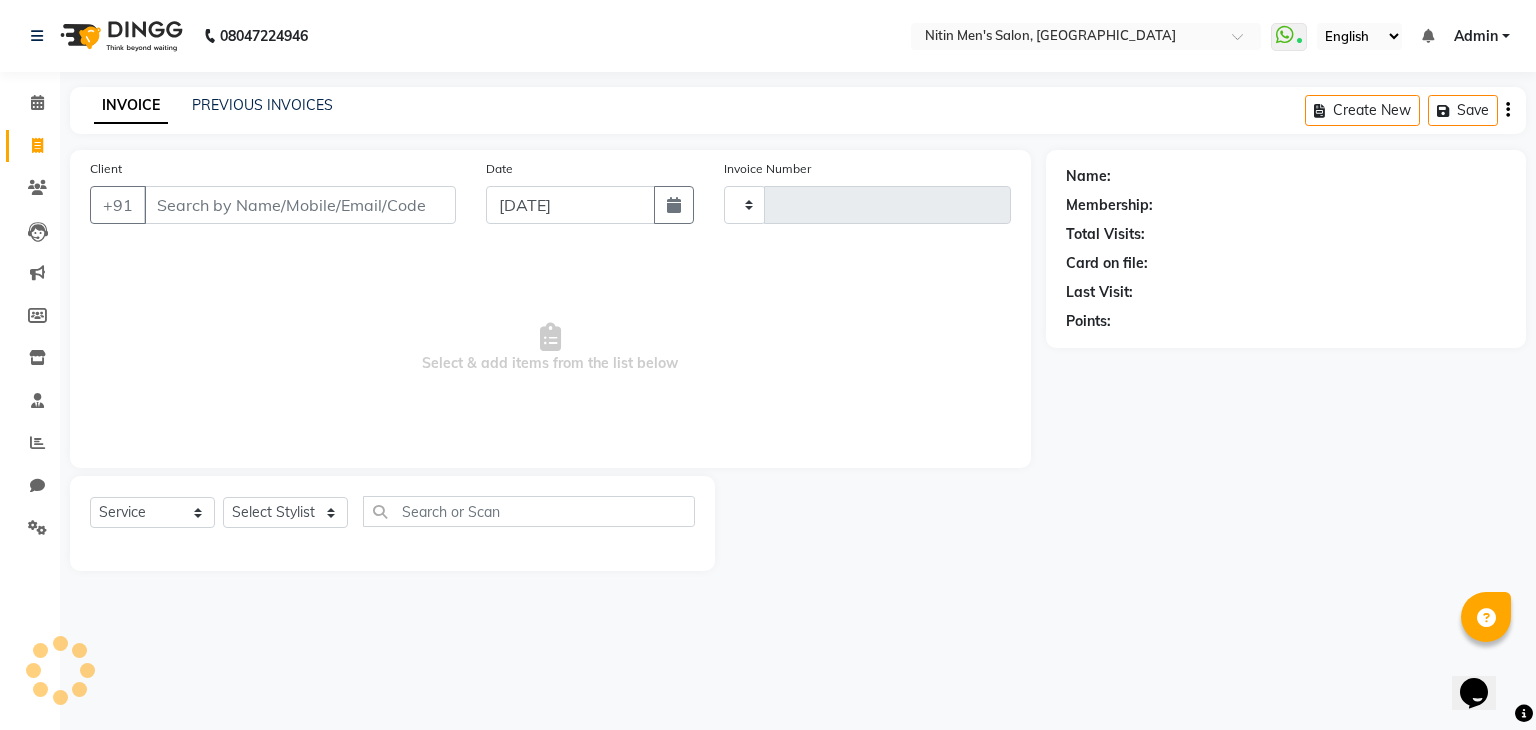 type on "2049" 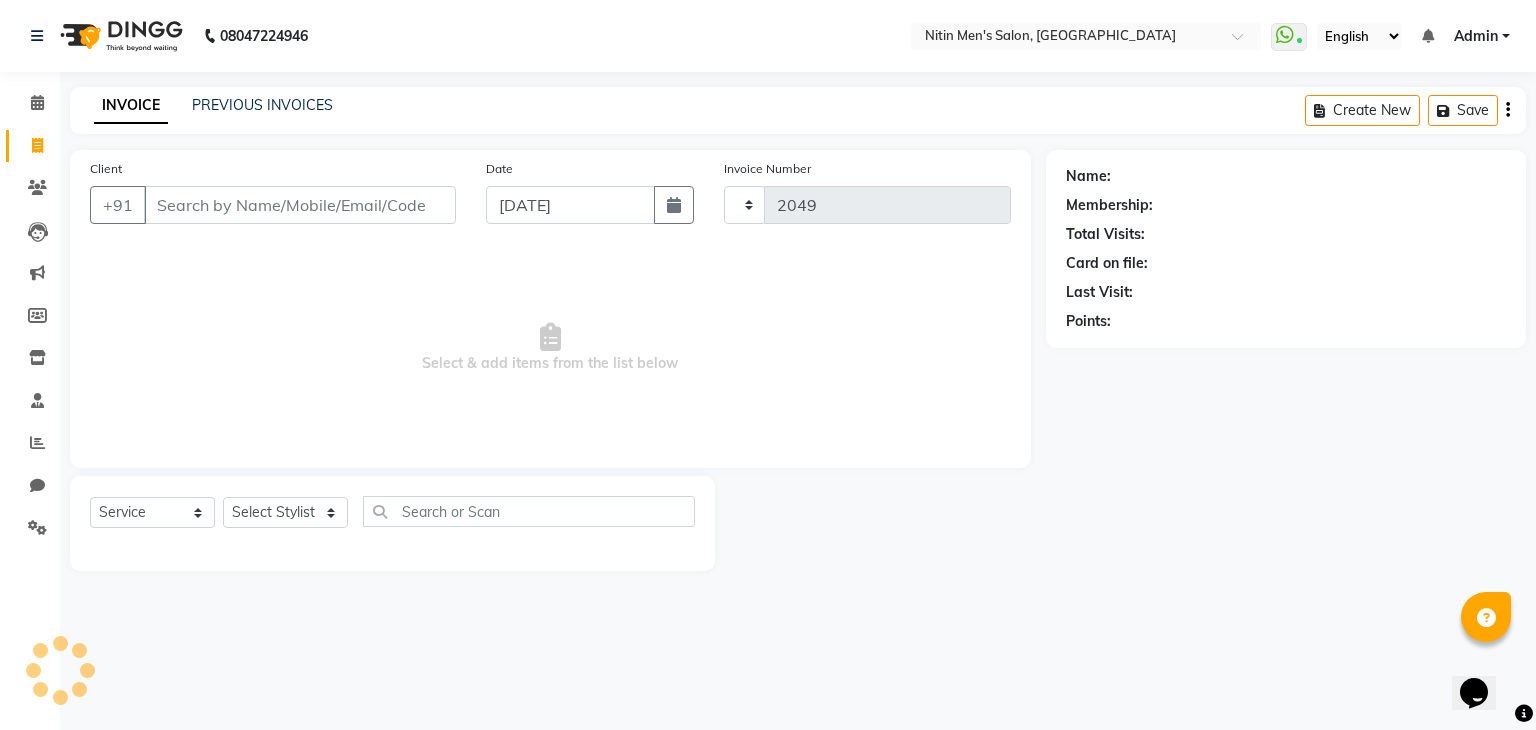 select on "7981" 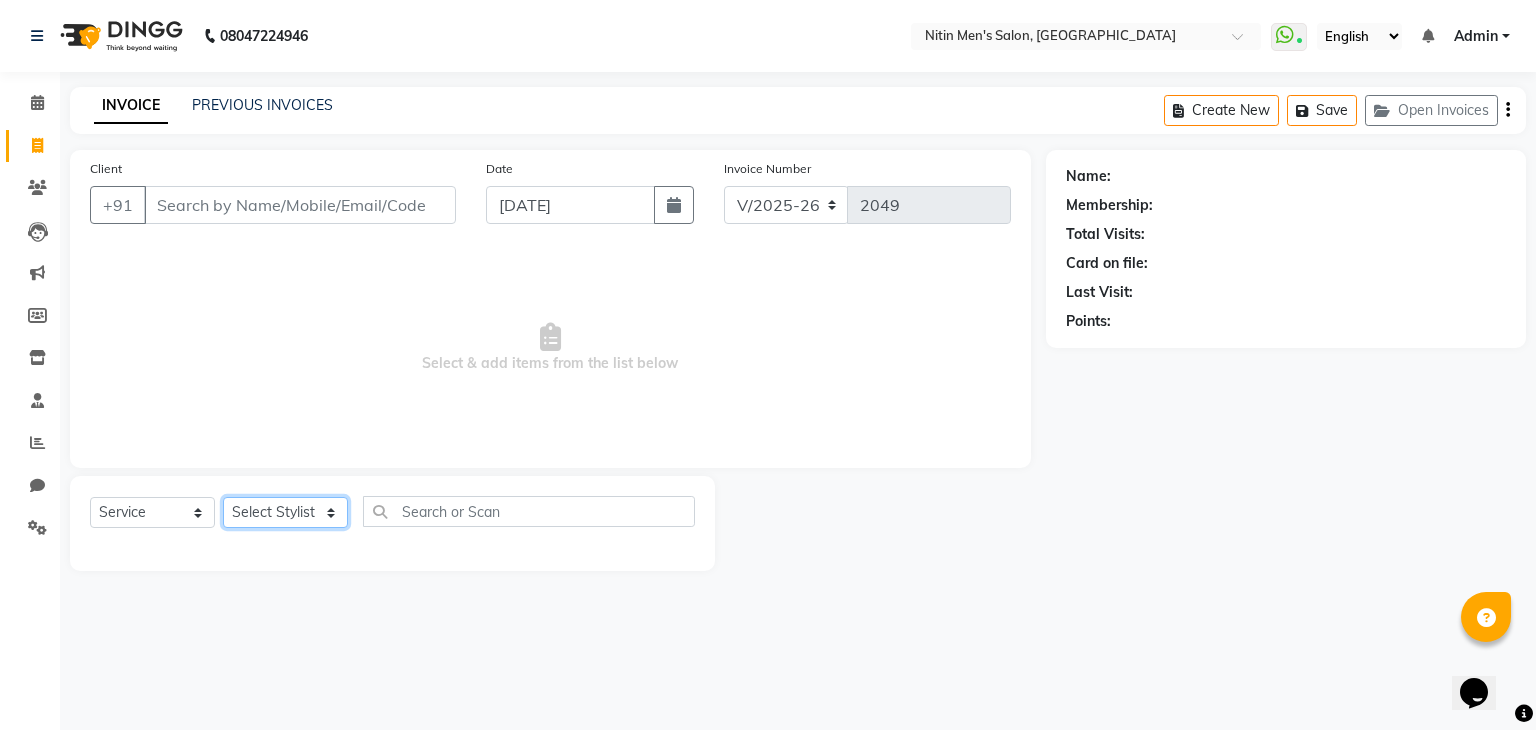 click on "Select Stylist [PERSON_NAME] [PERSON_NAME] [PERSON_NAME] [PERSON_NAME] MEENAKSHI NITIN SIR [PERSON_NAME] [PERSON_NAME] [PERSON_NAME]" 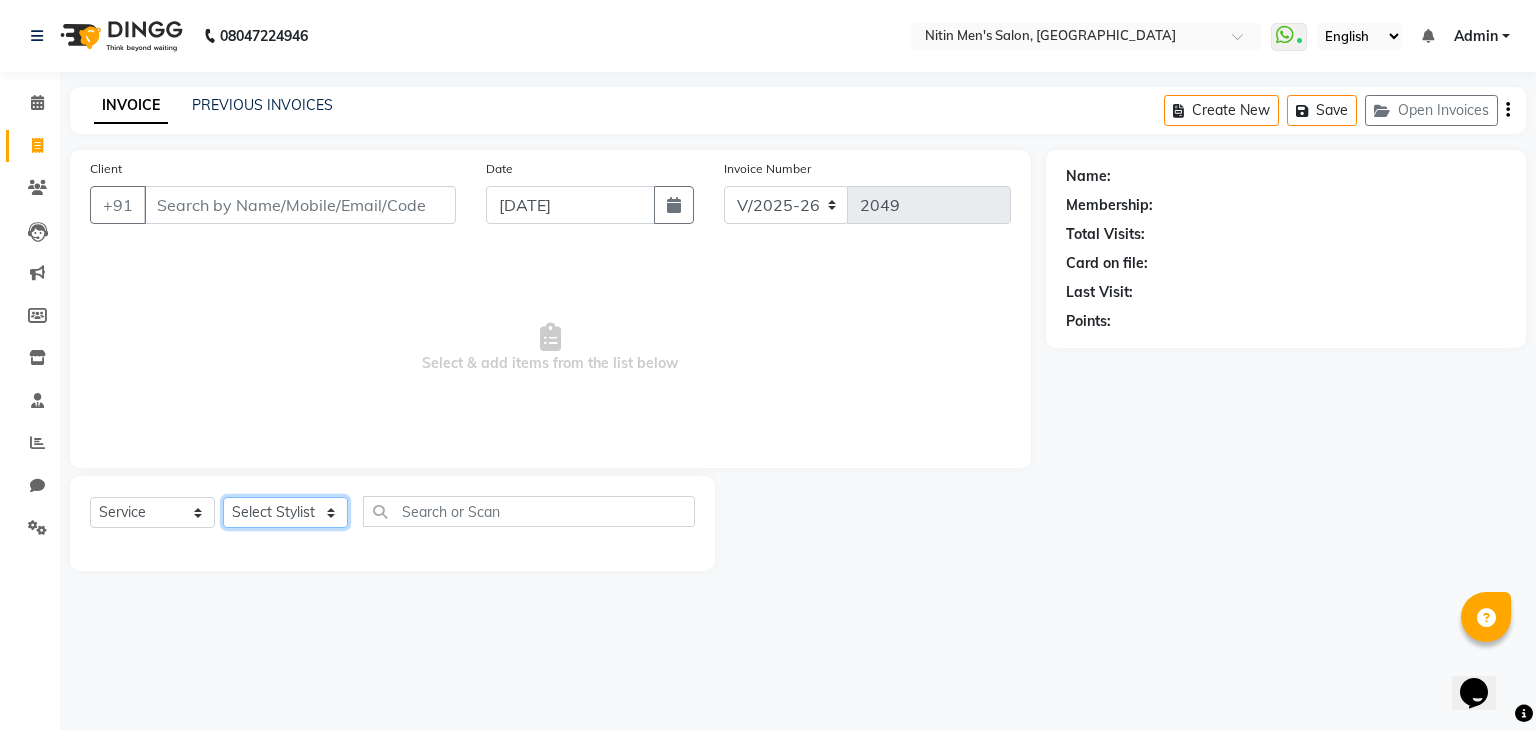 select on "85157" 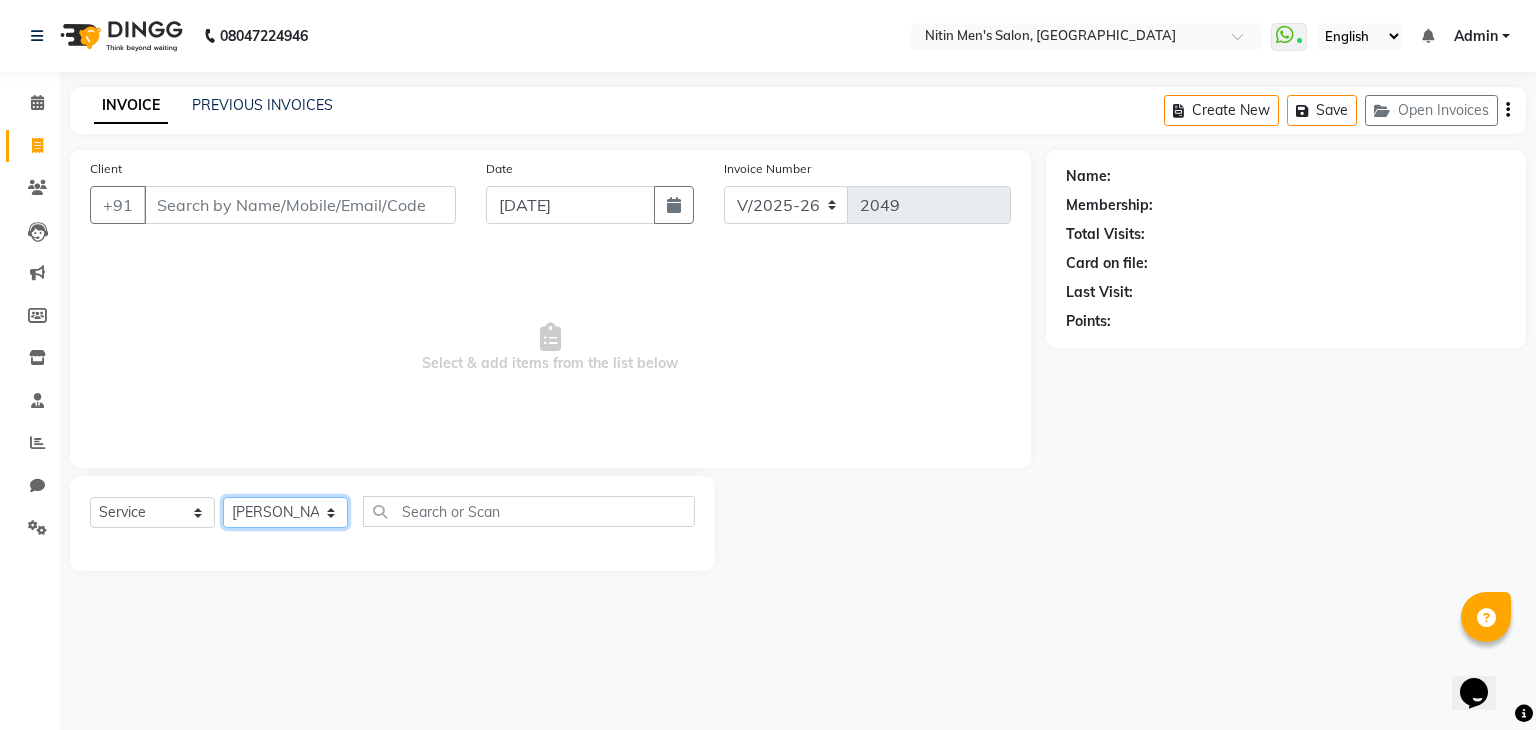 click on "Select Stylist [PERSON_NAME] [PERSON_NAME] [PERSON_NAME] [PERSON_NAME] MEENAKSHI NITIN SIR [PERSON_NAME] [PERSON_NAME] [PERSON_NAME]" 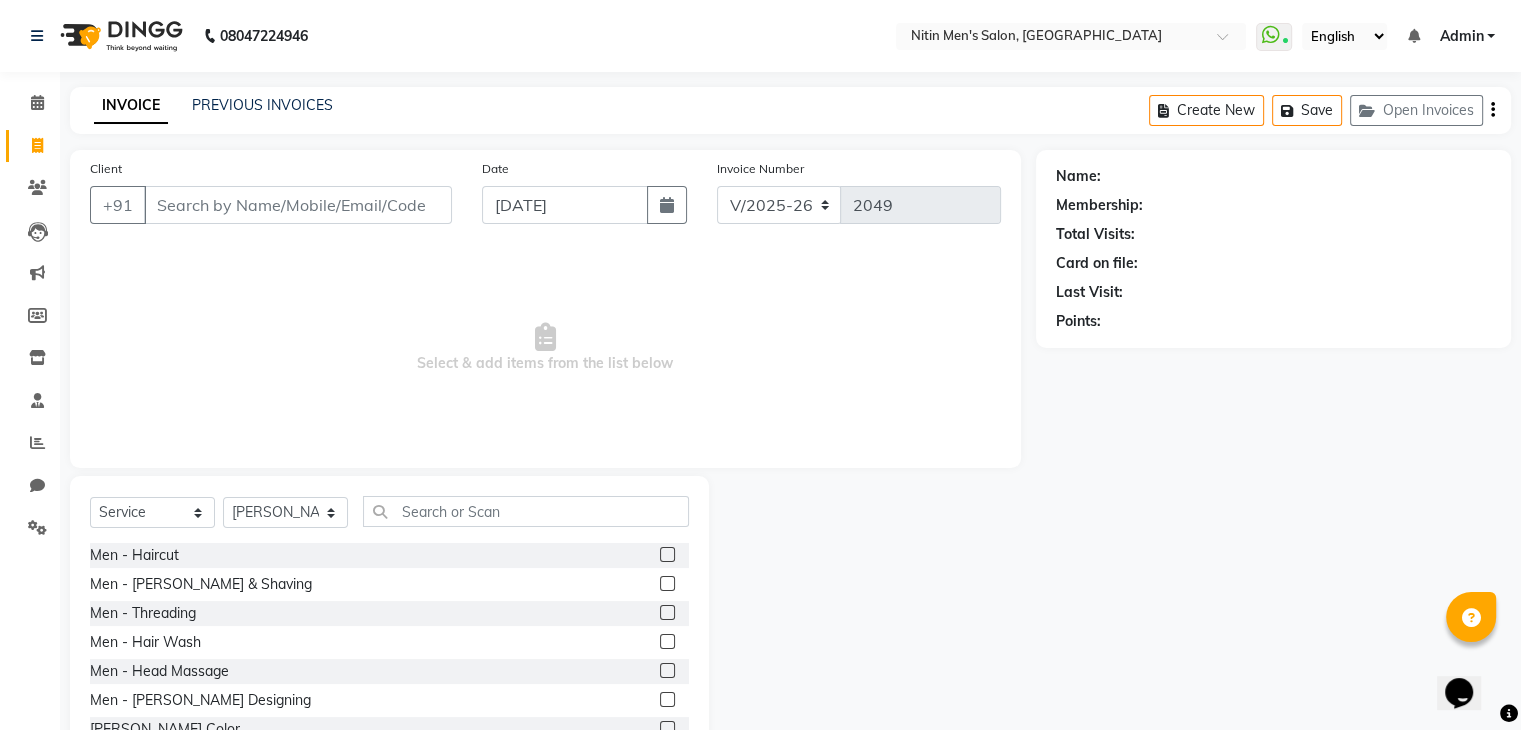 click 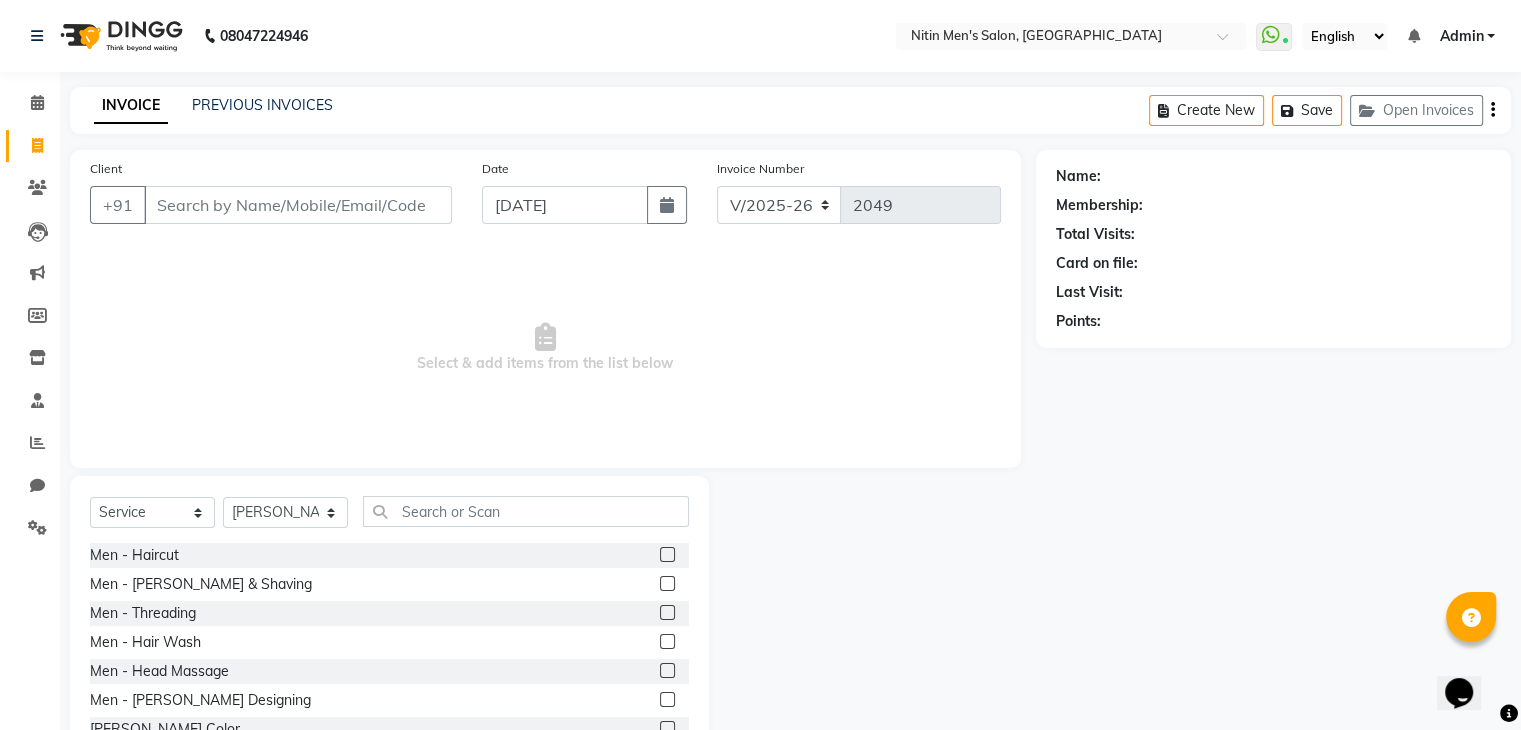 click at bounding box center [666, 555] 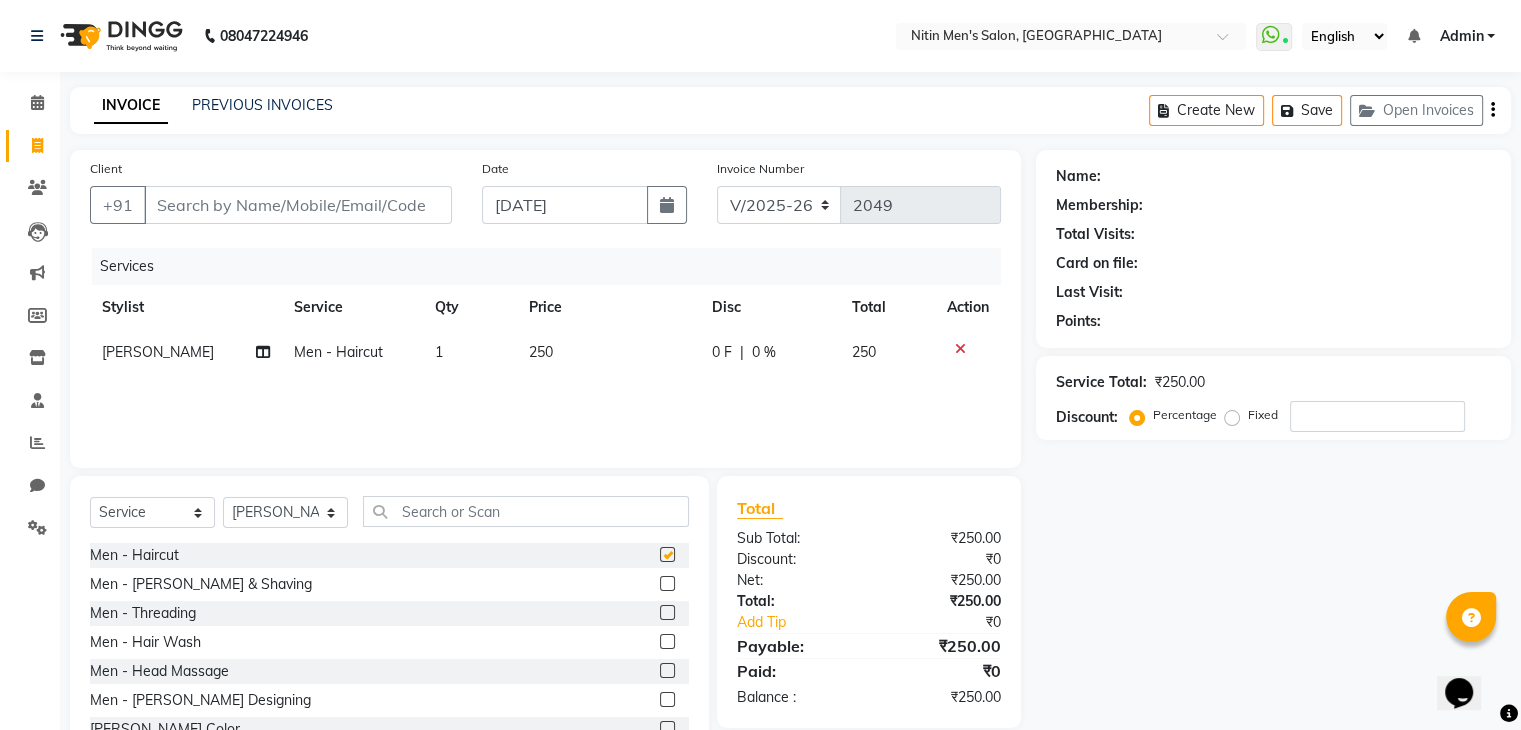 checkbox on "false" 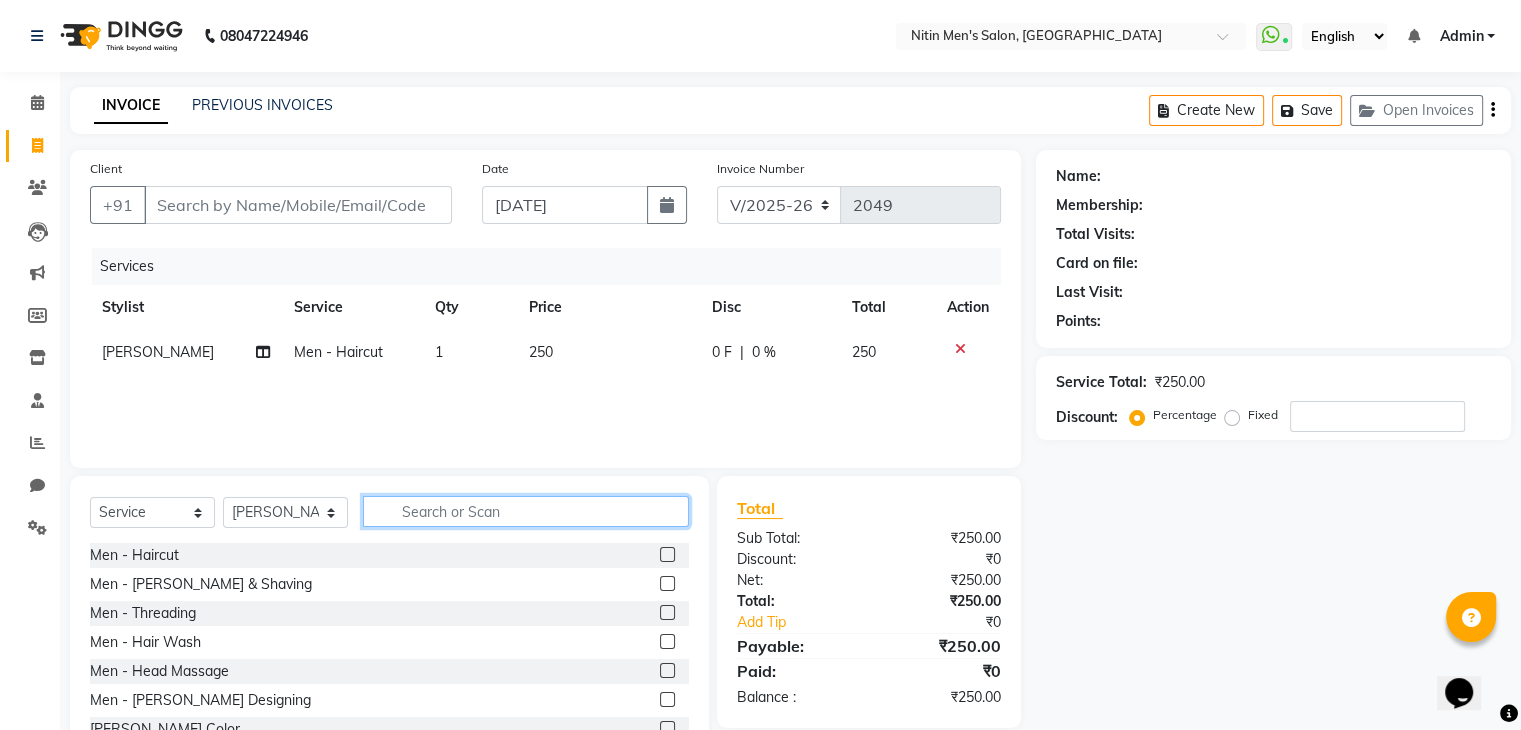 click 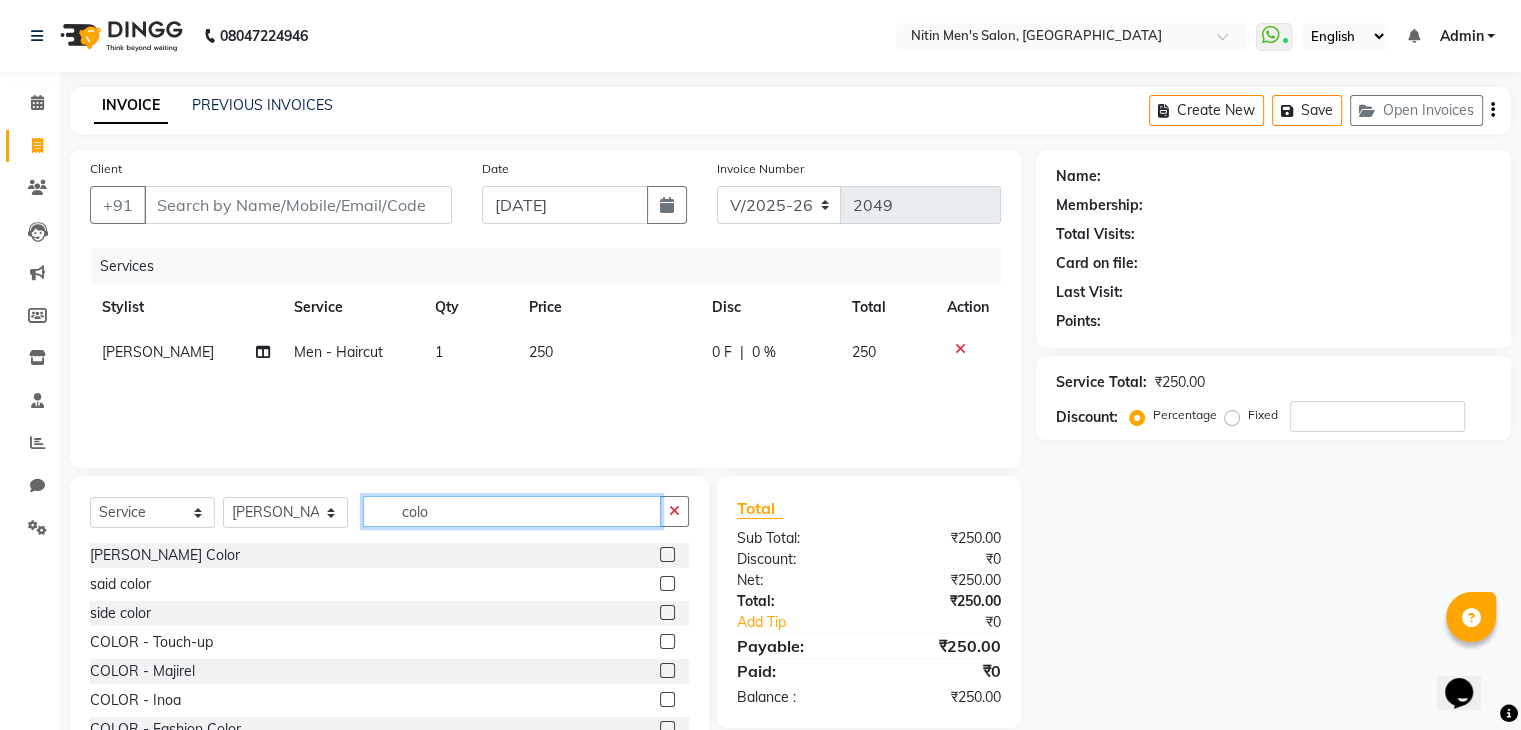 type on "colo" 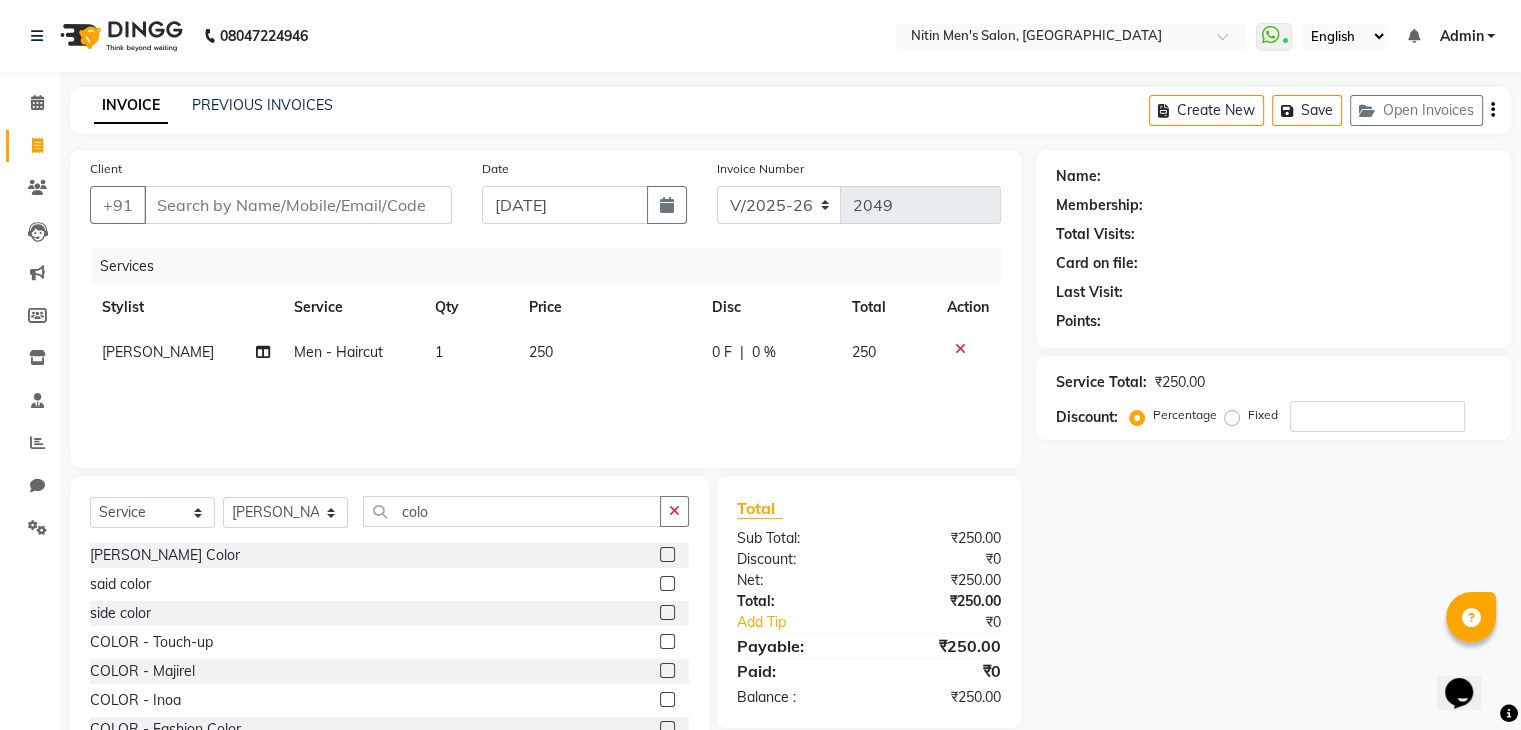 click 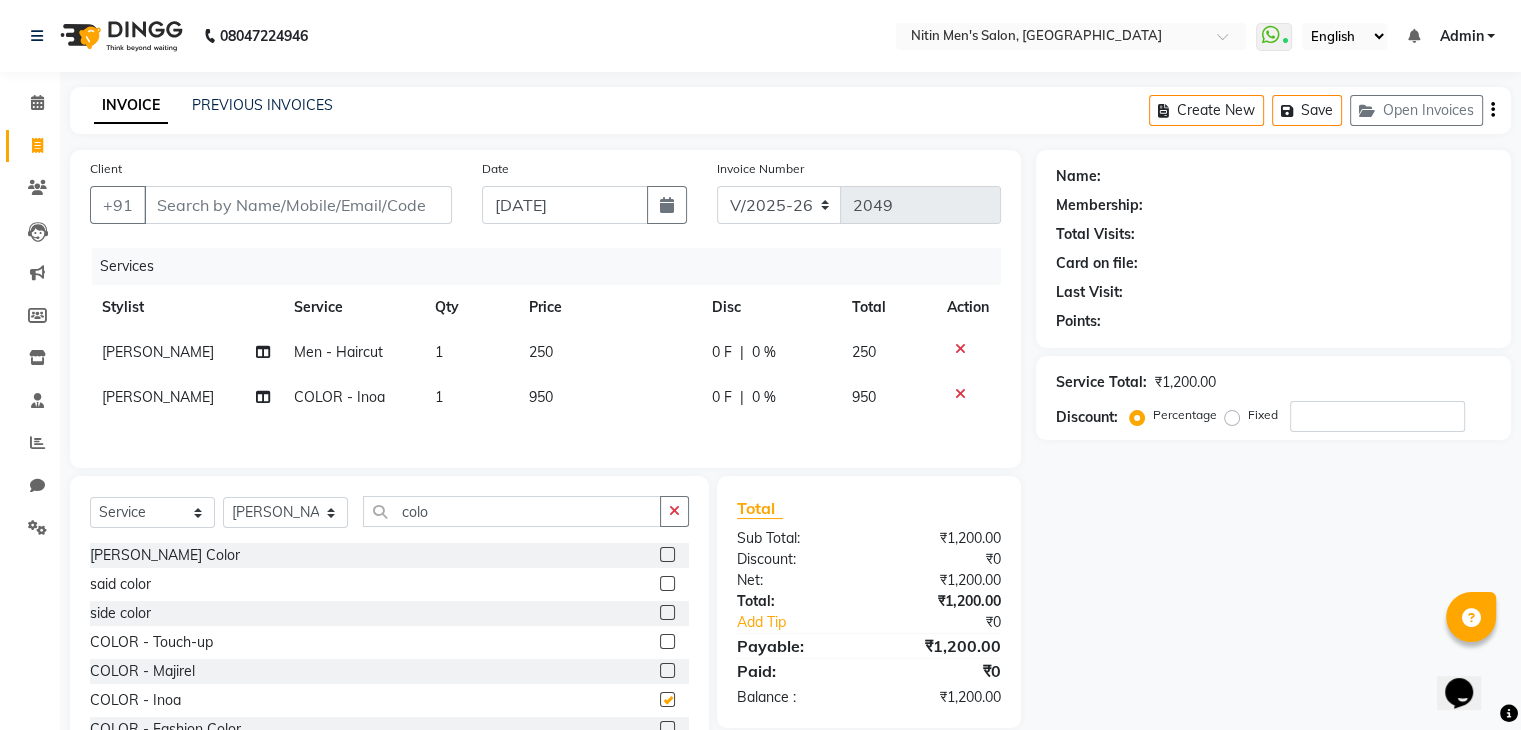 checkbox on "false" 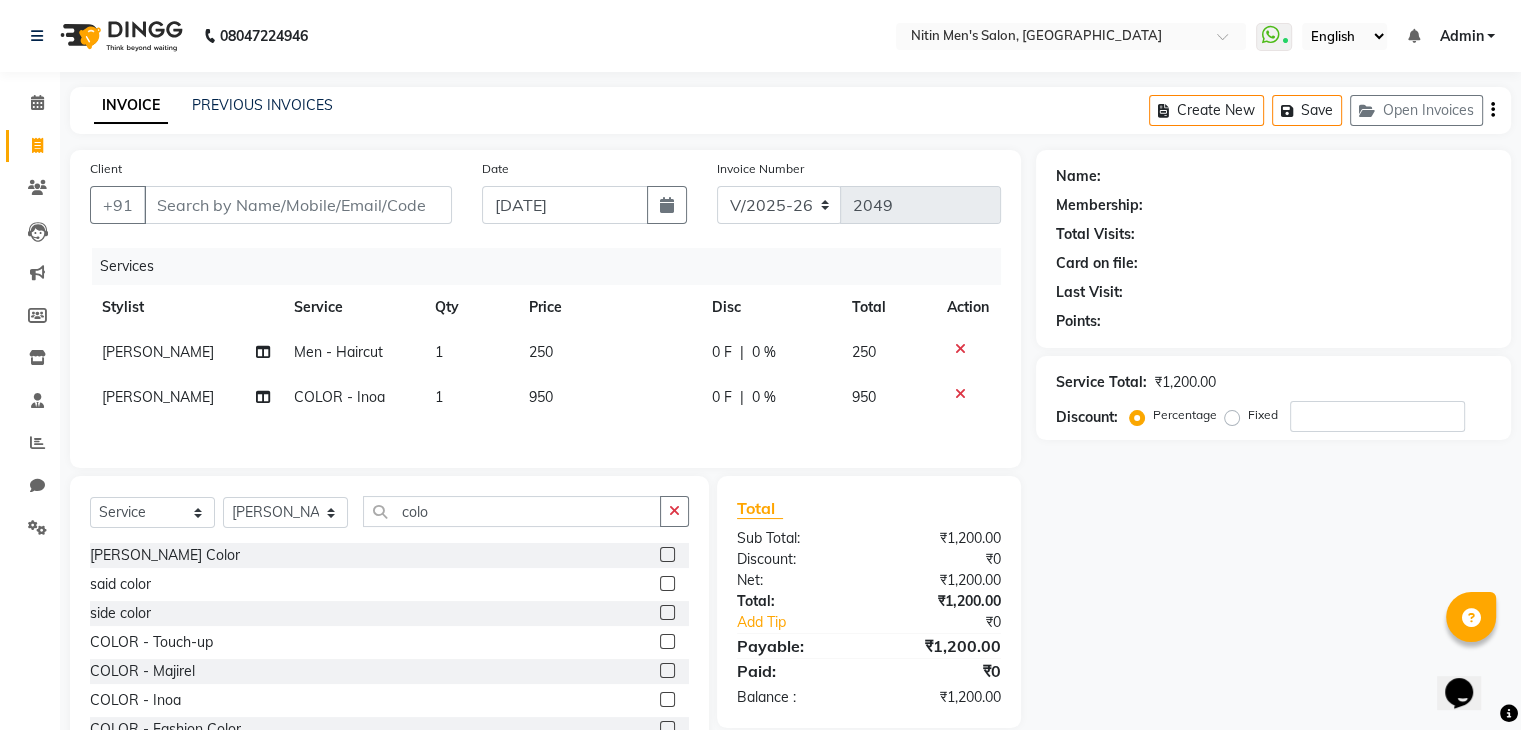 click 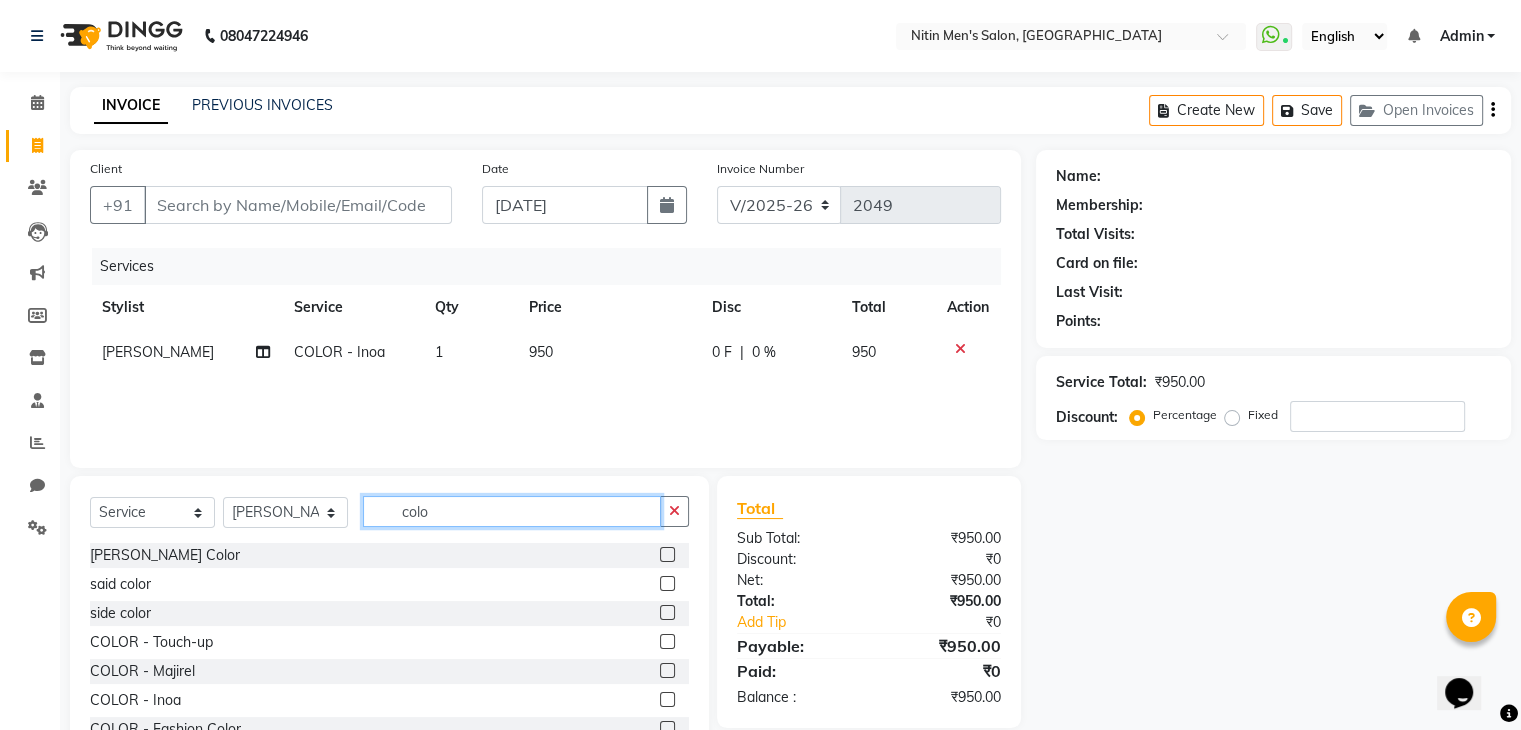 click on "colo" 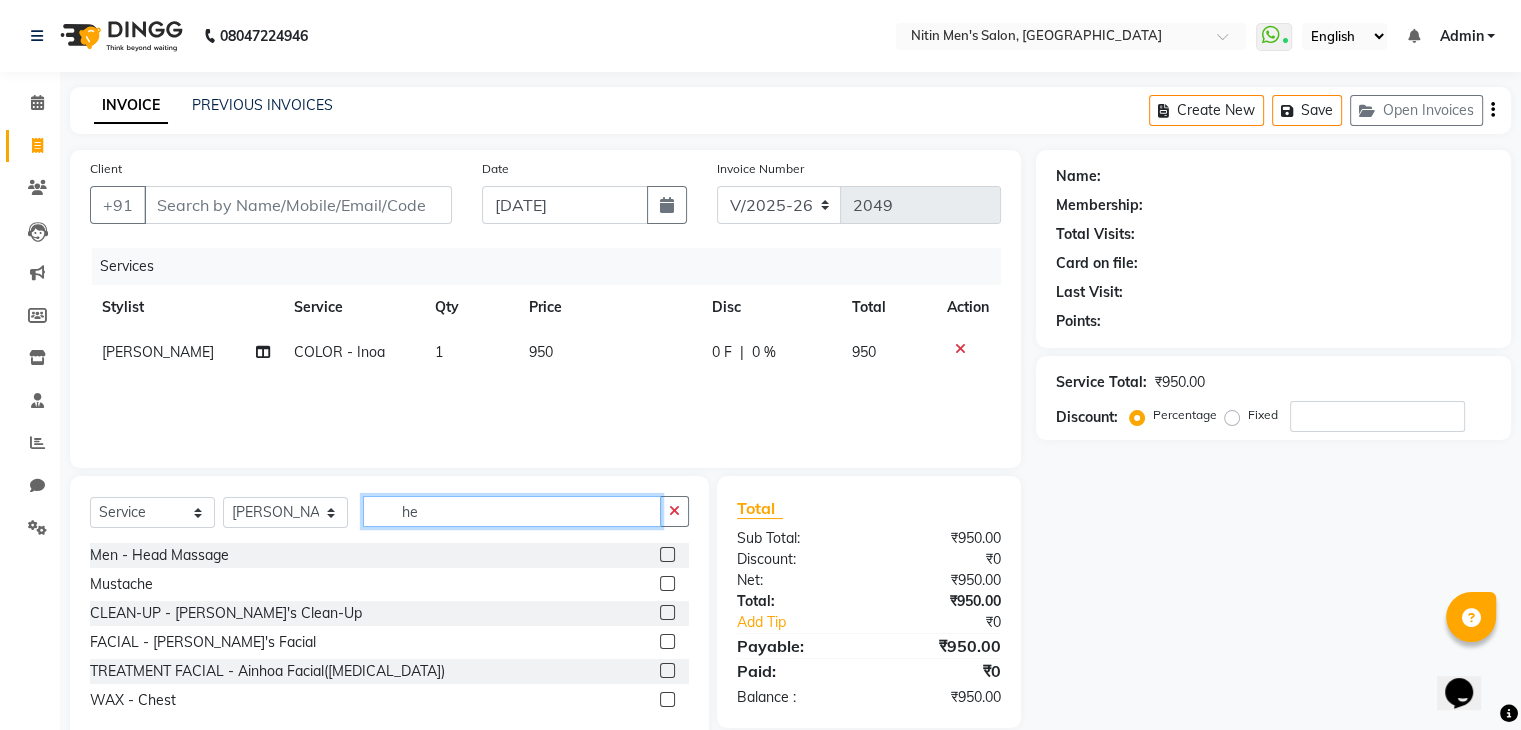 type on "he" 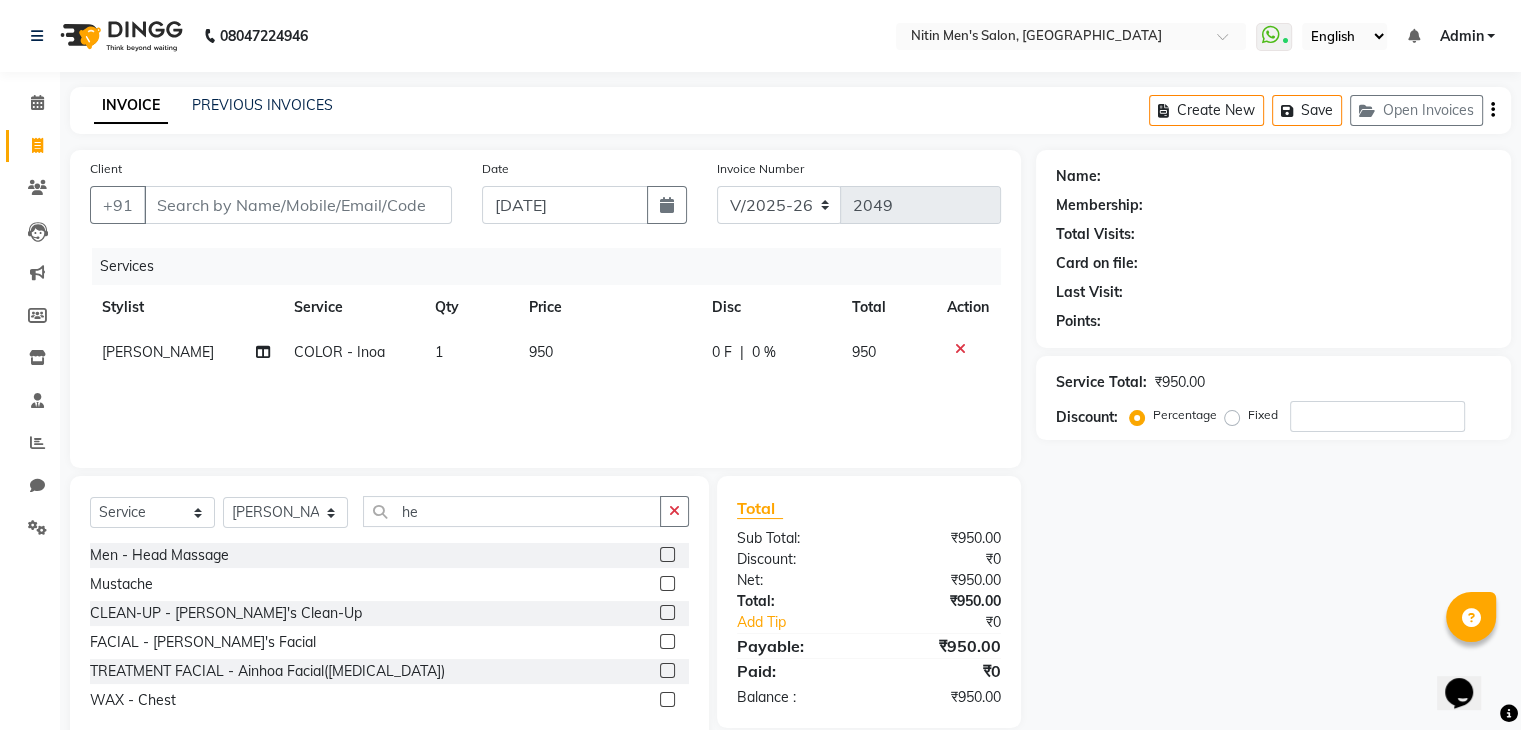click 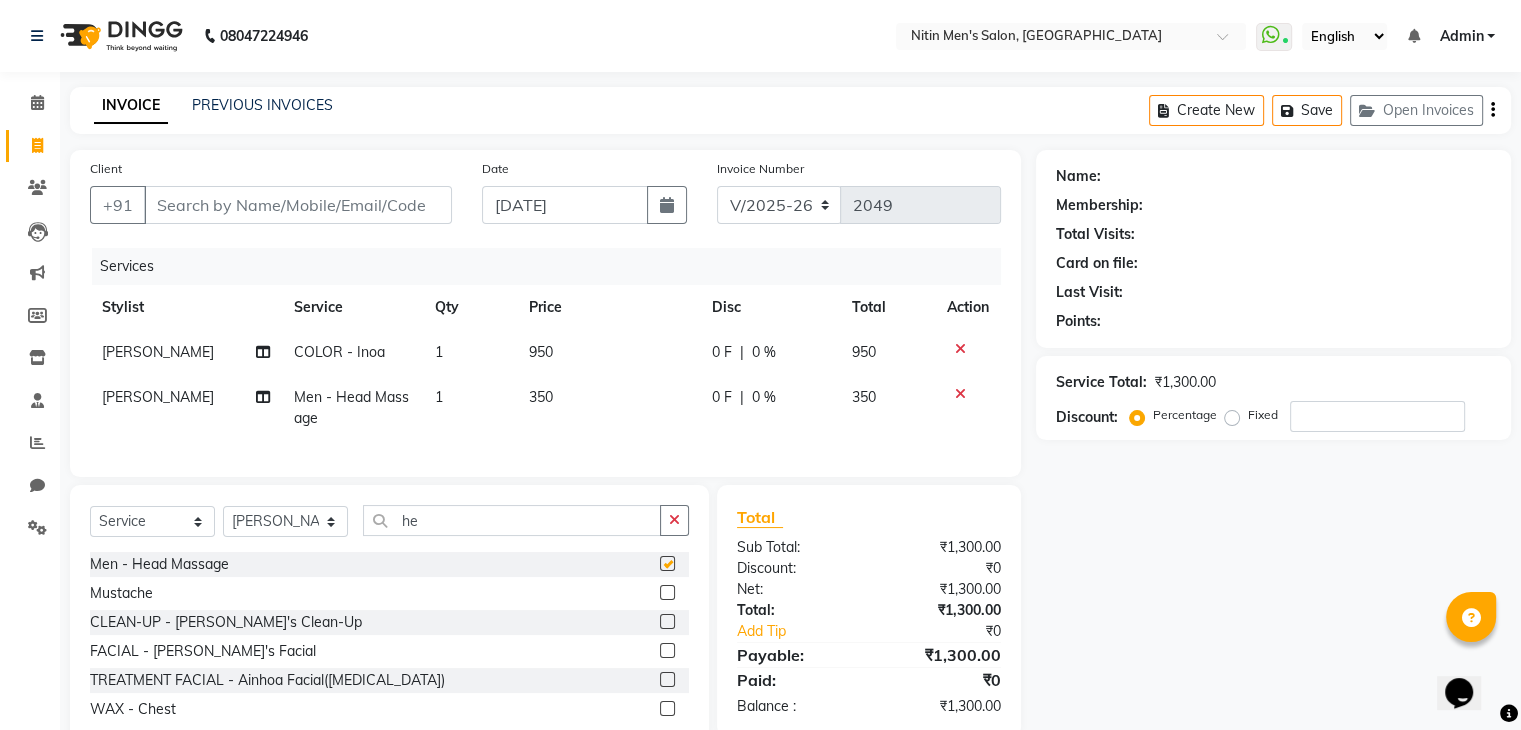 checkbox on "false" 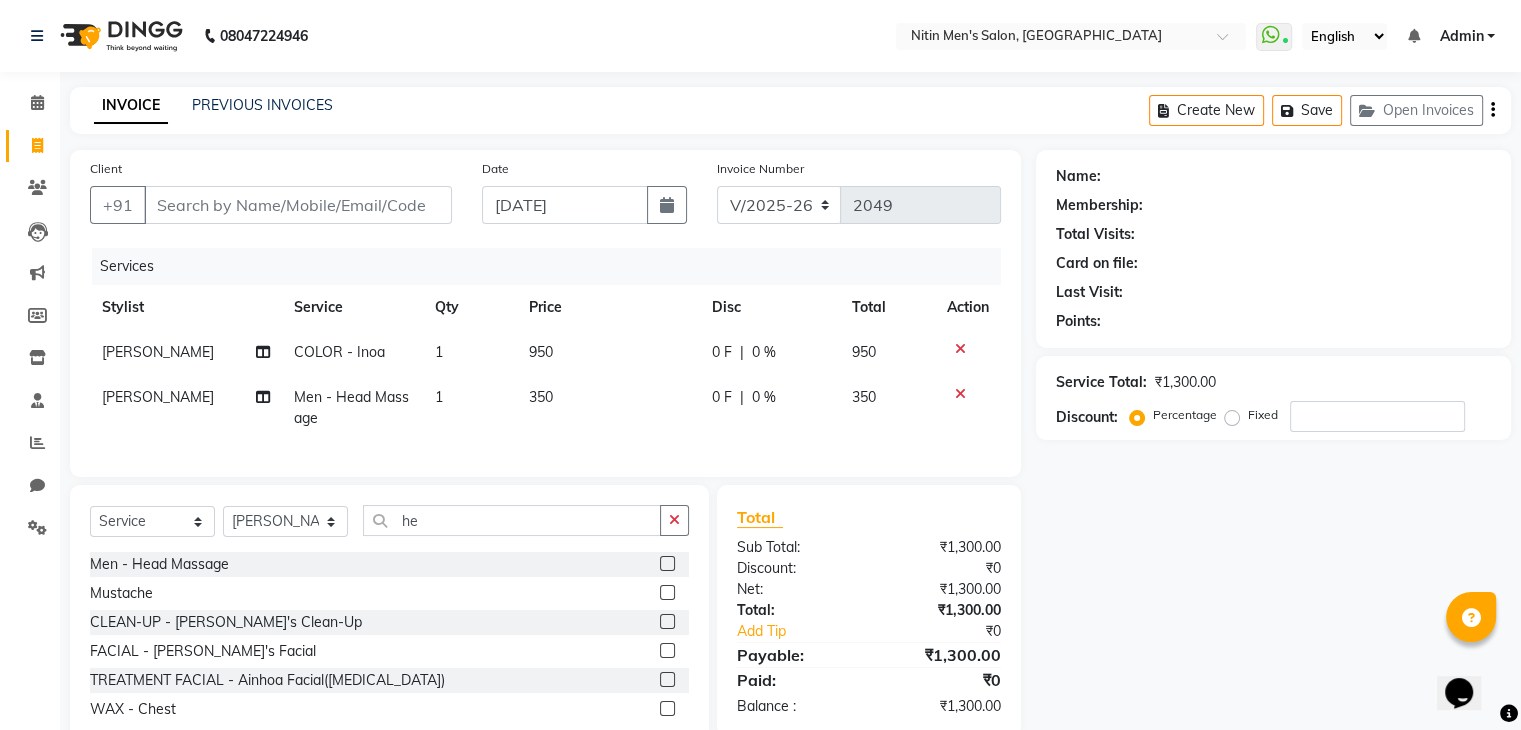 click on "950" 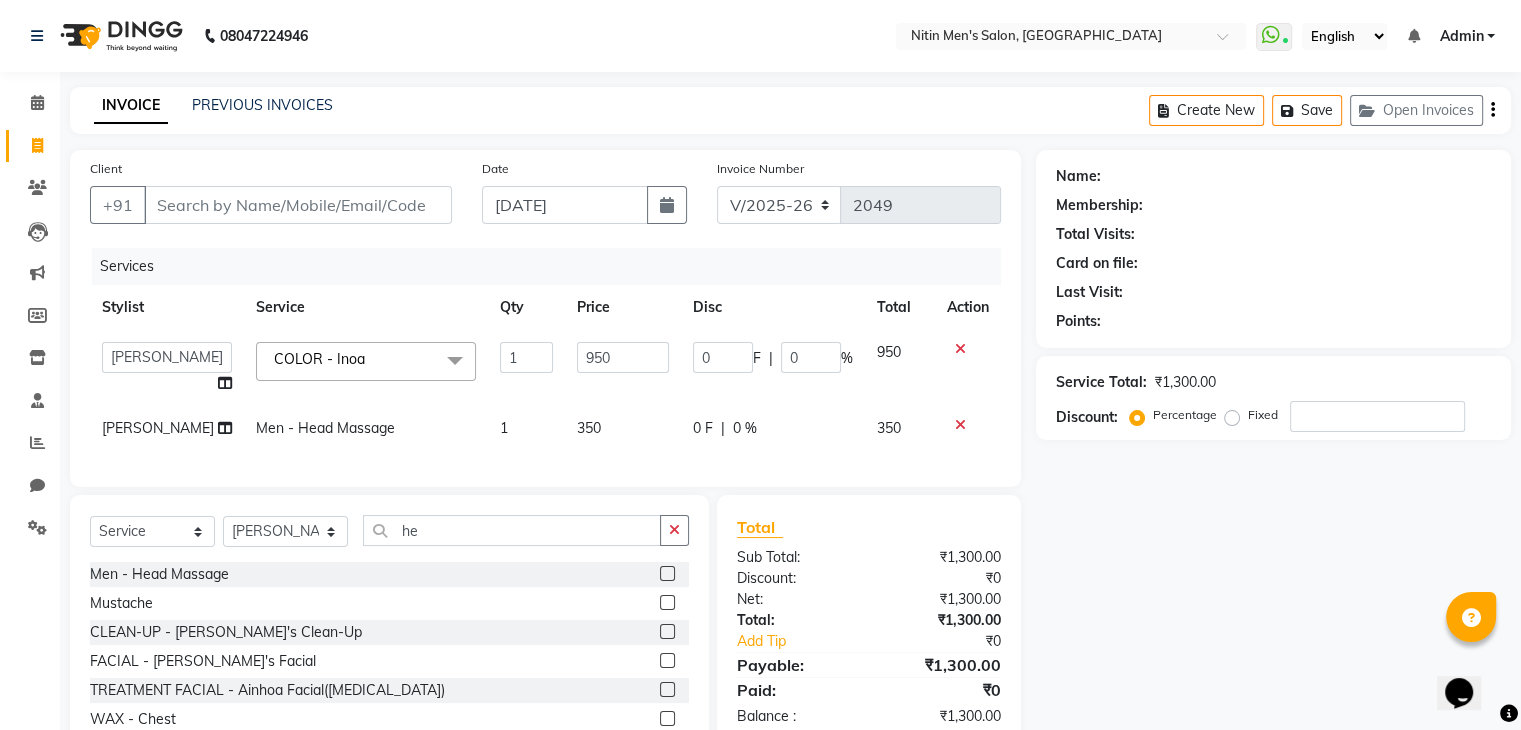 click on "950" 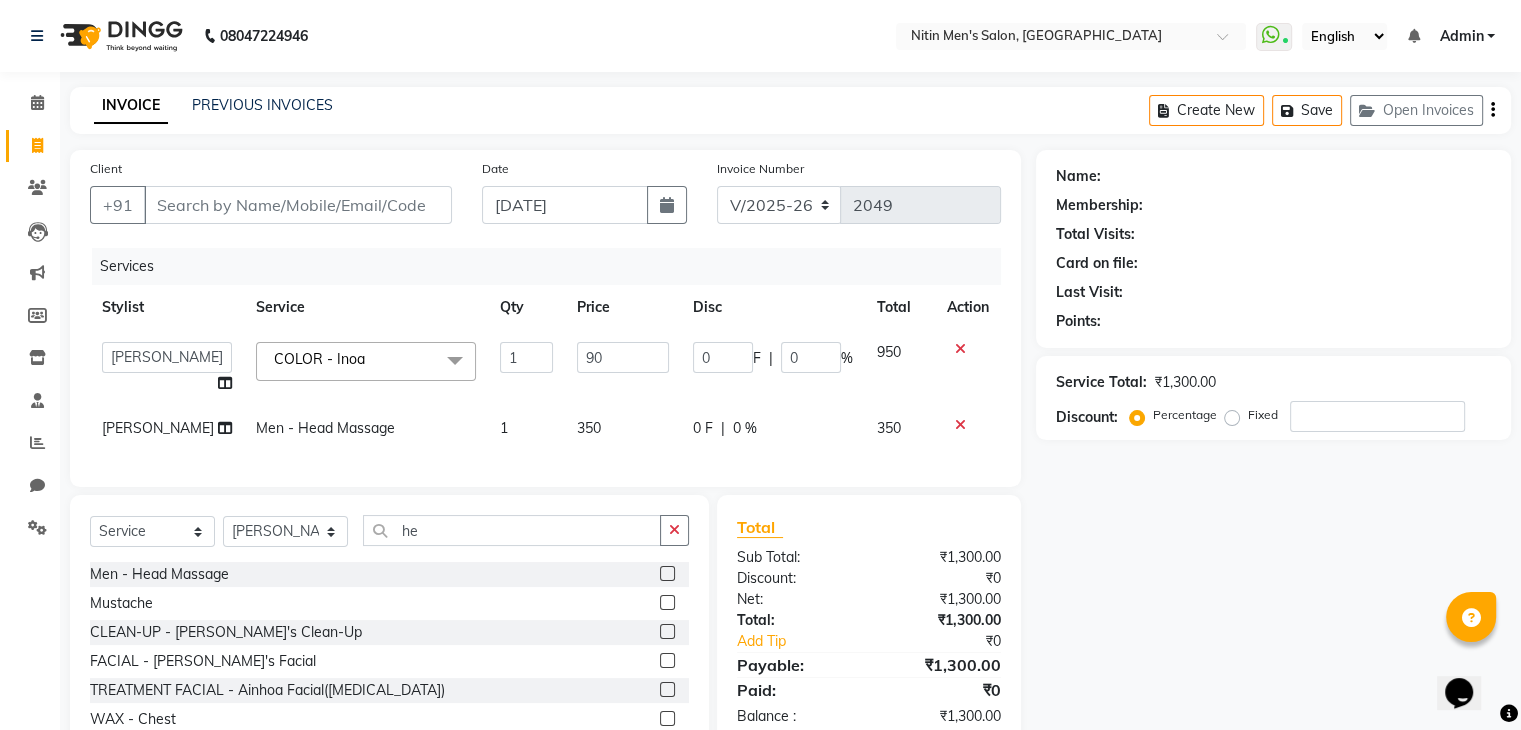 type on "900" 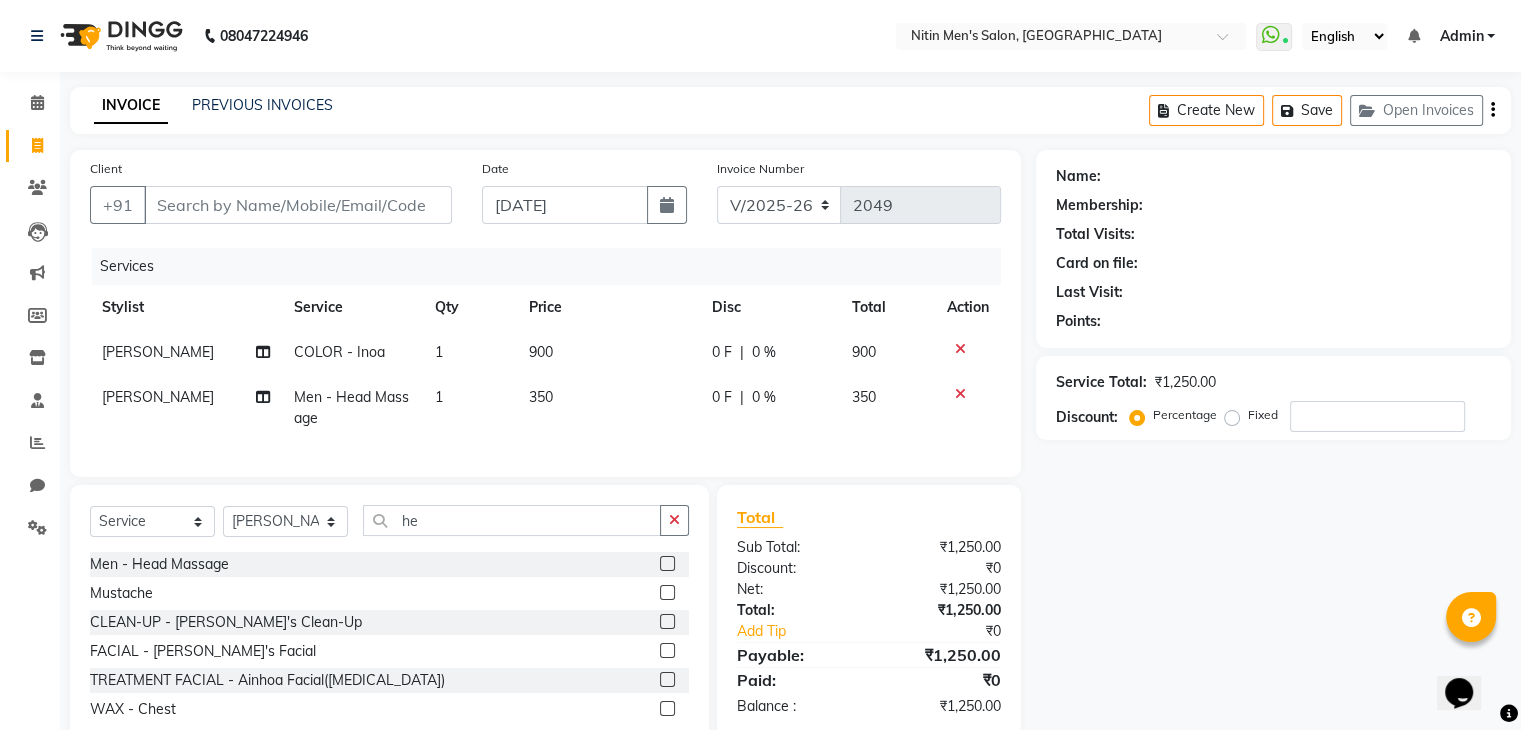 click on "[PERSON_NAME] COLOR - Inoa 1 900 0 F | 0 % 900 [PERSON_NAME] Men - Head Massage 1 350 0 F | 0 % 350" 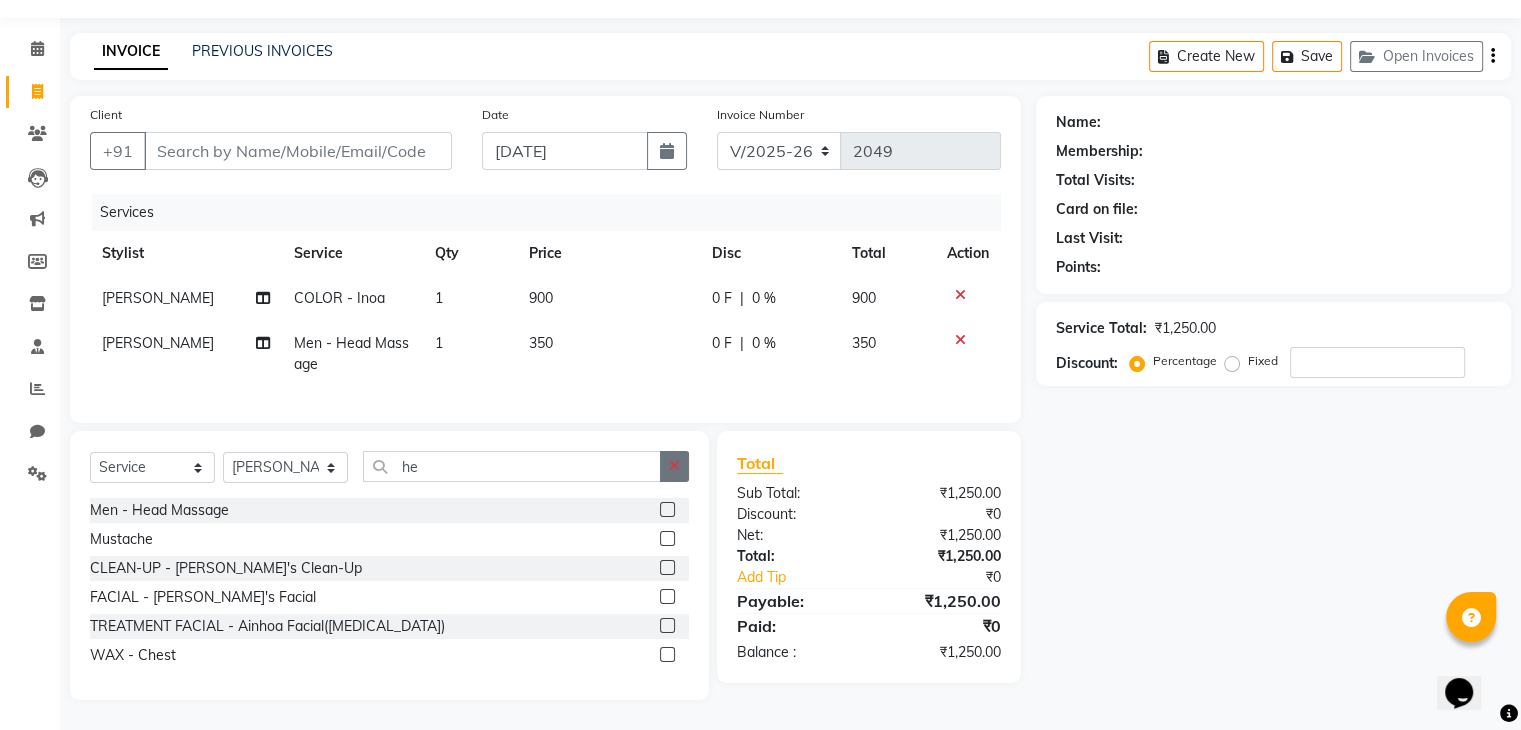 click 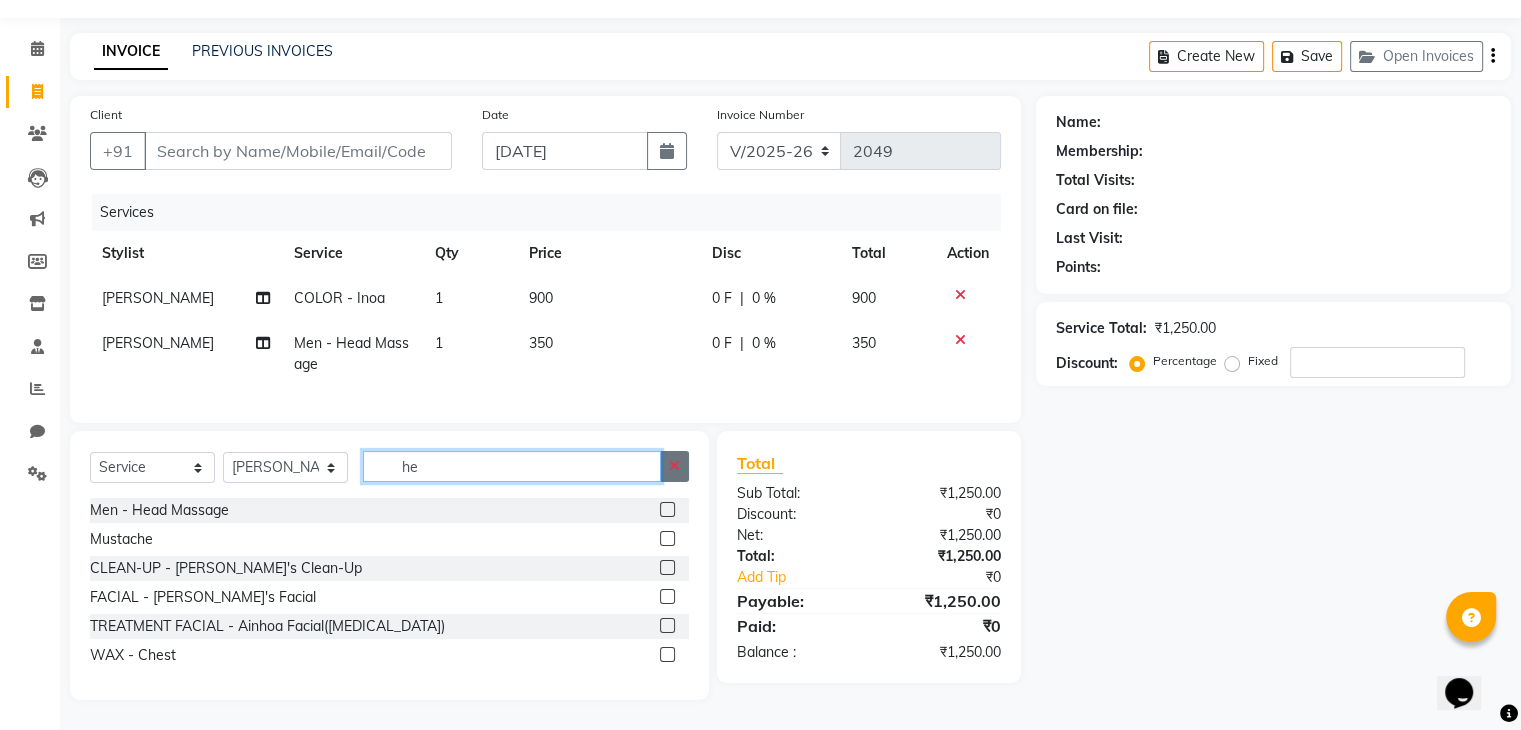 type 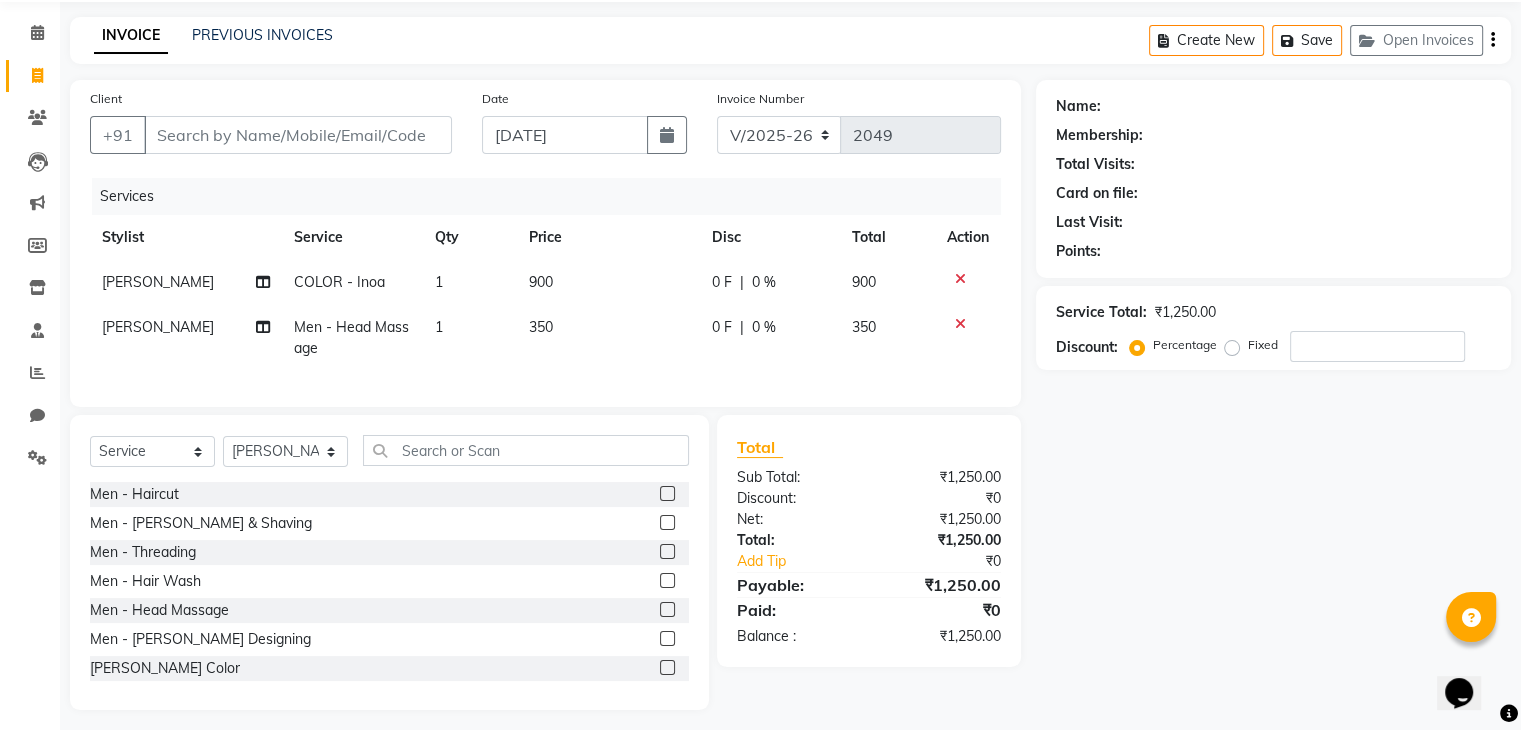 click 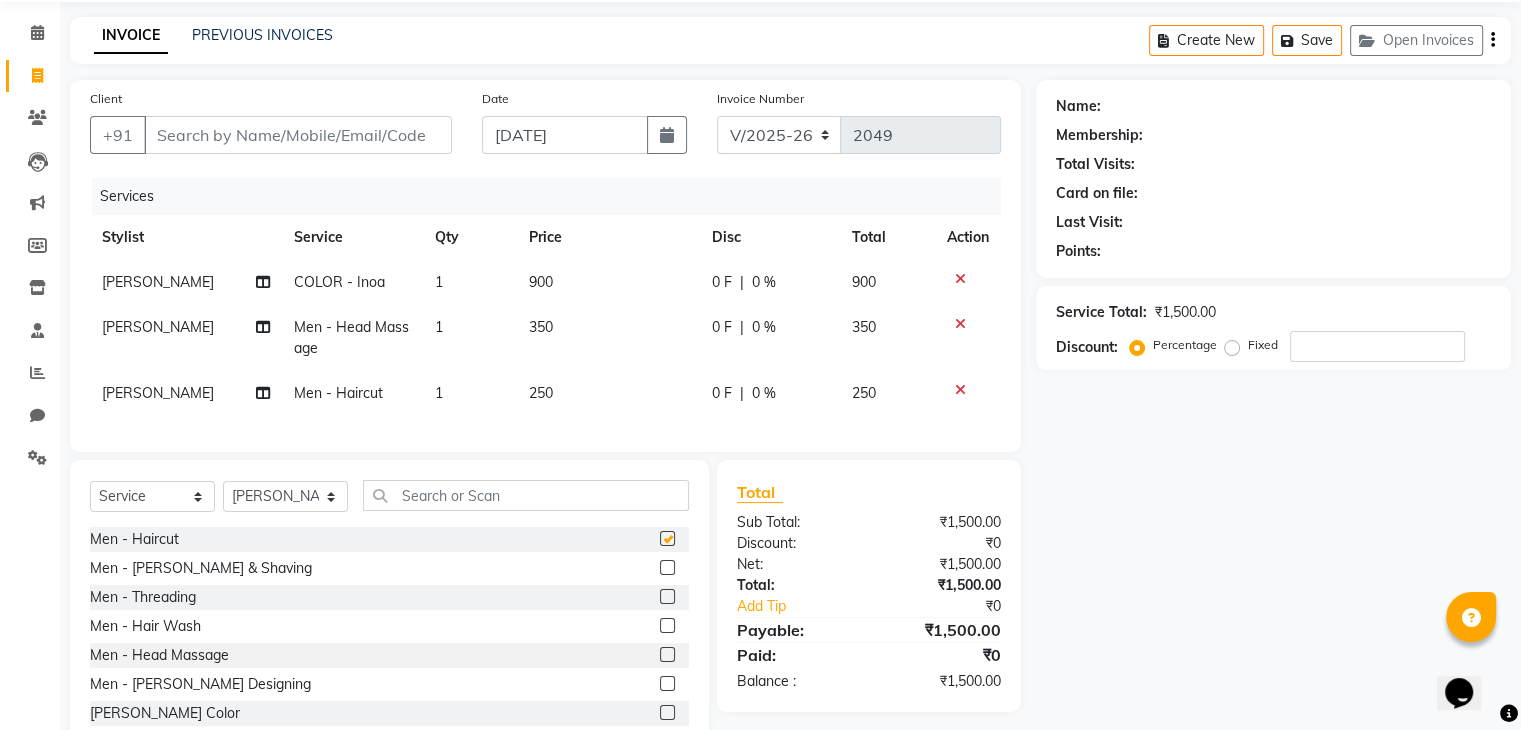 checkbox on "false" 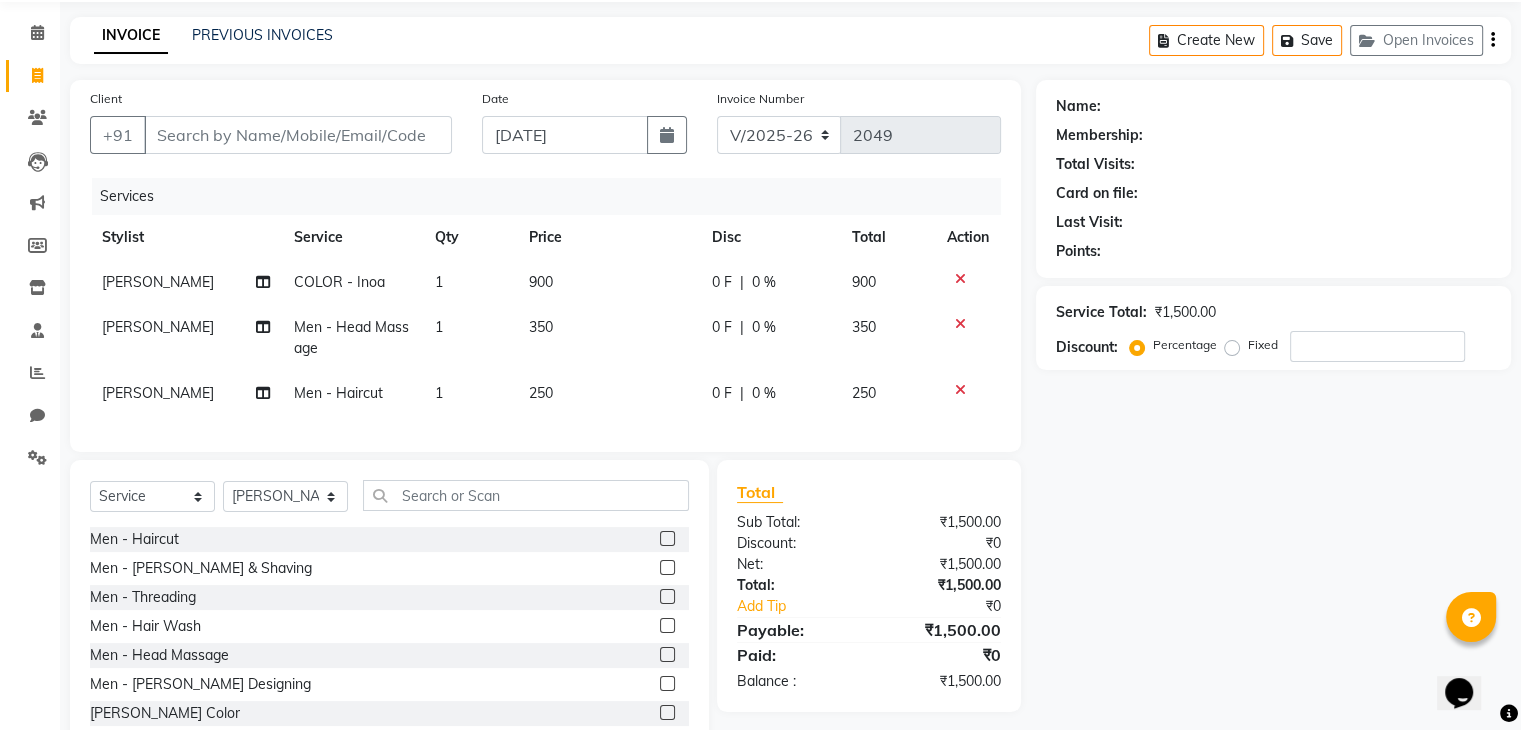 click 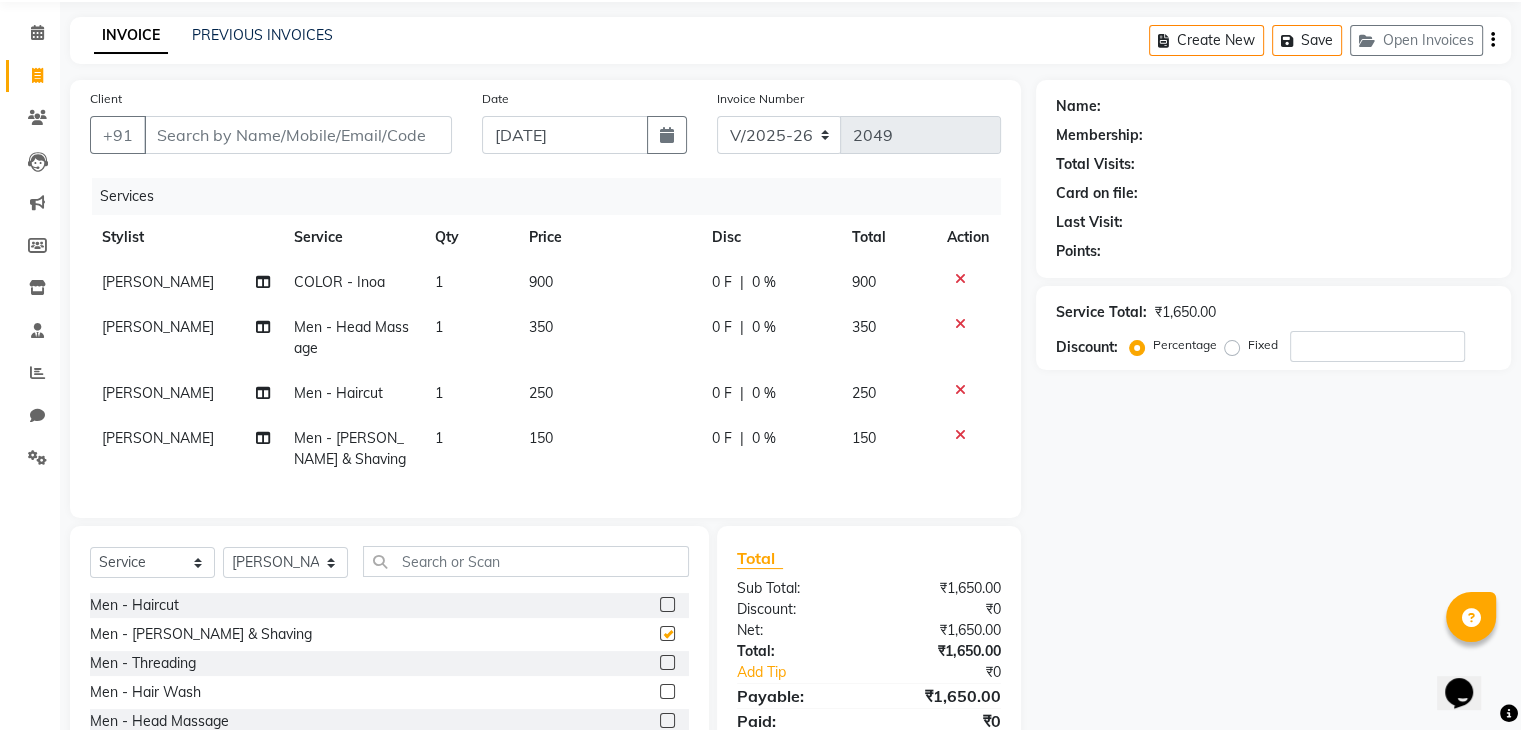 checkbox on "false" 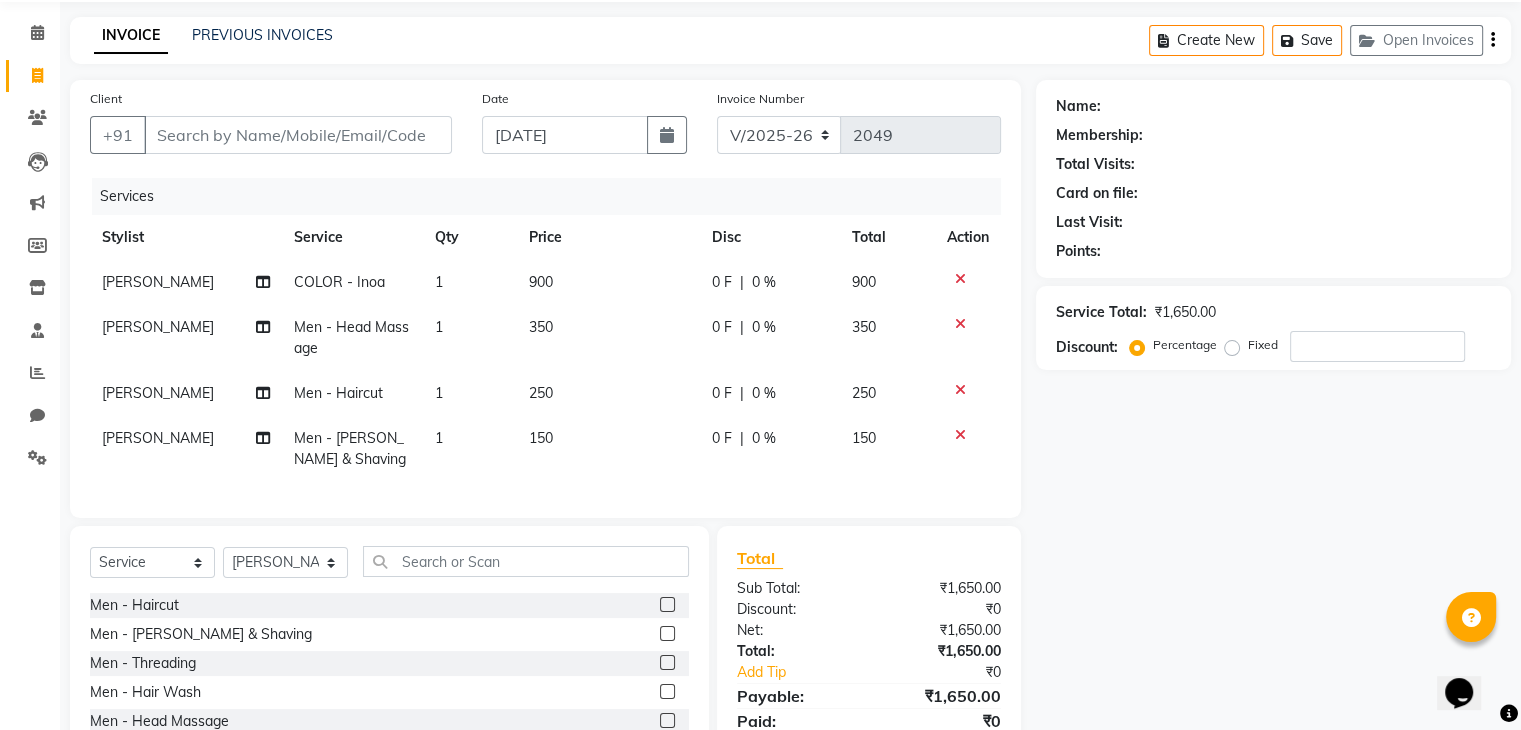 scroll, scrollTop: 207, scrollLeft: 0, axis: vertical 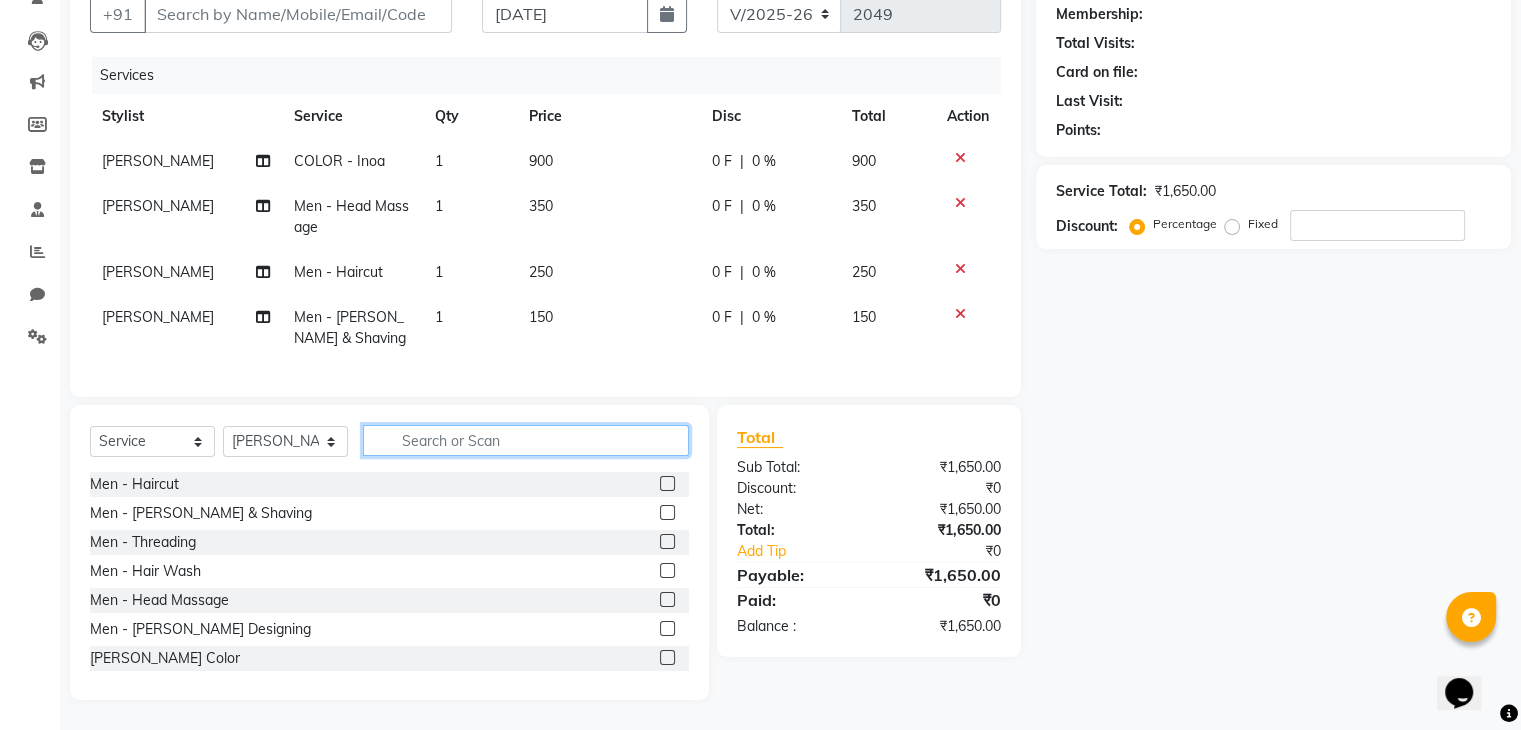click 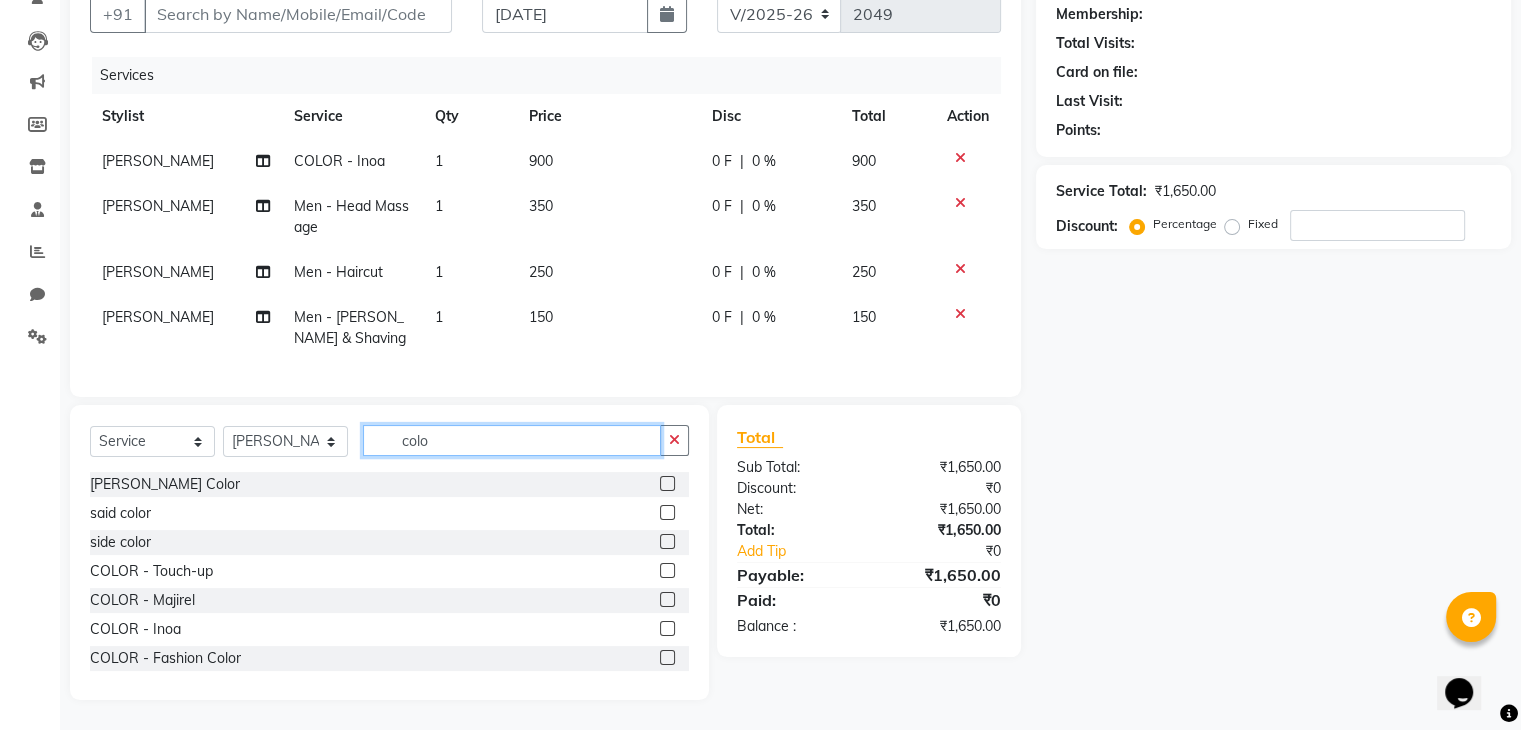 type on "colo" 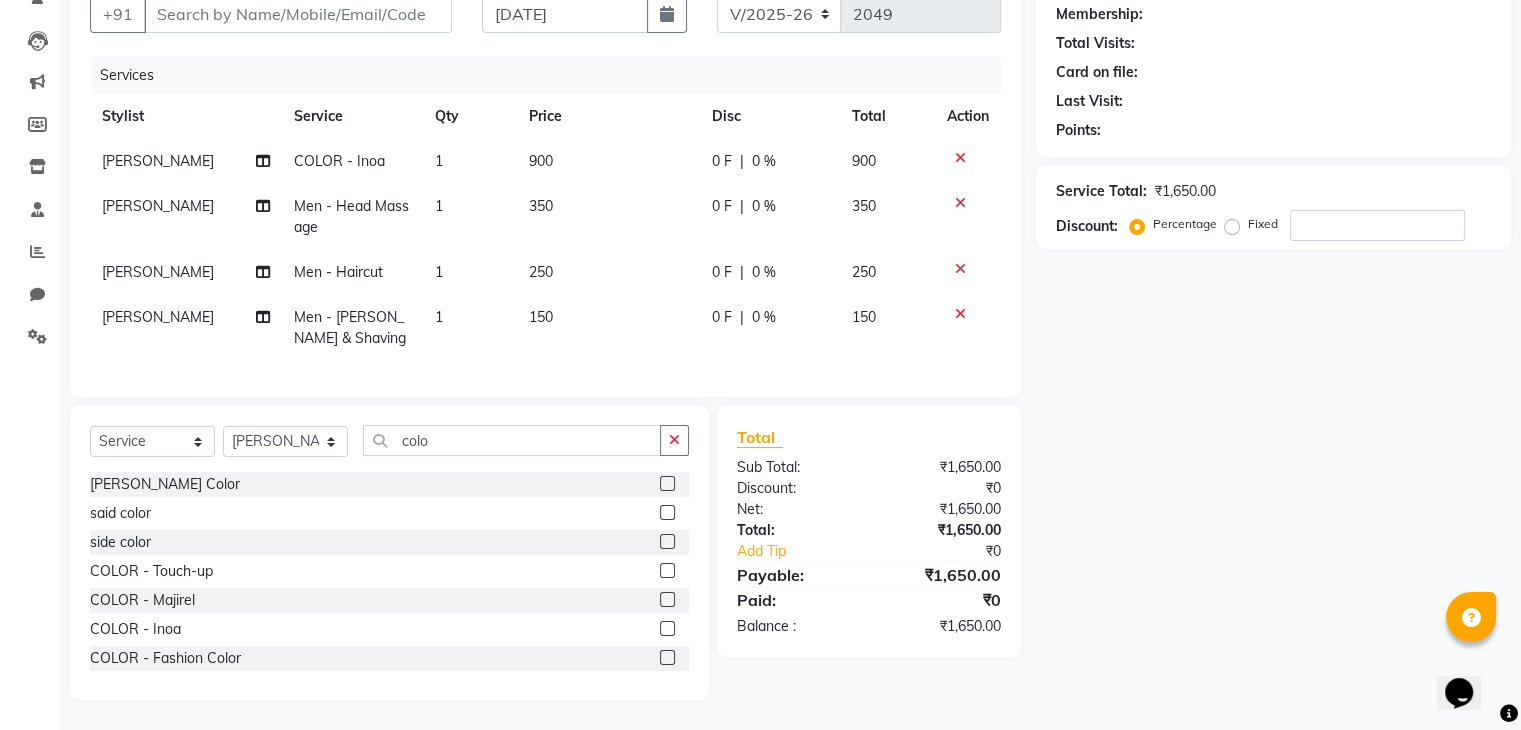 click 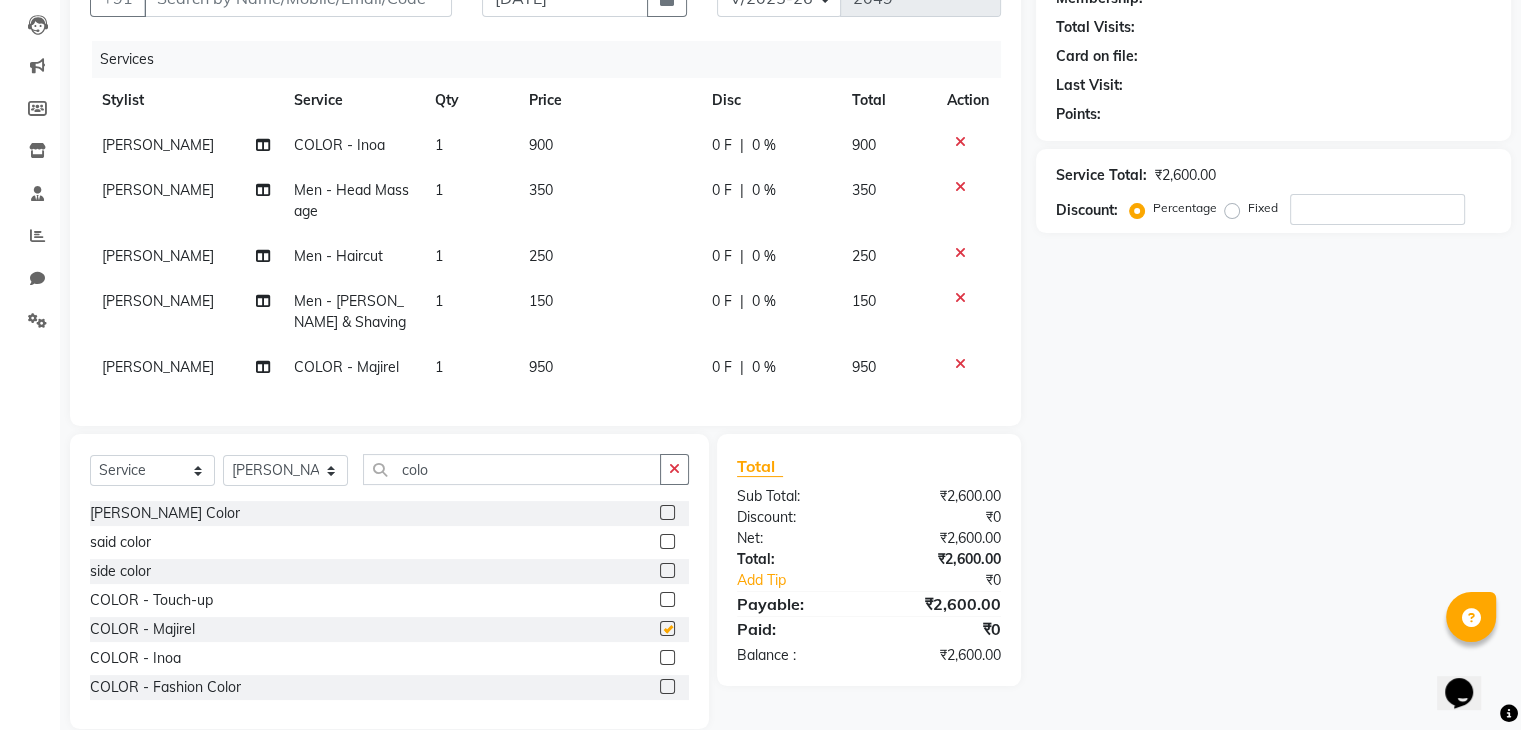 checkbox on "false" 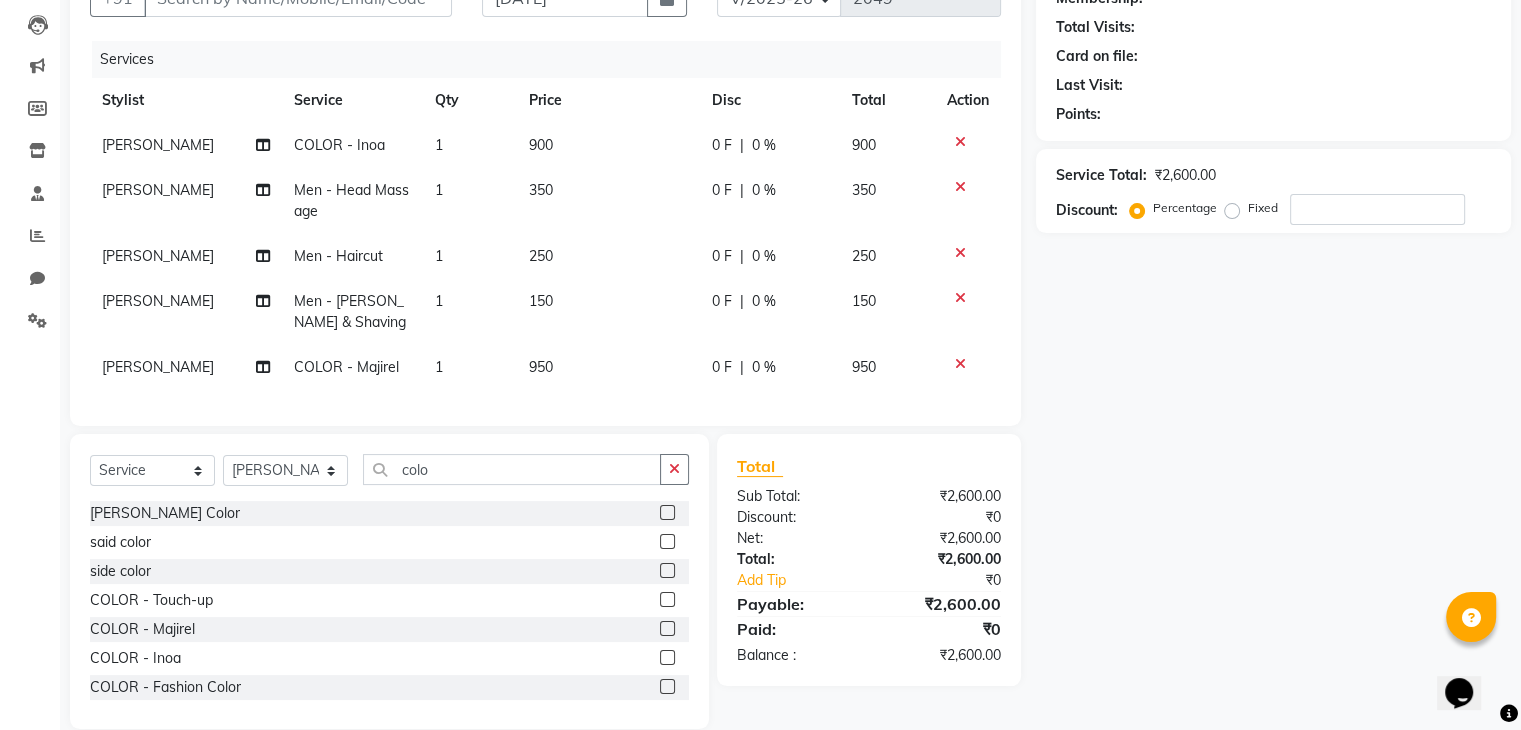 click on "950" 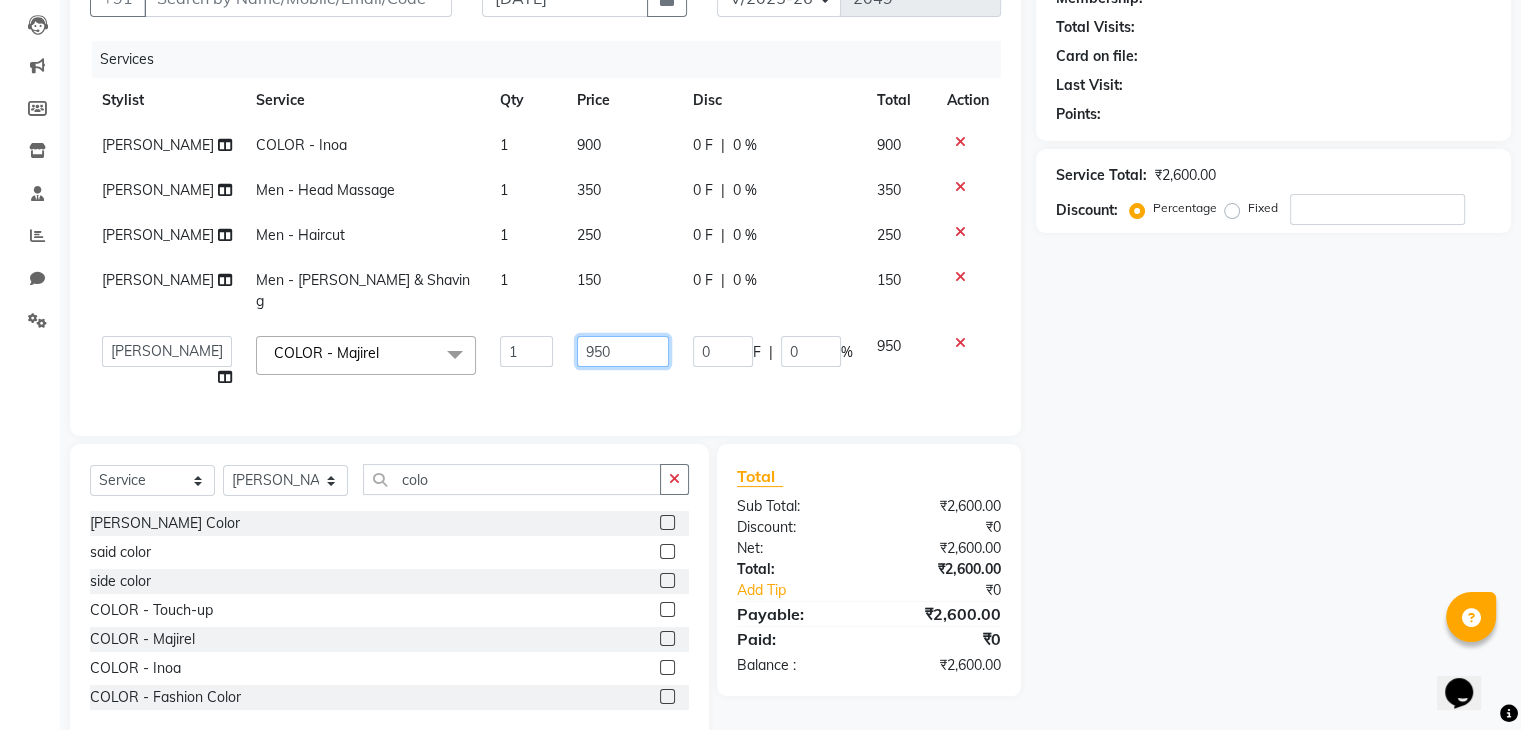 click on "950" 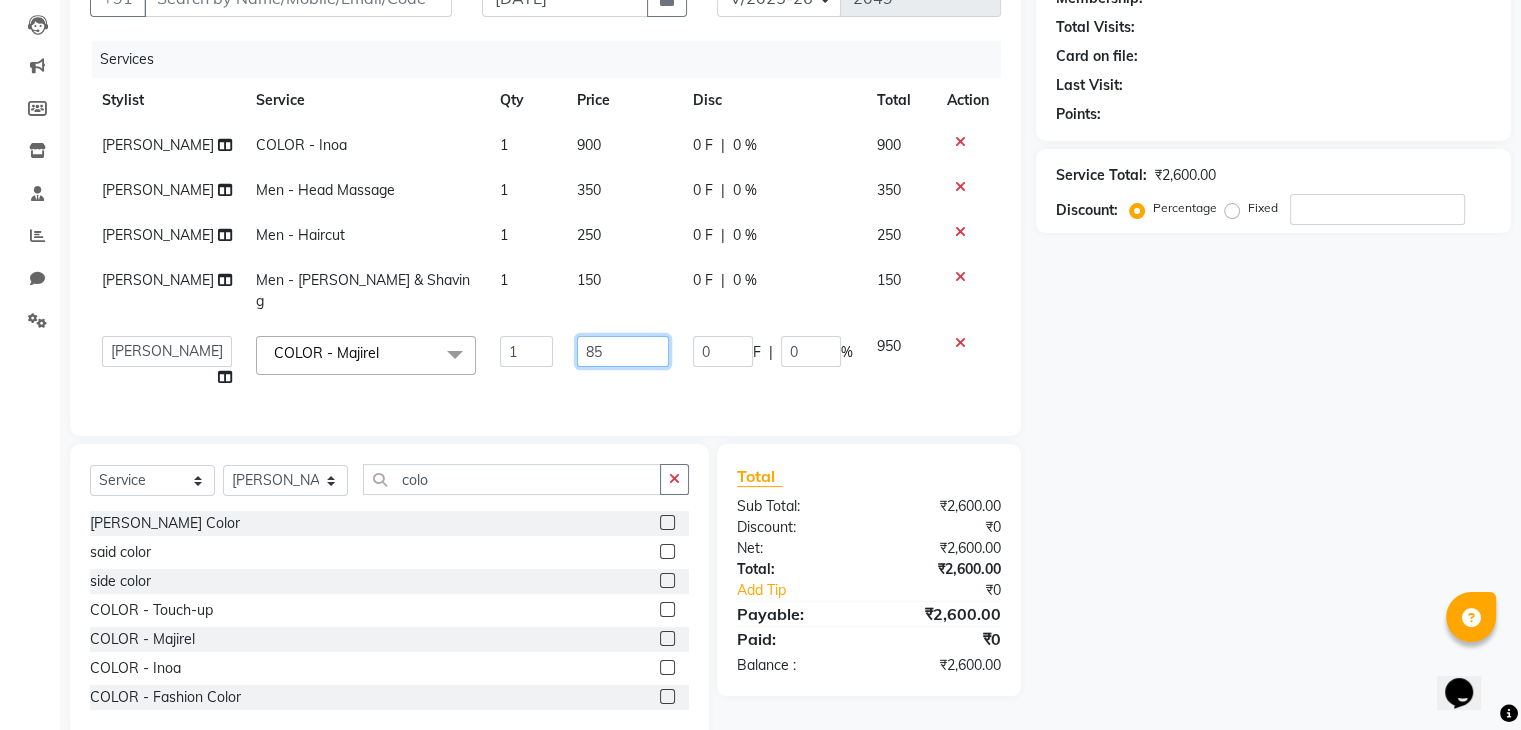 type on "850" 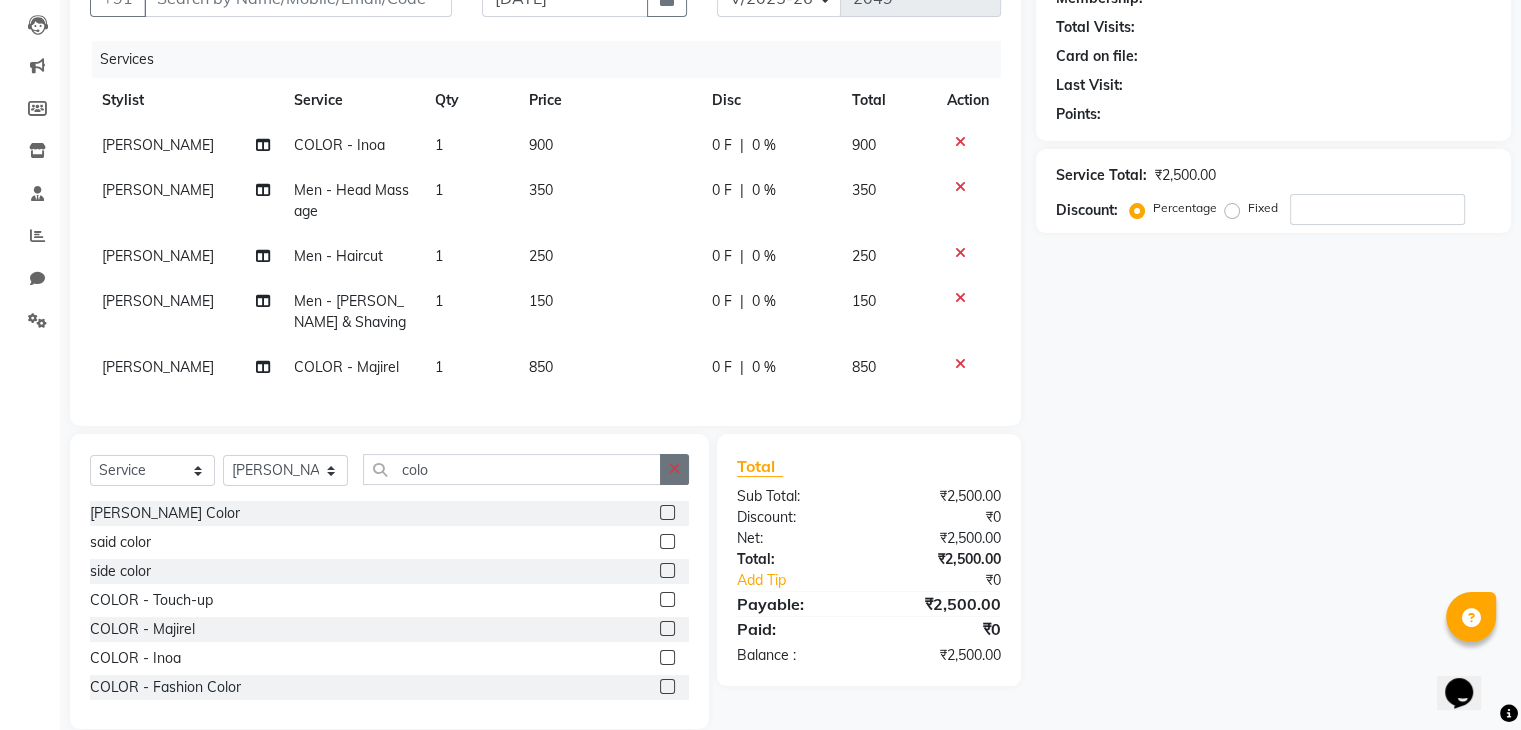 click 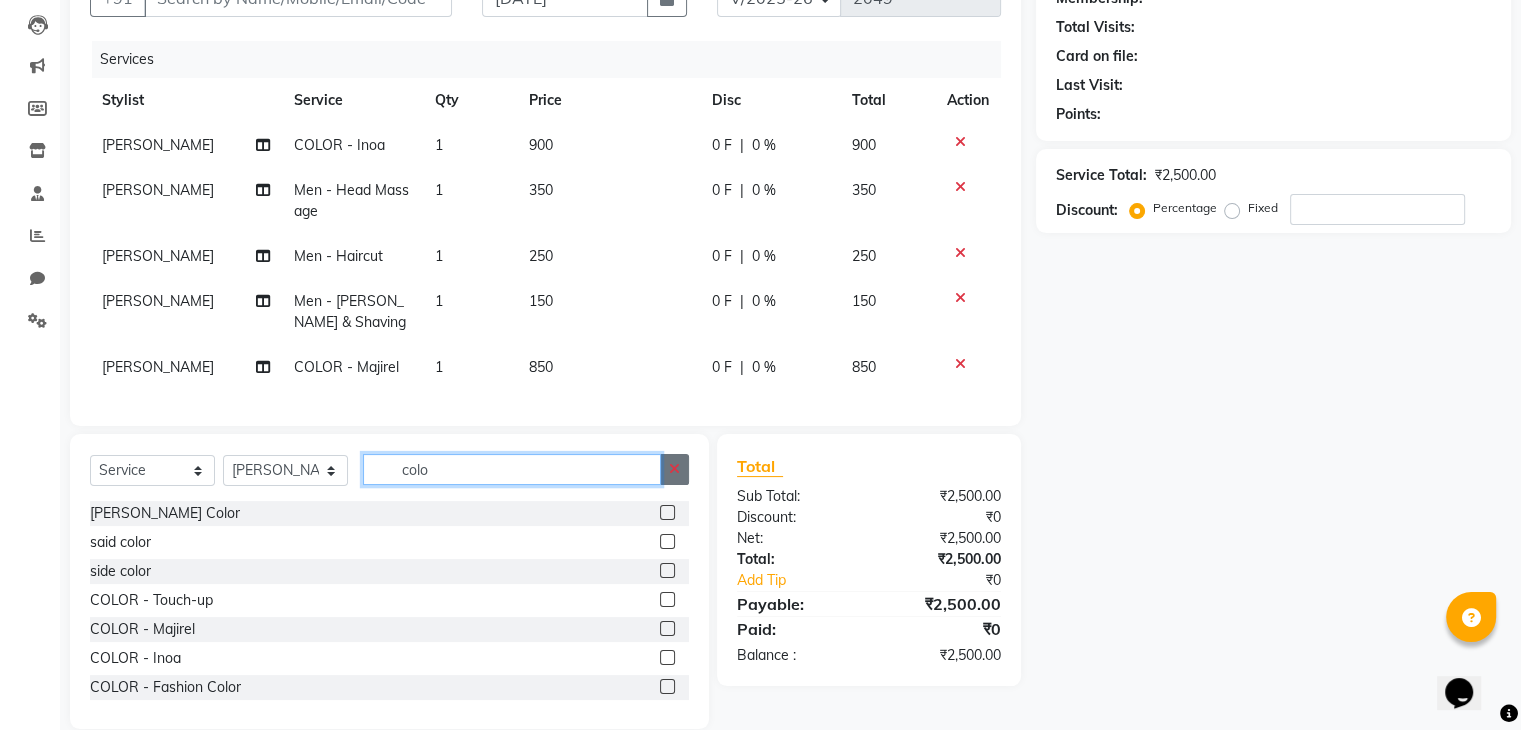 type 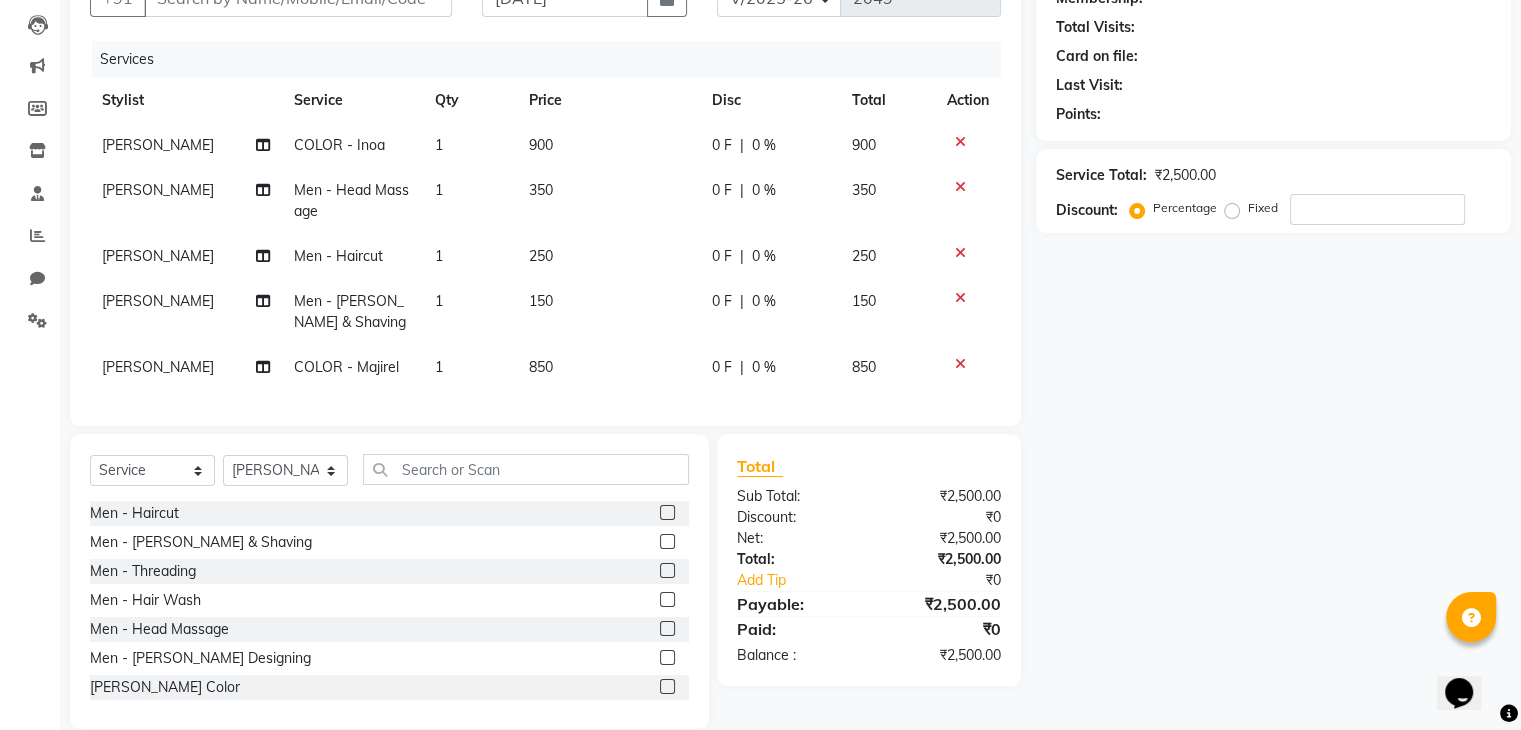 click 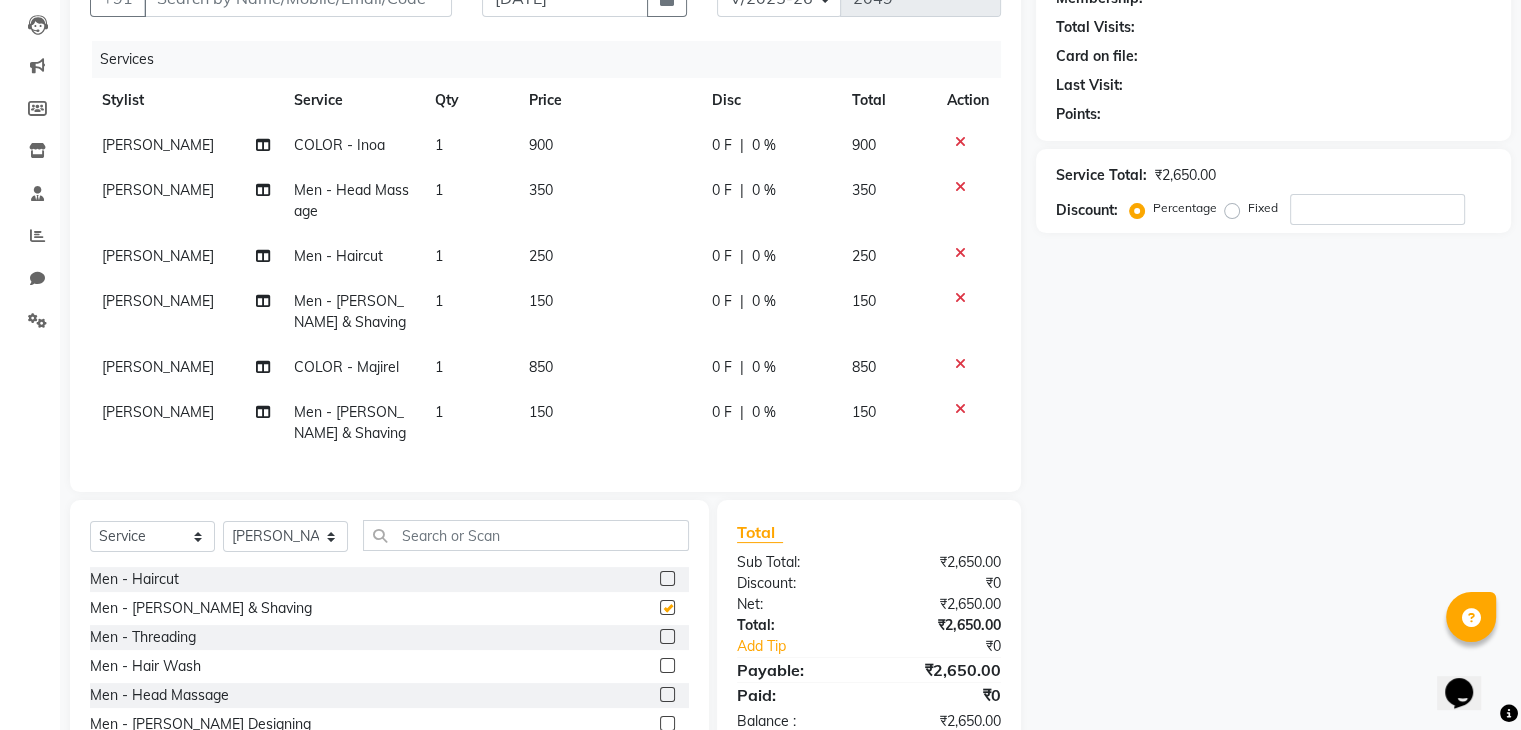 checkbox on "false" 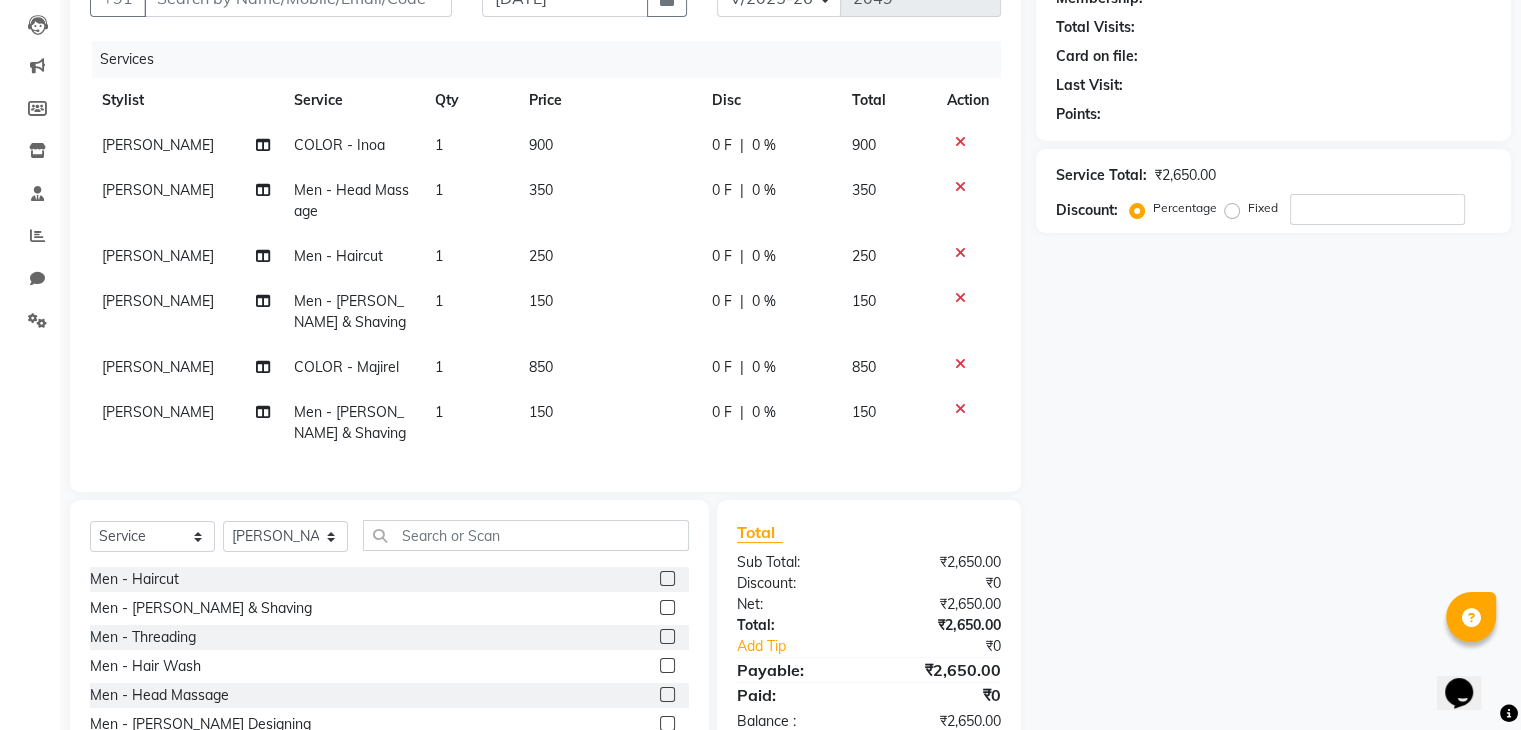 scroll, scrollTop: 318, scrollLeft: 0, axis: vertical 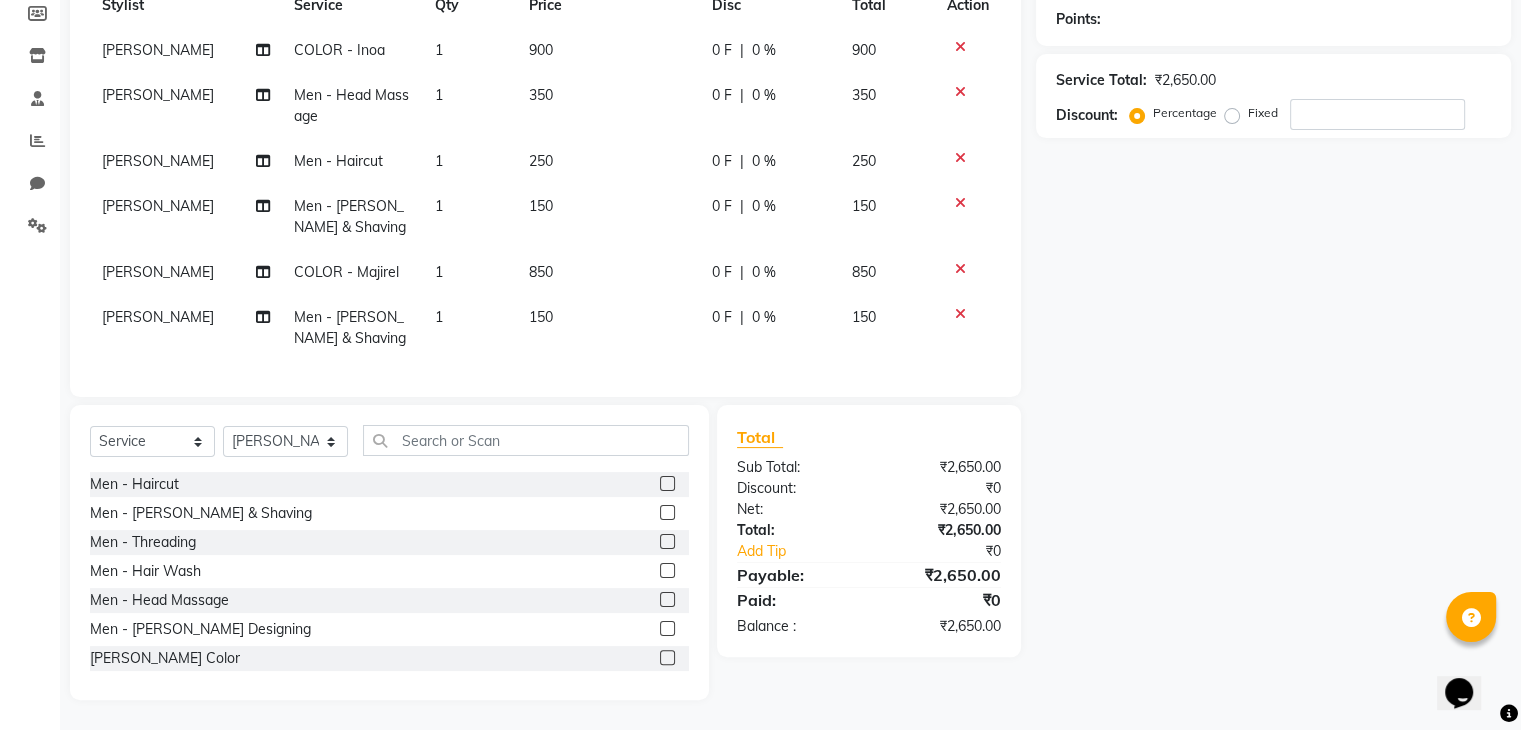 click 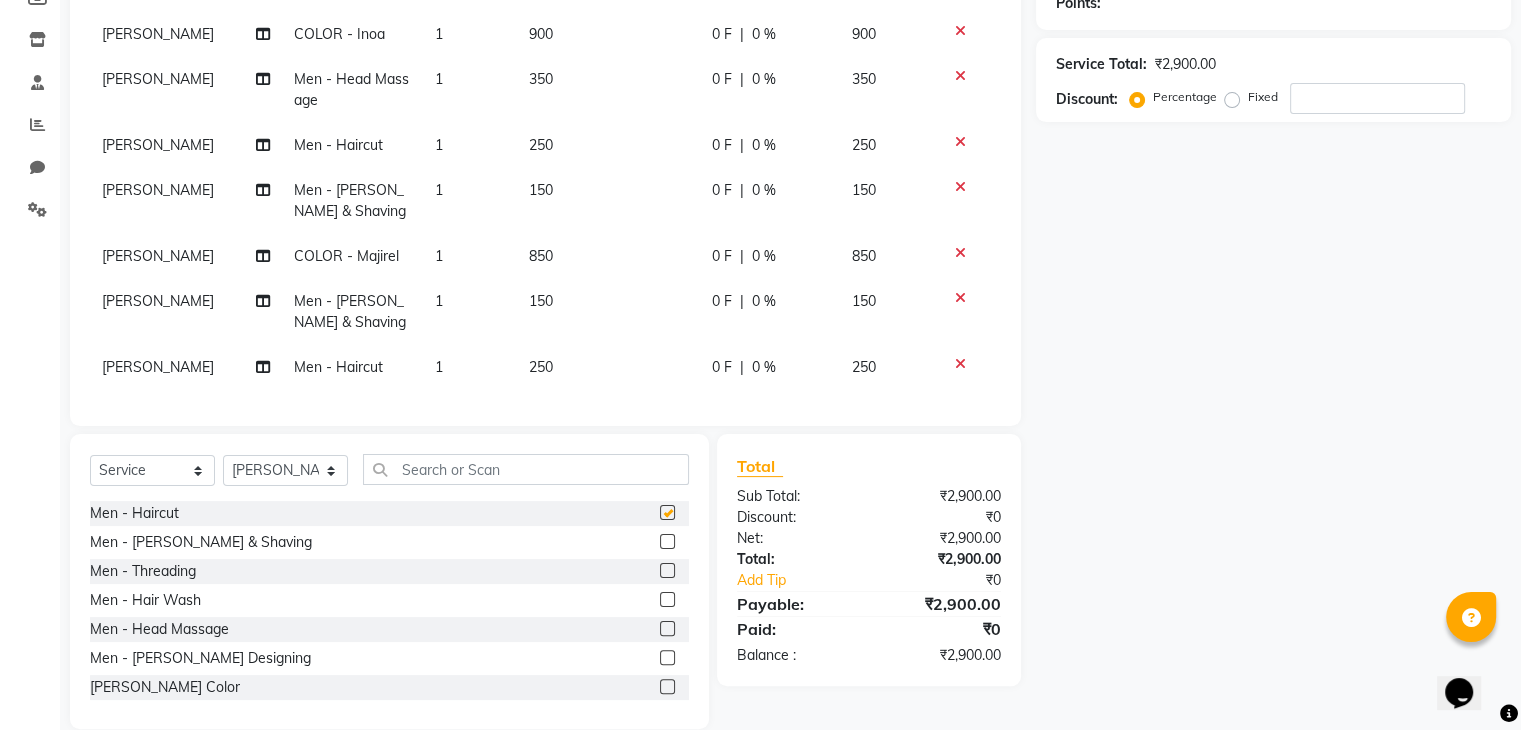 checkbox on "false" 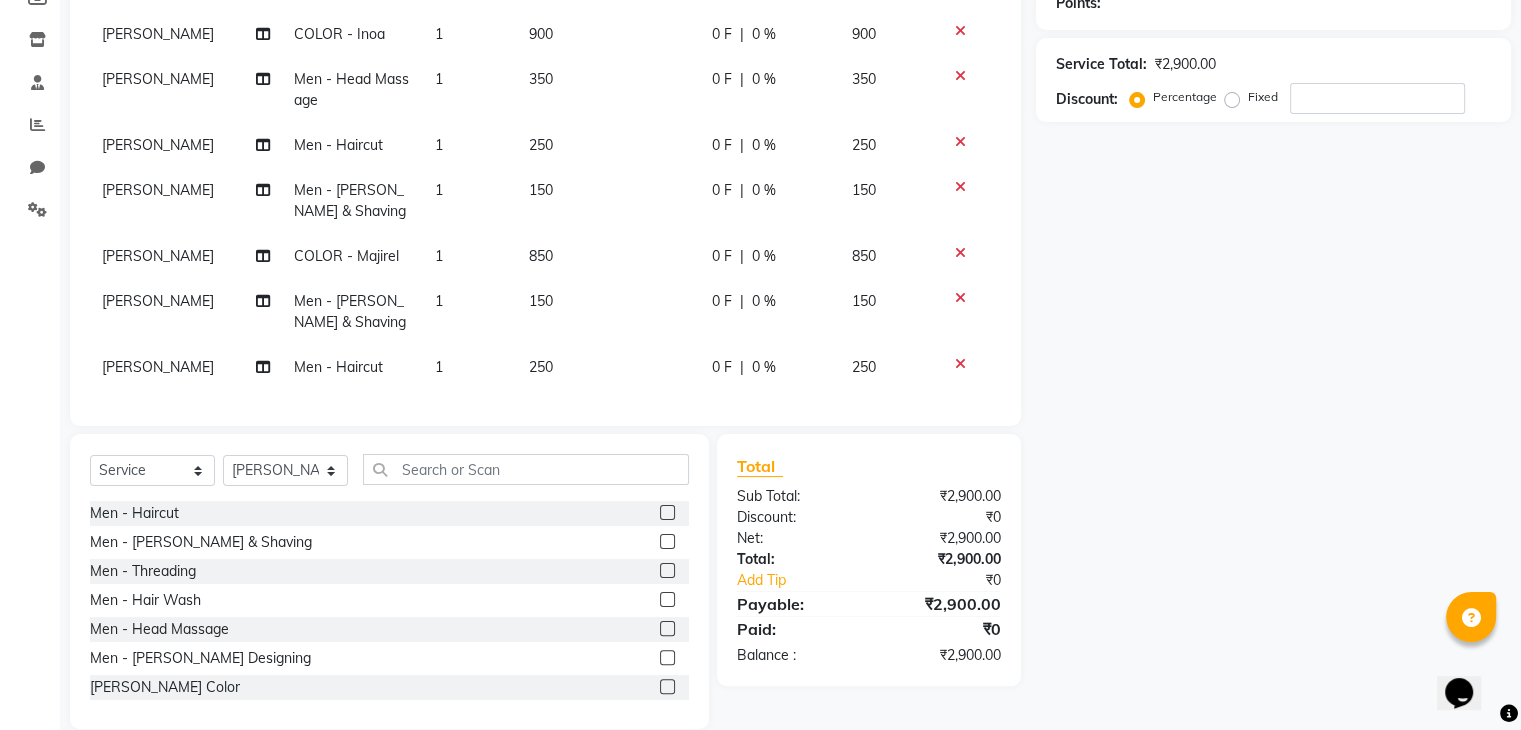 click 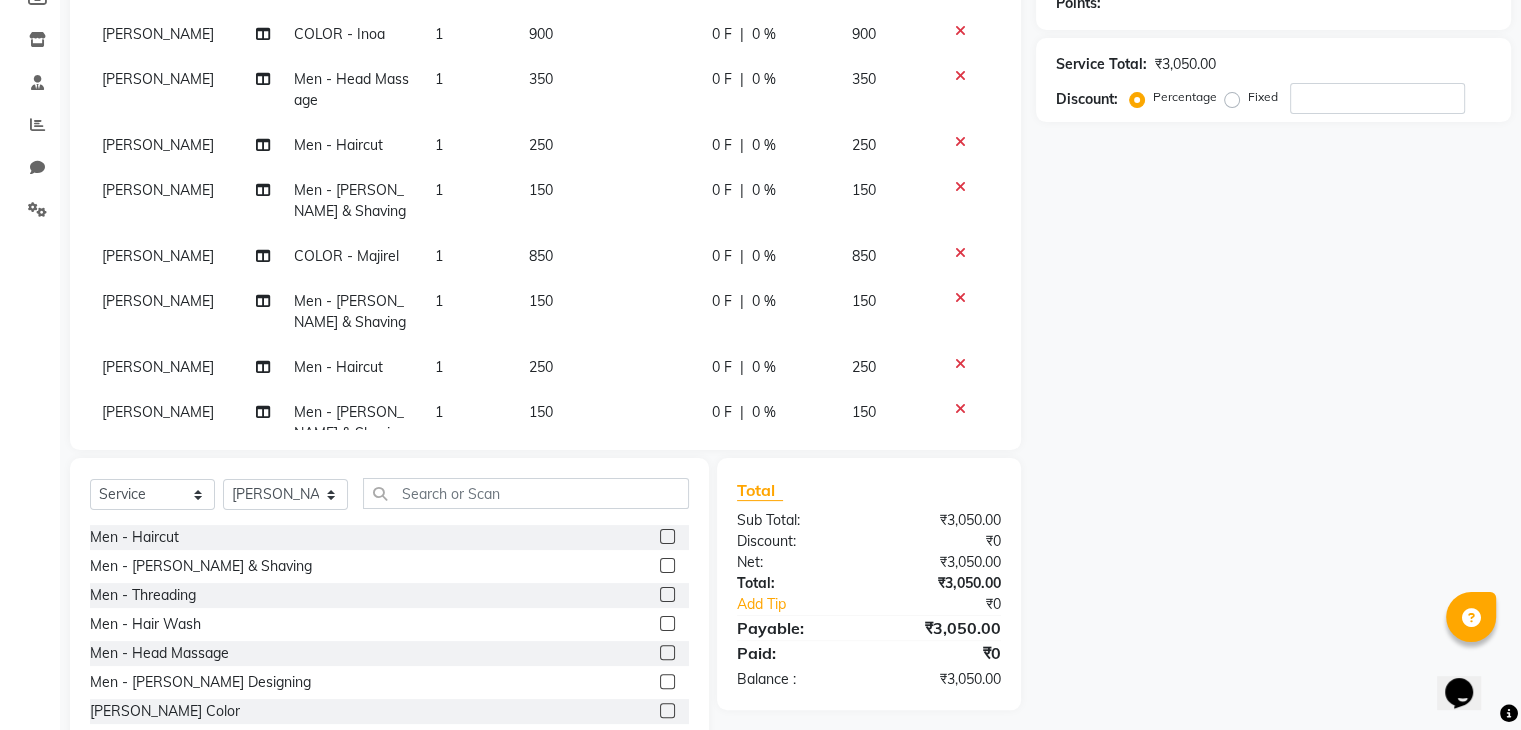 scroll, scrollTop: 57, scrollLeft: 0, axis: vertical 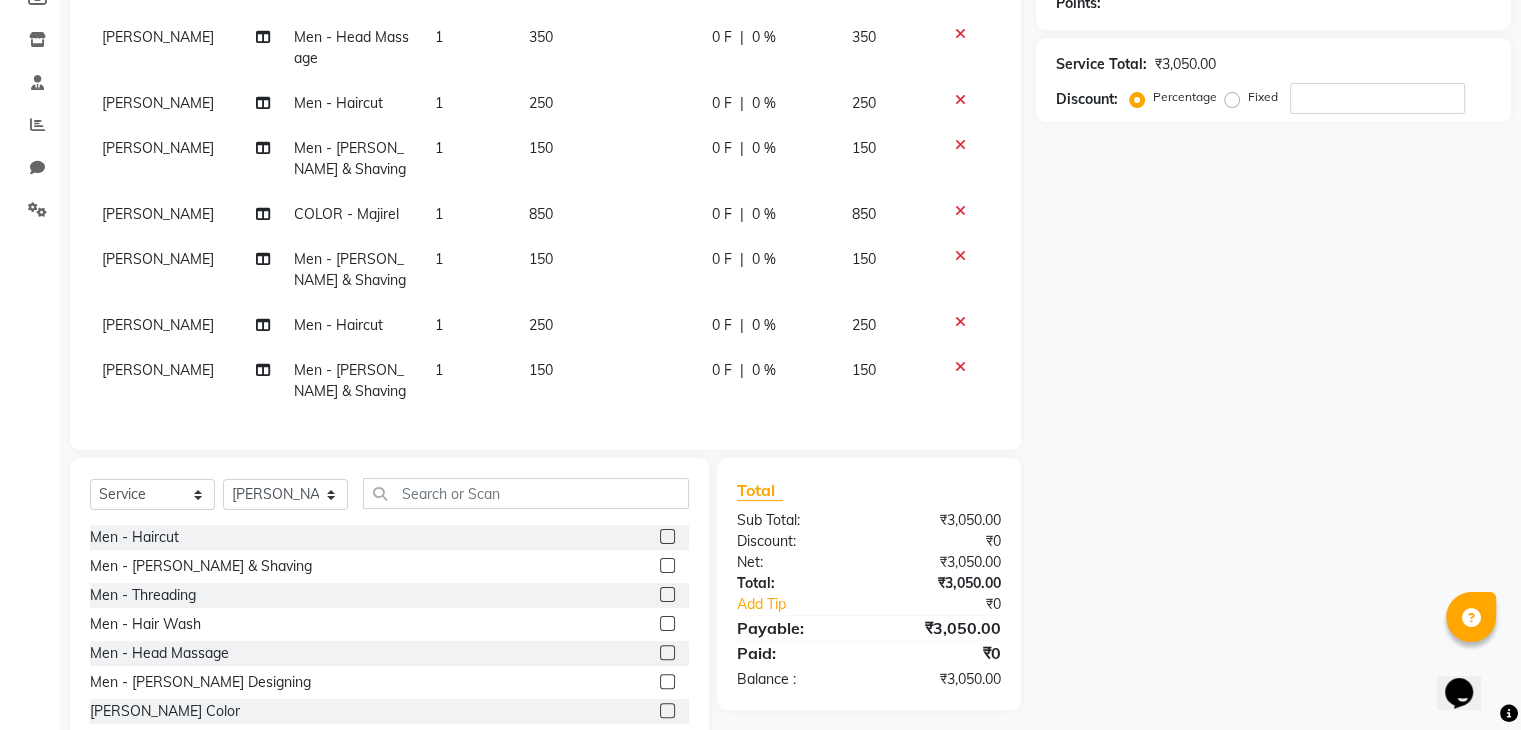 click 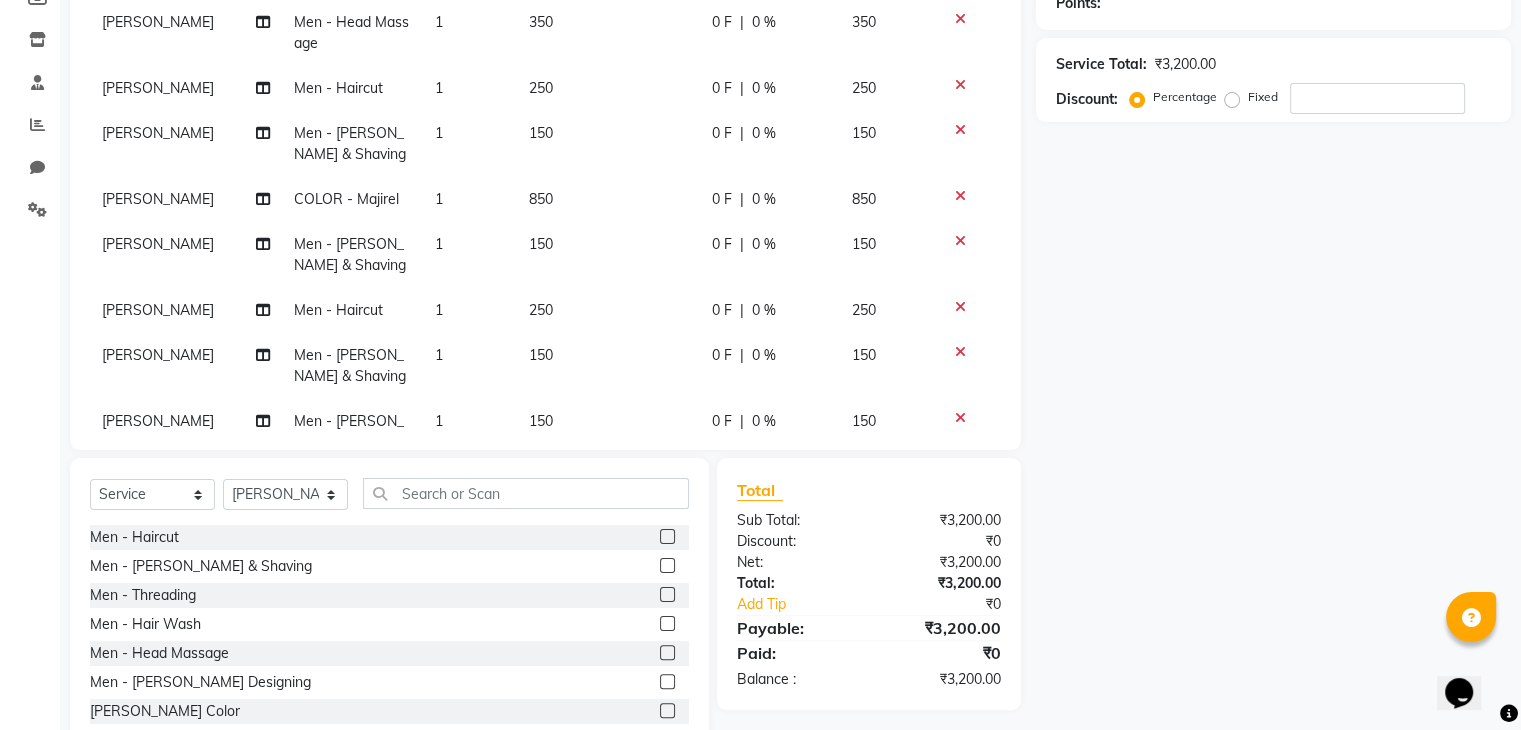 scroll, scrollTop: 123, scrollLeft: 0, axis: vertical 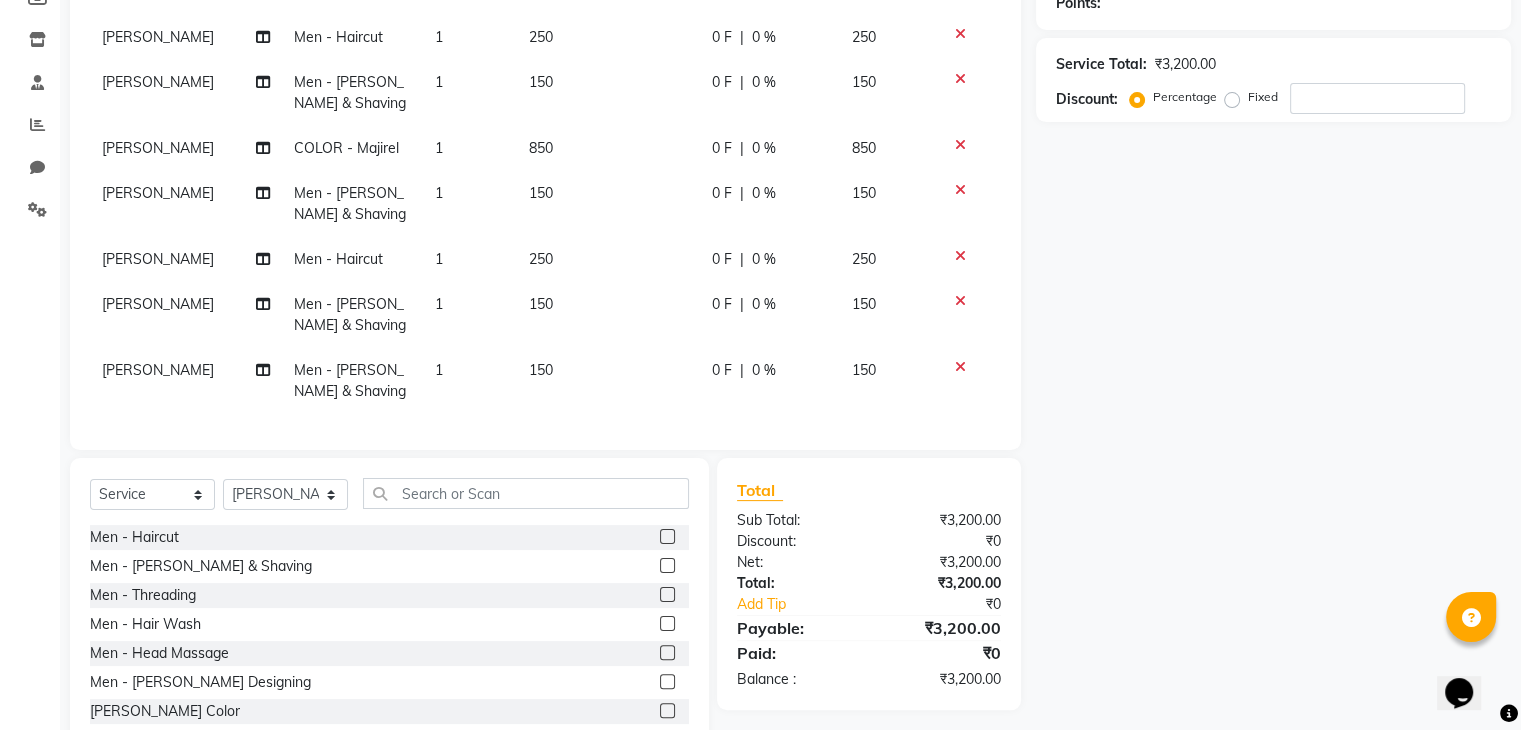 click 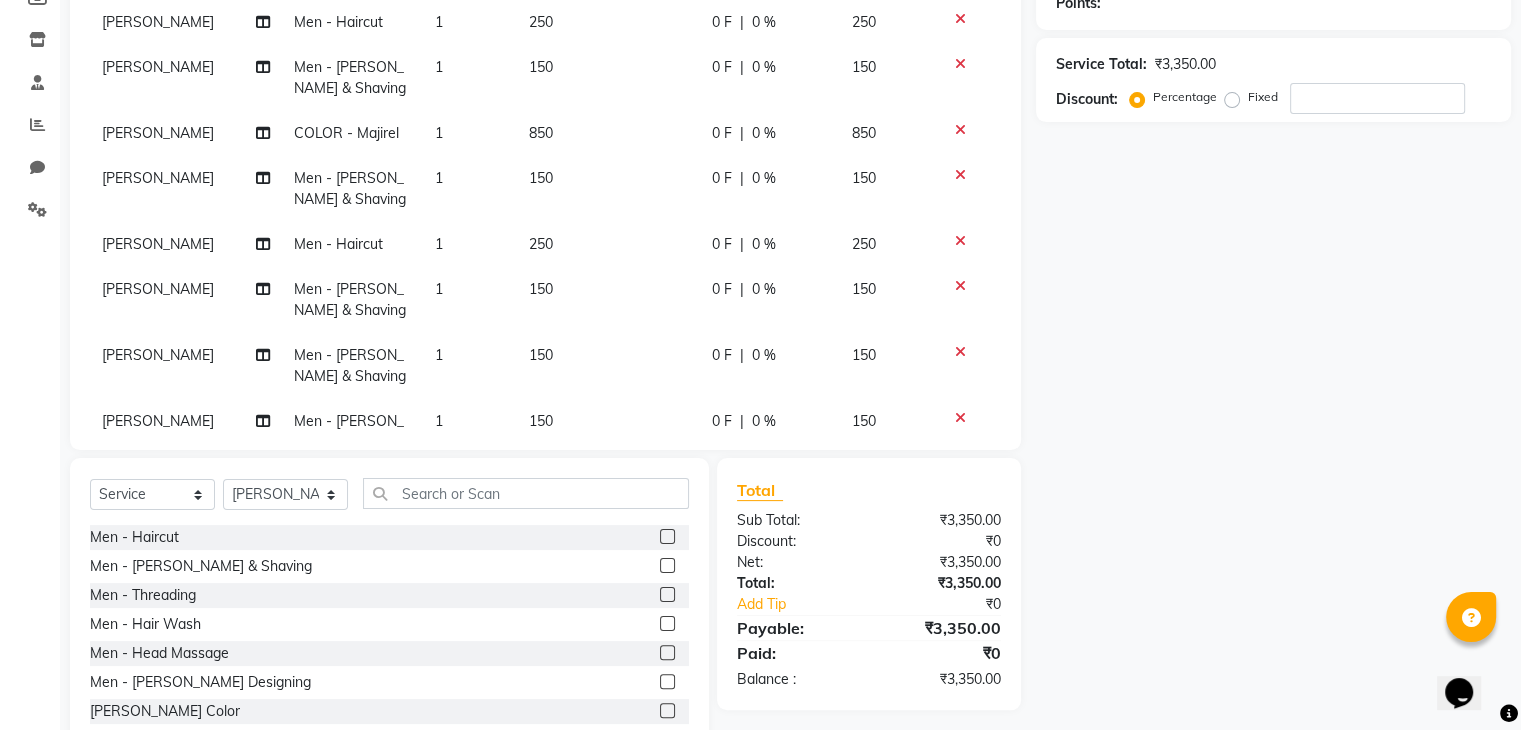click 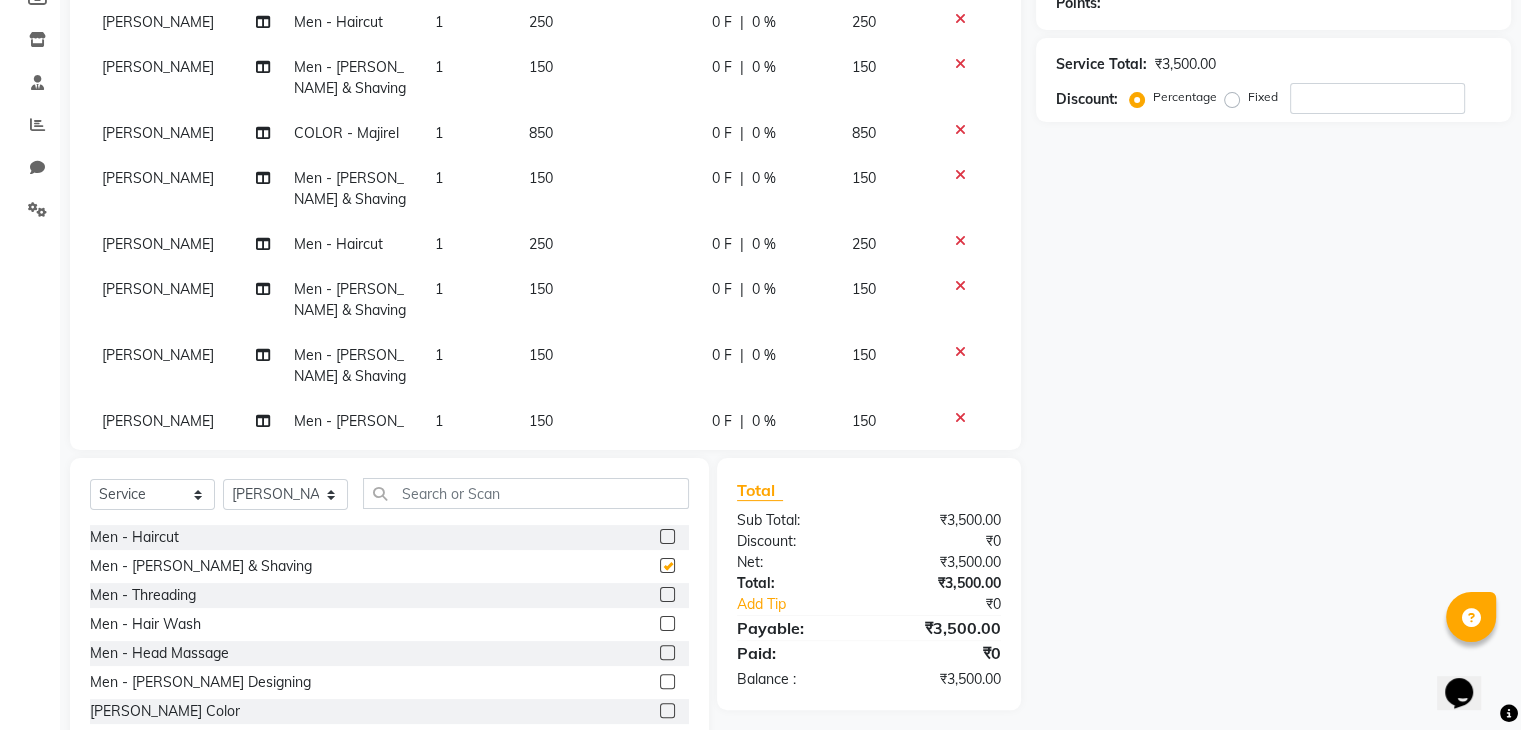 checkbox on "false" 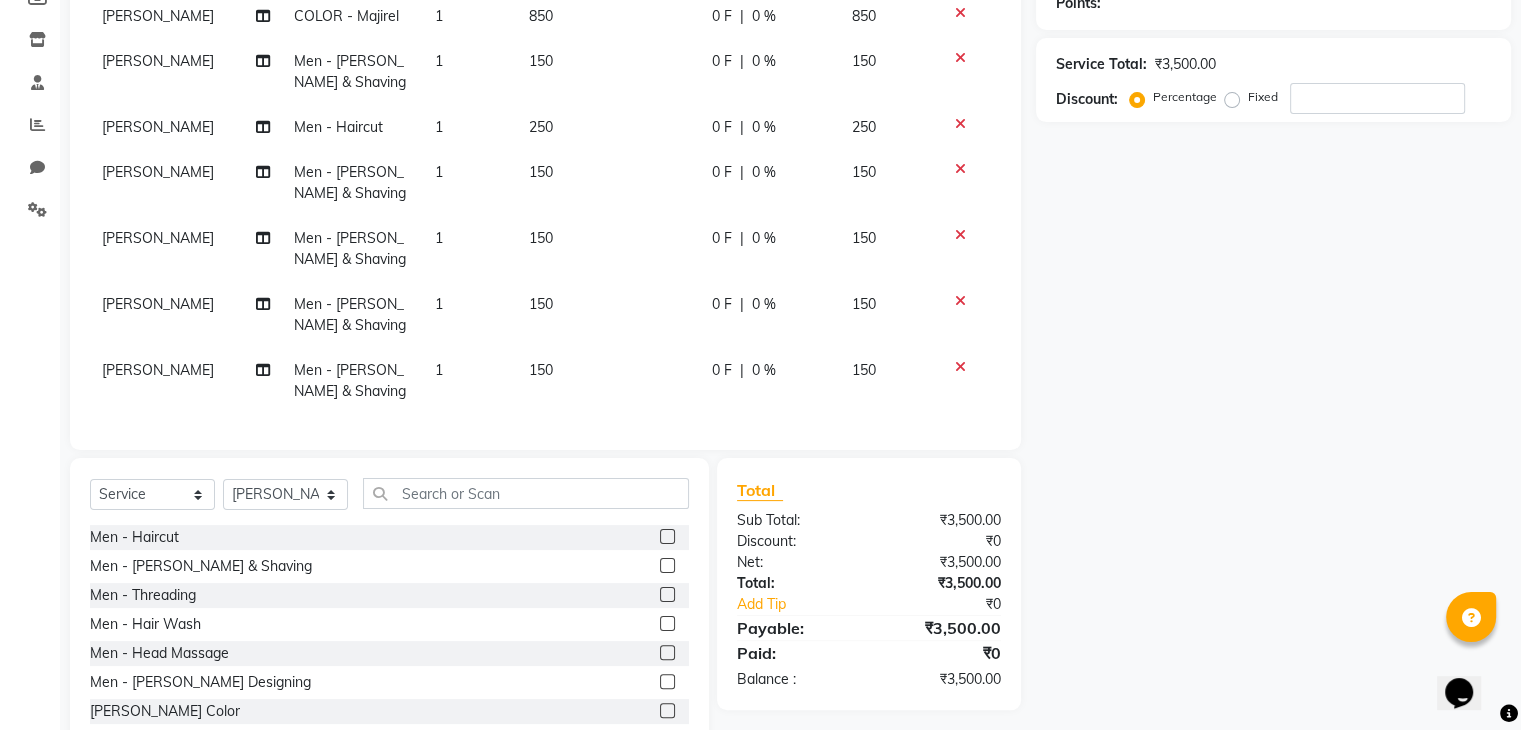 scroll, scrollTop: 0, scrollLeft: 0, axis: both 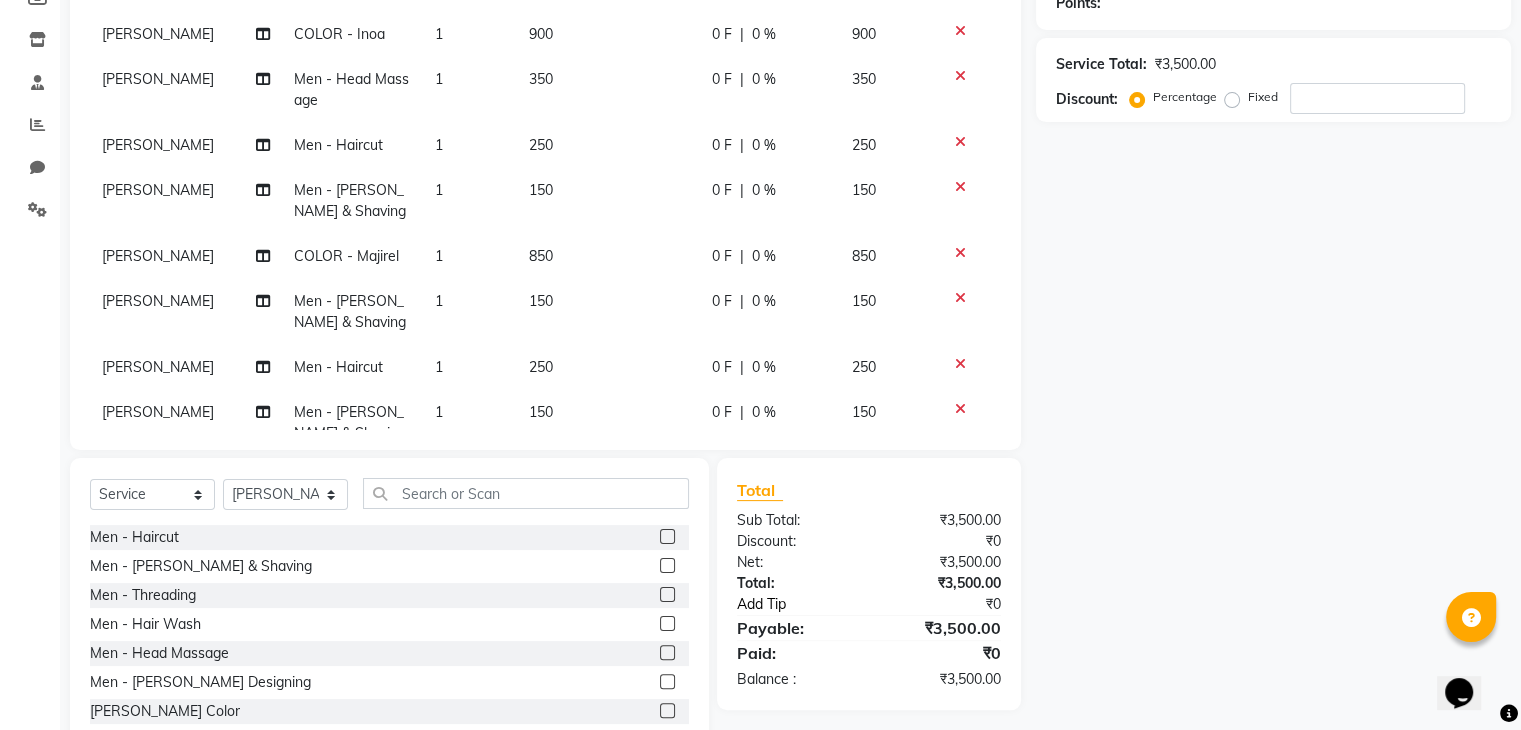 click on "Add Tip" 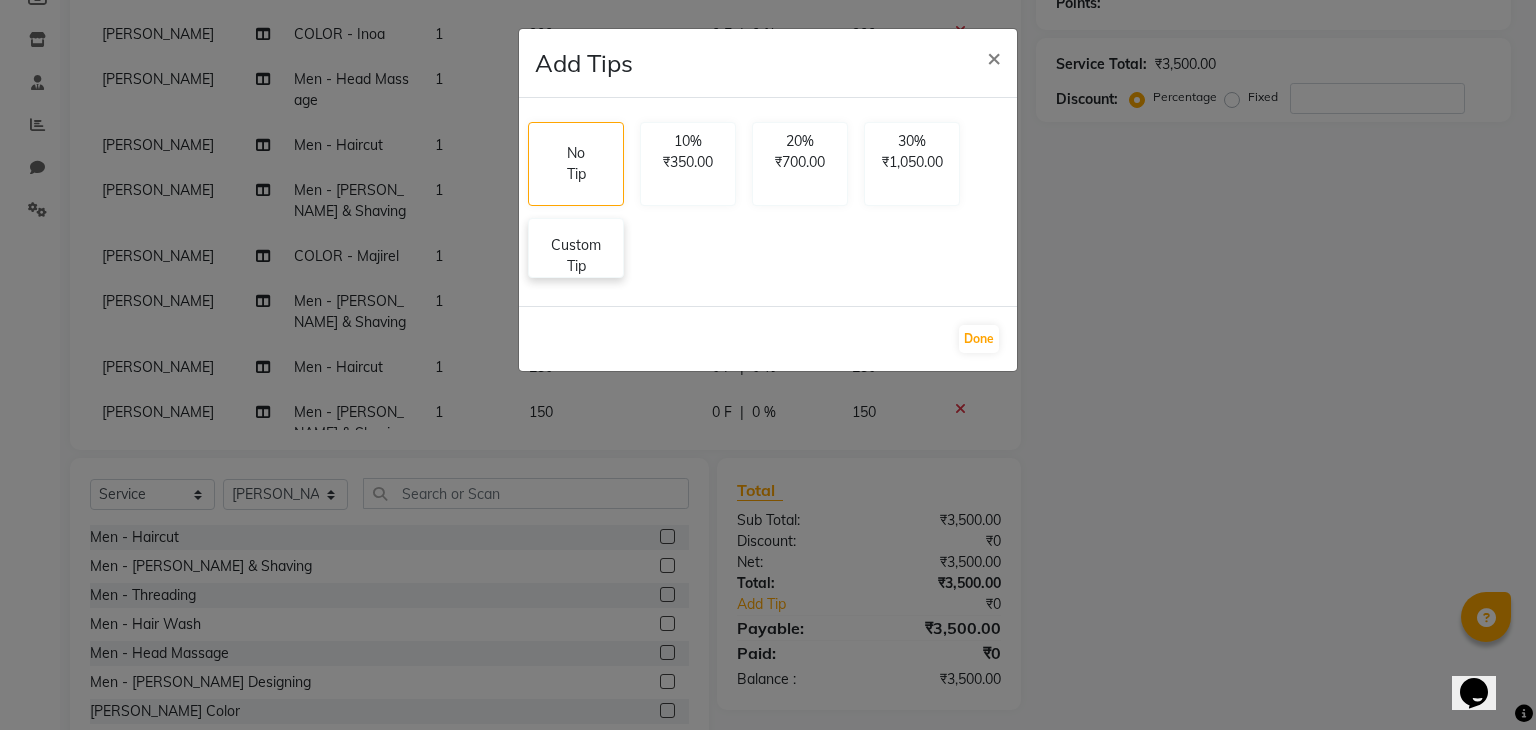 click on "Custom Tip" 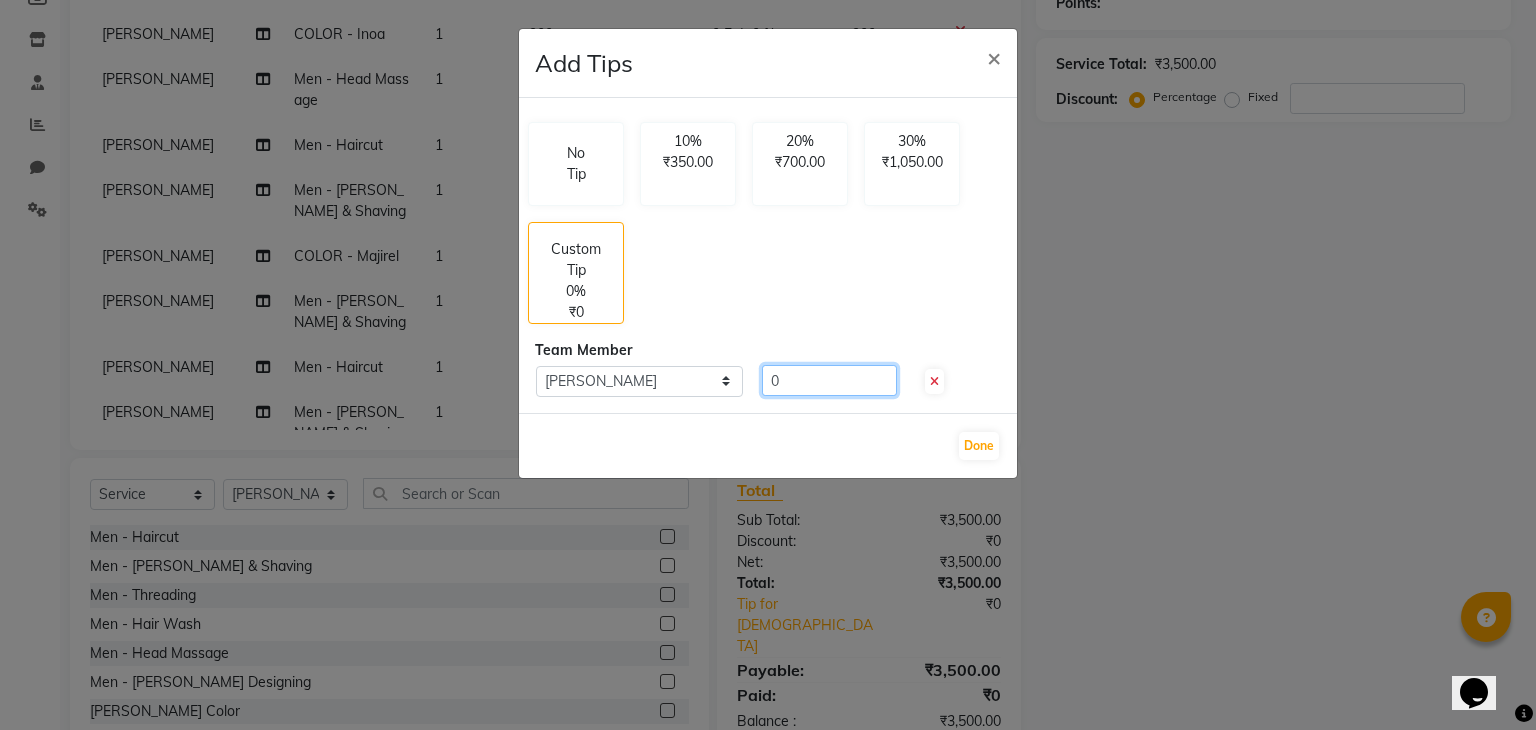 click on "0" 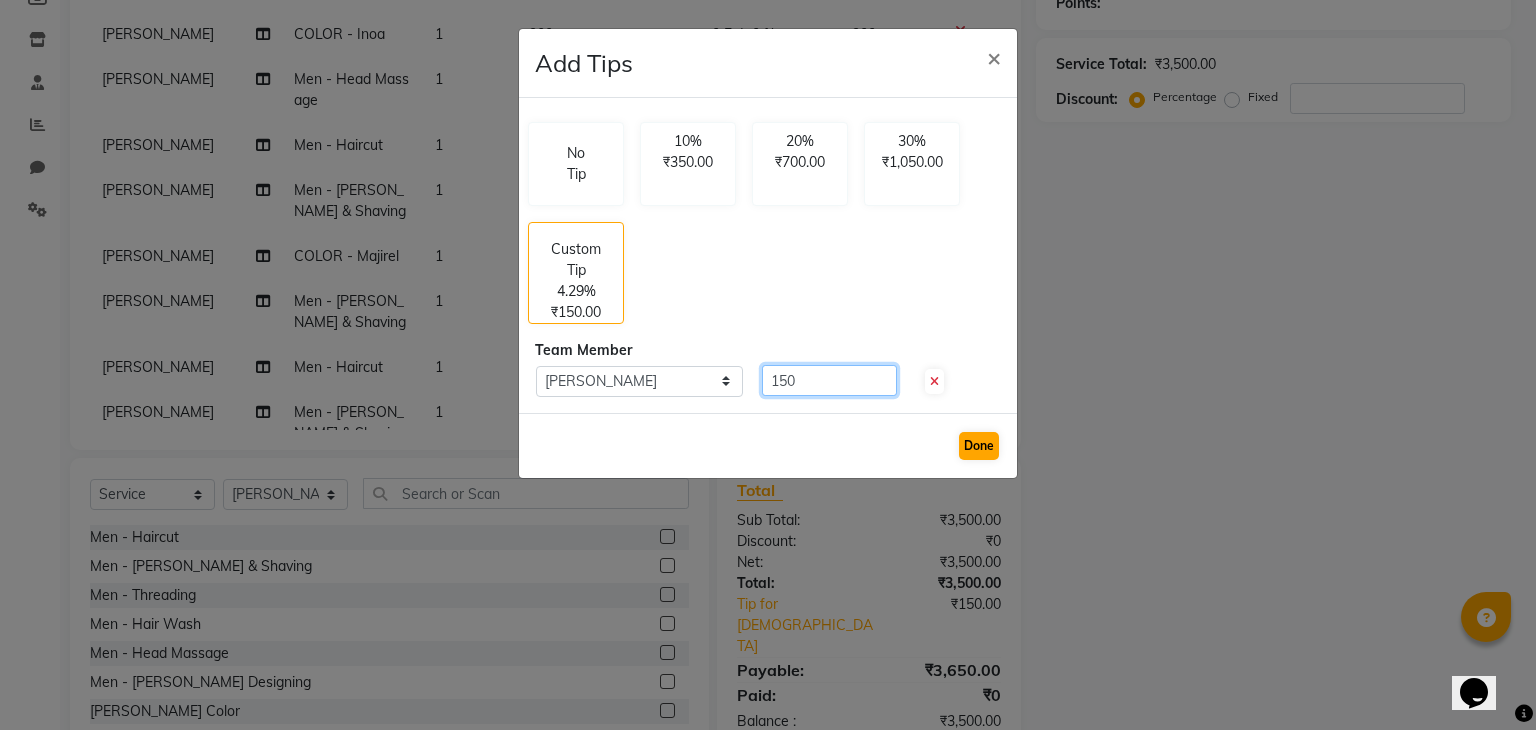 type on "150" 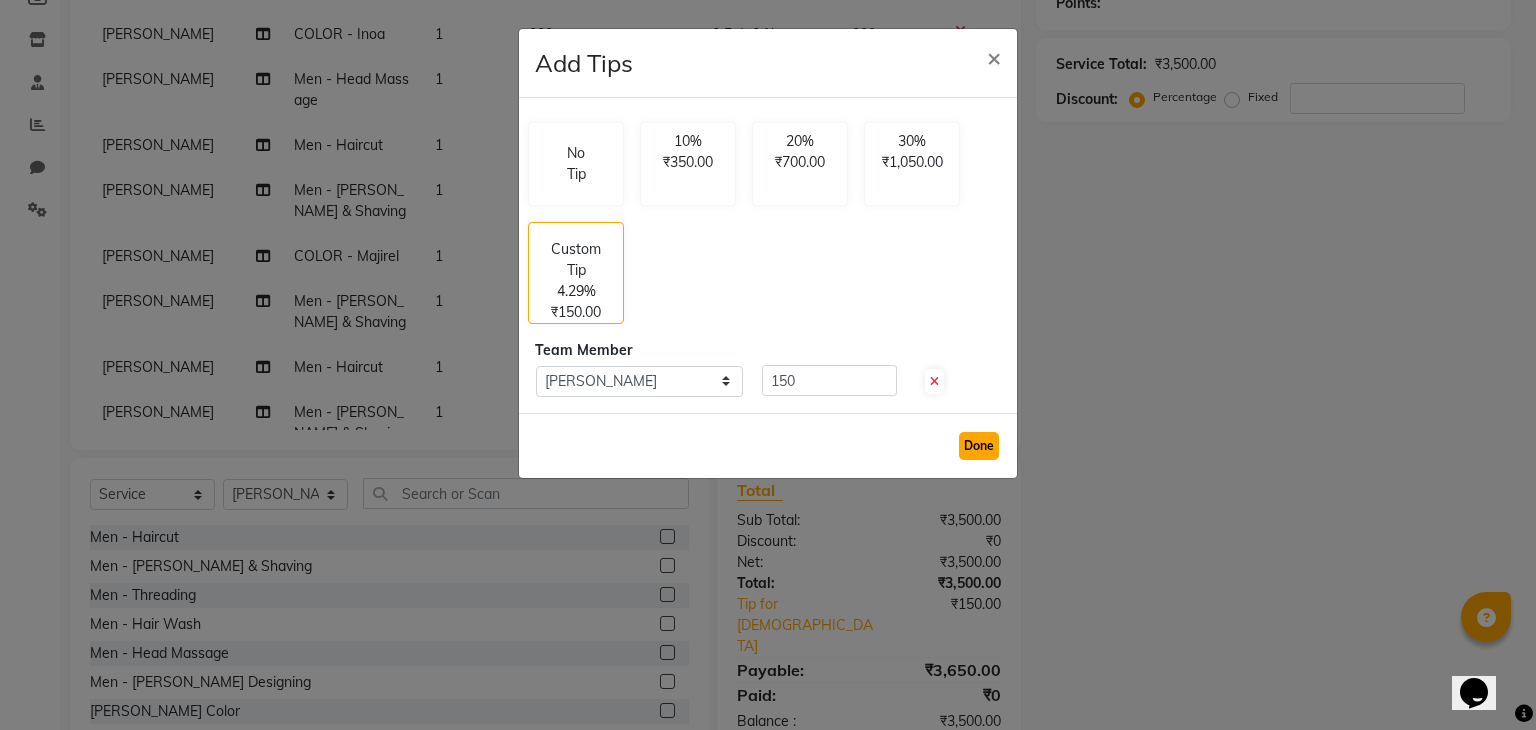 click on "Done" 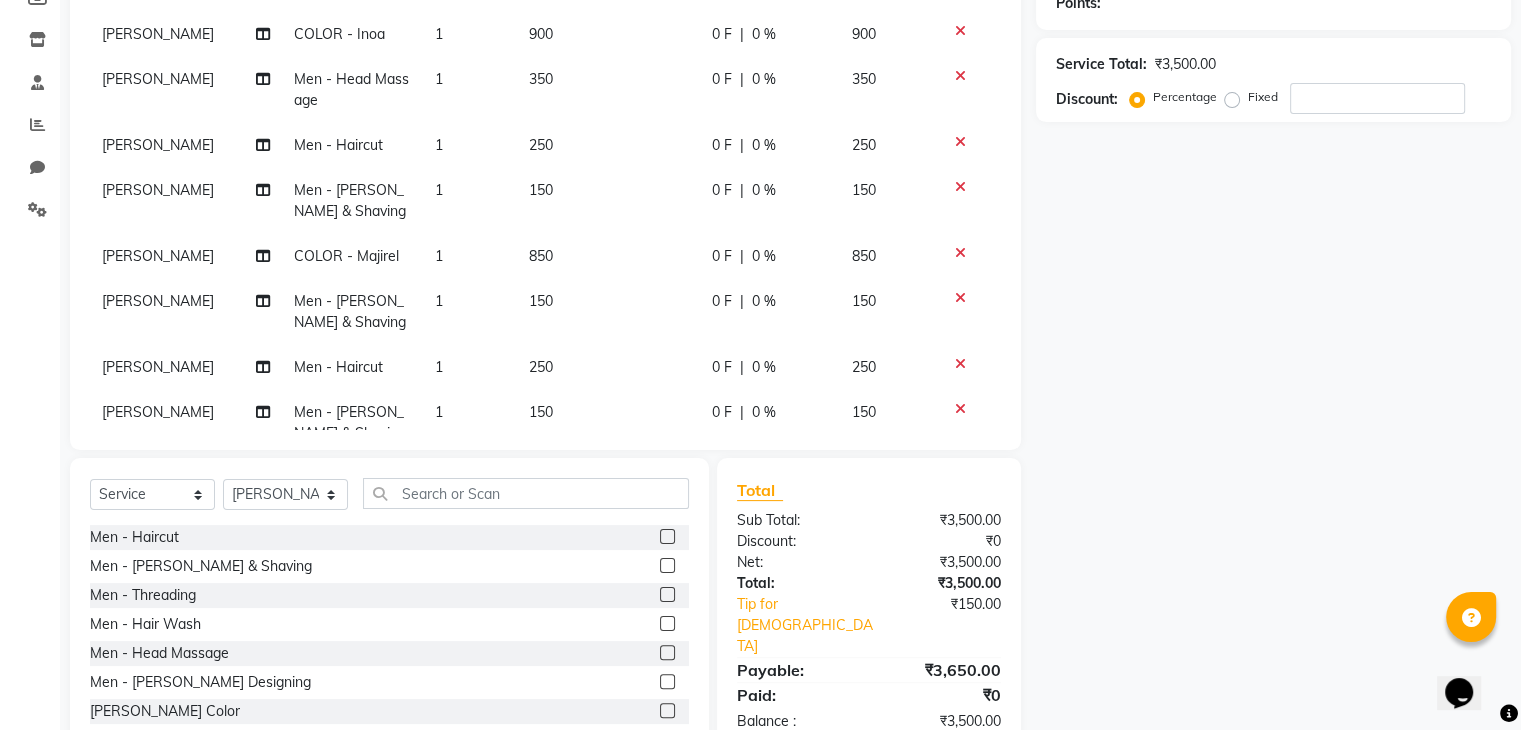 scroll, scrollTop: 0, scrollLeft: 0, axis: both 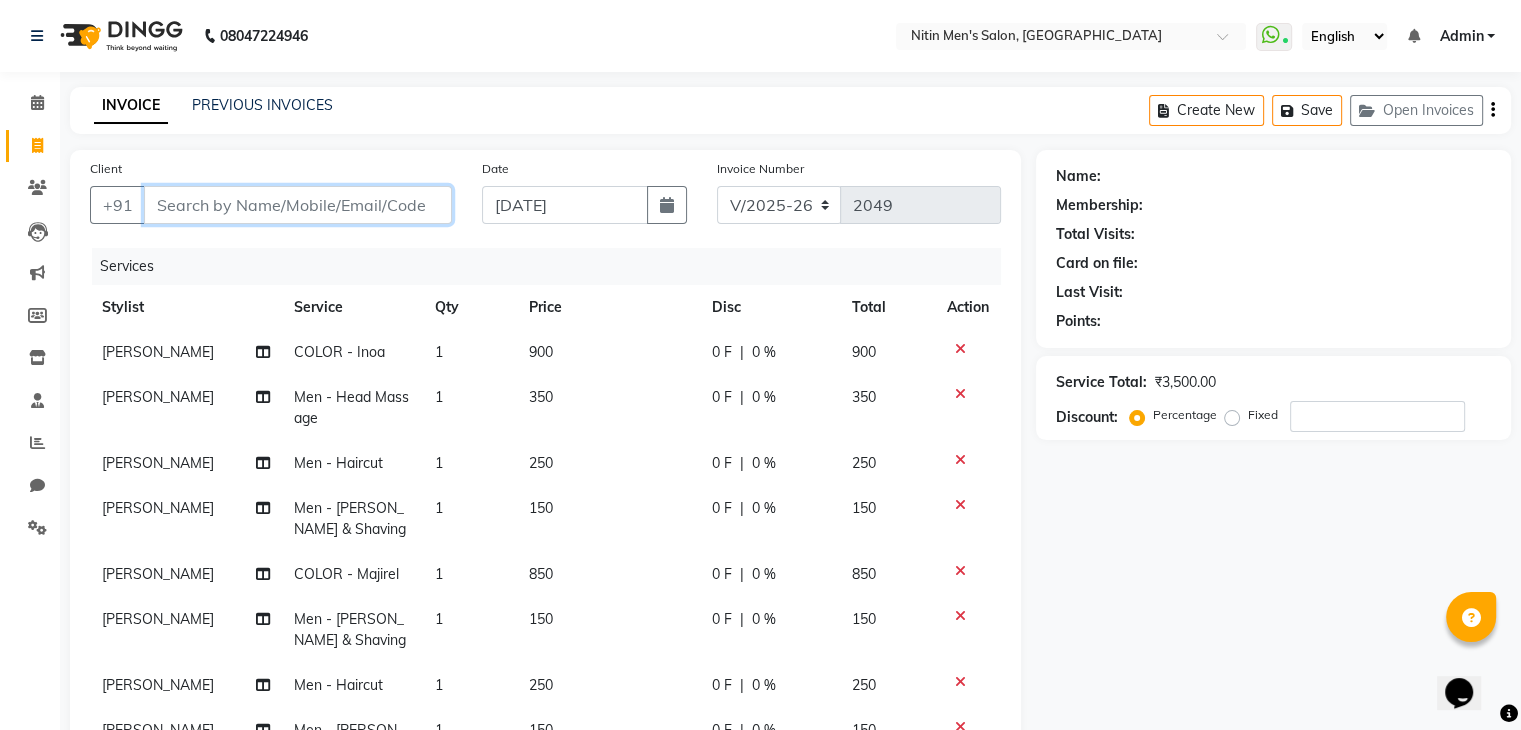 click on "Client" at bounding box center [298, 205] 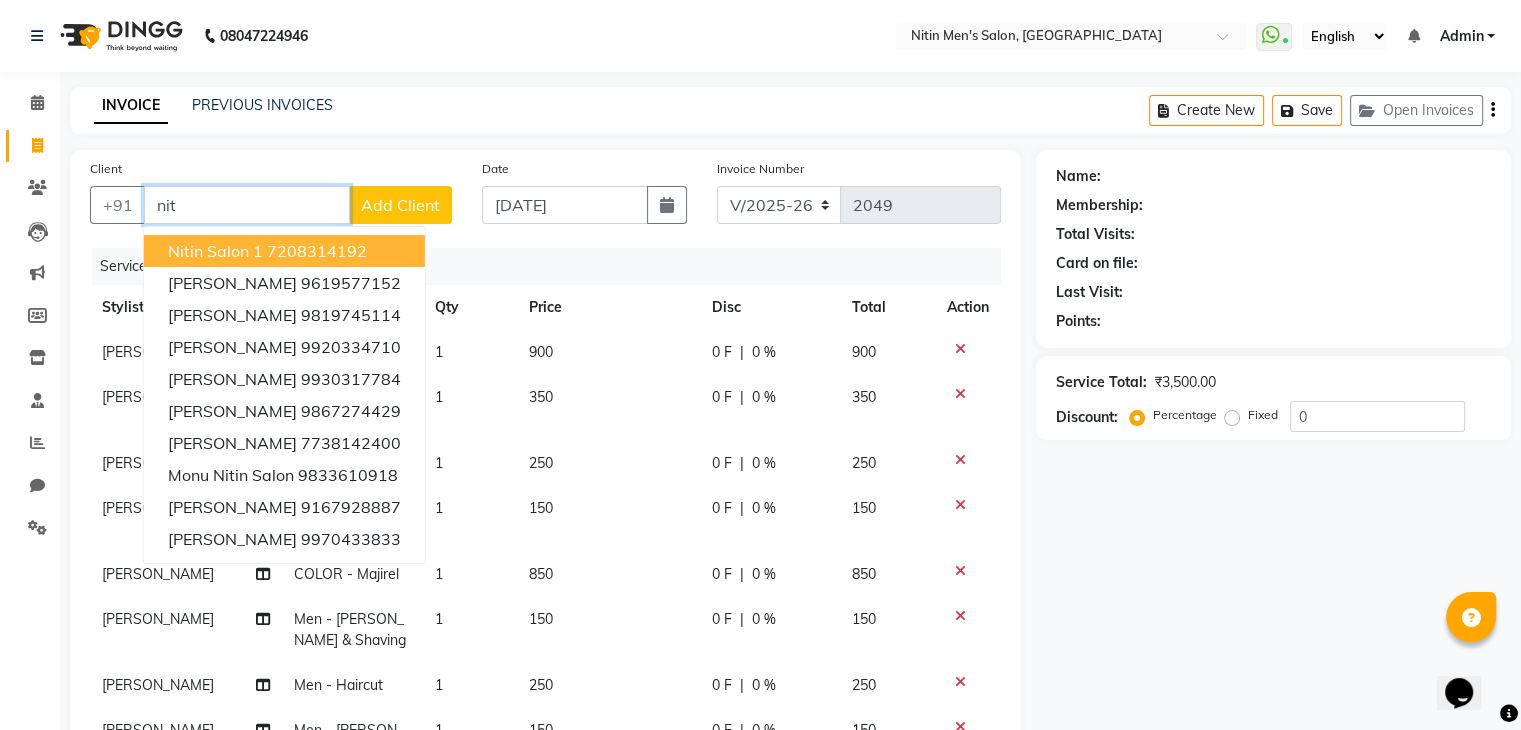 click on "7208314192" at bounding box center (317, 251) 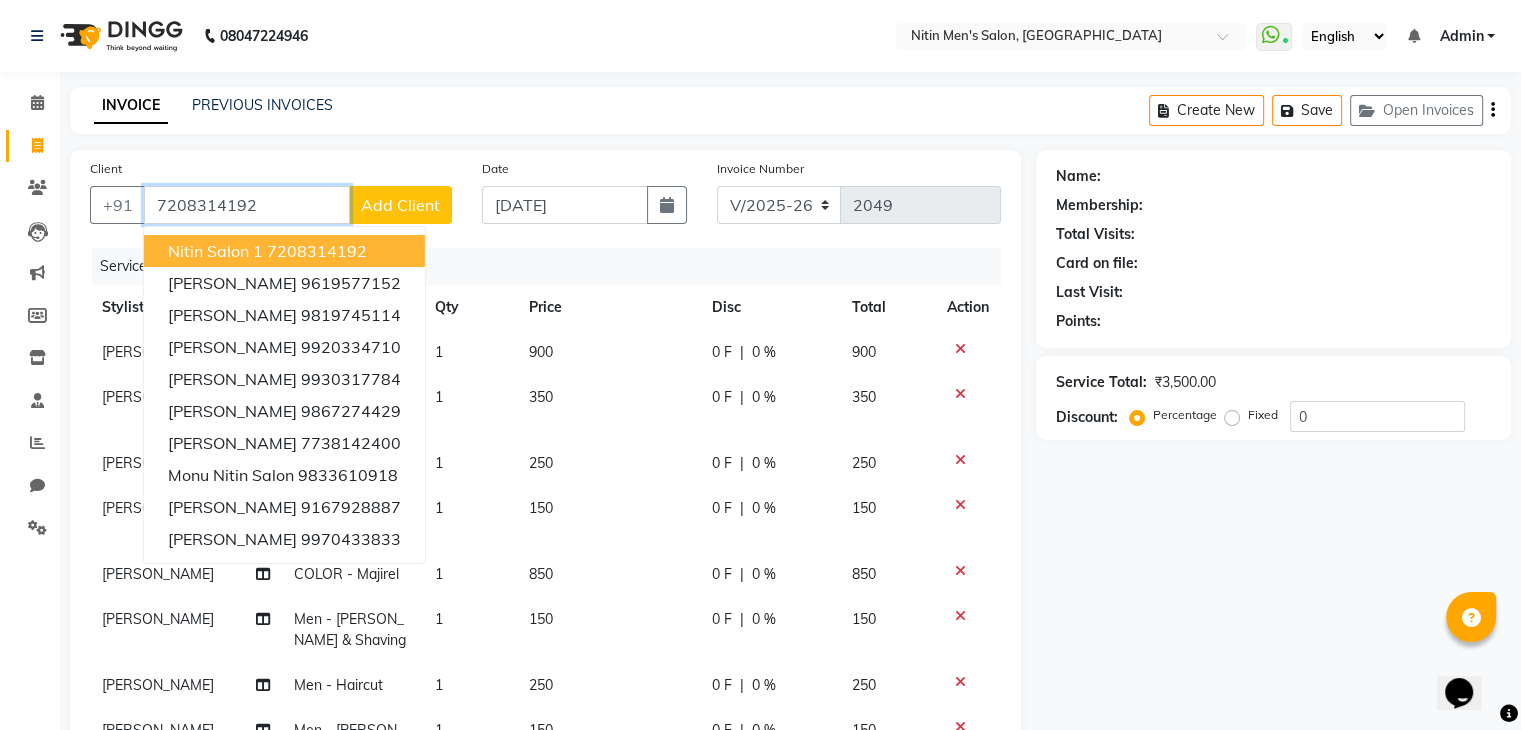 type on "7208314192" 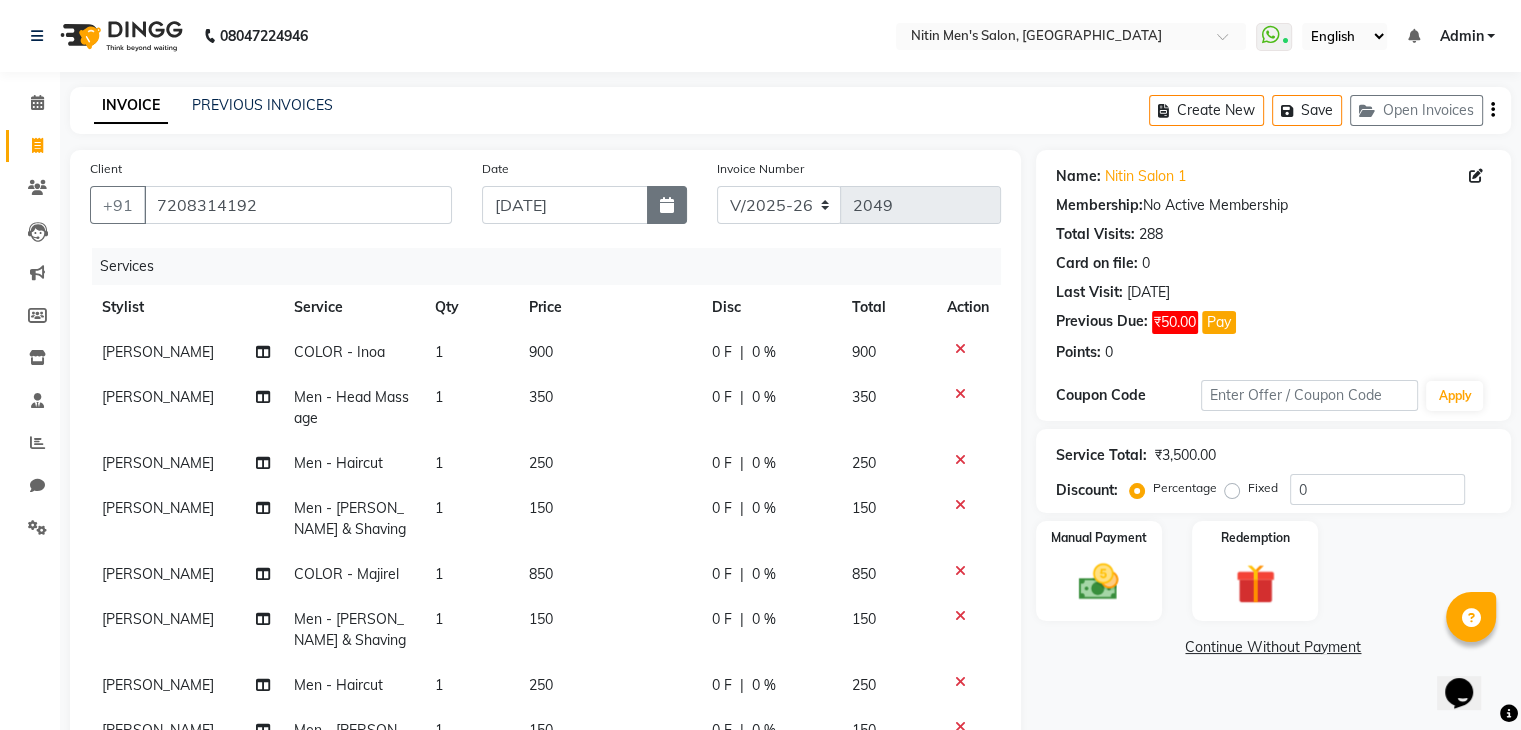 click 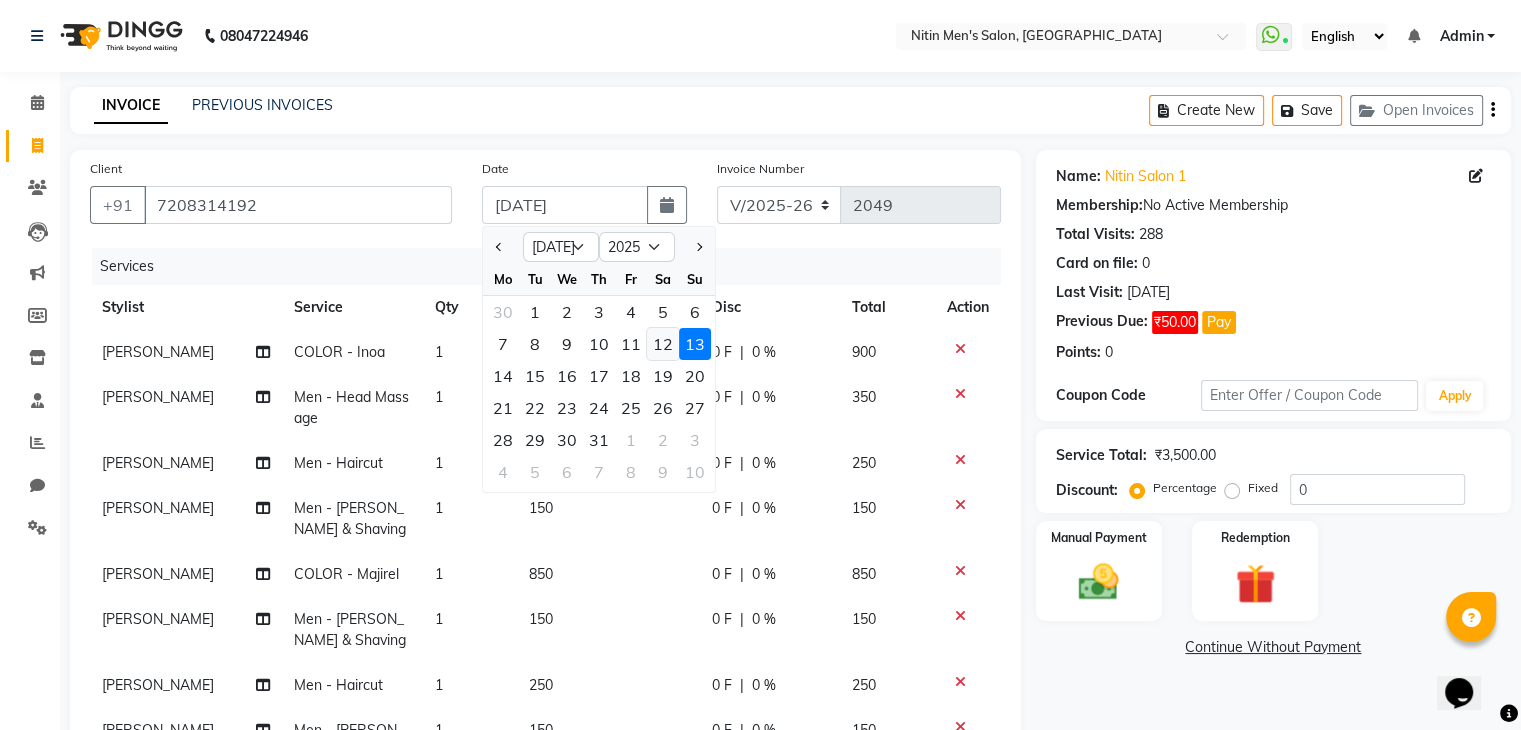 click on "12" 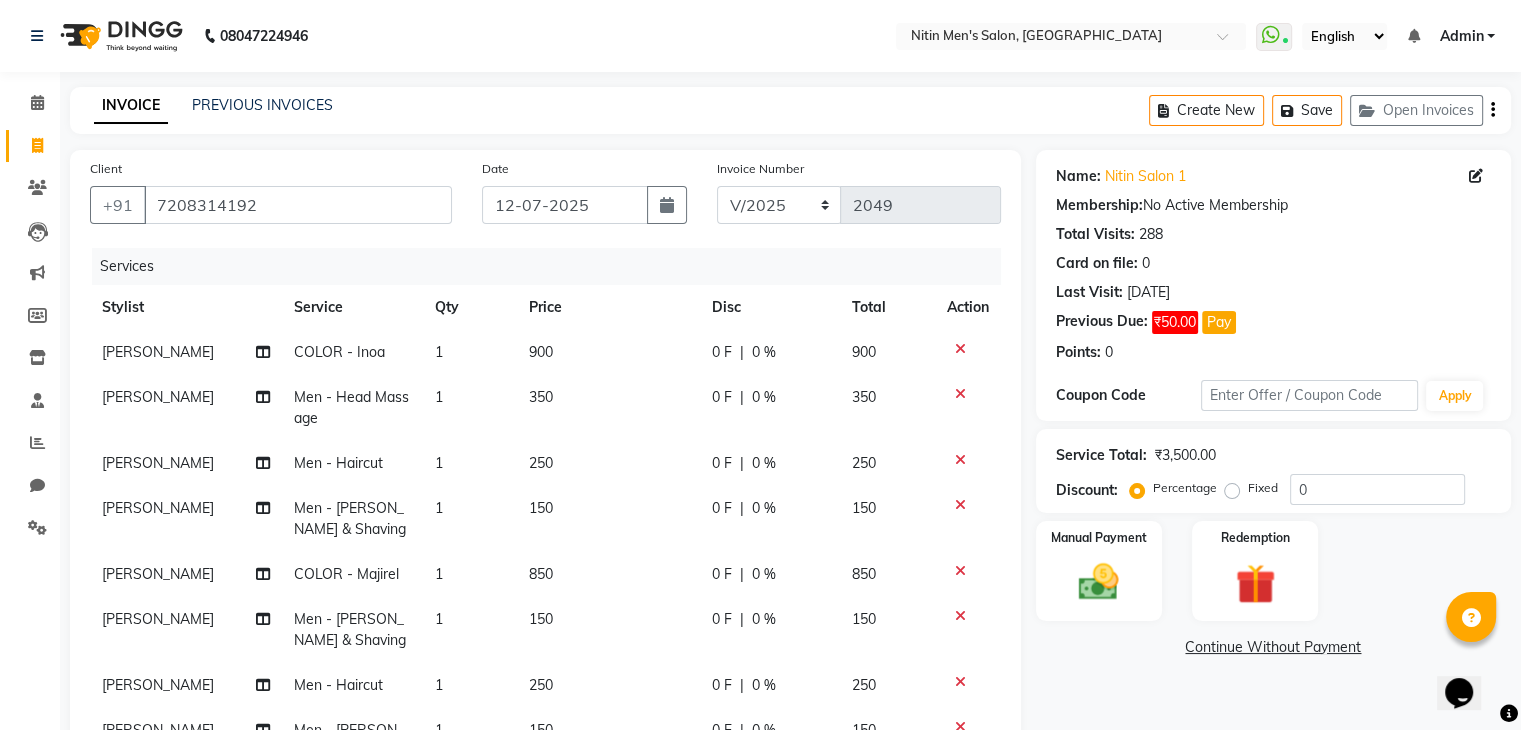 scroll, scrollTop: 255, scrollLeft: 0, axis: vertical 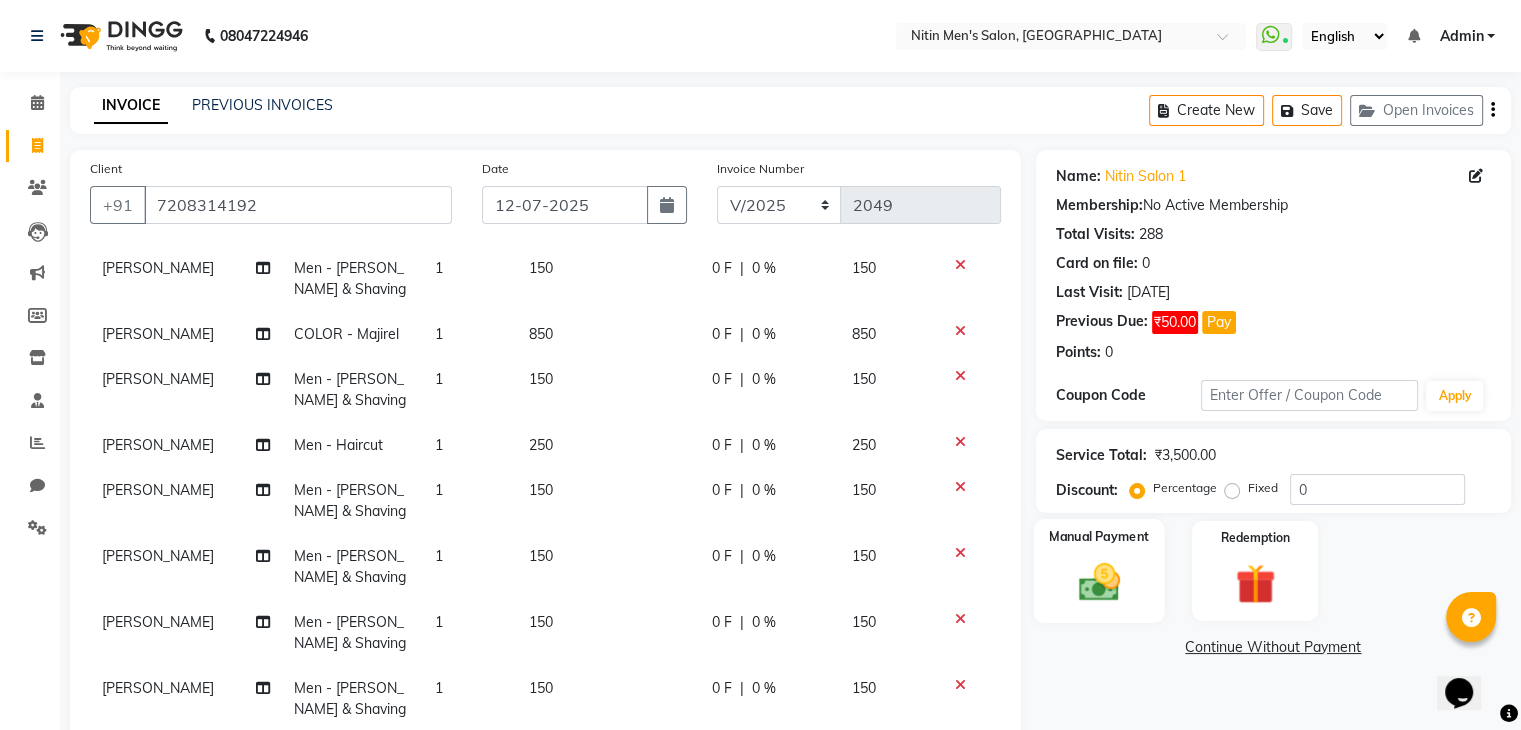 click on "Manual Payment" 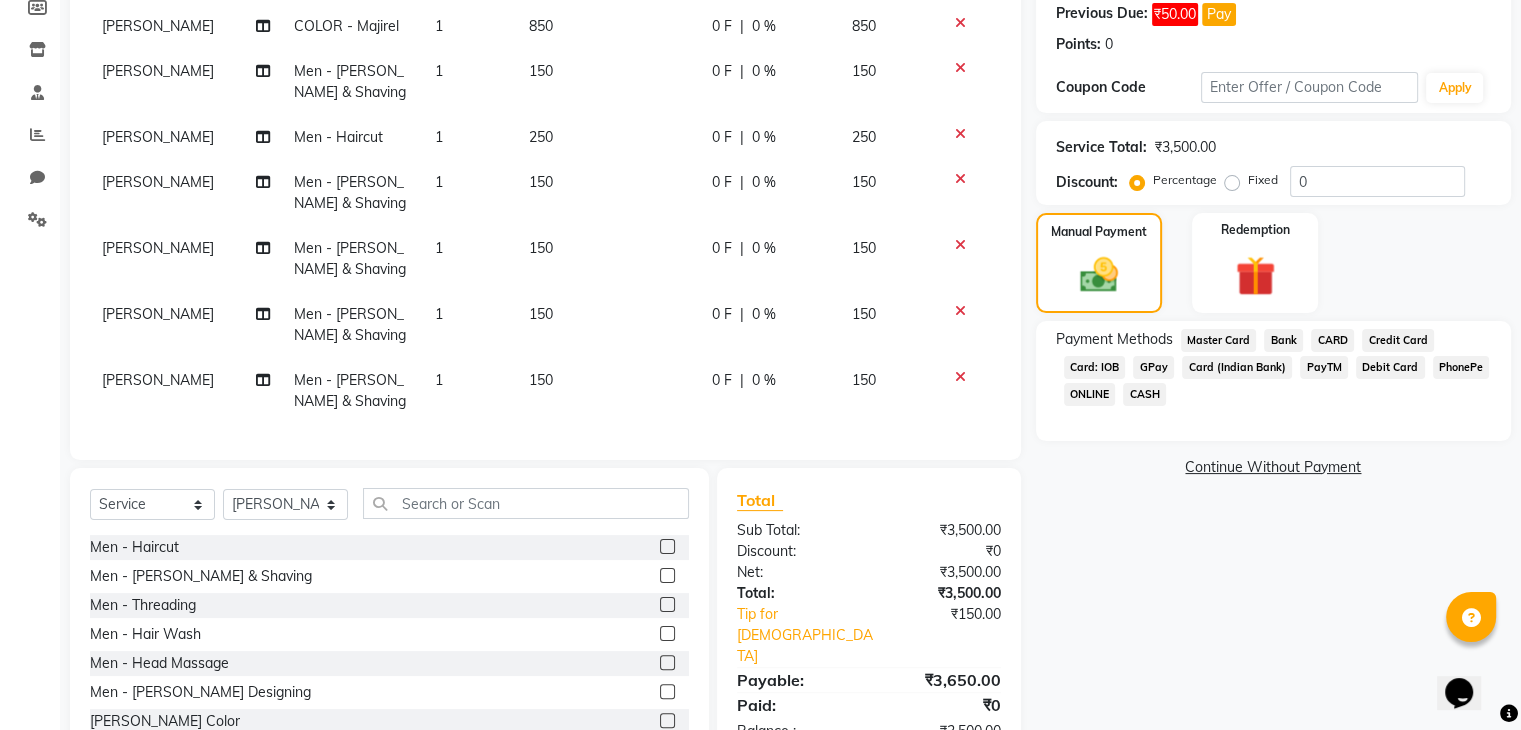 scroll, scrollTop: 312, scrollLeft: 0, axis: vertical 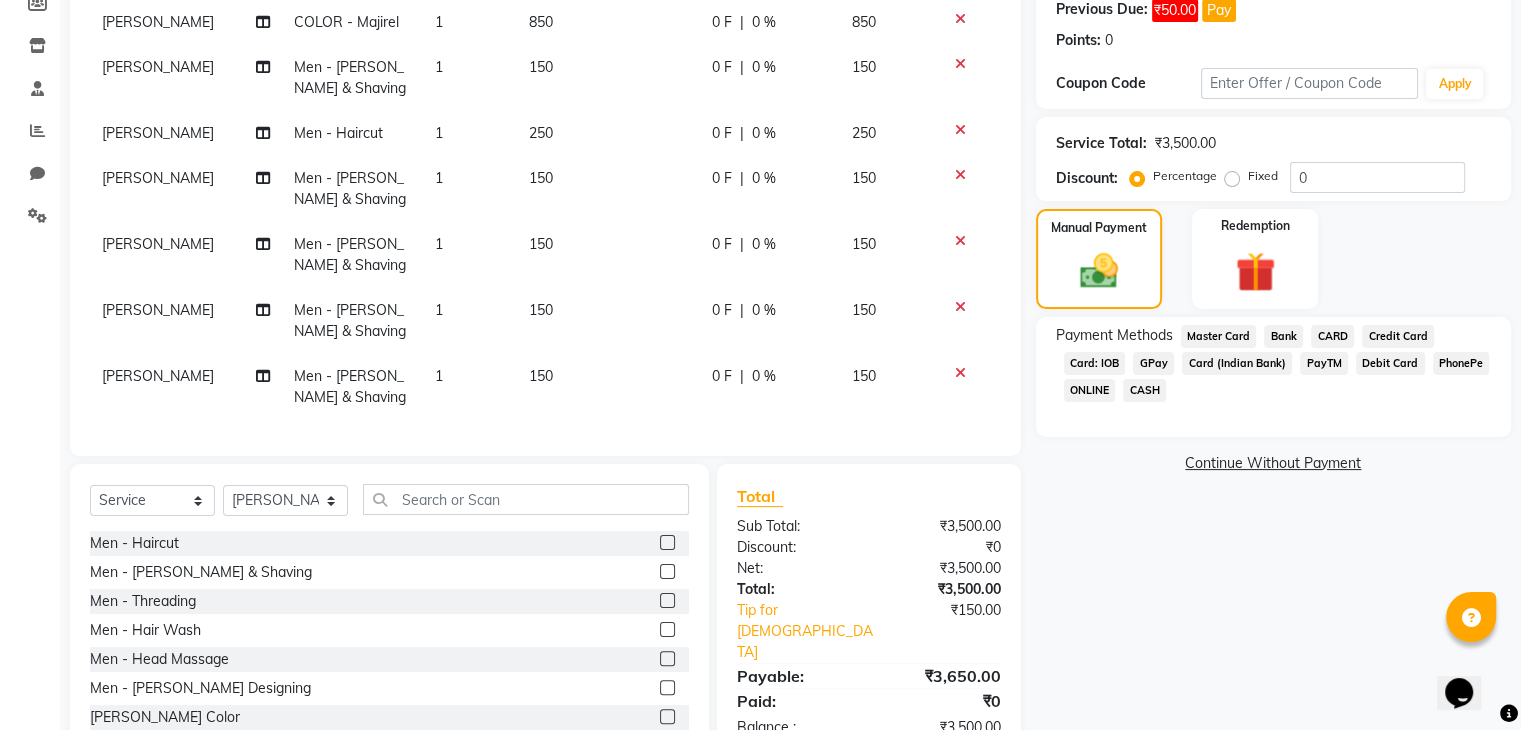click on "GPay" 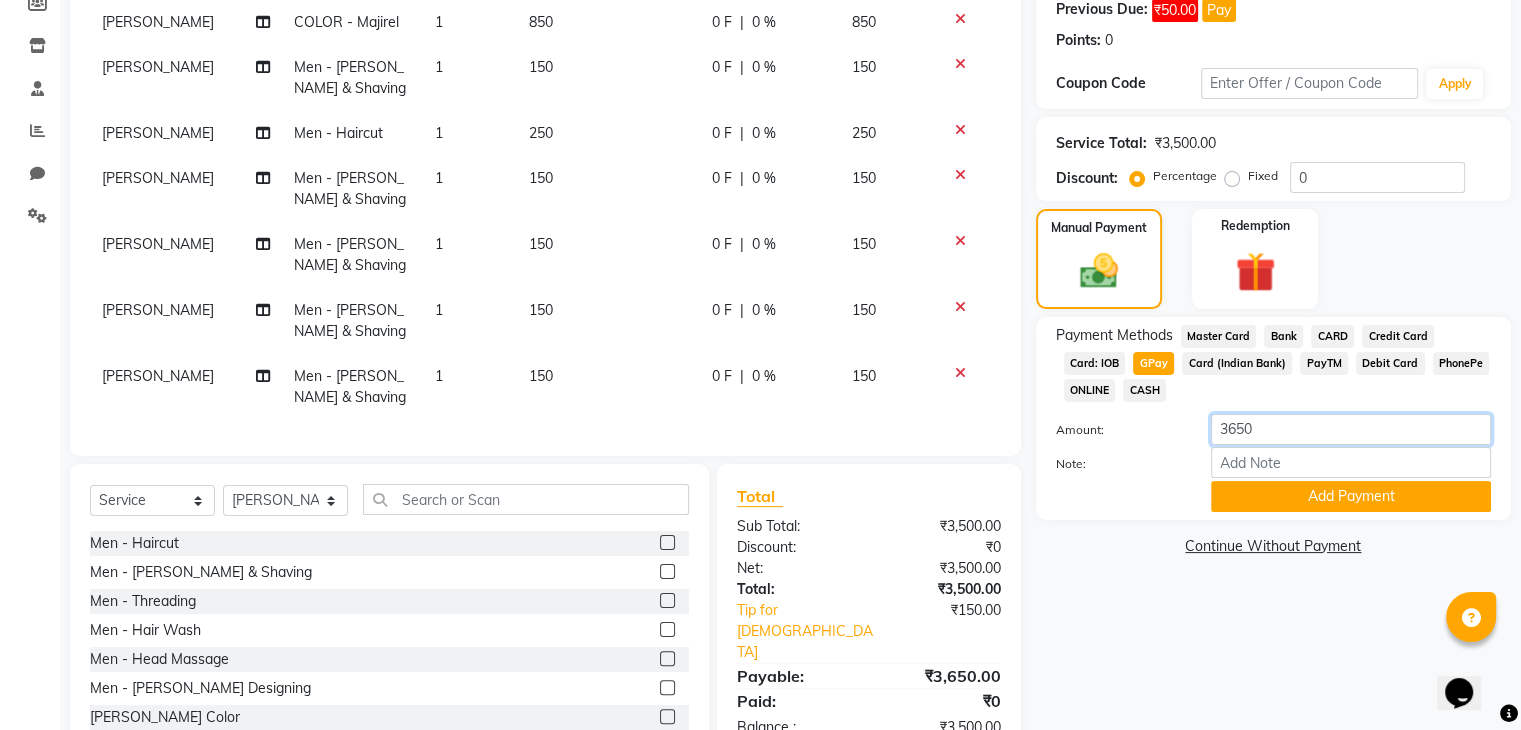 click on "3650" 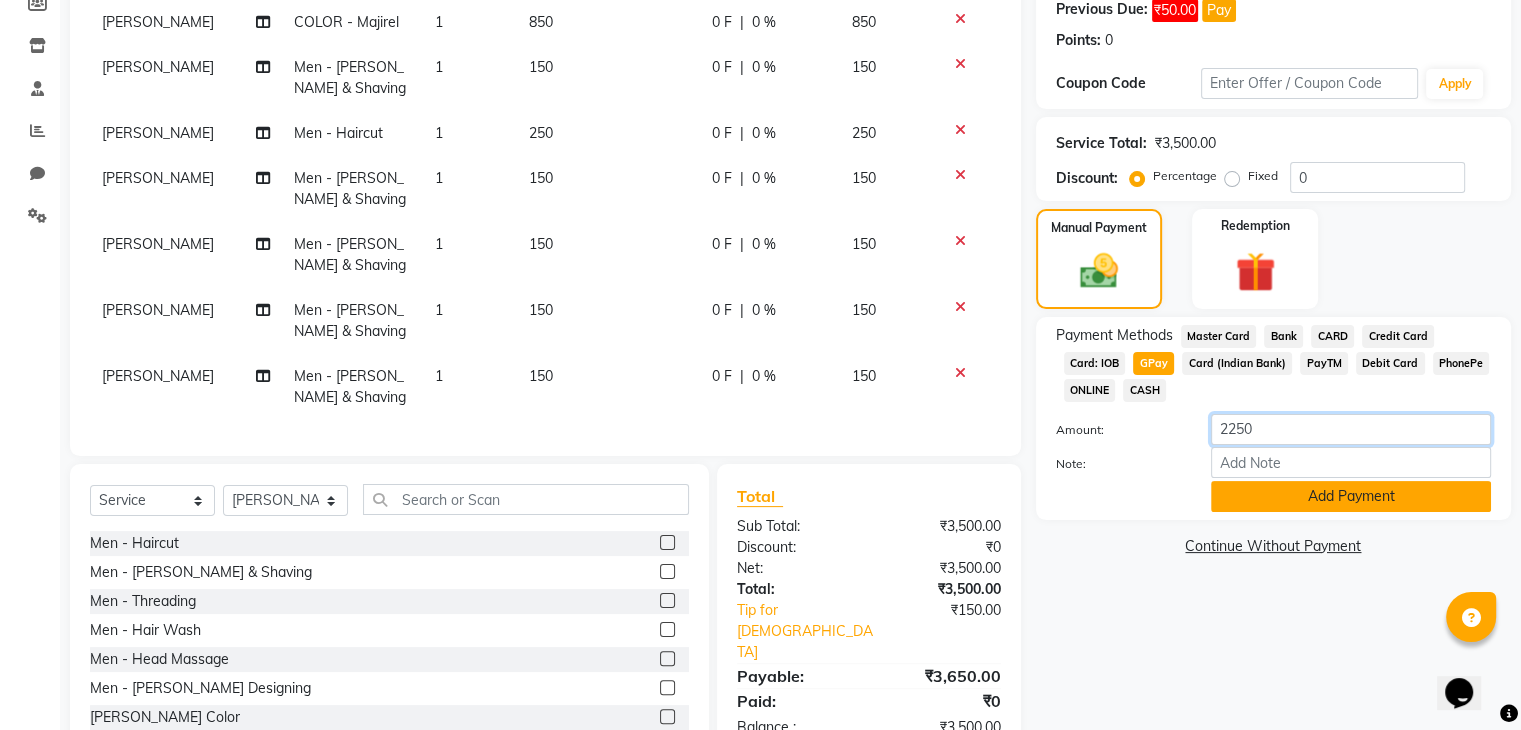 type on "2250" 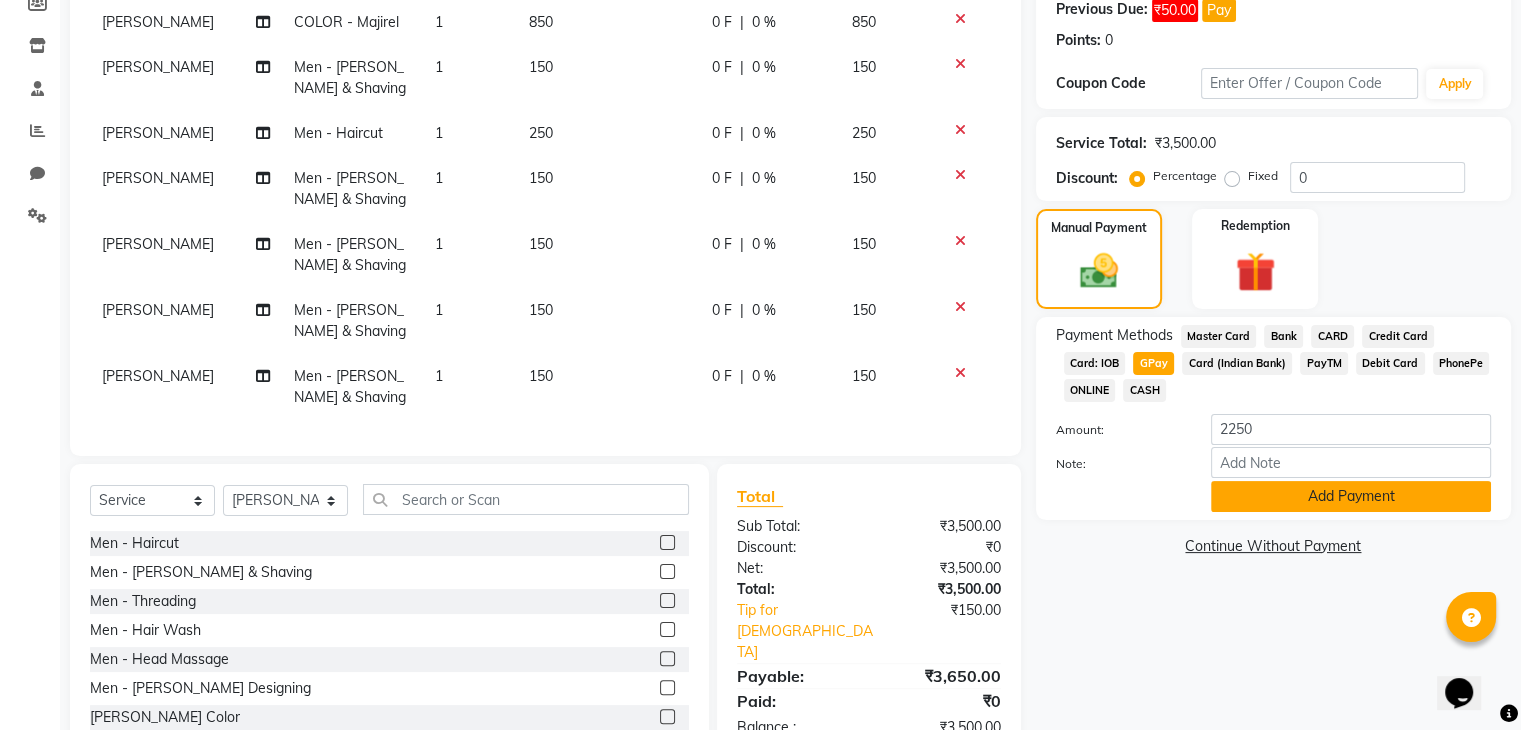 click on "Add Payment" 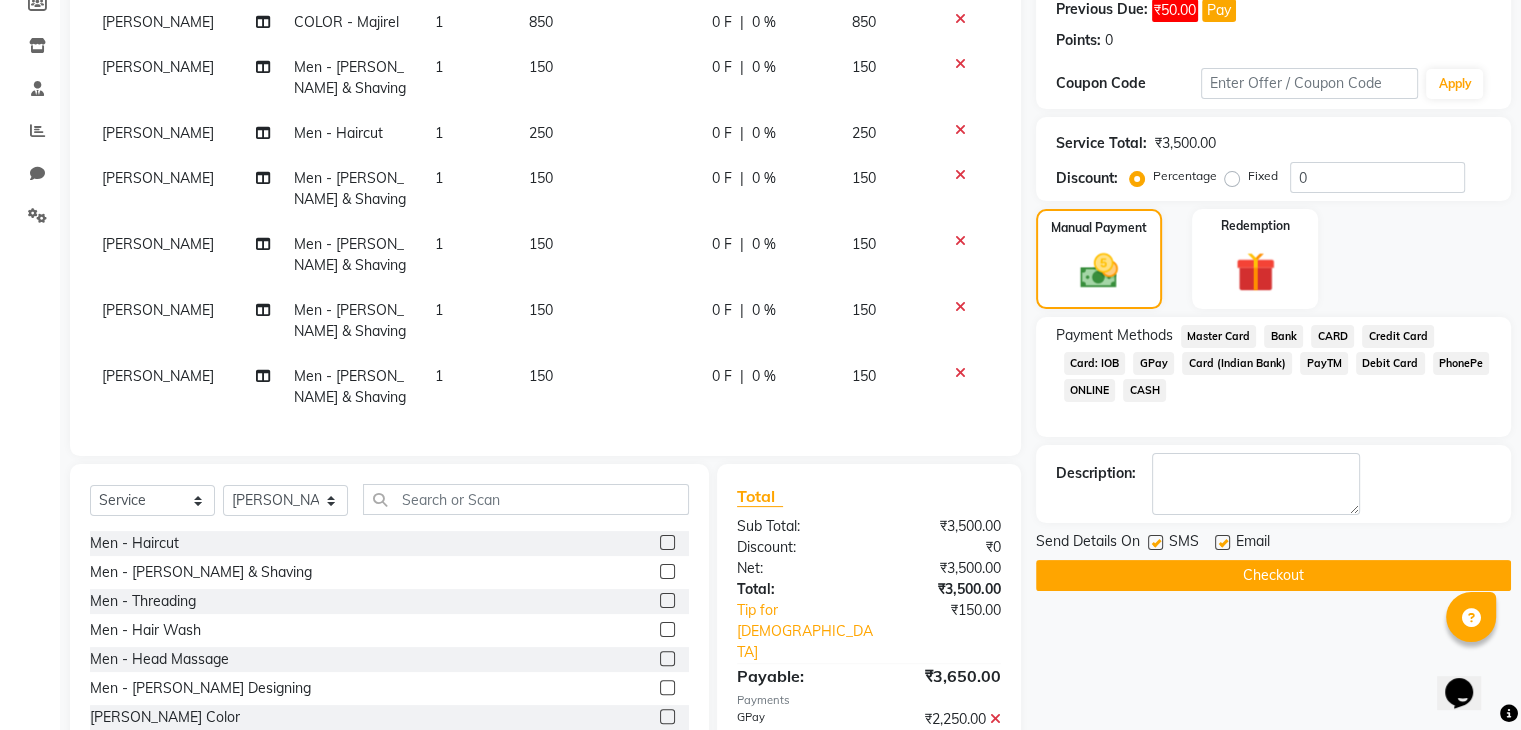 scroll, scrollTop: 404, scrollLeft: 0, axis: vertical 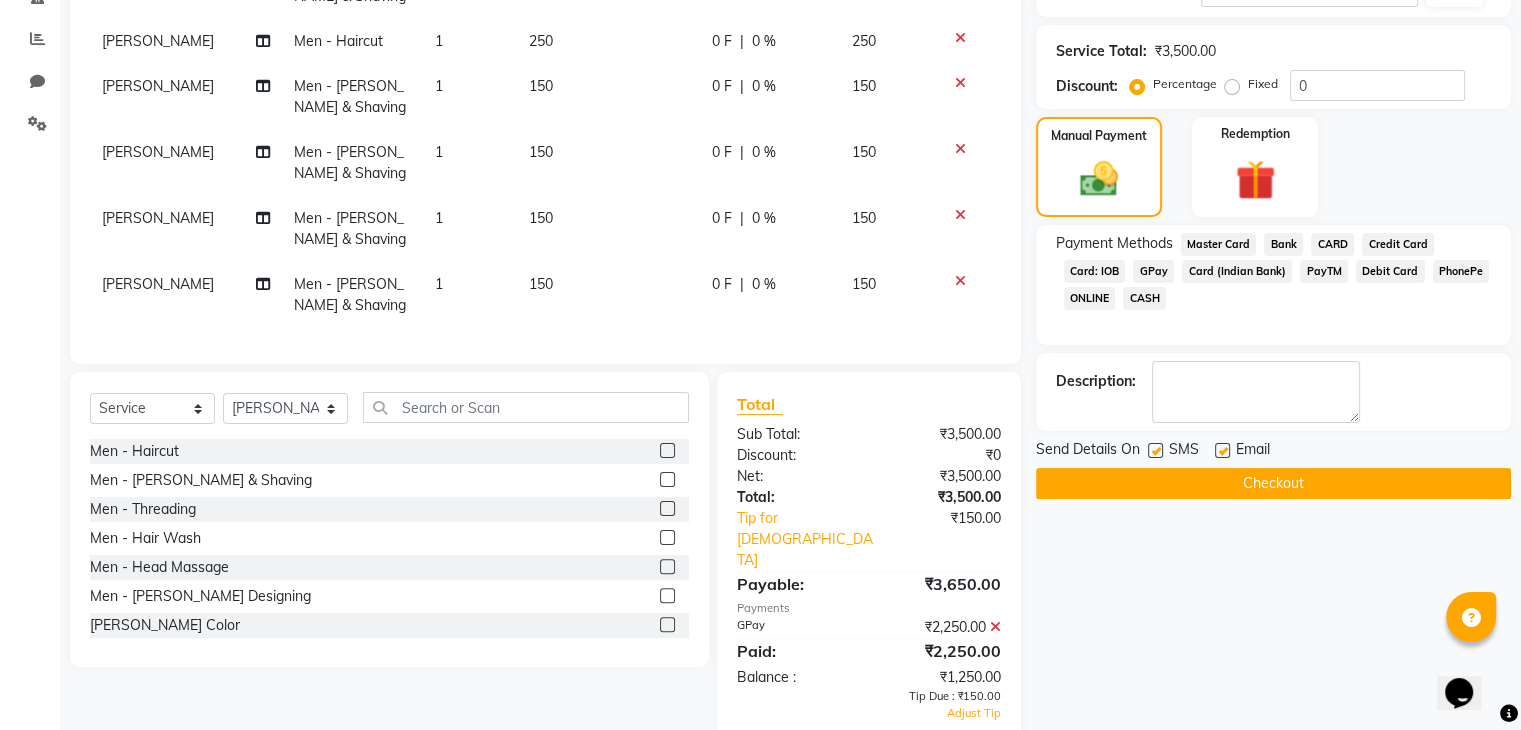 click on "CASH" 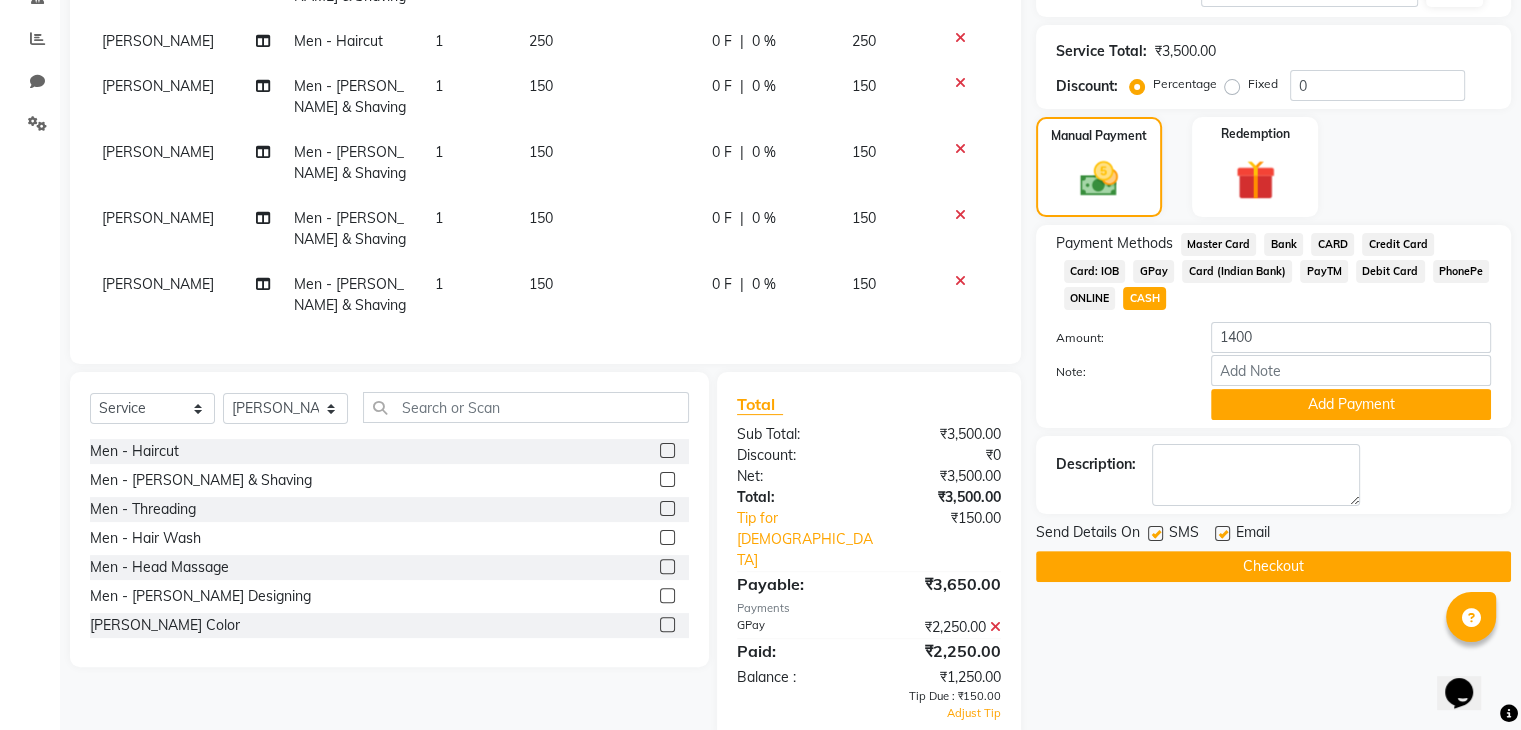 click 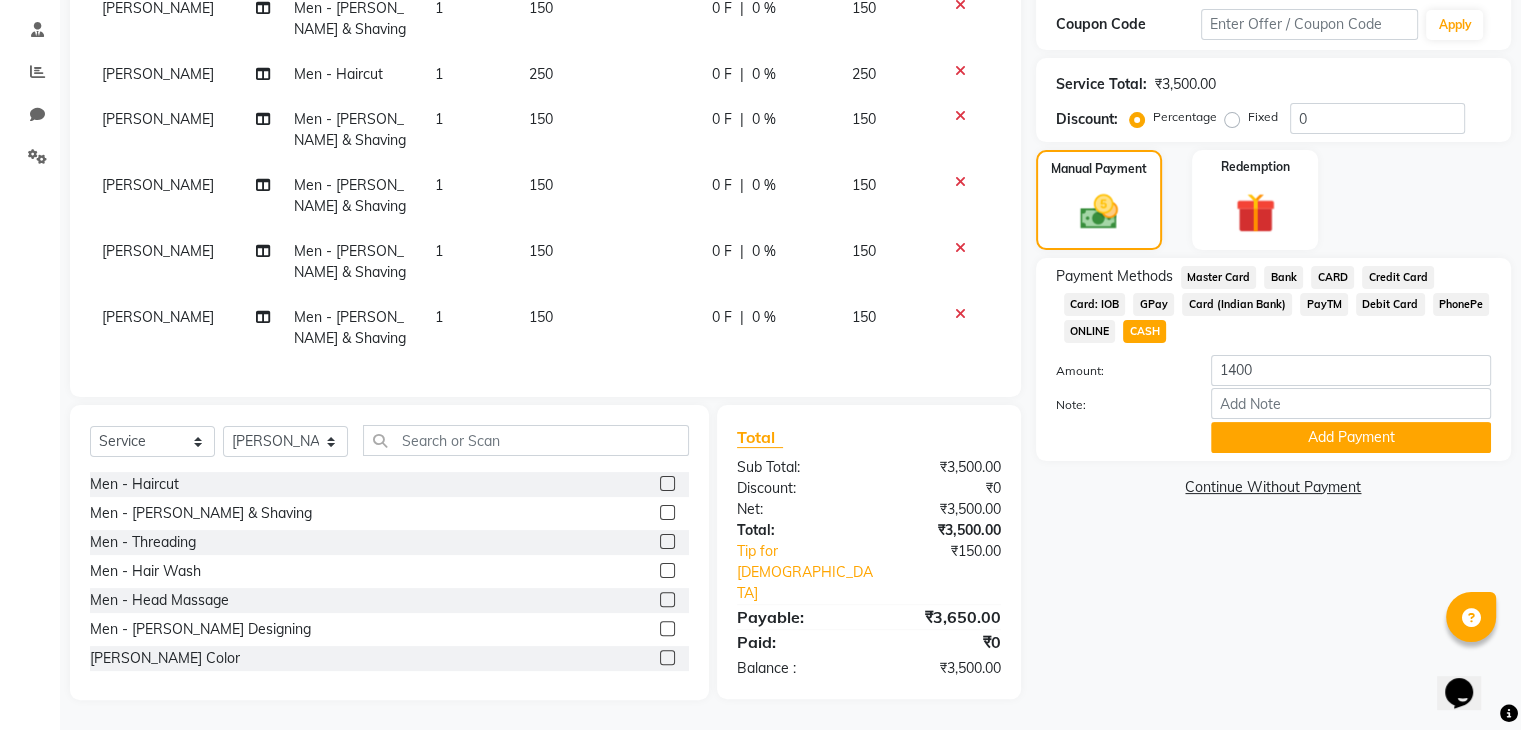scroll, scrollTop: 372, scrollLeft: 0, axis: vertical 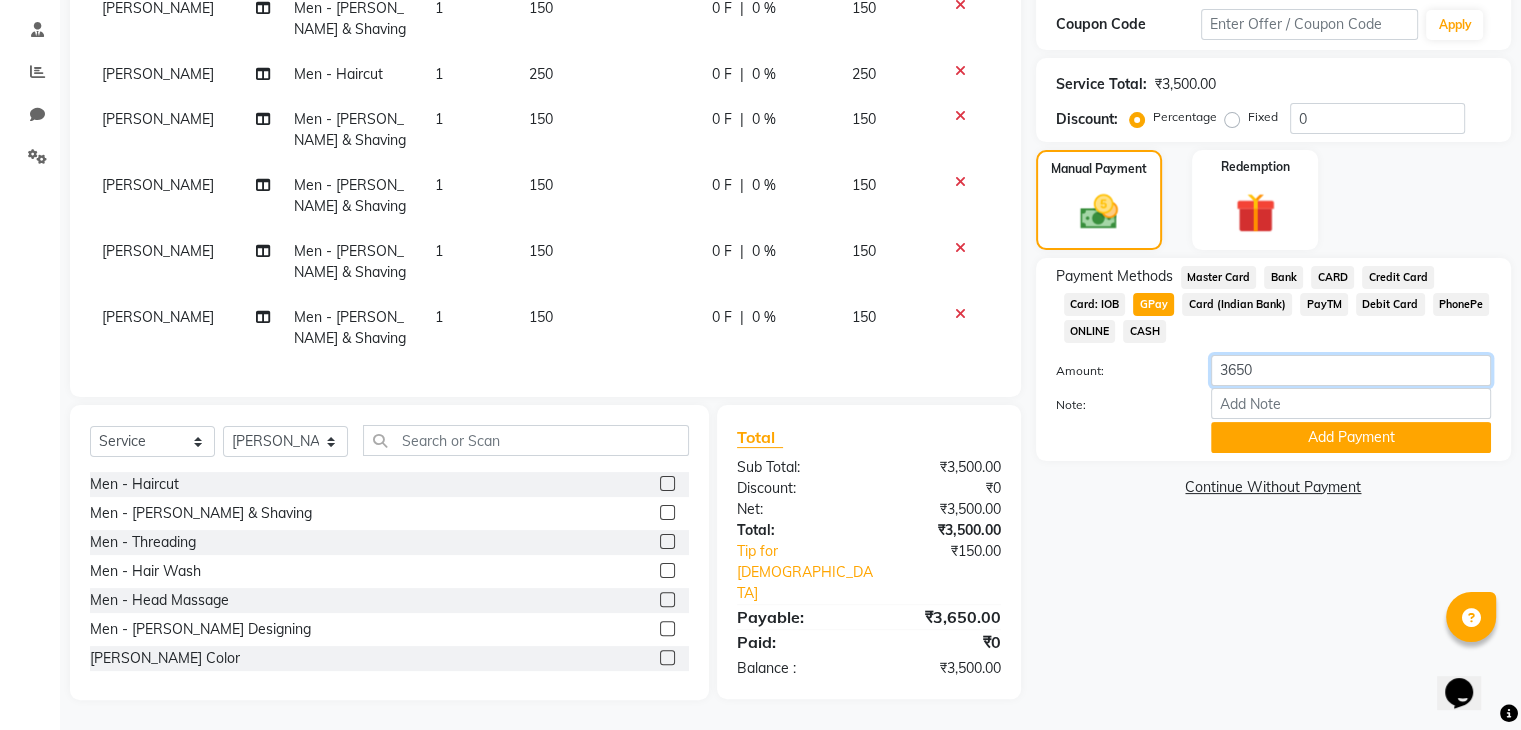 click on "3650" 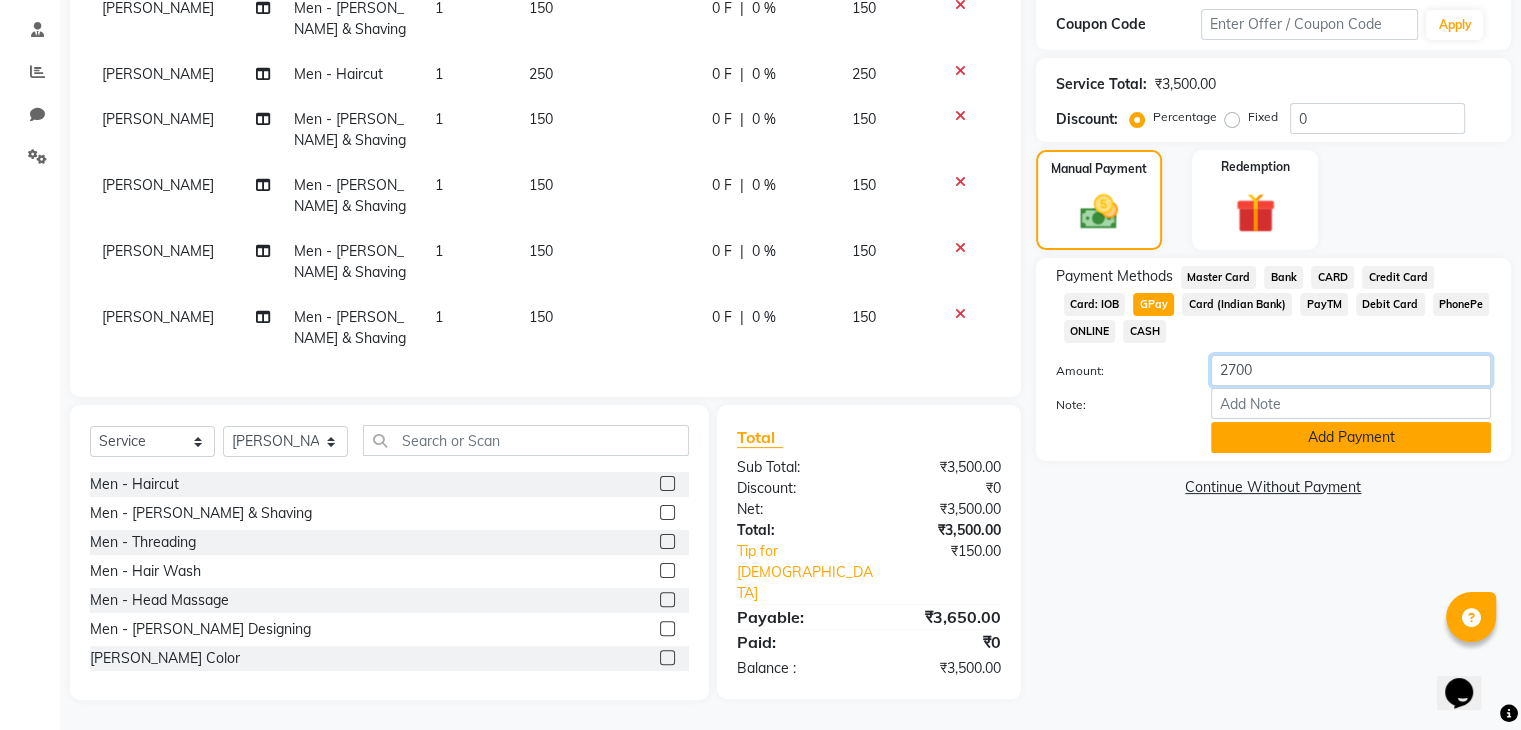 type on "2700" 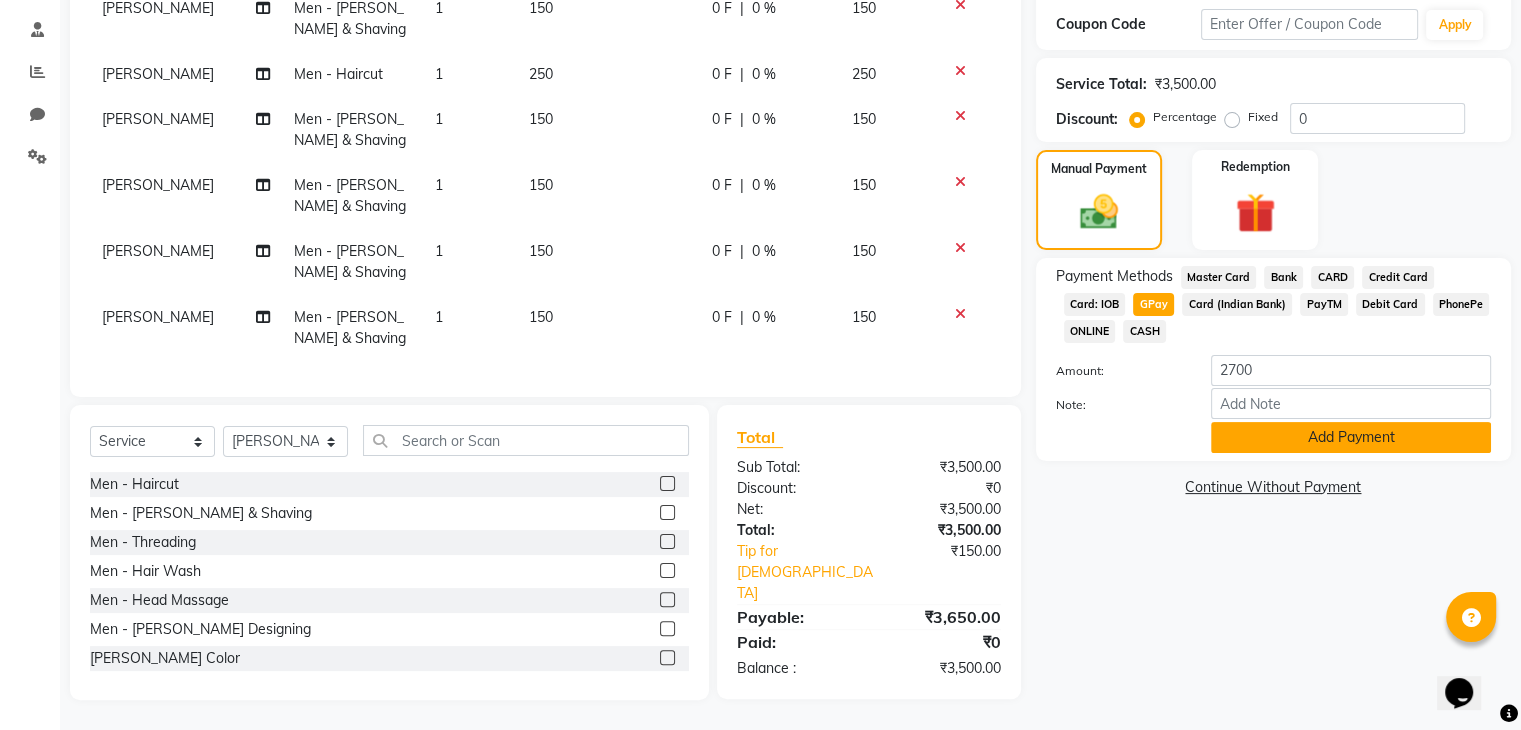 click on "Add Payment" 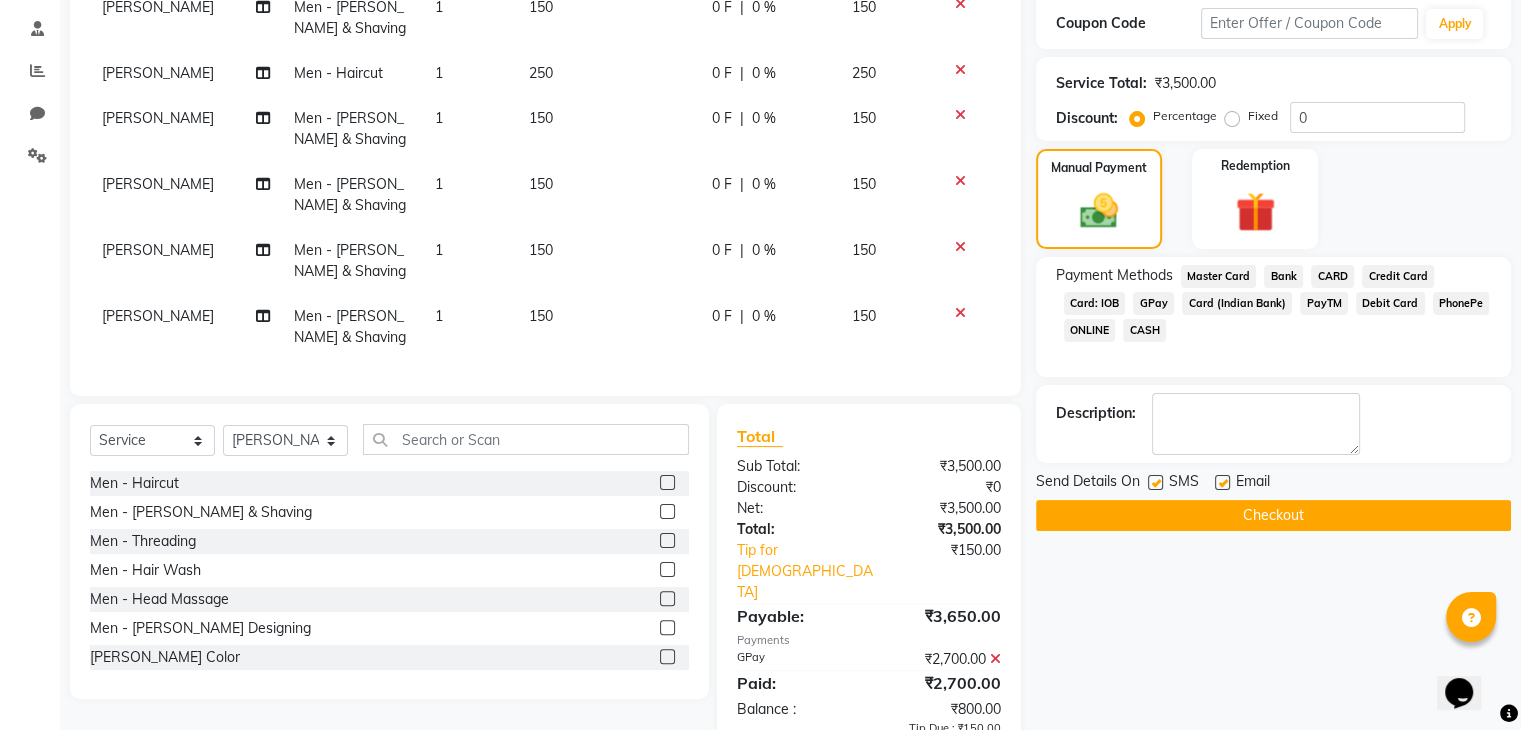 click on "CASH" 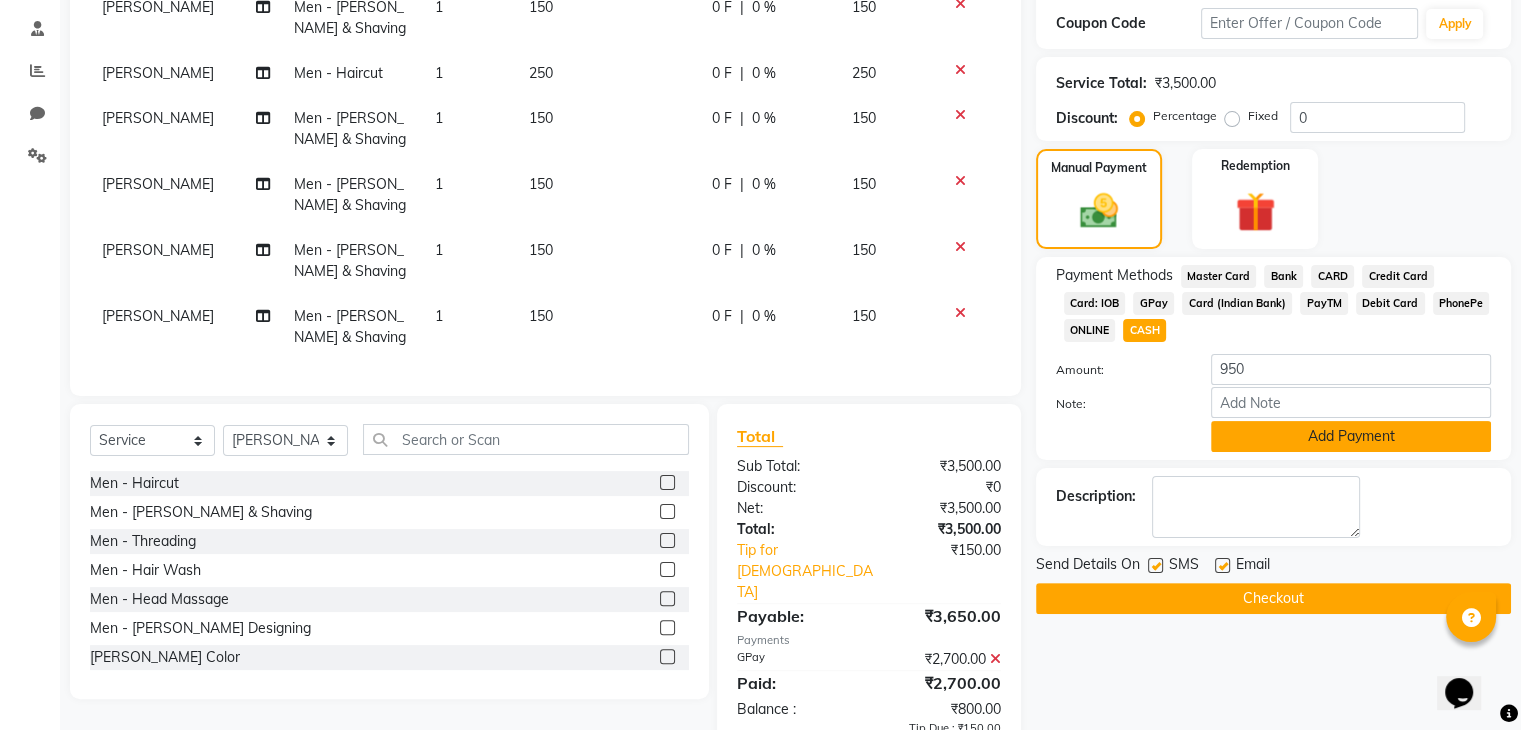 click on "Add Payment" 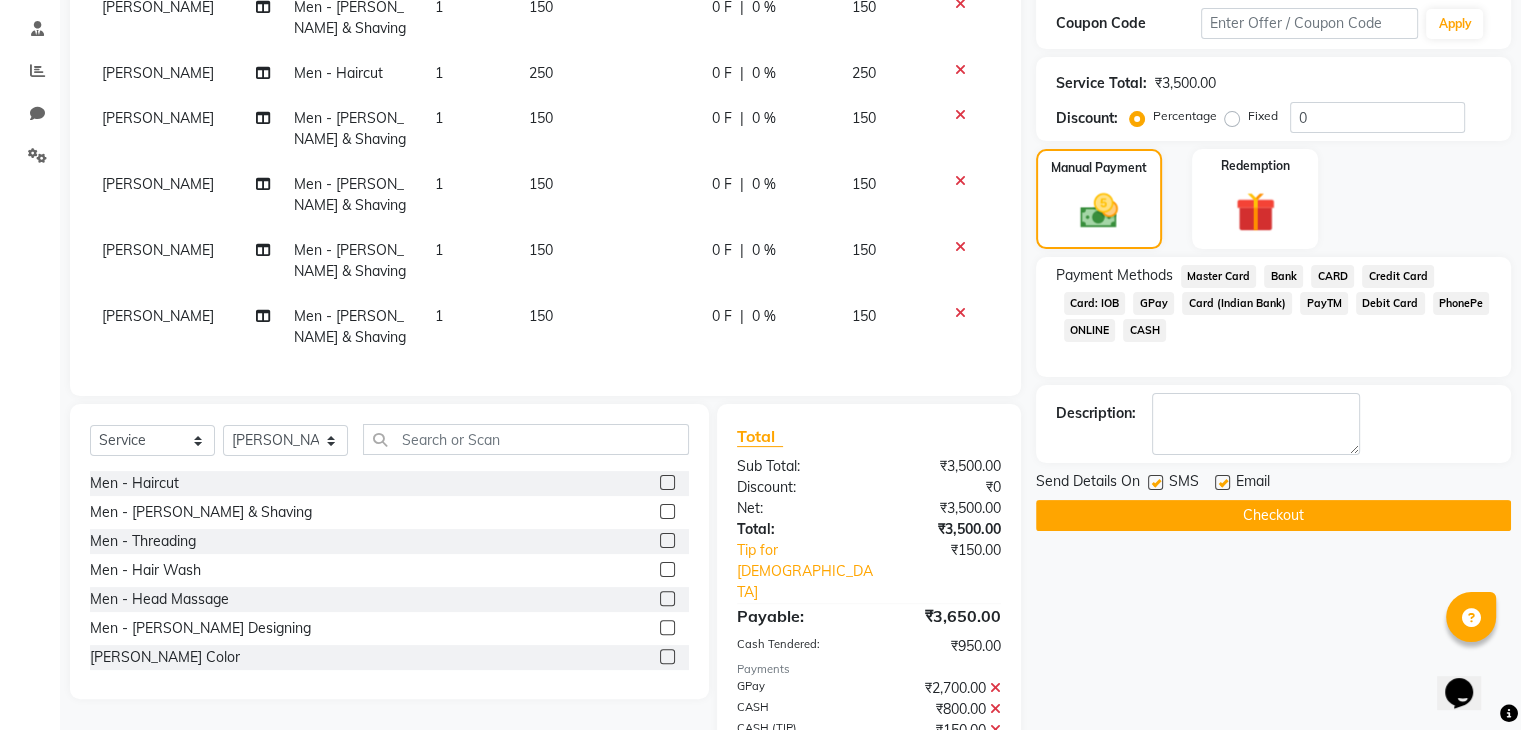 scroll, scrollTop: 441, scrollLeft: 0, axis: vertical 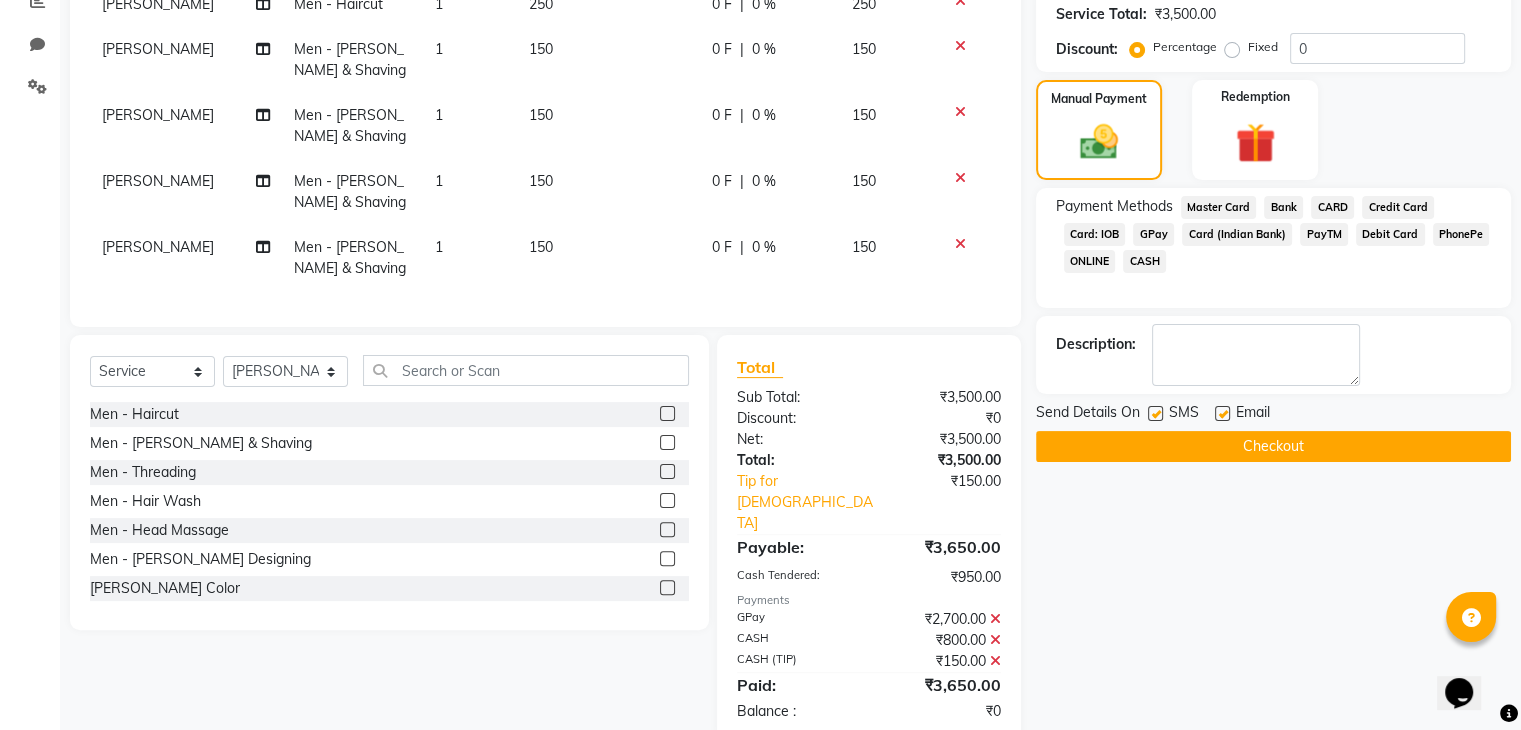 click 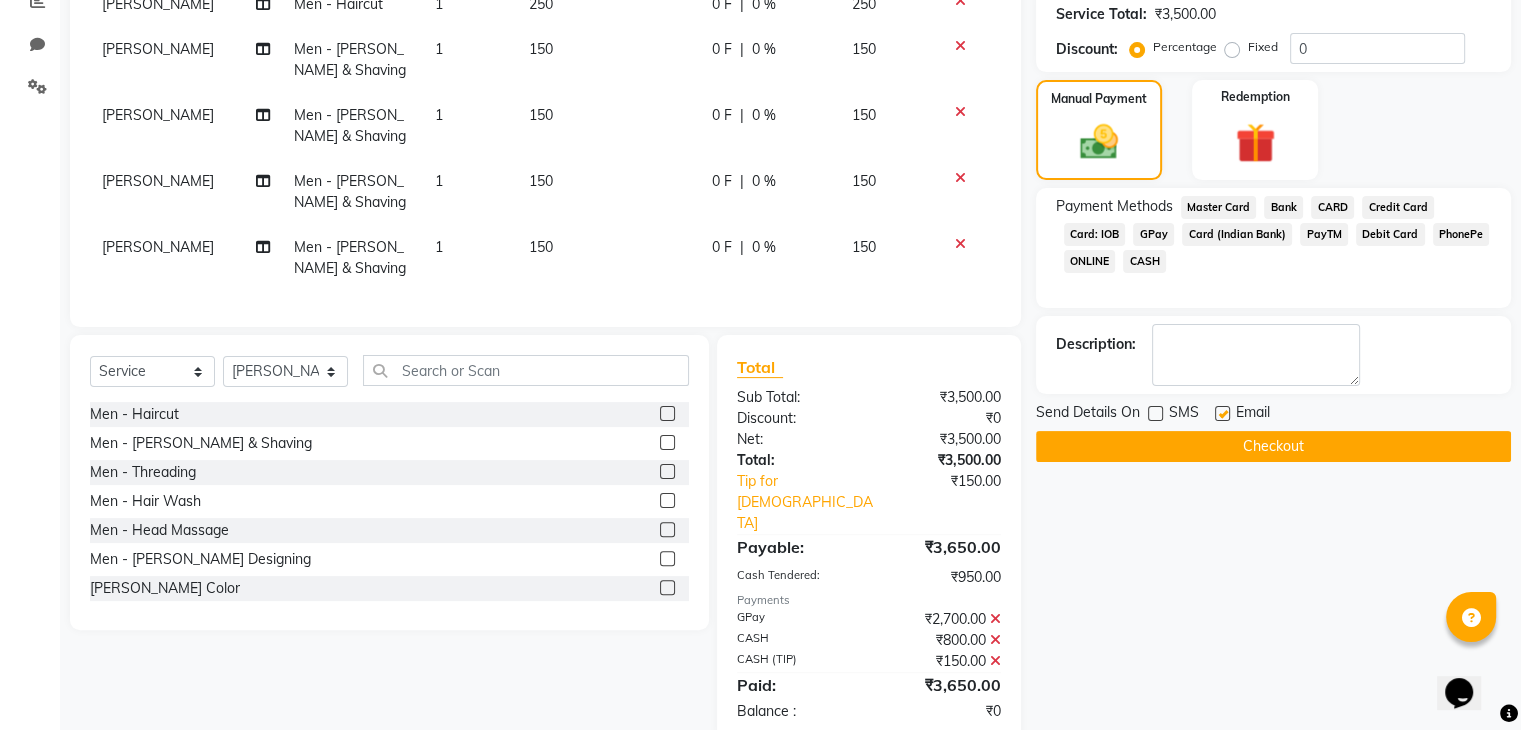 click 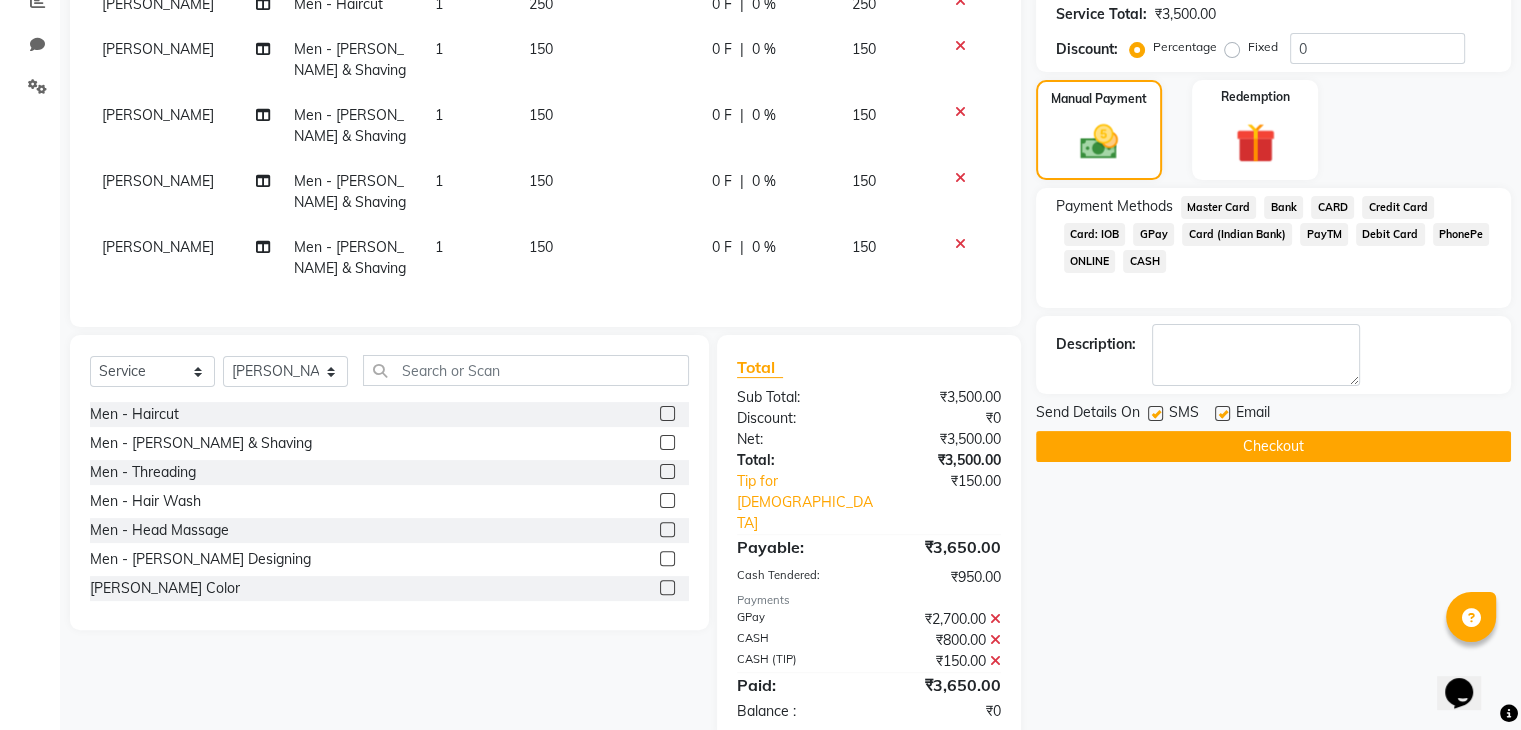 click 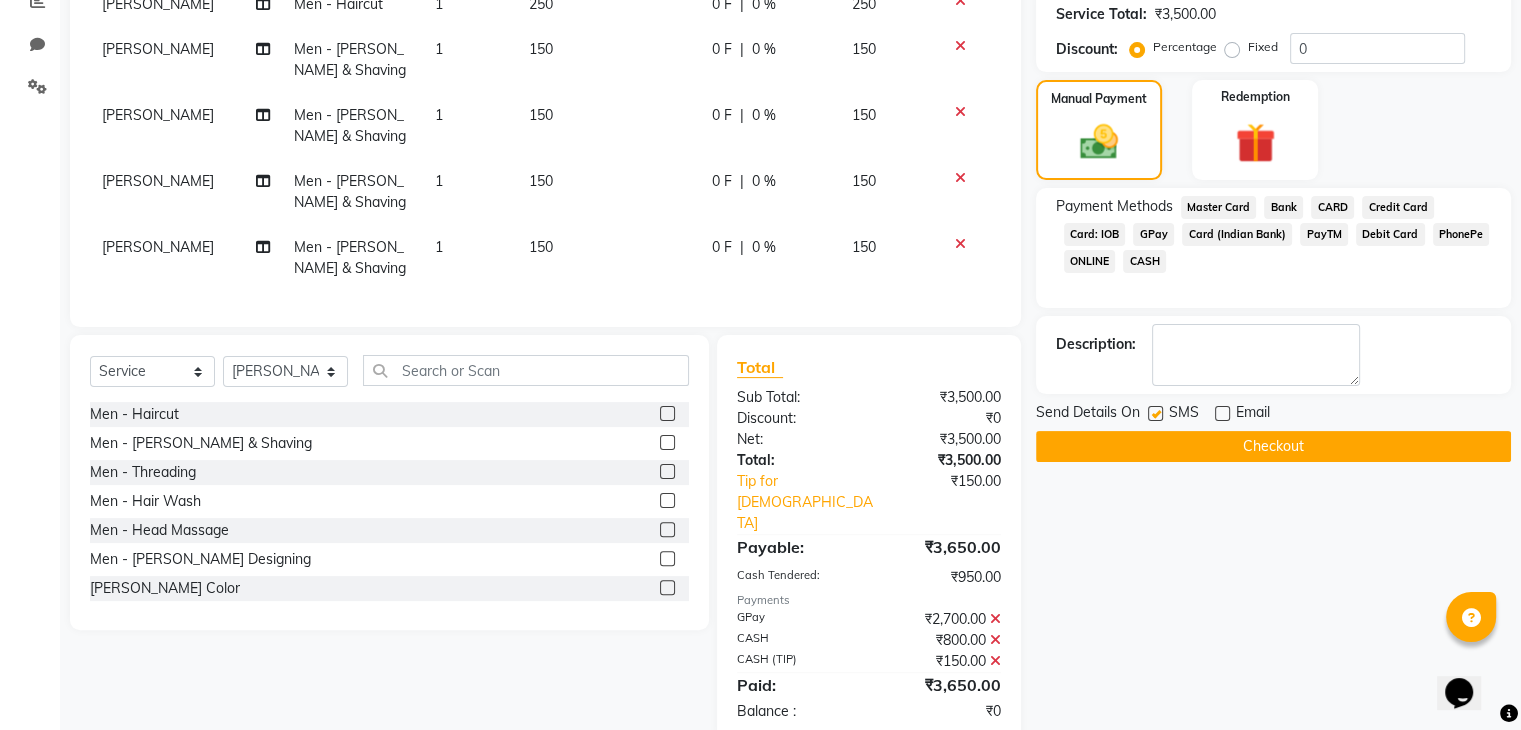 click 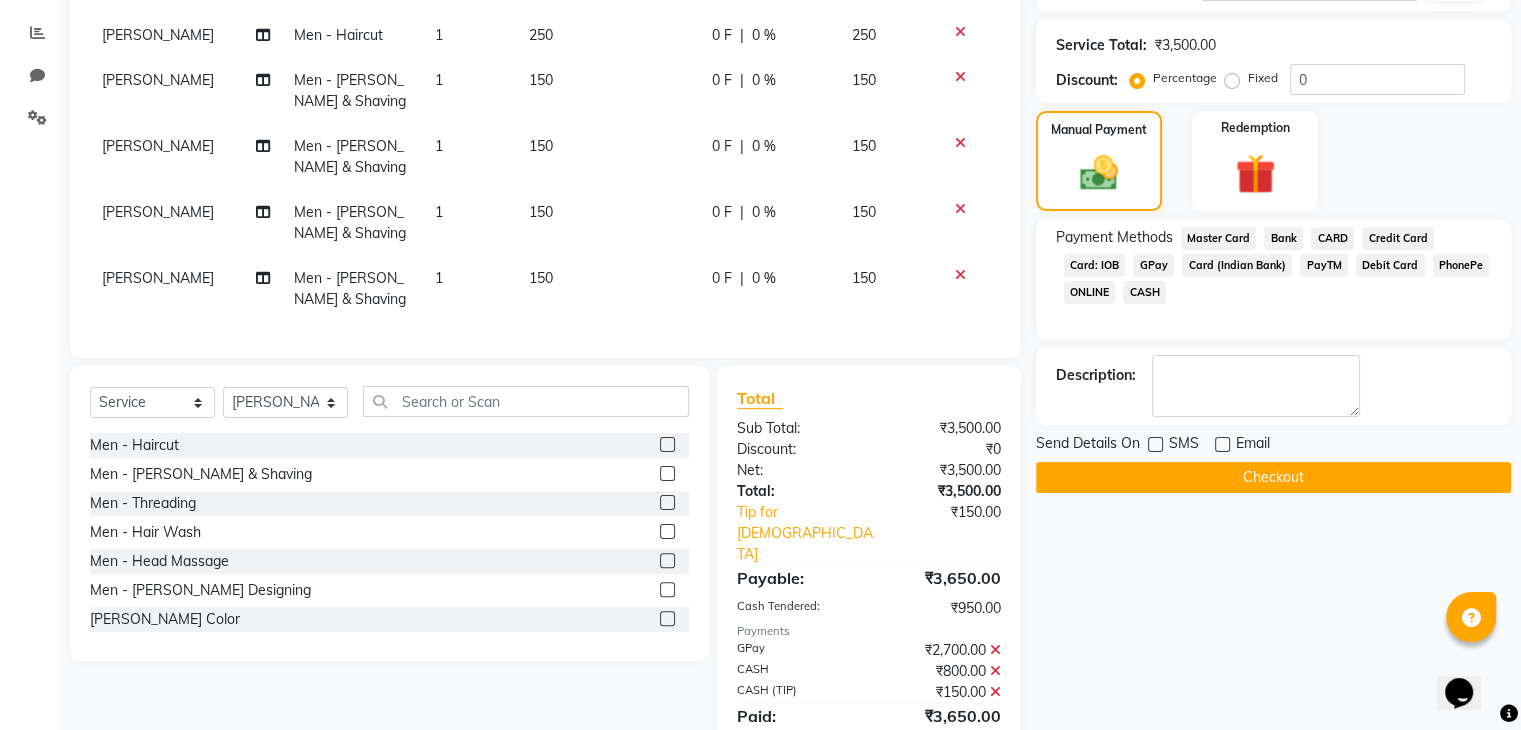 scroll, scrollTop: 411, scrollLeft: 0, axis: vertical 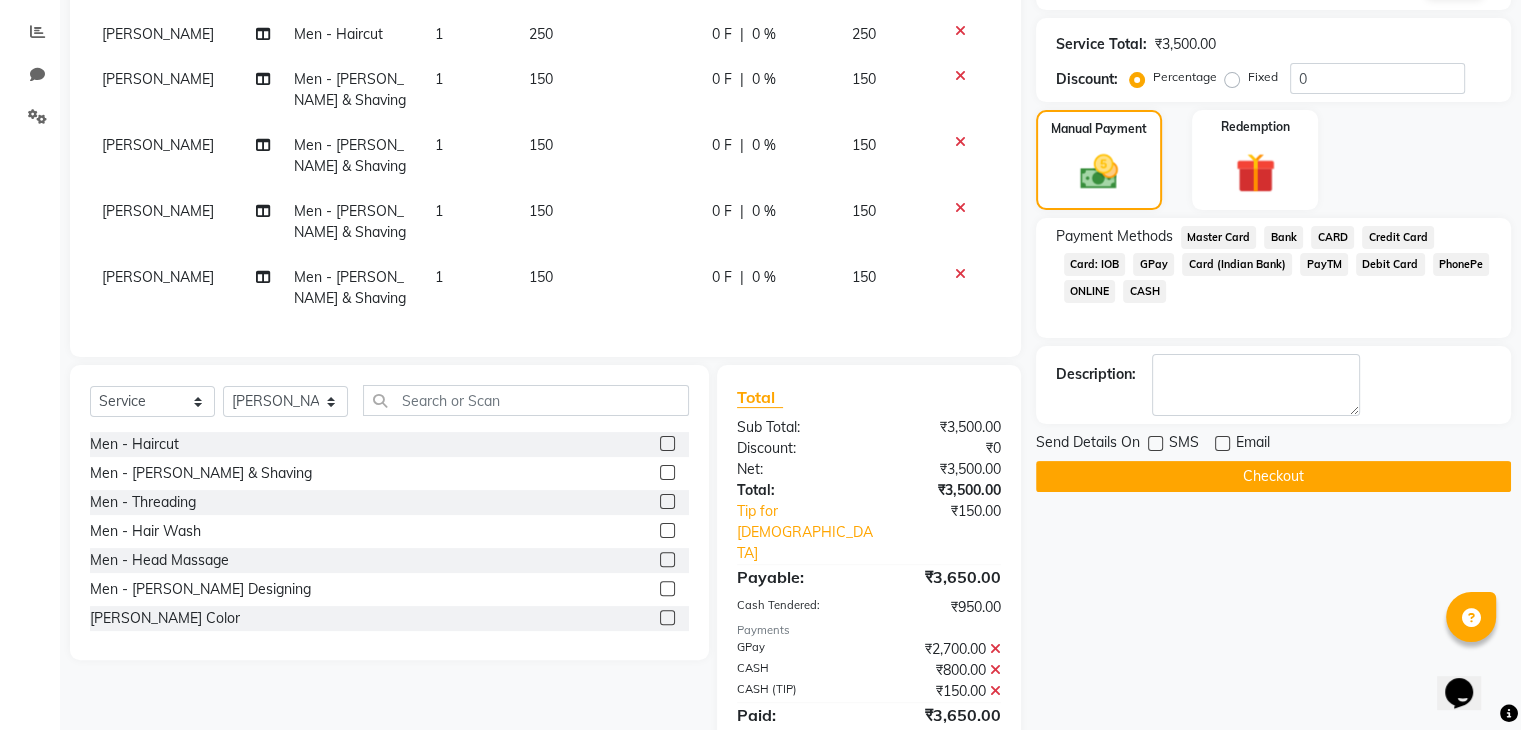 click on "Checkout" 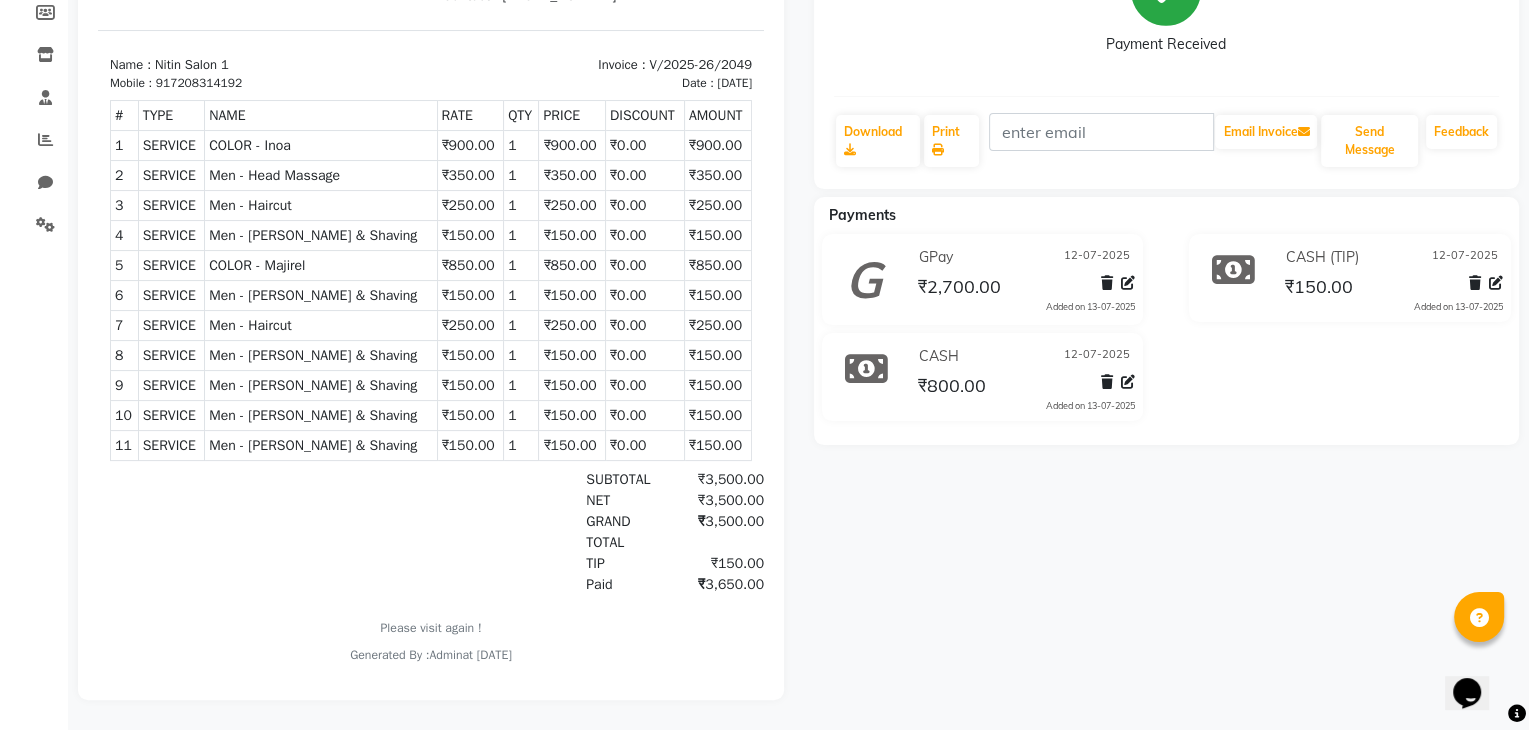 scroll, scrollTop: 0, scrollLeft: 0, axis: both 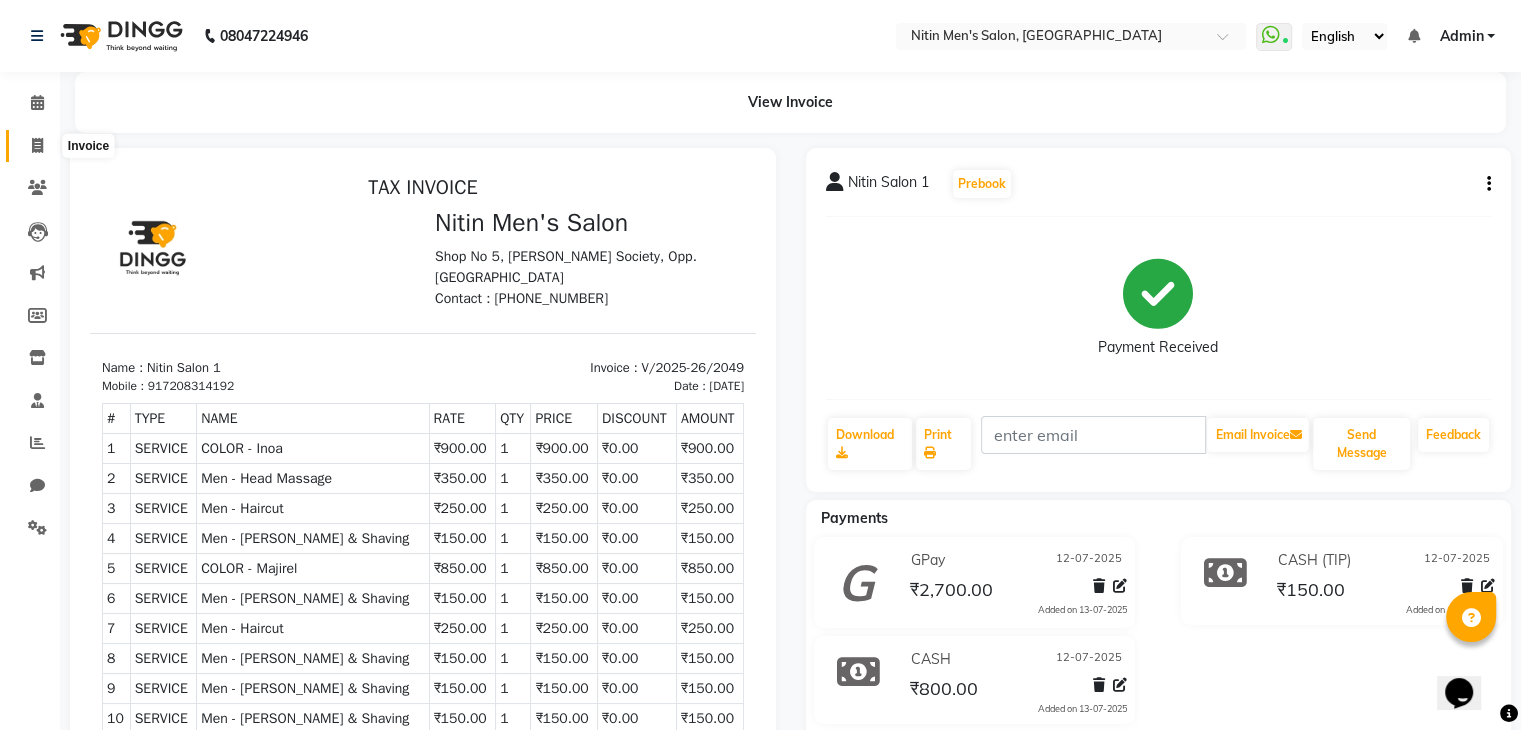 click 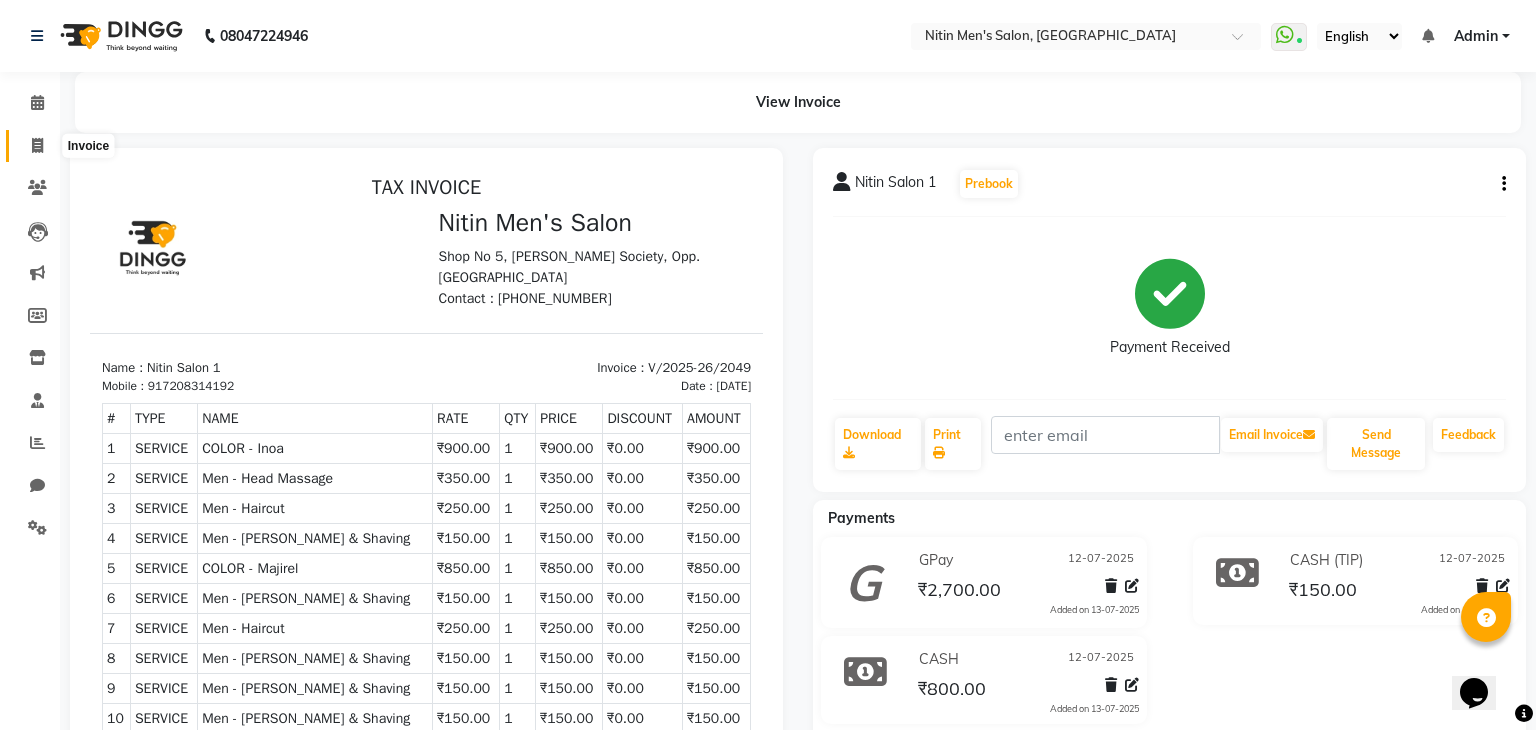 select on "7981" 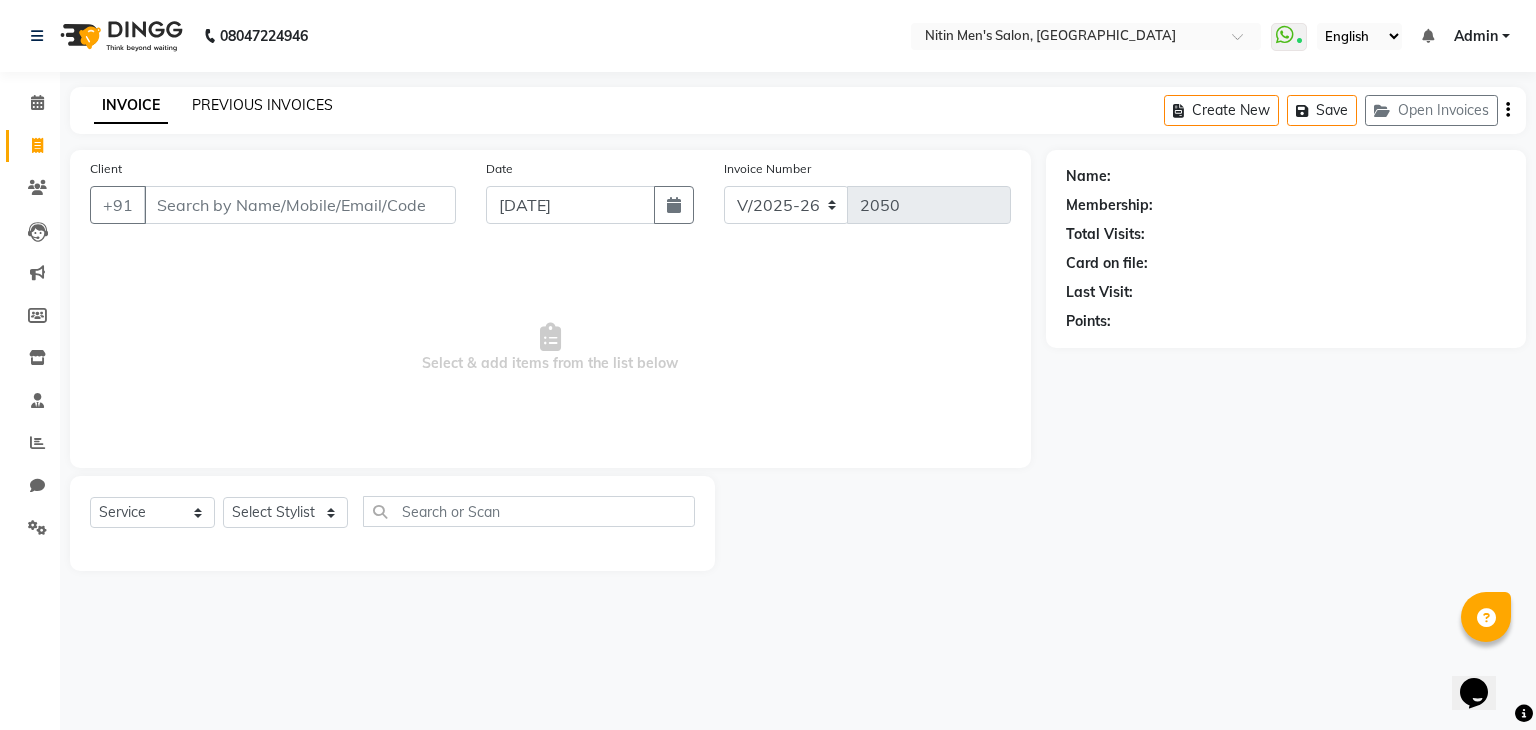click on "PREVIOUS INVOICES" 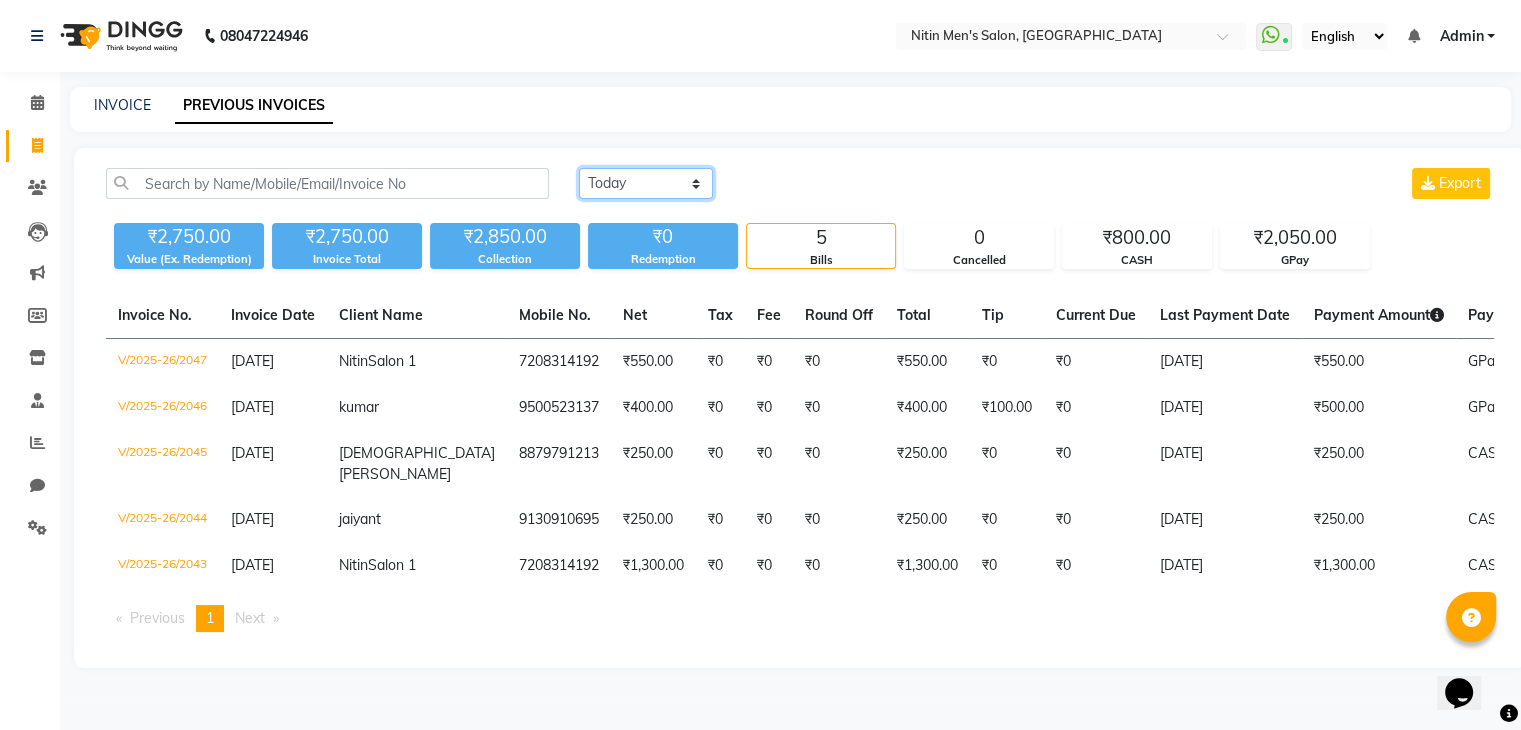 click on "[DATE] [DATE] Custom Range" 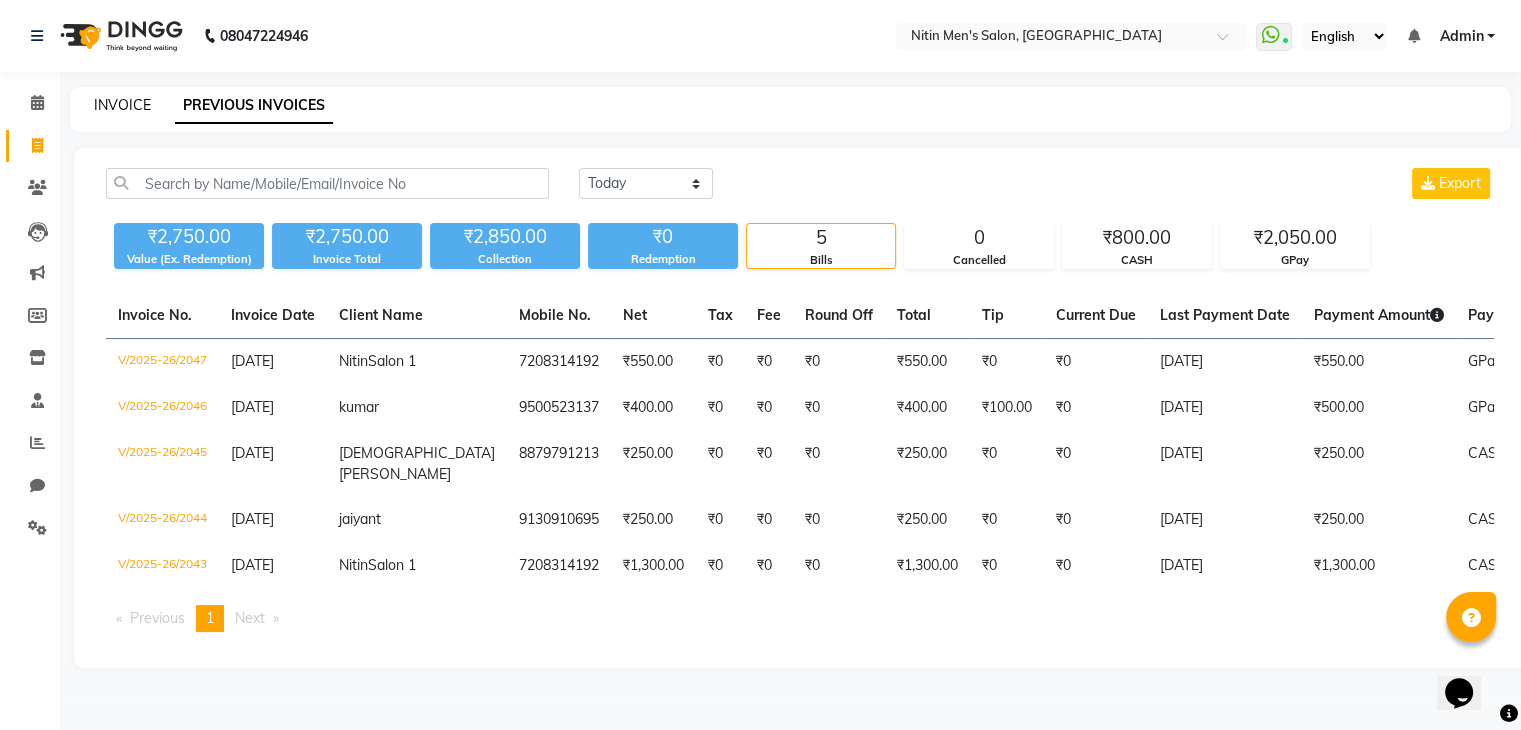 drag, startPoint x: 124, startPoint y: 130, endPoint x: 124, endPoint y: 110, distance: 20 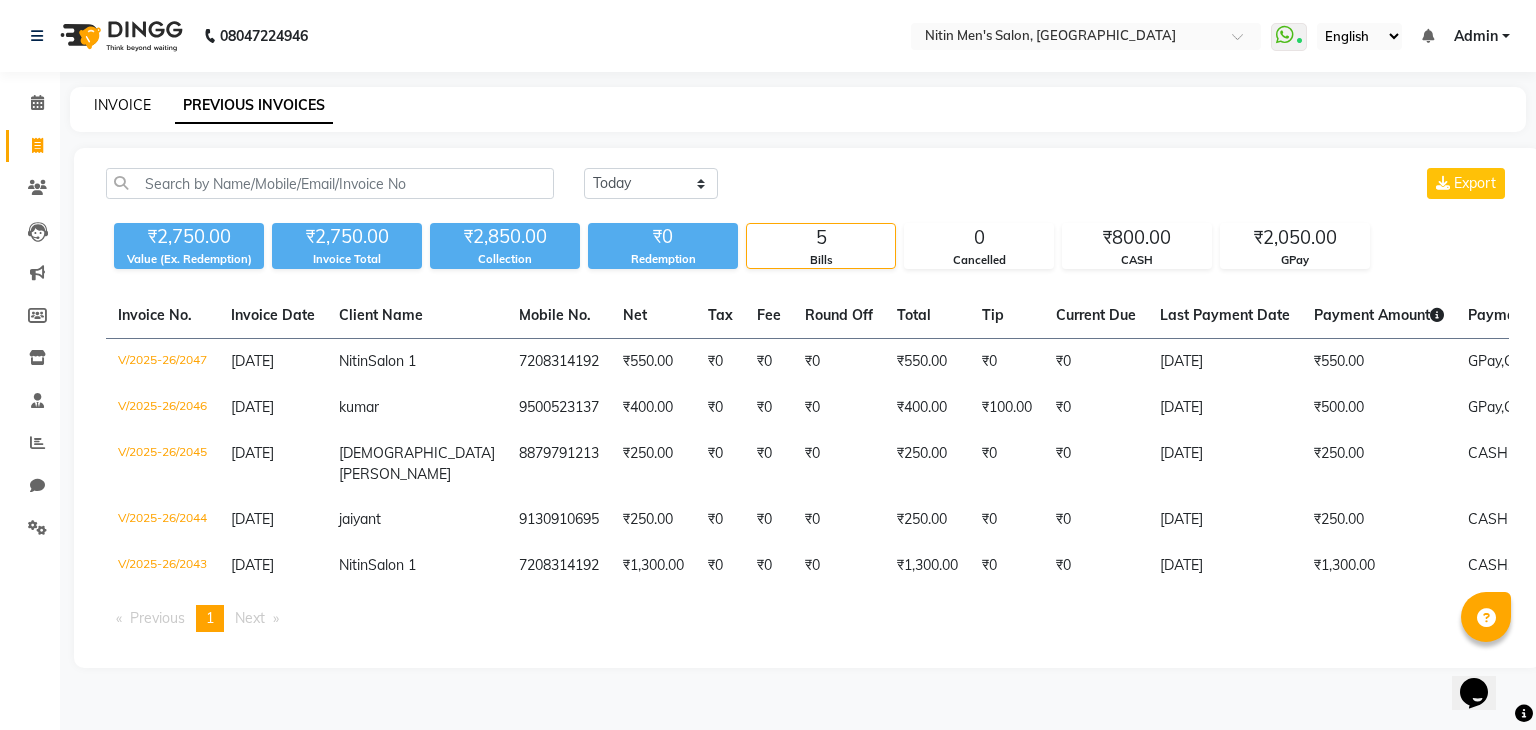 select on "7981" 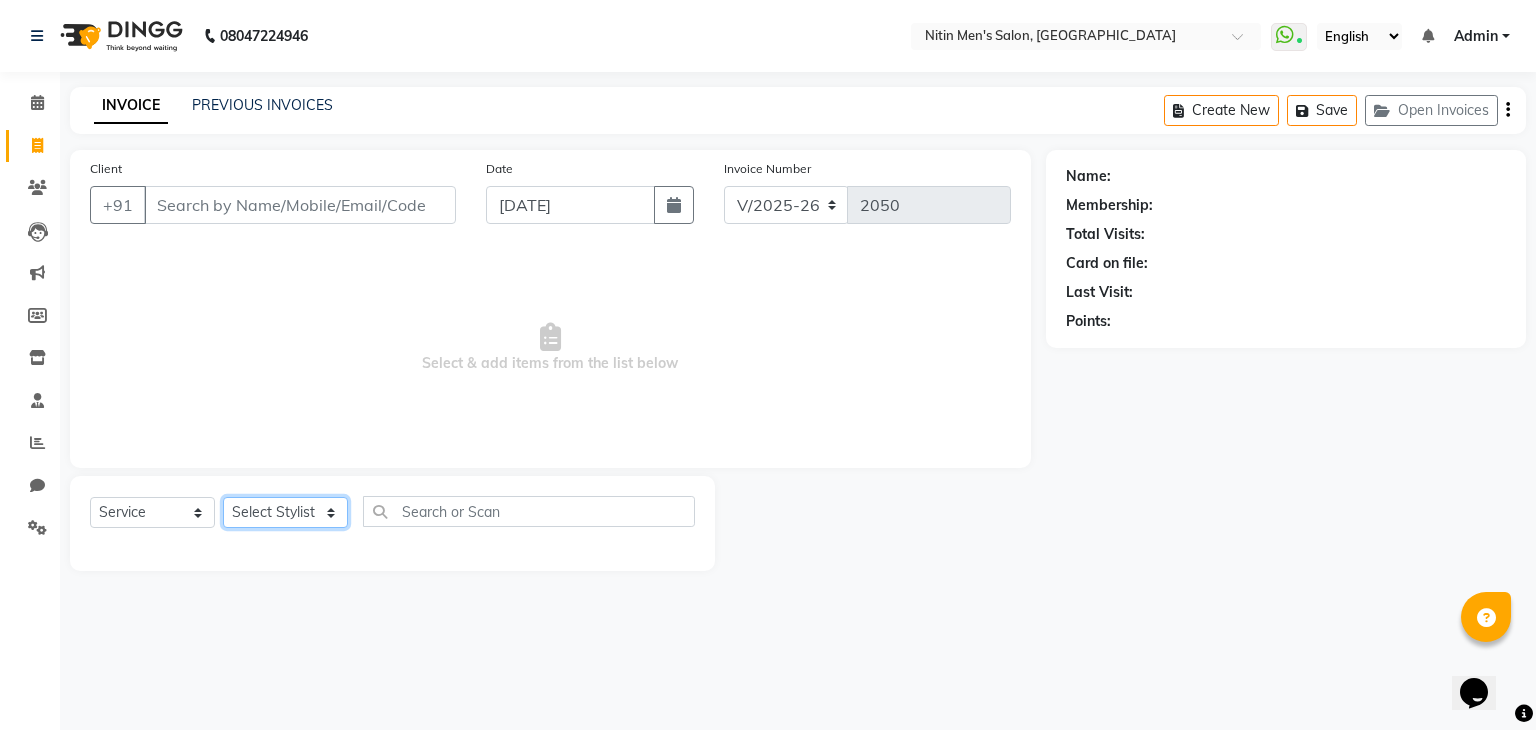 click on "Select Stylist [PERSON_NAME] [PERSON_NAME] [PERSON_NAME] [PERSON_NAME] MEENAKSHI NITIN SIR [PERSON_NAME] [PERSON_NAME] [PERSON_NAME]" 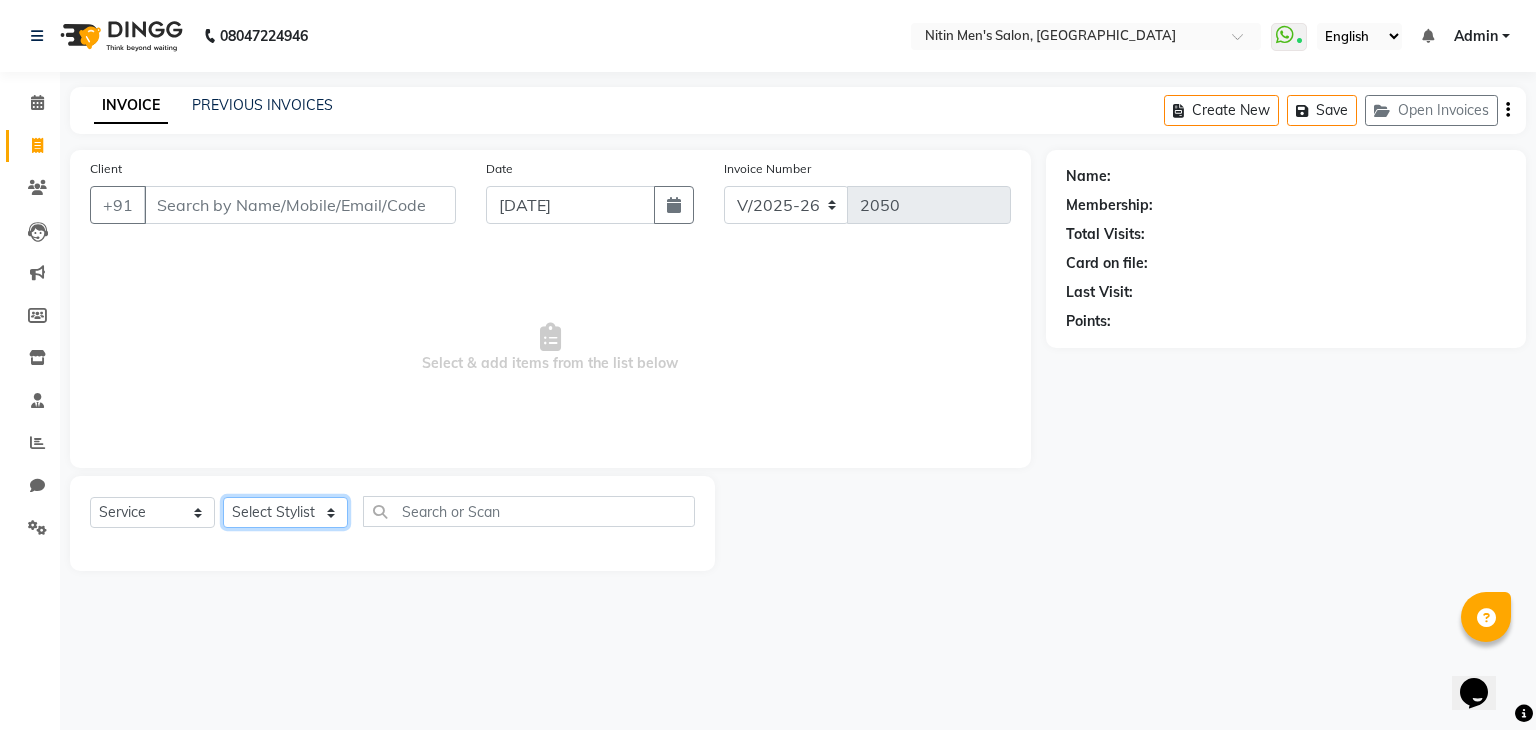select on "75699" 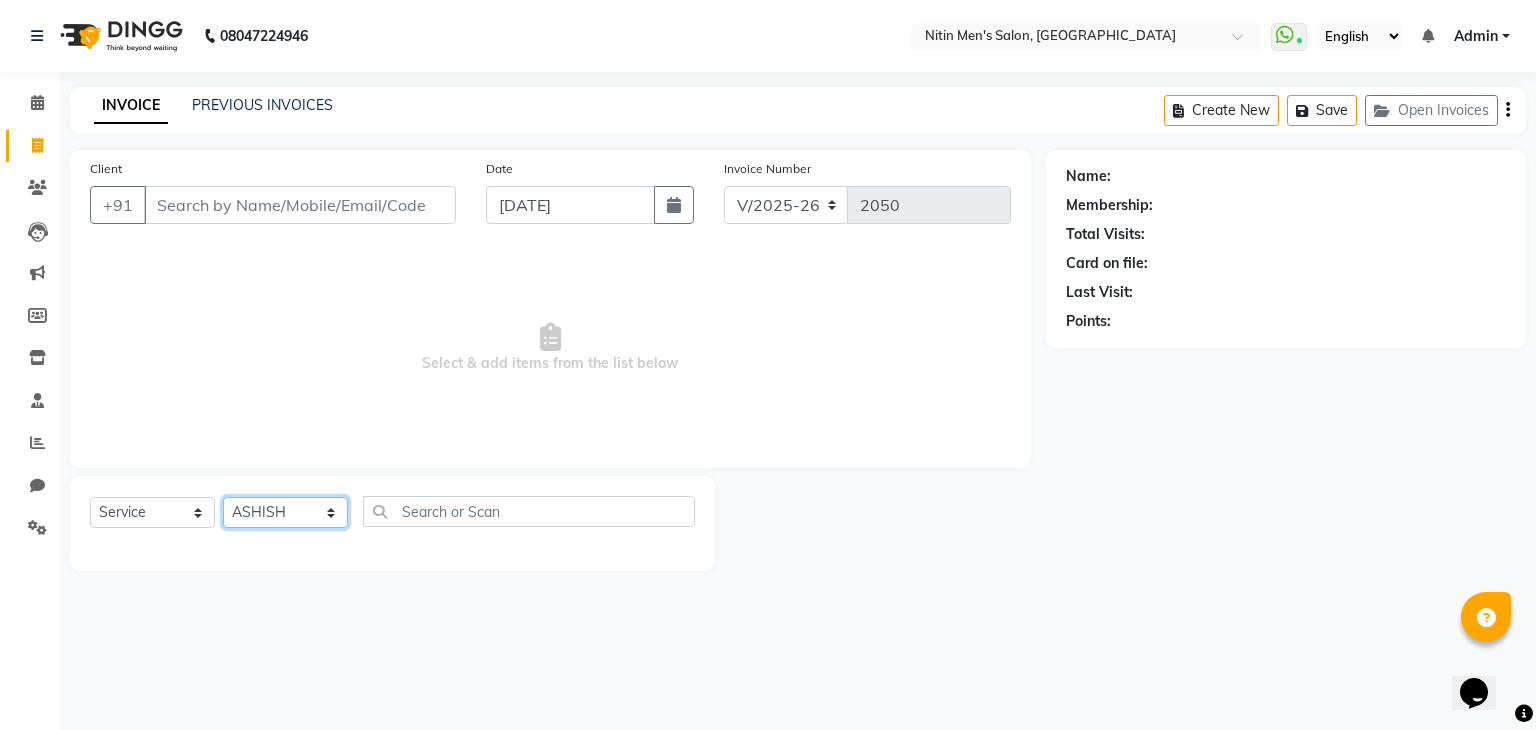 click on "Select Stylist [PERSON_NAME] [PERSON_NAME] [PERSON_NAME] [PERSON_NAME] MEENAKSHI NITIN SIR [PERSON_NAME] [PERSON_NAME] [PERSON_NAME]" 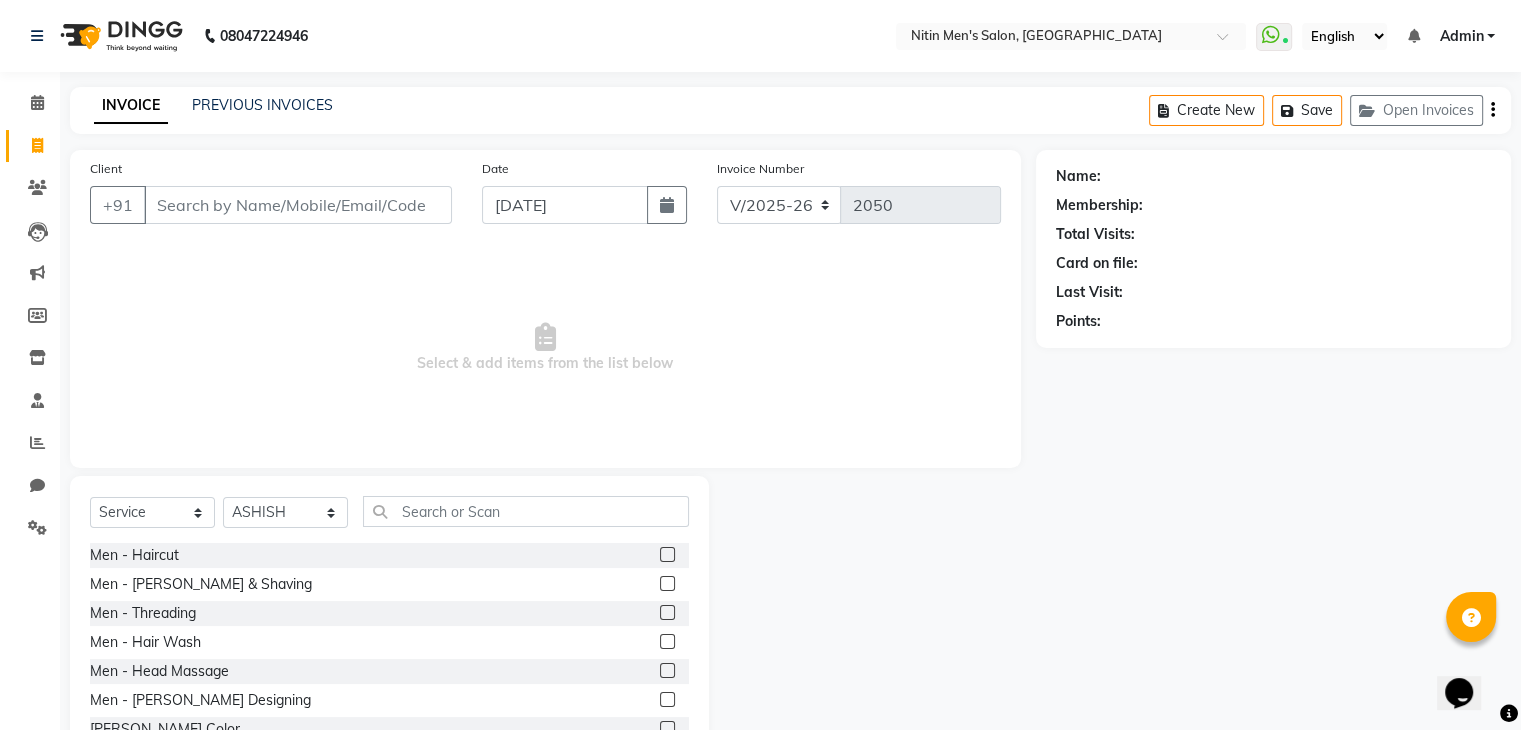 click 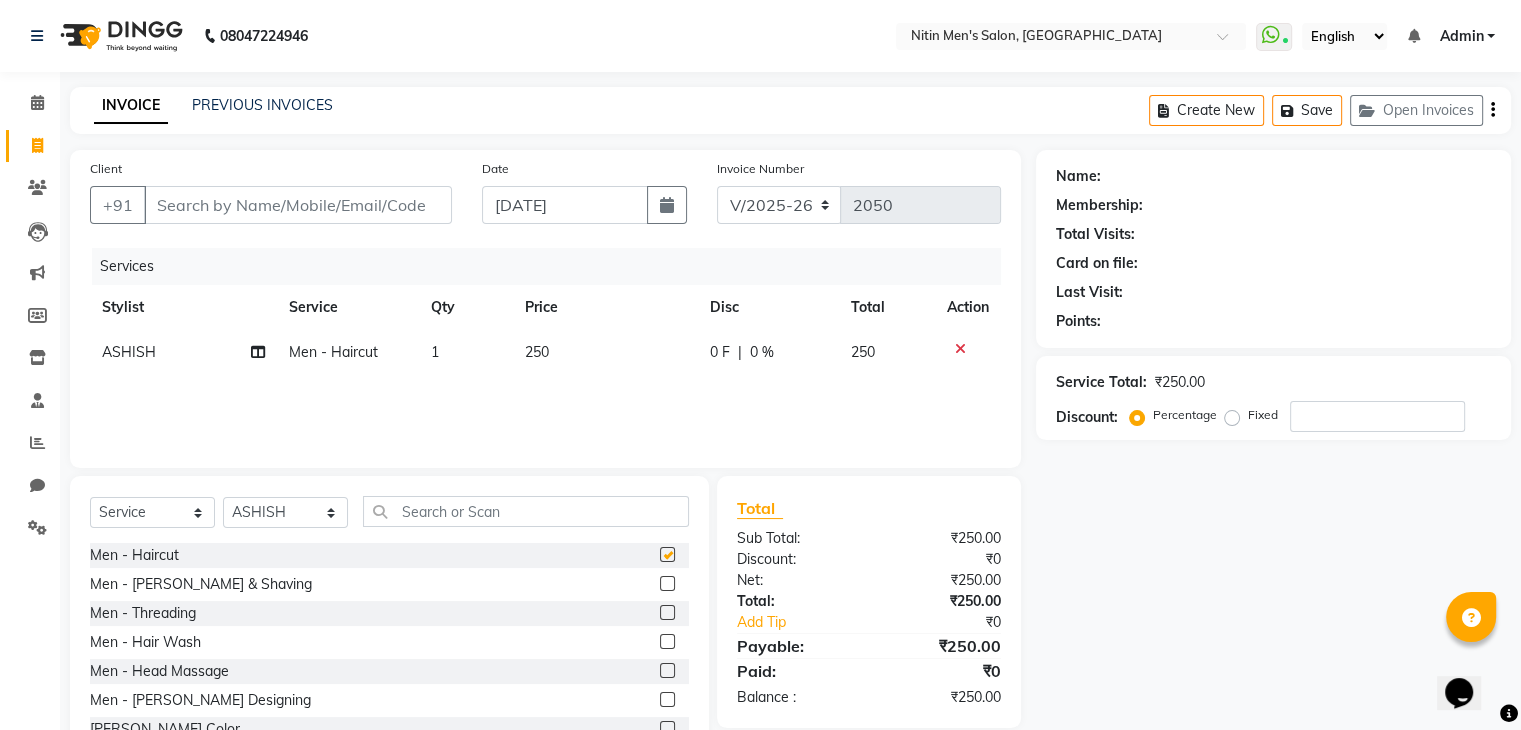 checkbox on "false" 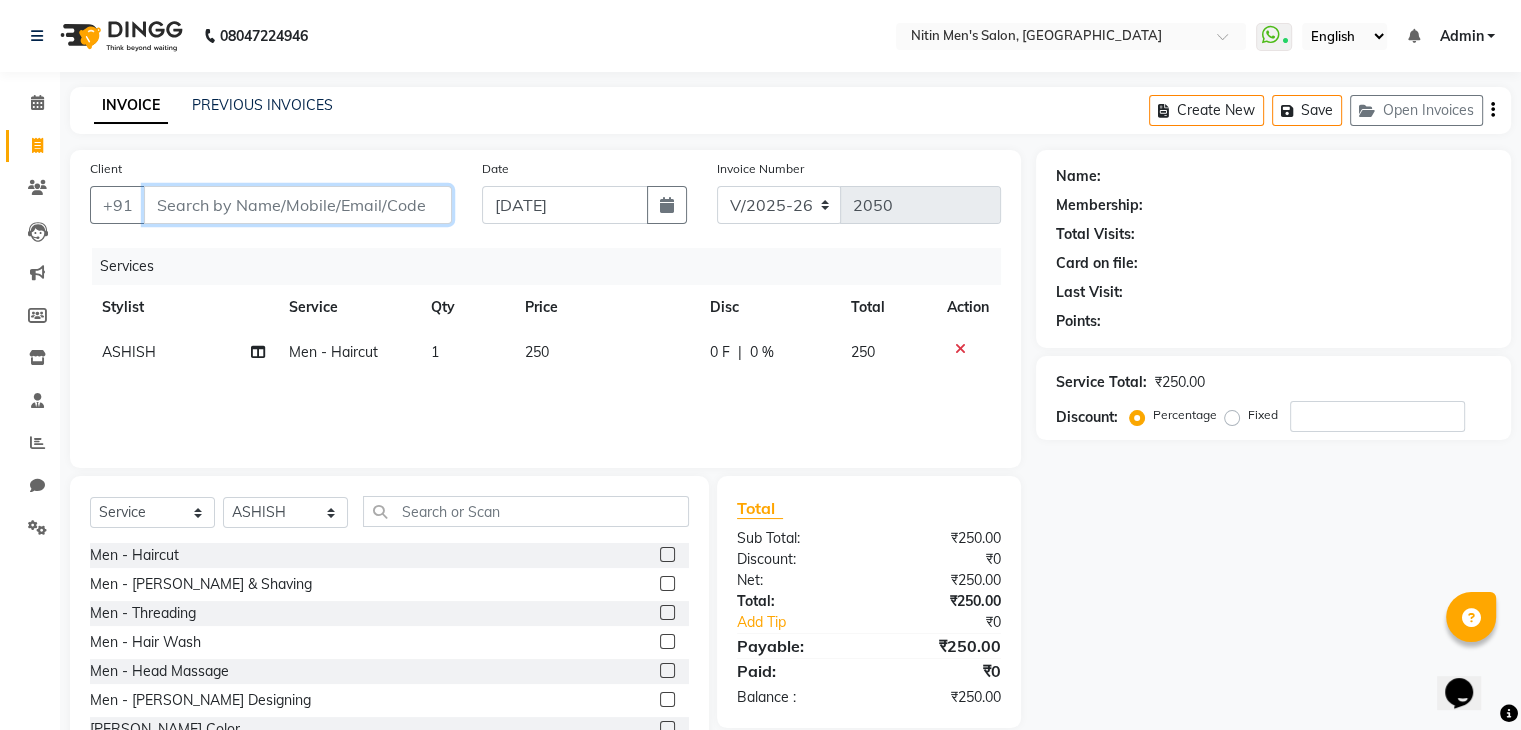 click on "Client" at bounding box center (298, 205) 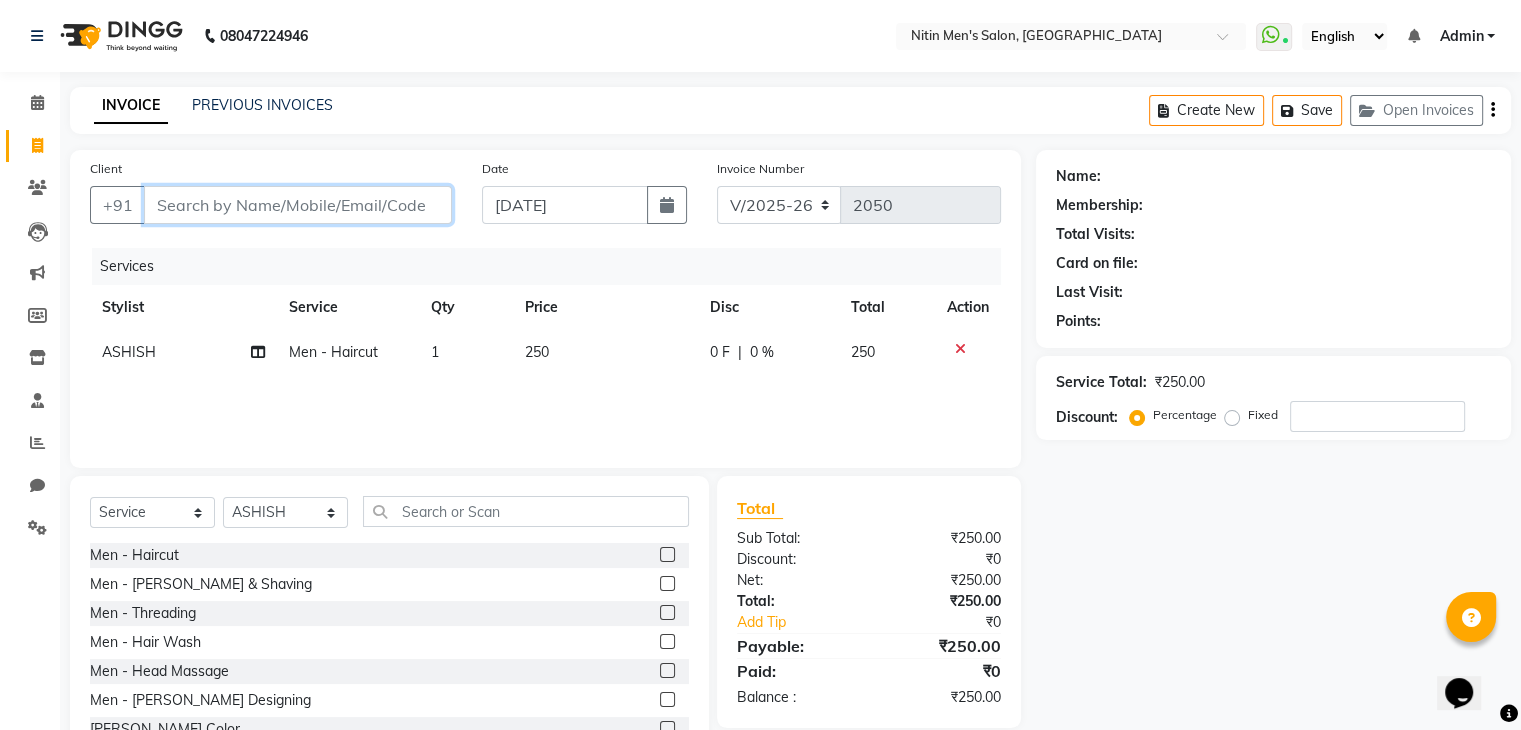 type on "9" 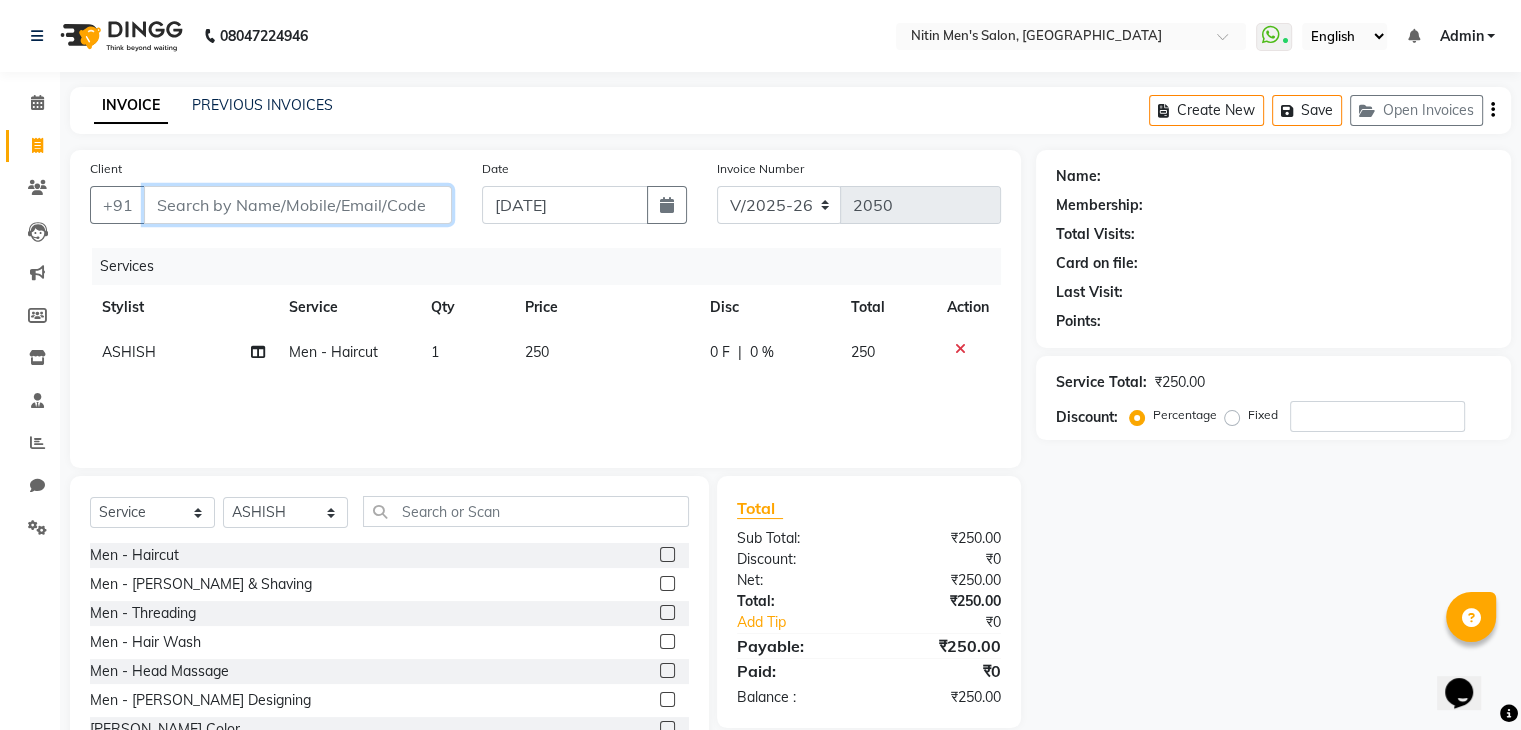 type on "0" 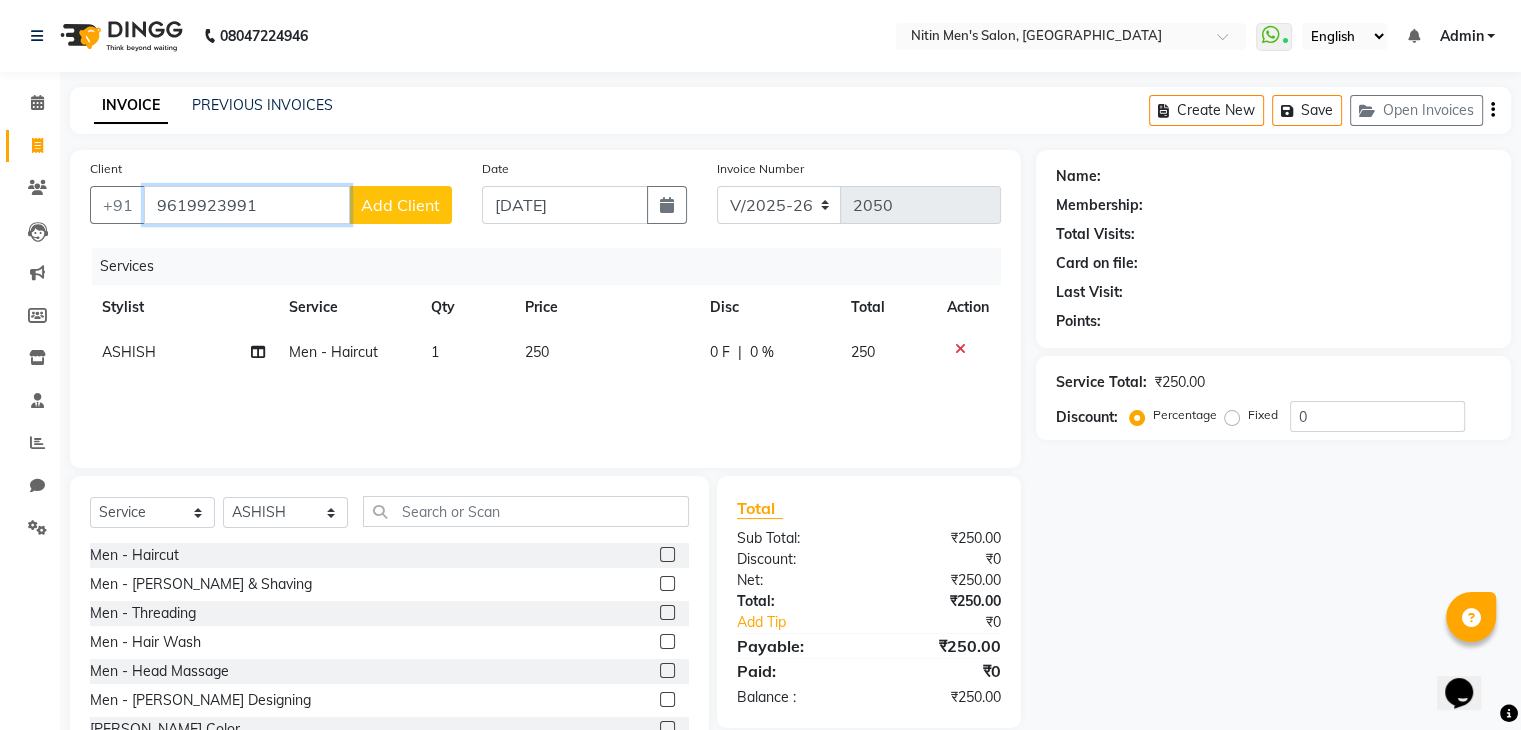 type on "9619923991" 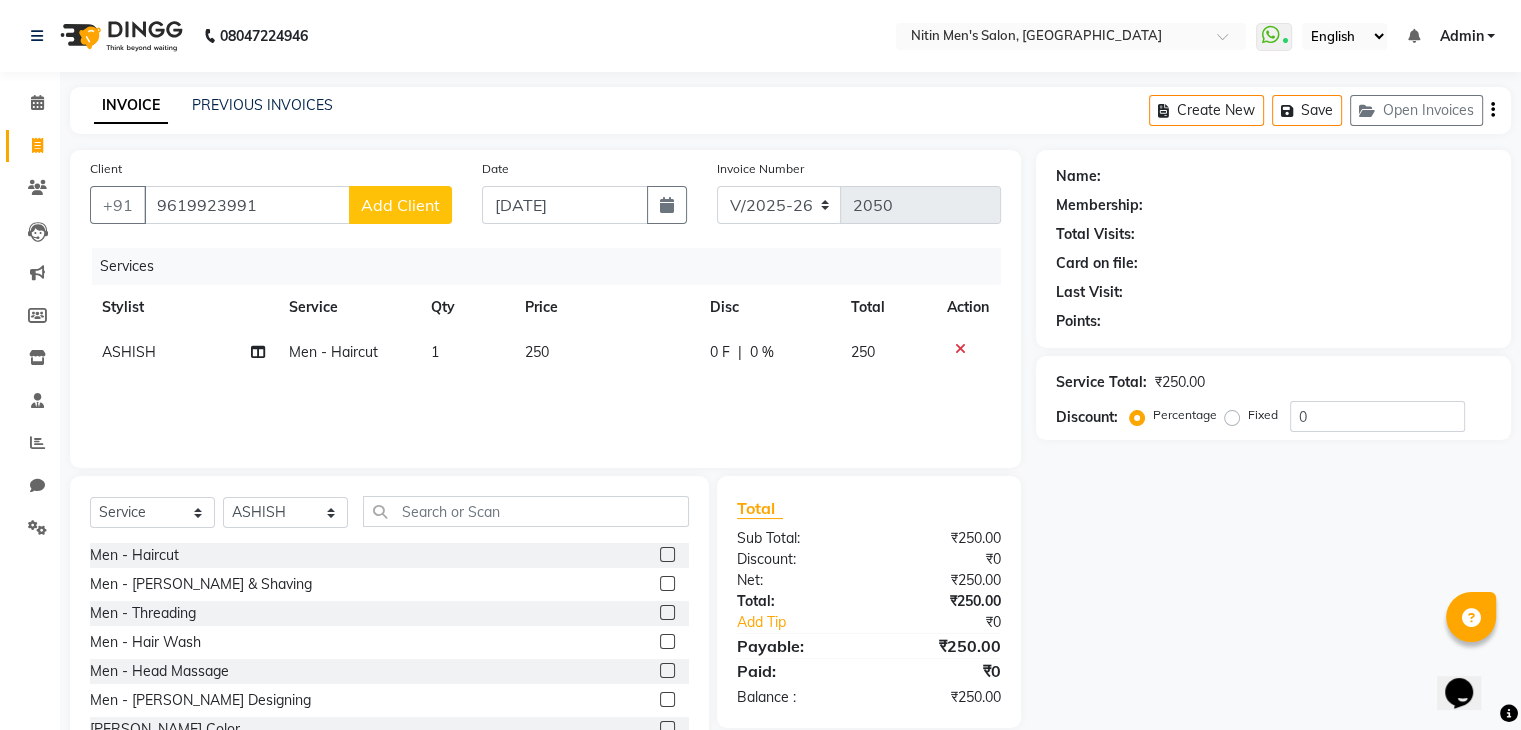 click on "Add Client" 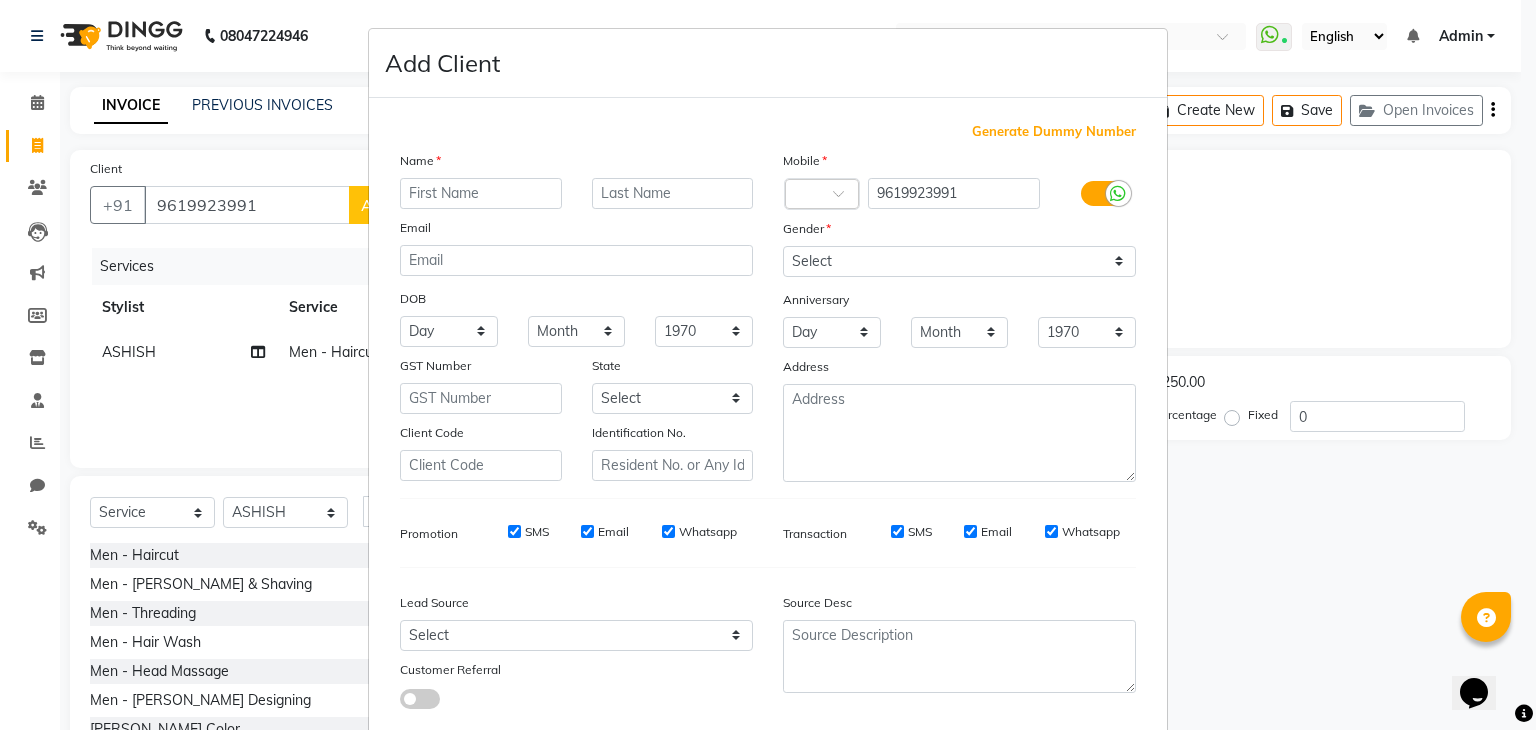 click on "Name Email DOB Day 01 02 03 04 05 06 07 08 09 10 11 12 13 14 15 16 17 18 19 20 21 22 23 24 25 26 27 28 29 30 31 Month January February March April May June July August September October November [DATE] 1941 1942 1943 1944 1945 1946 1947 1948 1949 1950 1951 1952 1953 1954 1955 1956 1957 1958 1959 1960 1961 1962 1963 1964 1965 1966 1967 1968 1969 1970 1971 1972 1973 1974 1975 1976 1977 1978 1979 1980 1981 1982 1983 1984 1985 1986 1987 1988 1989 1990 1991 1992 1993 1994 1995 1996 1997 1998 1999 2000 2001 2002 2003 2004 2005 2006 2007 2008 2009 2010 2011 2012 2013 2014 2015 2016 2017 2018 2019 2020 2021 2022 2023 2024 GST Number State Select Client Code Identification No." at bounding box center [576, 316] 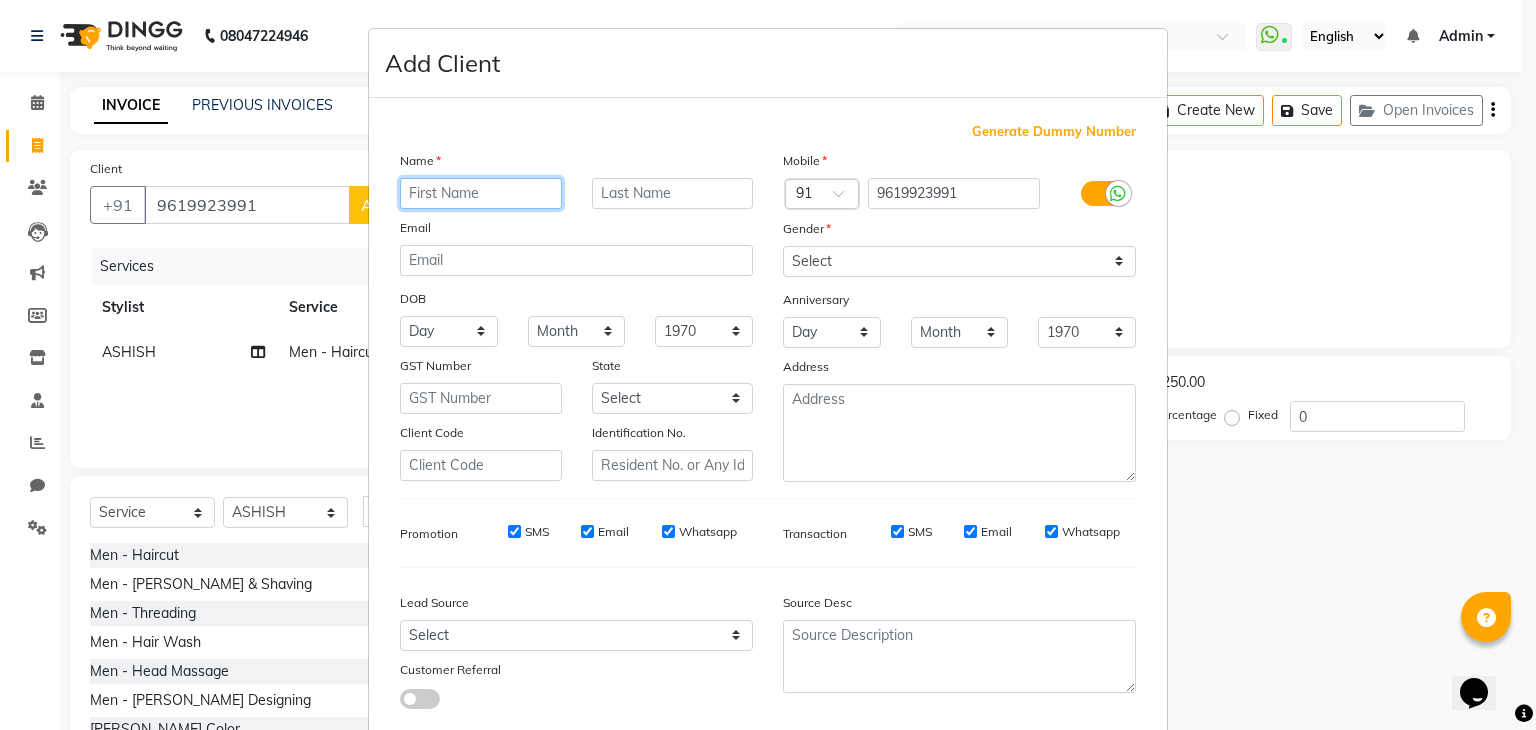 click at bounding box center (481, 193) 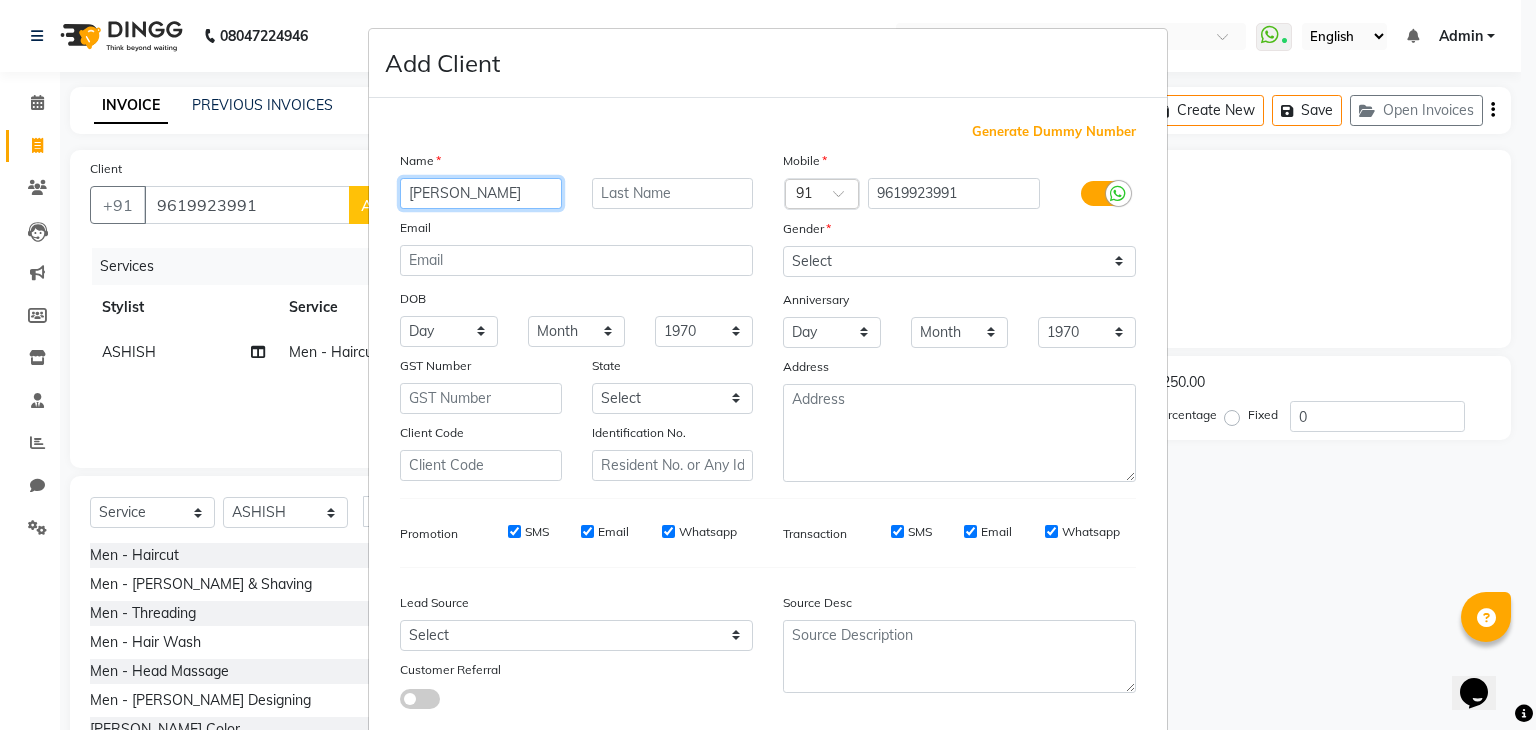 type on "[PERSON_NAME]" 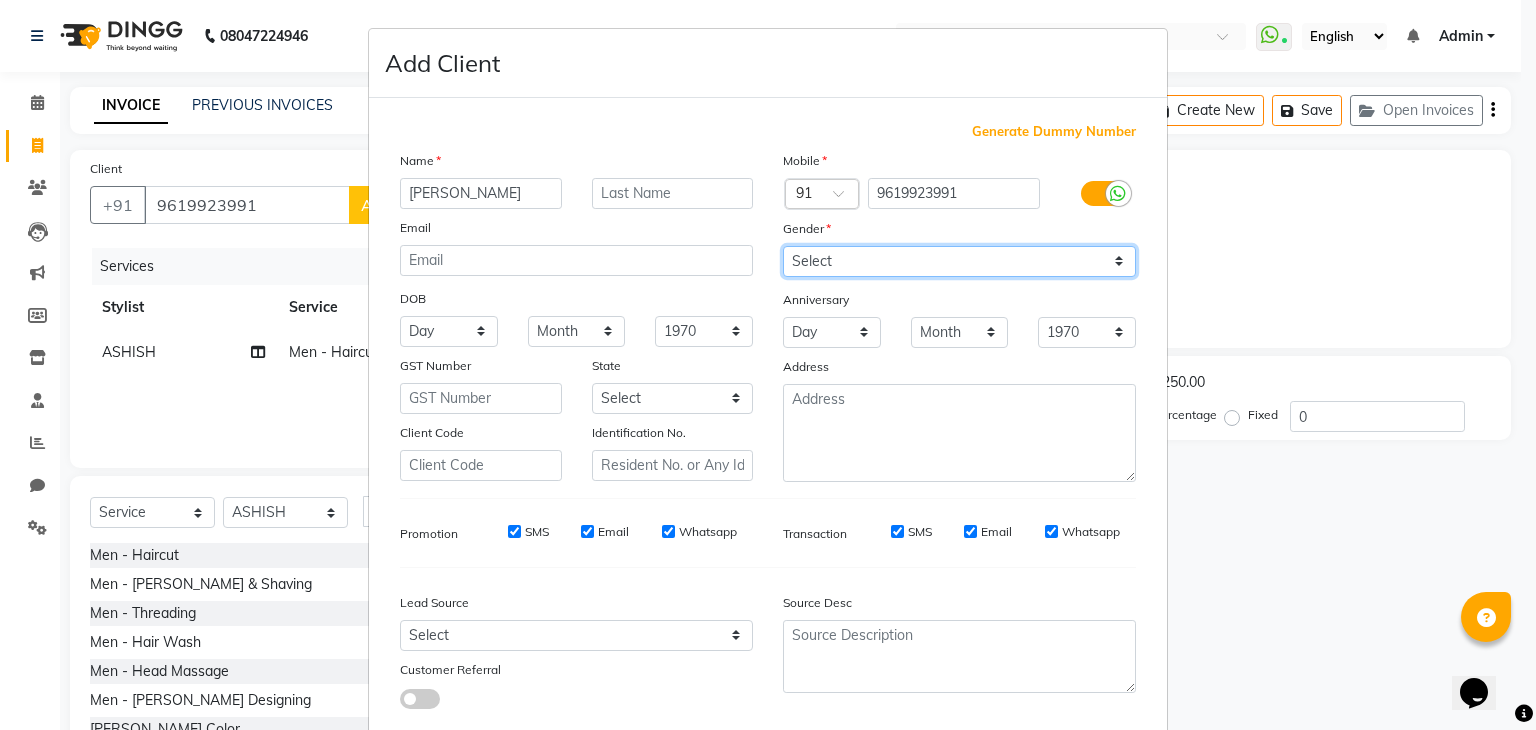 drag, startPoint x: 825, startPoint y: 268, endPoint x: 817, endPoint y: 308, distance: 40.792156 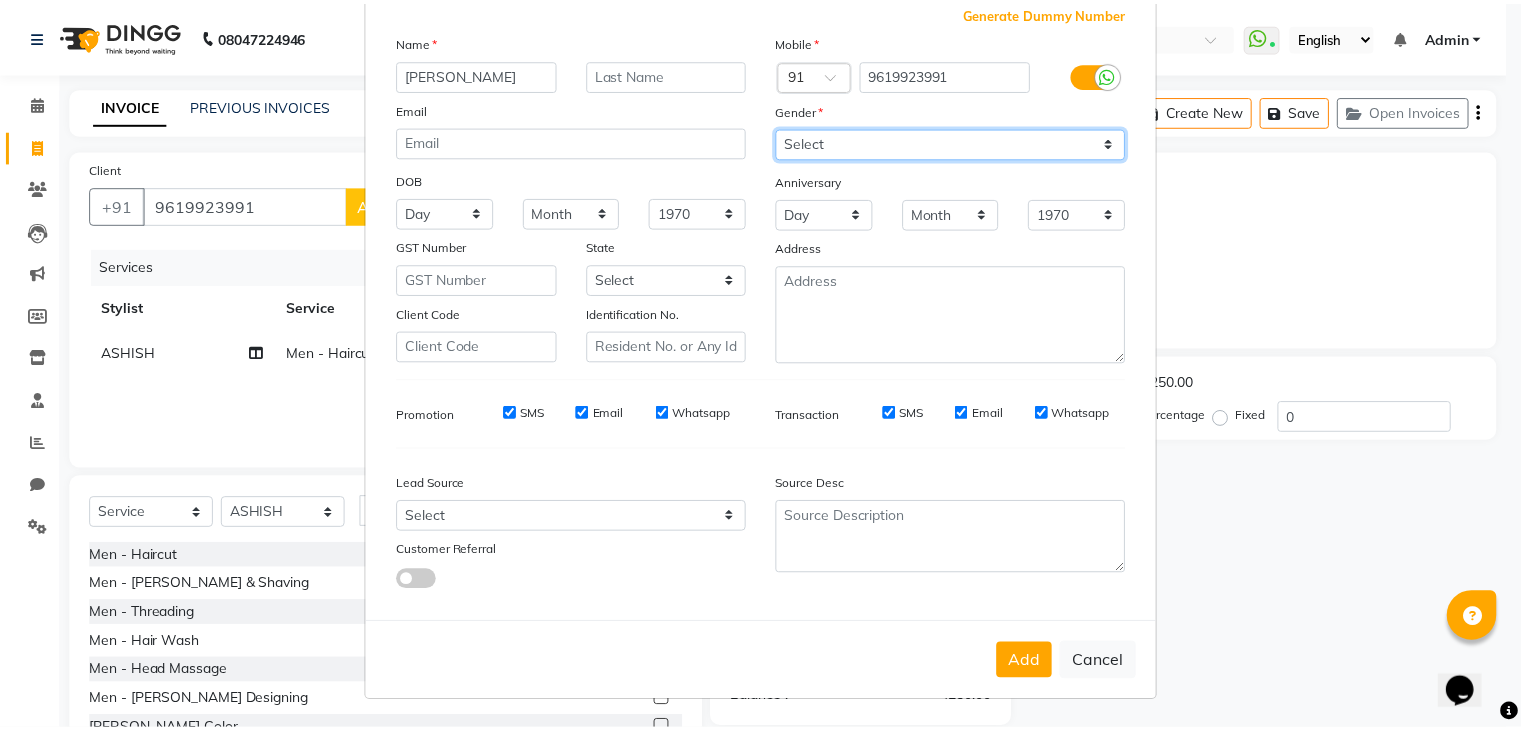 scroll, scrollTop: 126, scrollLeft: 0, axis: vertical 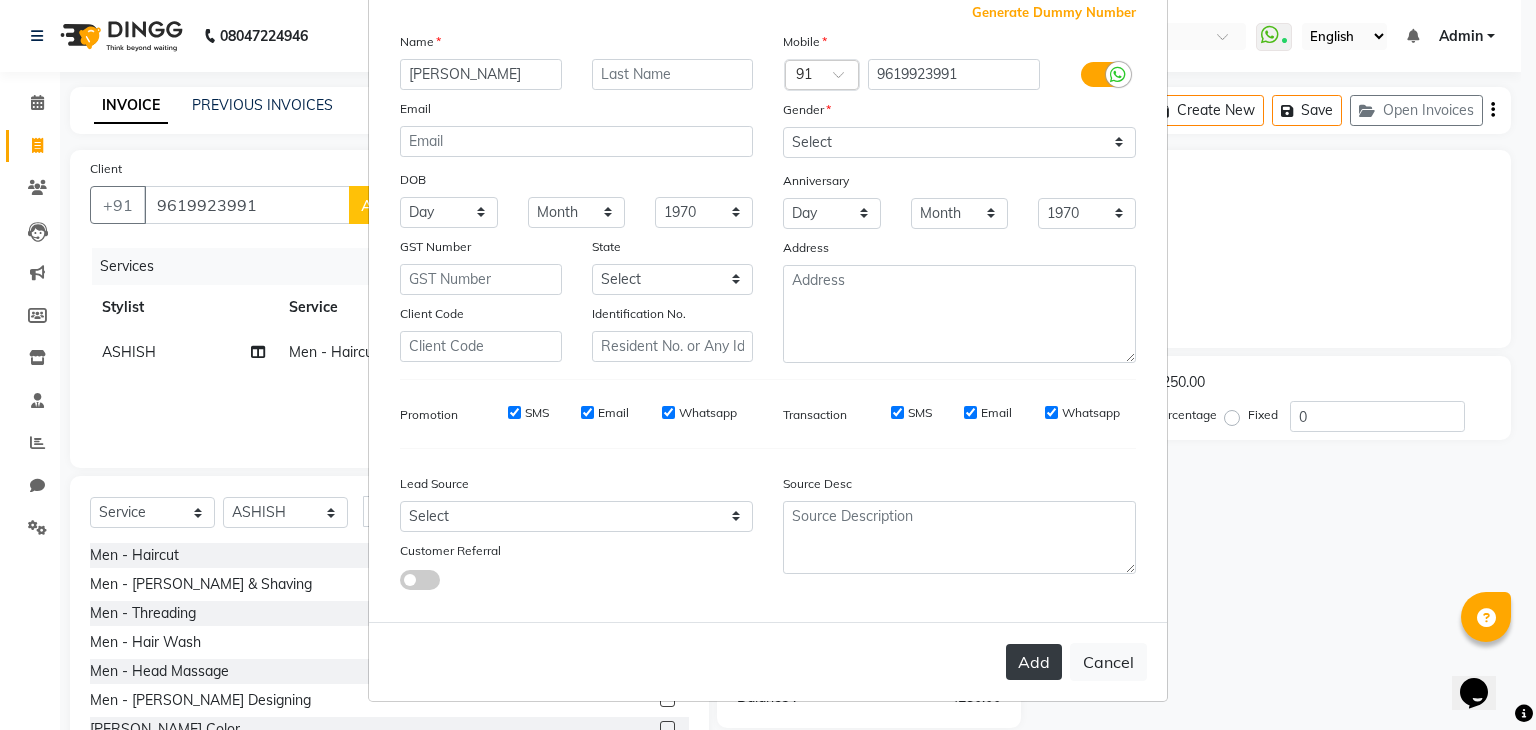 click on "Add" at bounding box center (1034, 662) 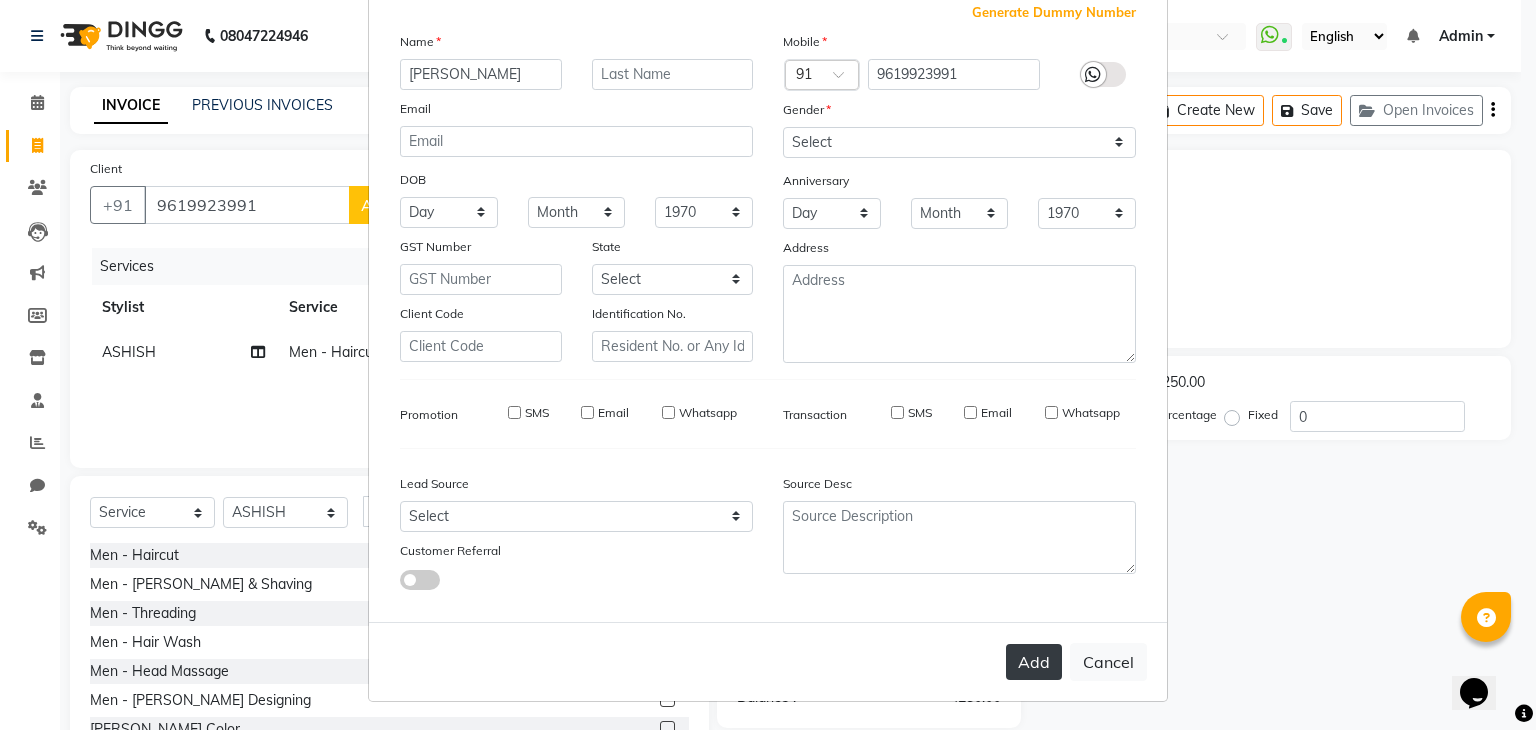 type 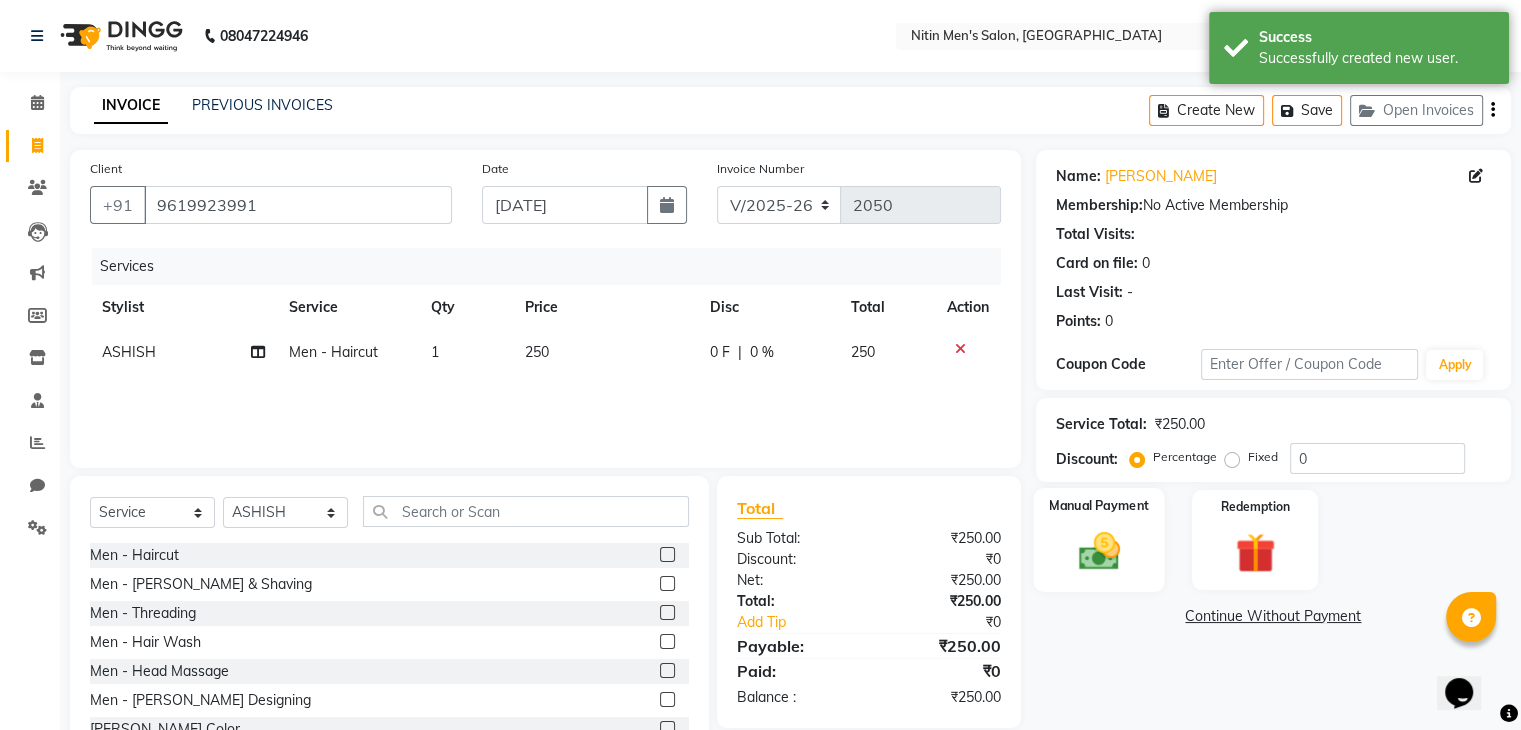 click 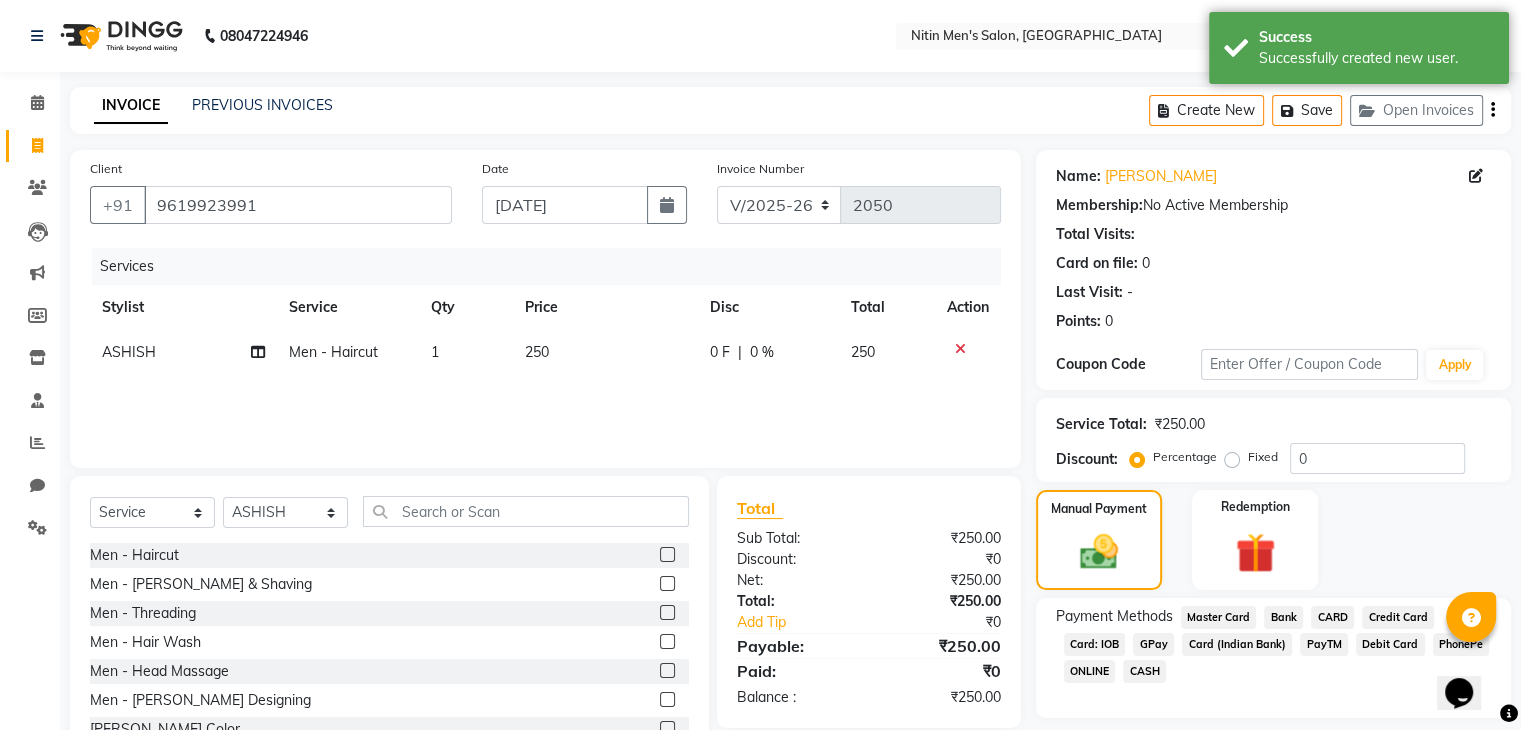 click on "GPay" 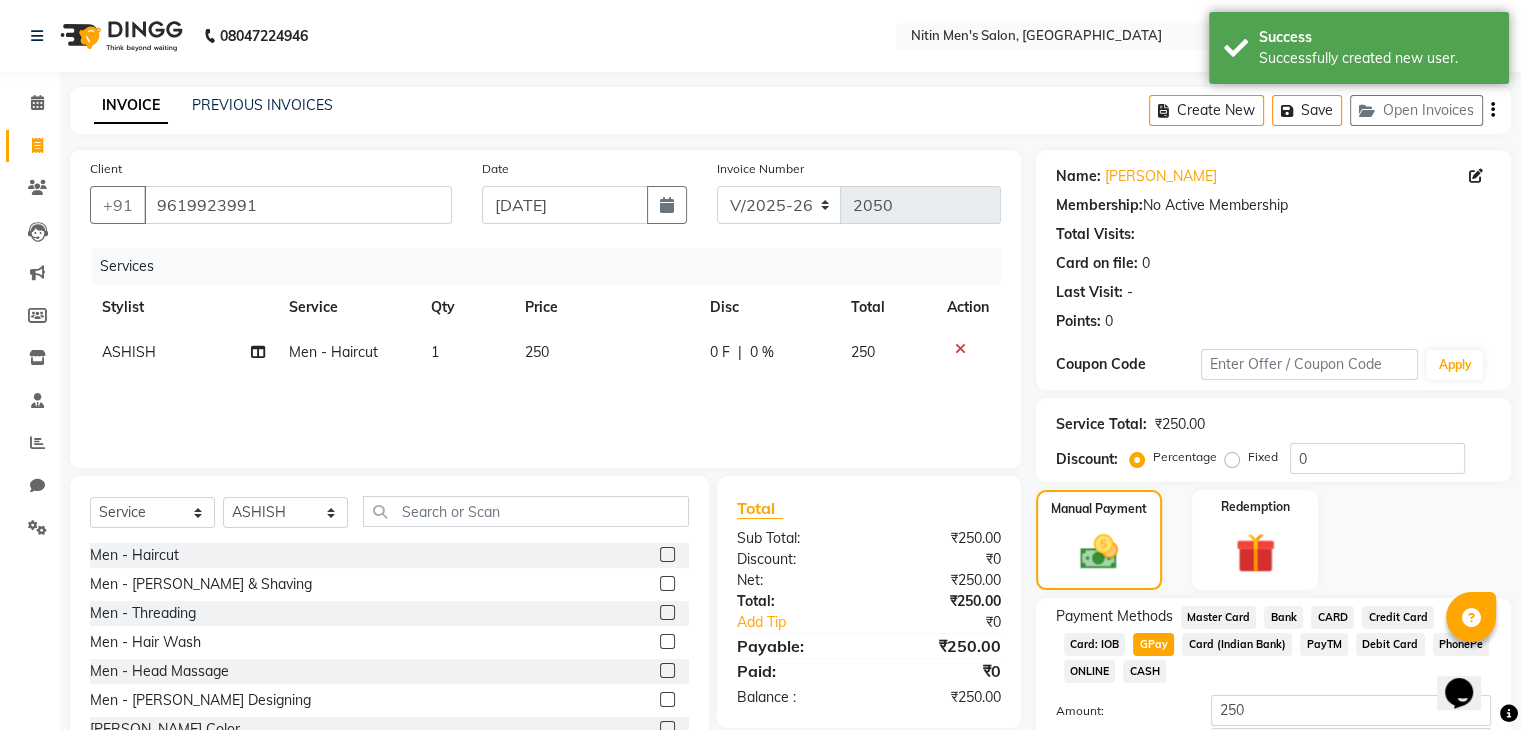 scroll, scrollTop: 145, scrollLeft: 0, axis: vertical 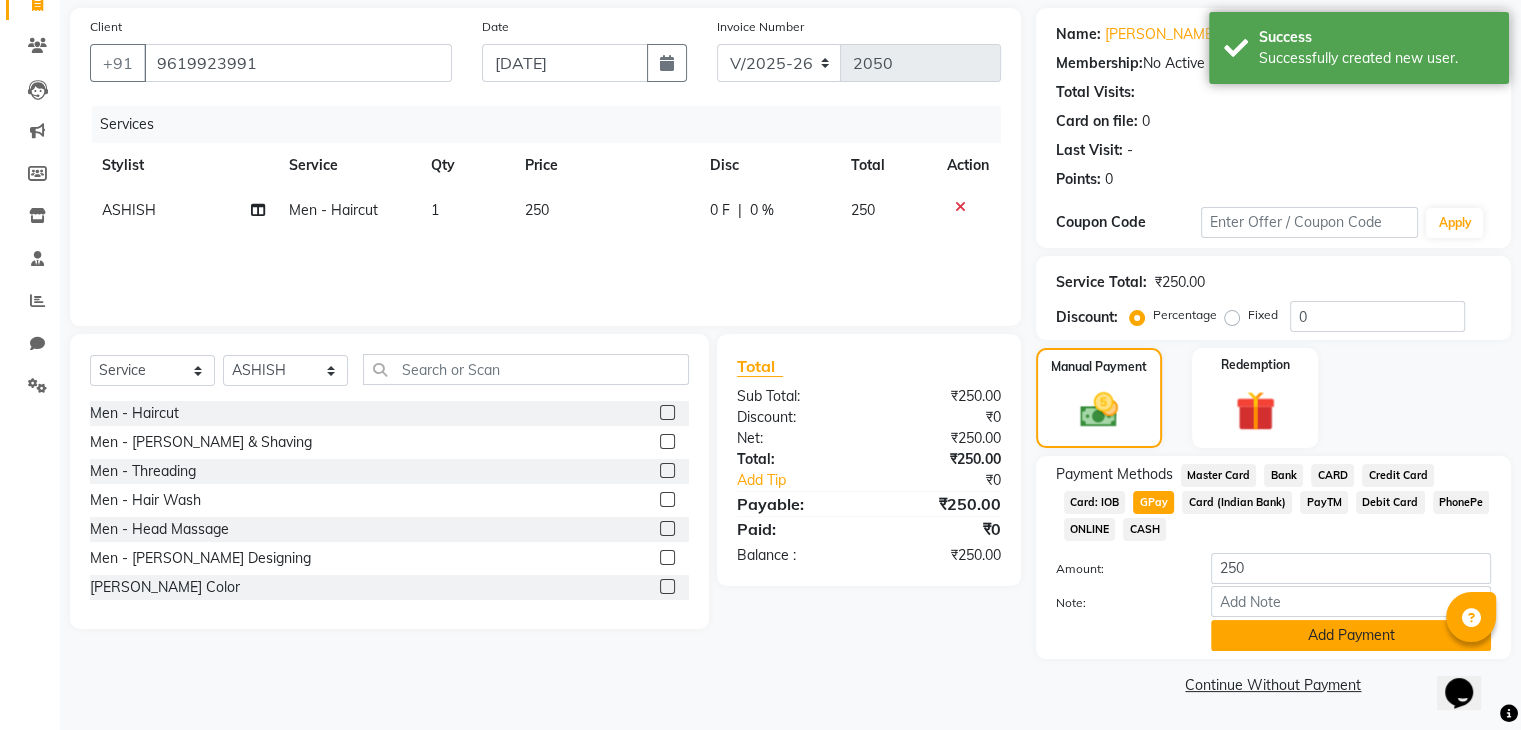 click on "Add Payment" 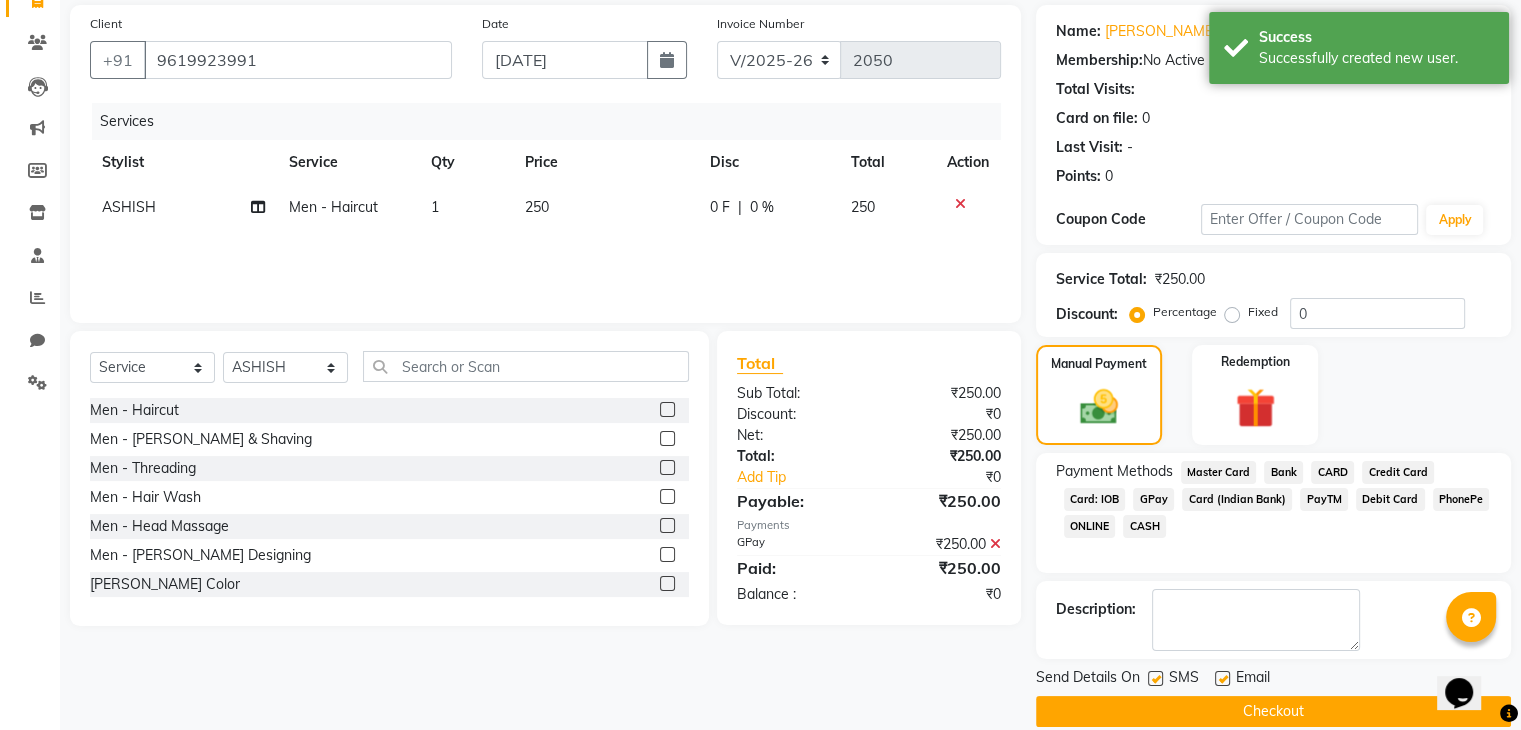 scroll, scrollTop: 171, scrollLeft: 0, axis: vertical 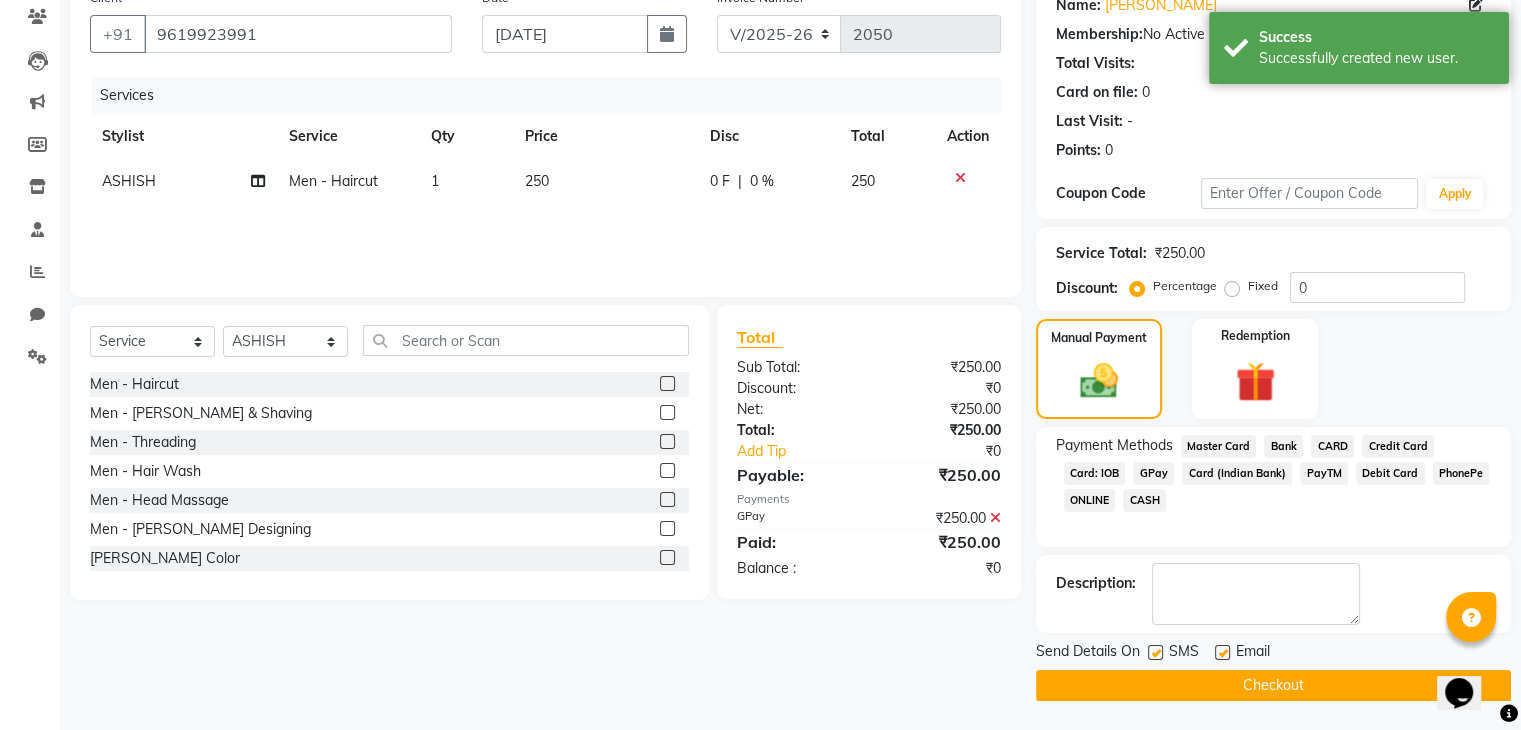 click on "Checkout" 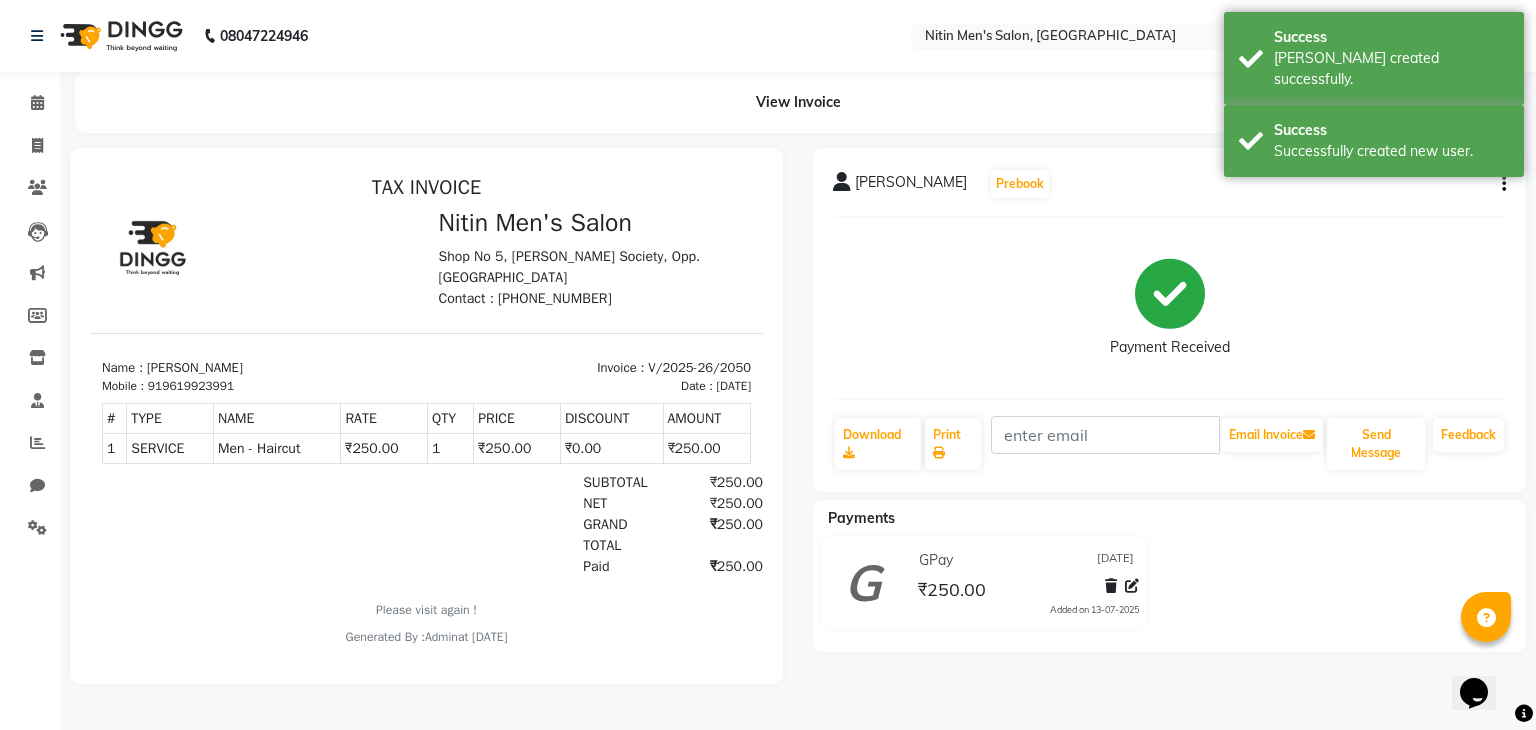 scroll, scrollTop: 0, scrollLeft: 0, axis: both 